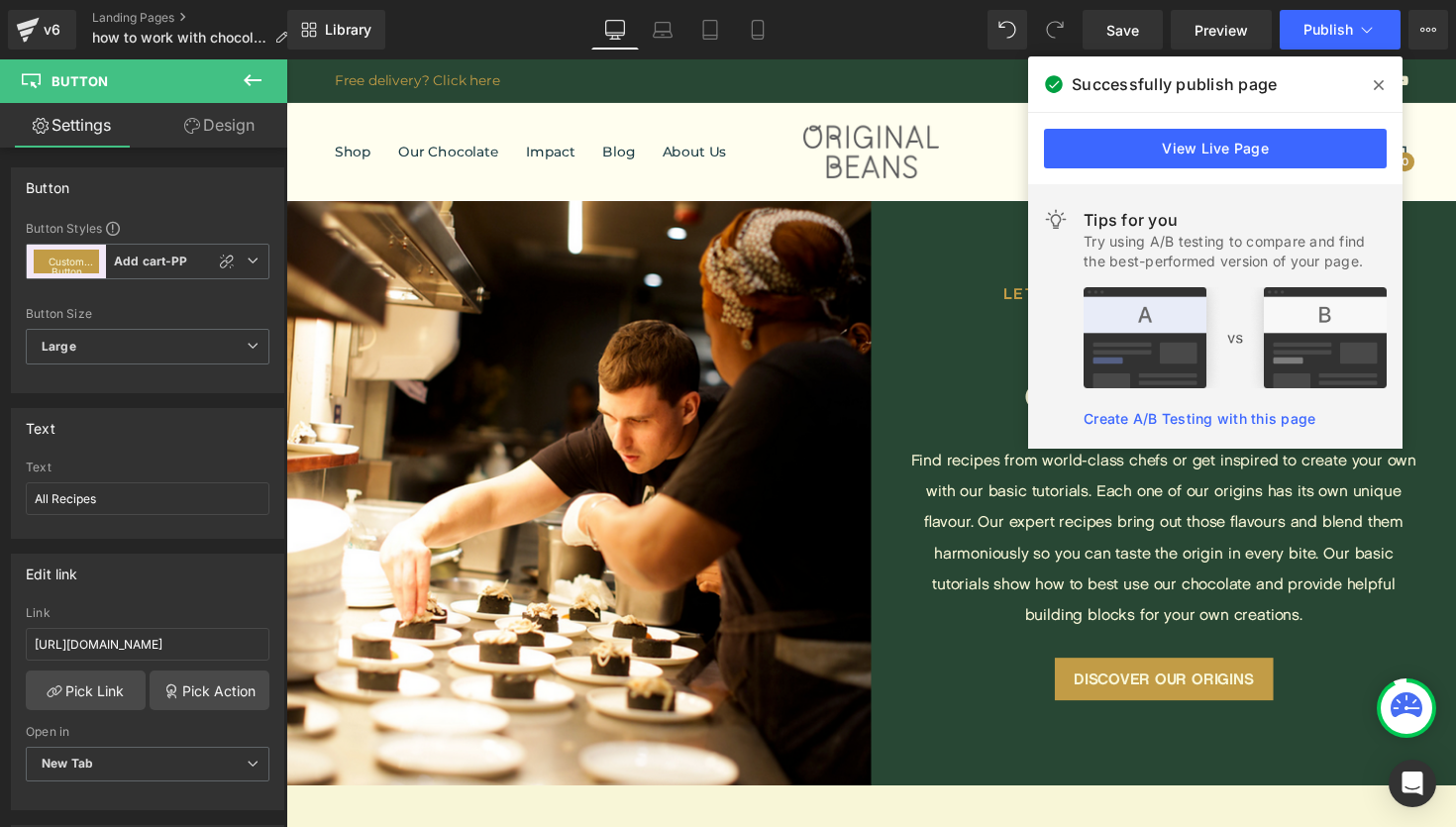 scroll, scrollTop: 978, scrollLeft: 0, axis: vertical 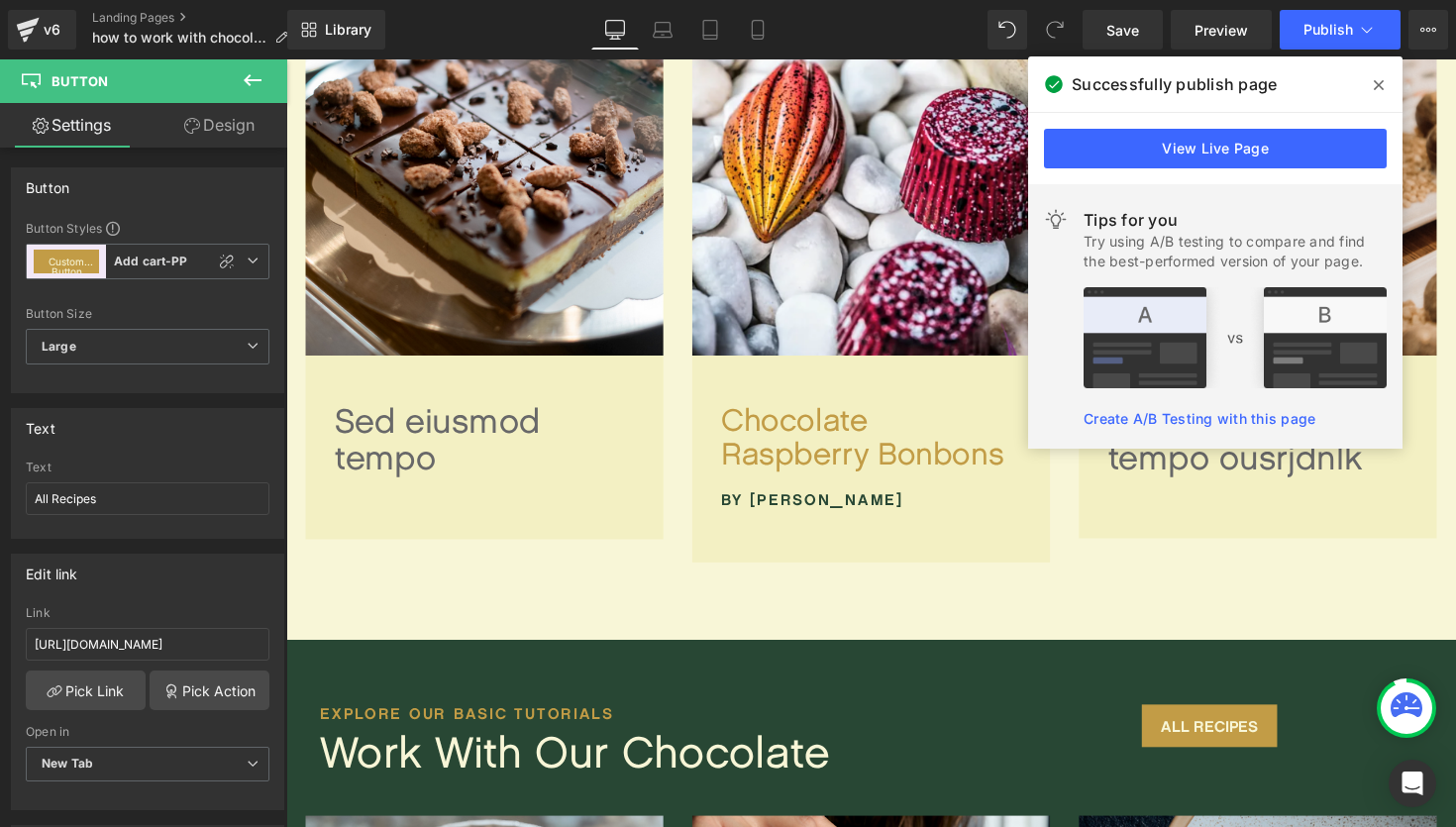 click 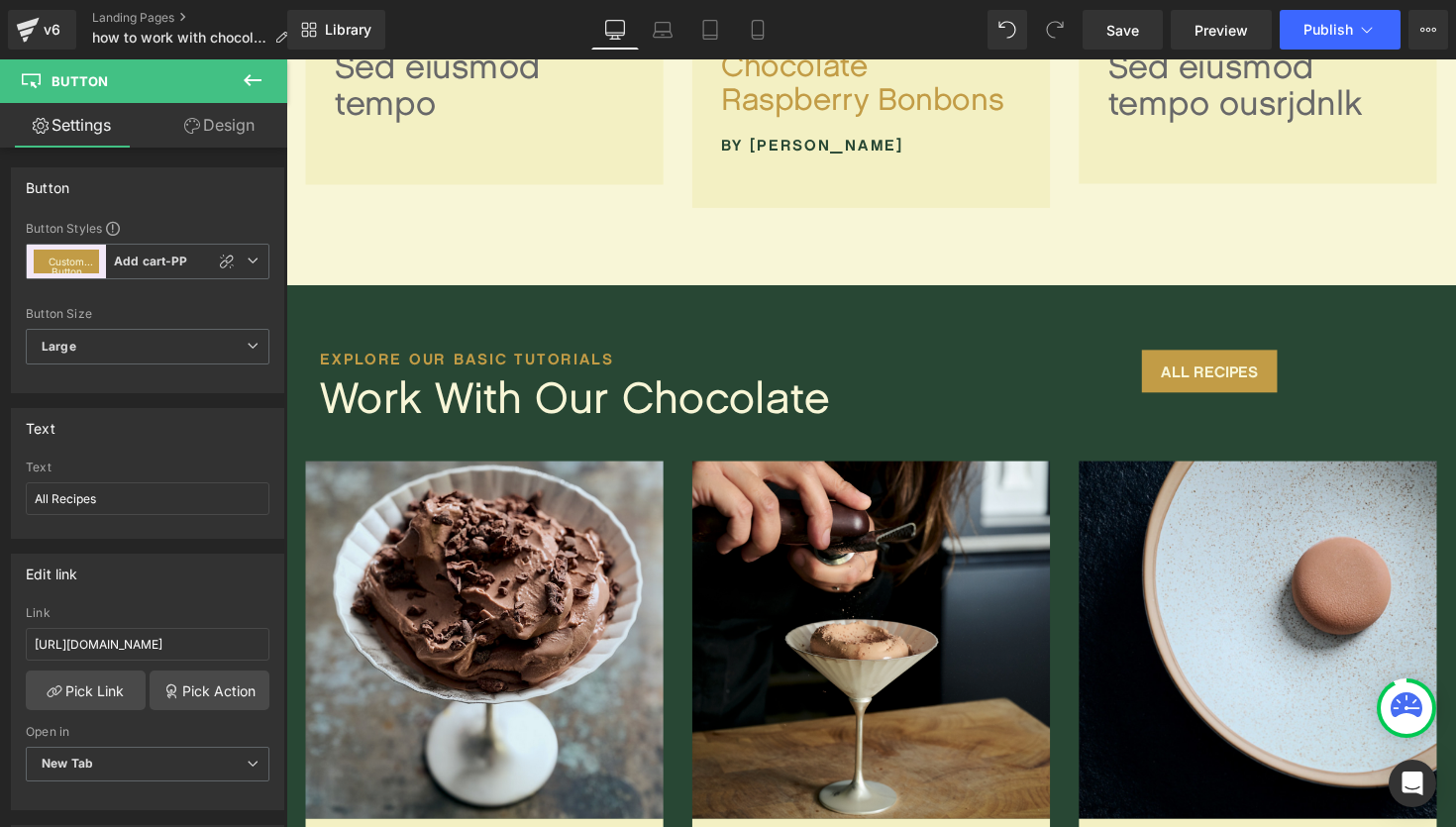 scroll, scrollTop: 1520, scrollLeft: 0, axis: vertical 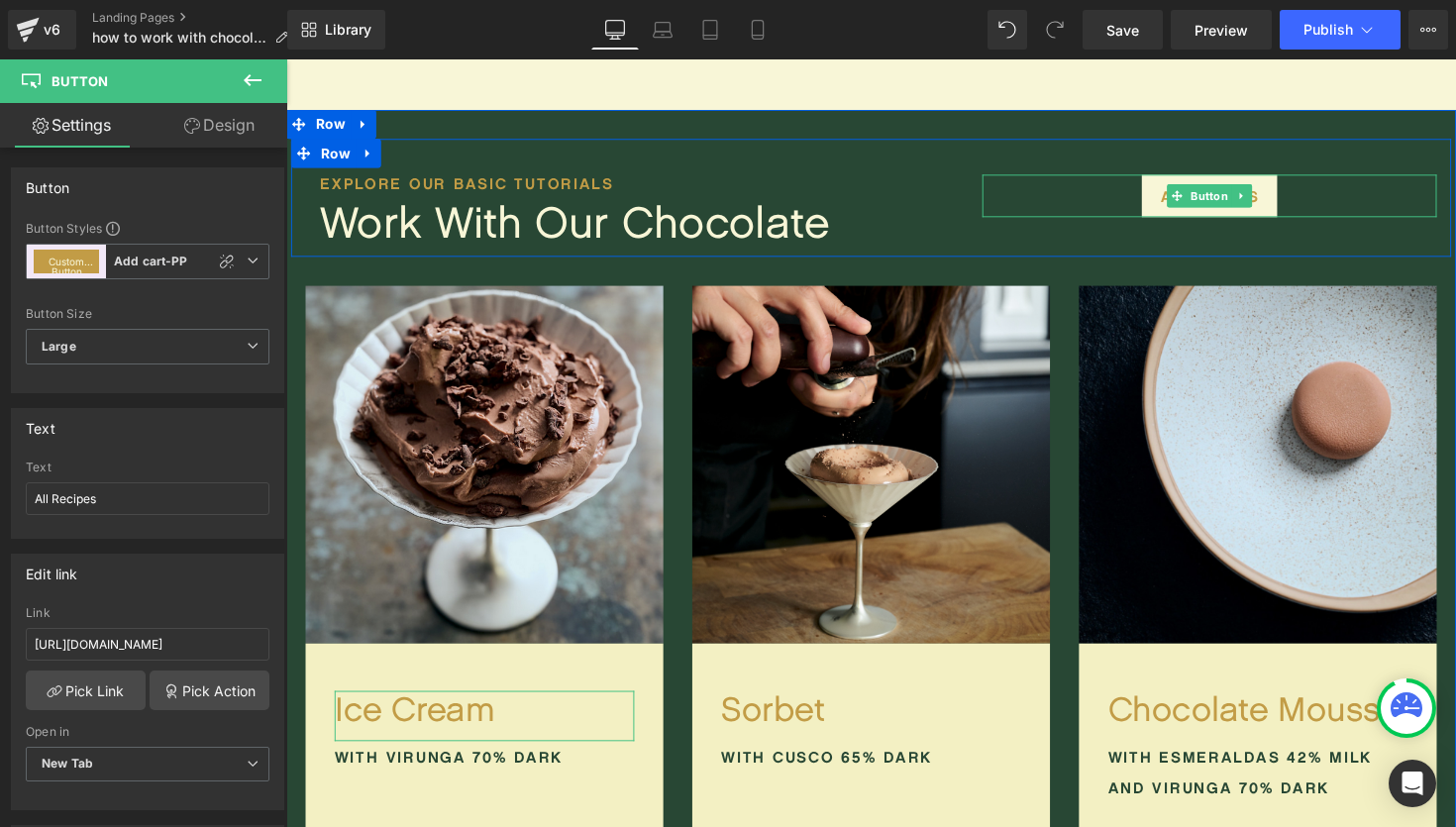 click on "Button" at bounding box center [1232, 199] 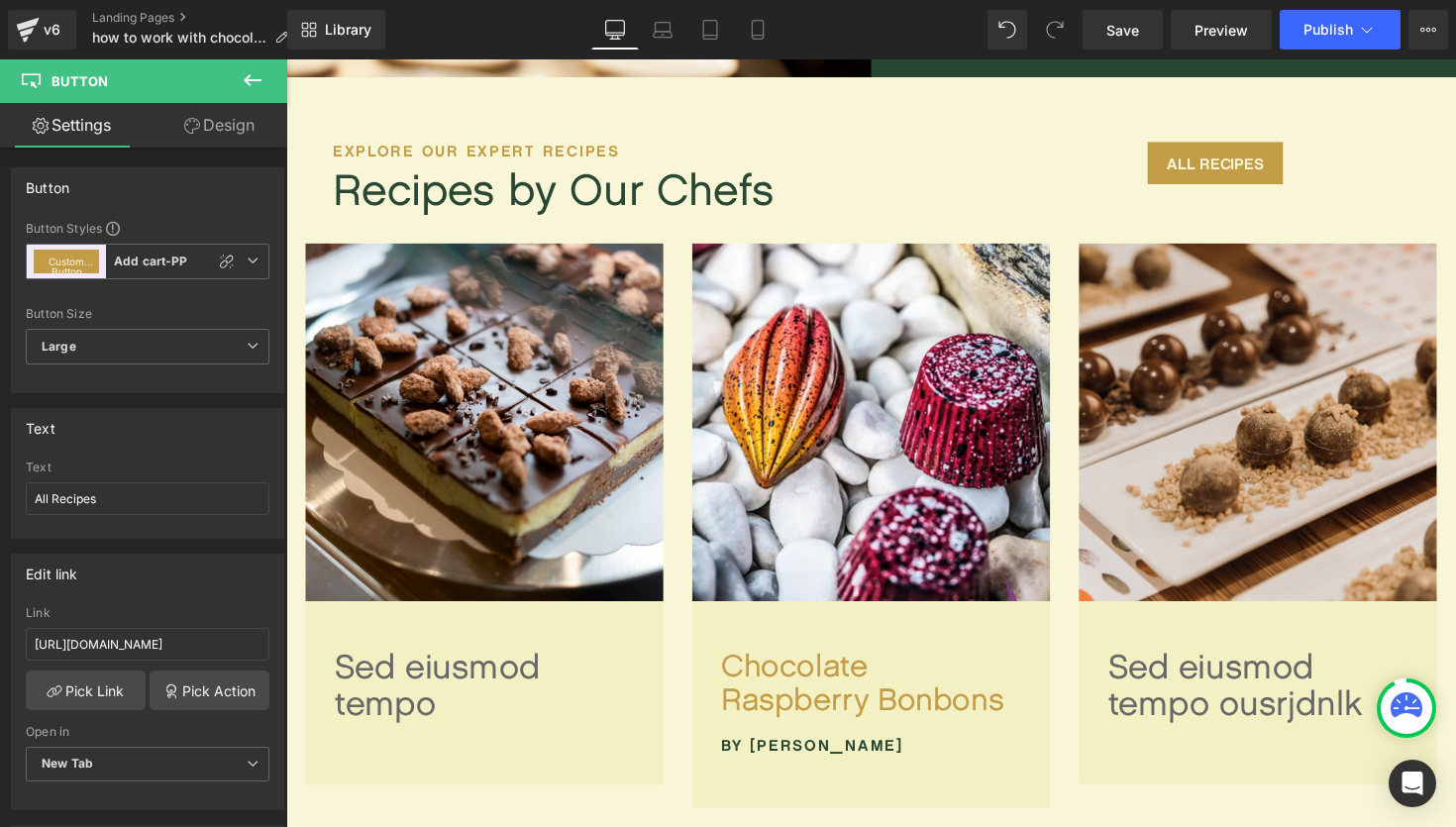 scroll, scrollTop: 717, scrollLeft: 0, axis: vertical 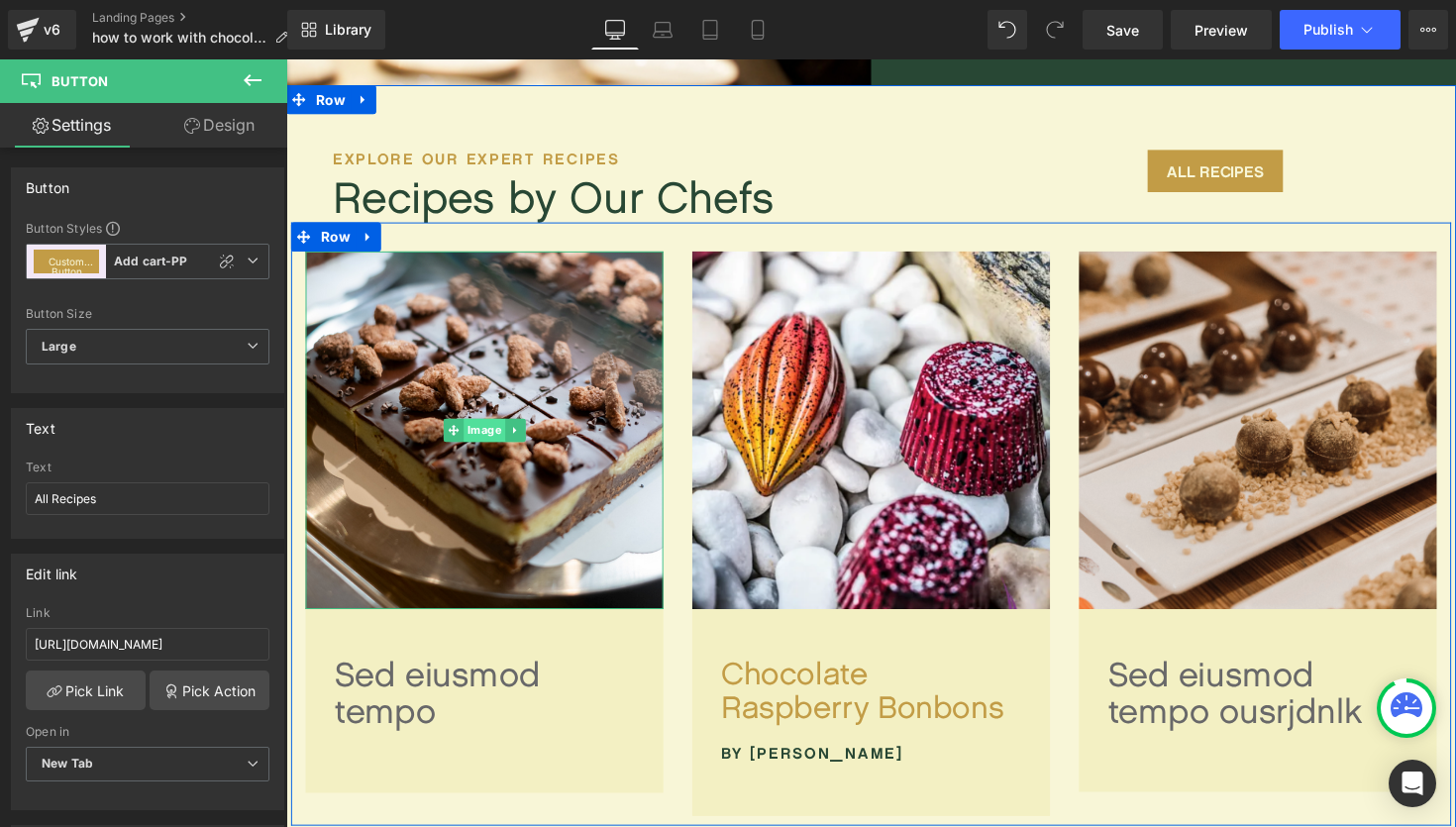 click on "Image" at bounding box center (489, 440) 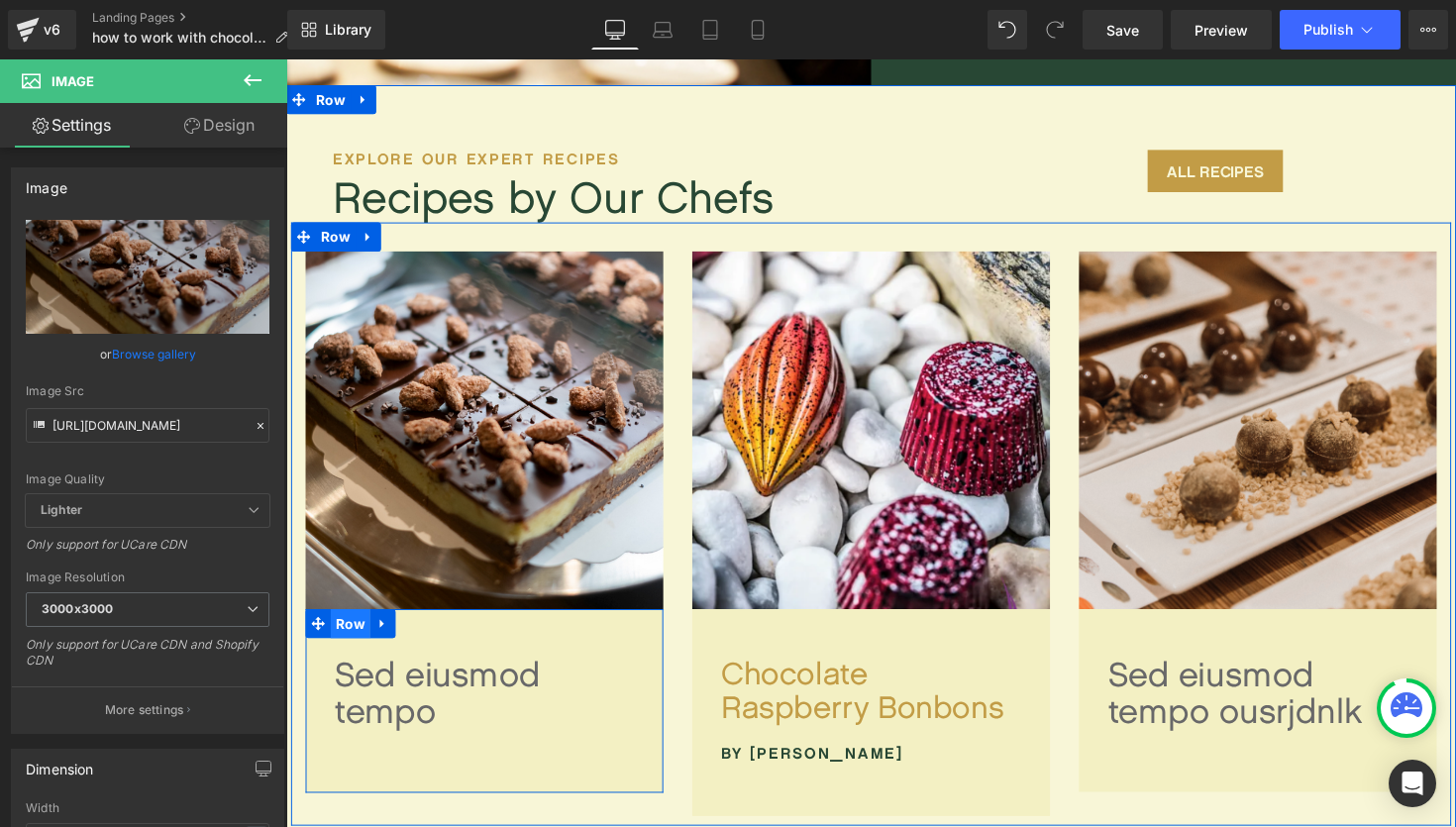 click on "Row" at bounding box center (352, 638) 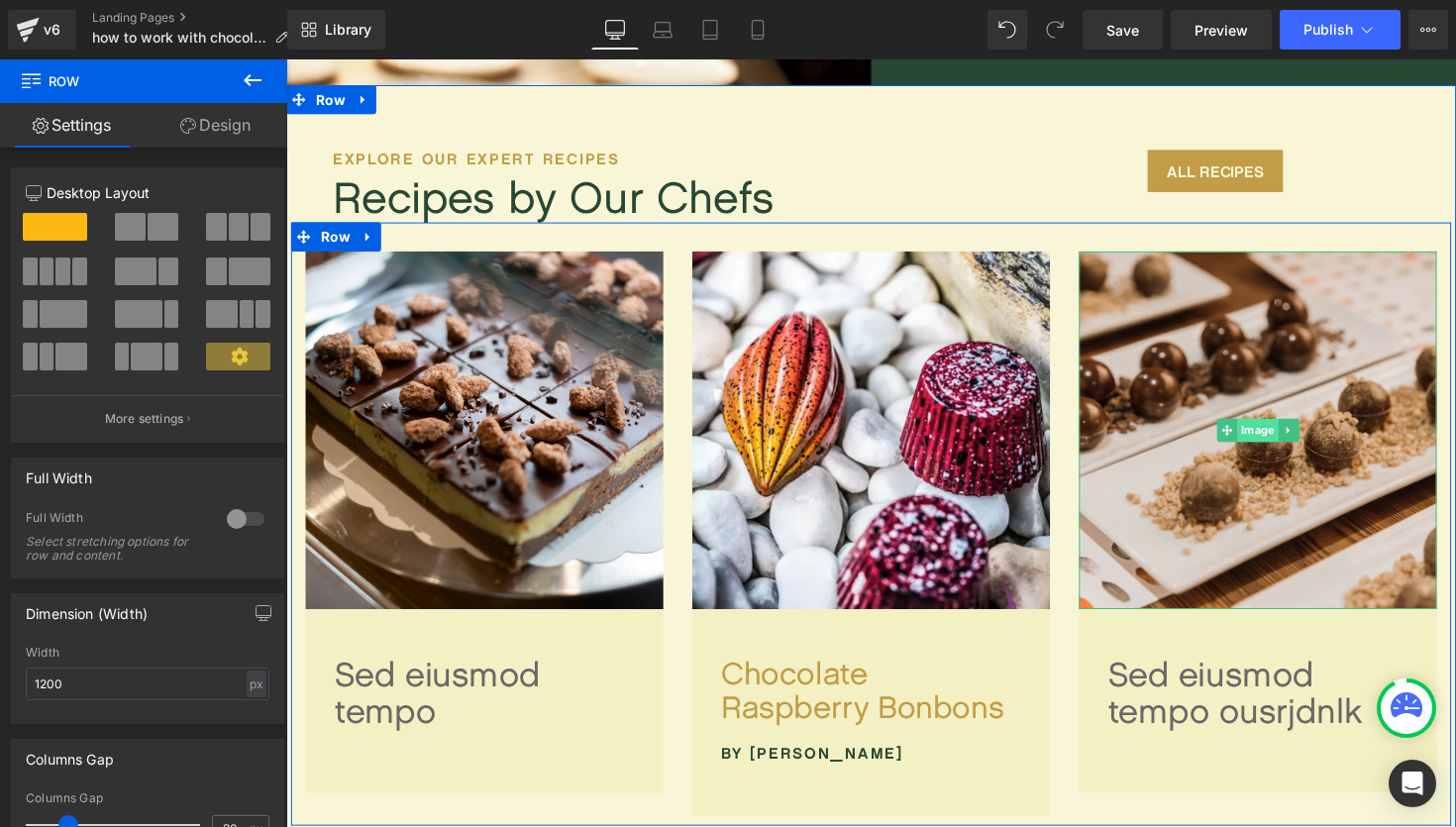click on "Image" at bounding box center (1282, 440) 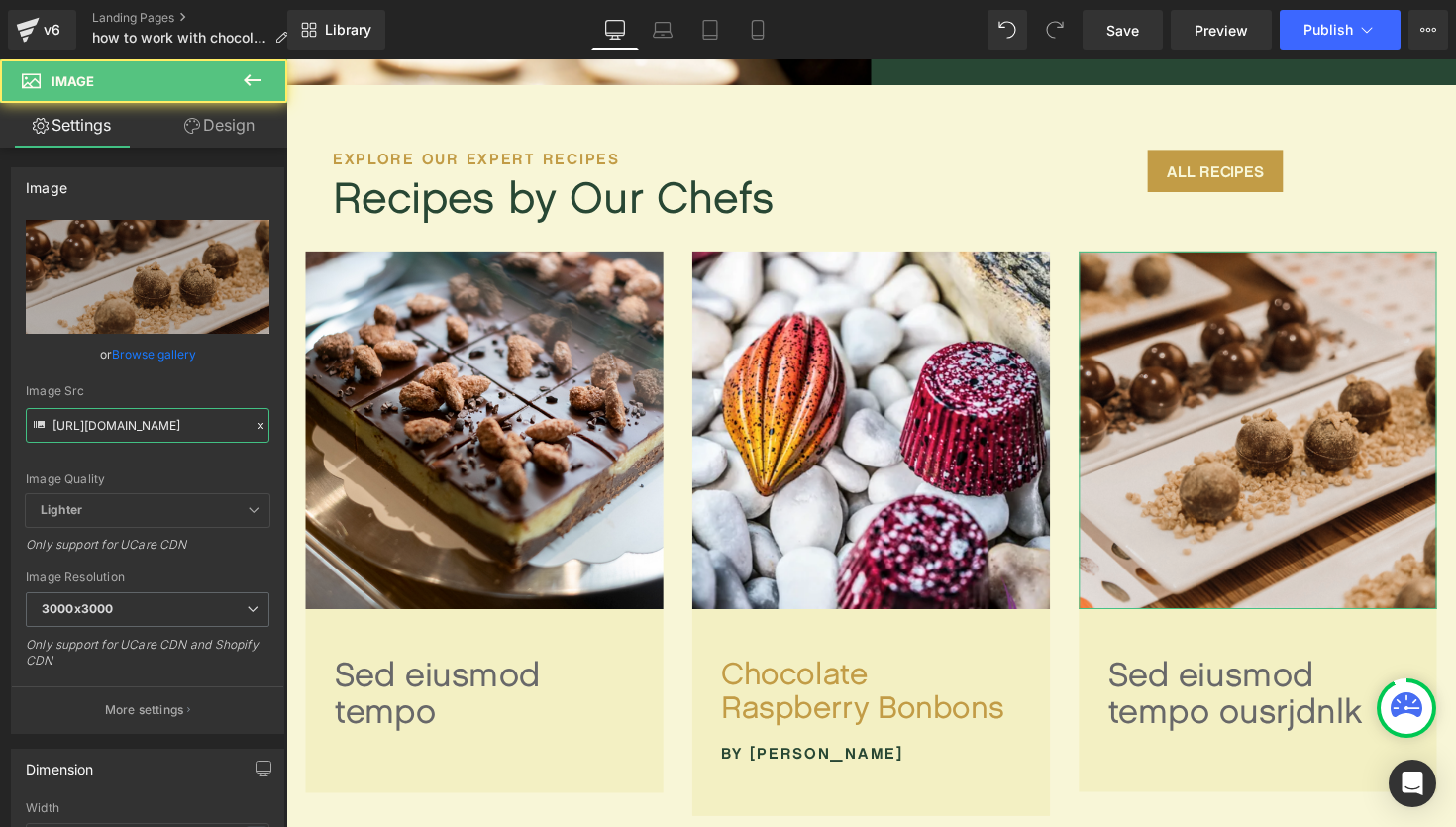 click on "[URL][DOMAIN_NAME]" at bounding box center [148, 425] 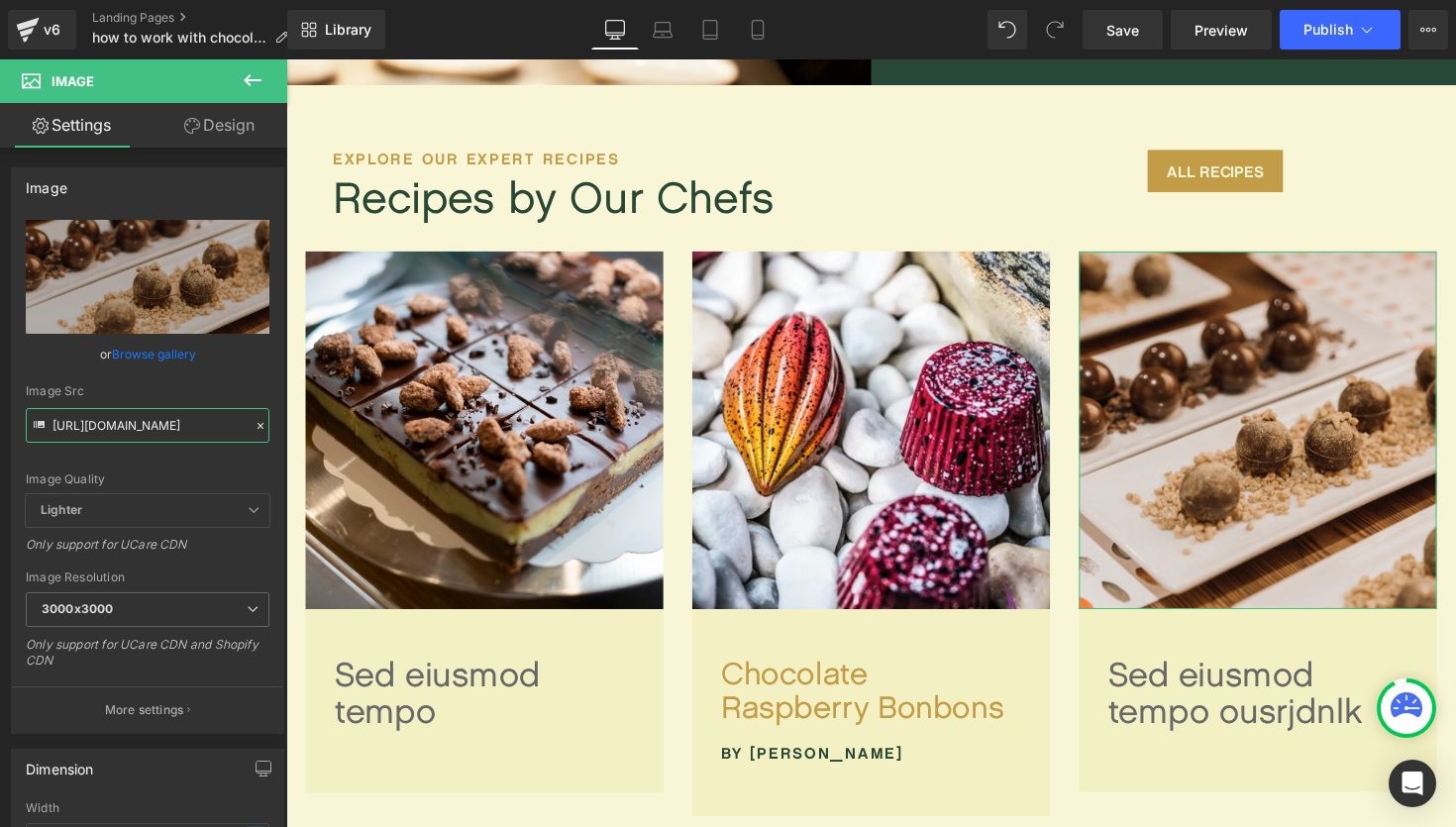 click on "[URL][DOMAIN_NAME]" at bounding box center [148, 425] 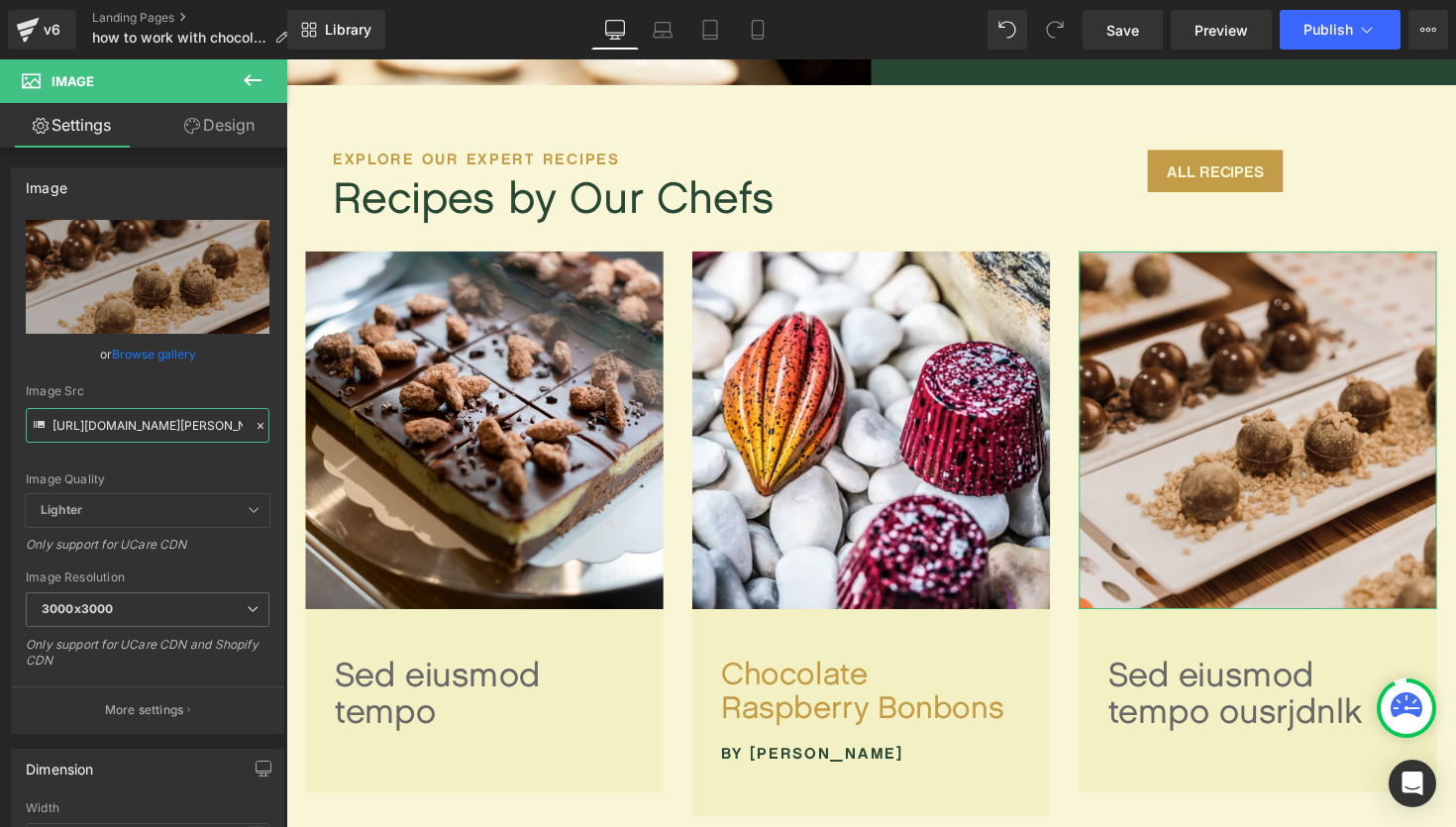 scroll, scrollTop: 0, scrollLeft: 703, axis: horizontal 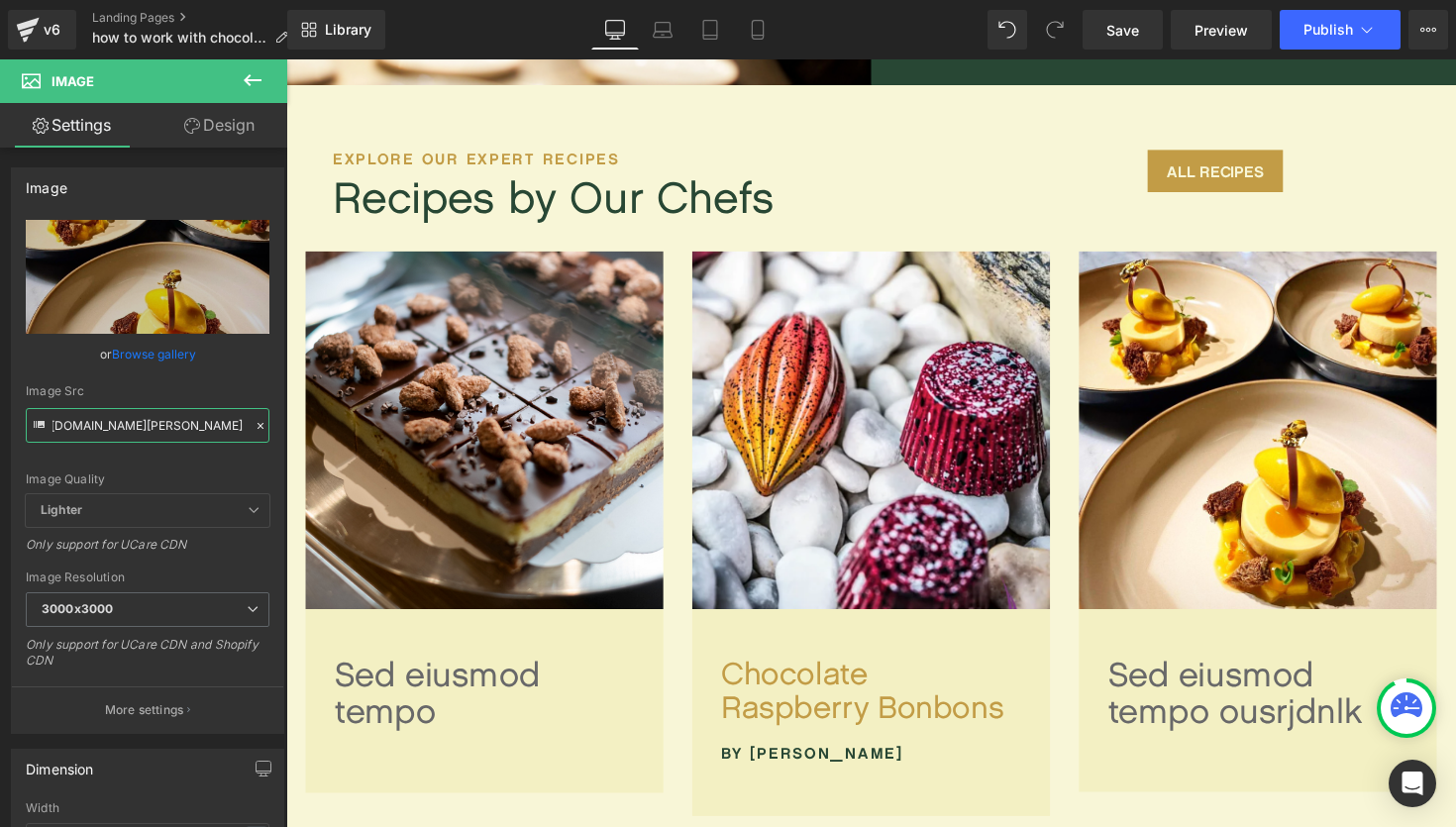 type on "[URL][DOMAIN_NAME][PERSON_NAME]" 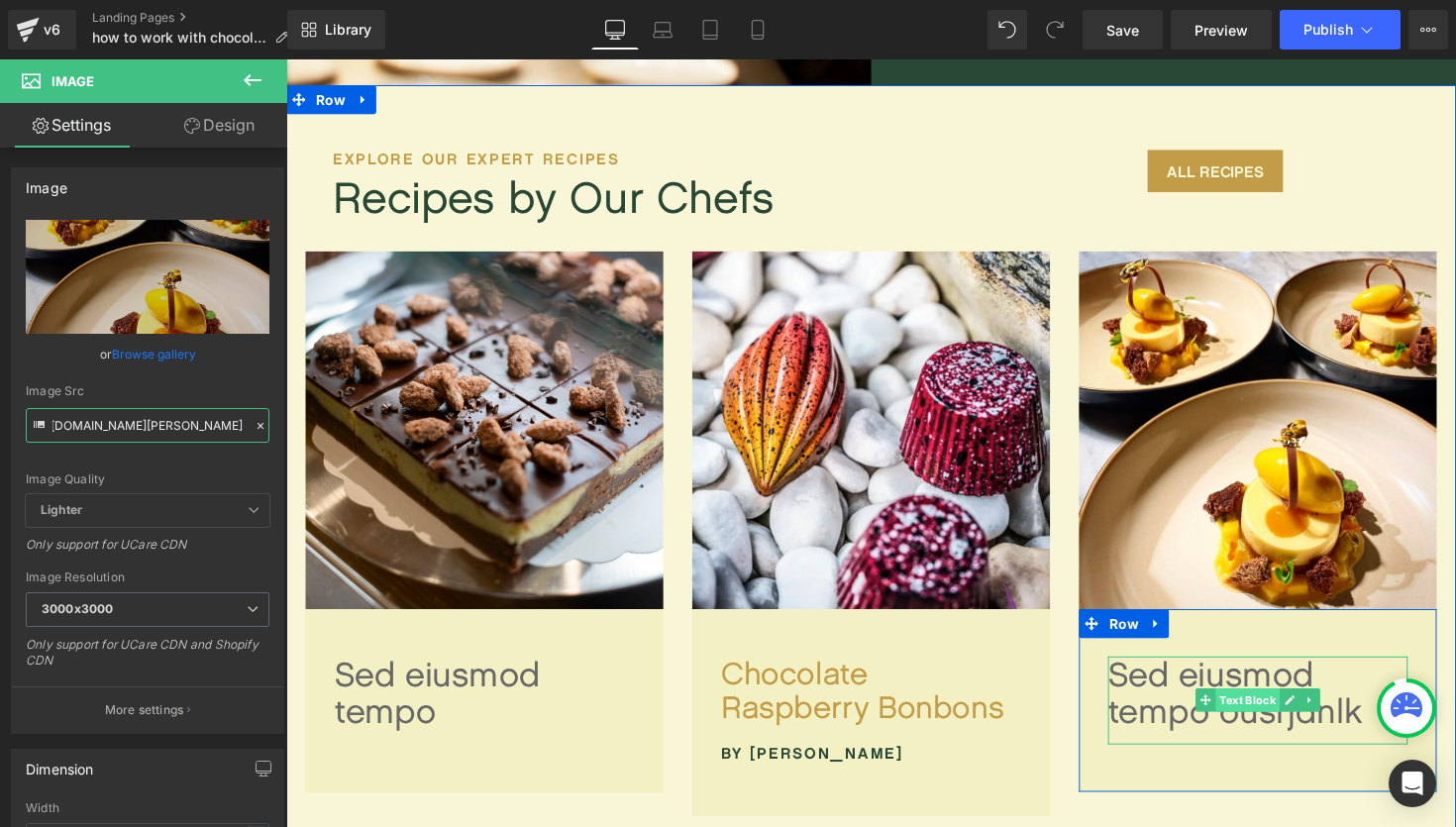 click on "Text Block" at bounding box center (1271, 716) 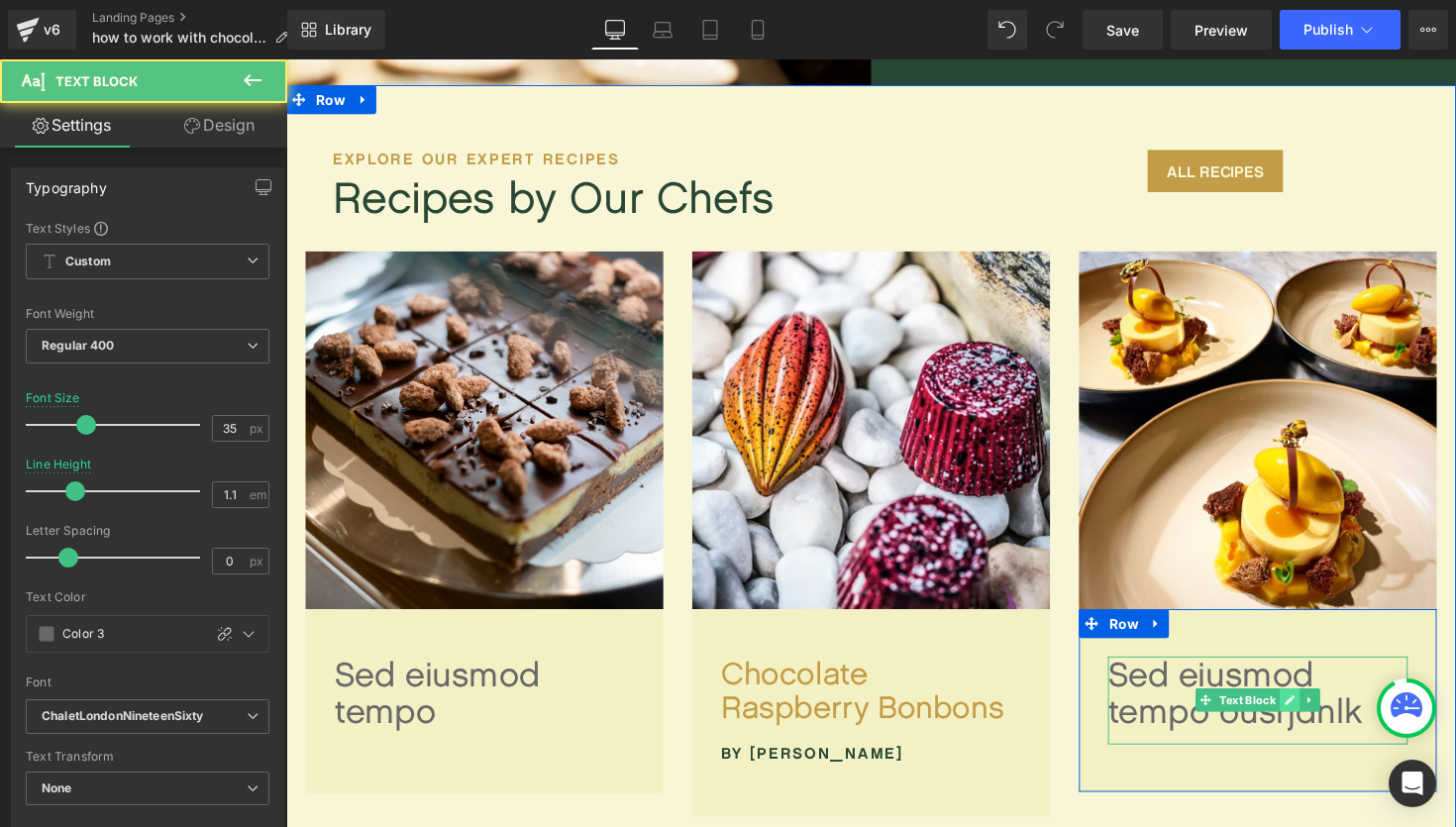 click 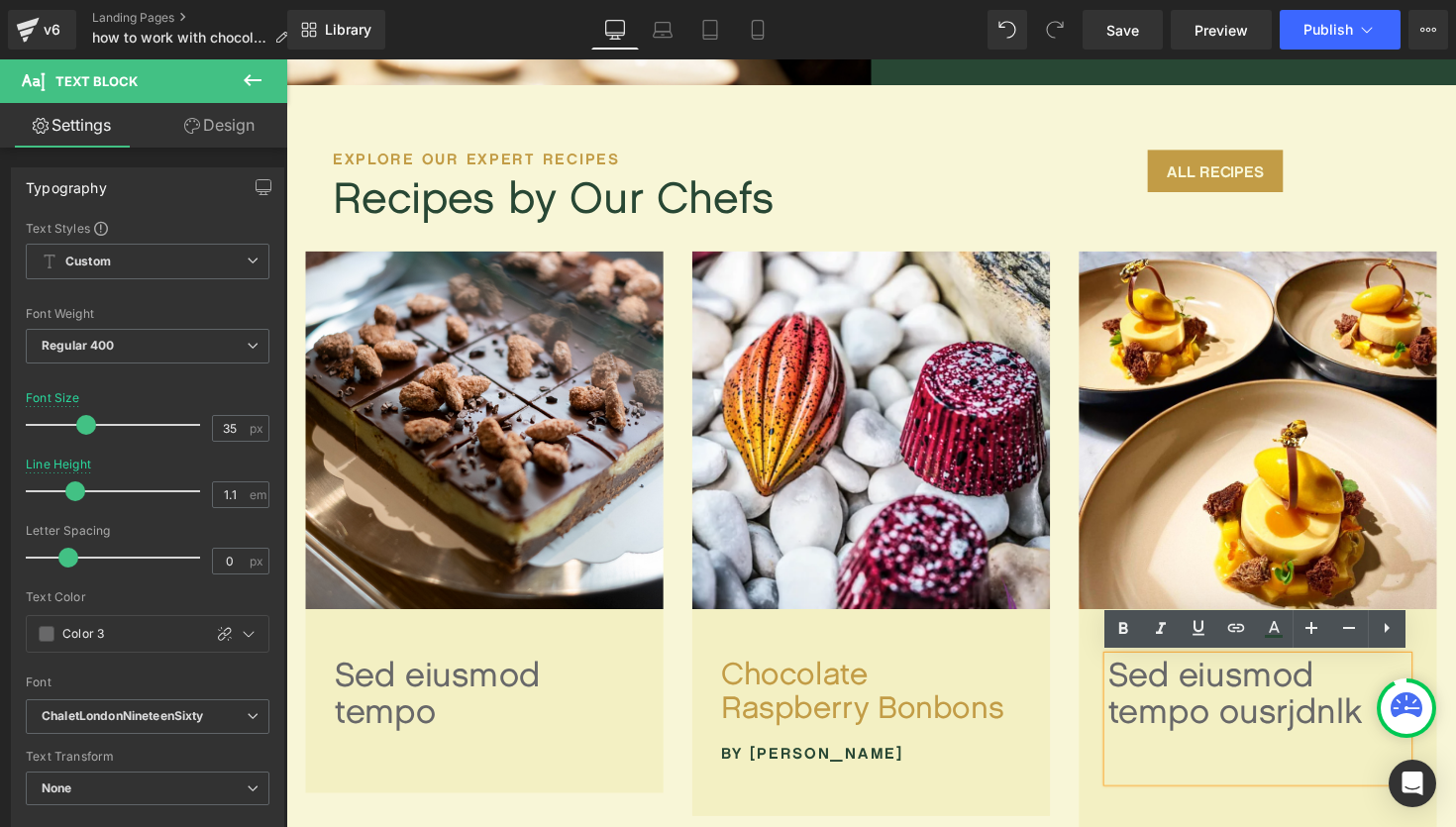 click on "Sed eiusmod tempo ousrjdnlk" at bounding box center [1282, 736] 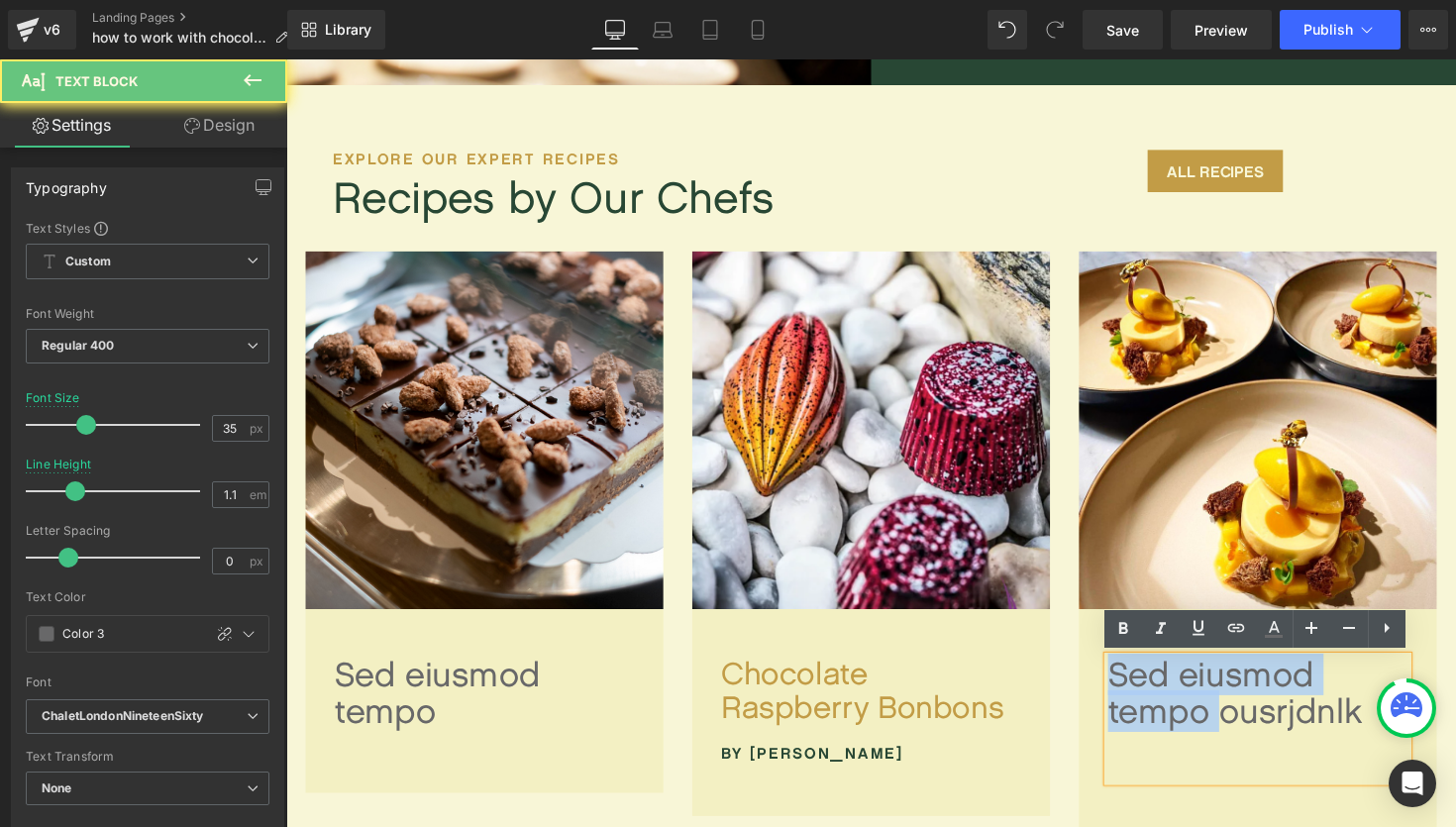 click on "Sed eiusmod tempo ousrjdnlk" at bounding box center (1282, 736) 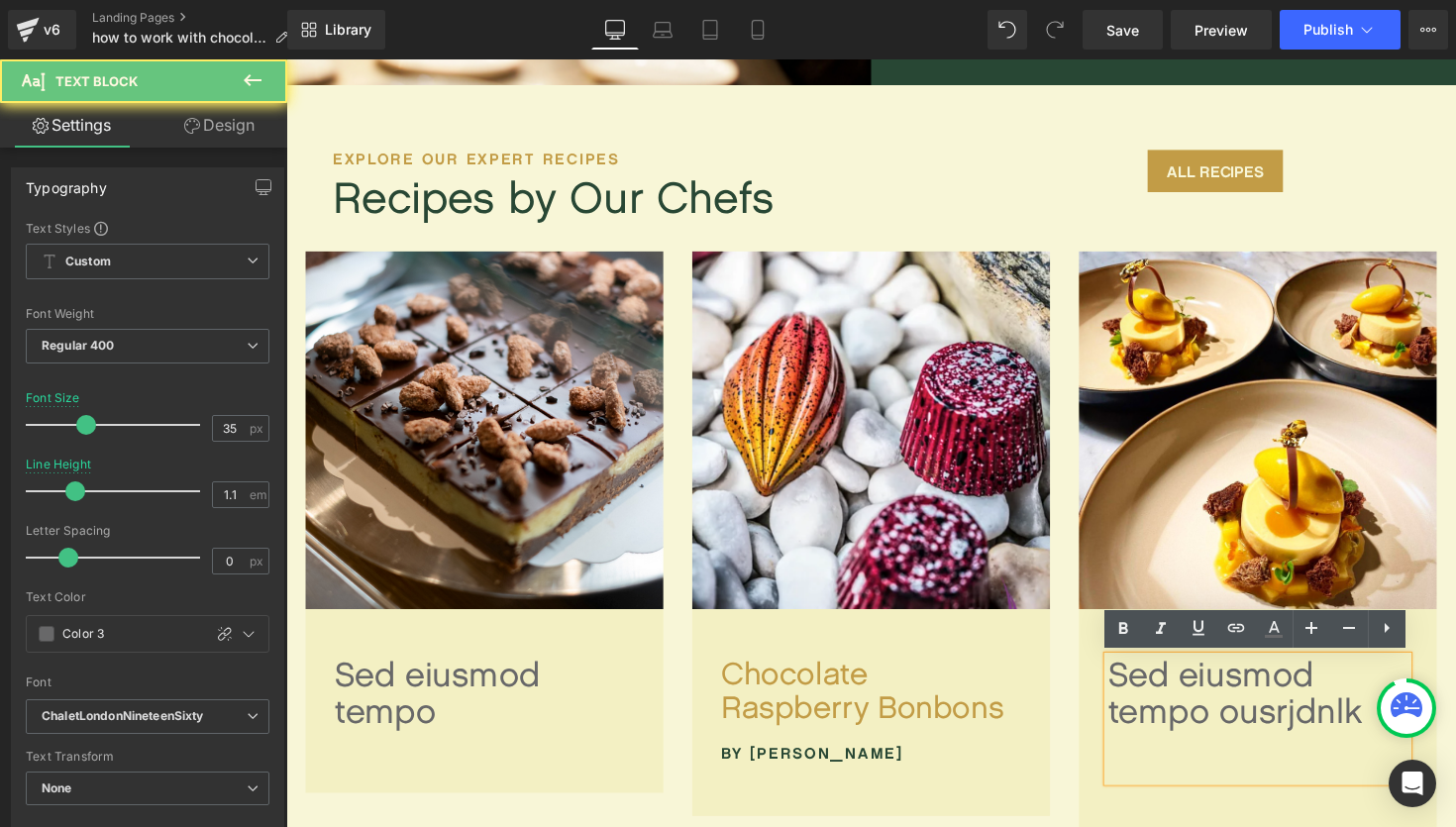 click on "Sed eiusmod tempo ousrjdnlk" at bounding box center [1282, 736] 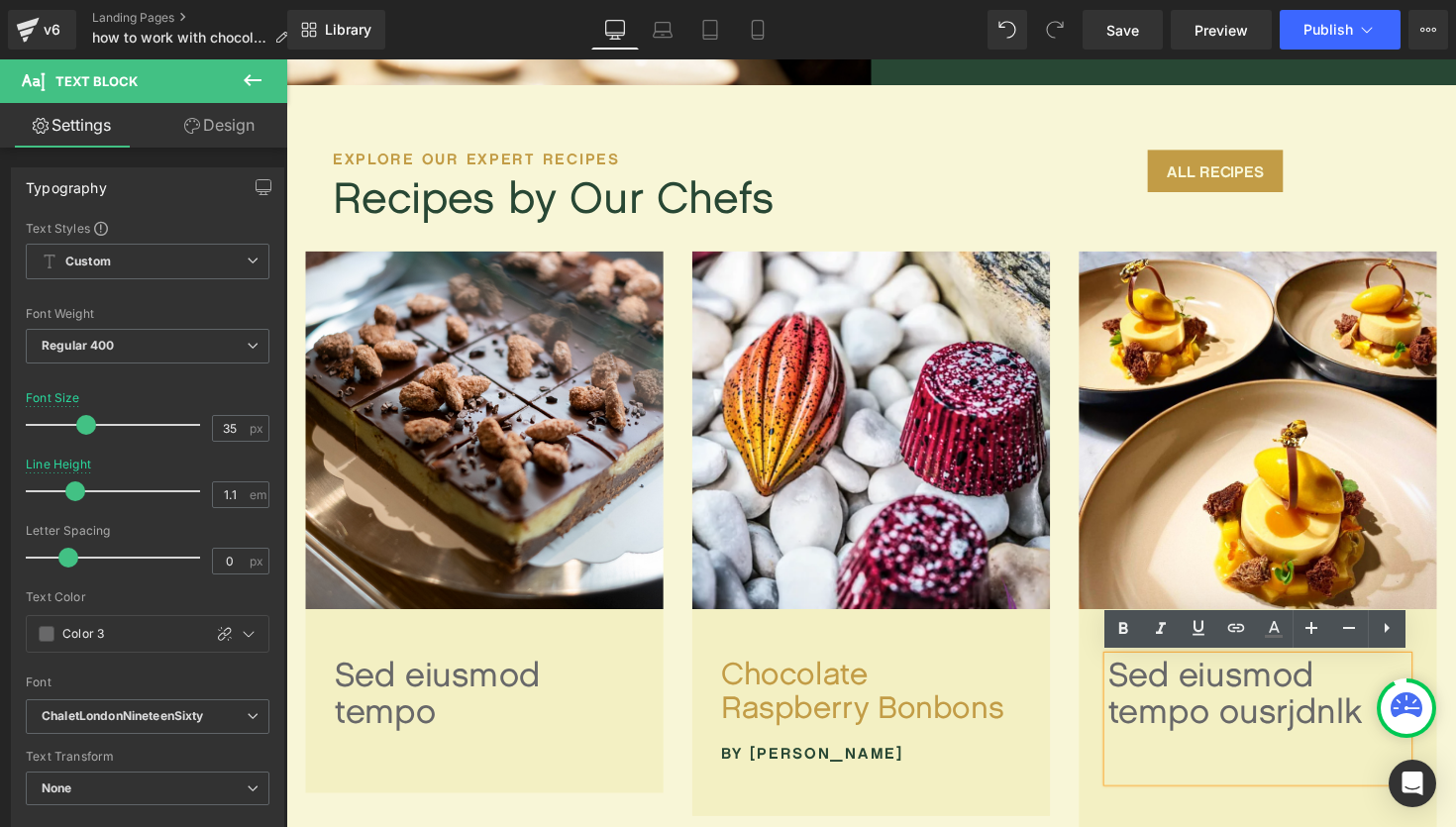 paste 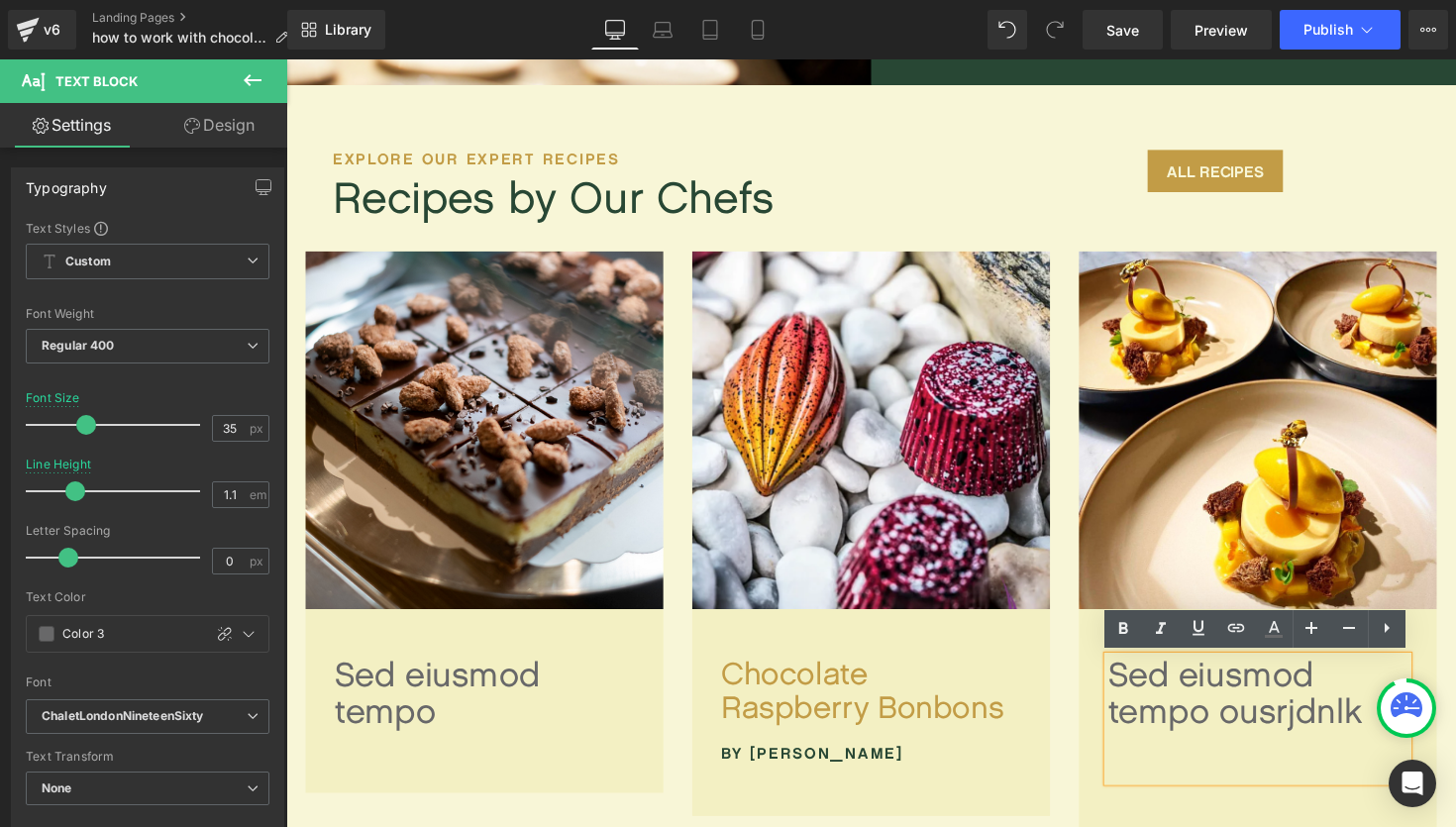 type 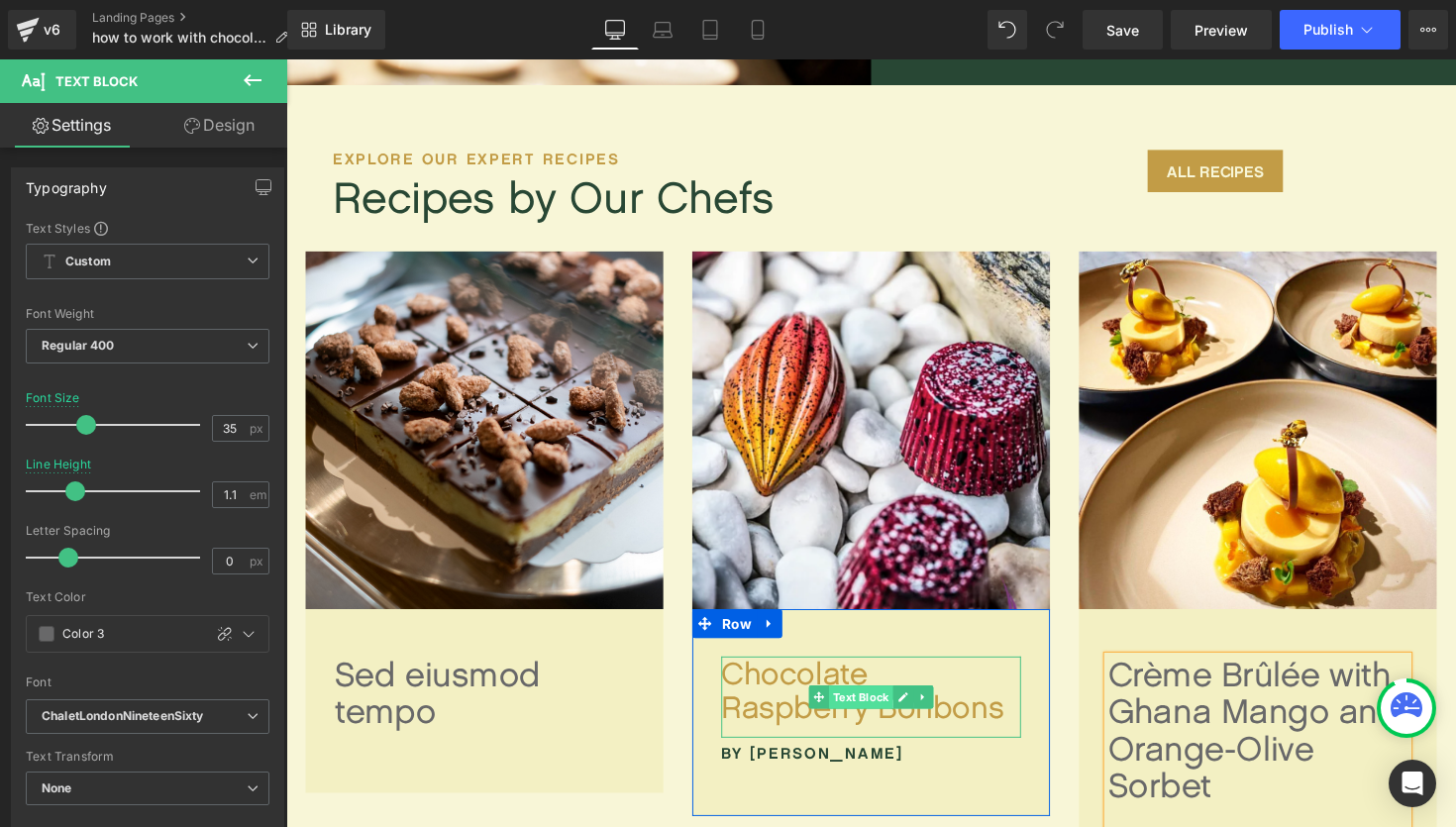 click on "Text Block" at bounding box center (875, 713) 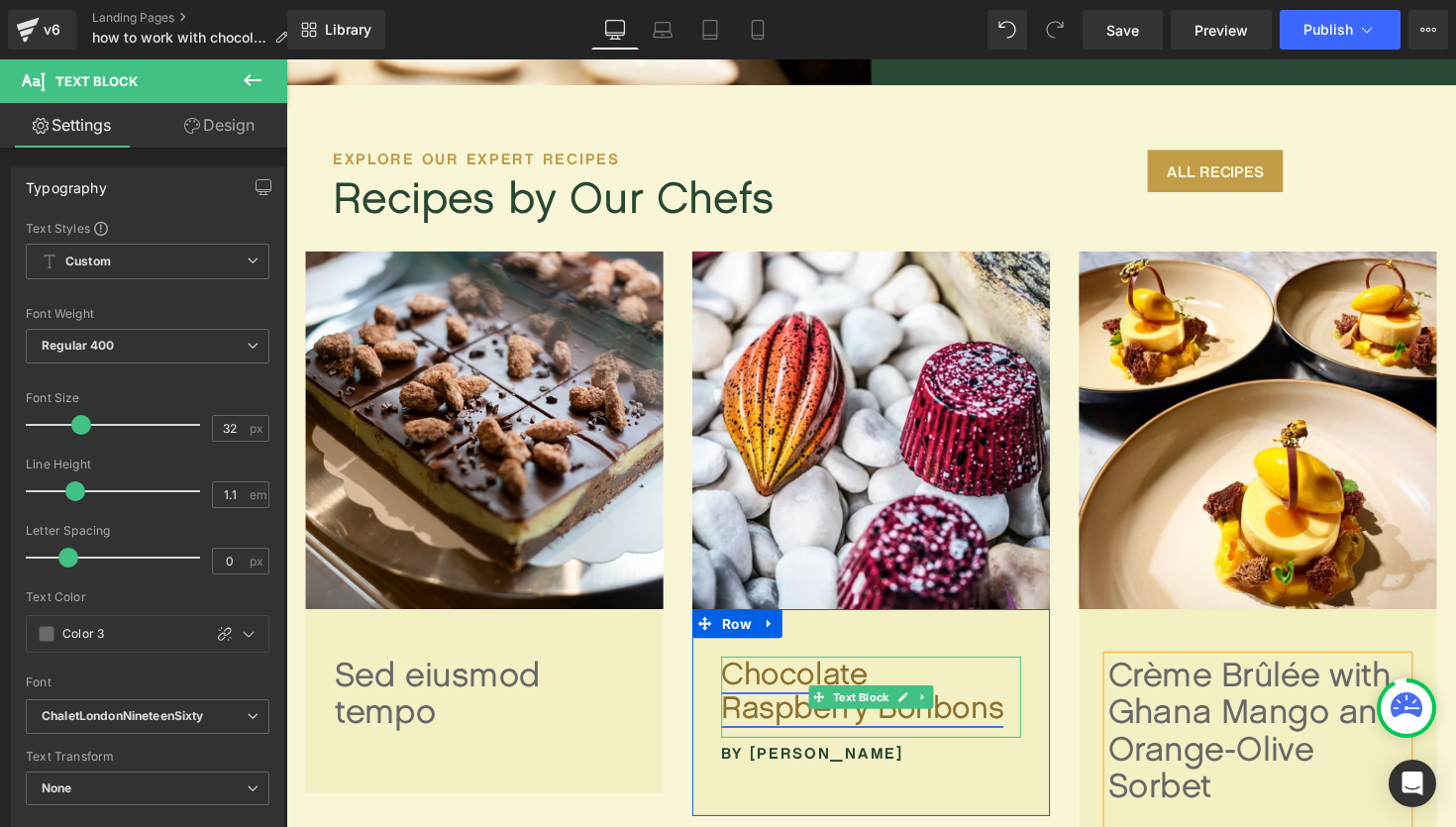 click on "Chocolate Raspberry Bonbons" at bounding box center (877, 706) 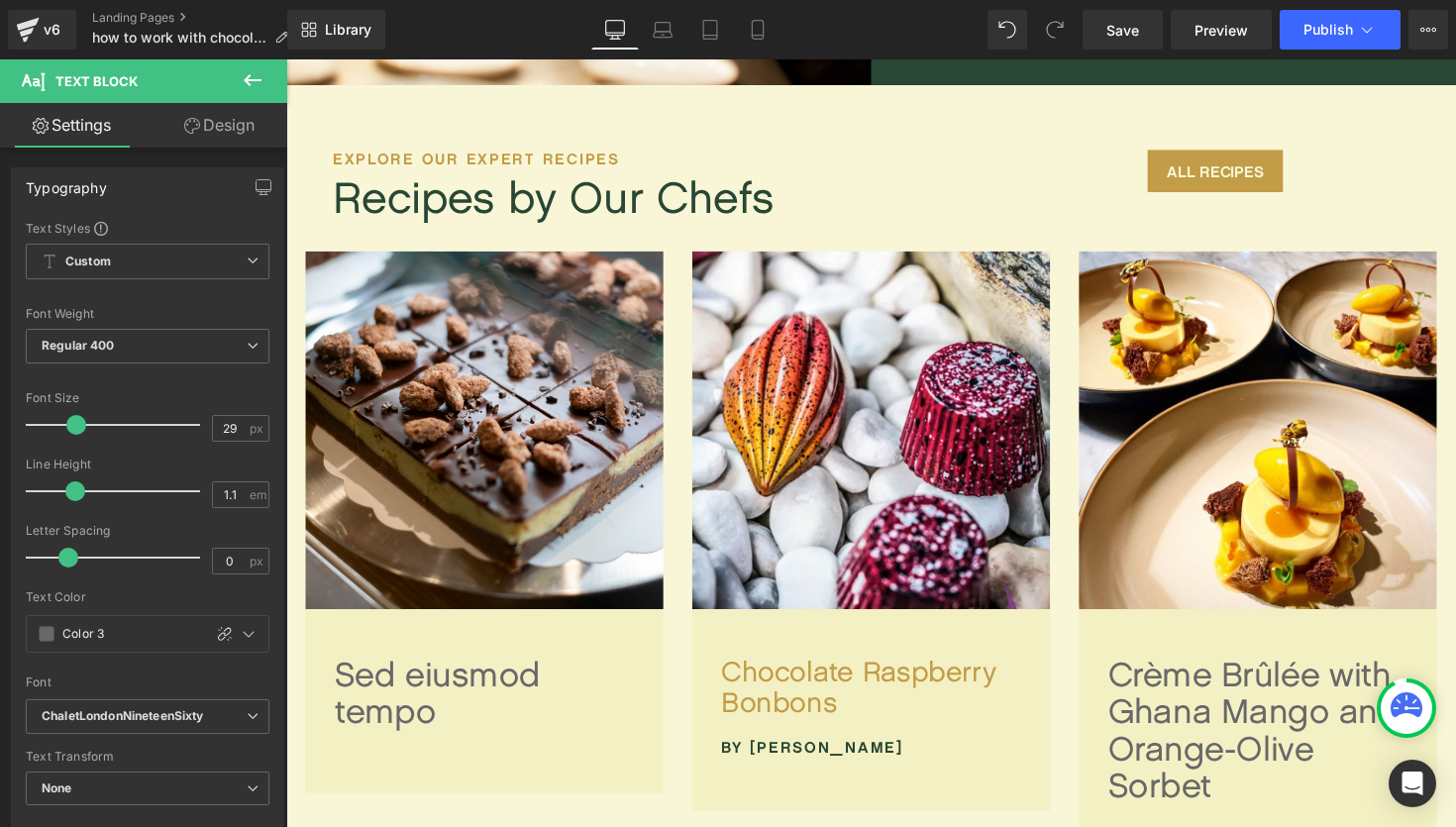 type on "30" 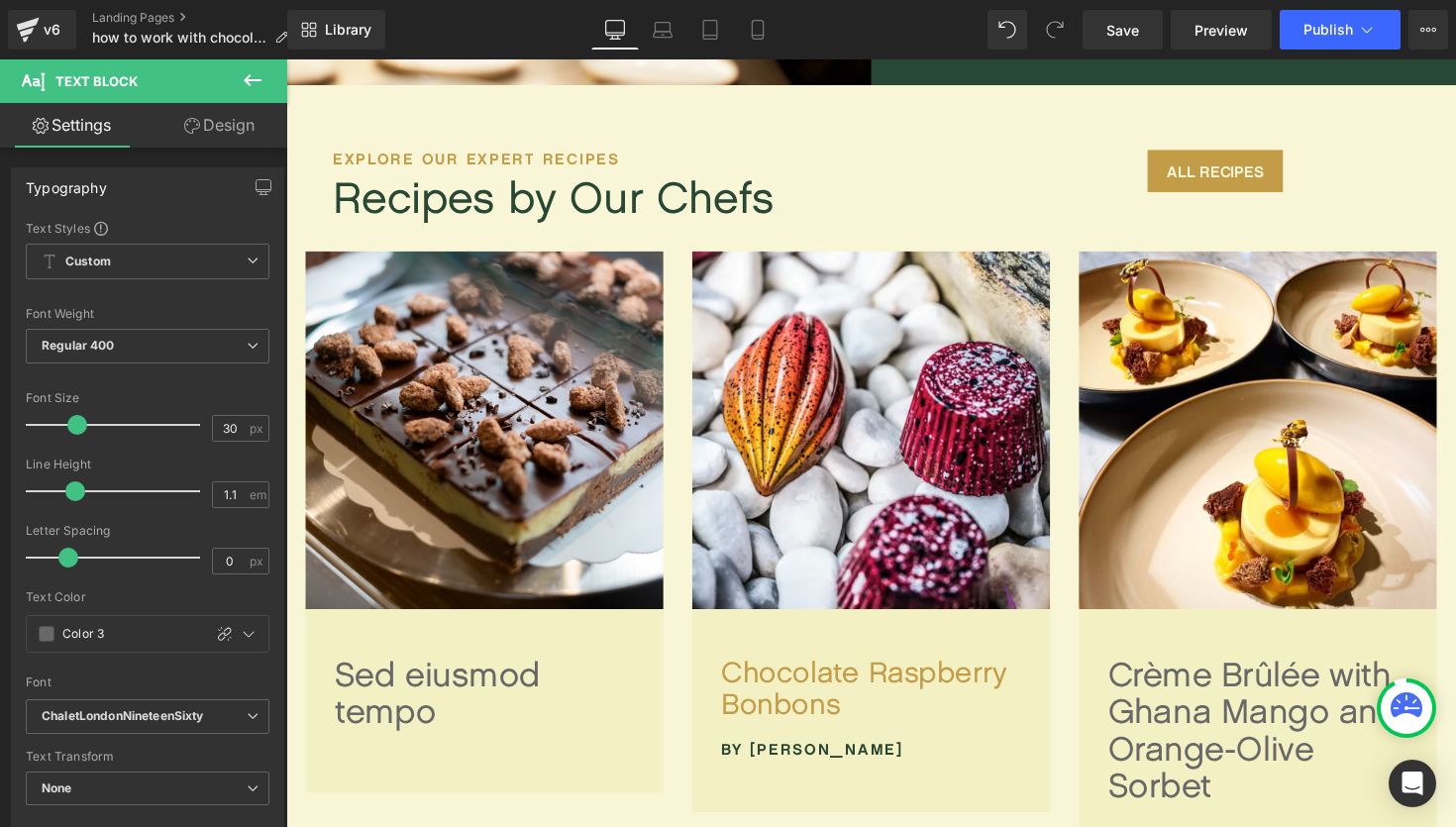 click at bounding box center (77, 425) 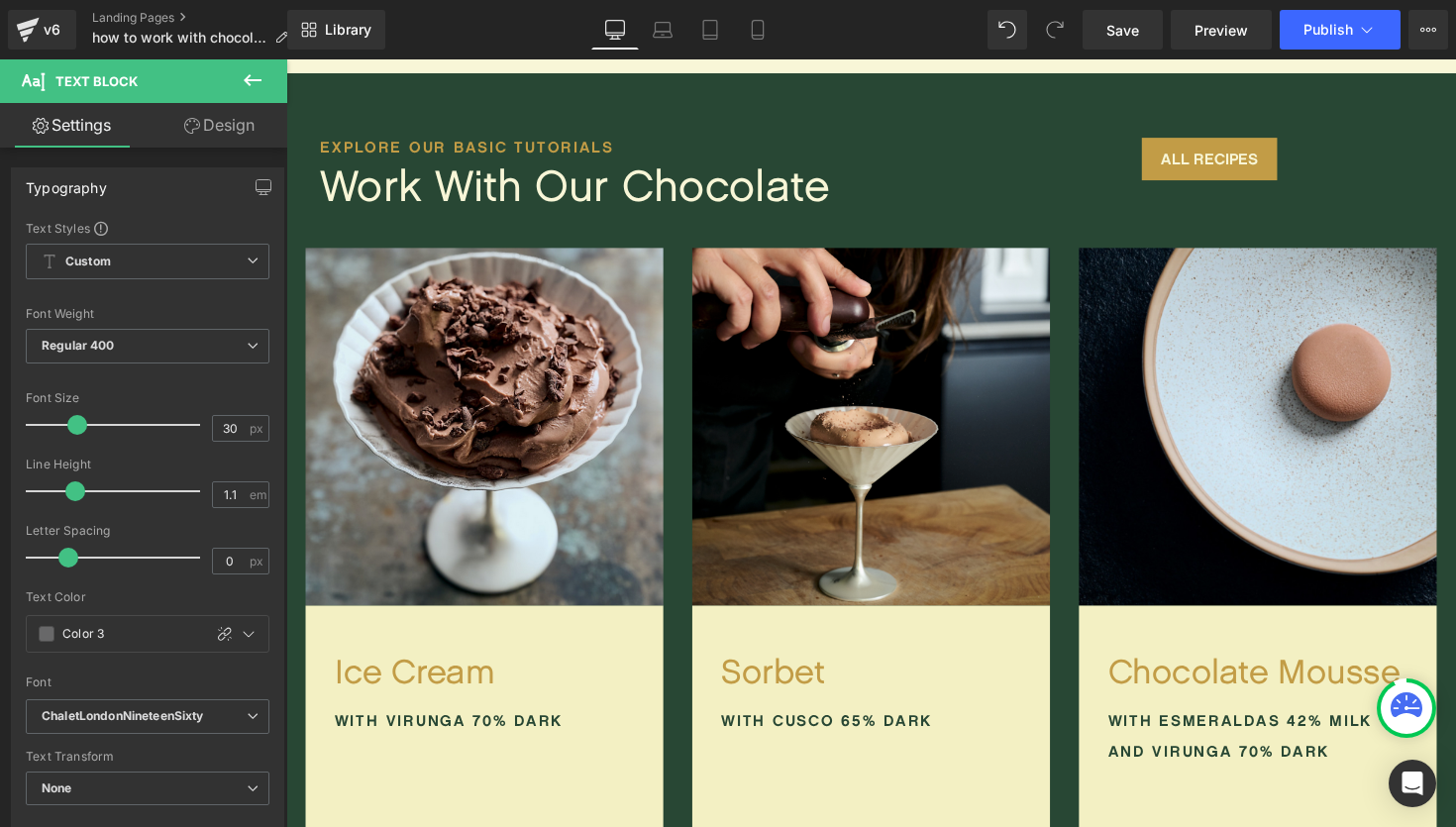 scroll, scrollTop: 1611, scrollLeft: 0, axis: vertical 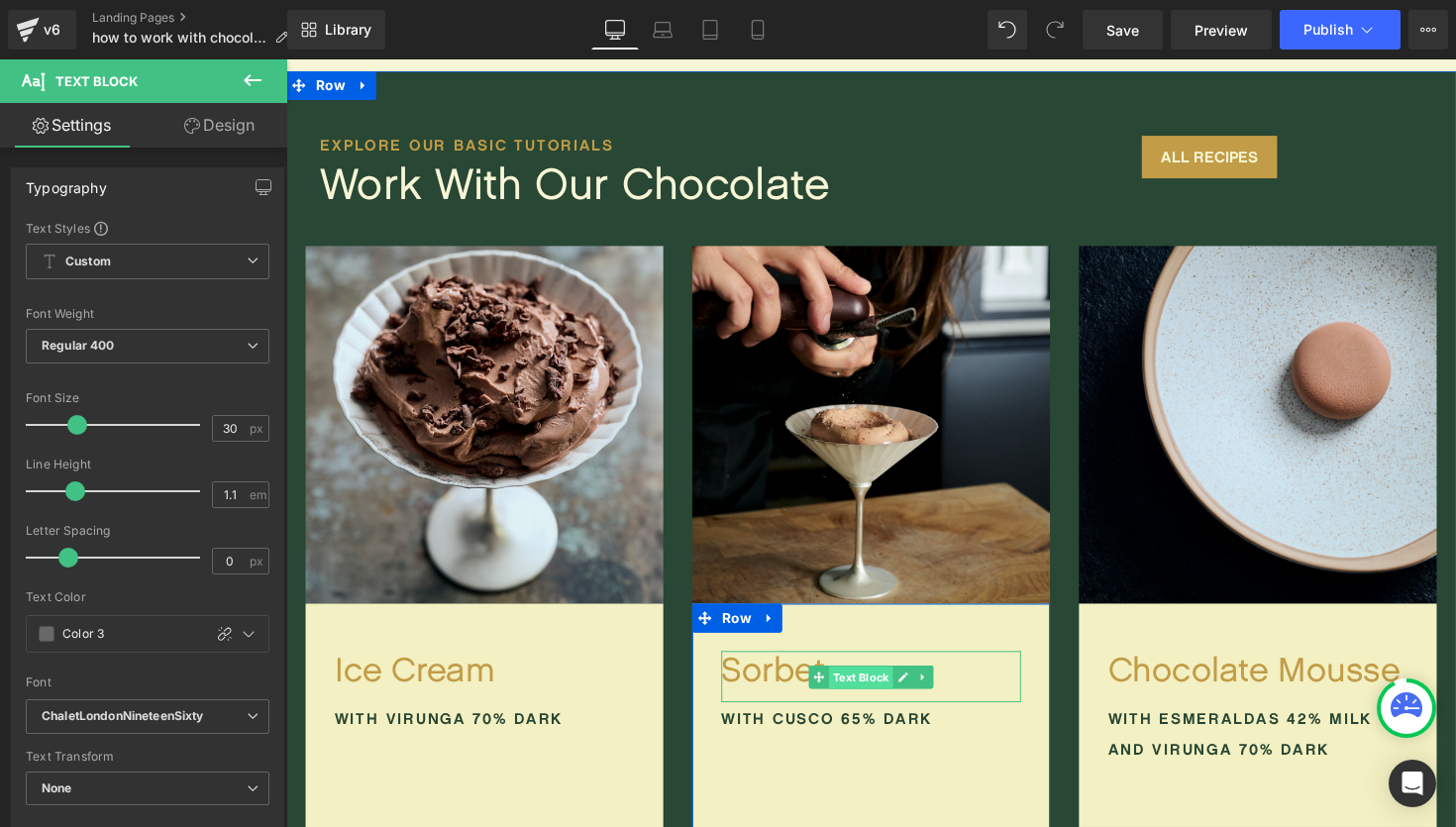 click on "Text Block" at bounding box center [875, 692] 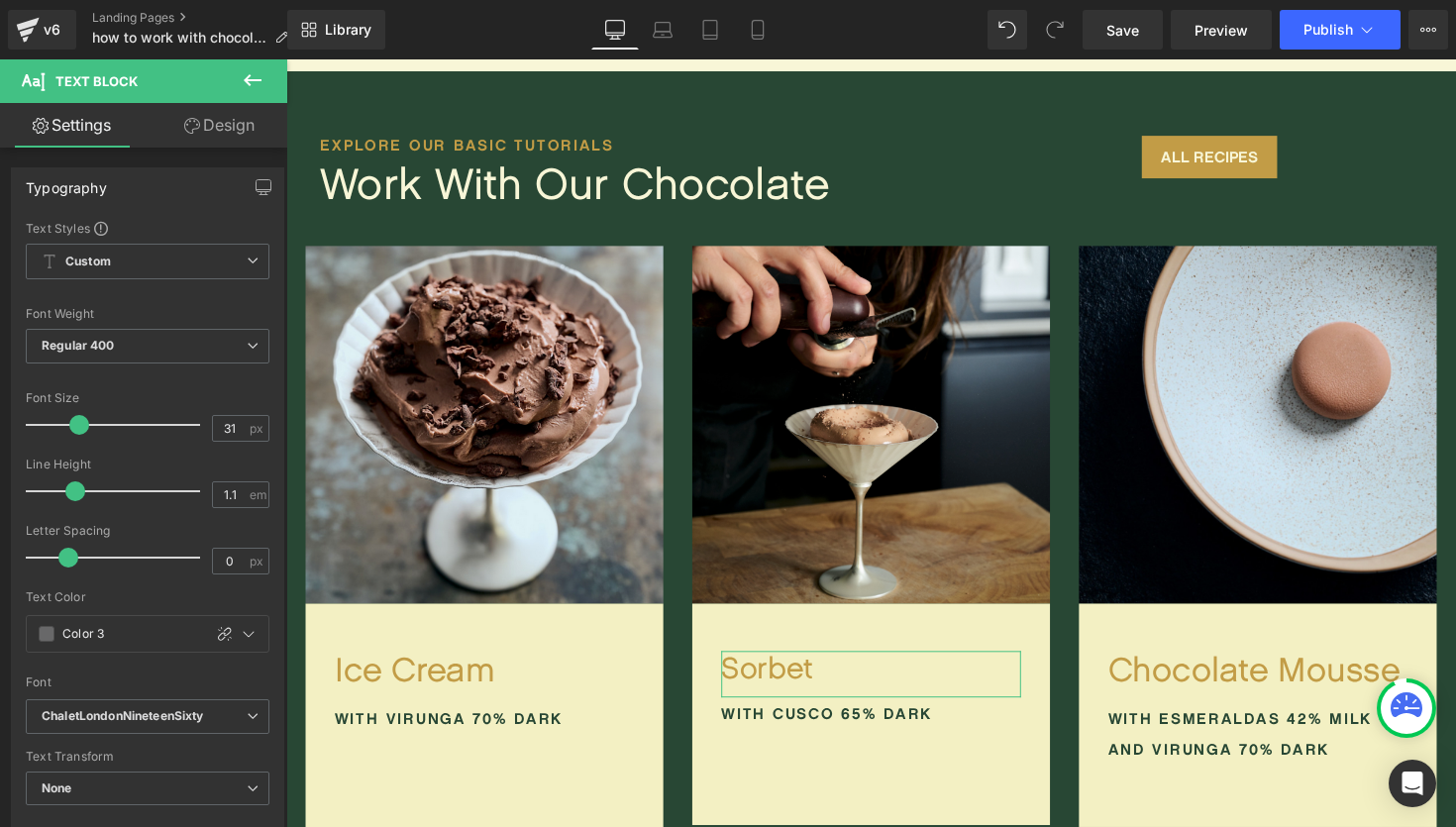 type on "30" 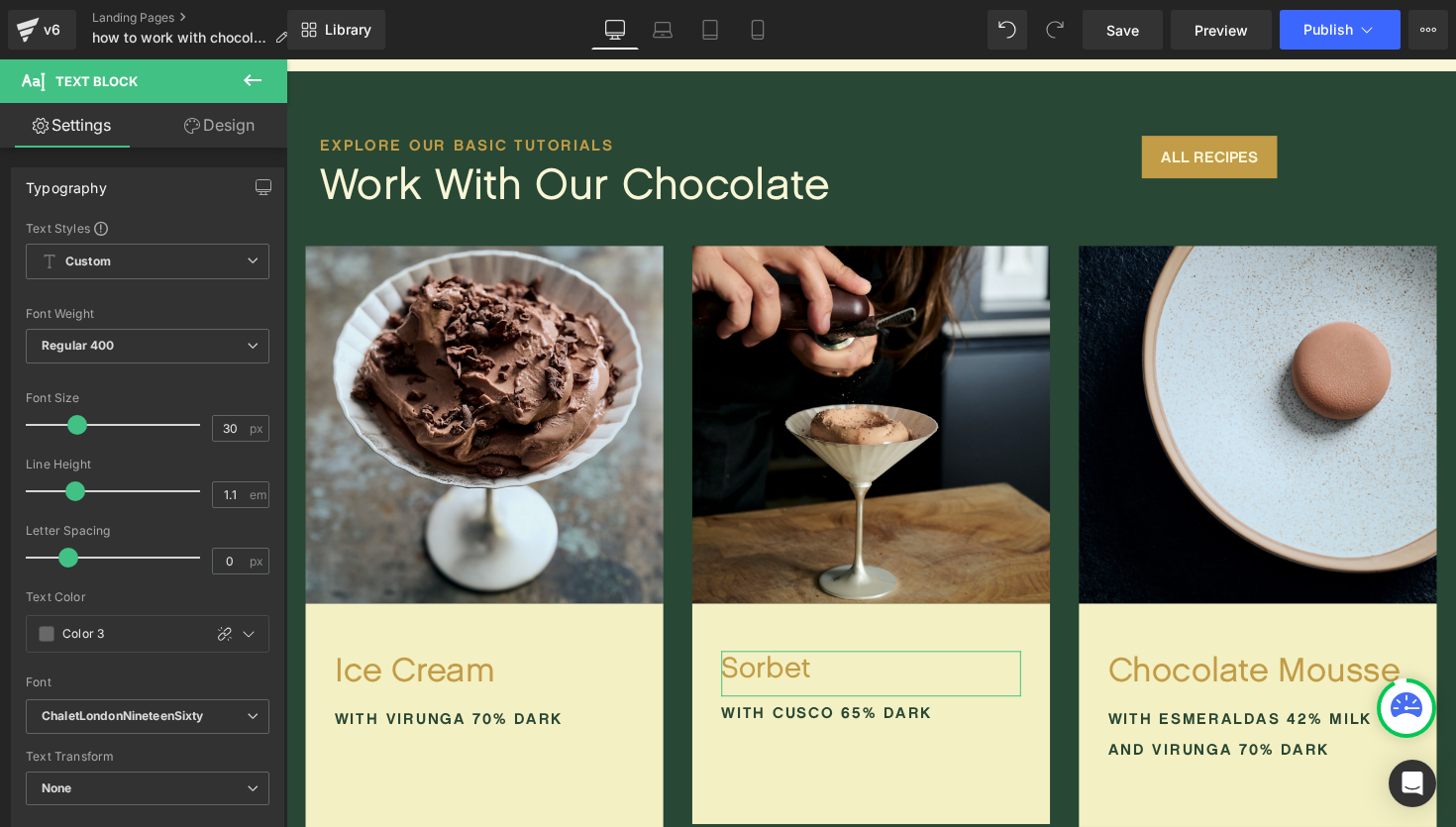 click at bounding box center (77, 425) 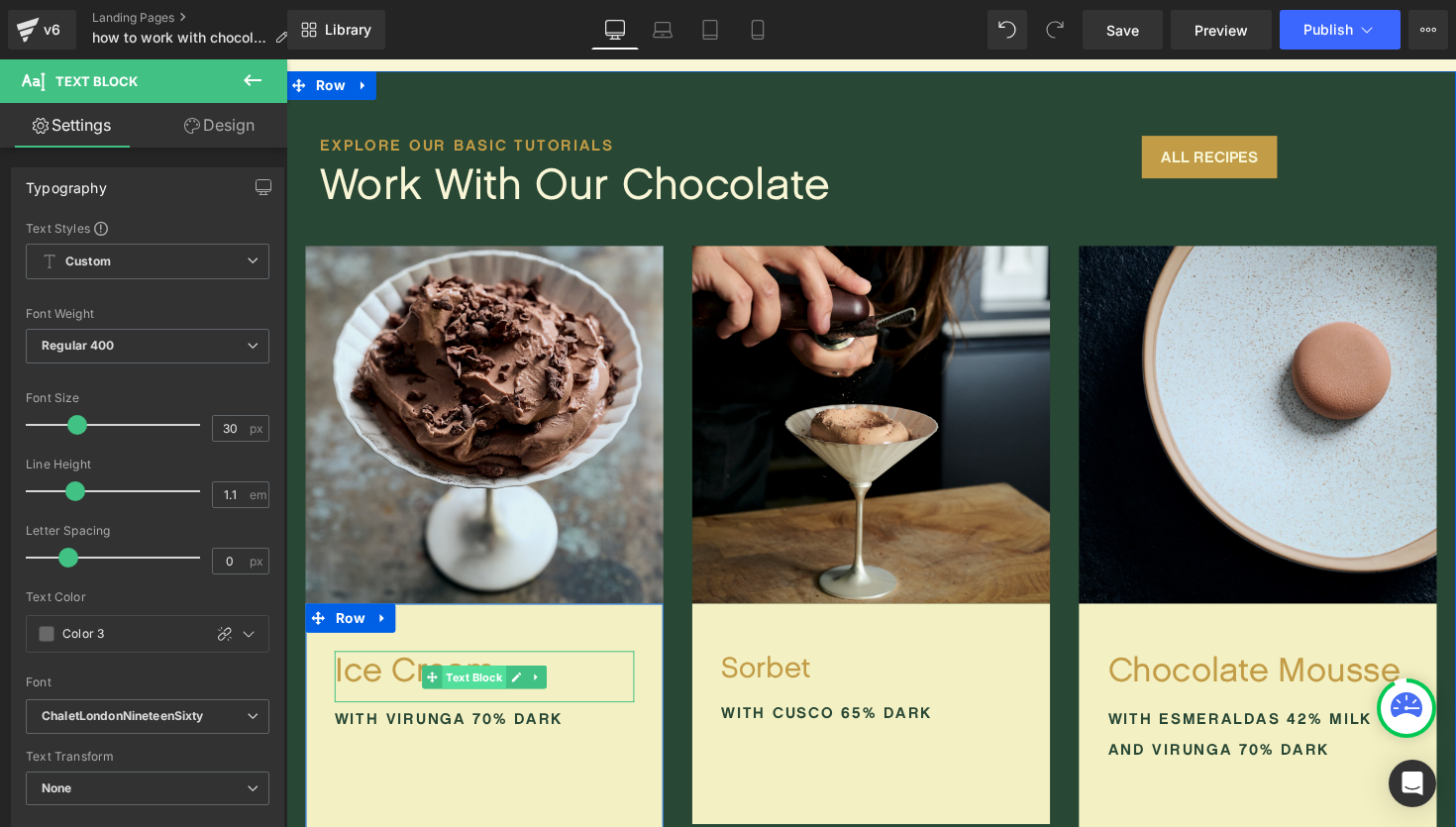 click on "Text Block" at bounding box center (478, 692) 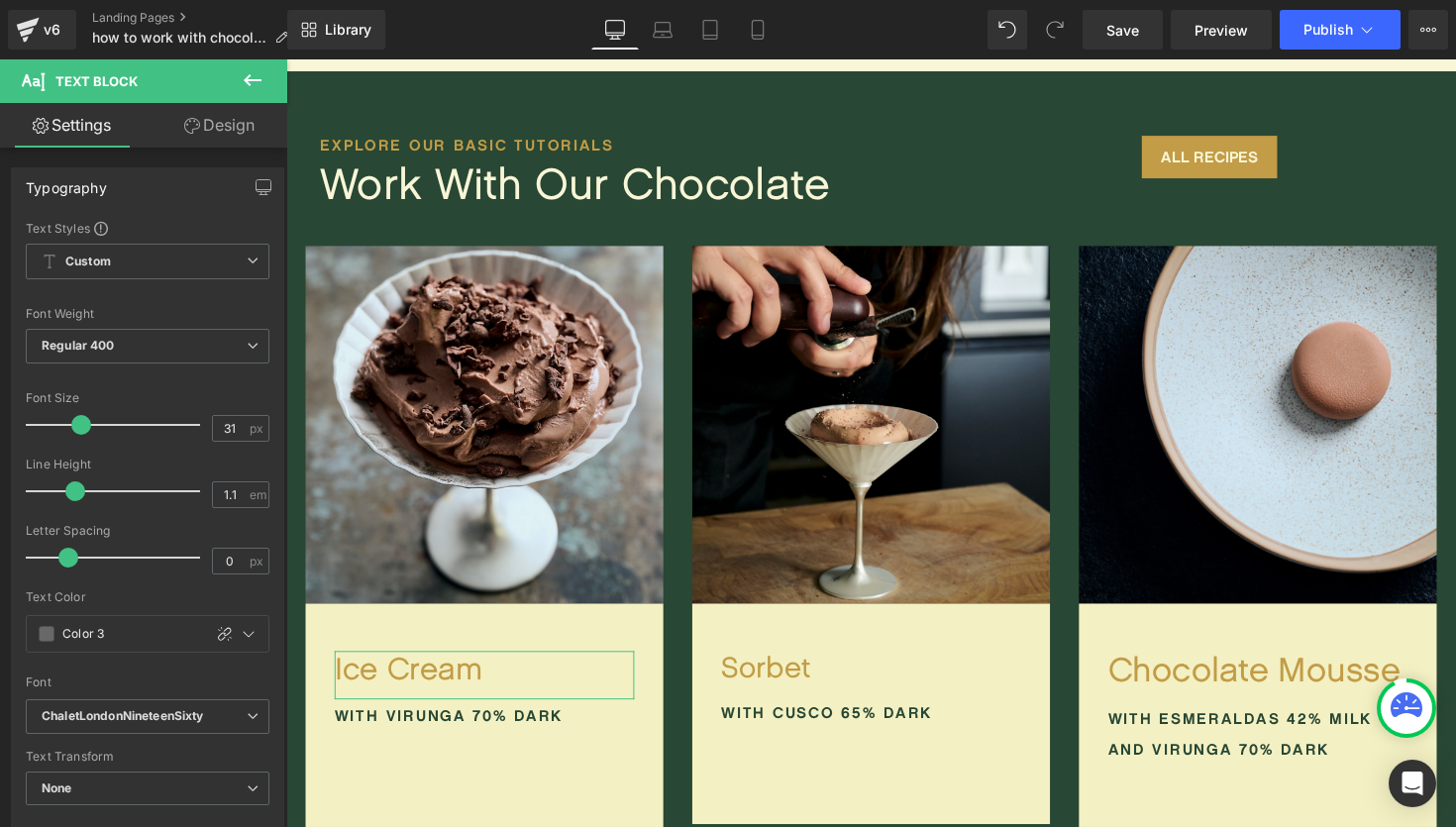 type on "30" 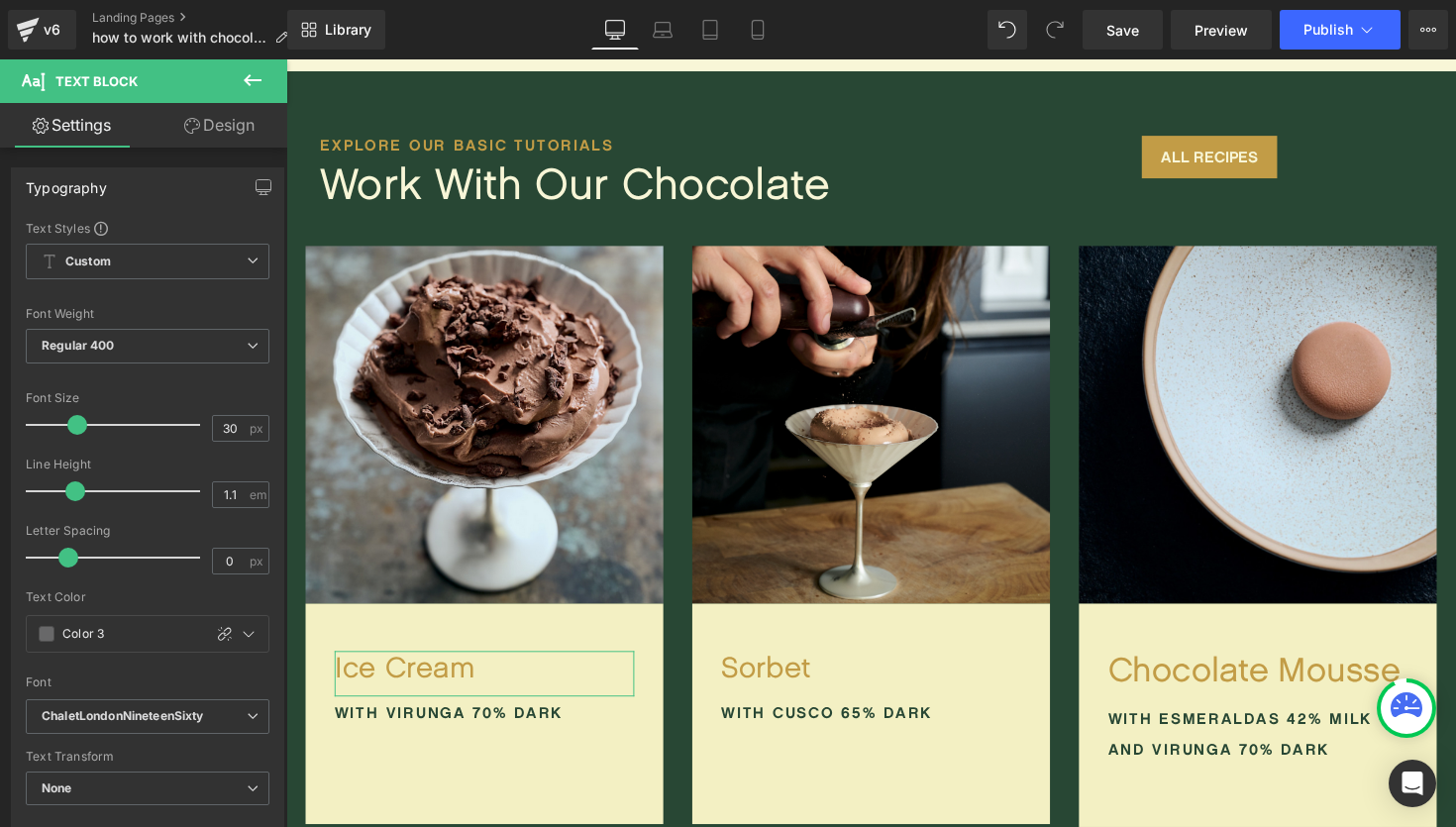 click at bounding box center (77, 425) 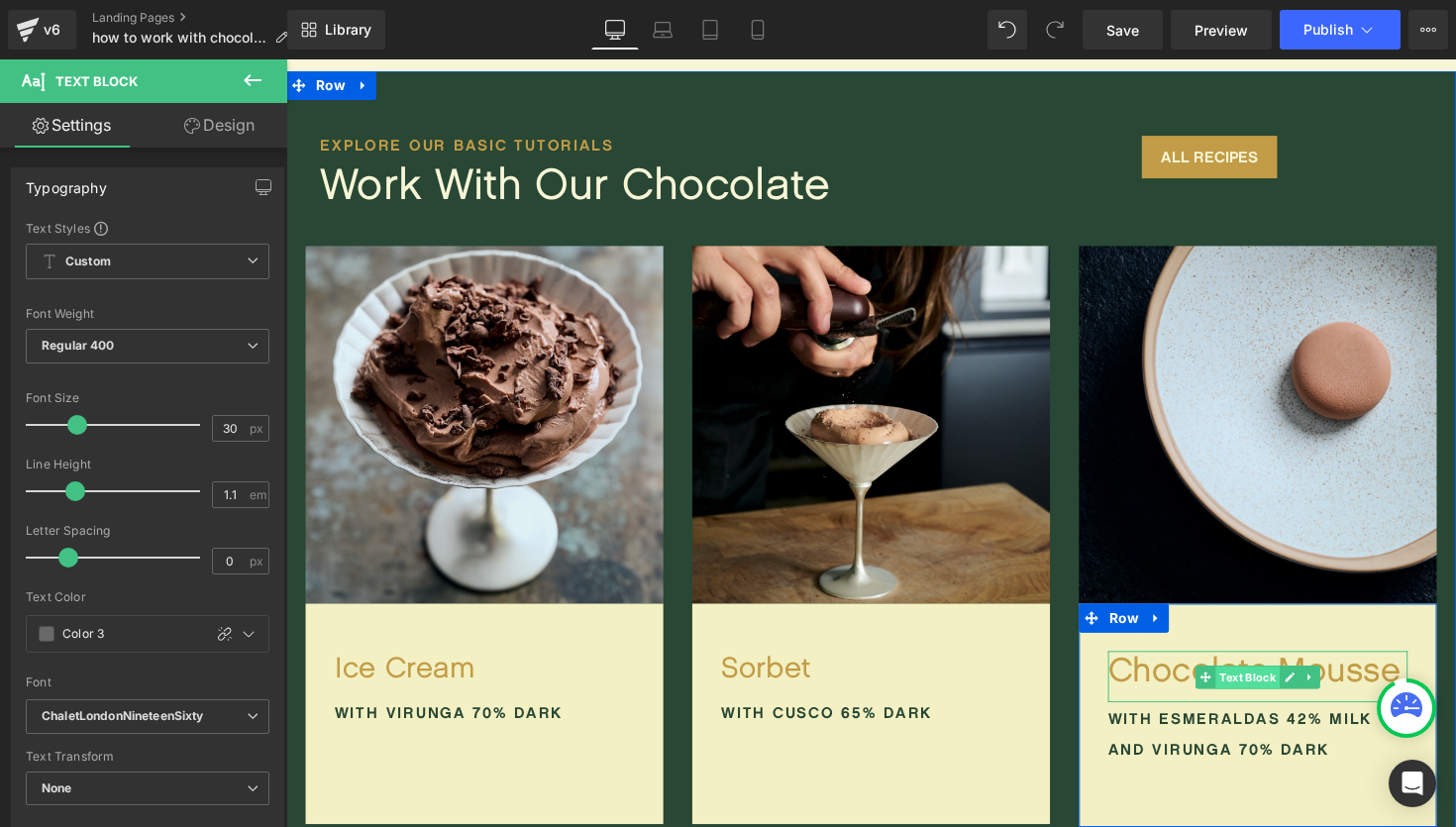 click on "Text Block" at bounding box center [1271, 692] 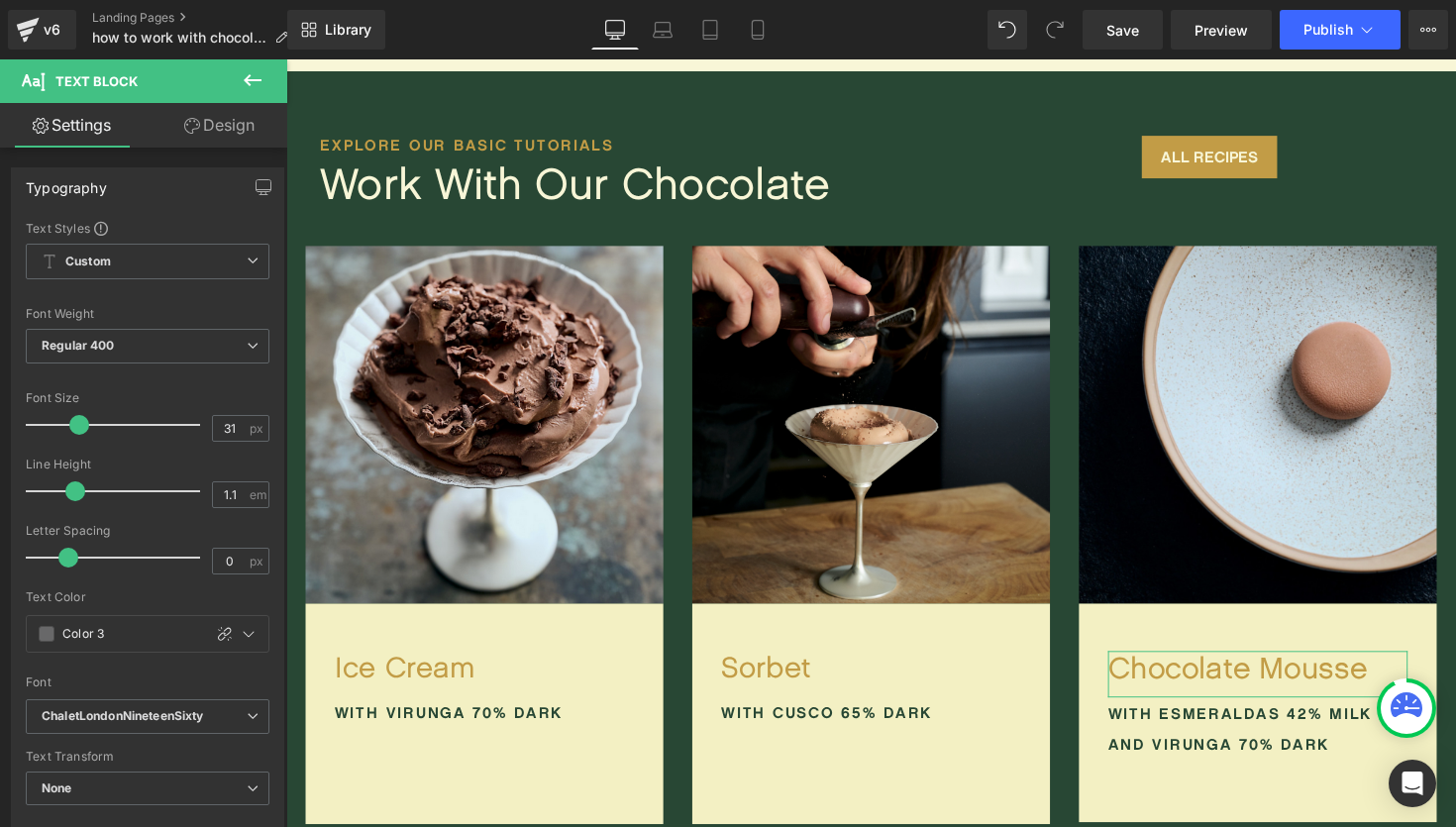 type on "30" 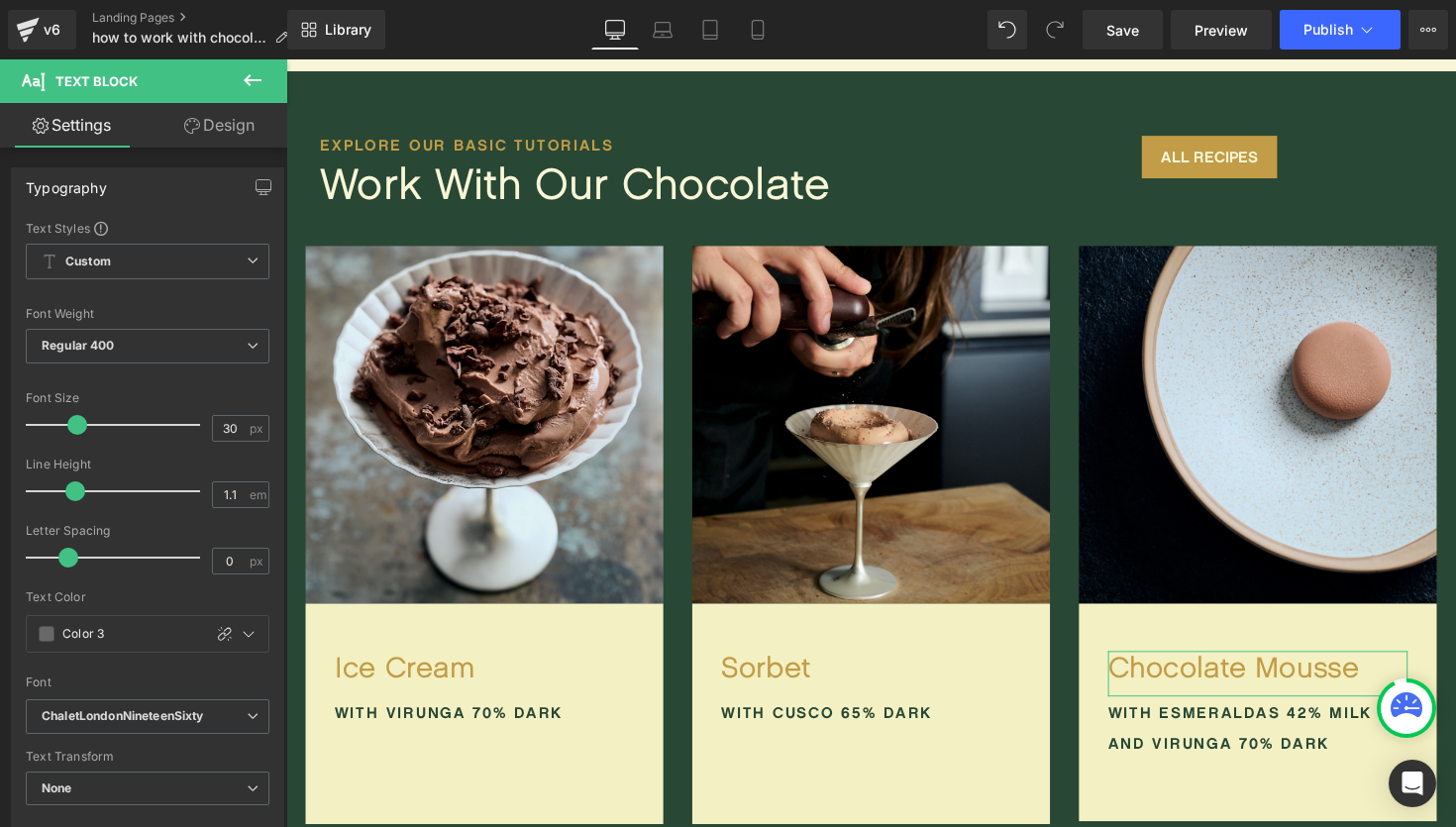 click at bounding box center (77, 425) 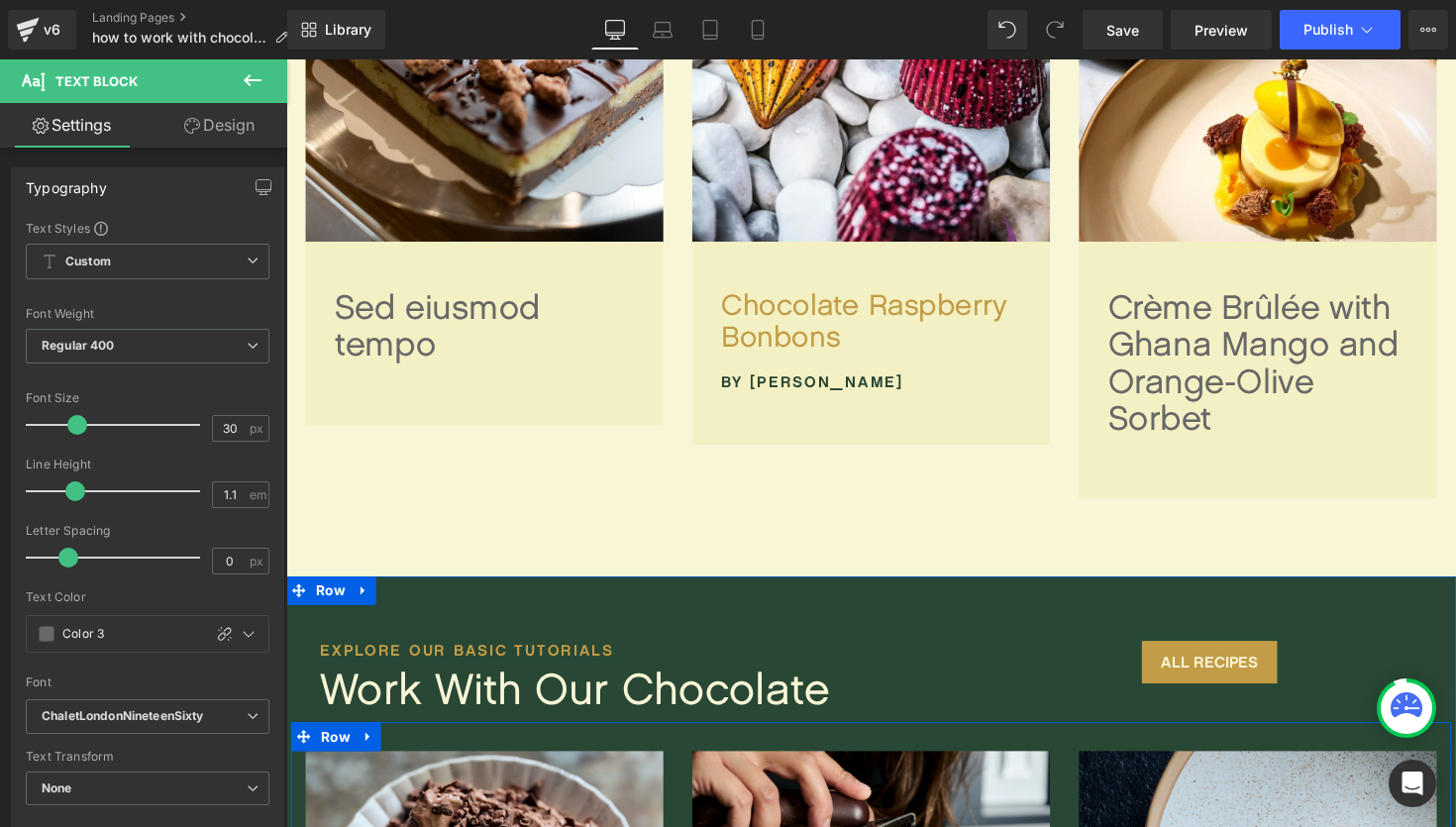 scroll, scrollTop: 959, scrollLeft: 0, axis: vertical 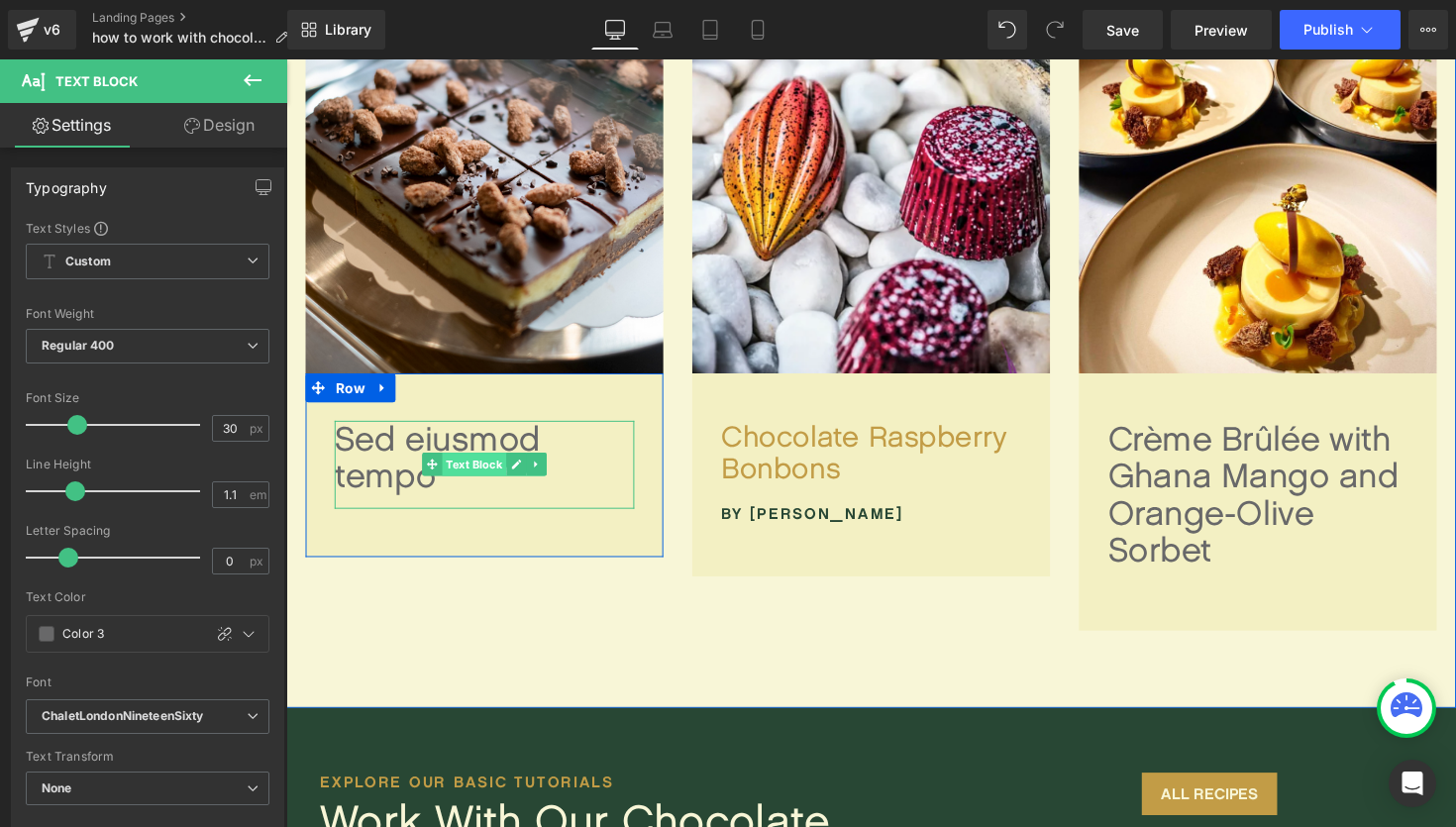 click on "Text Block" at bounding box center [478, 474] 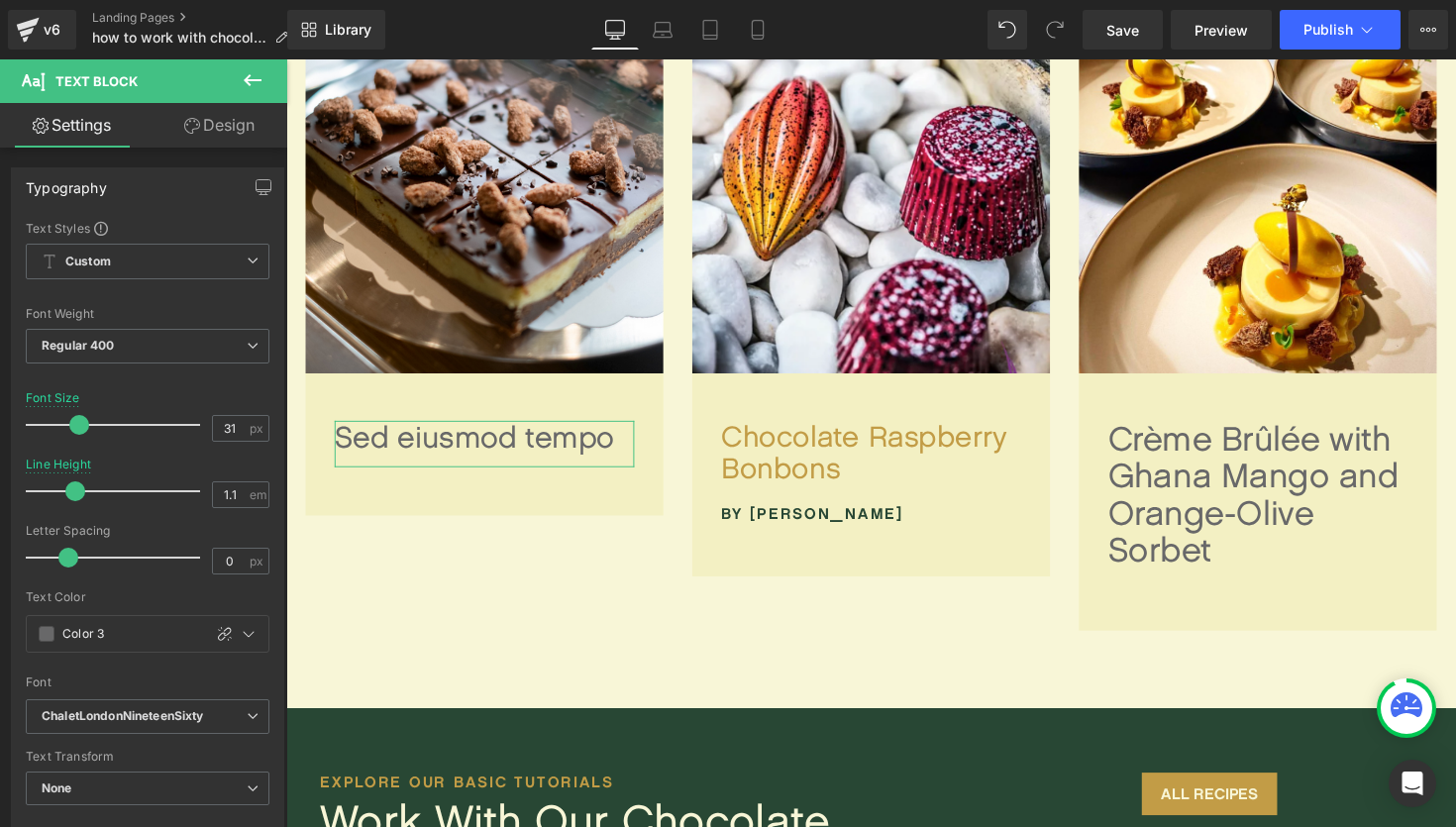 type on "30" 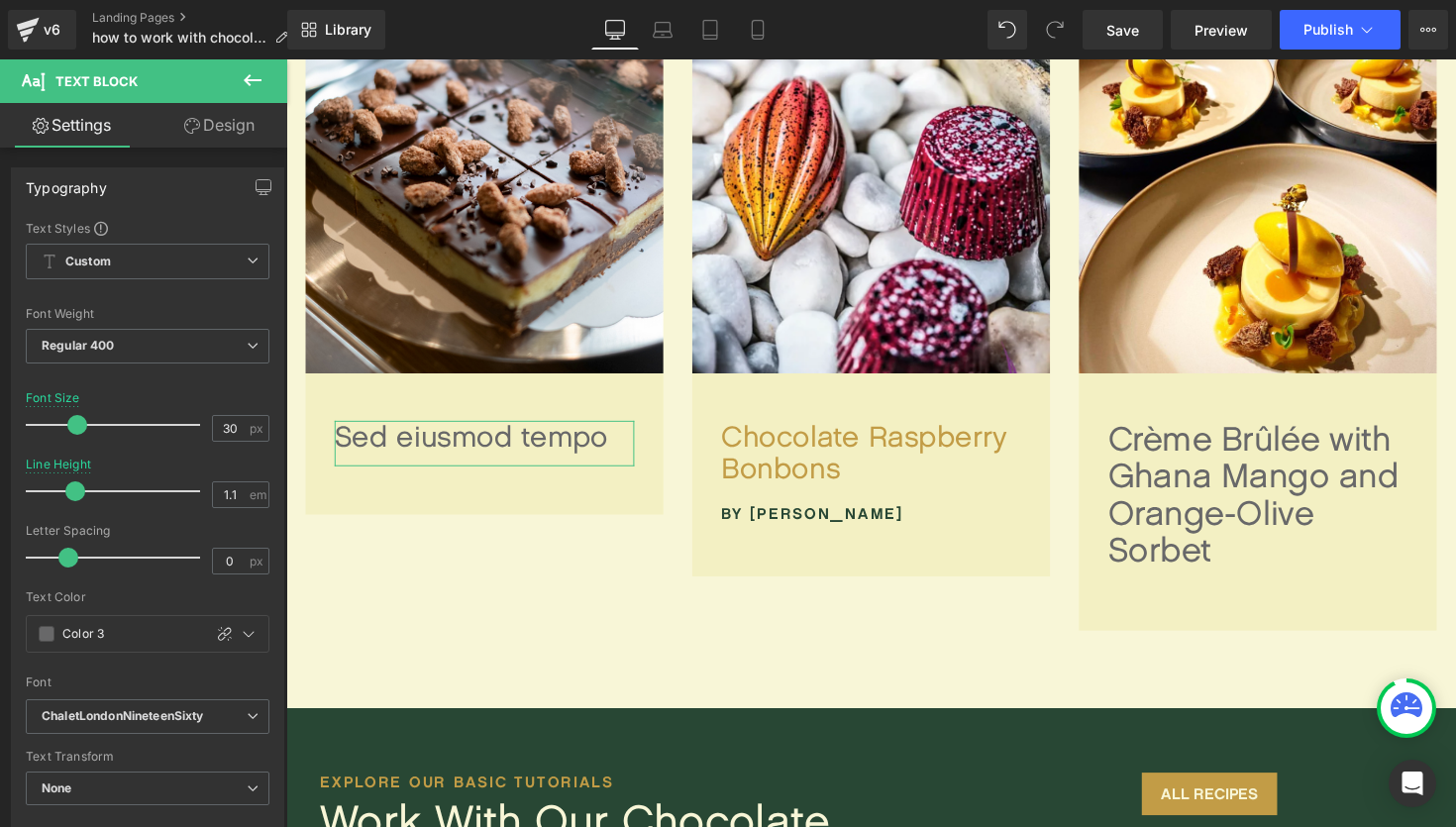 click at bounding box center [77, 425] 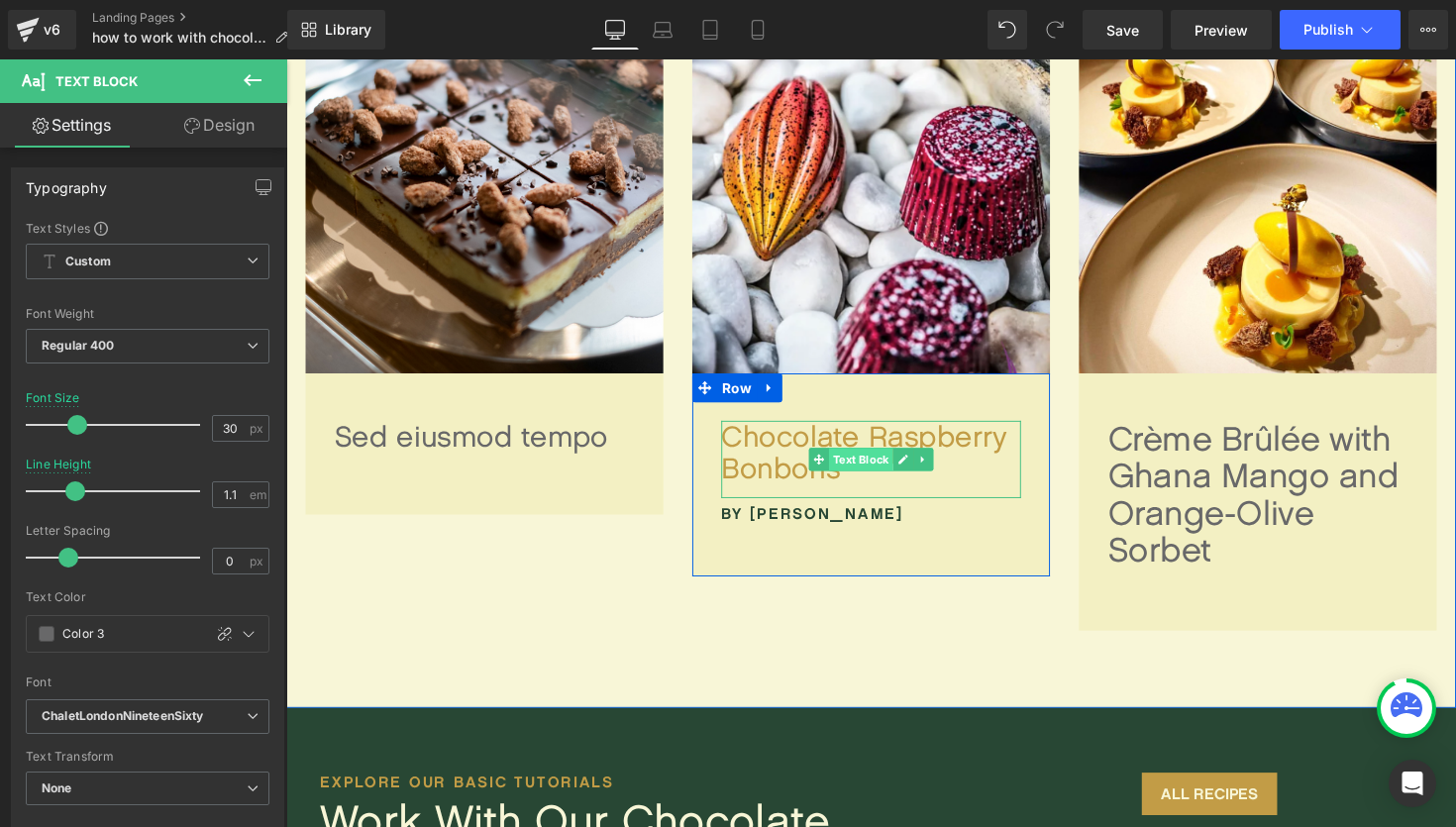 click on "Text Block" at bounding box center (875, 469) 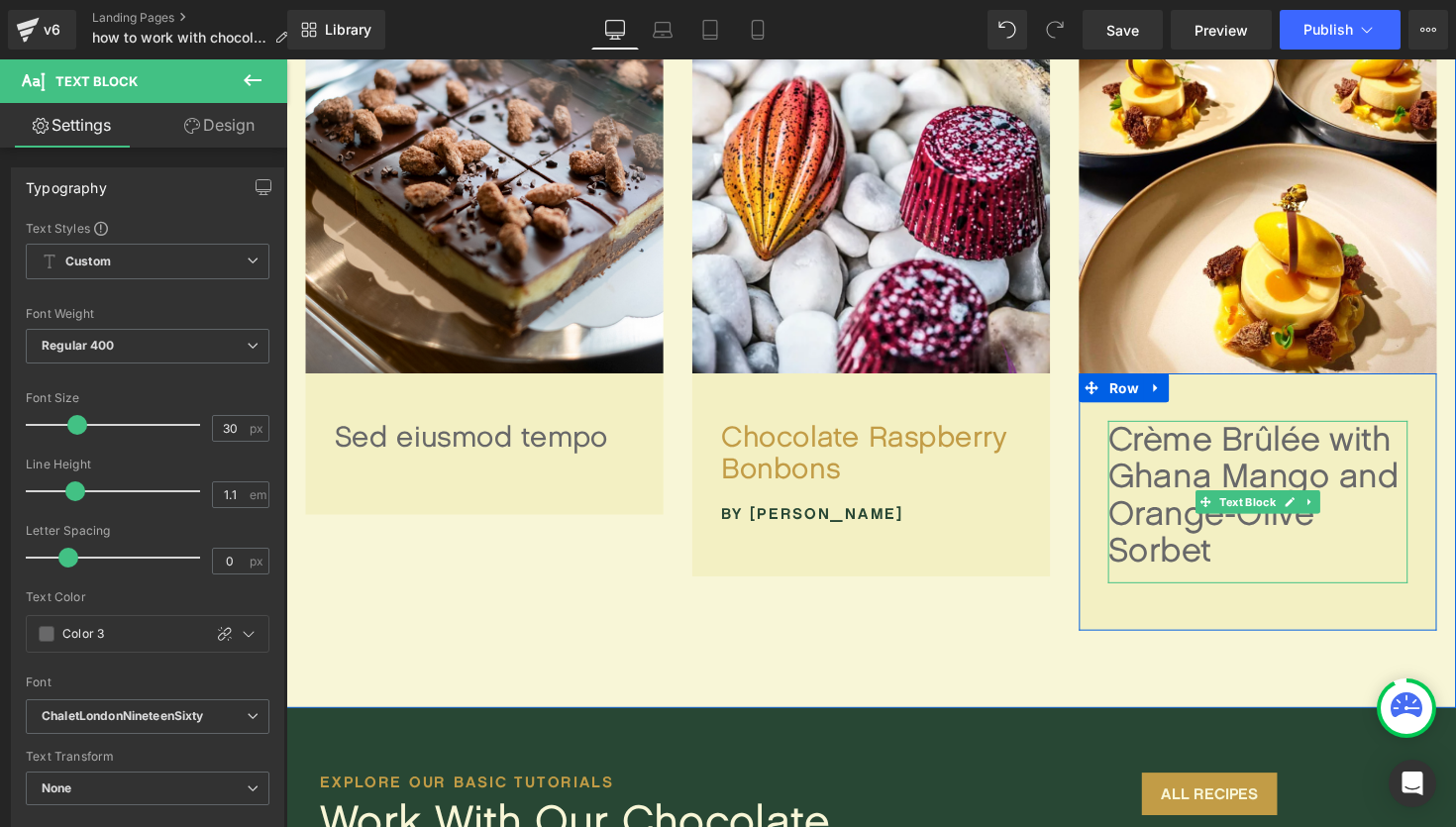 click on "Crème Brûlée with Ghana Mango and Orange-Olive Sorbet" at bounding box center (1282, 513) 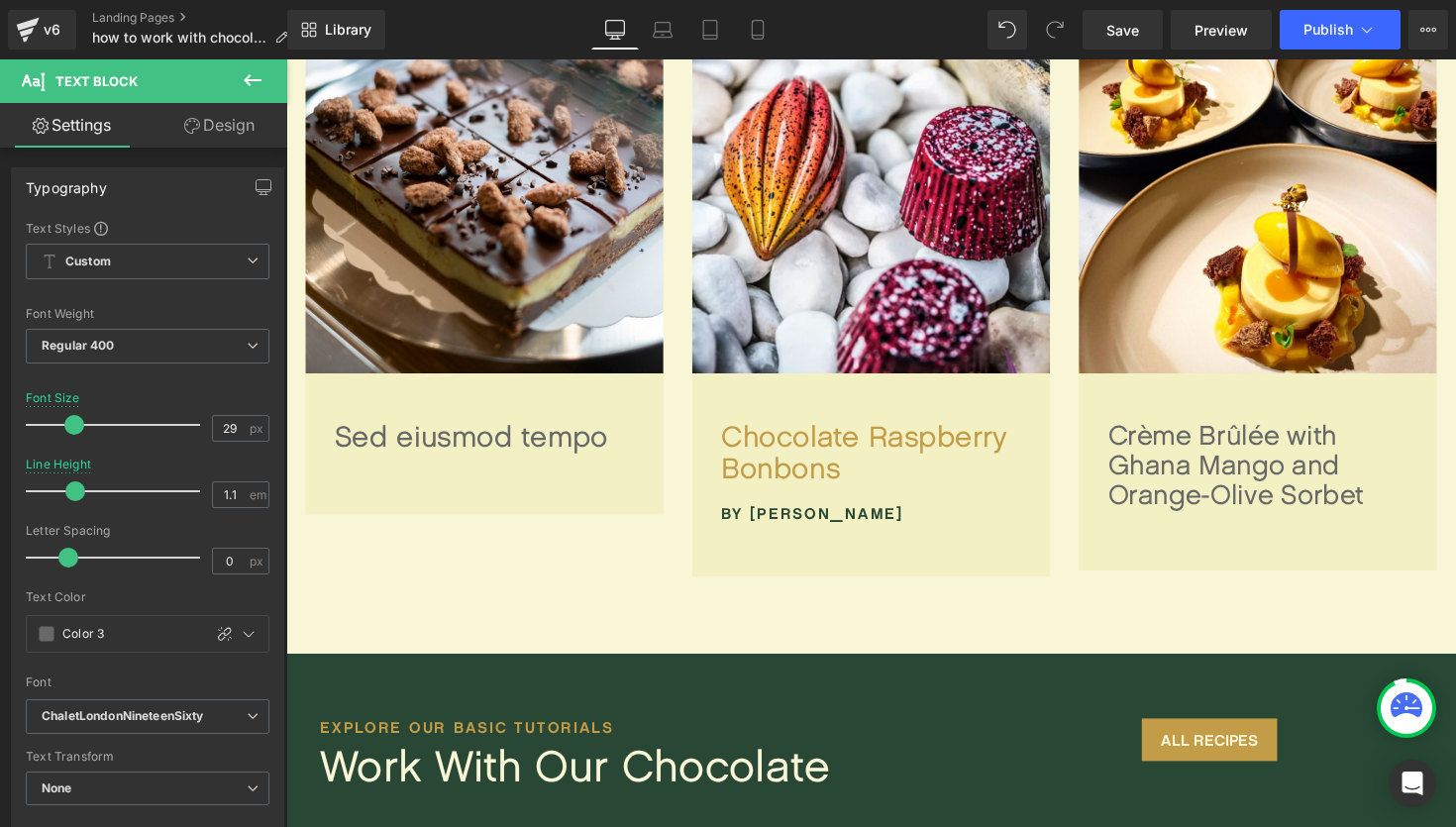 type on "30" 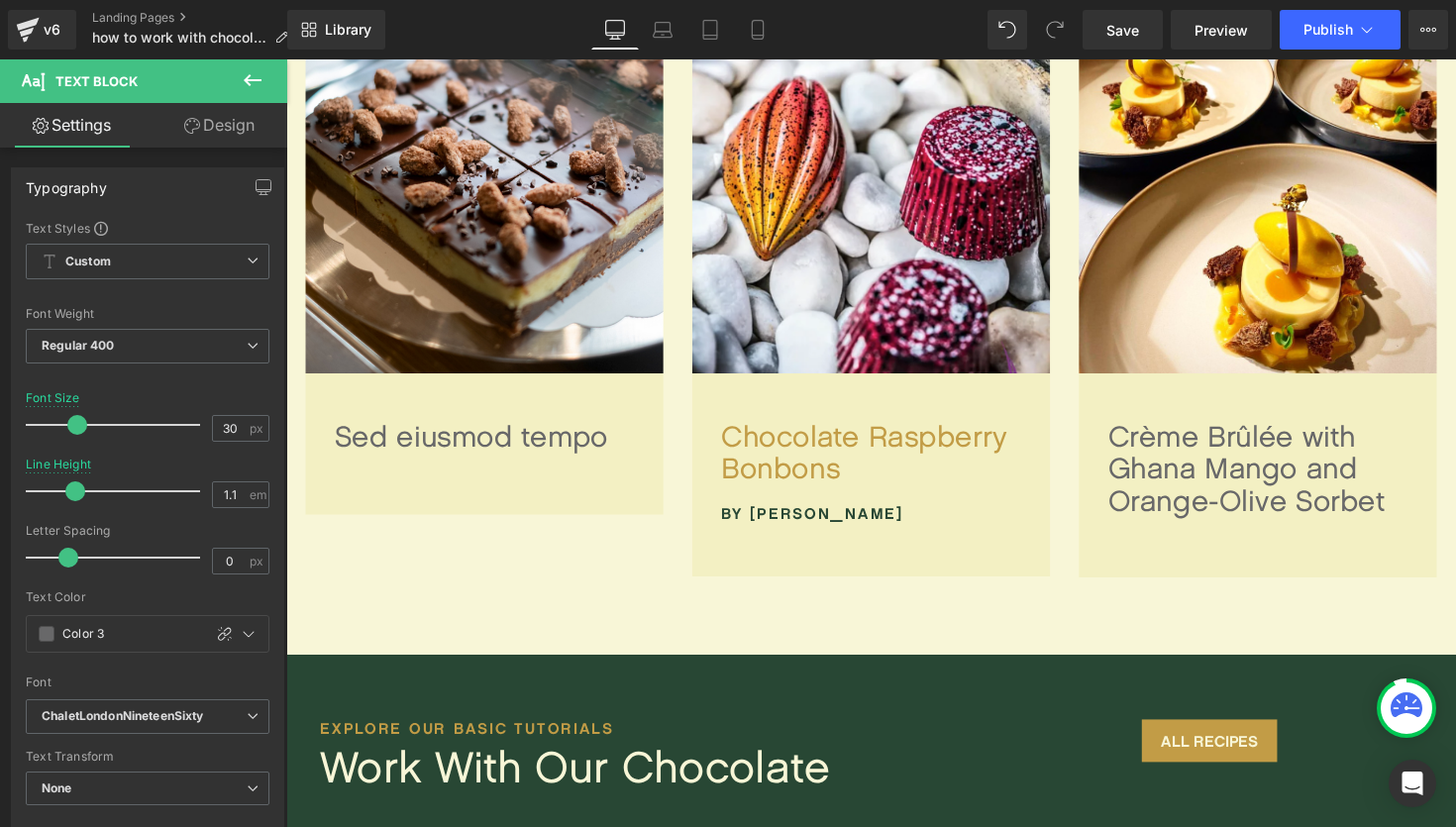 click at bounding box center (77, 425) 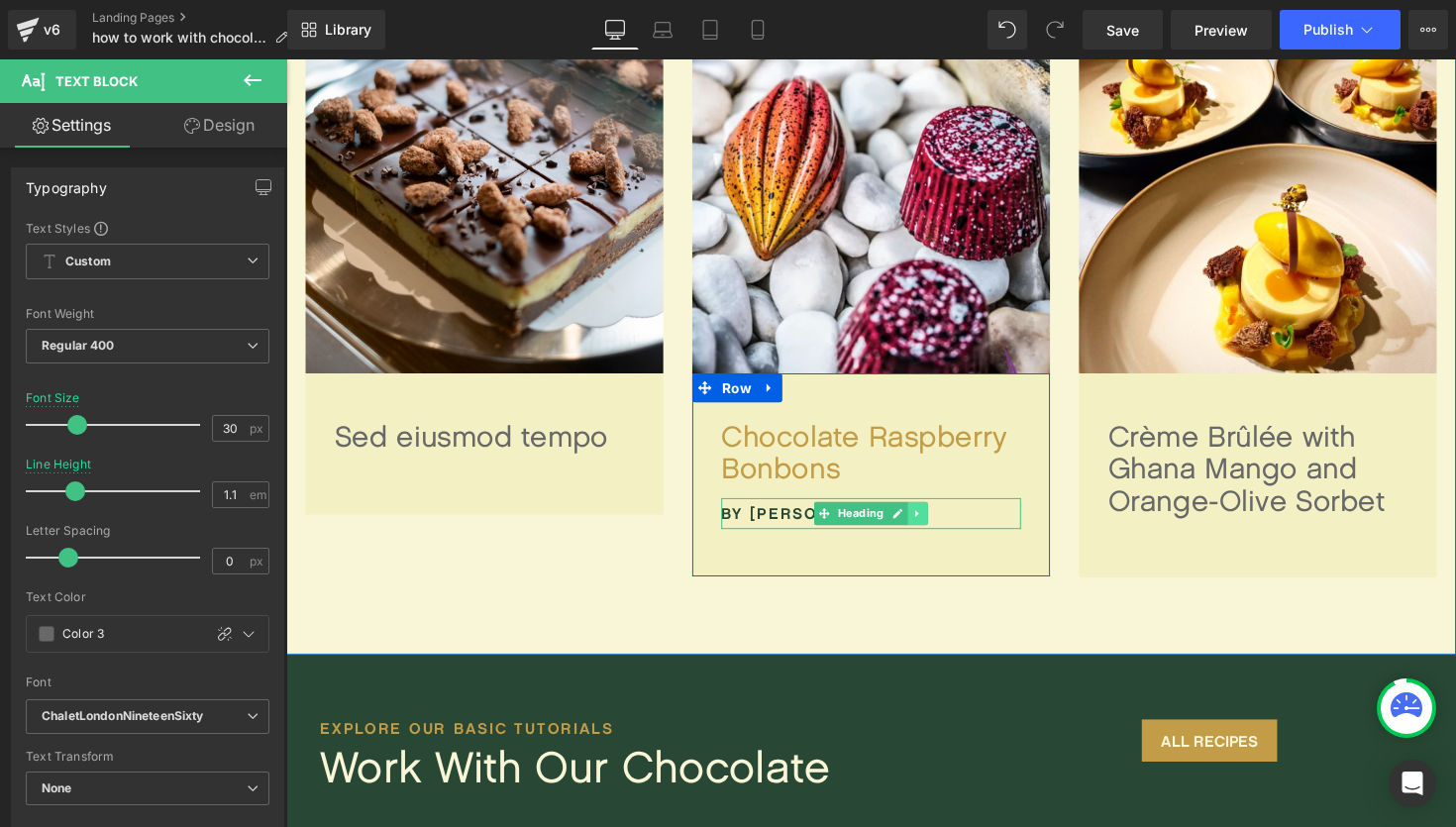 click 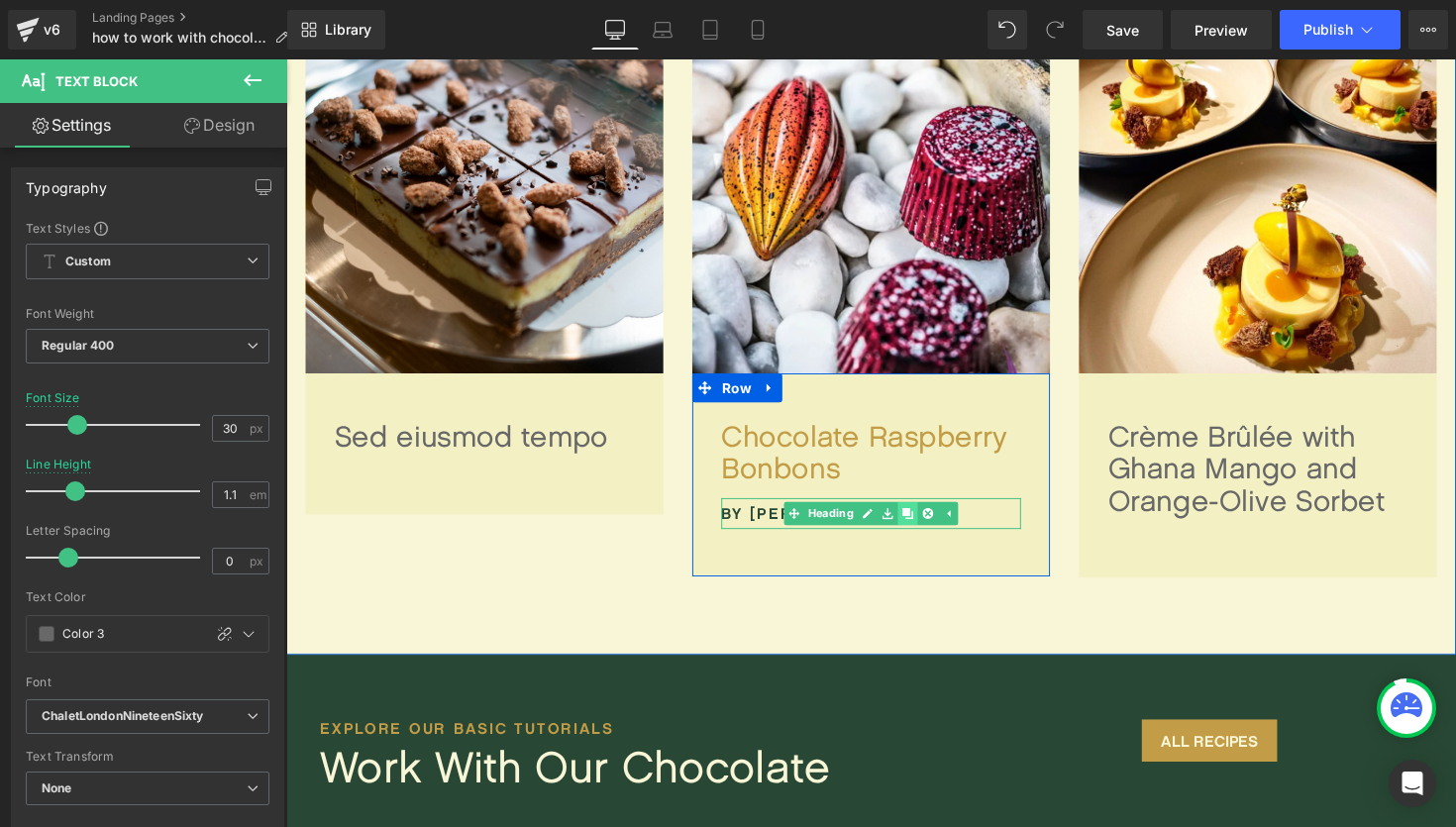 click 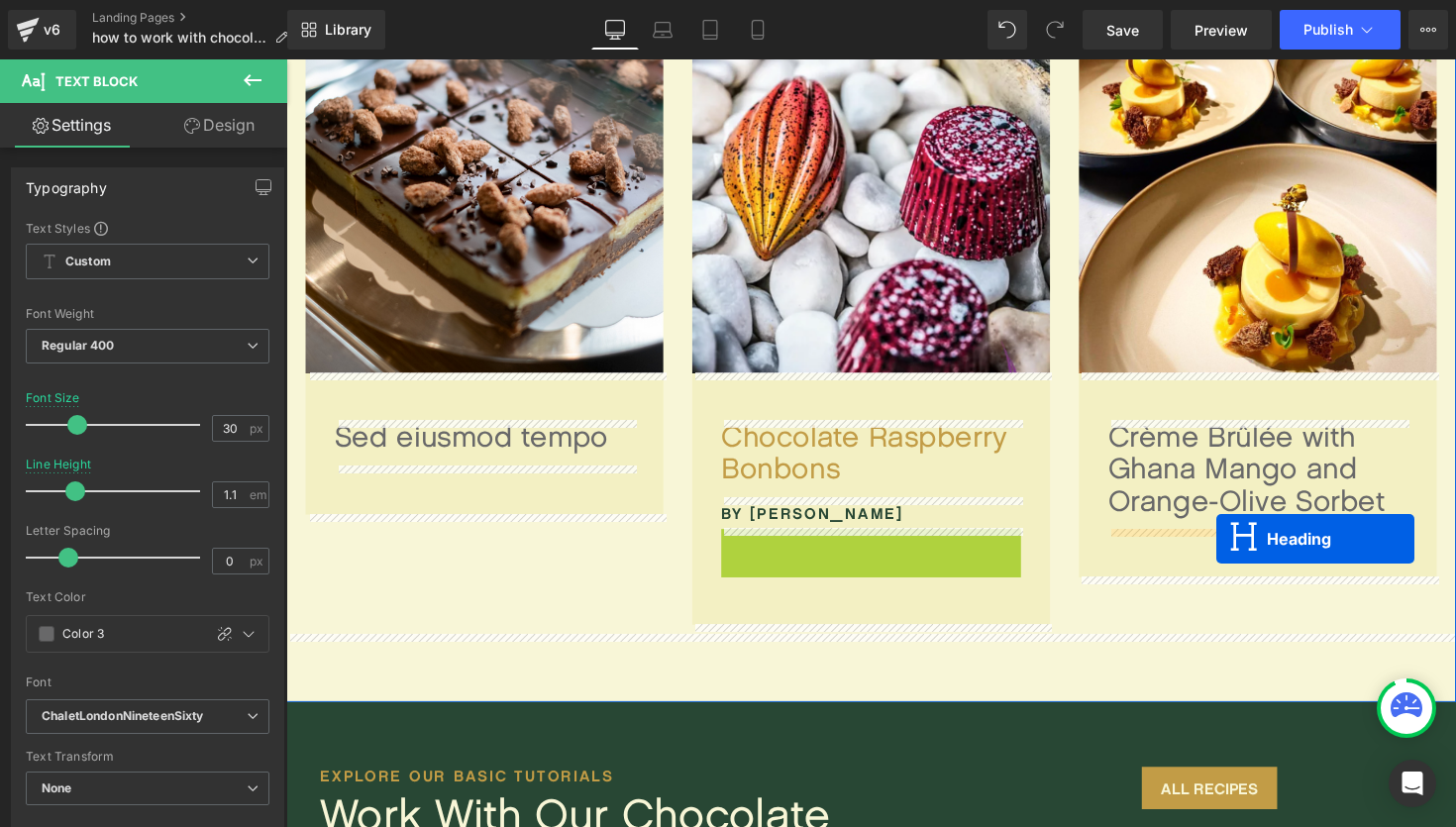 drag, startPoint x: 840, startPoint y: 559, endPoint x: 1239, endPoint y: 551, distance: 399.0802 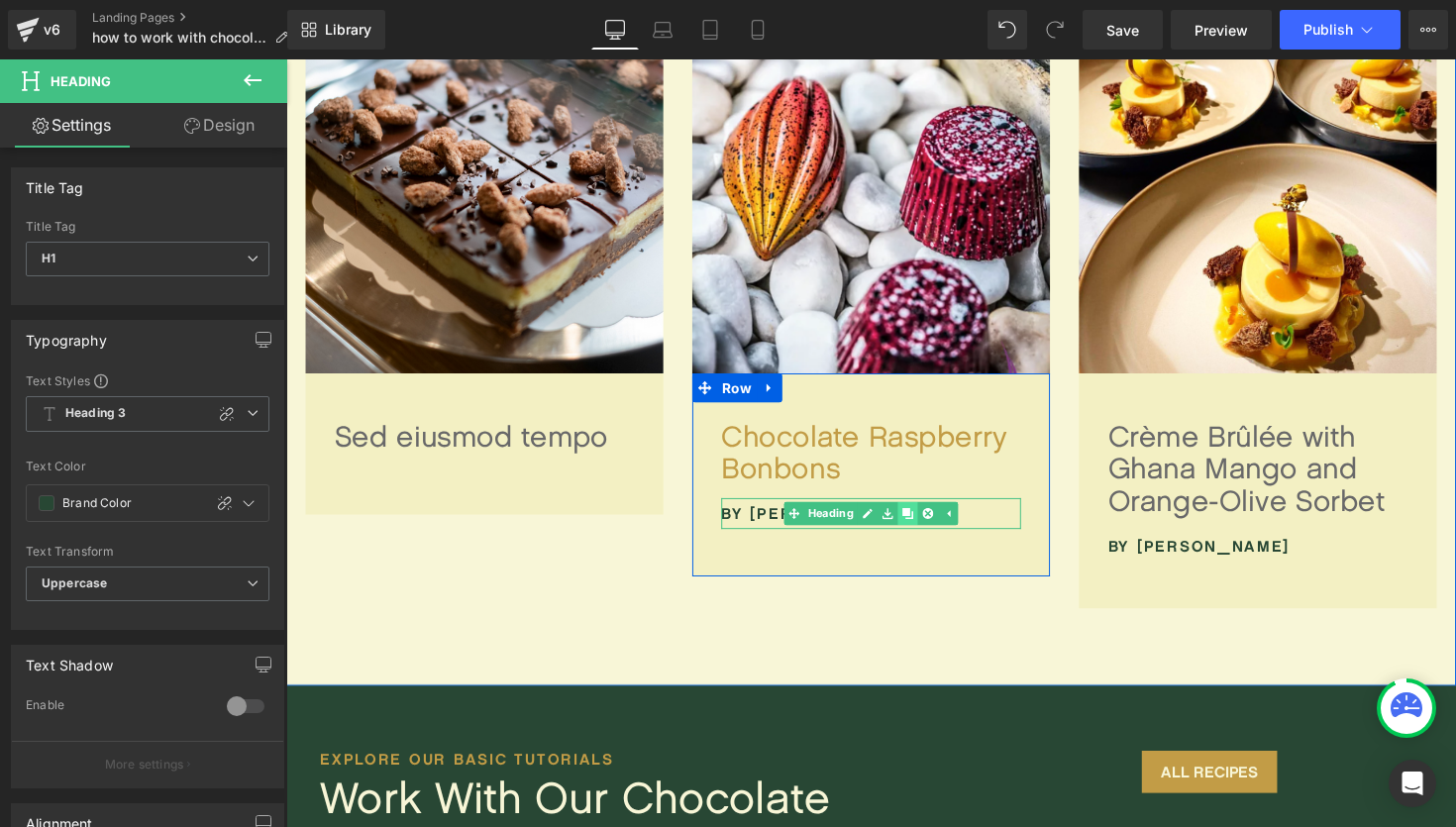 click 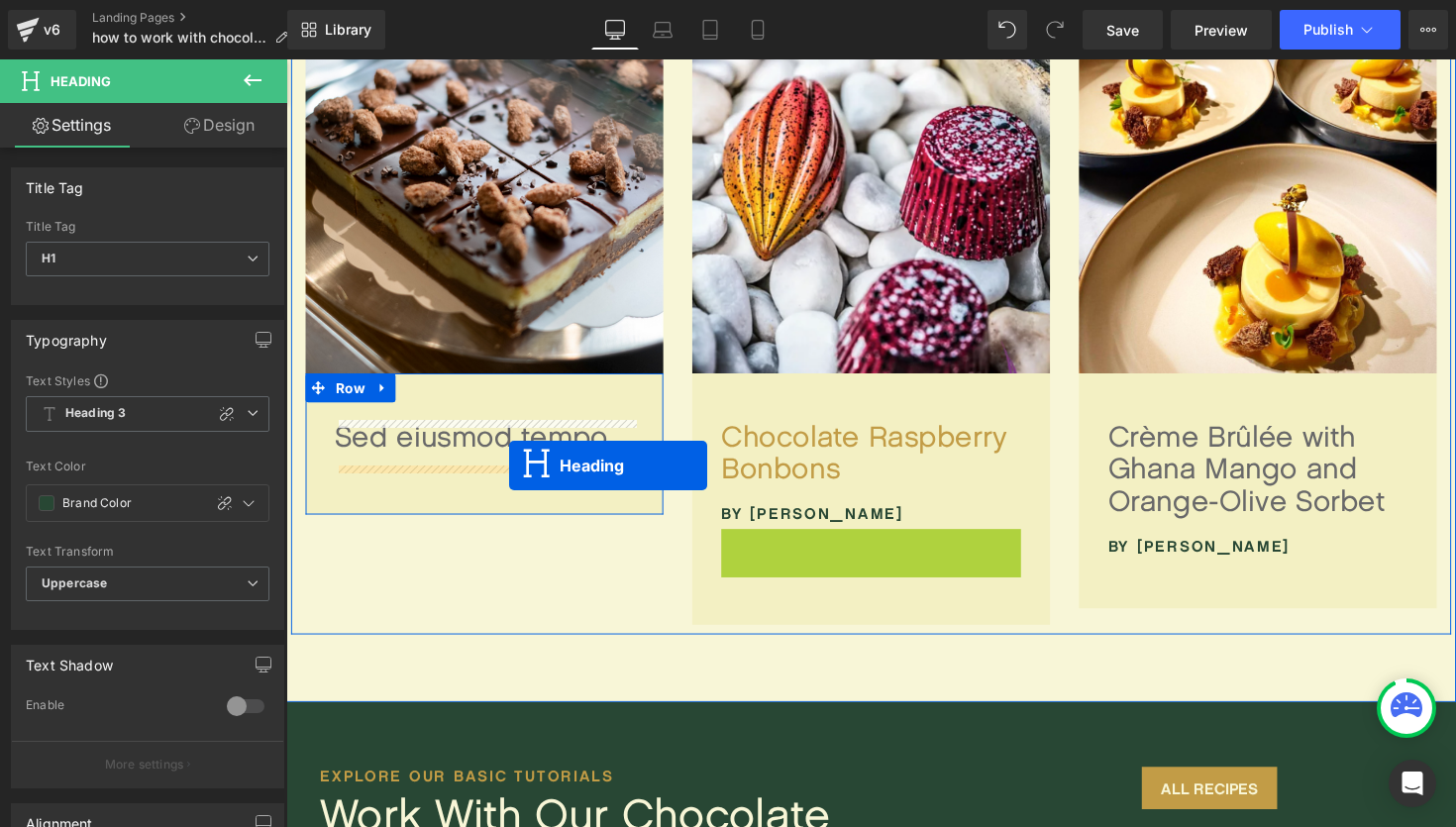drag, startPoint x: 841, startPoint y: 561, endPoint x: 515, endPoint y: 475, distance: 337.1528 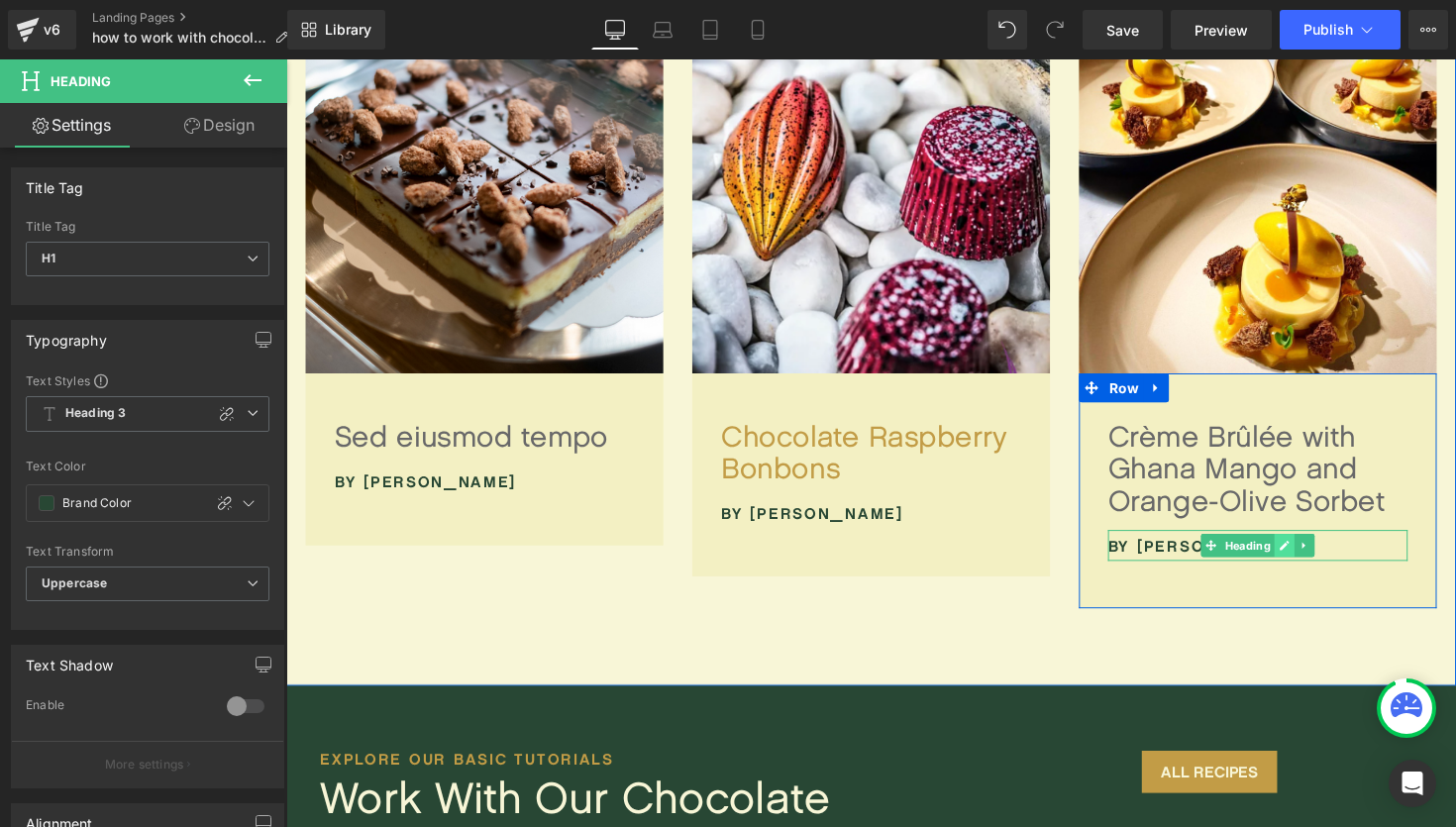 click at bounding box center (1308, 558) 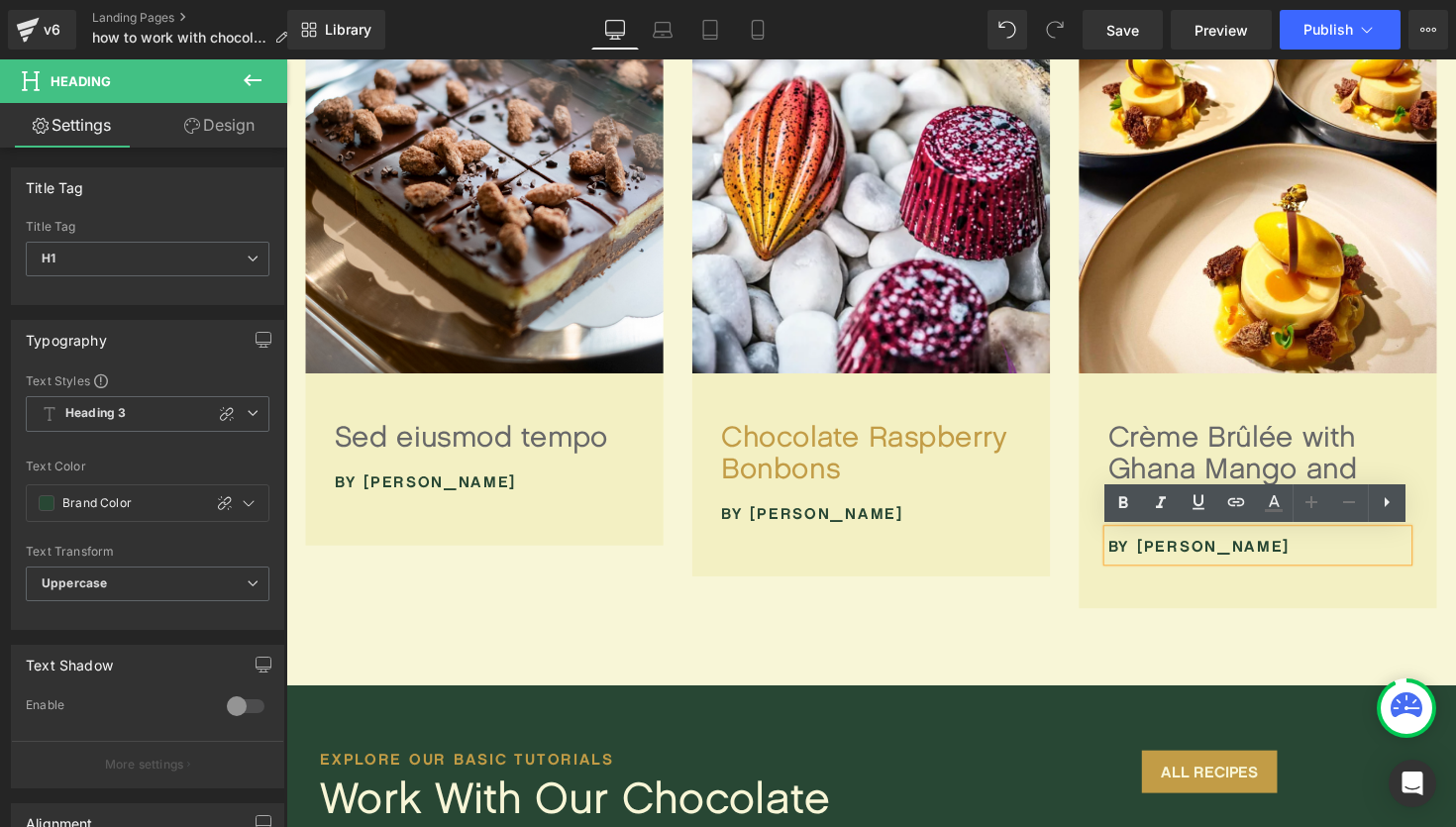 click on "by [PERSON_NAME]" at bounding box center [1282, 558] 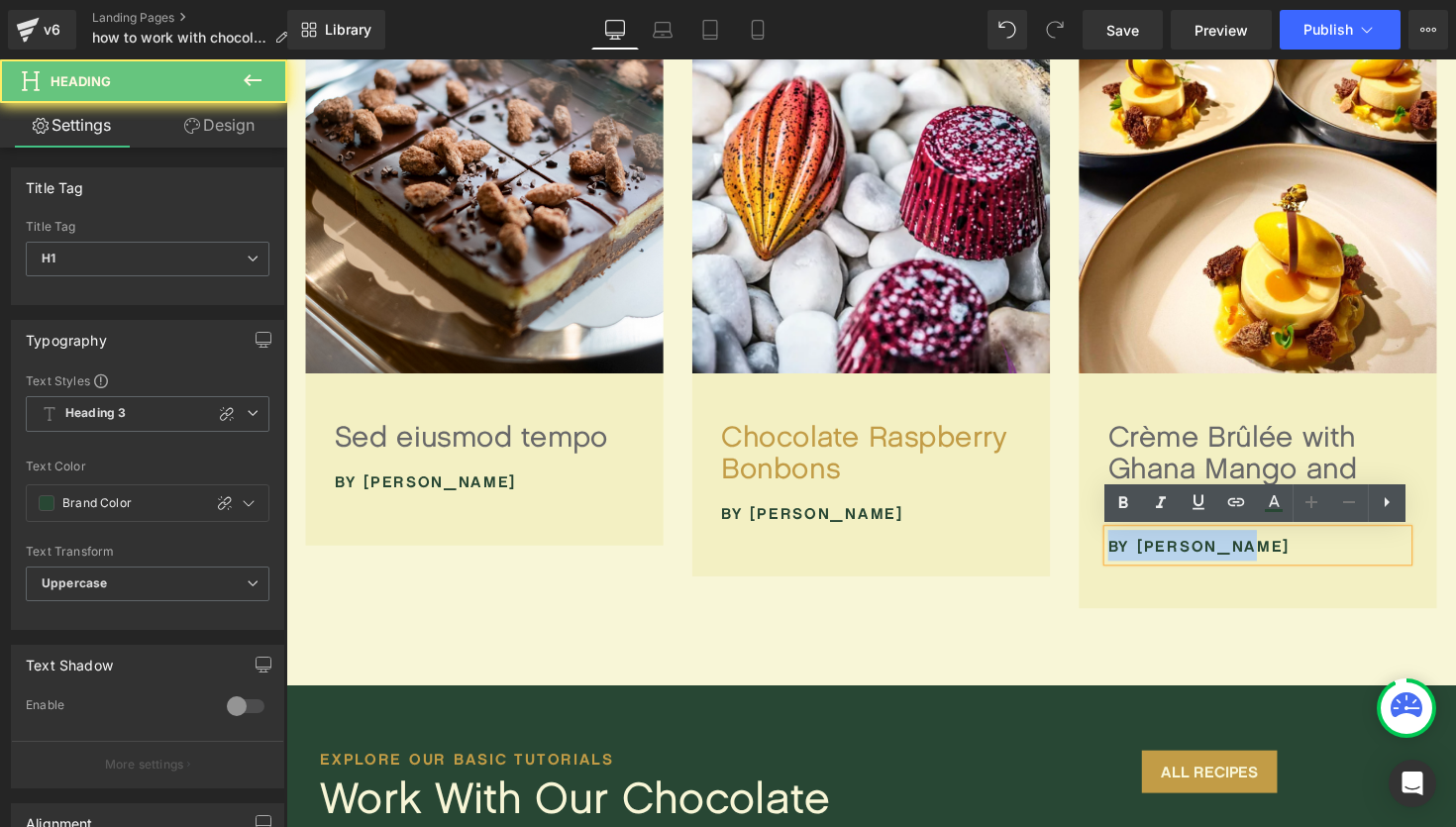click on "by [PERSON_NAME]" at bounding box center [1282, 558] 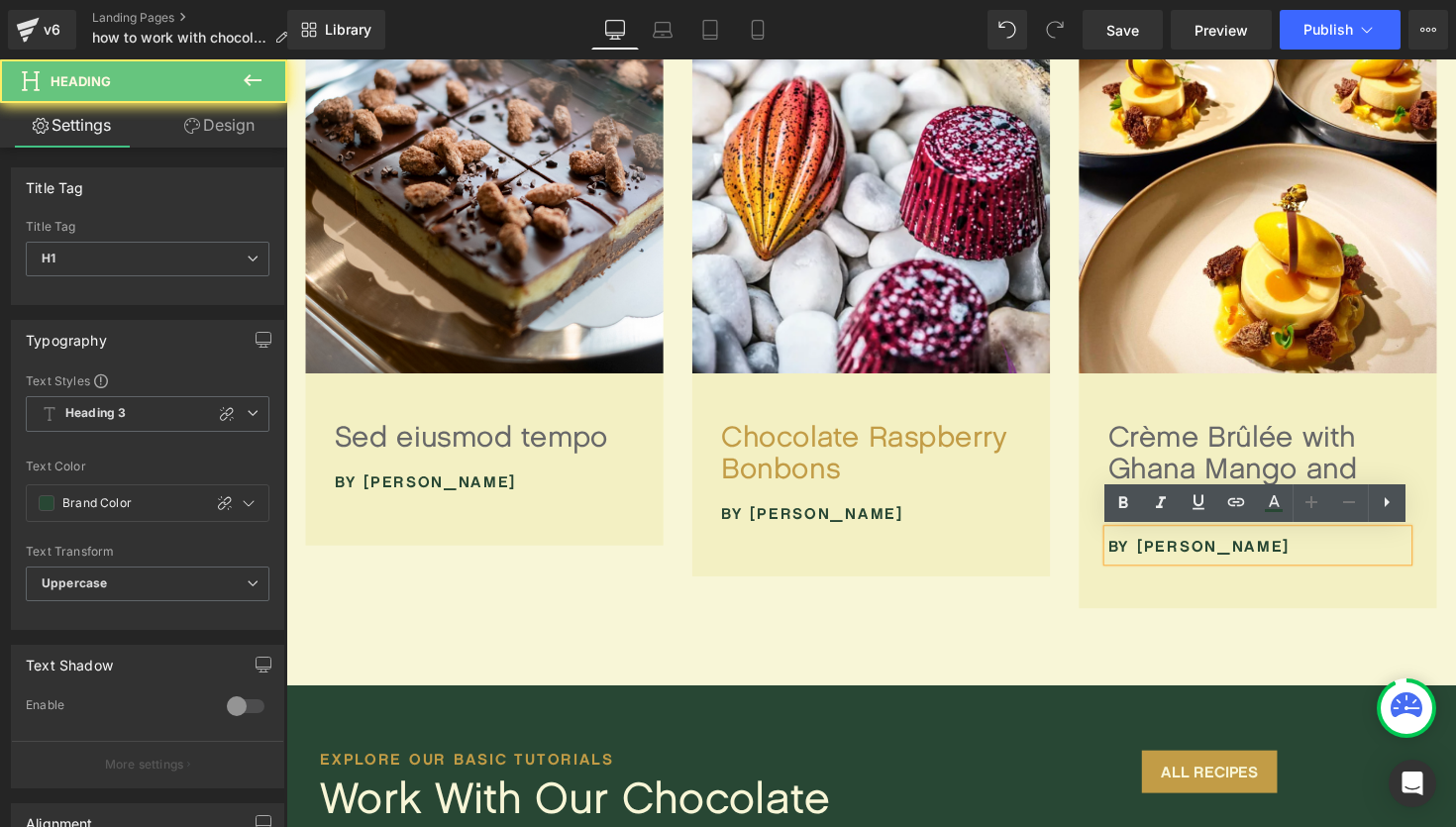 click on "by [PERSON_NAME]" at bounding box center (1282, 558) 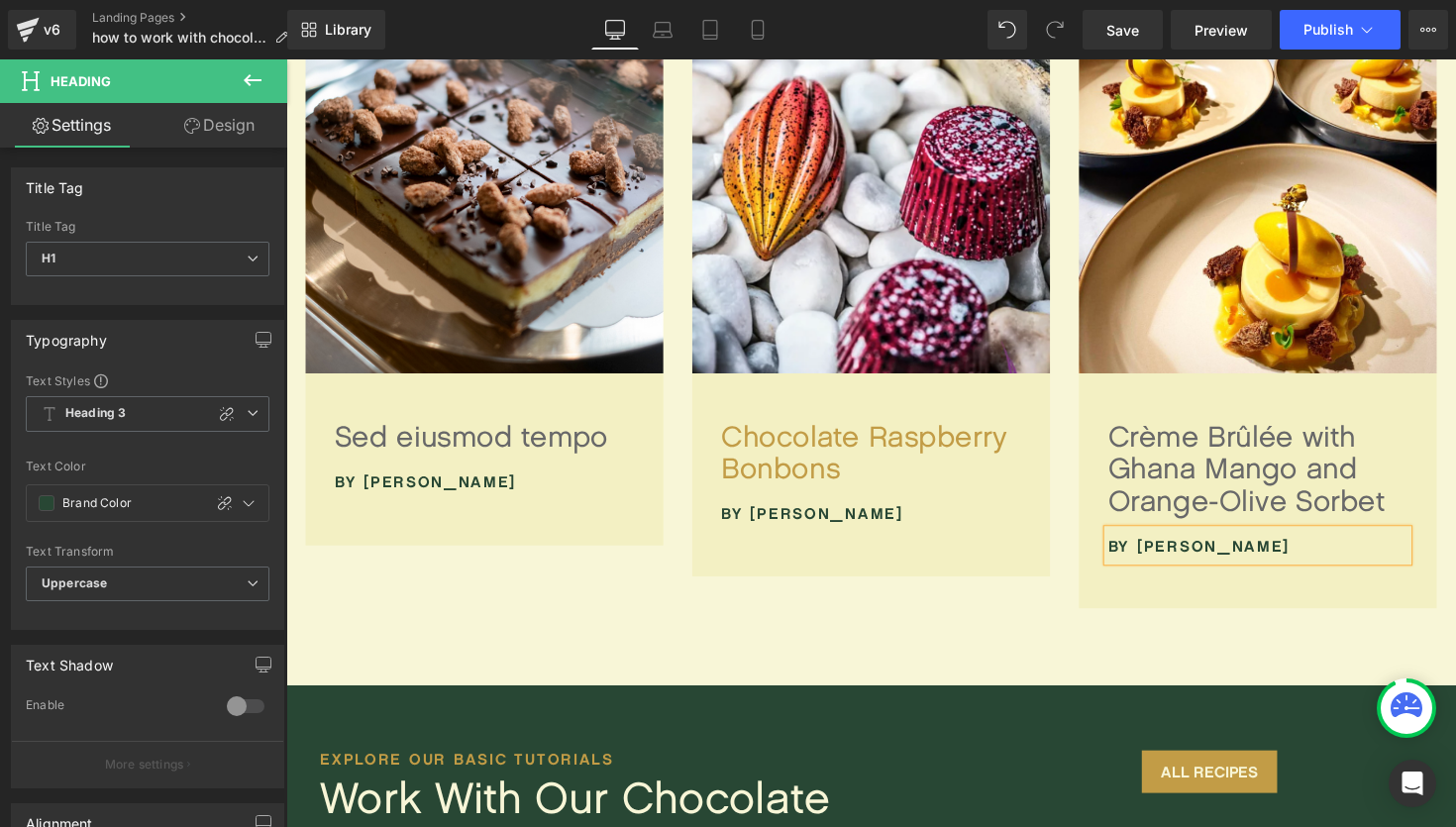 paste 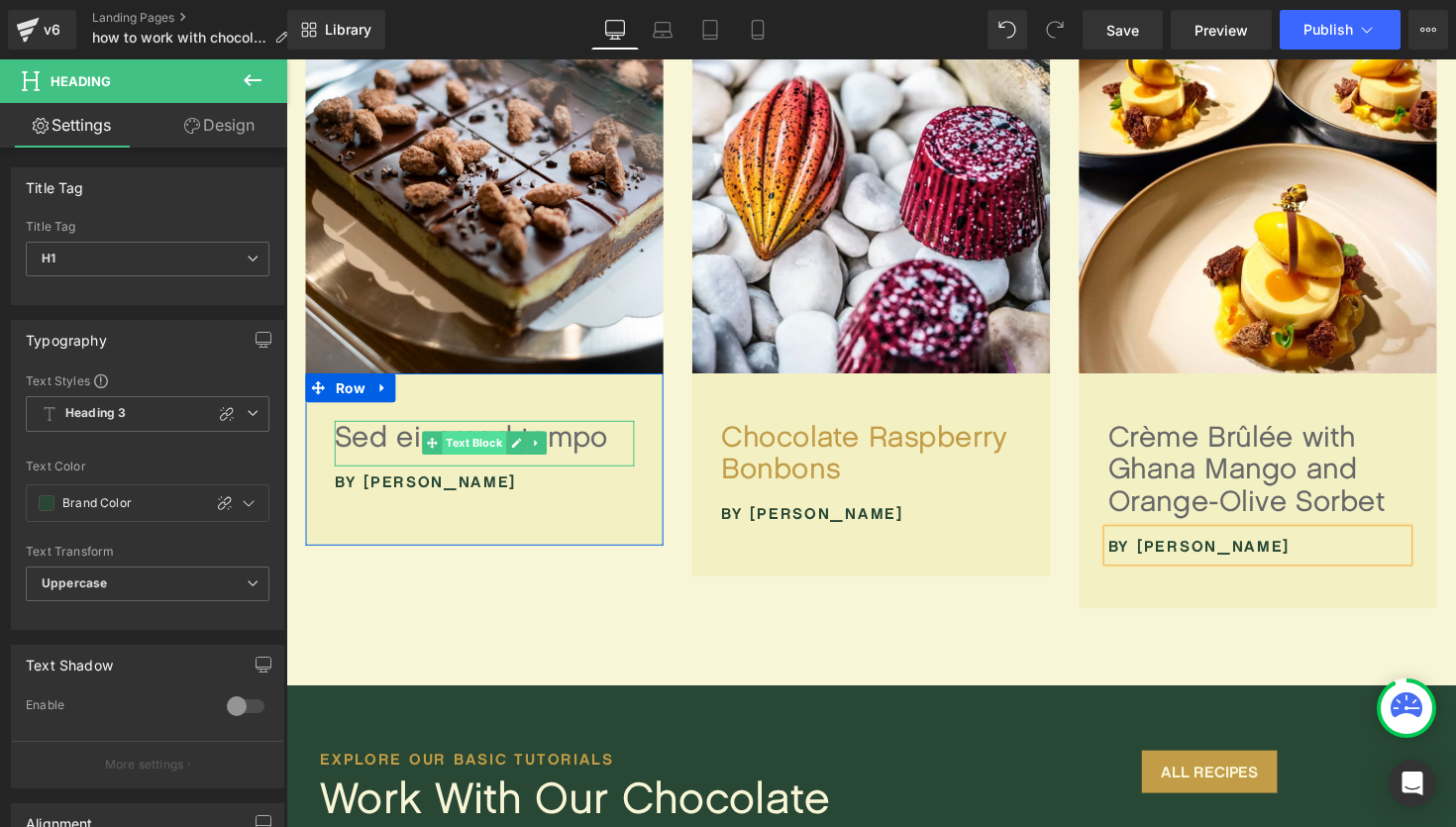 click on "Text Block" at bounding box center (478, 453) 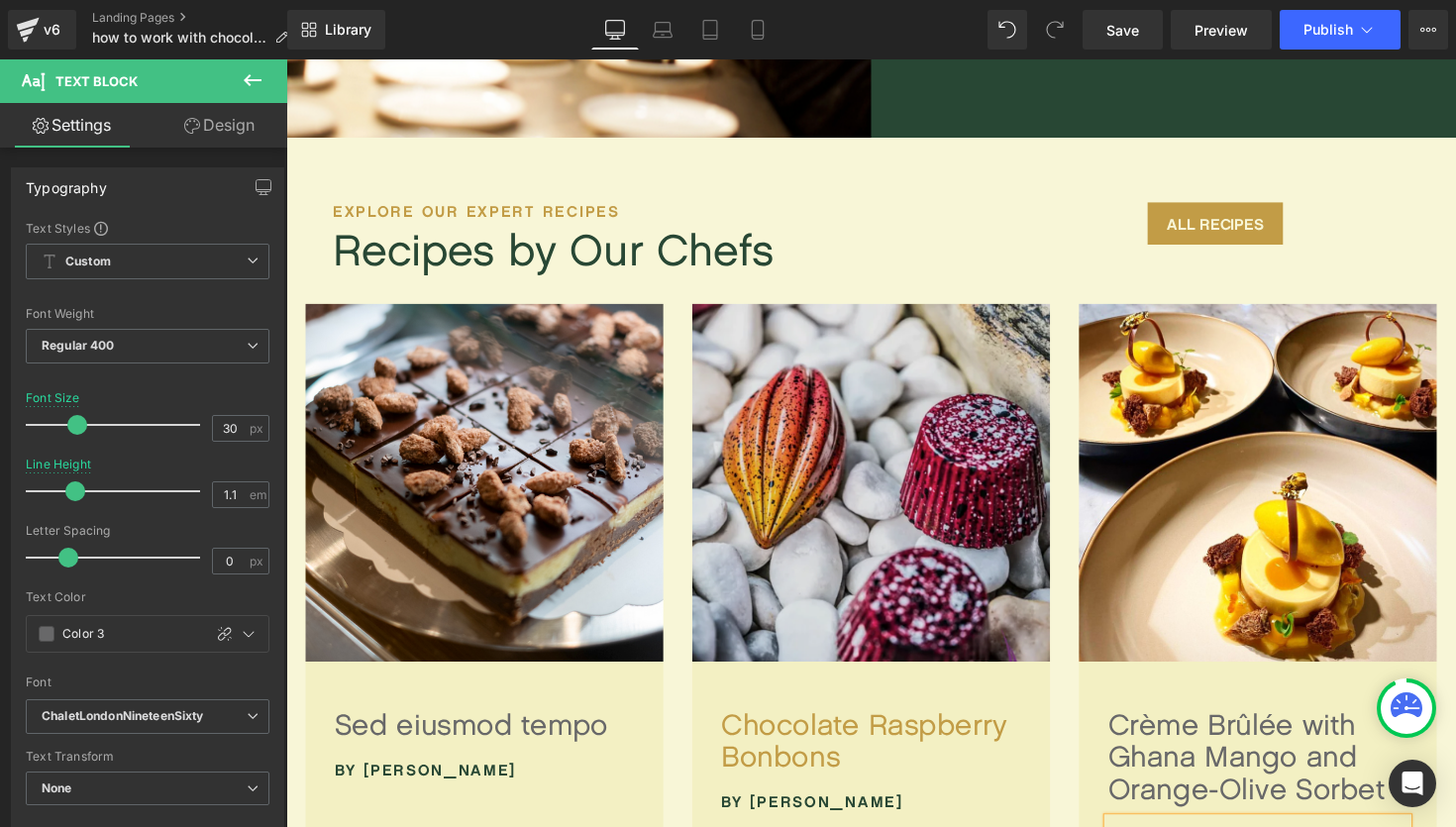 scroll, scrollTop: 906, scrollLeft: 0, axis: vertical 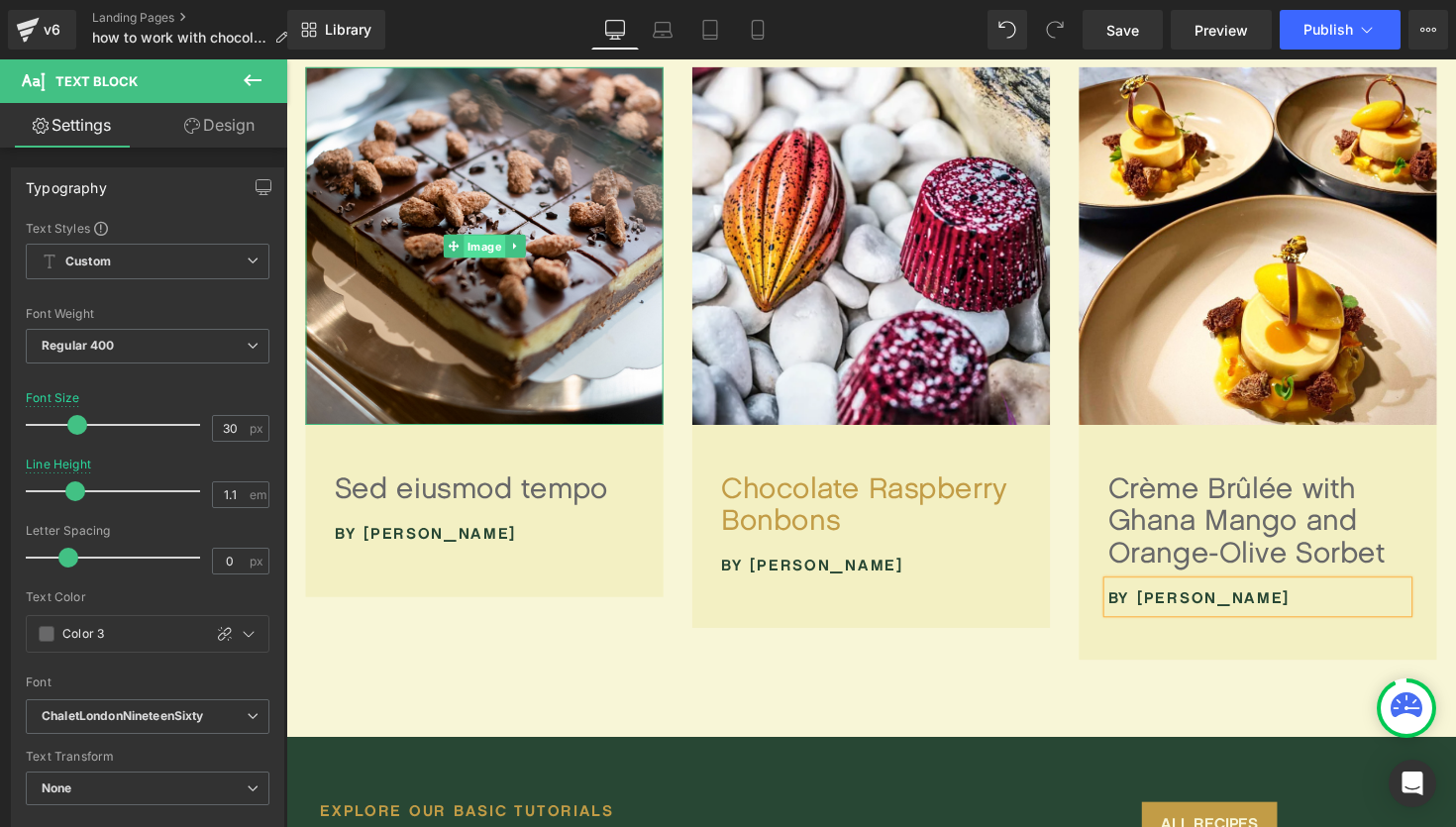 click on "Image" at bounding box center (489, 252) 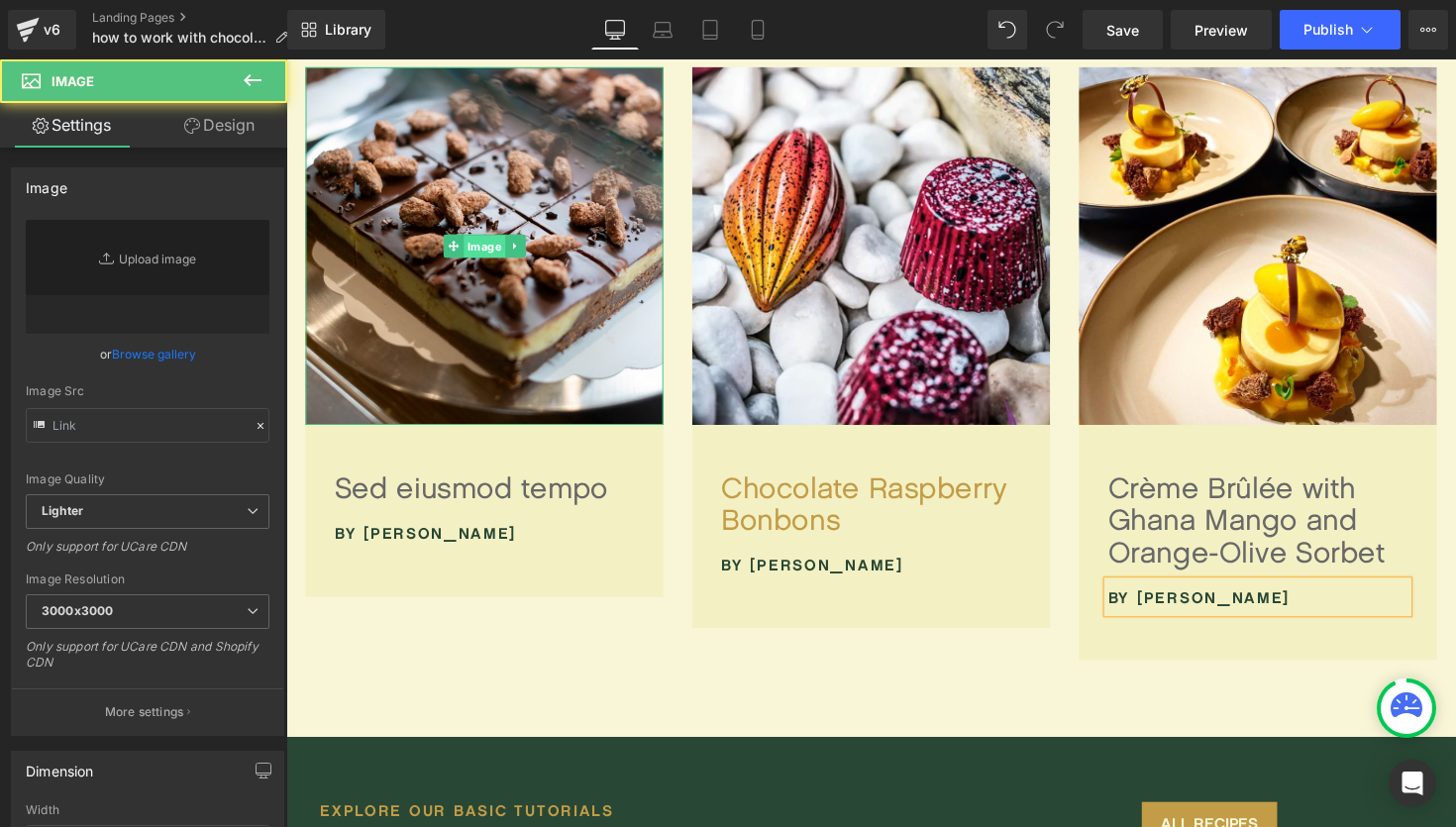 type on "[URL][DOMAIN_NAME]" 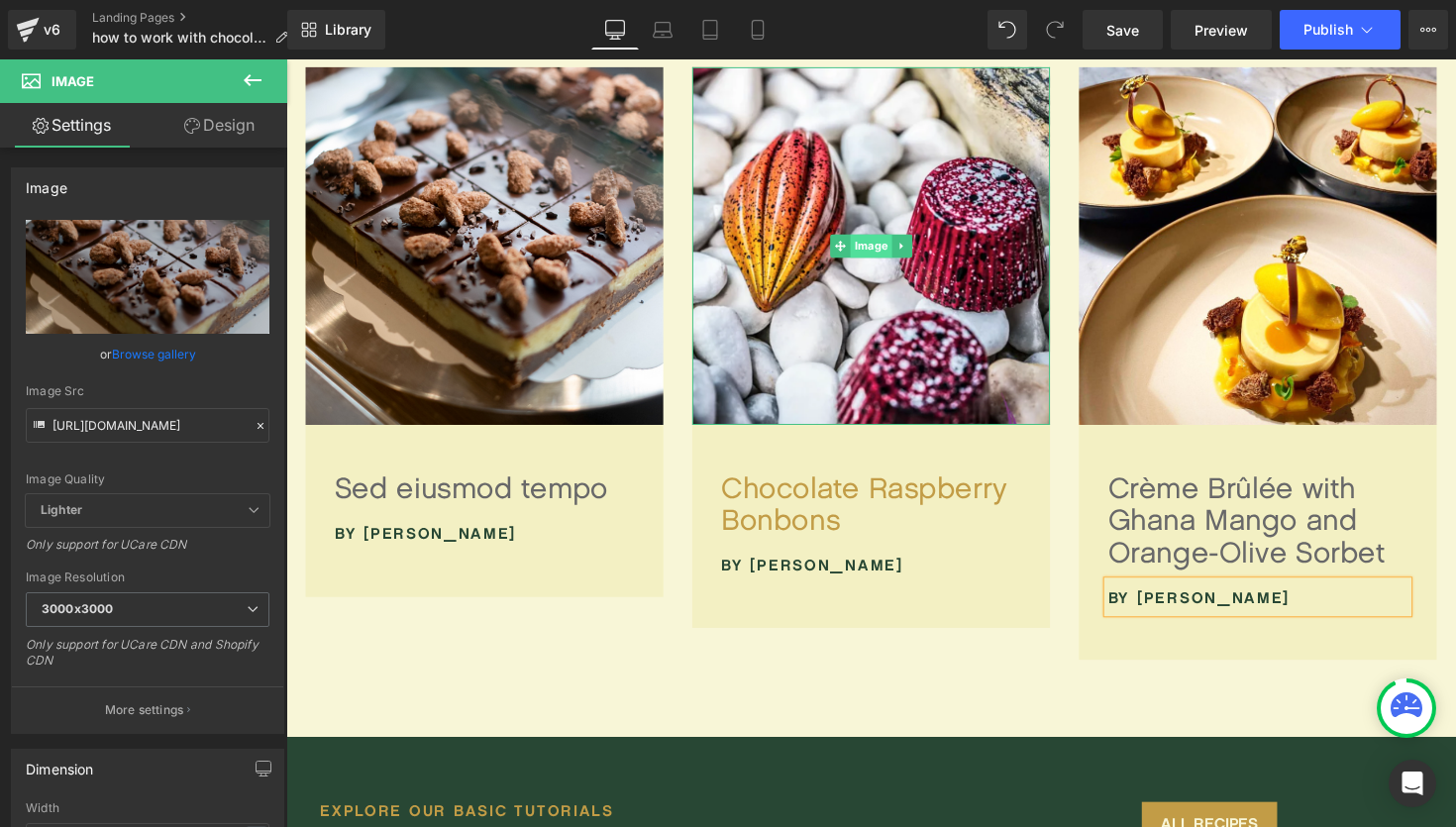 click on "Image" at bounding box center [885, 251] 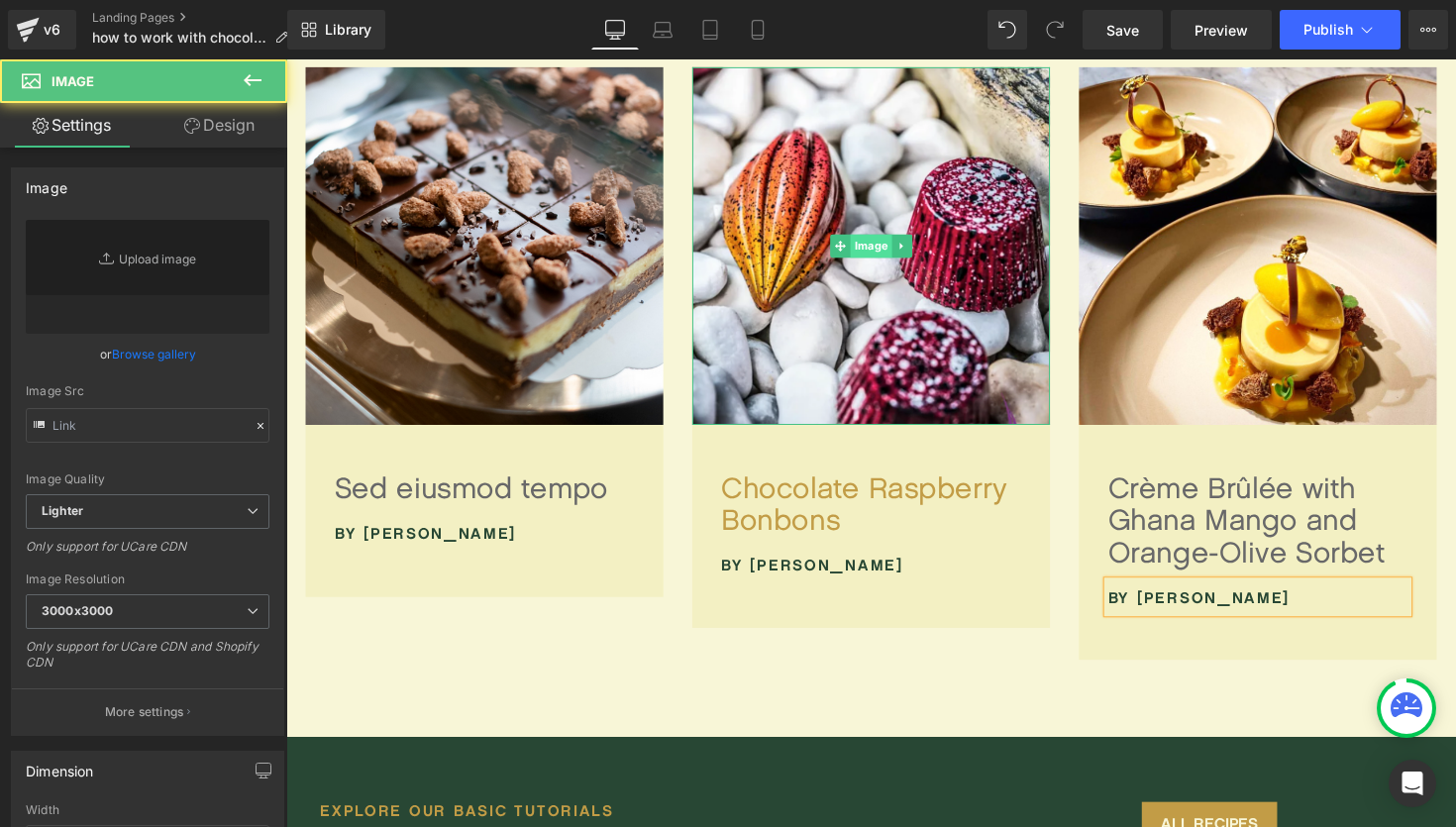 type on "[URL][DOMAIN_NAME]" 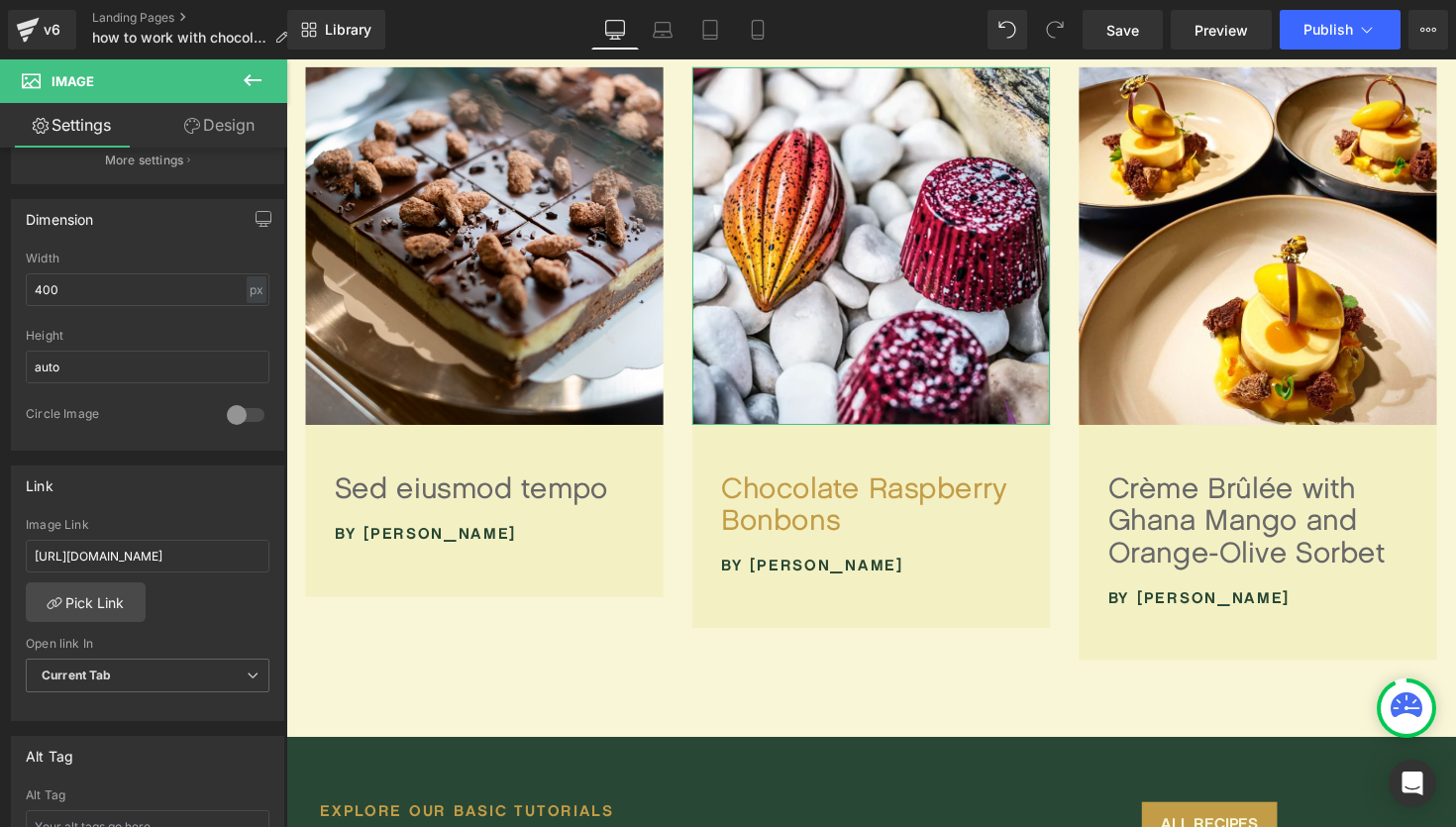 scroll, scrollTop: 622, scrollLeft: 0, axis: vertical 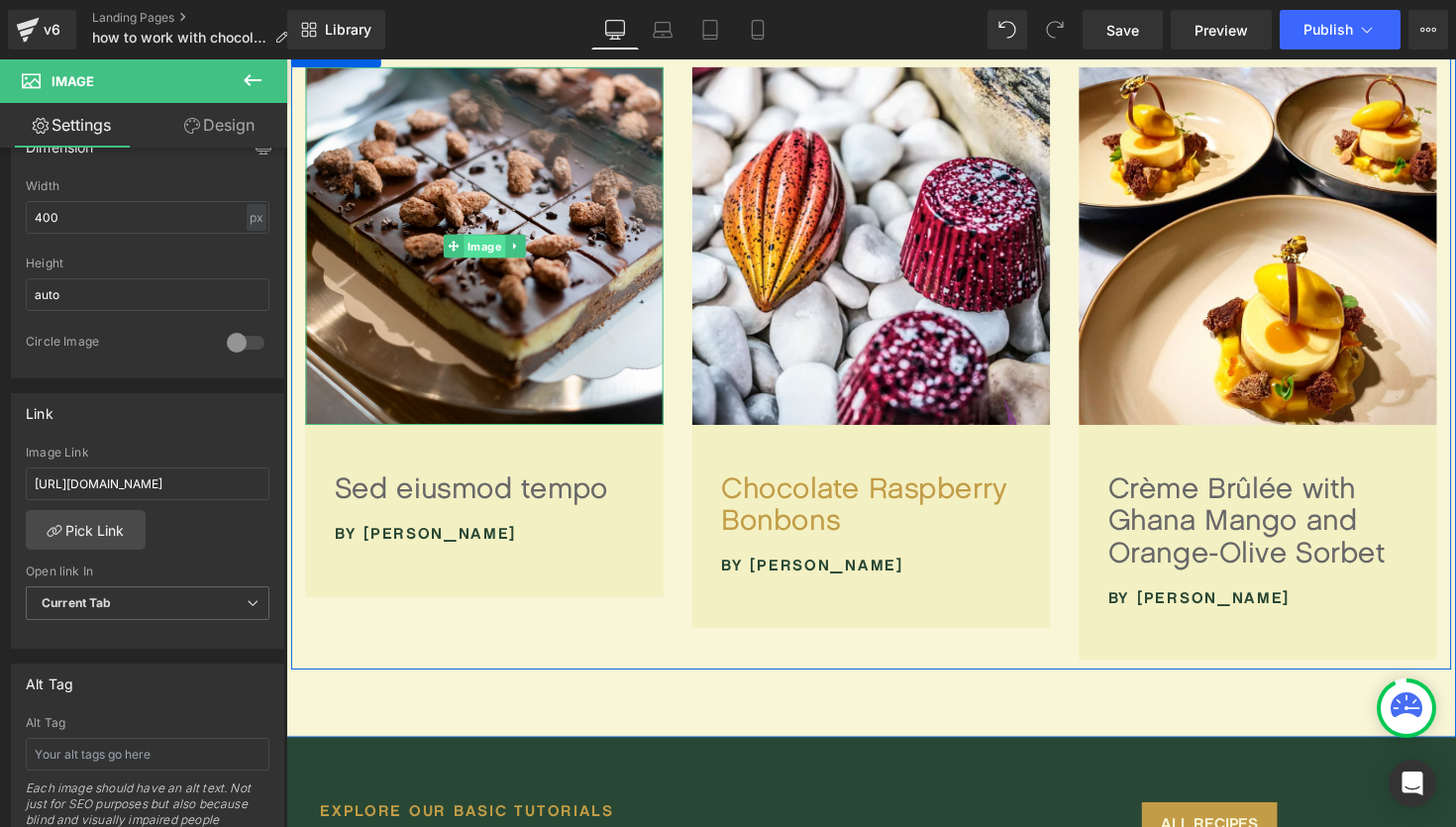 click on "Image" at bounding box center [489, 252] 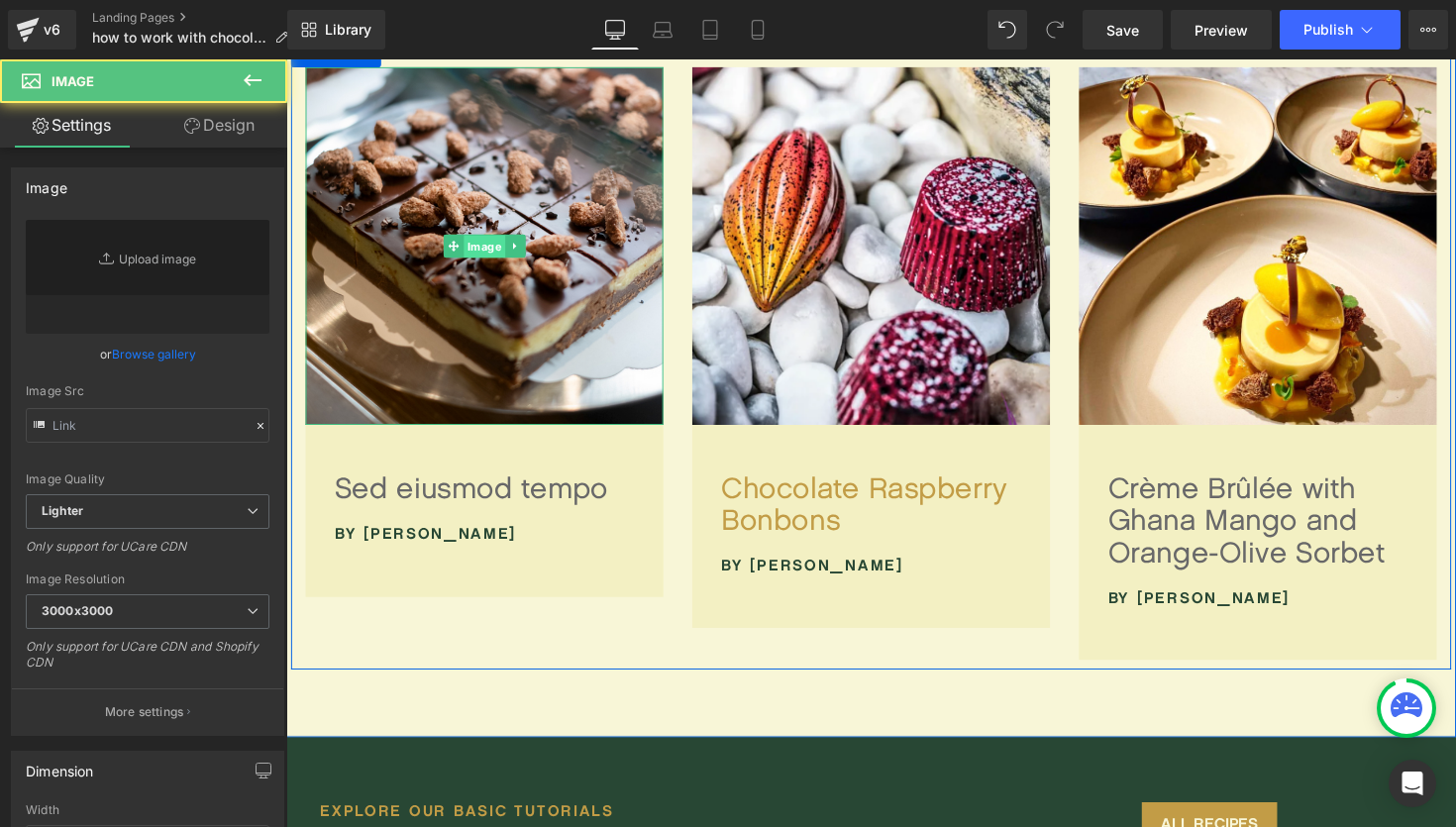 type on "[URL][DOMAIN_NAME]" 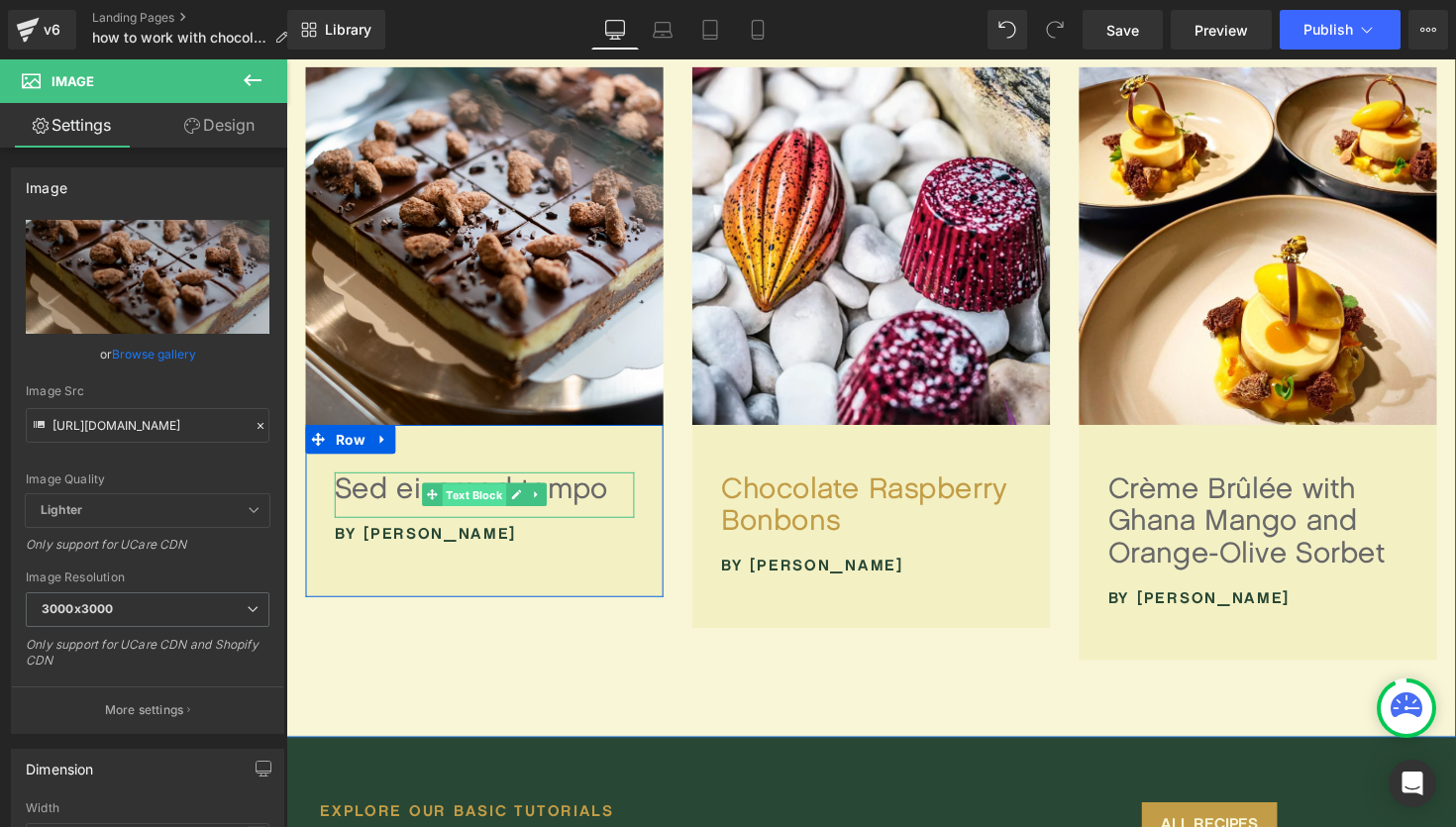 click on "Text Block" at bounding box center [478, 506] 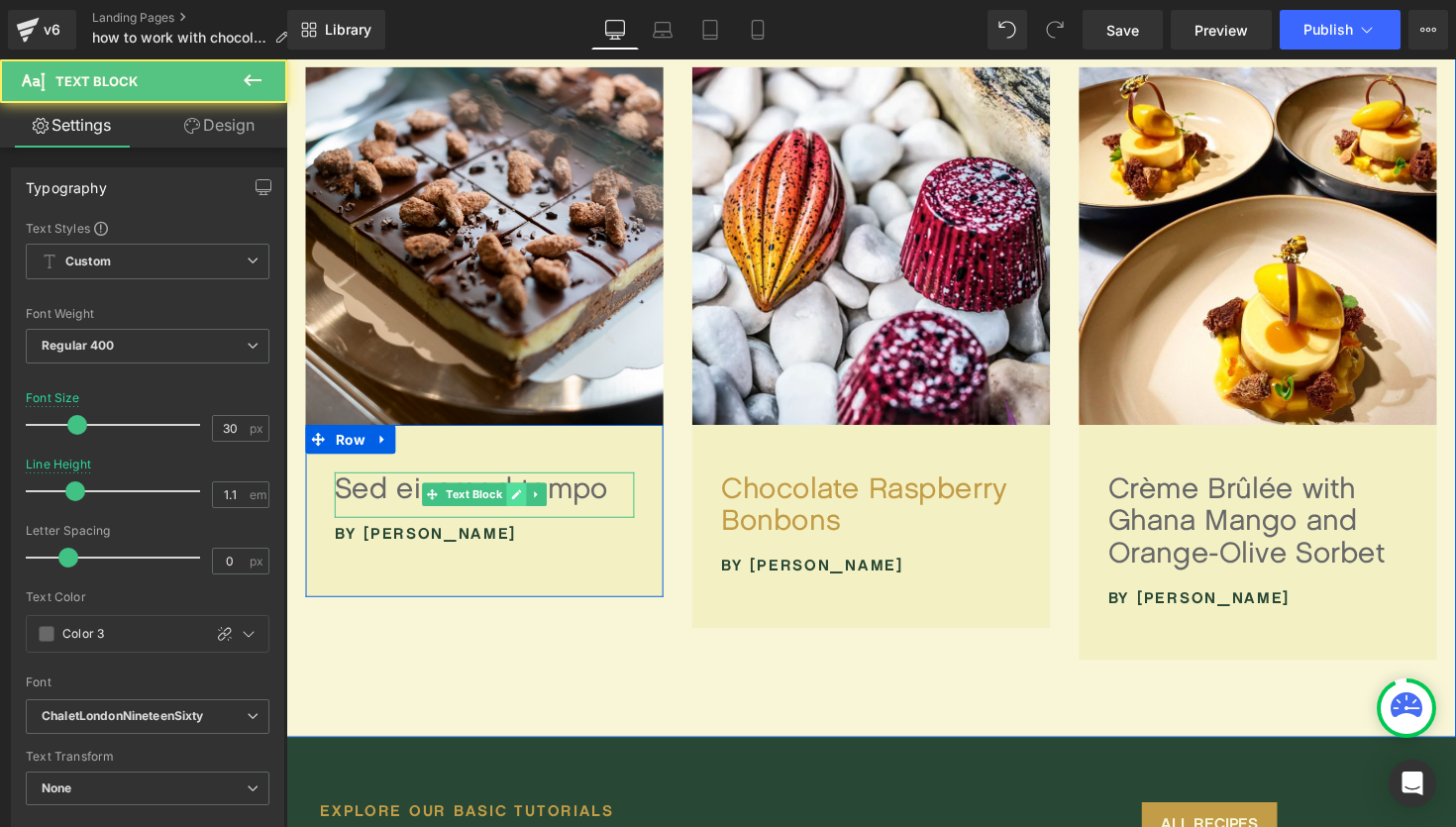 click 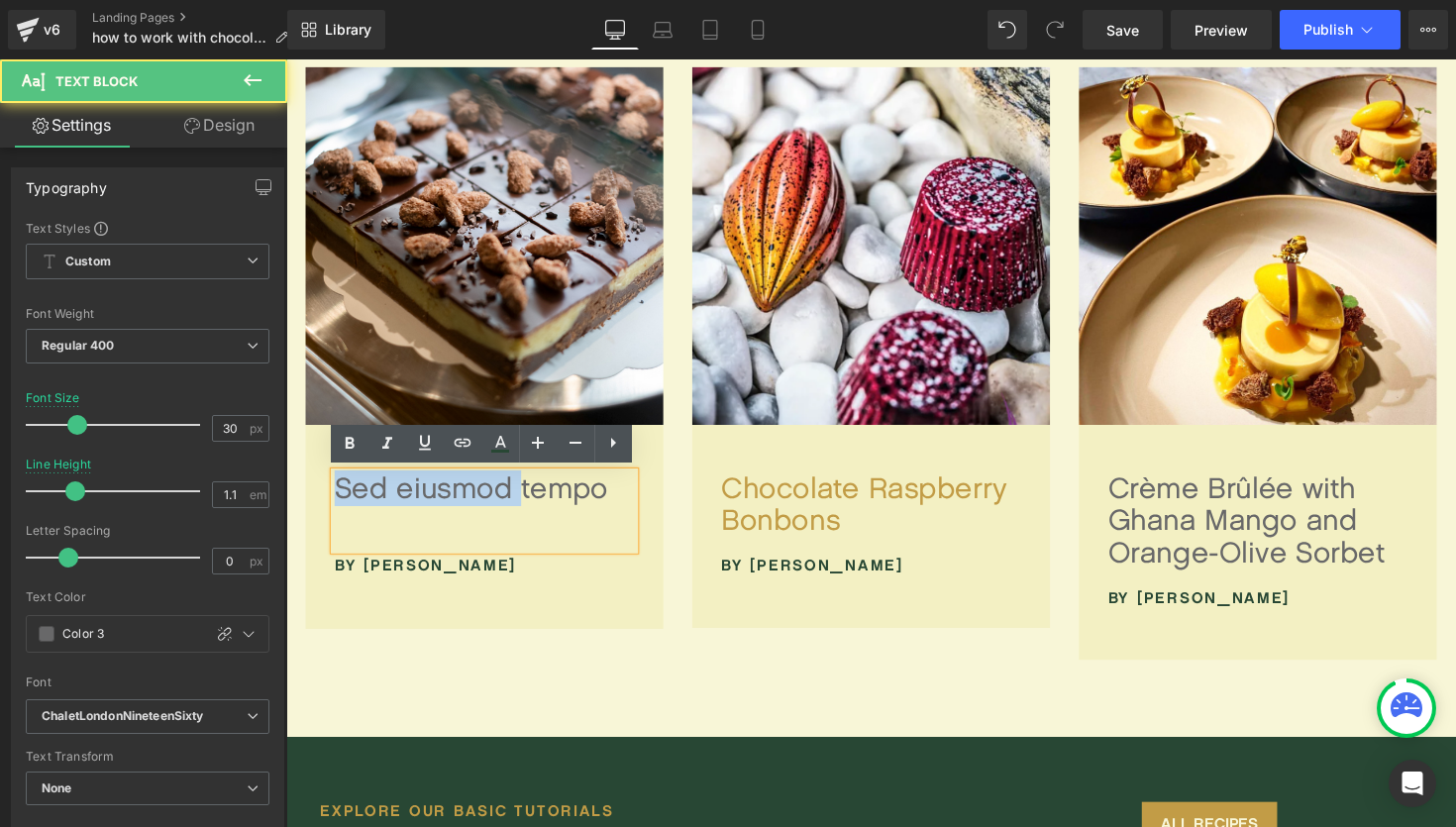 click on "Sed eiusmod tempo" at bounding box center [489, 522] 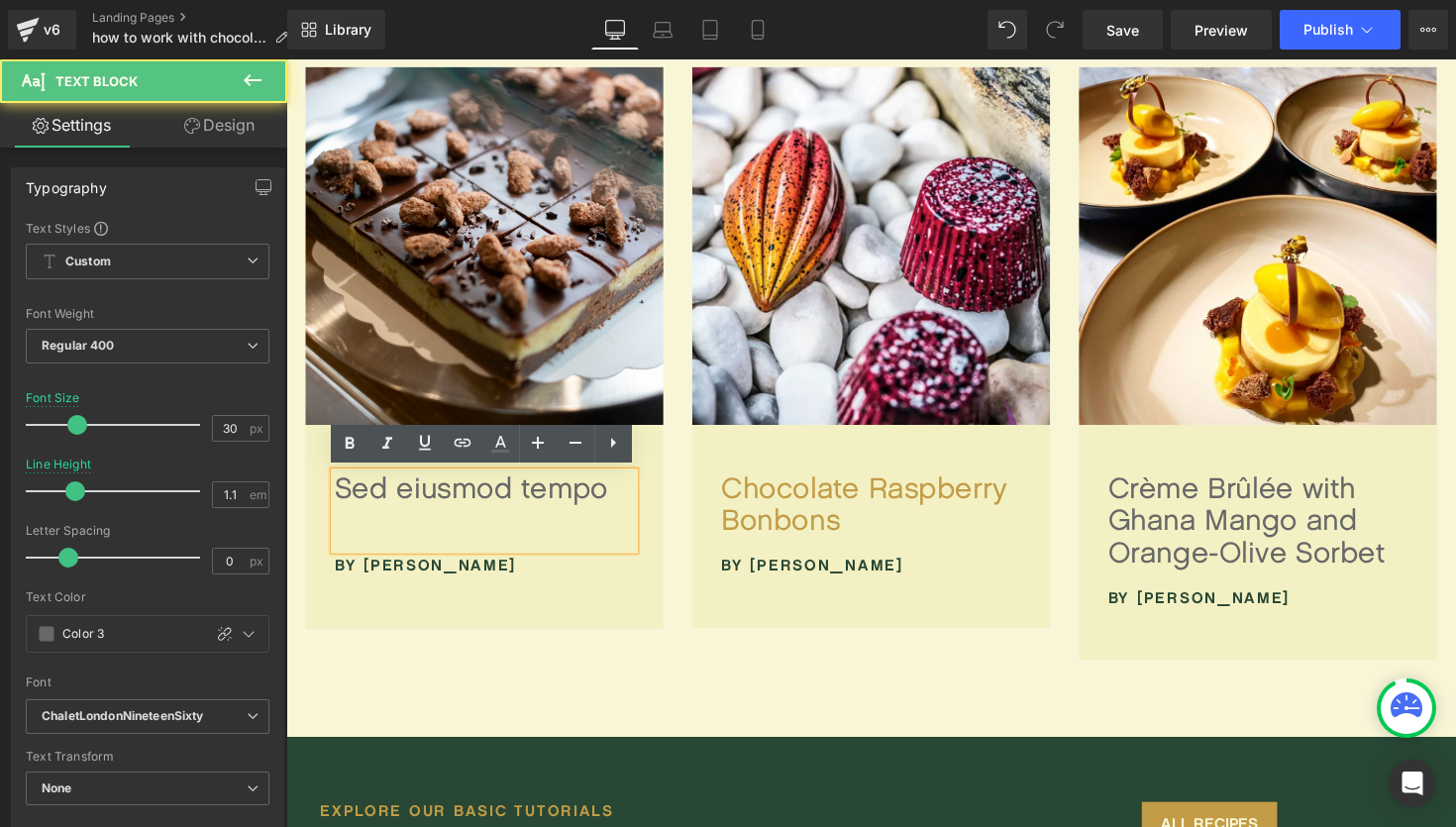 click on "Sed eiusmod tempo" at bounding box center [489, 522] 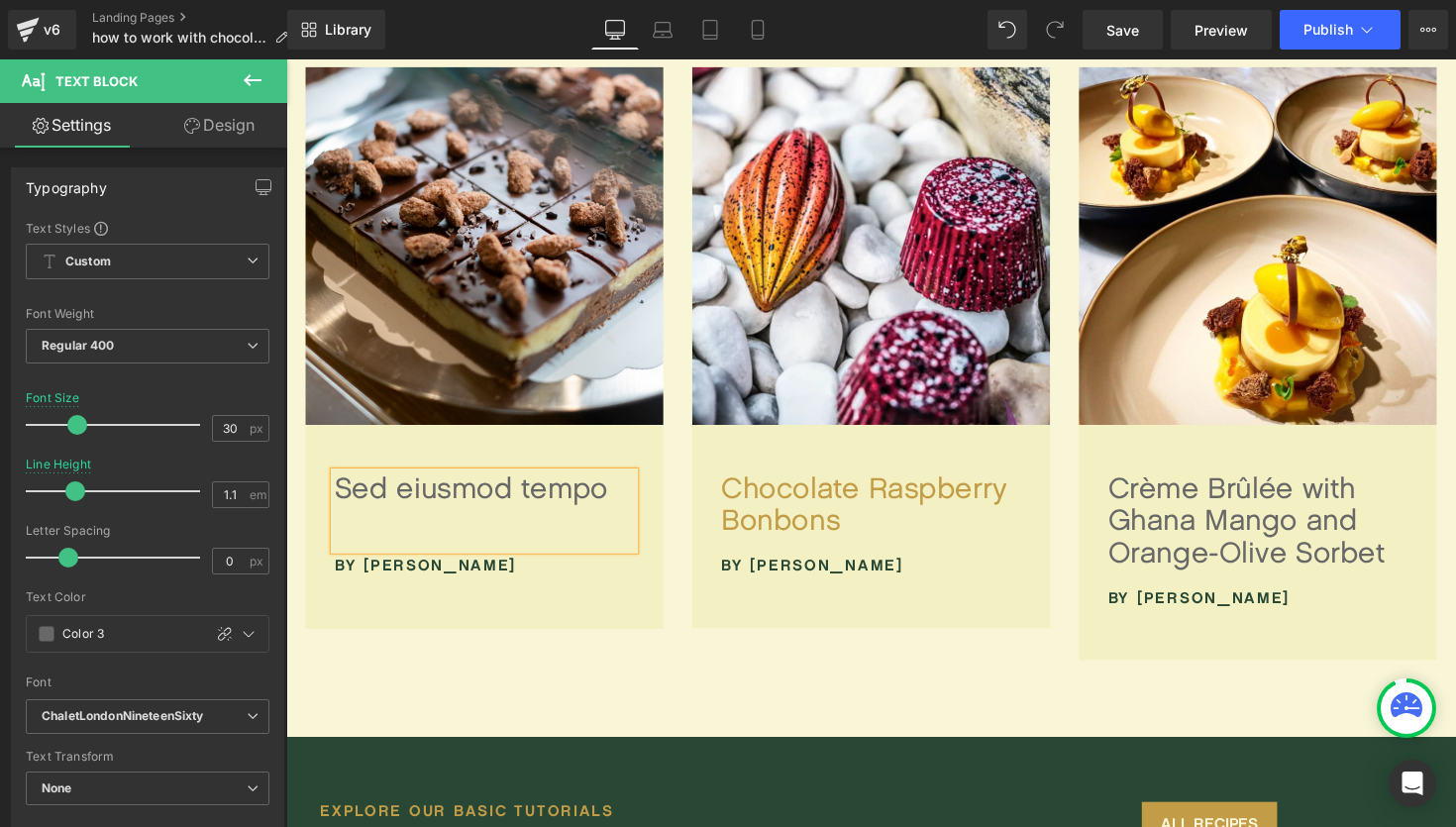 paste 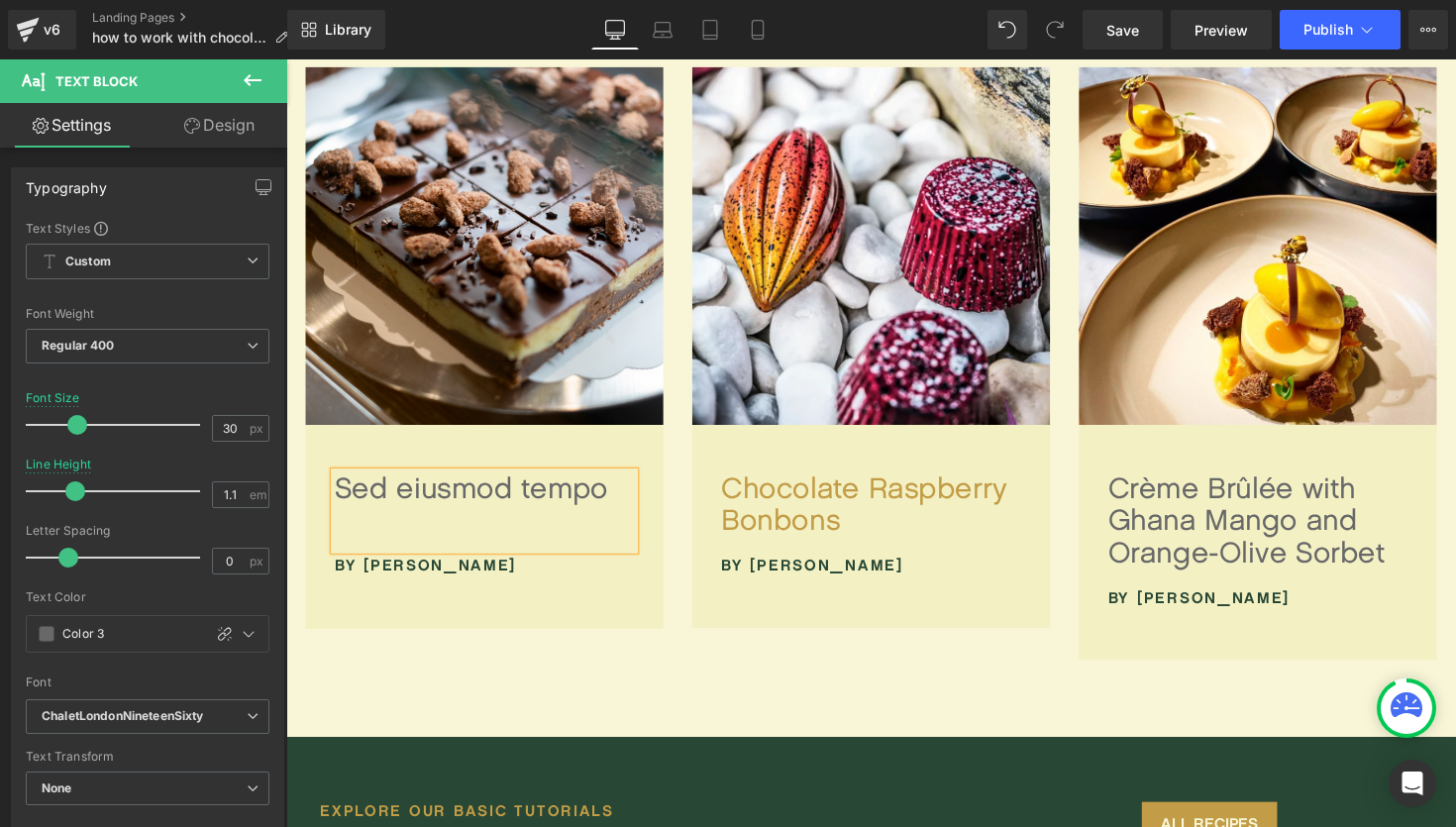type 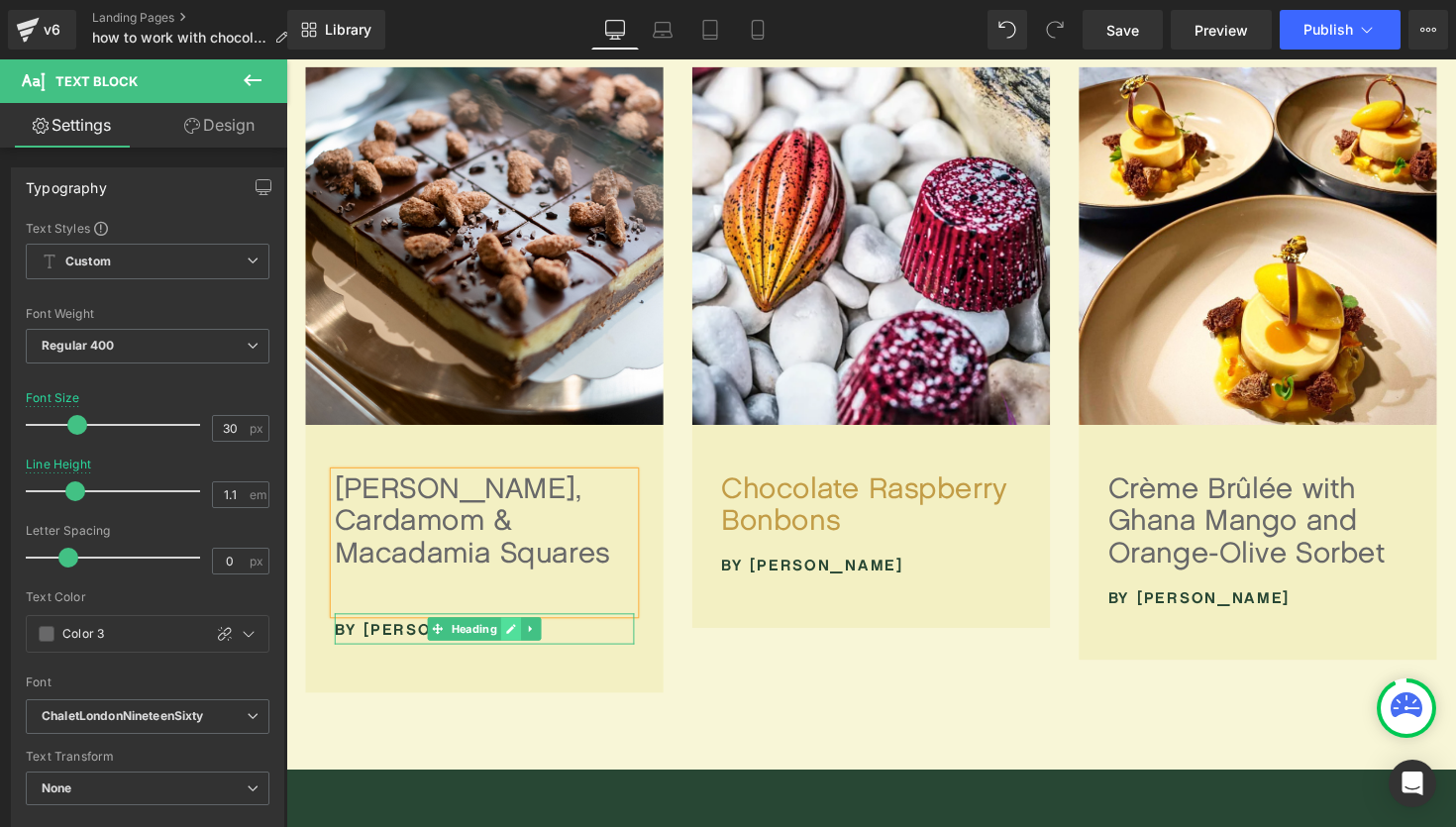 click 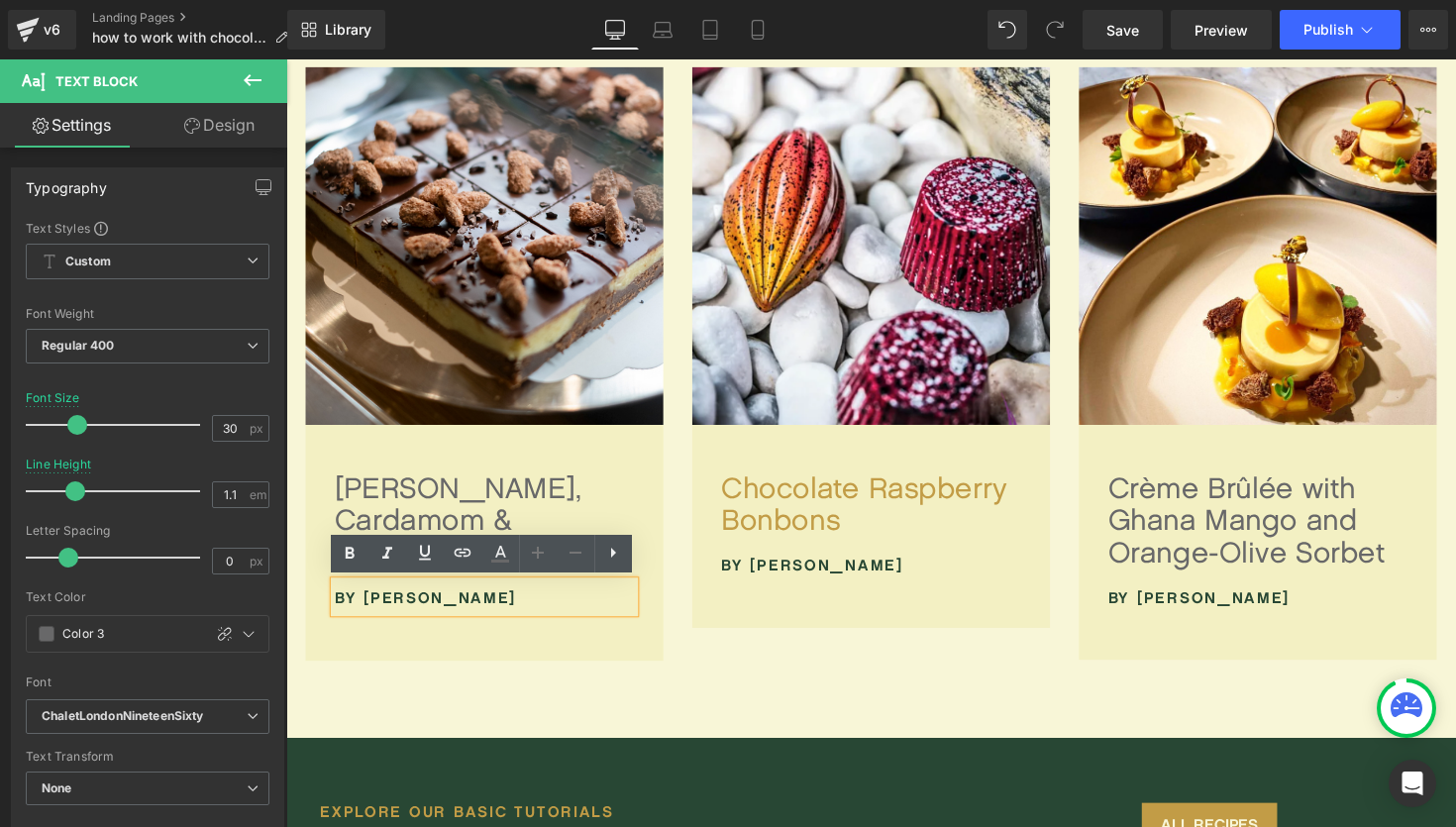 click on "by [PERSON_NAME]" at bounding box center [489, 610] 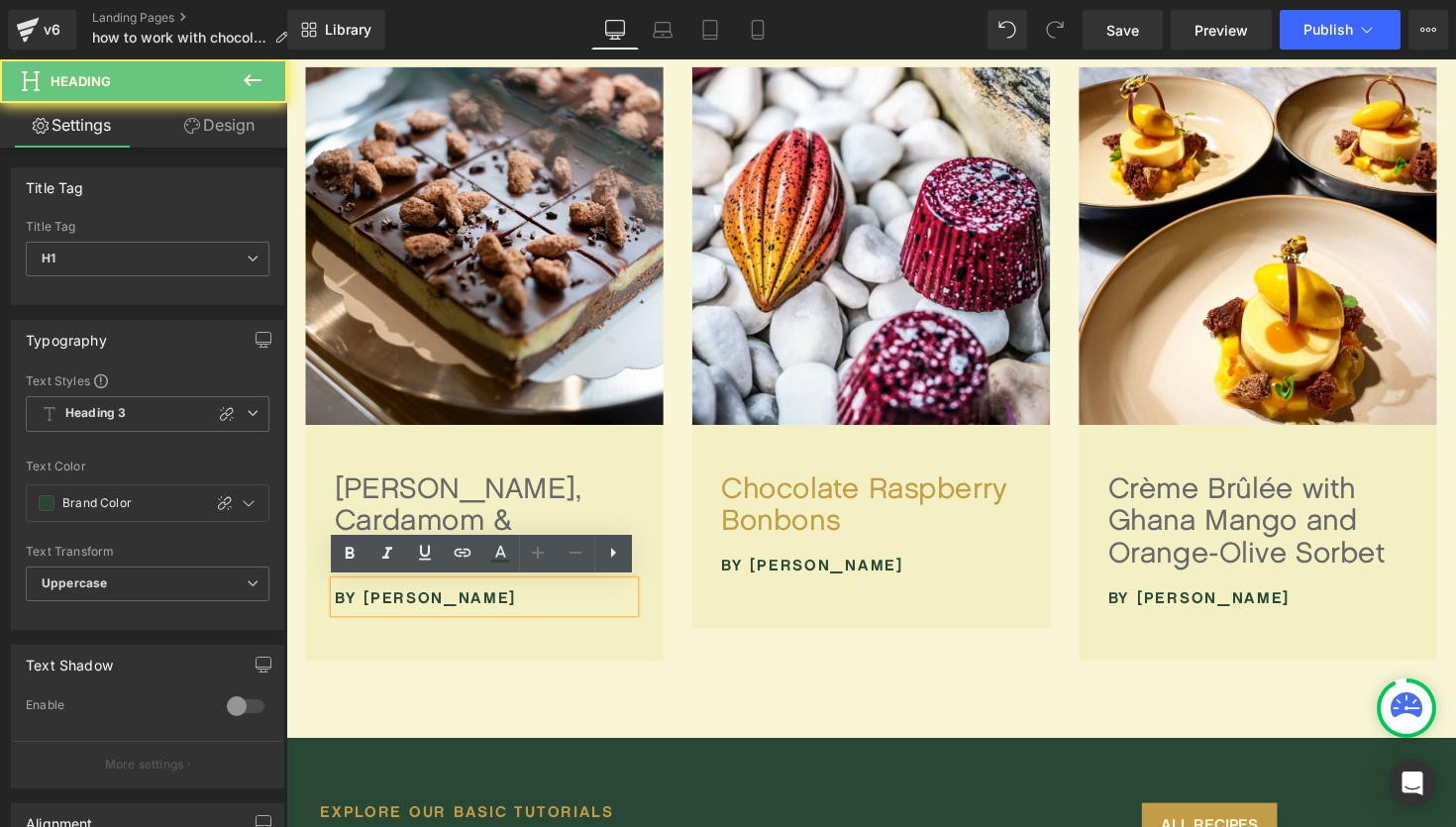 click on "by [PERSON_NAME]" at bounding box center [489, 610] 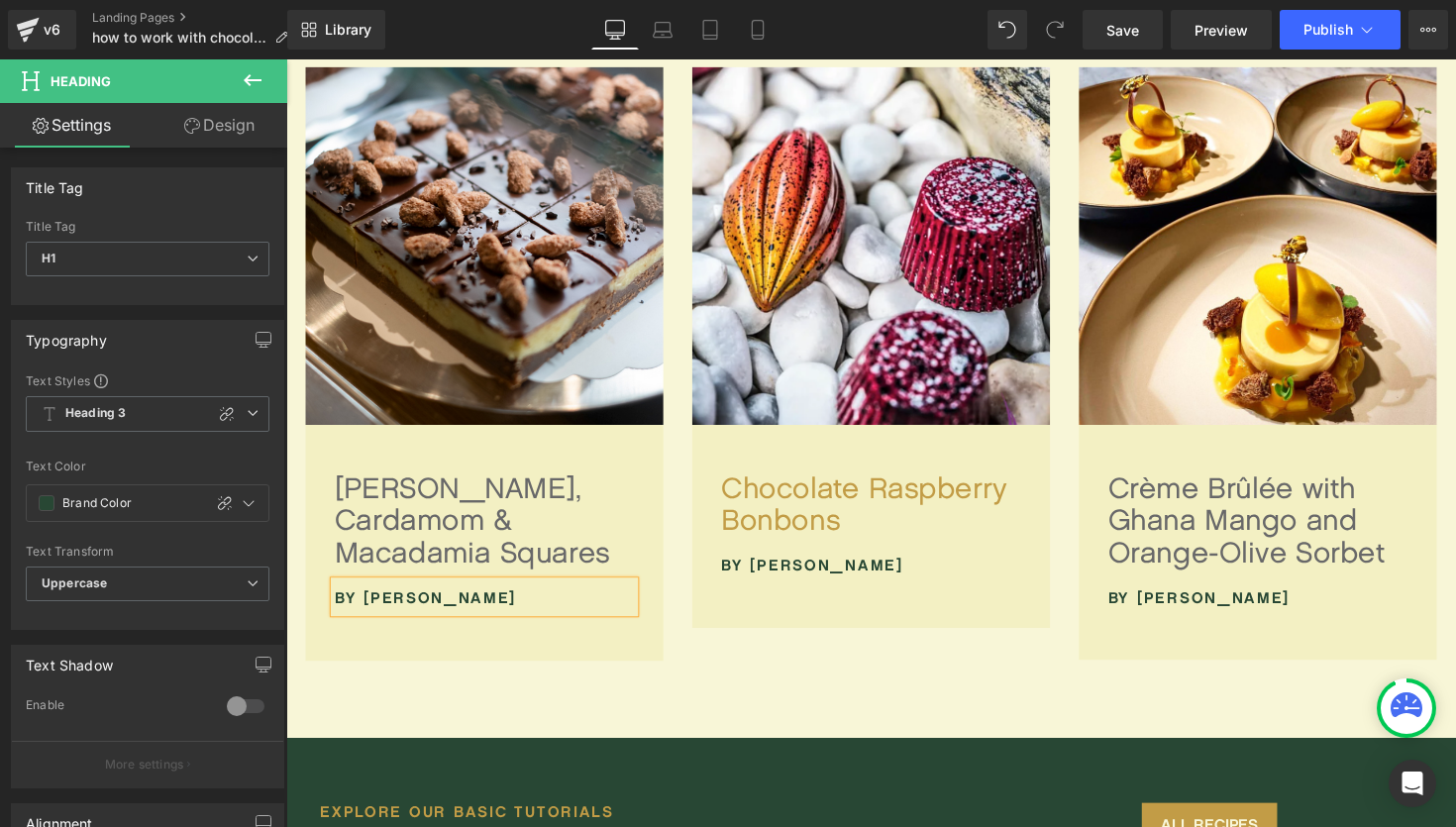 paste 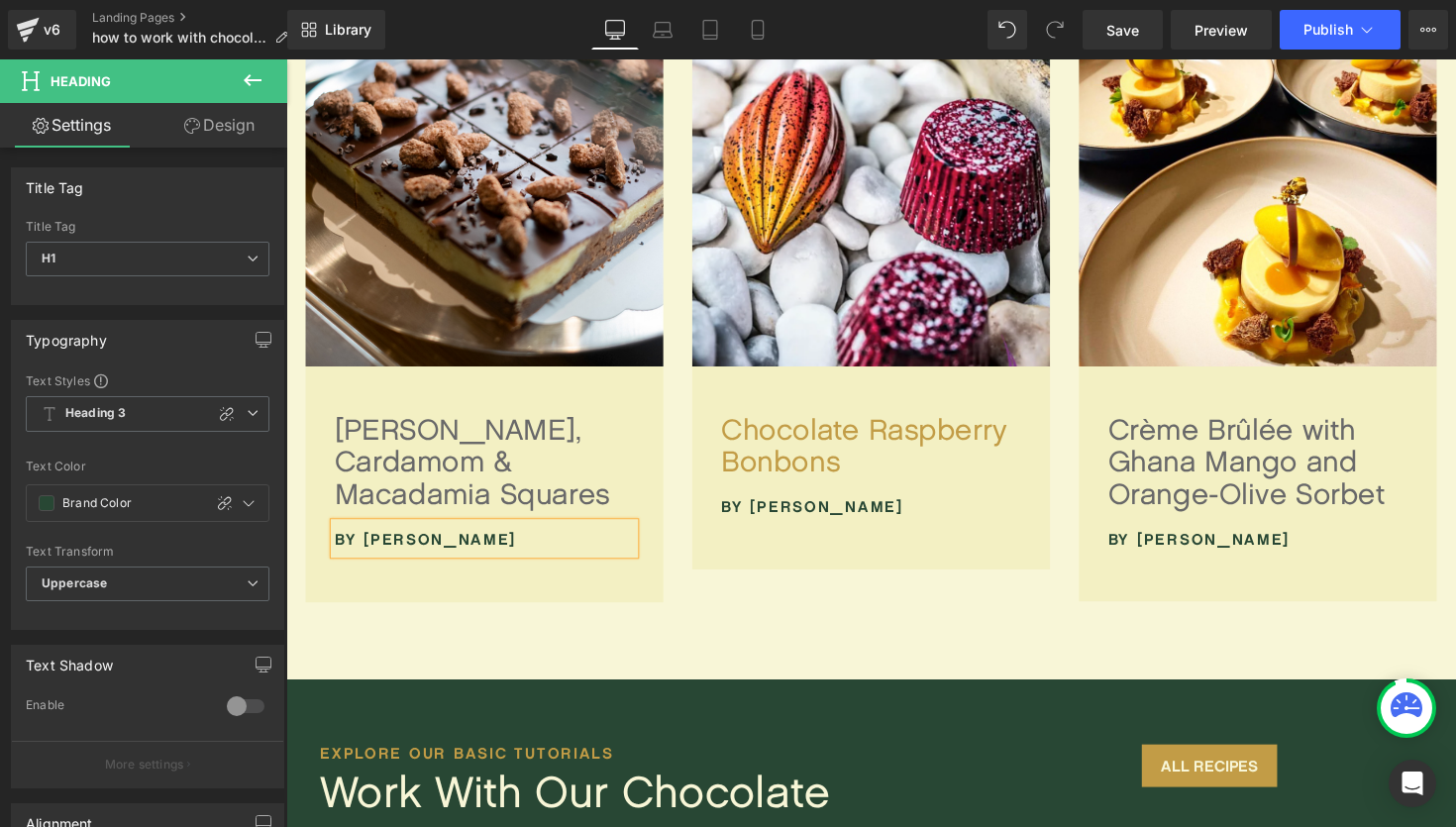 scroll, scrollTop: 968, scrollLeft: 0, axis: vertical 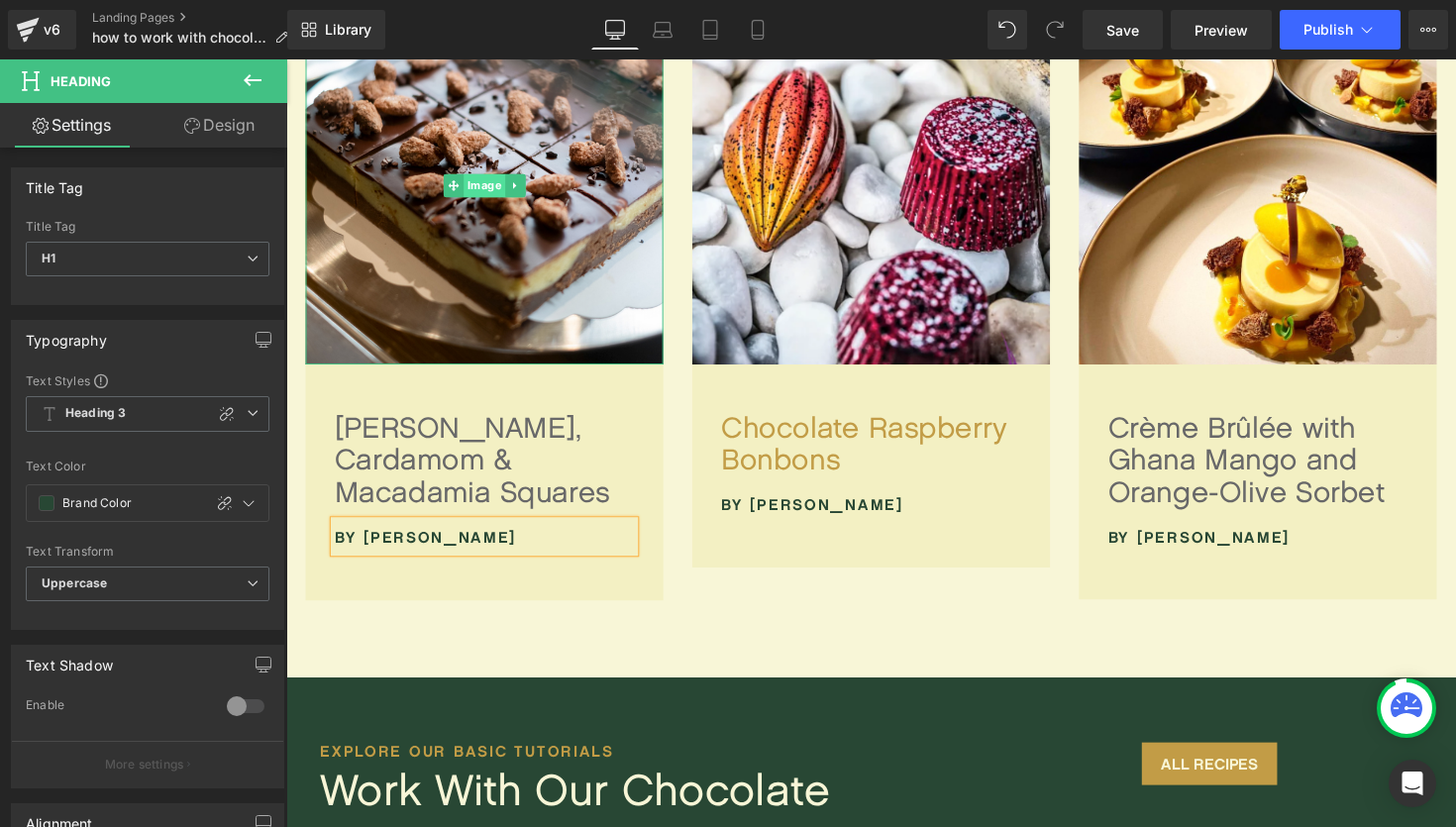 click on "Image" at bounding box center [489, 189] 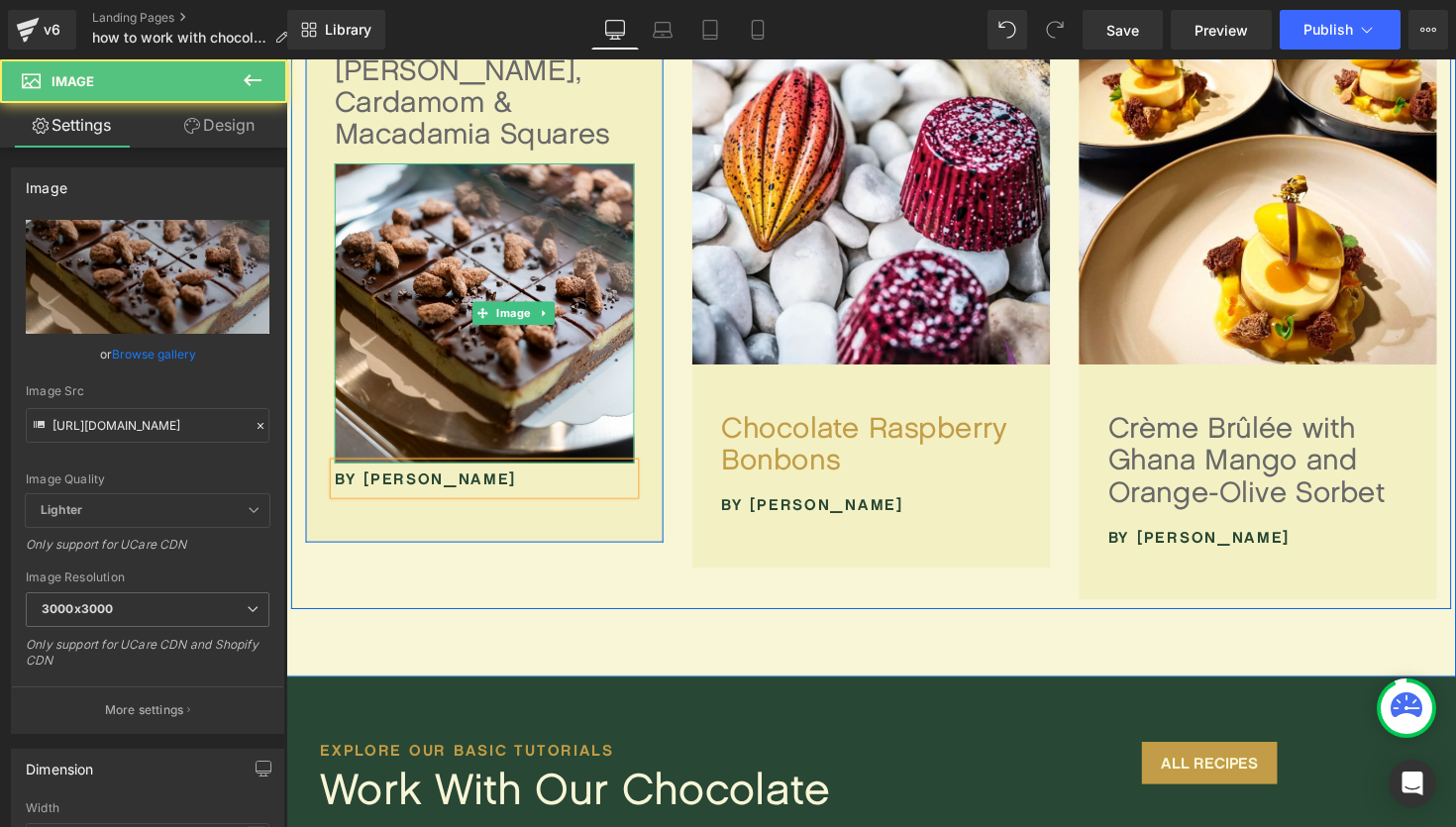 scroll, scrollTop: 651, scrollLeft: 0, axis: vertical 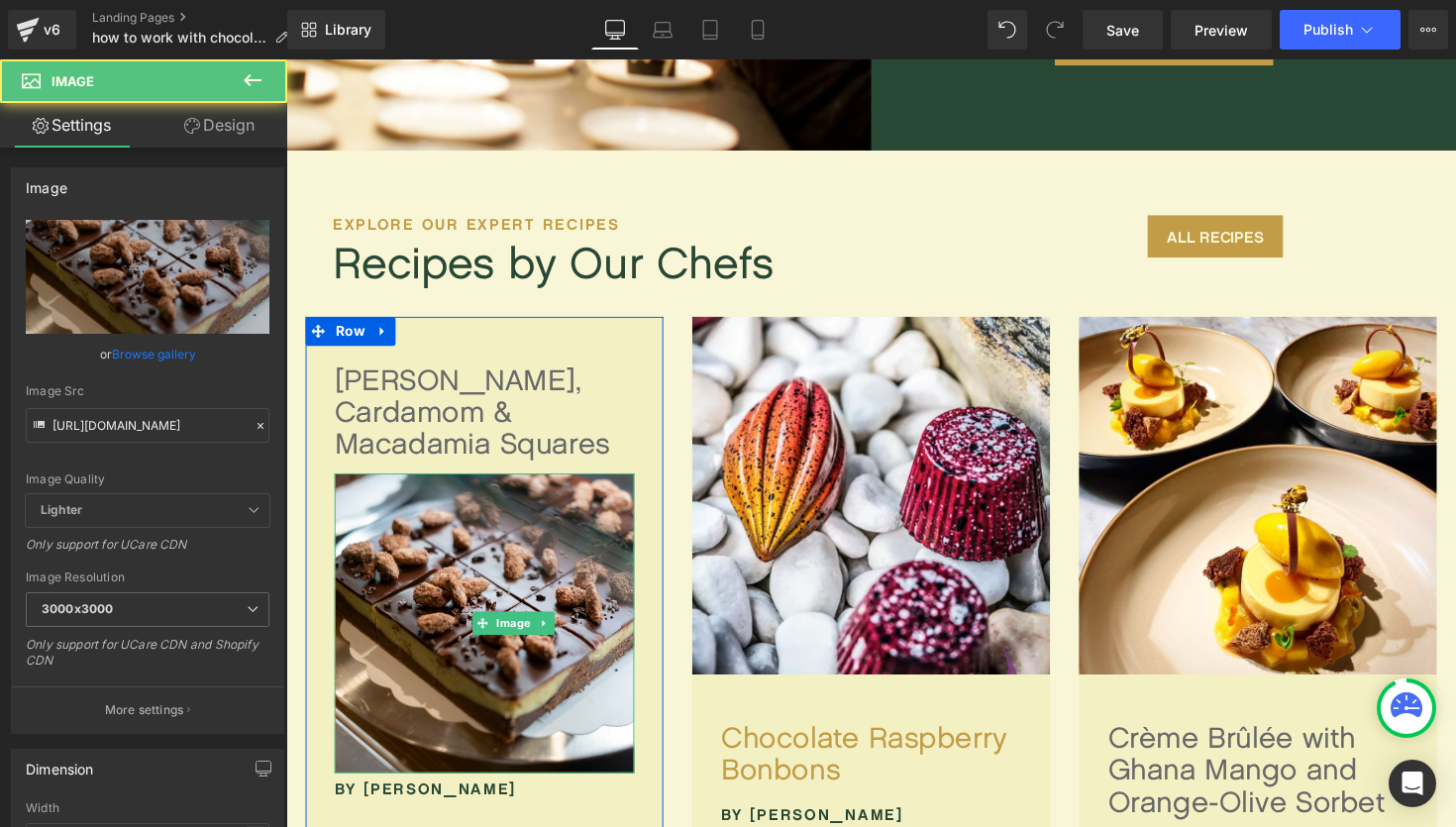 click on "Image Quality Lighter Lightest
Lighter
Lighter Lightest Only support for UCare CDN" at bounding box center [148, 357] 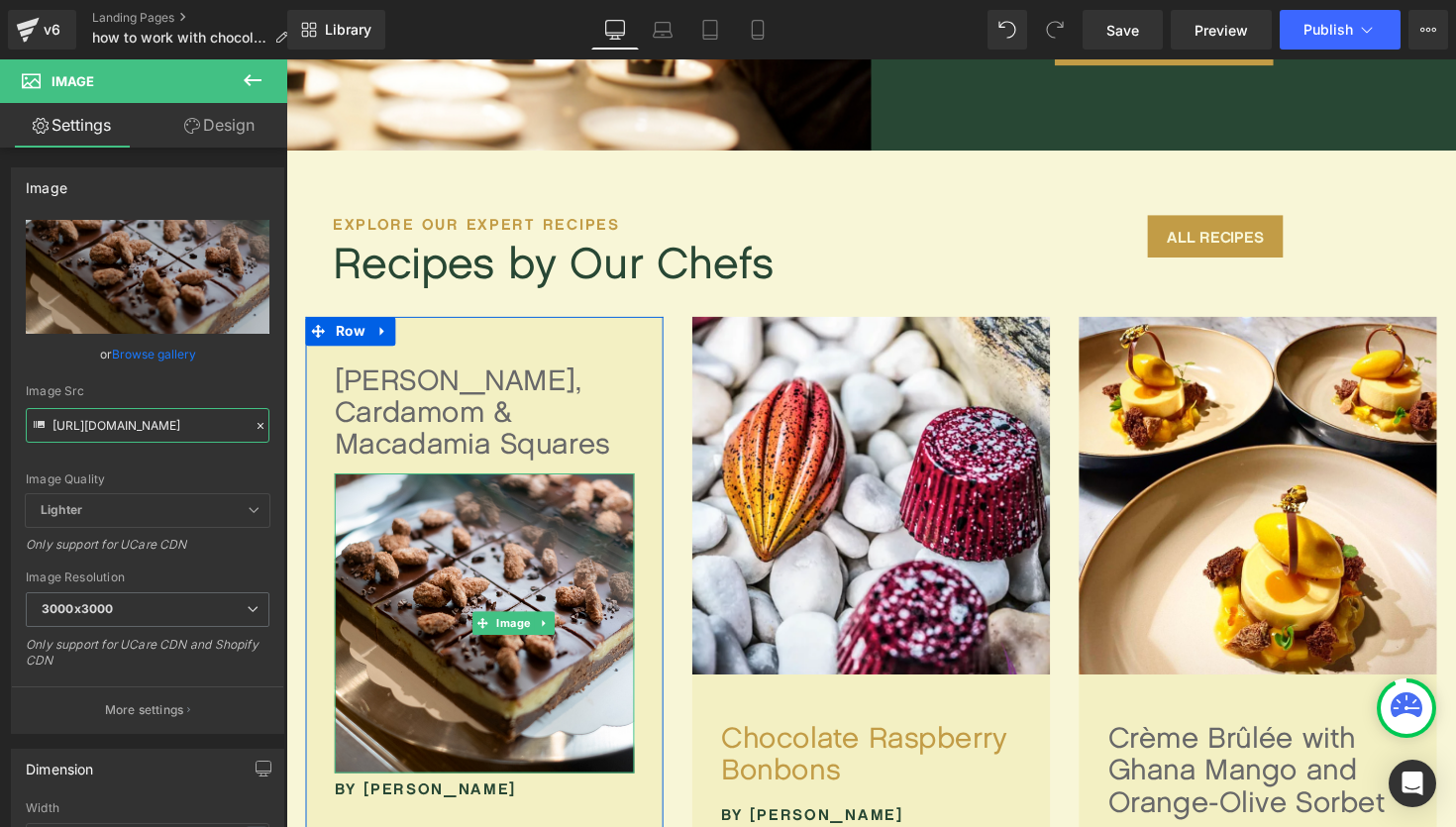 click on "[URL][DOMAIN_NAME]" at bounding box center (148, 425) 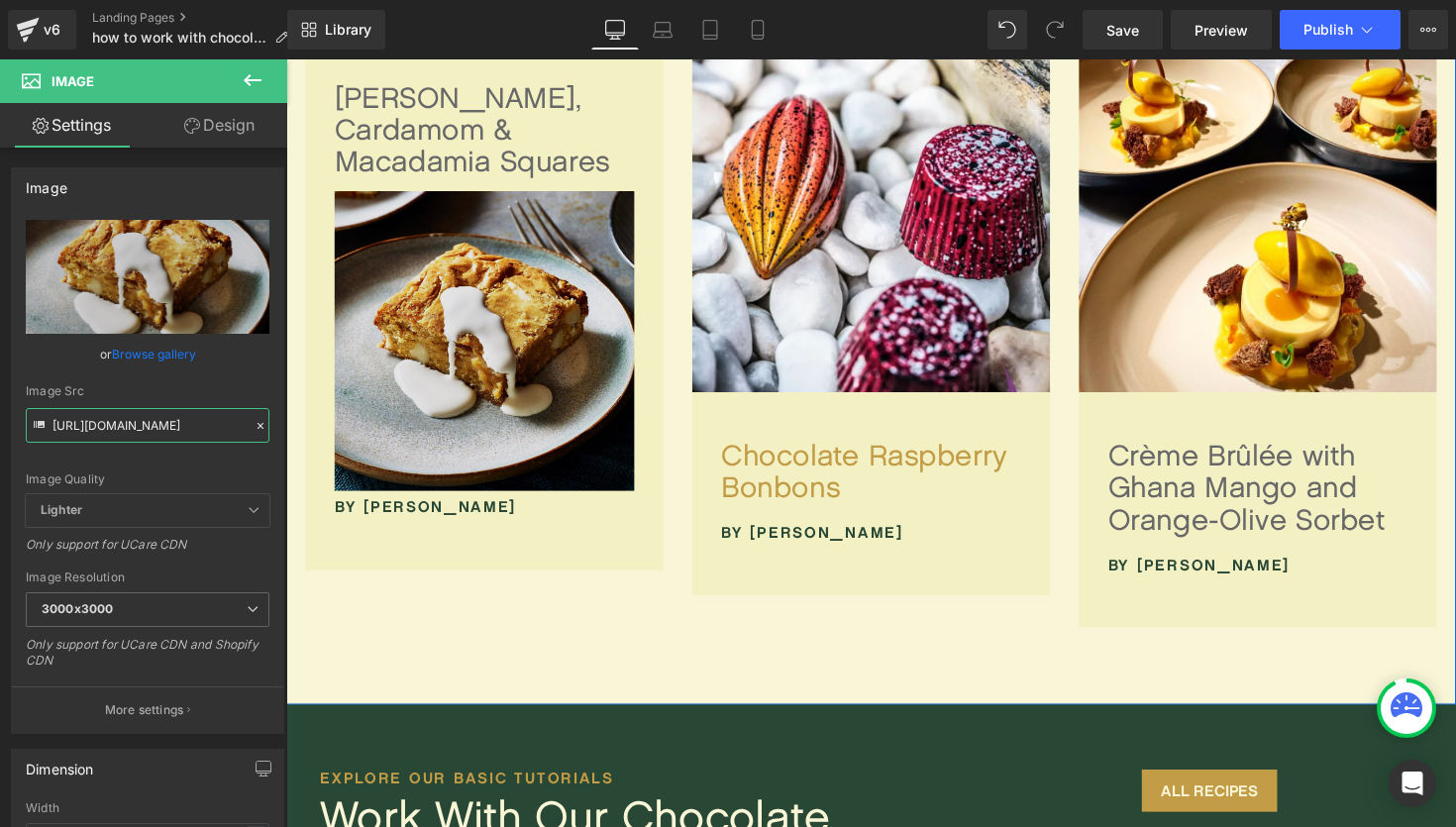 scroll, scrollTop: 786, scrollLeft: 0, axis: vertical 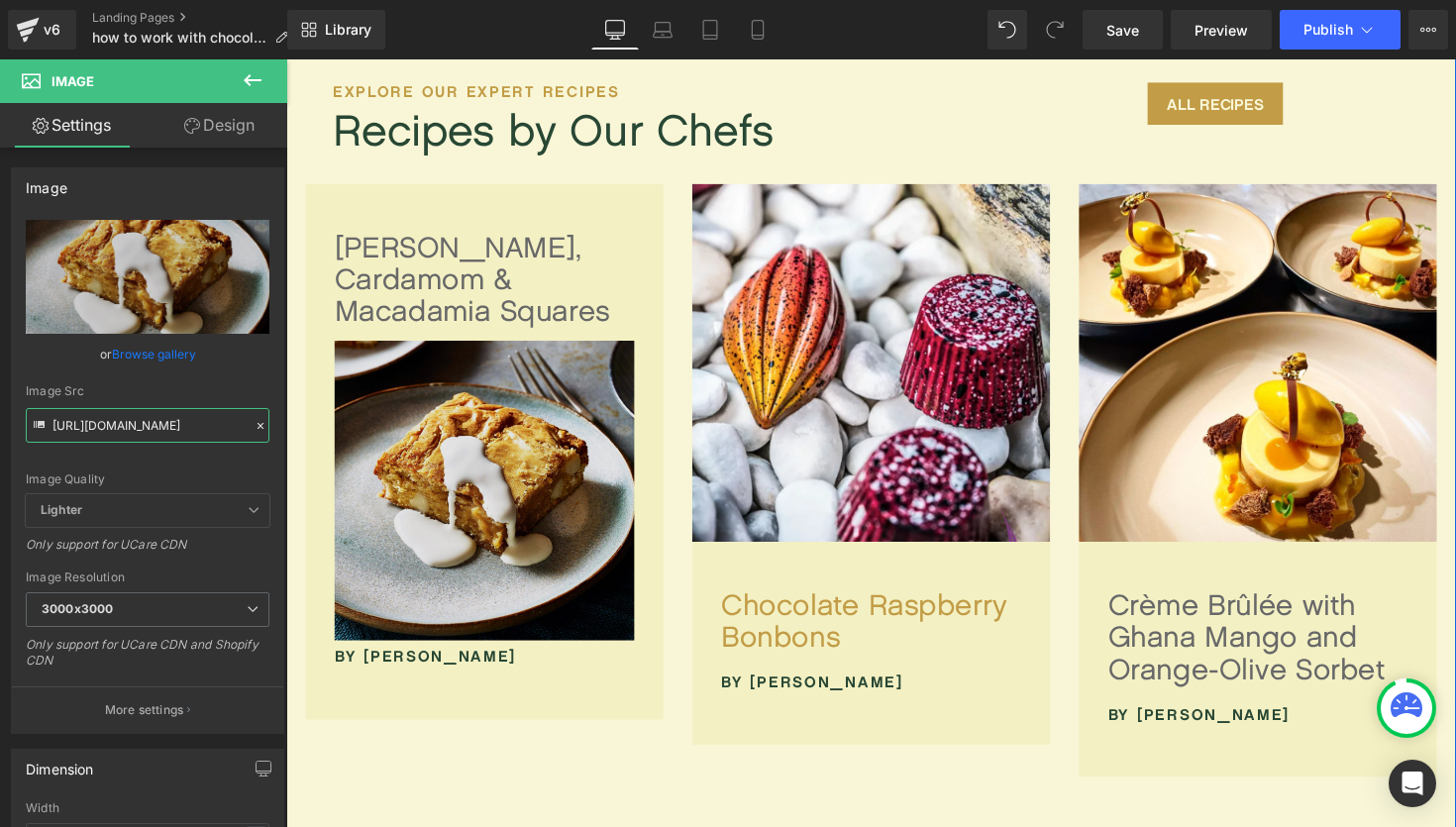 type on "[URL][DOMAIN_NAME]" 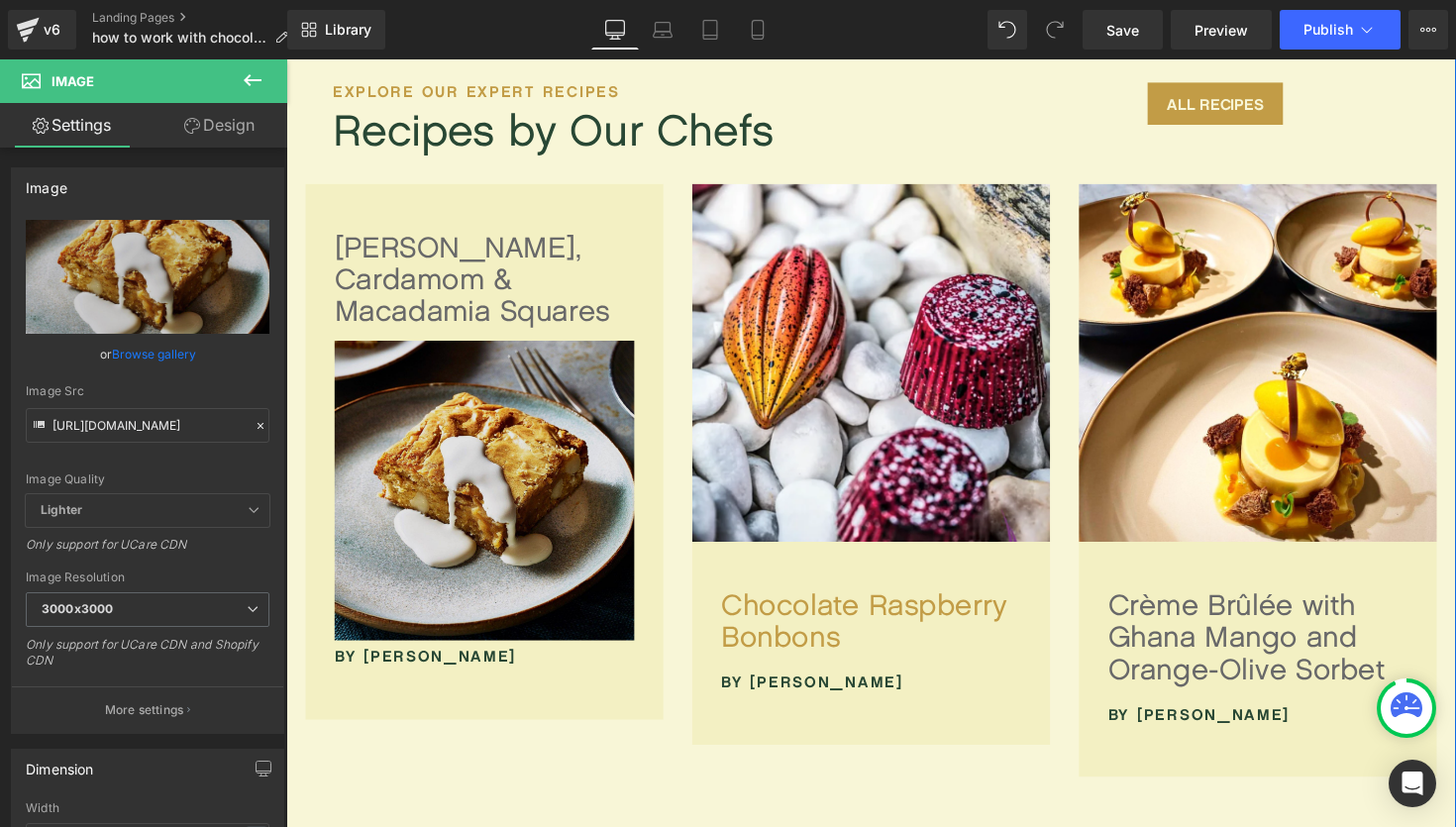 click on "Image" at bounding box center (489, 501) 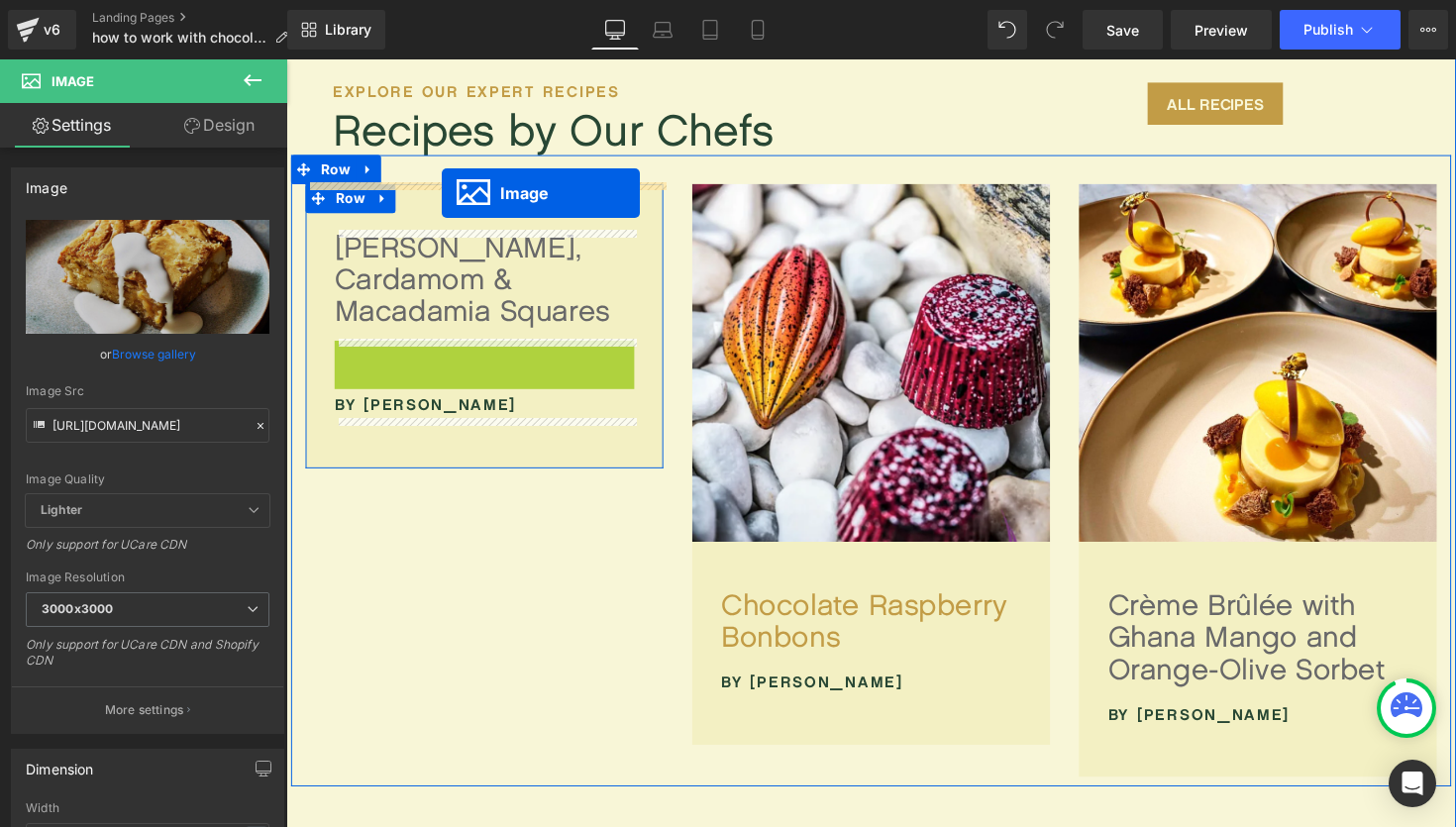 drag, startPoint x: 459, startPoint y: 501, endPoint x: 446, endPoint y: 196, distance: 305.27692 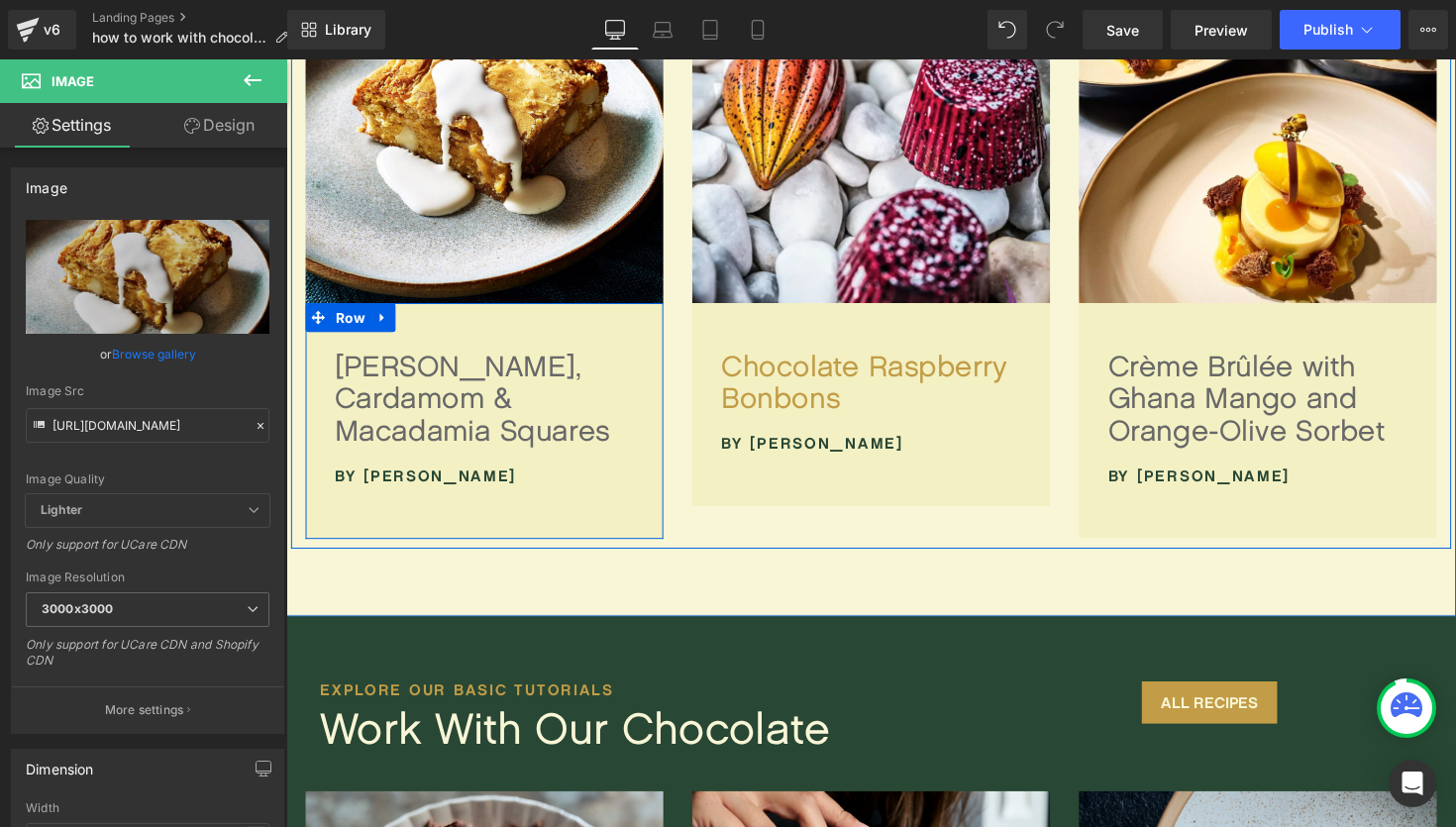 scroll, scrollTop: 1051, scrollLeft: 0, axis: vertical 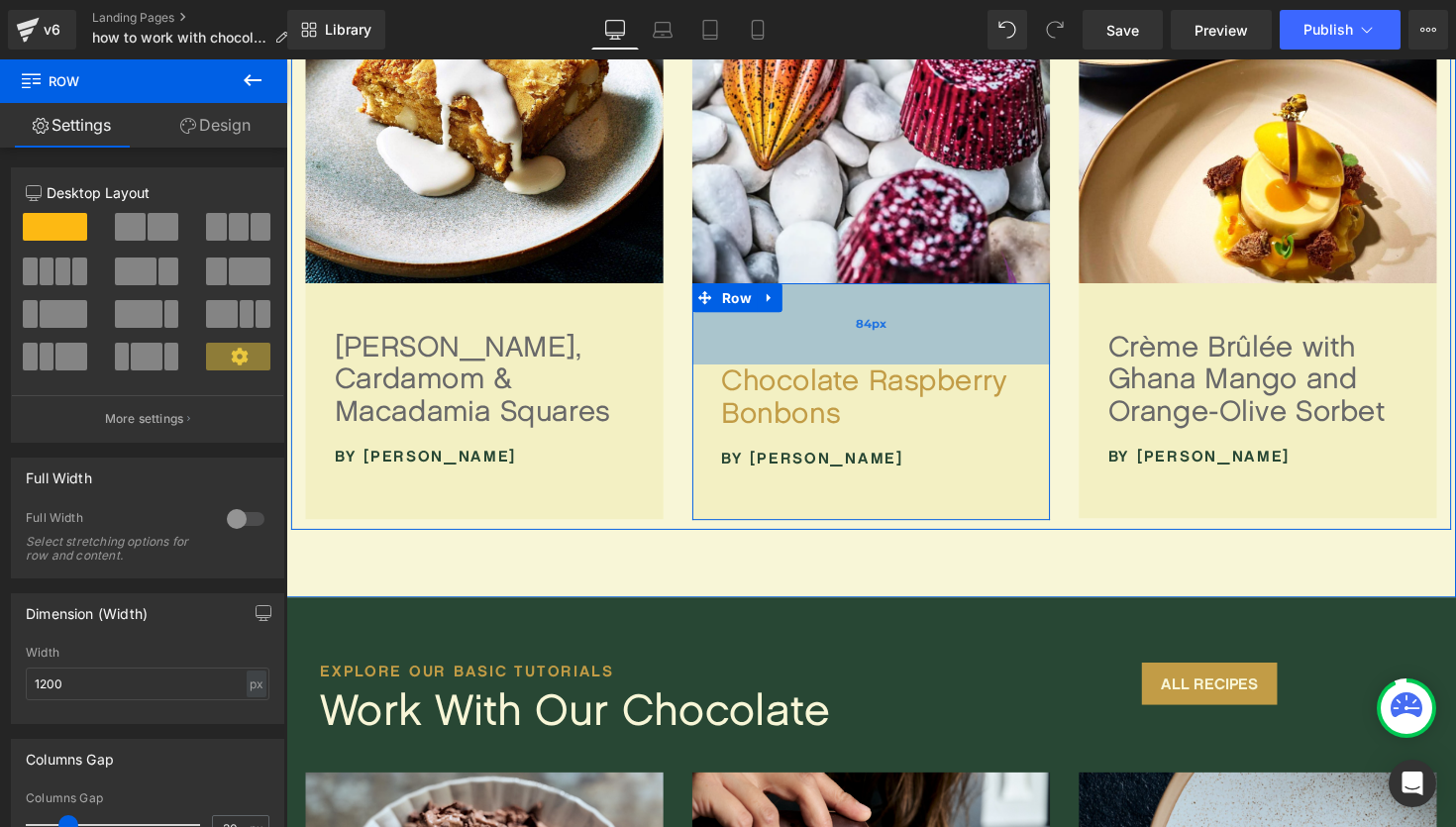 drag, startPoint x: 933, startPoint y: 299, endPoint x: 935, endPoint y: 334, distance: 35.057096 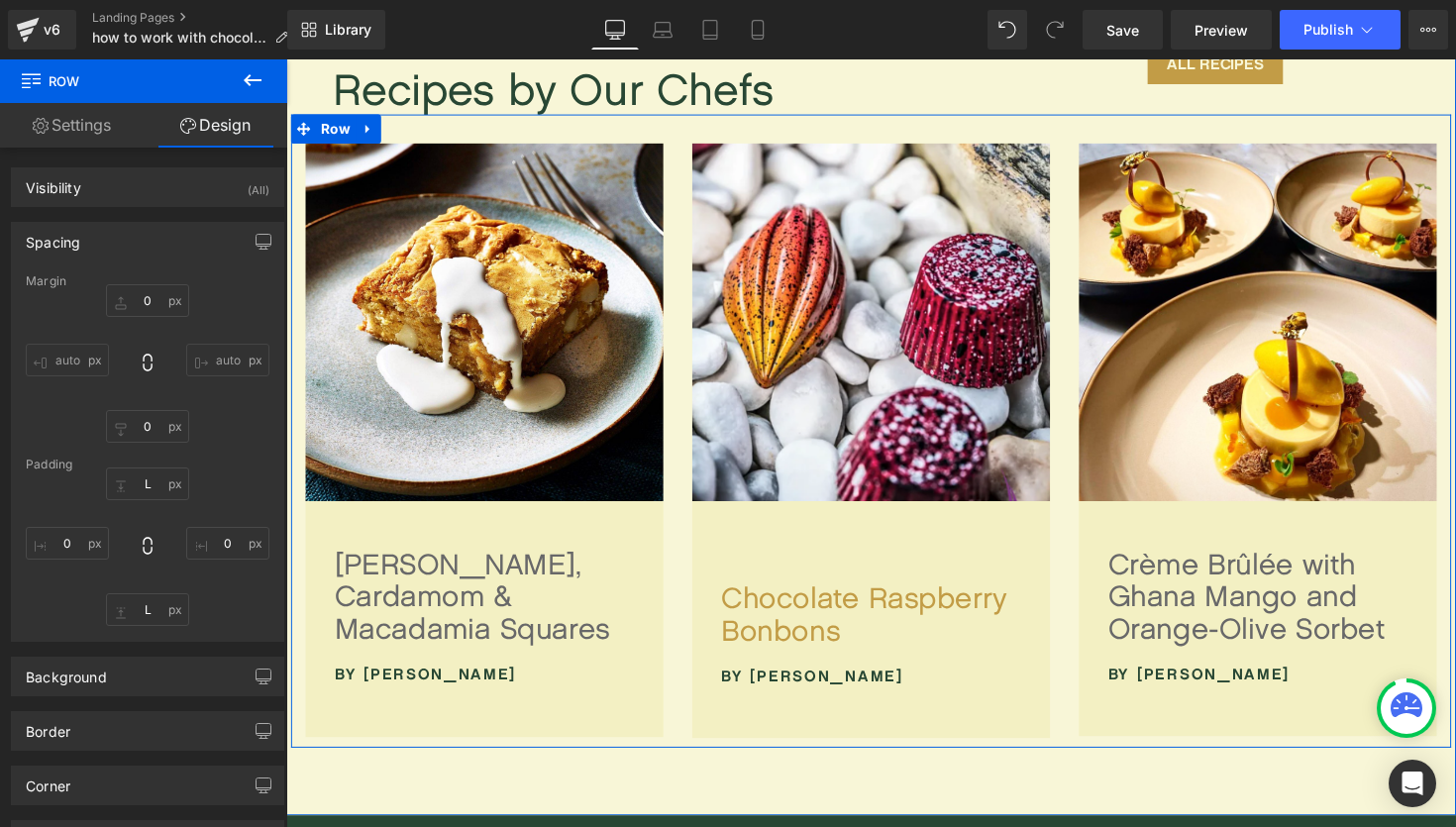 scroll, scrollTop: 832, scrollLeft: 0, axis: vertical 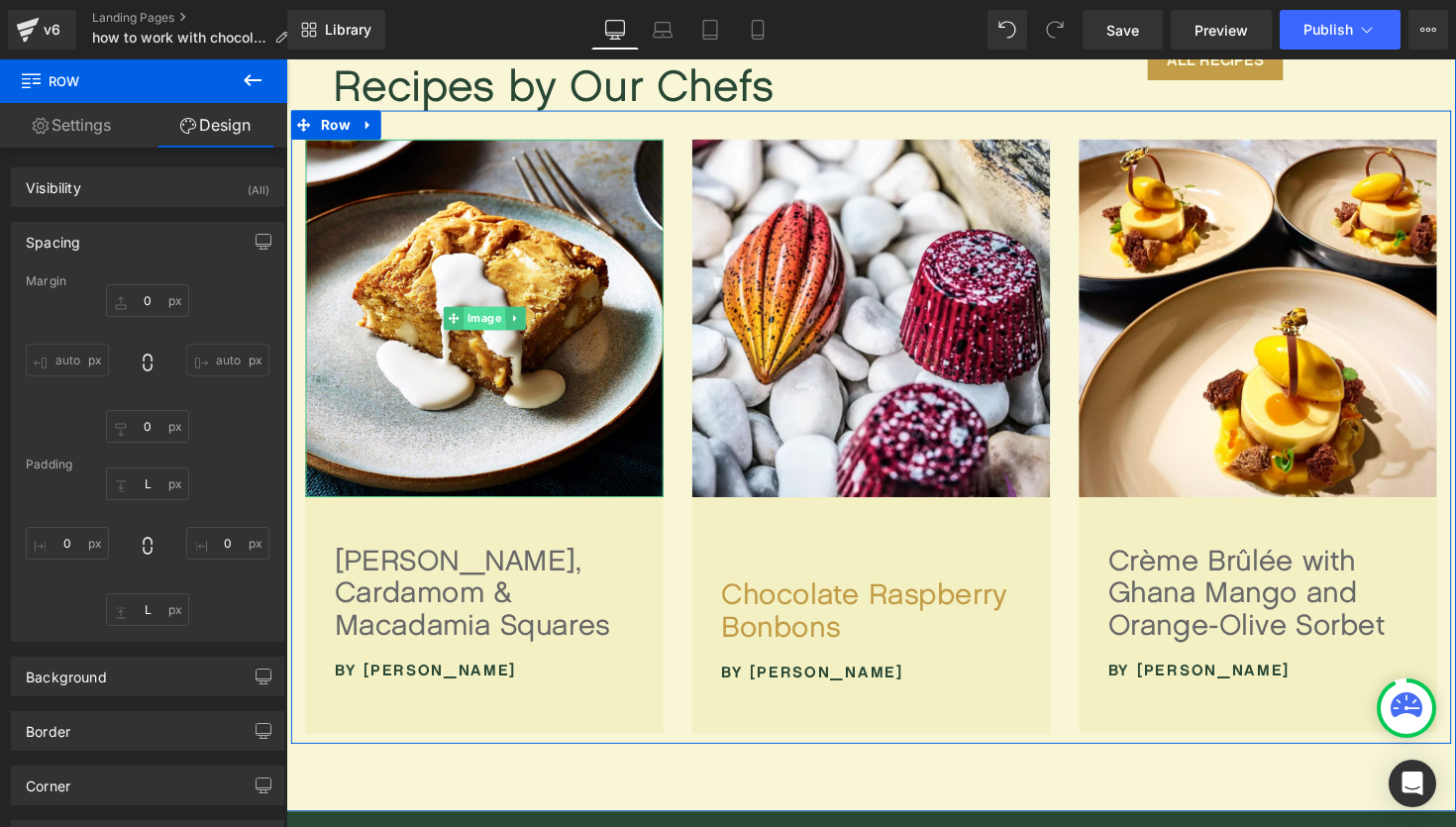 click on "Image" at bounding box center [489, 325] 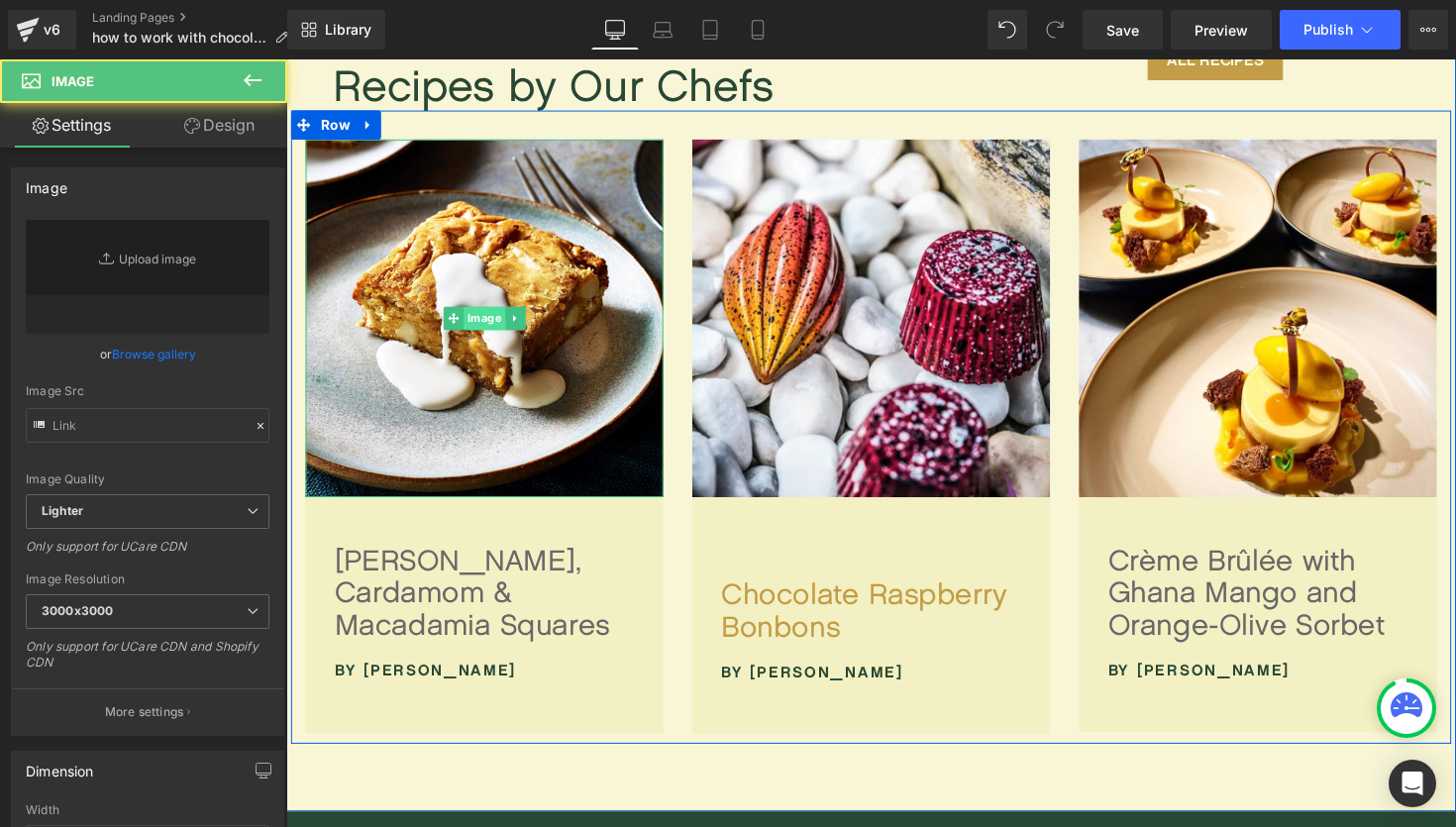 type on "[URL][DOMAIN_NAME]" 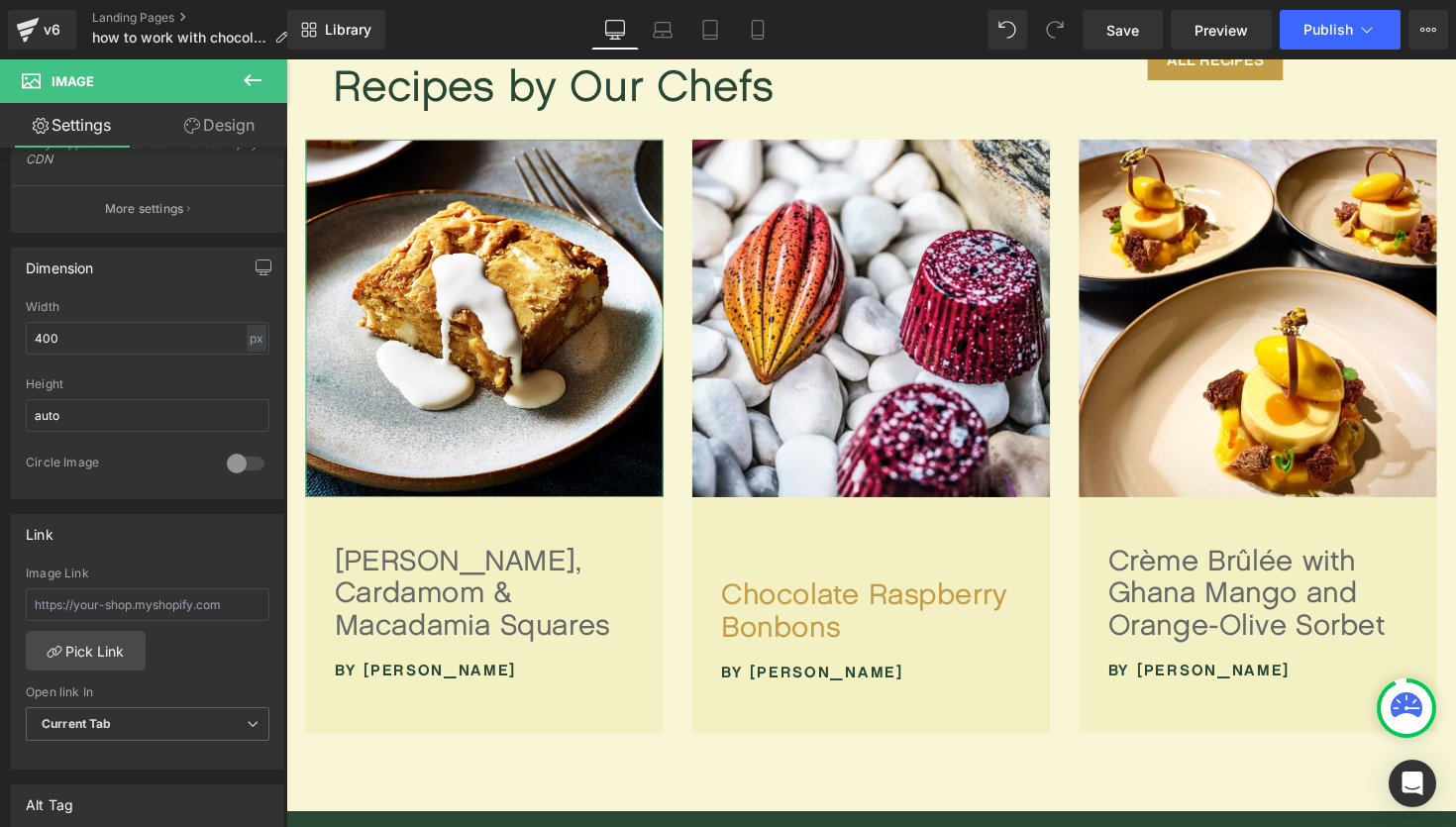 scroll, scrollTop: 546, scrollLeft: 0, axis: vertical 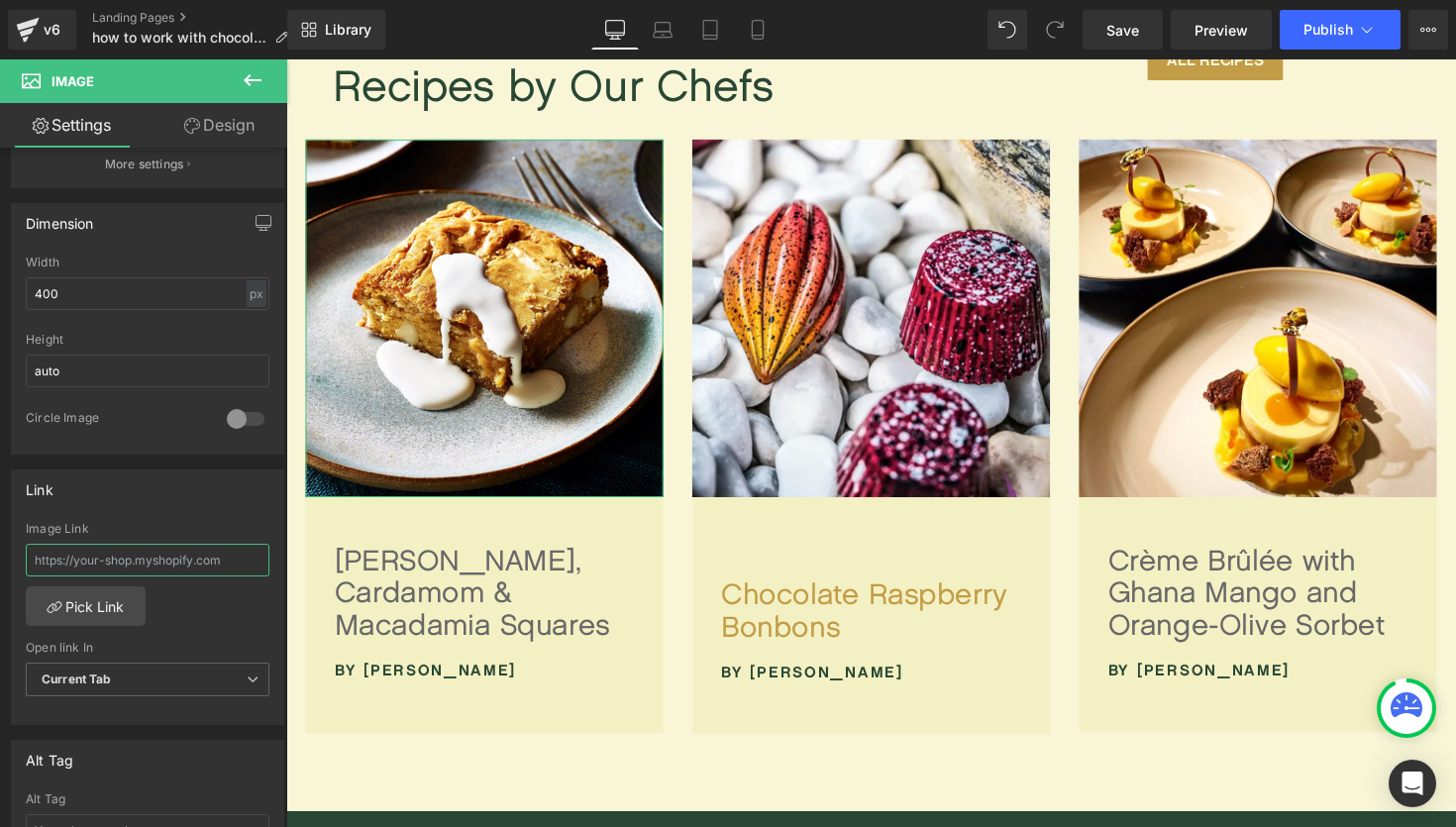 click at bounding box center (148, 560) 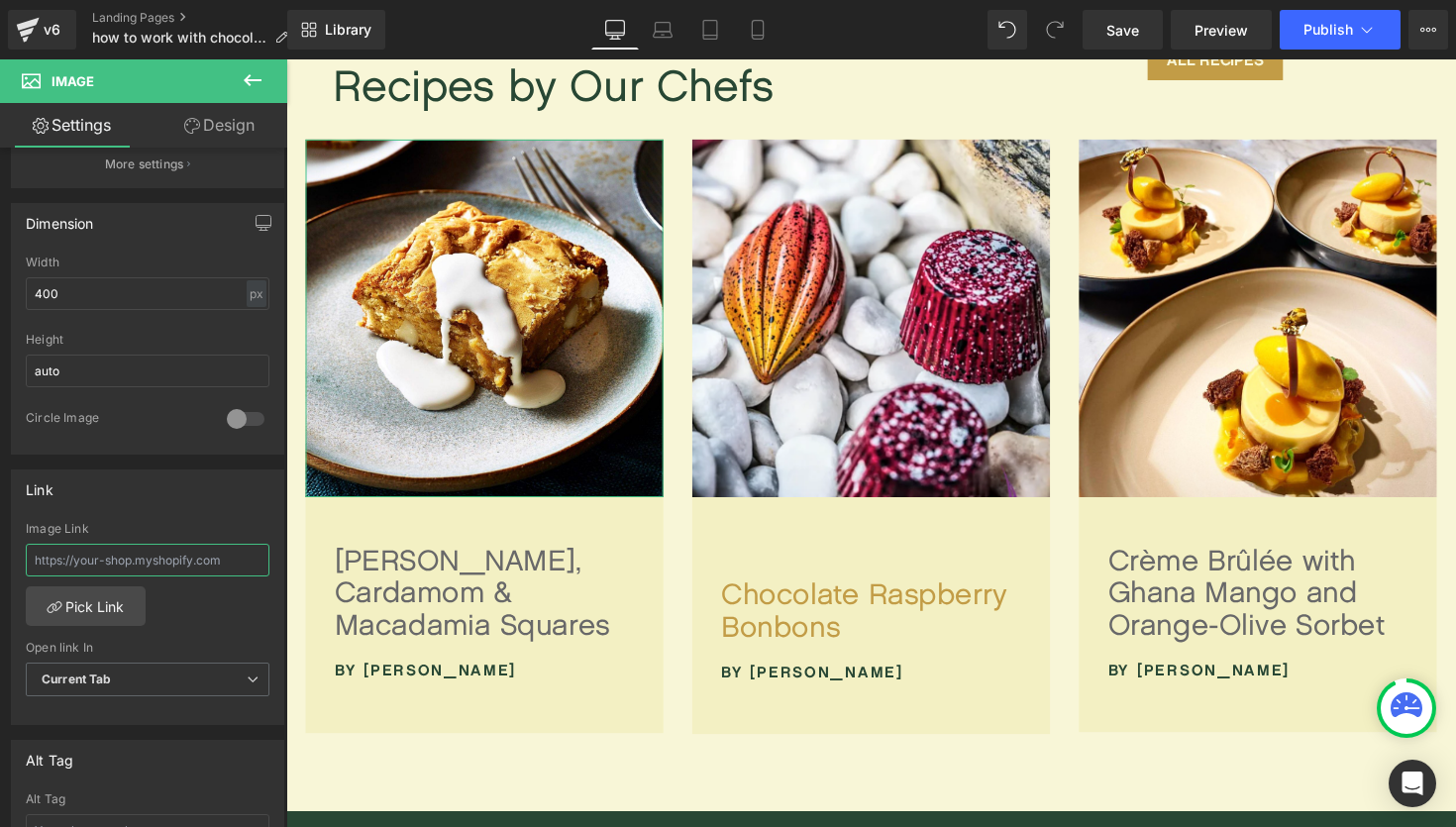 paste on "[URL][DOMAIN_NAME][PERSON_NAME]" 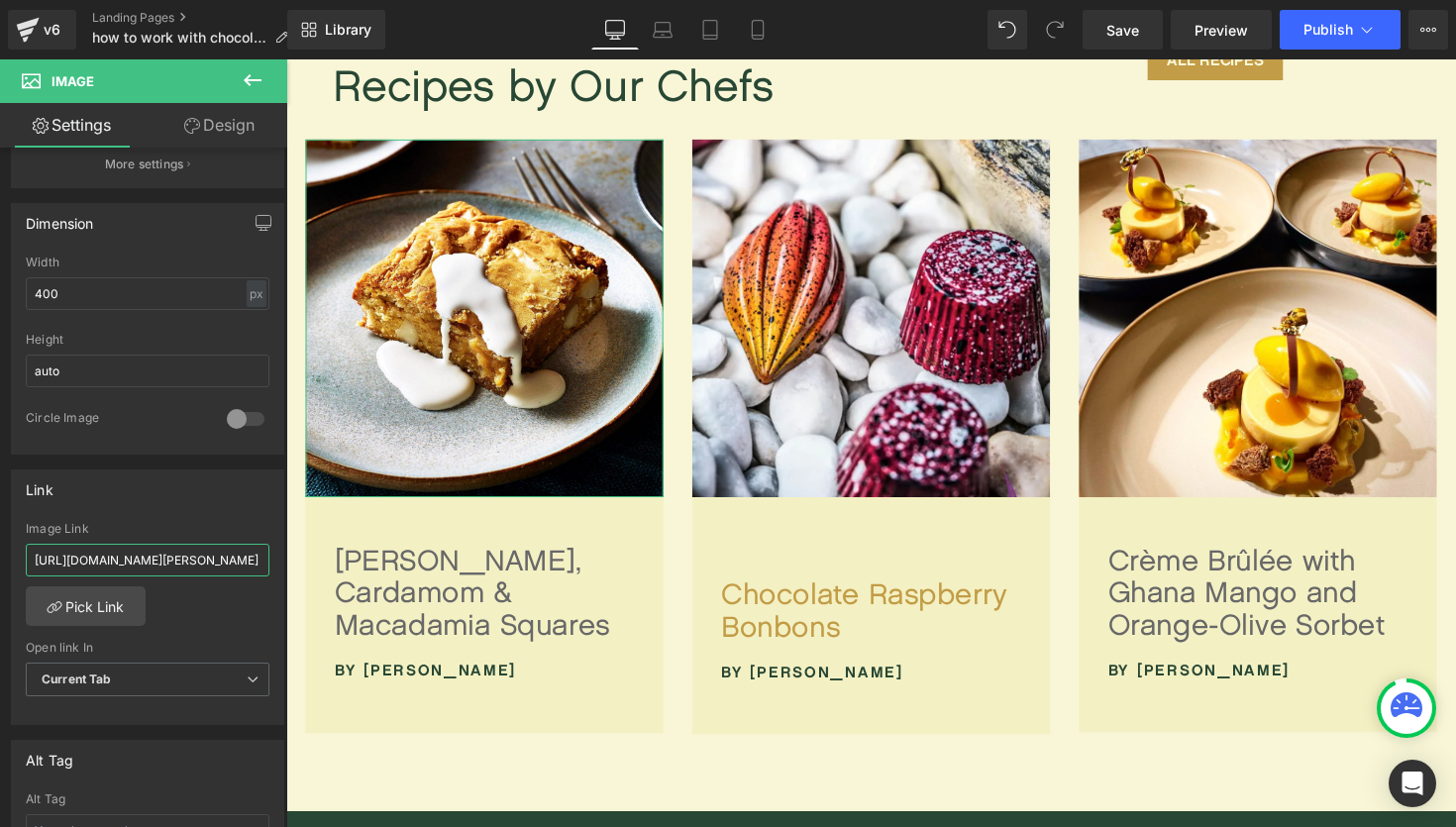 scroll, scrollTop: 0, scrollLeft: 268, axis: horizontal 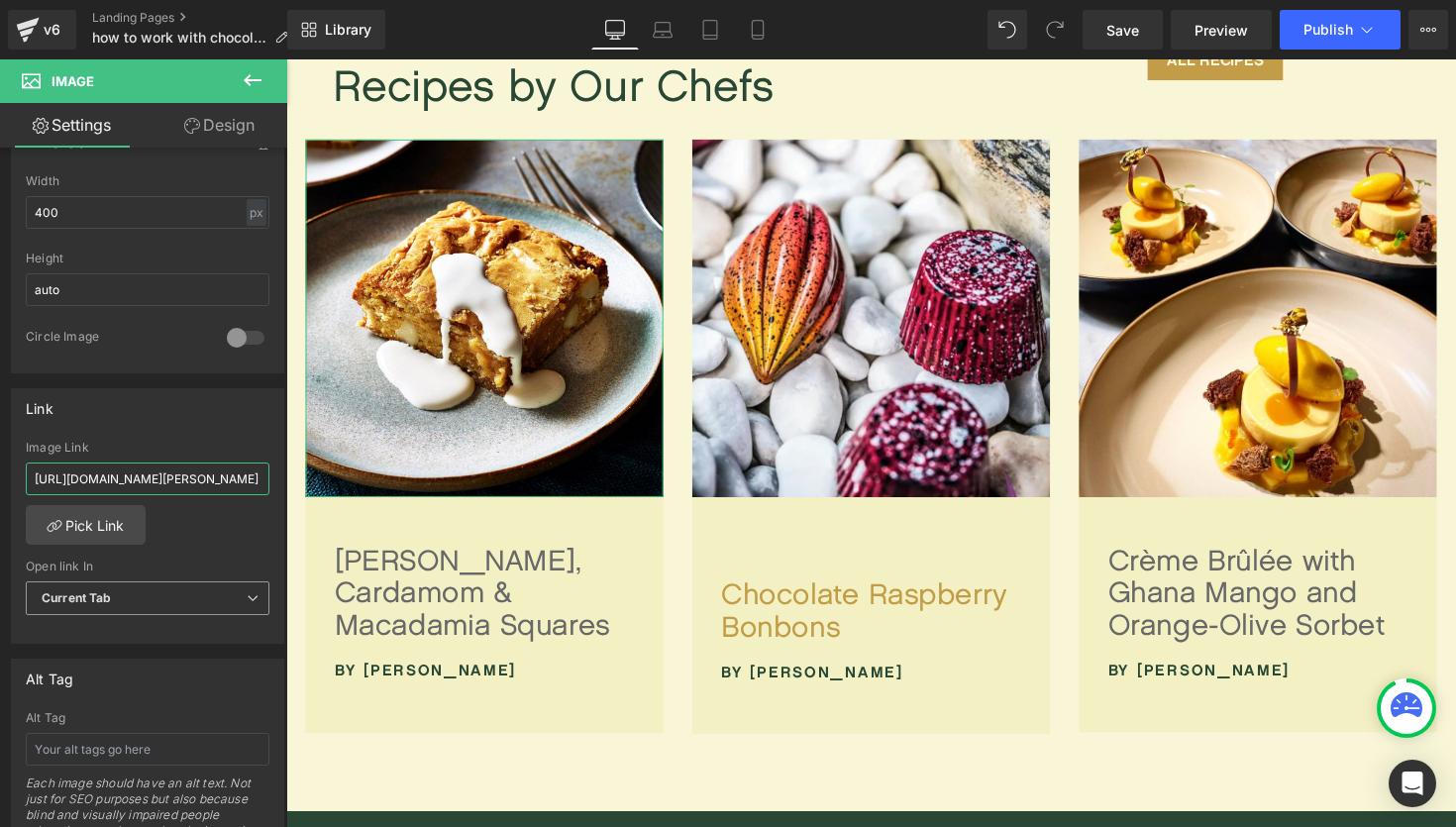 type on "[URL][DOMAIN_NAME][PERSON_NAME]" 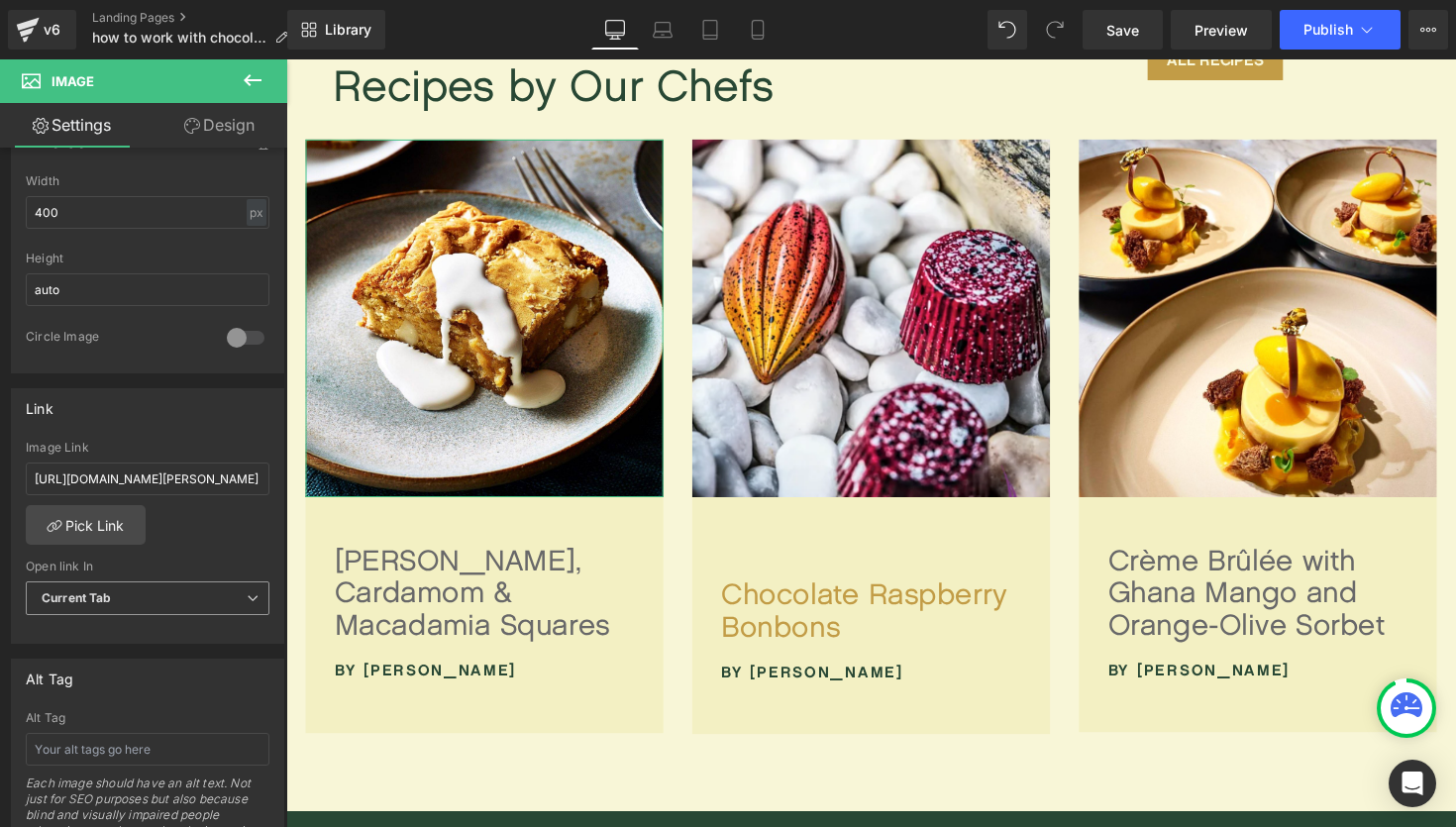click on "Current Tab" at bounding box center [148, 598] 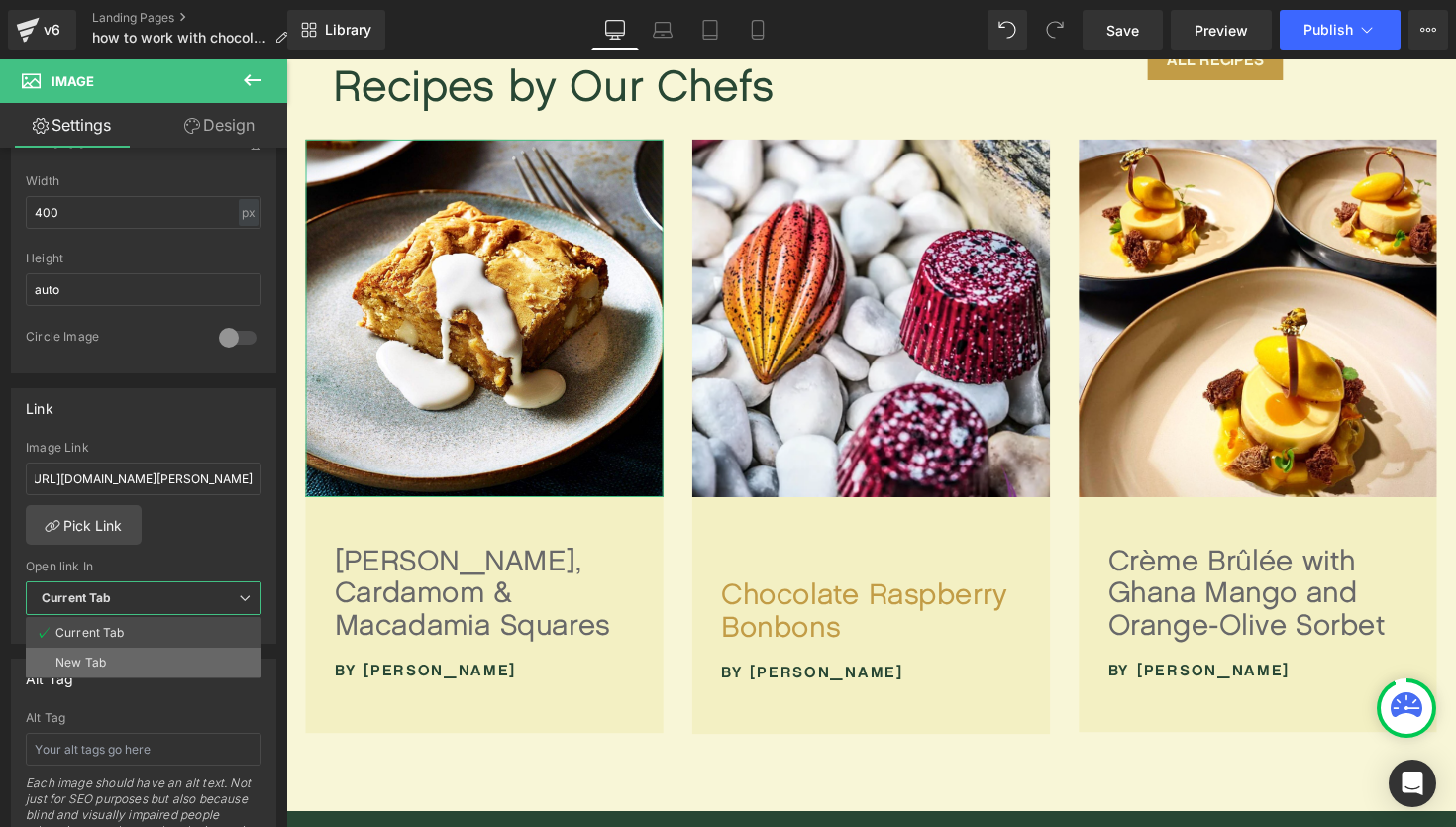 click on "New Tab" at bounding box center (144, 663) 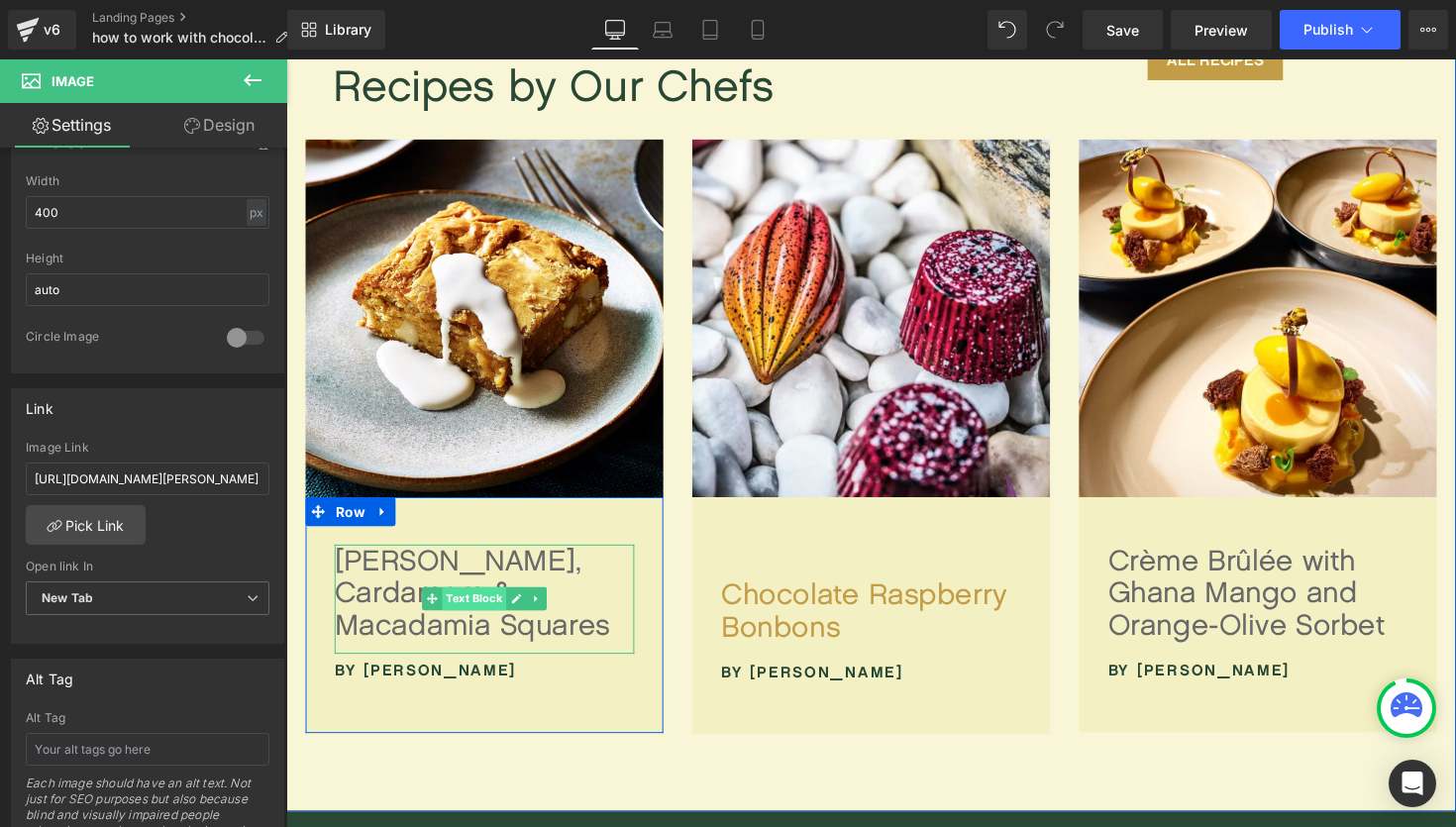 click on "Text Block" at bounding box center (478, 612) 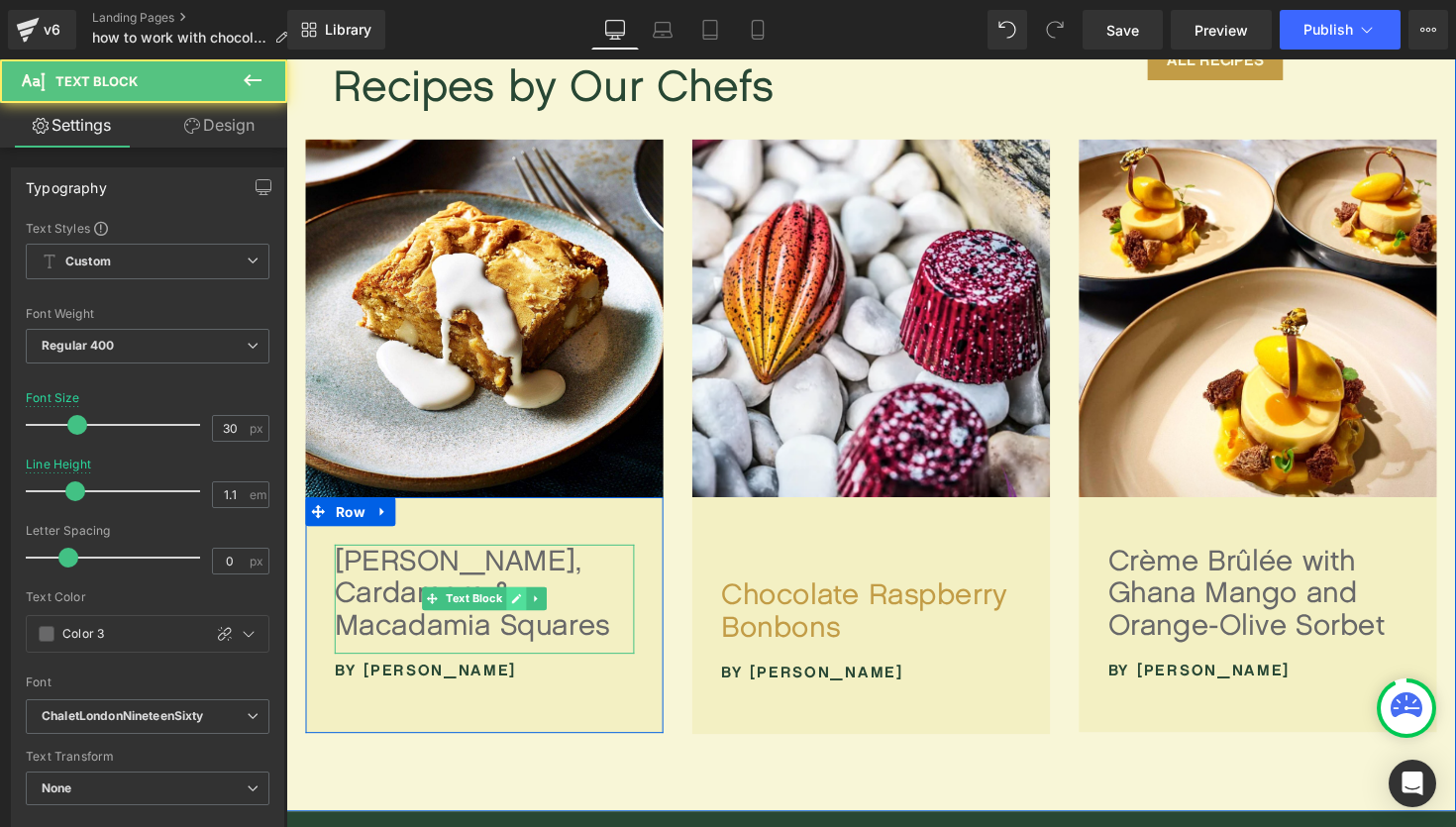 click 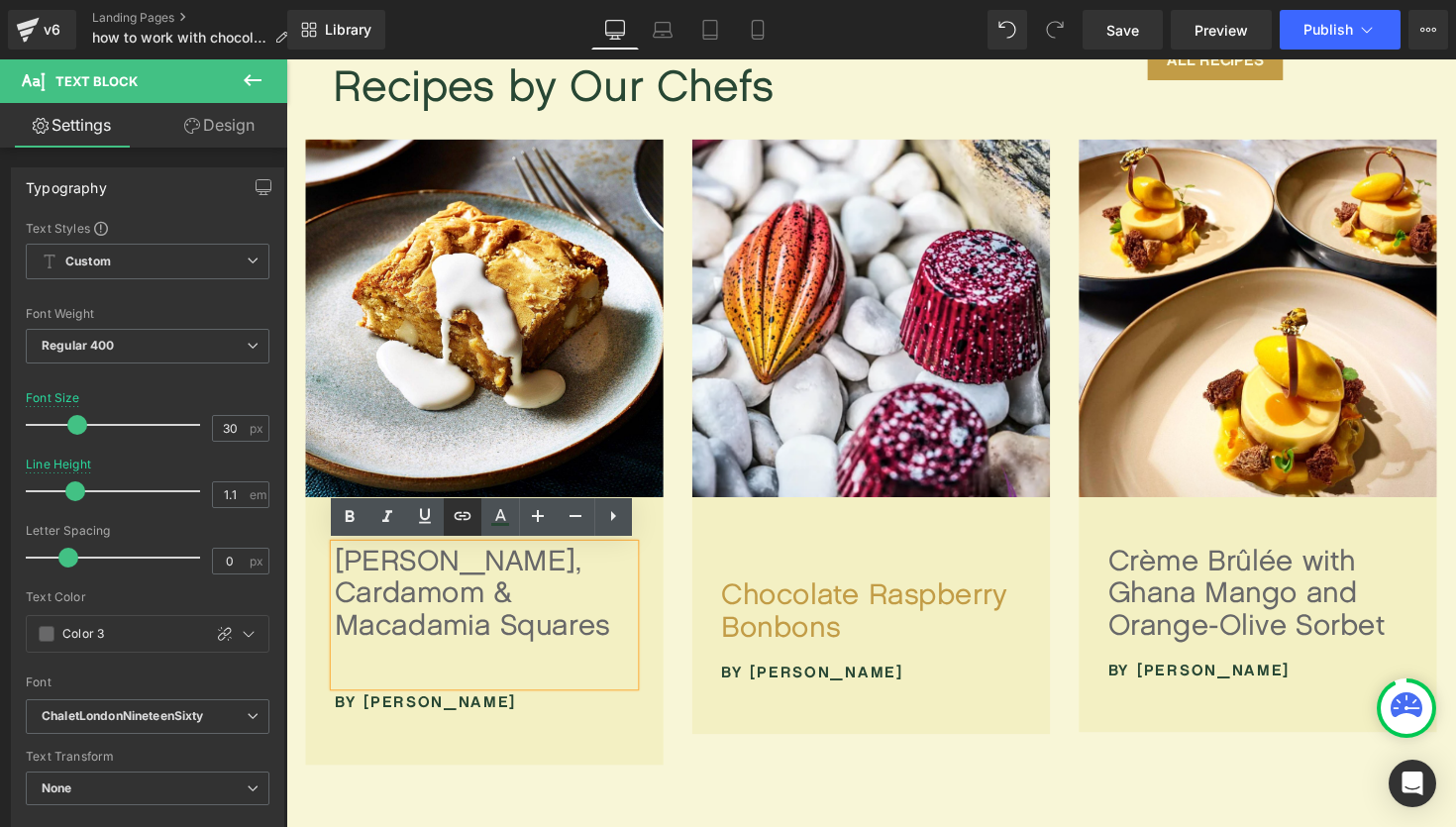 click 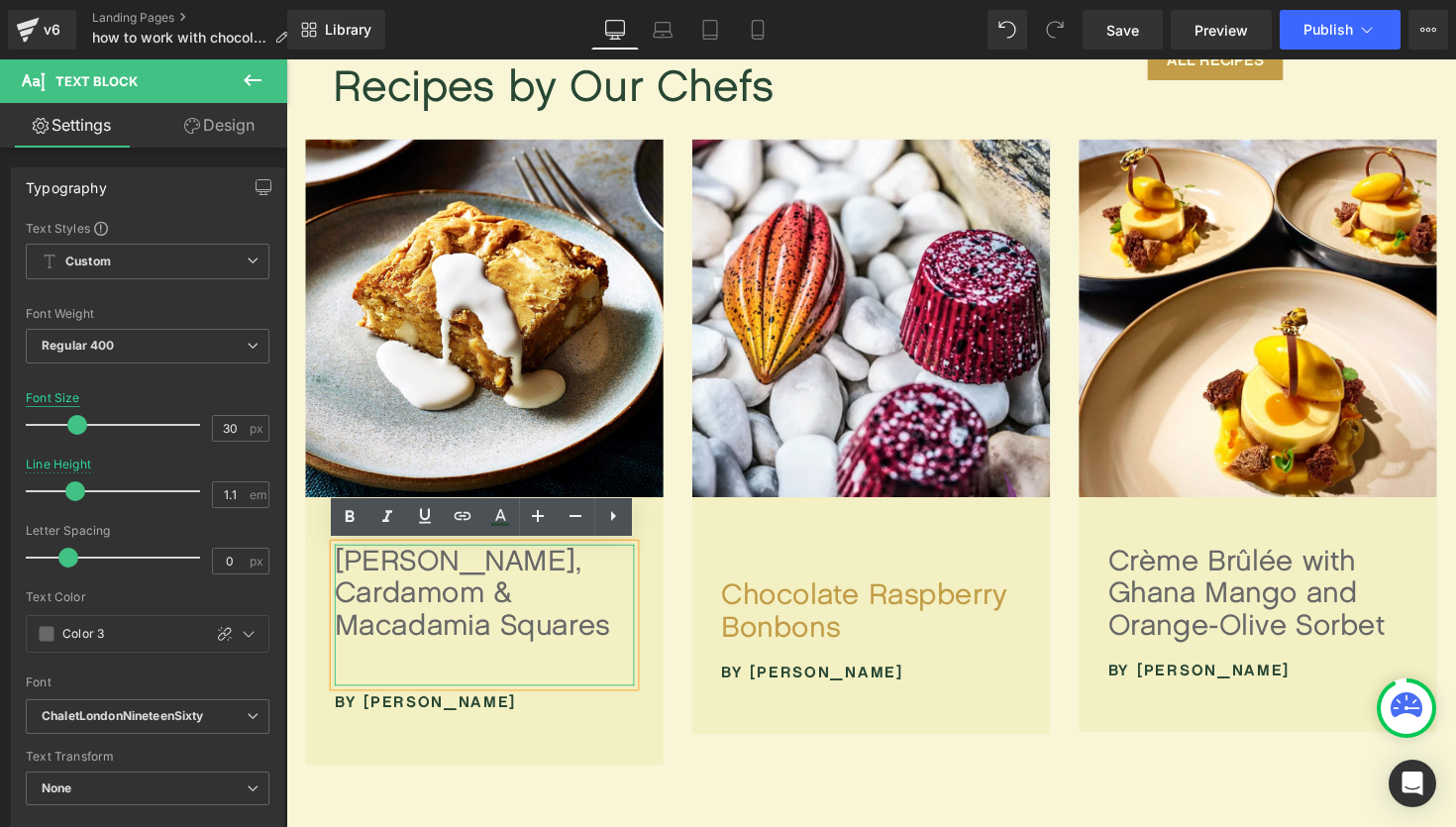 click on "Font Size" at bounding box center [52, 398] 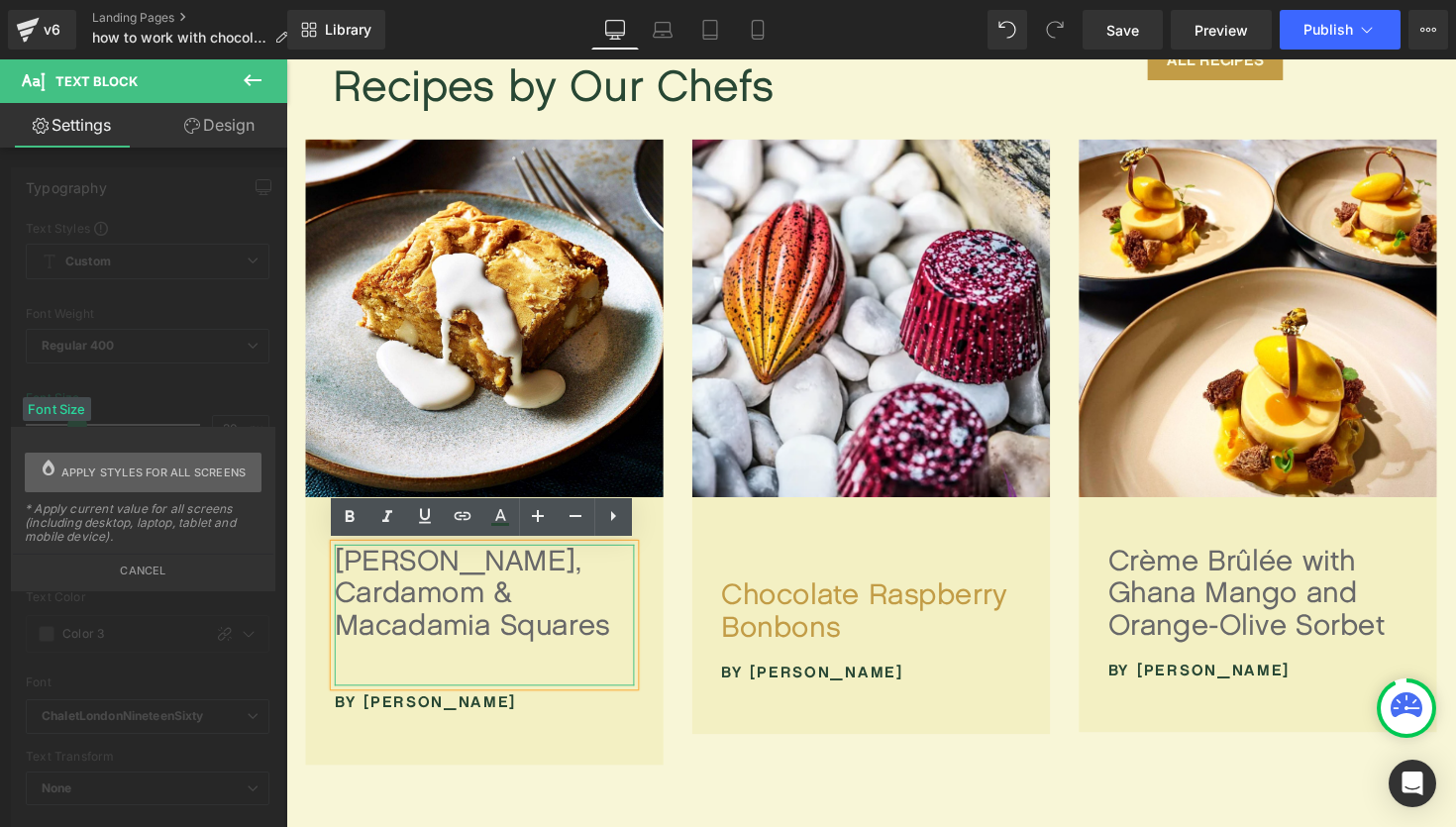 click on "Apply styles for all screens" at bounding box center (154, 472) 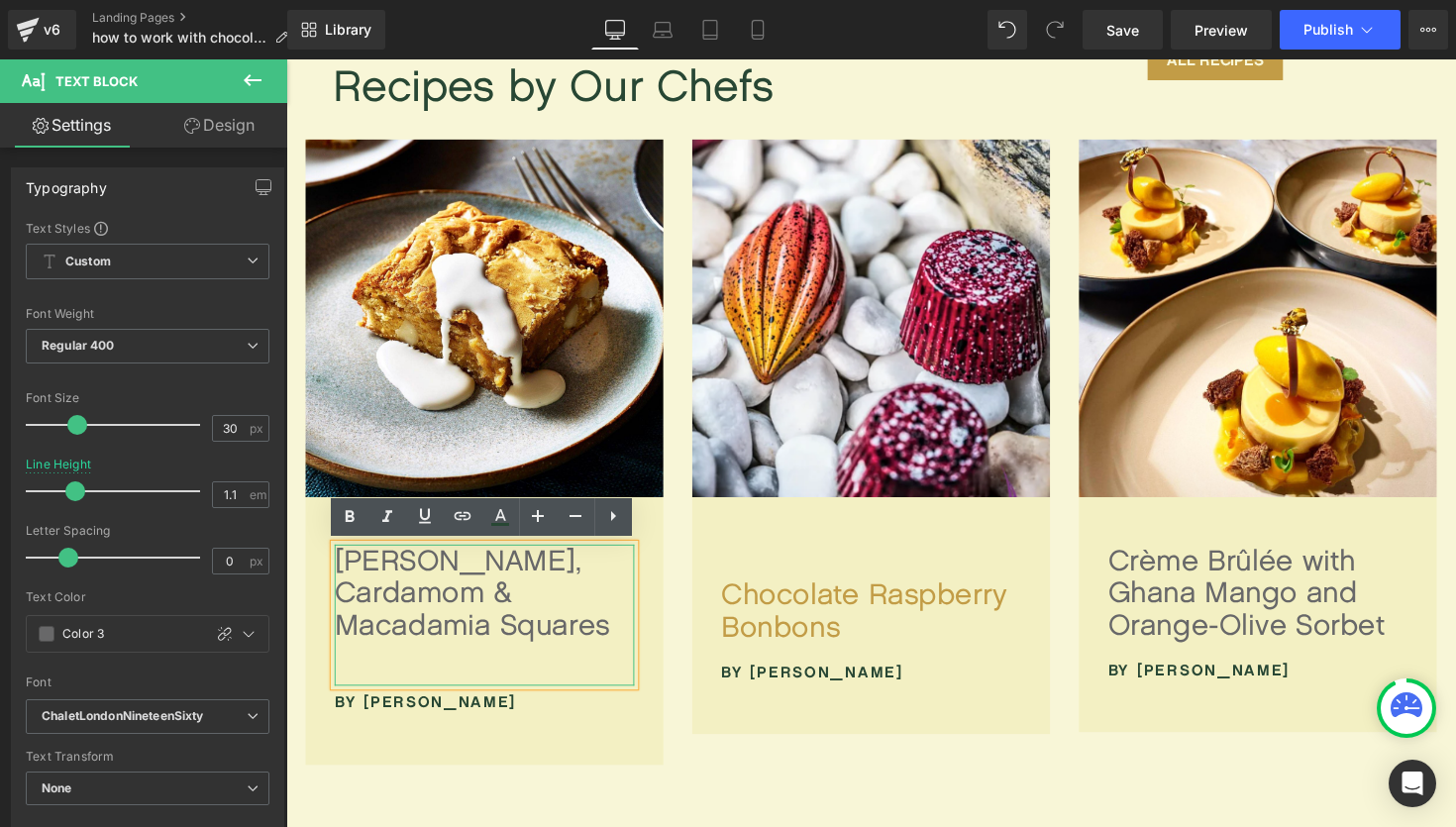 click on "[PERSON_NAME], Cardamom & Macadamia Squares" at bounding box center [489, 629] 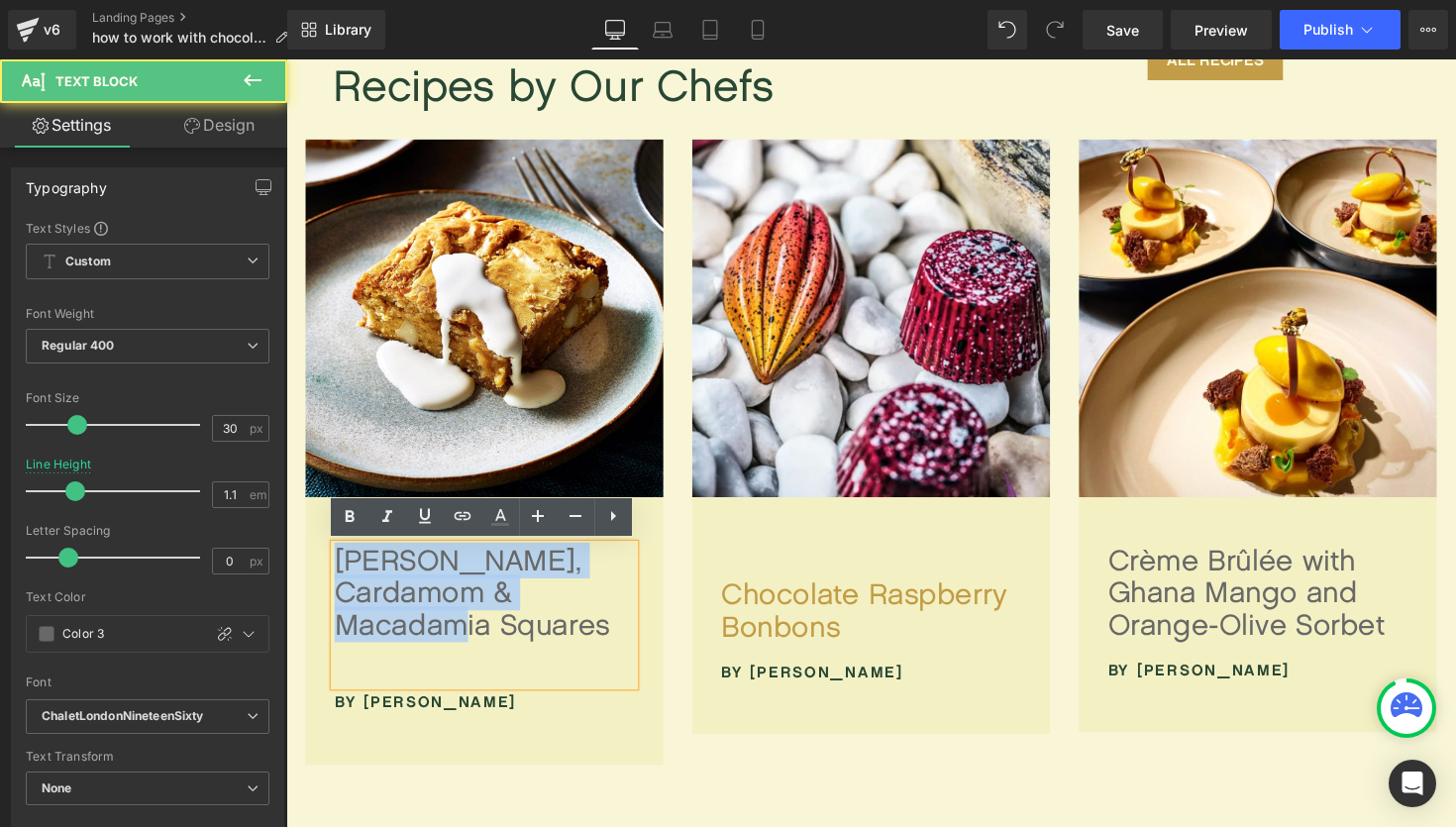 click on "[PERSON_NAME], Cardamom & Macadamia Squares" at bounding box center [489, 629] 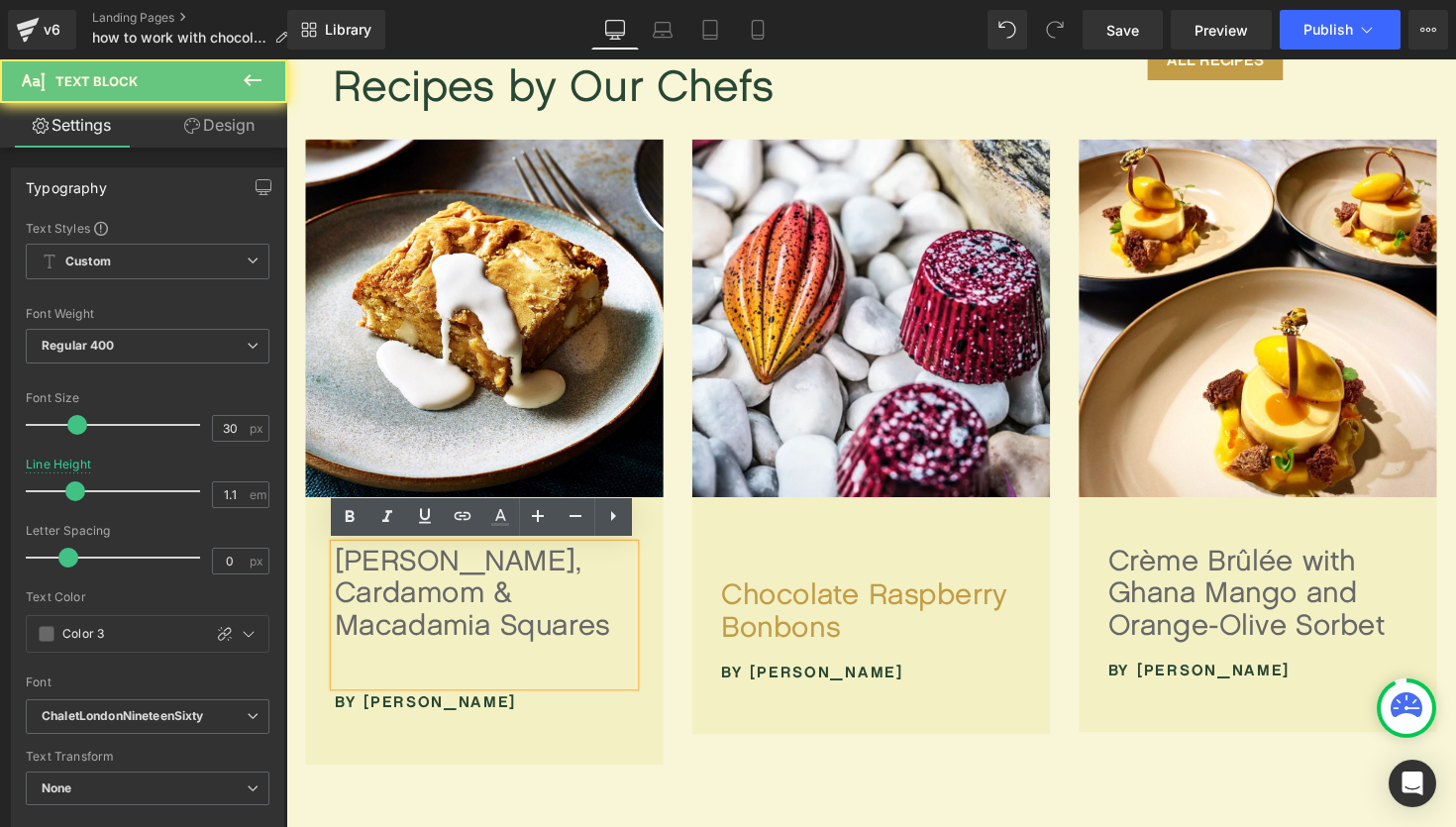 click on "[PERSON_NAME], Cardamom & Macadamia Squares" at bounding box center (489, 629) 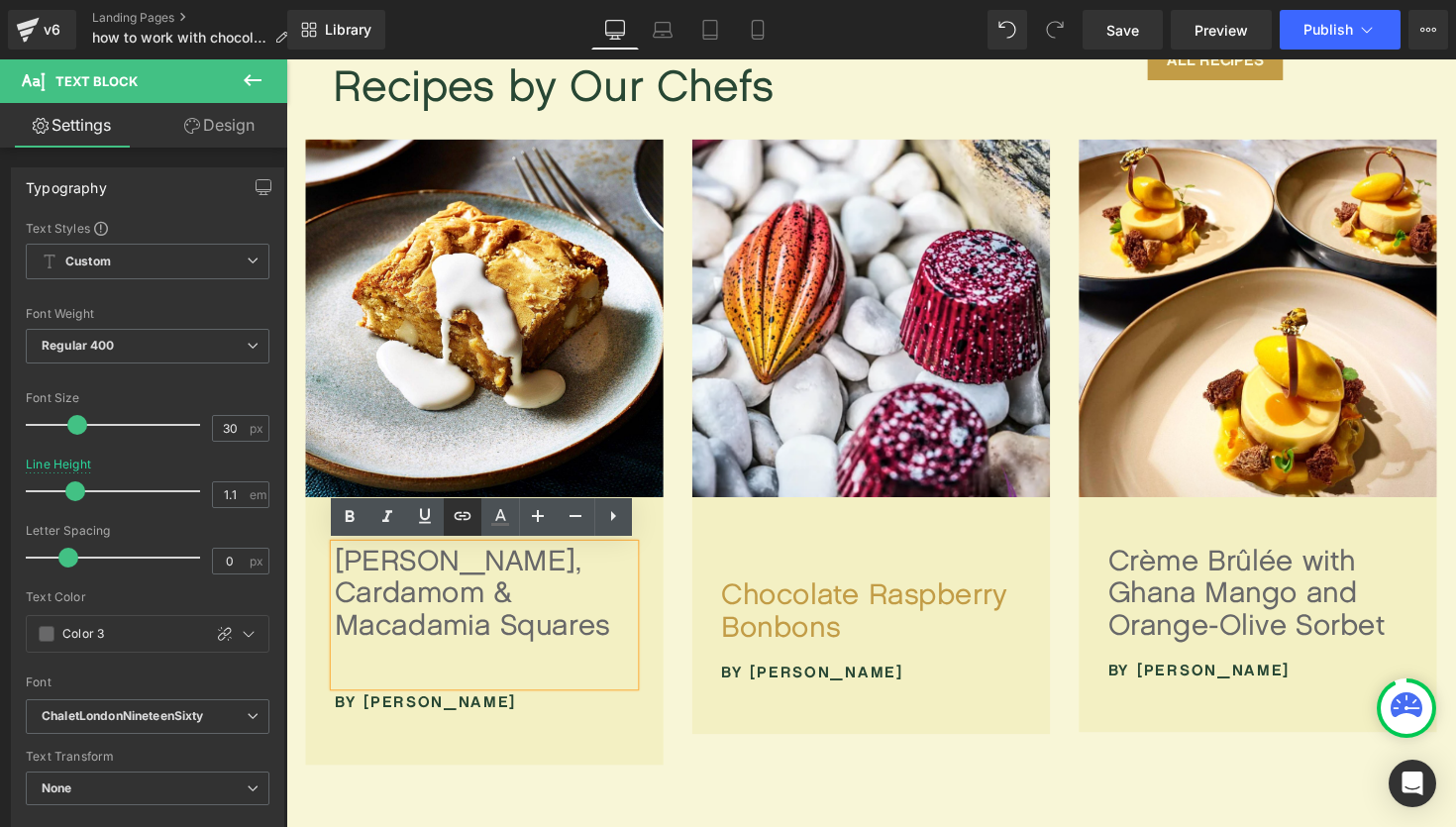 click 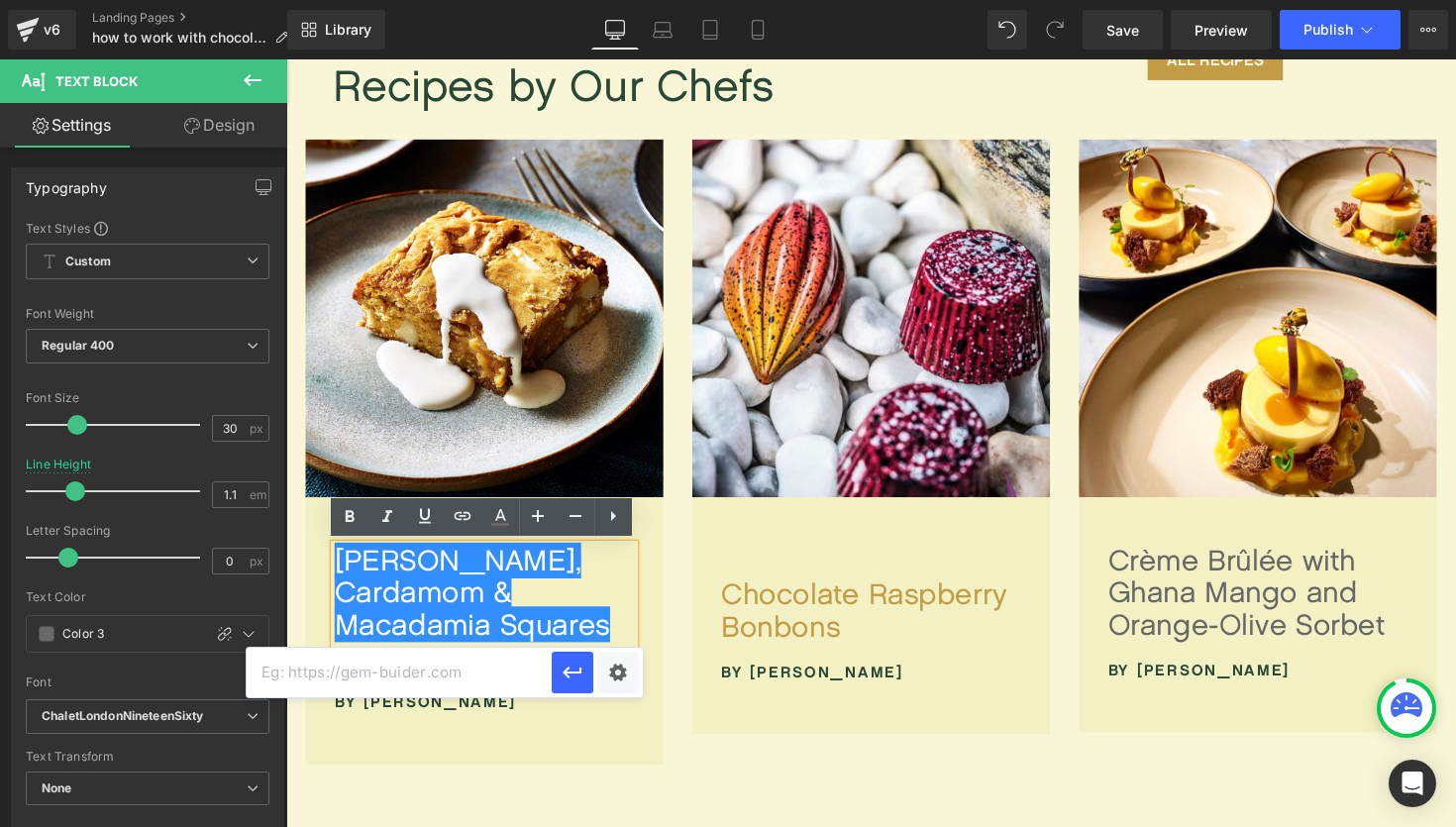 click at bounding box center (399, 672) 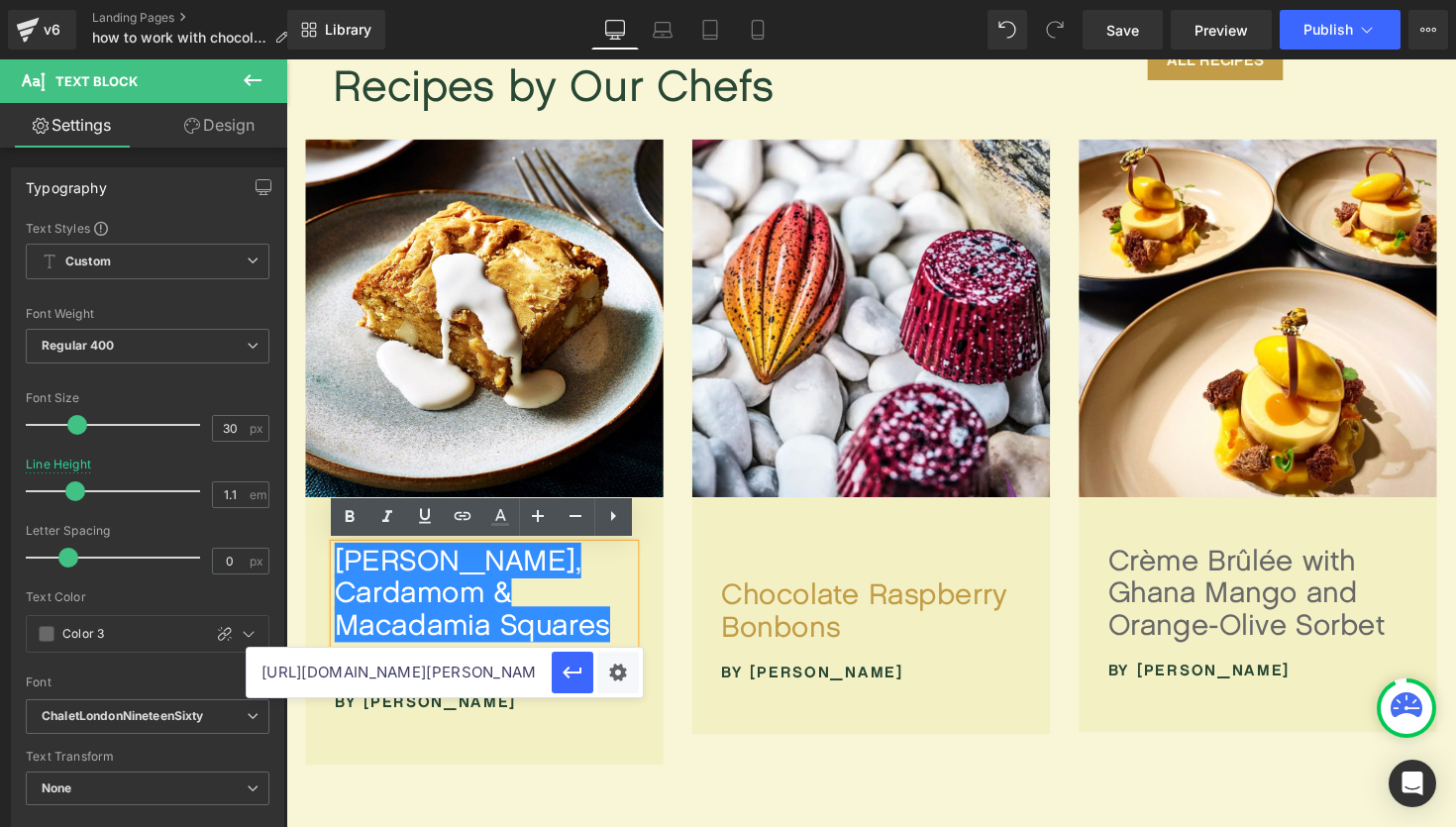 scroll, scrollTop: 0, scrollLeft: 365, axis: horizontal 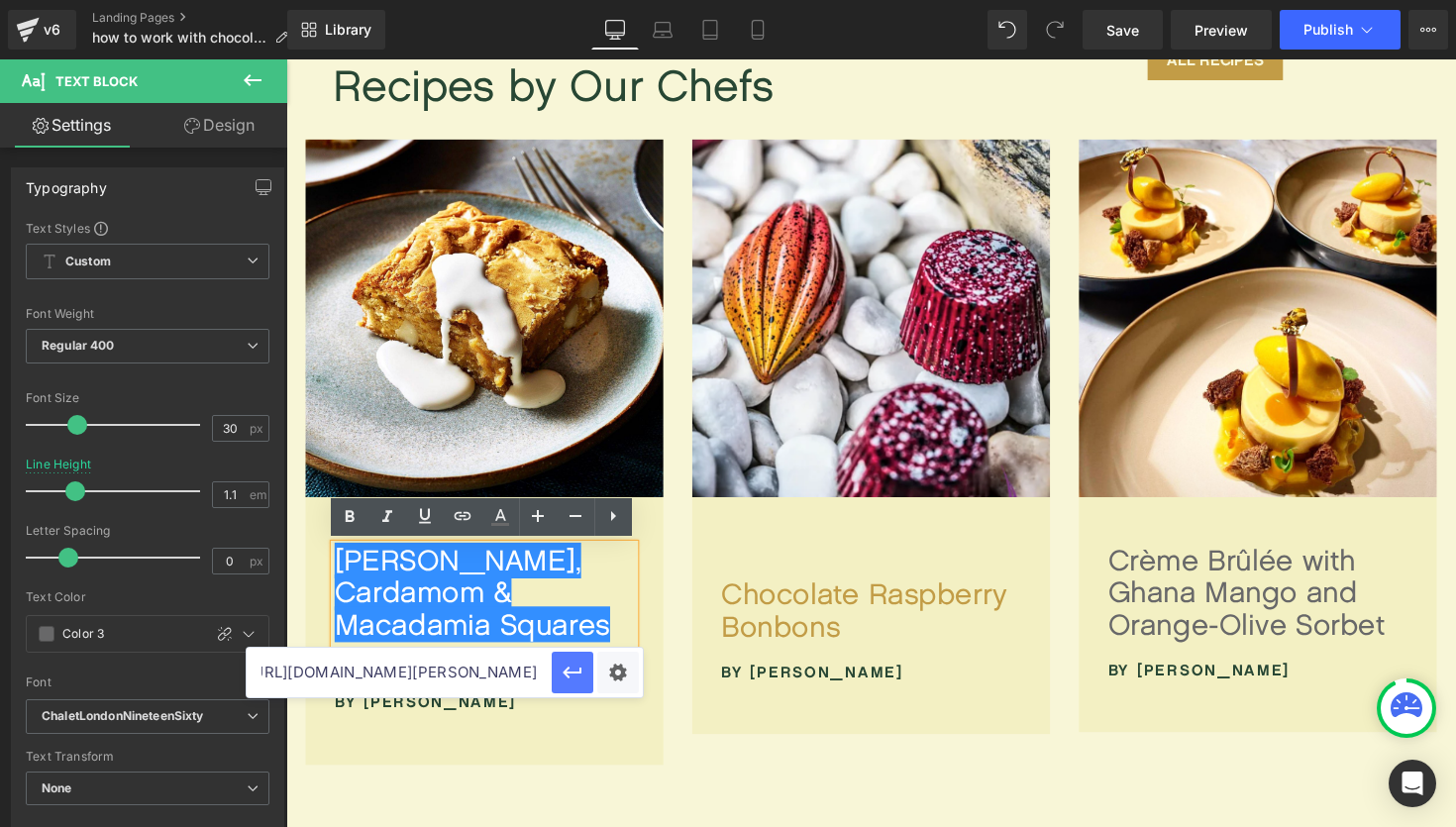 click 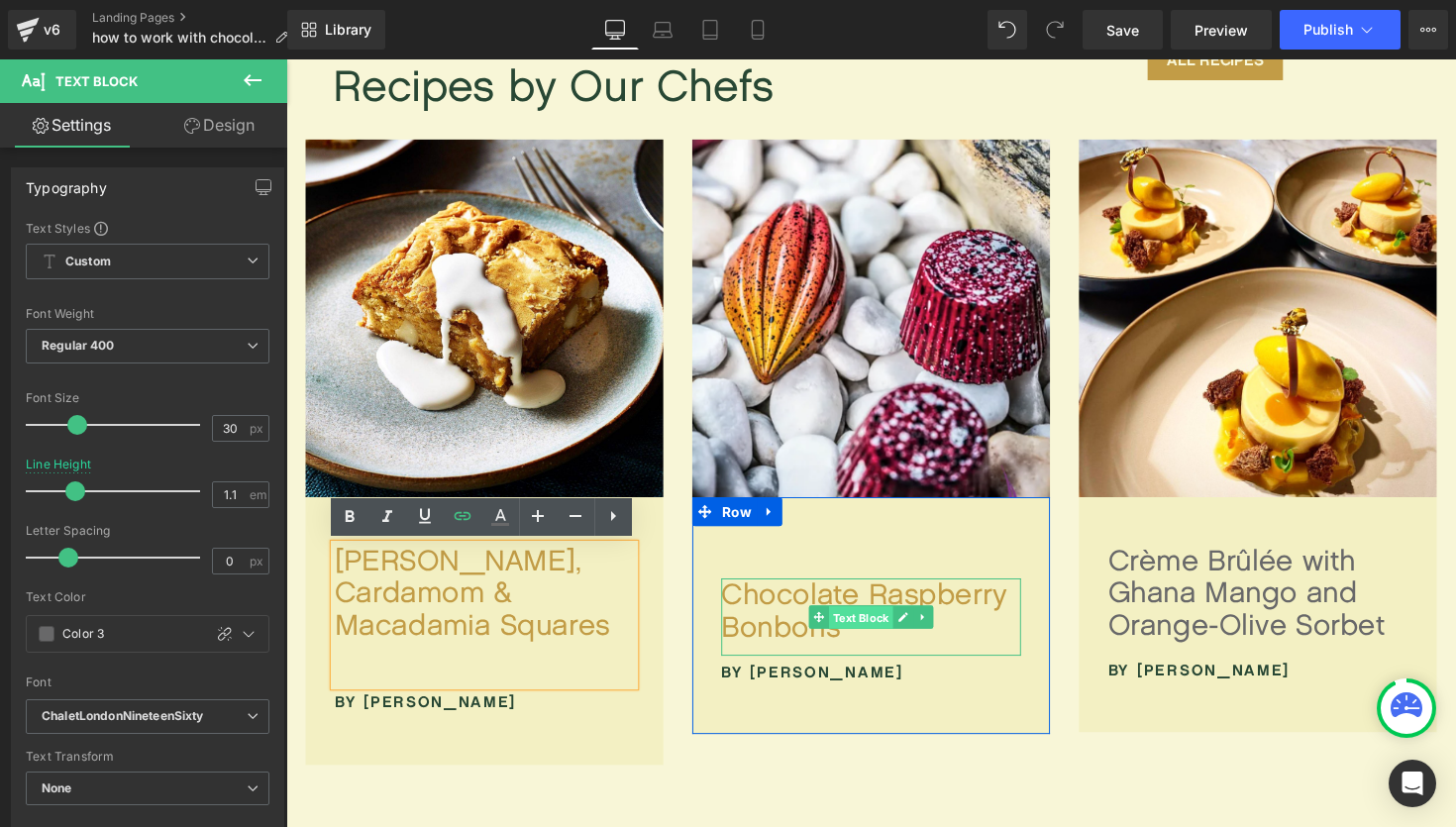 click on "Text Block" at bounding box center (875, 632) 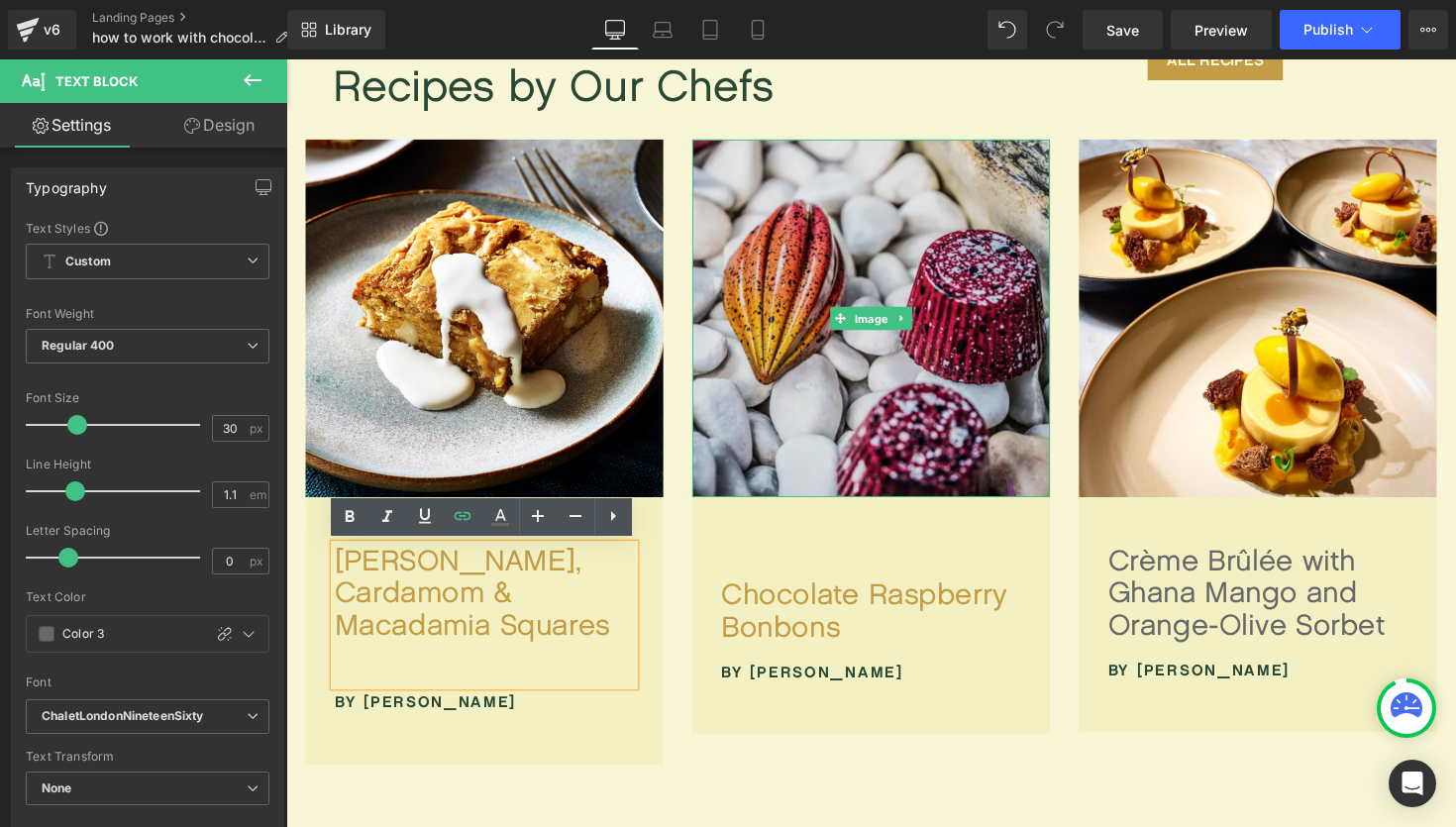 click on "Image" at bounding box center [885, 326] 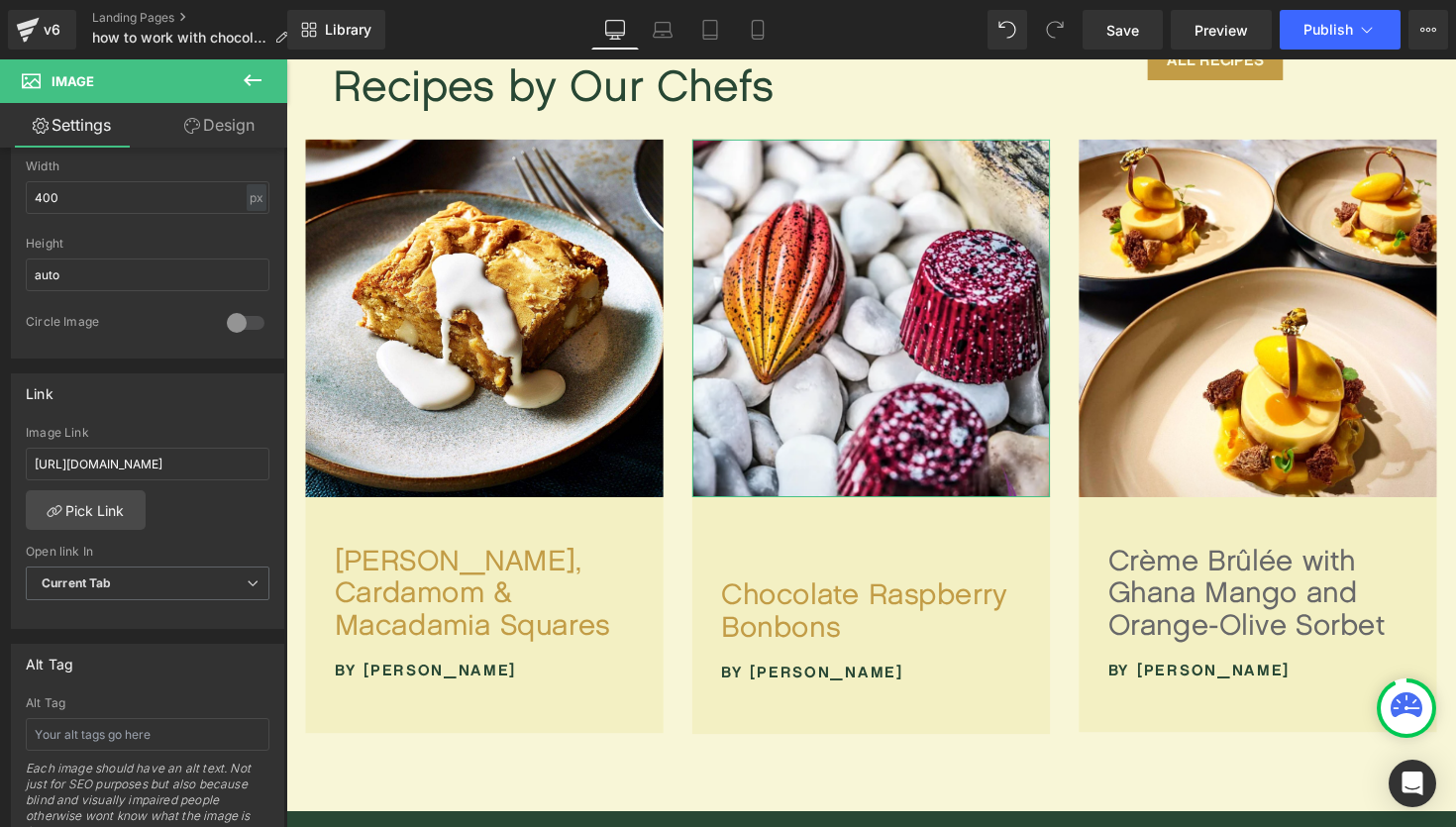 scroll, scrollTop: 643, scrollLeft: 0, axis: vertical 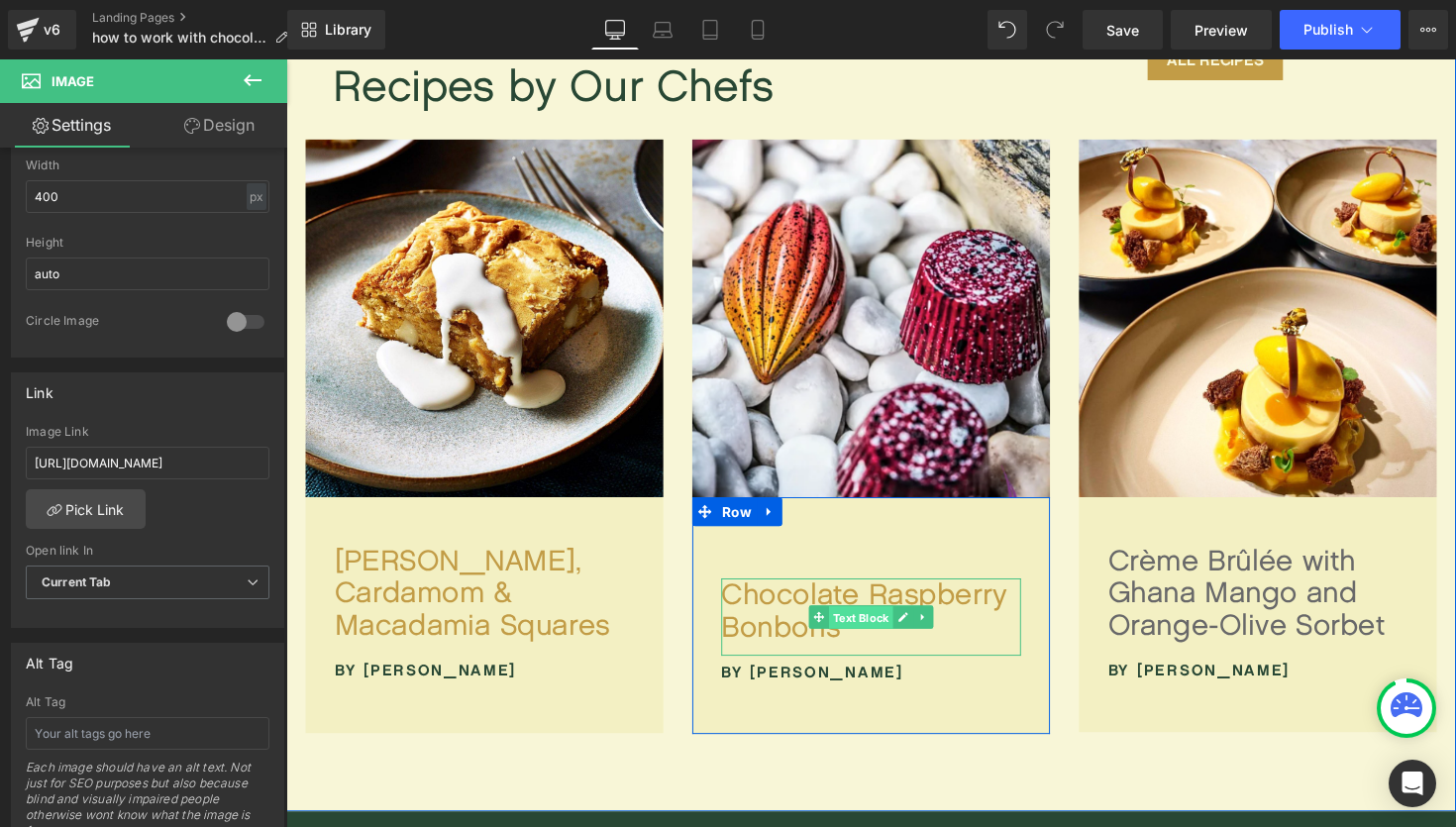 click on "Text Block" at bounding box center (875, 632) 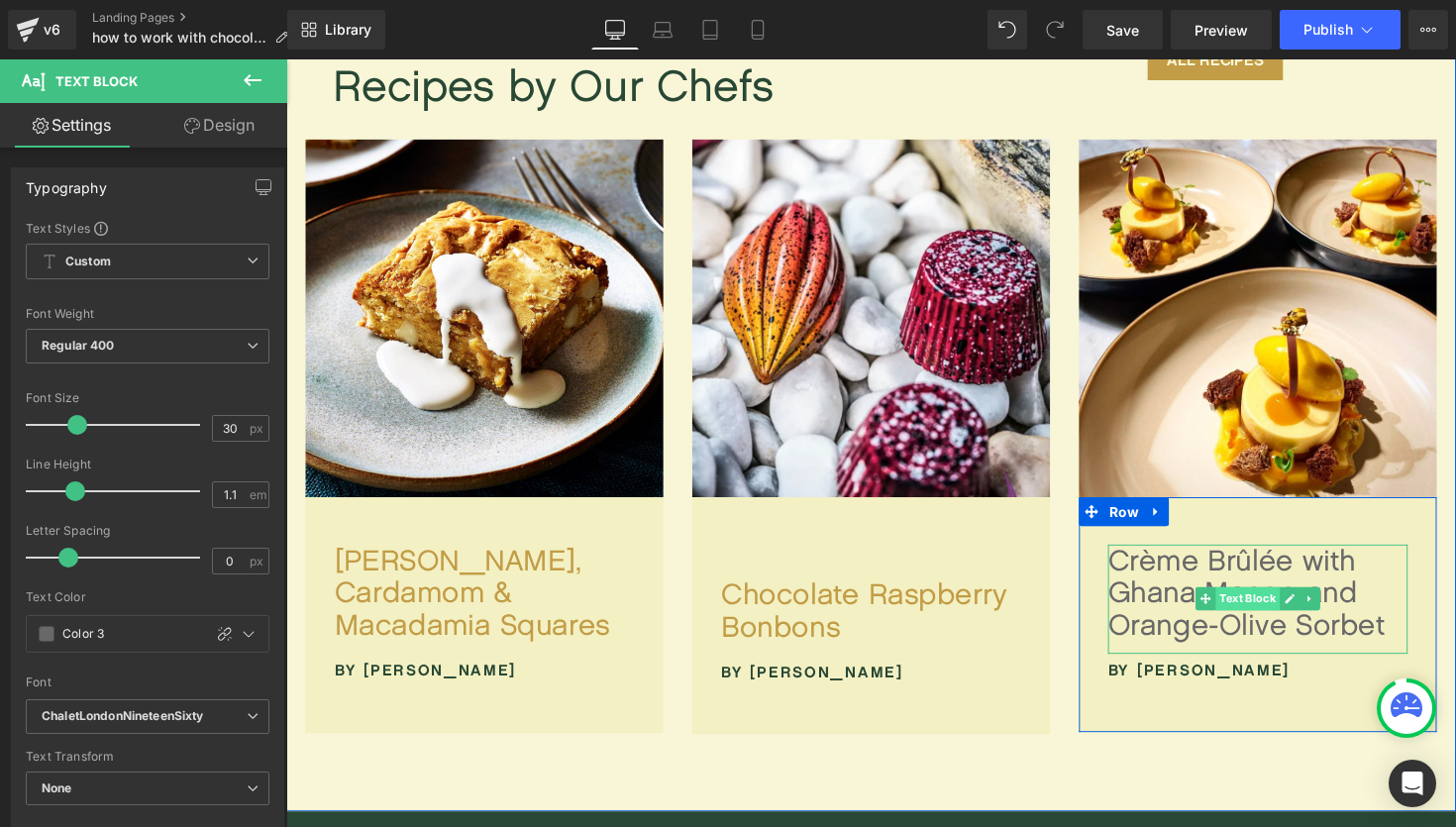 click on "Text Block" at bounding box center [1271, 612] 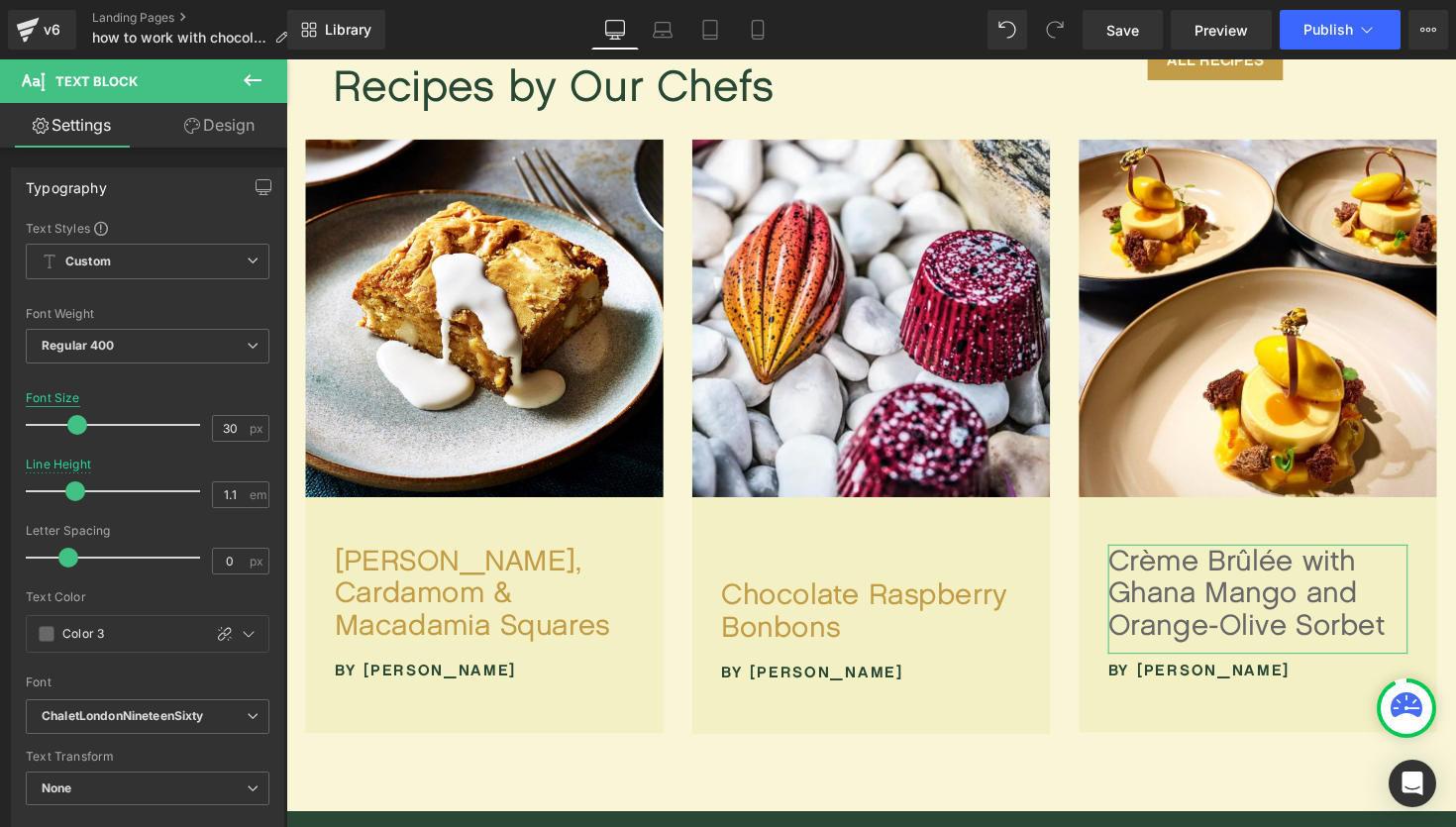 click on "Font Size" at bounding box center (52, 398) 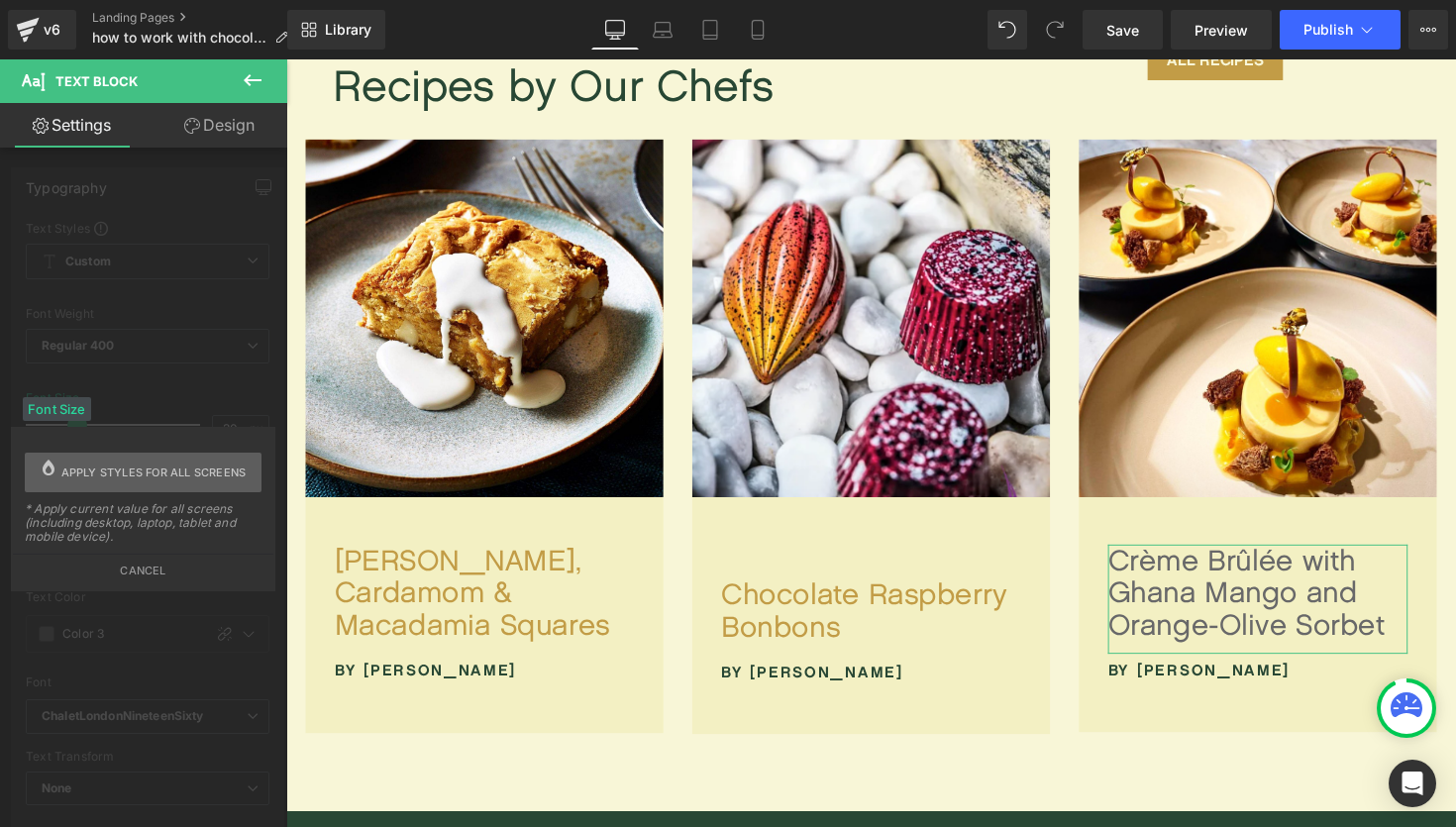 click on "Apply styles for all screens" at bounding box center (154, 472) 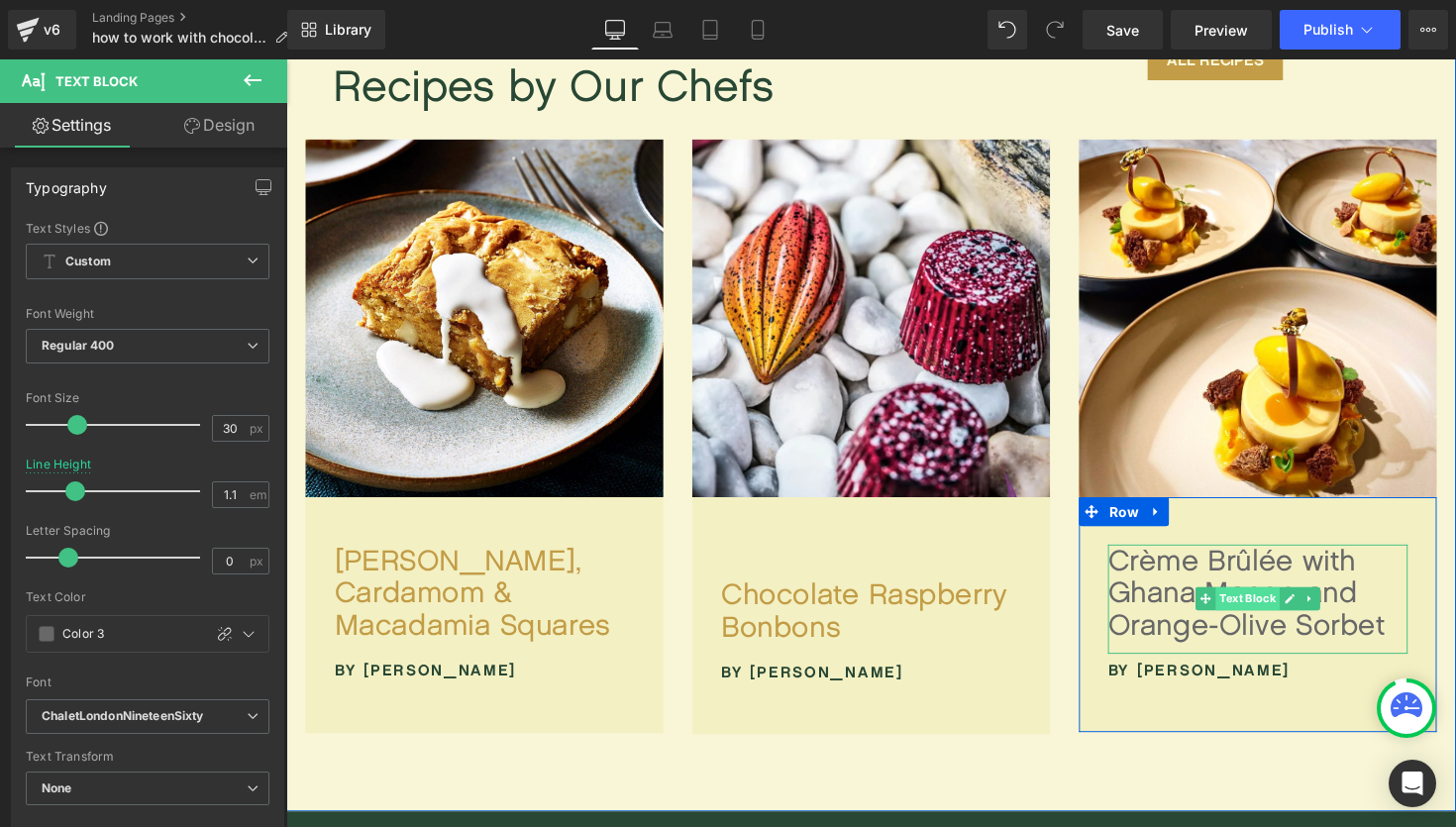 click on "Text Block" at bounding box center (1271, 612) 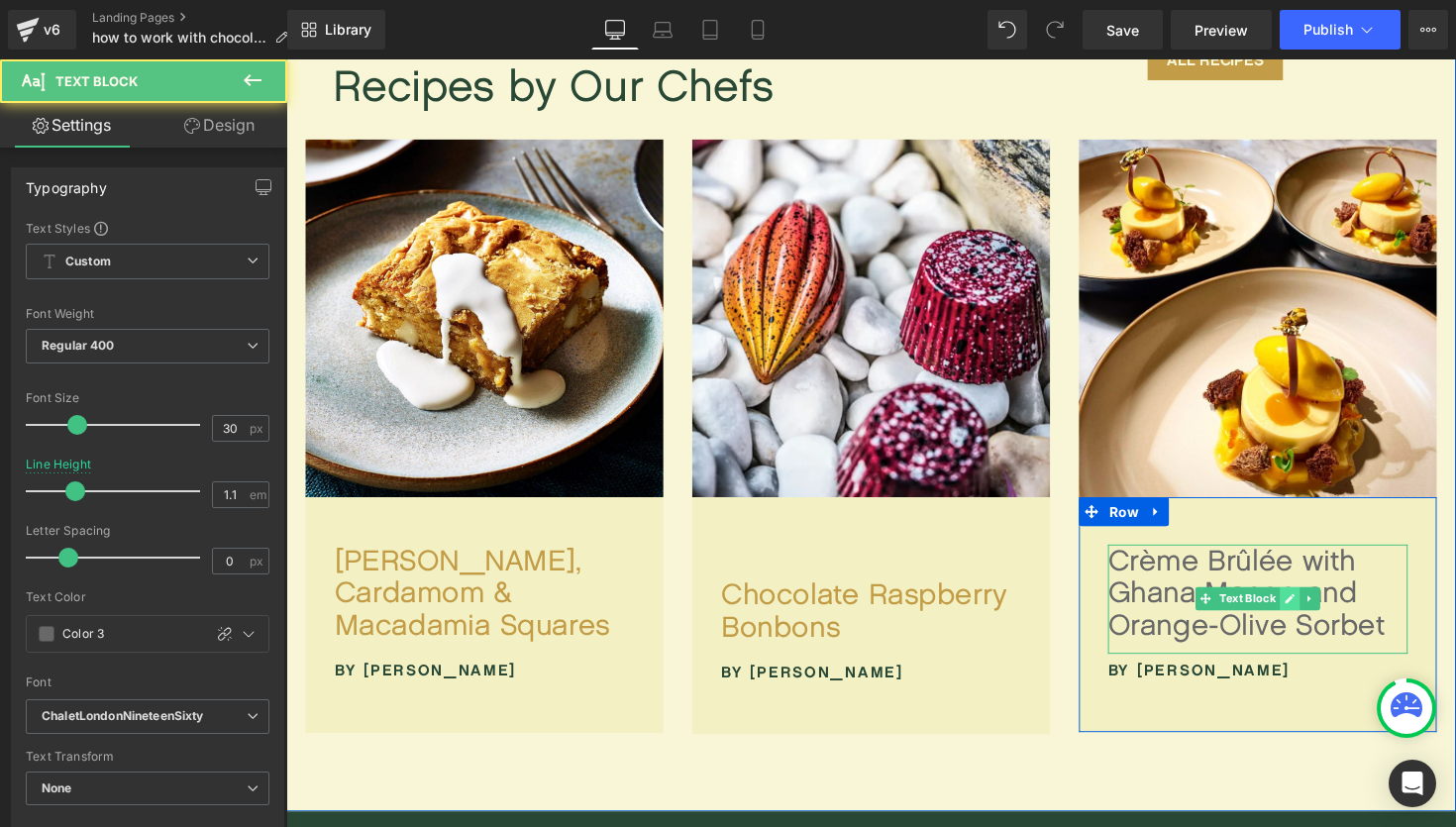 click 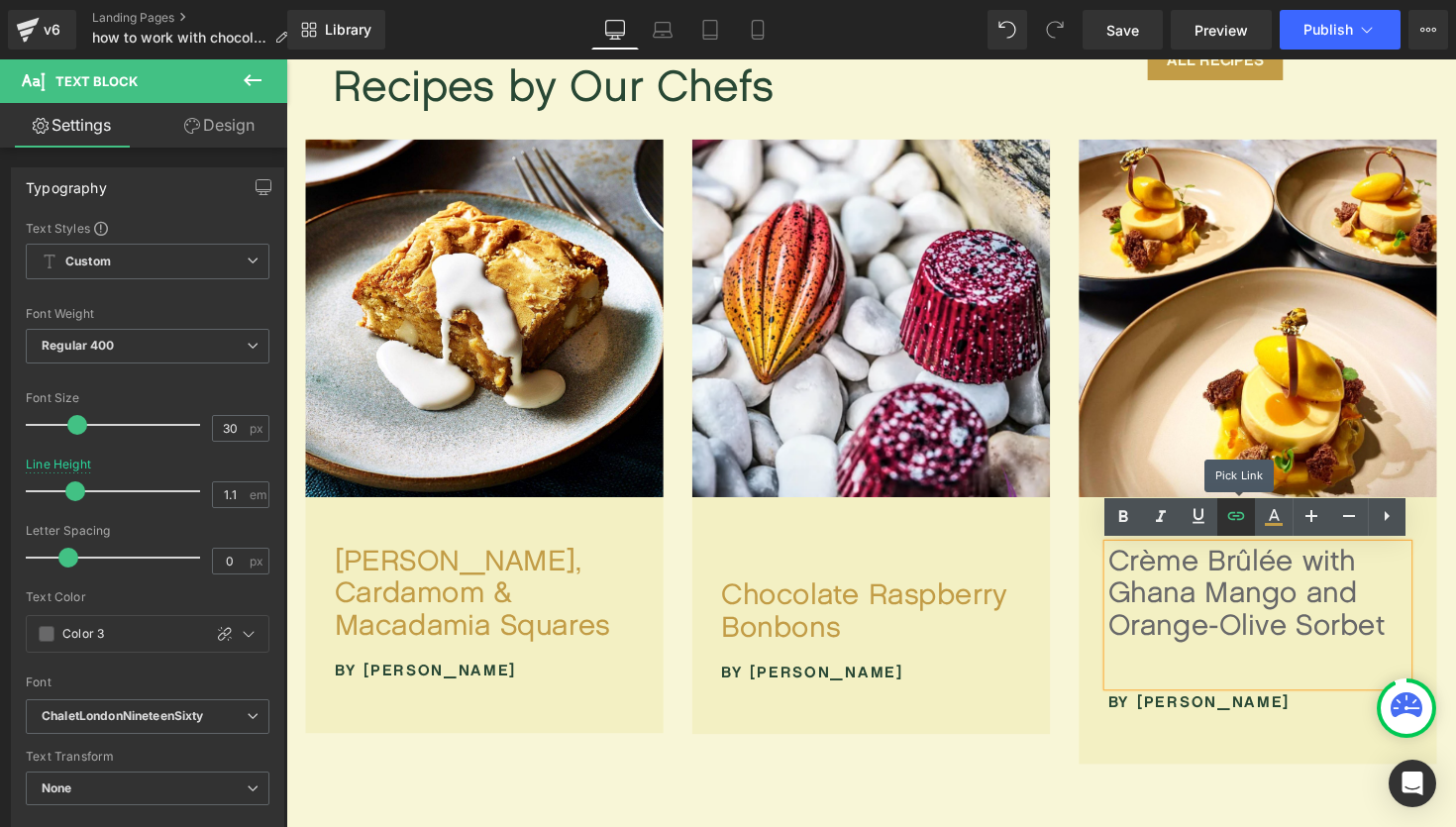 click 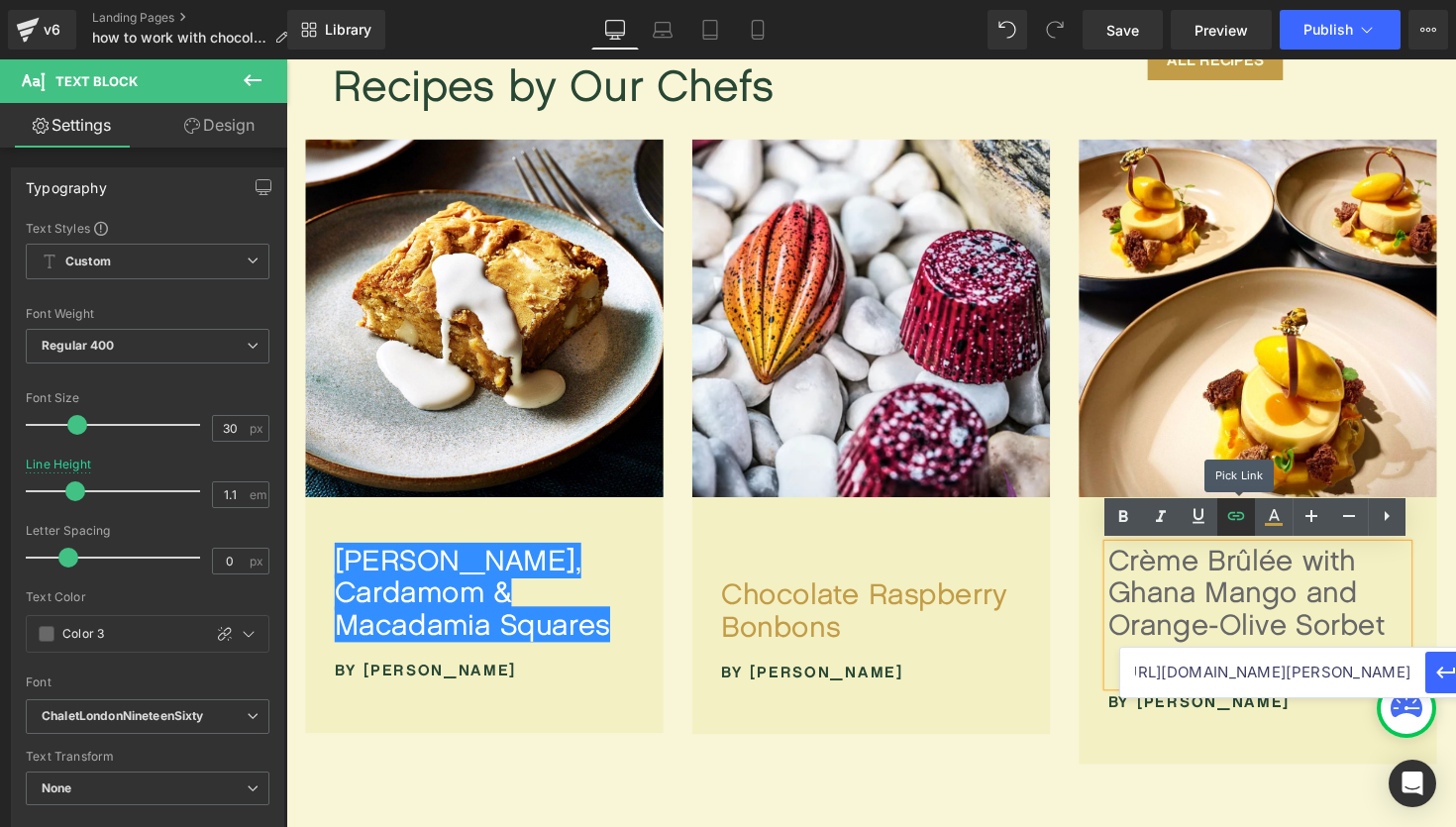 scroll, scrollTop: 0, scrollLeft: 365, axis: horizontal 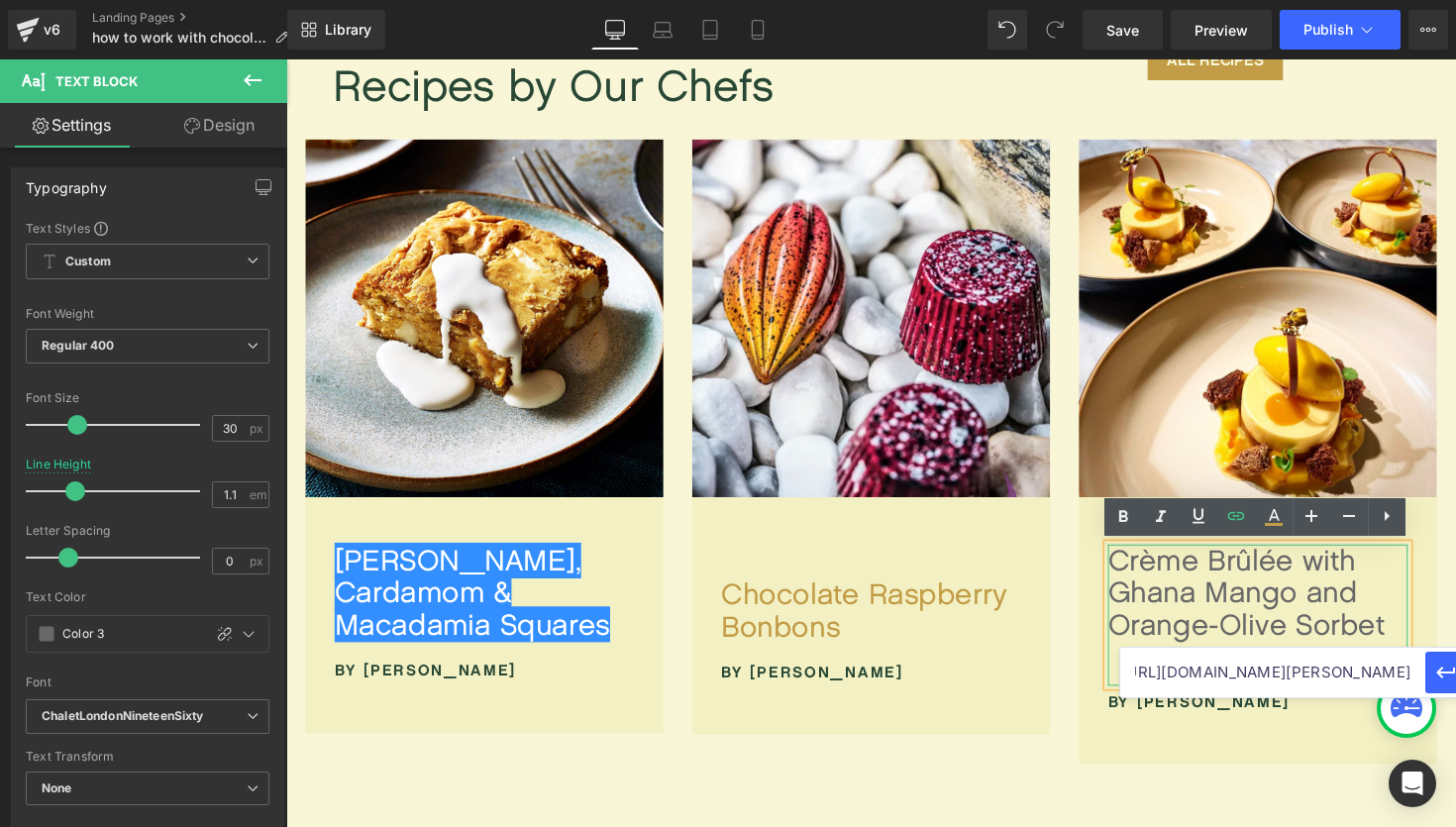 click on "Crème Brûlée with Ghana Mango and Orange-Olive Sorbet" at bounding box center (1282, 629) 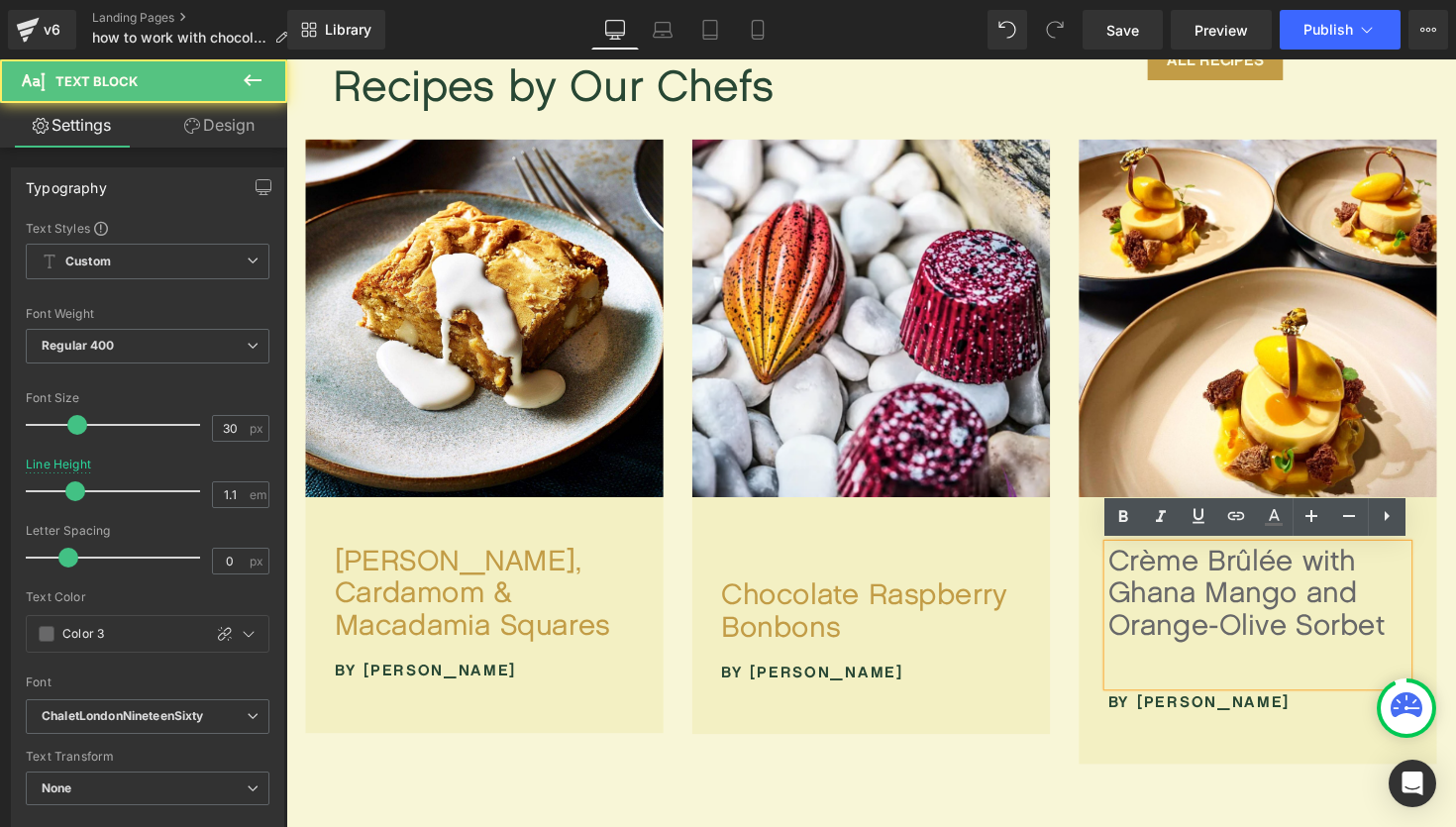 click on "Crème Brûlée with Ghana Mango and Orange-Olive Sorbet" at bounding box center [1282, 629] 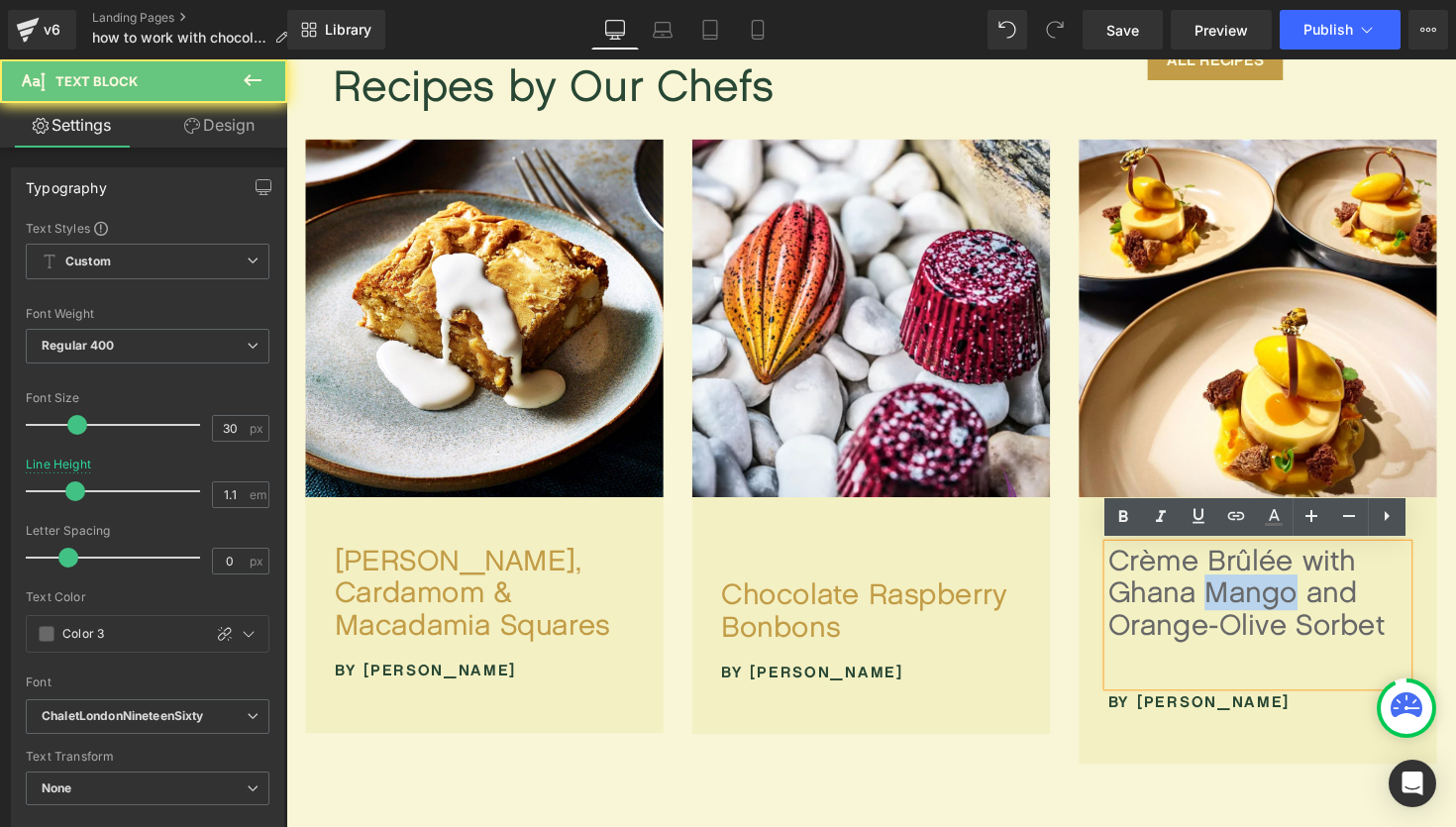 click on "Crème Brûlée with Ghana Mango and Orange-Olive Sorbet" at bounding box center (1282, 629) 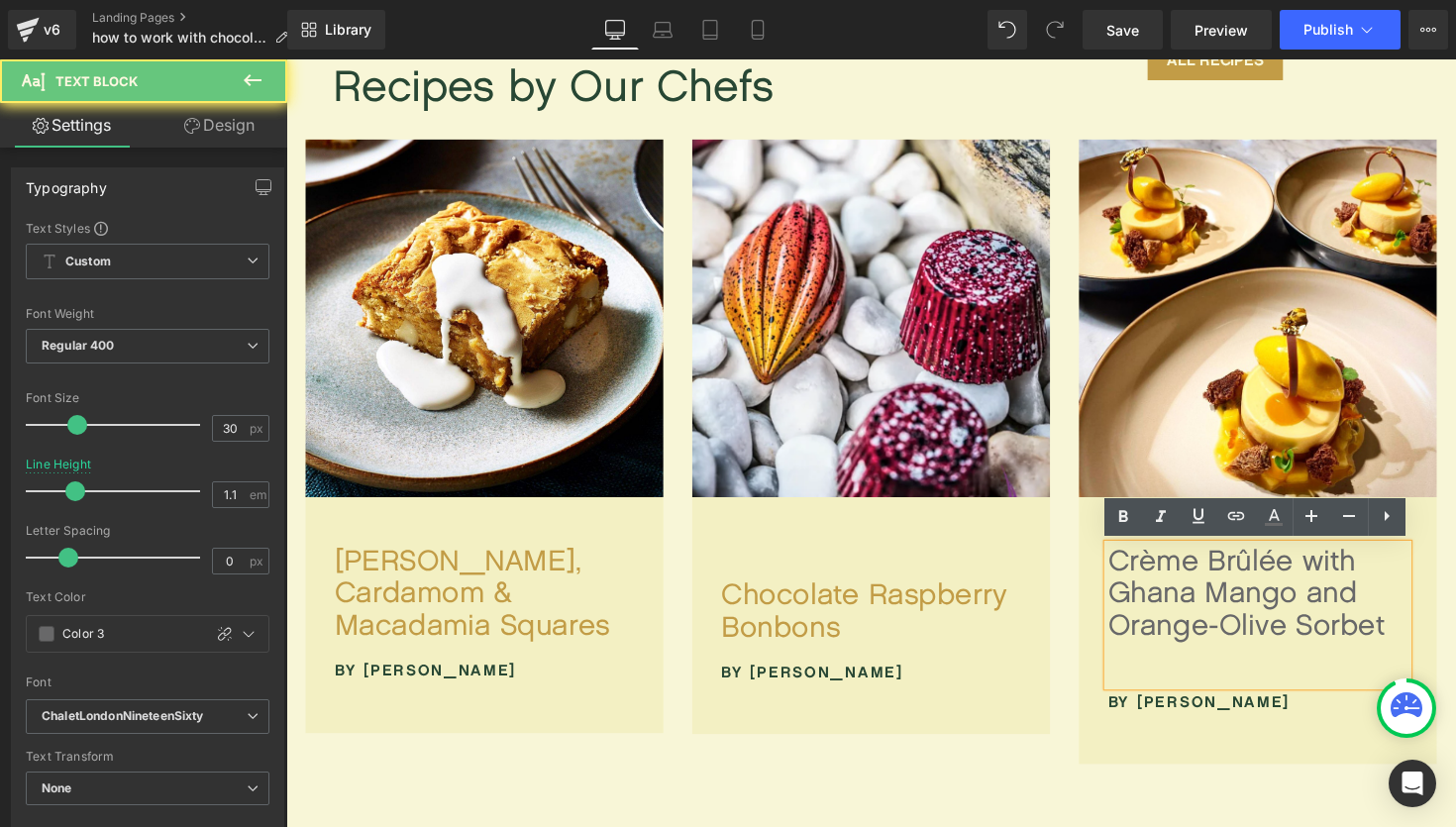 click on "Crème Brûlée with Ghana Mango and Orange-Olive Sorbet" at bounding box center [1282, 629] 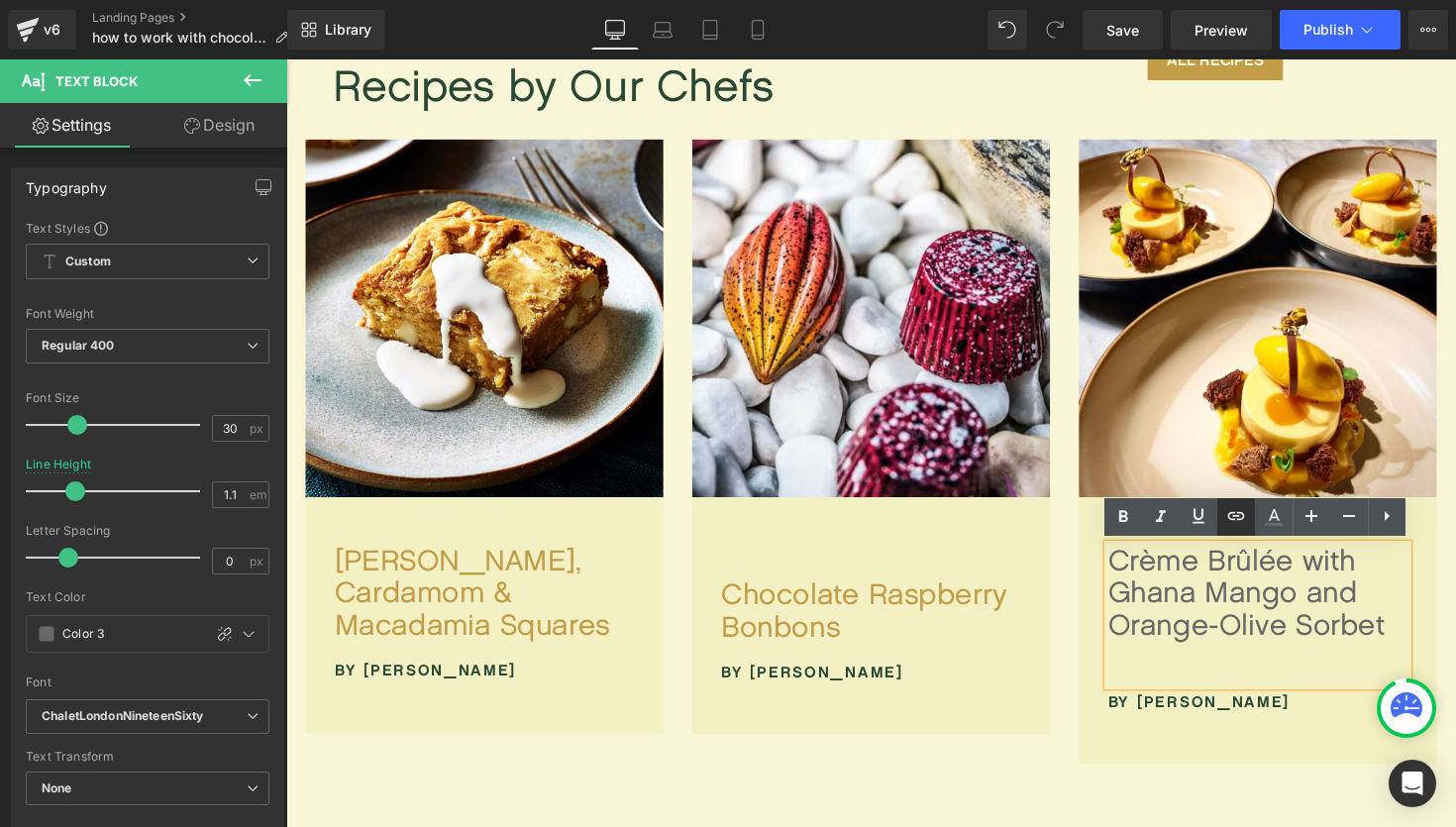 click 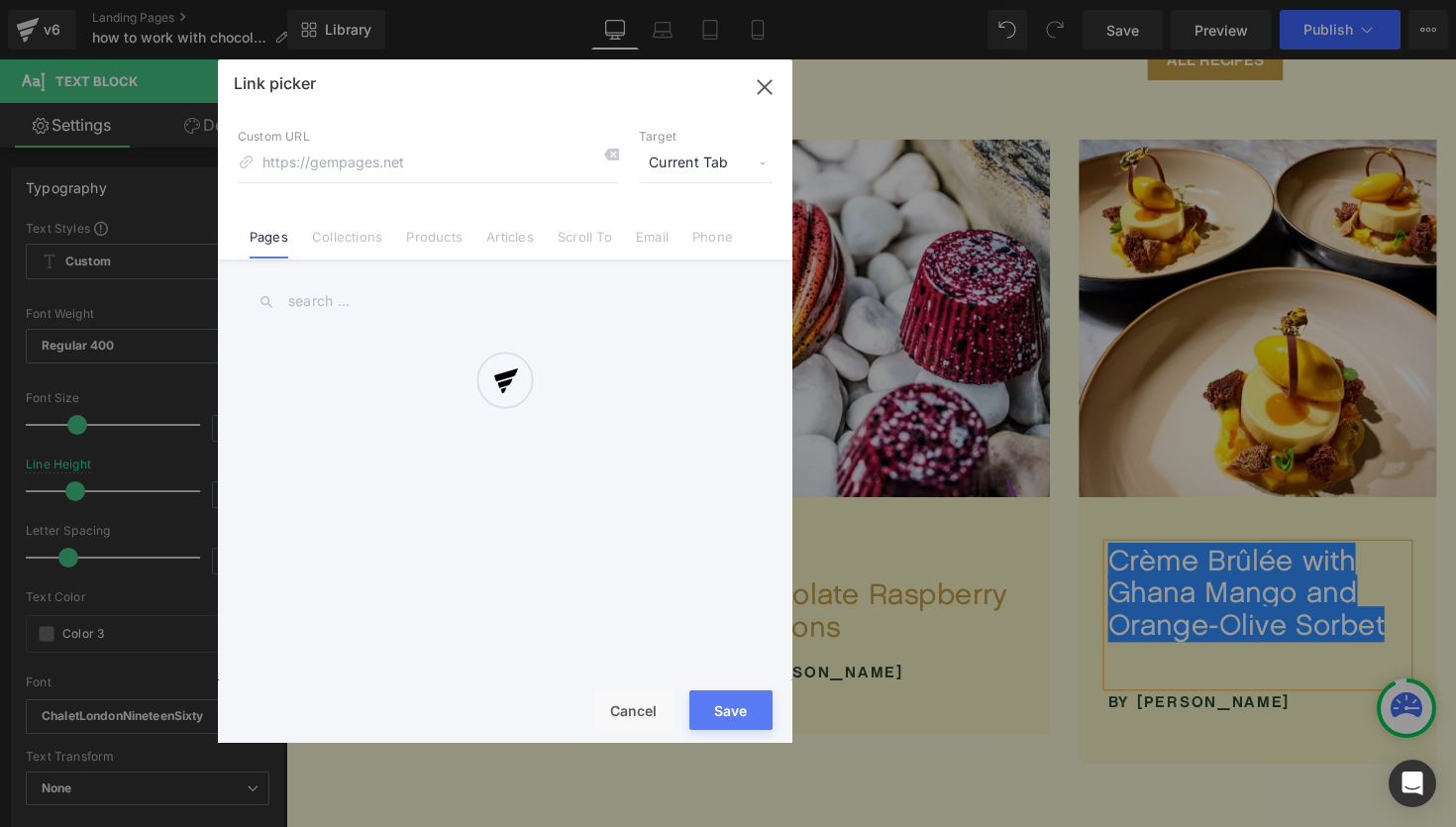 click on "Text Color Highlight Color #333333   Edit or remove link:   Edit   -   Unlink   -   Cancel                                             Link picker Back to Library   Insert           Custom URL                   Target   Current Tab     Current Tab   New Tab                 Pages       Collections       Products       Articles       Scroll To       Email       Phone                                                       Email Address     Subject     Message             Phone Number           Save Cancel" at bounding box center (728, 0) 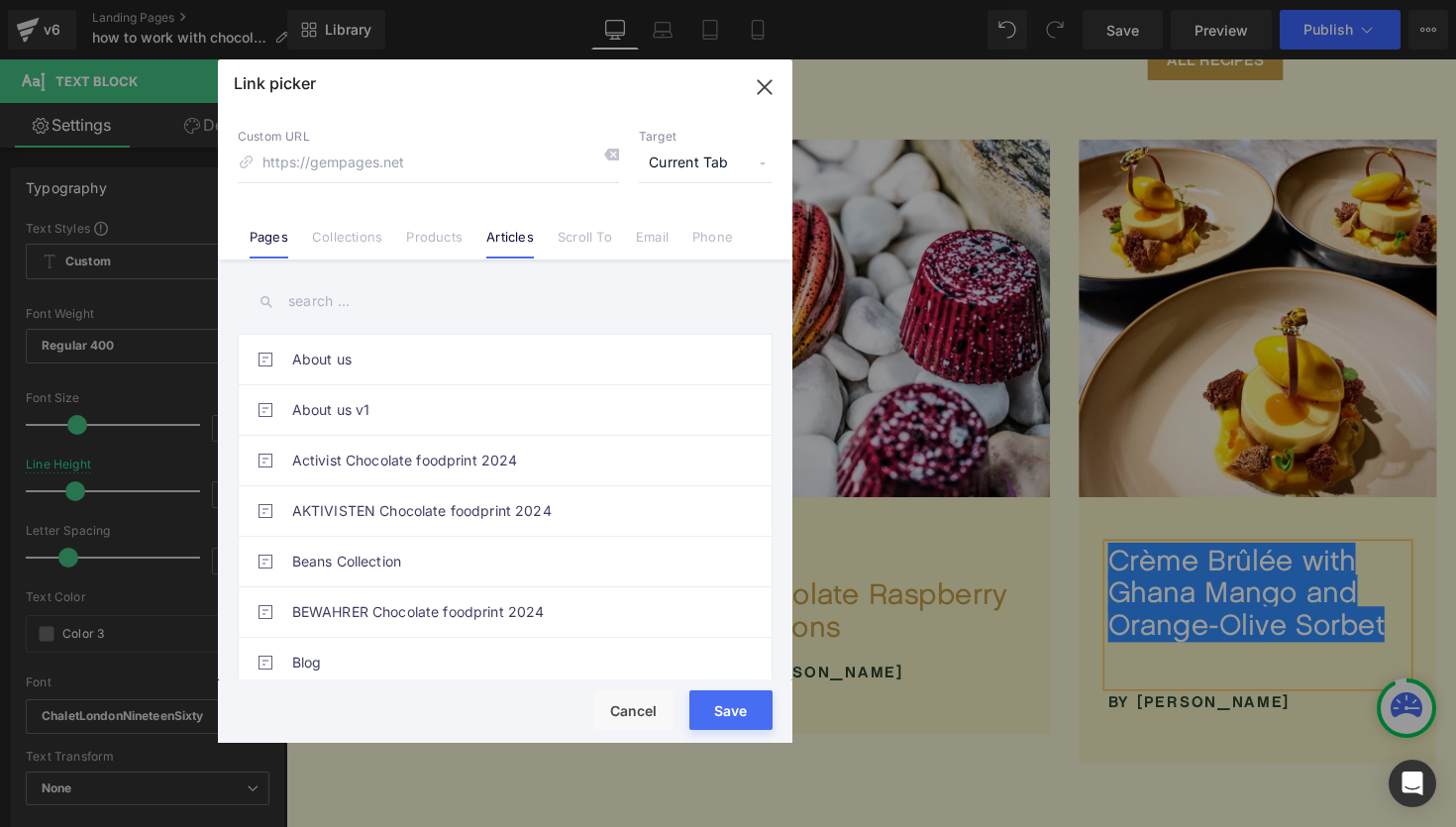 click on "Articles" at bounding box center [510, 244] 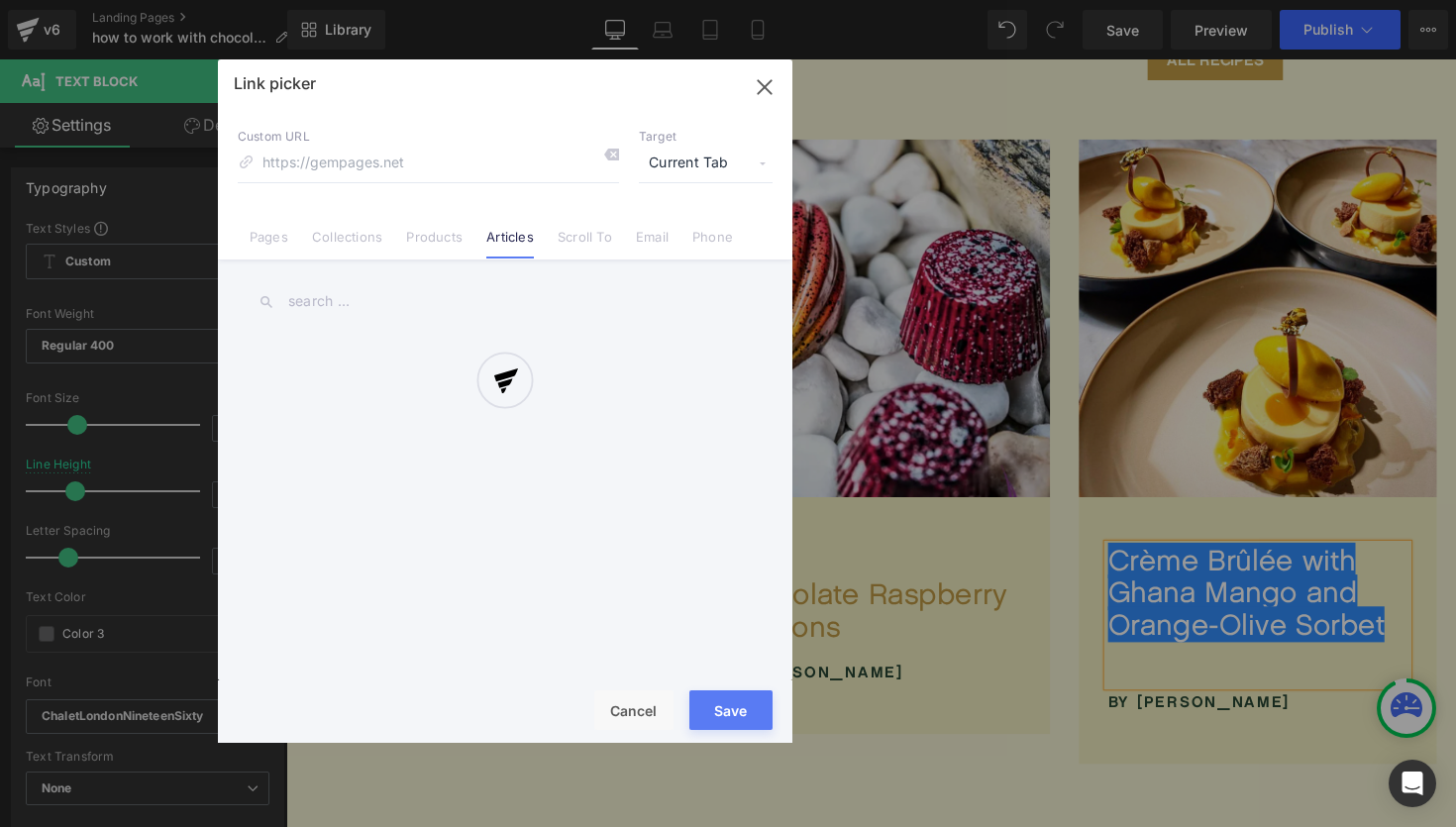 click at bounding box center (505, 401) 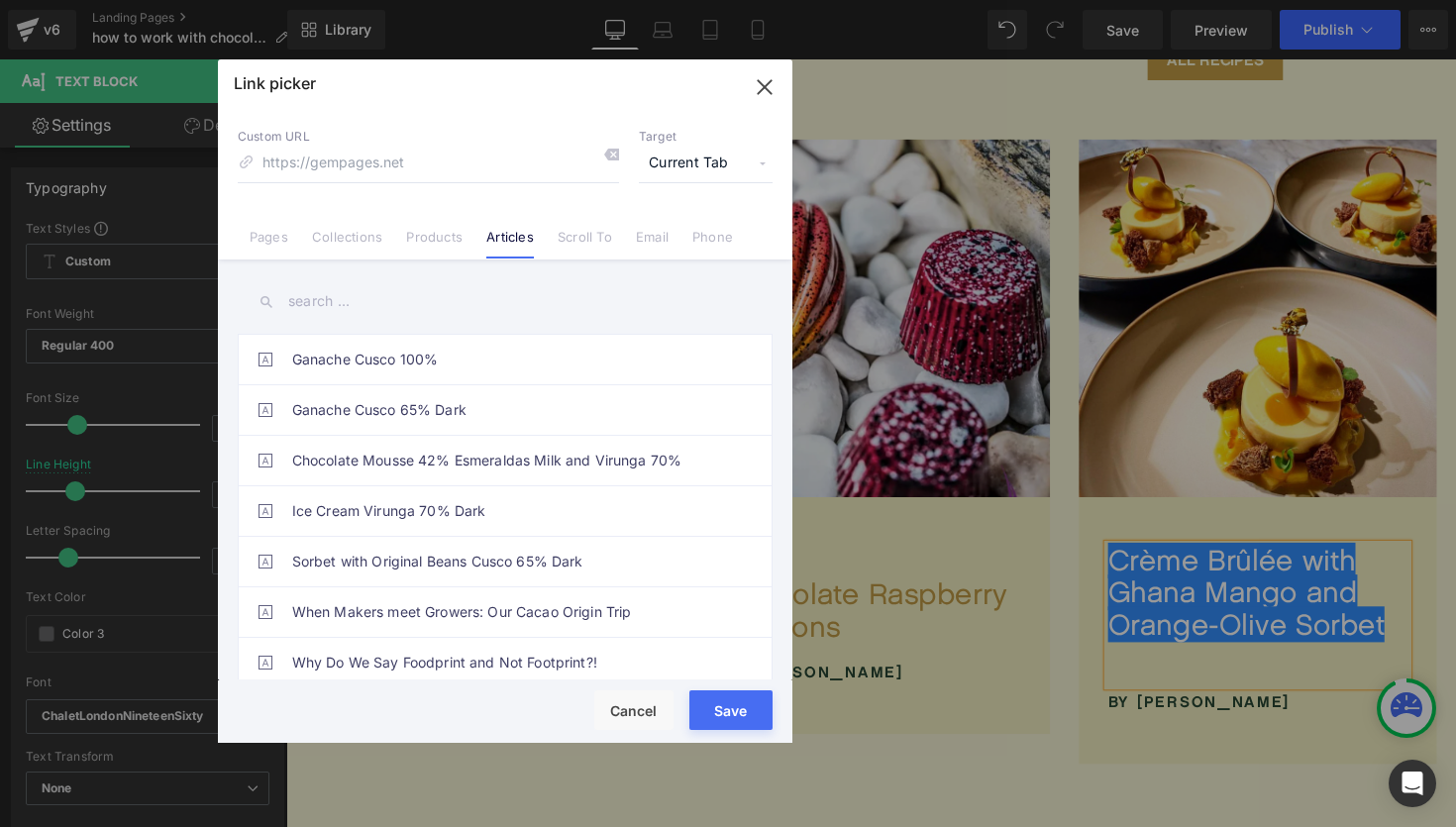 click at bounding box center [505, 301] 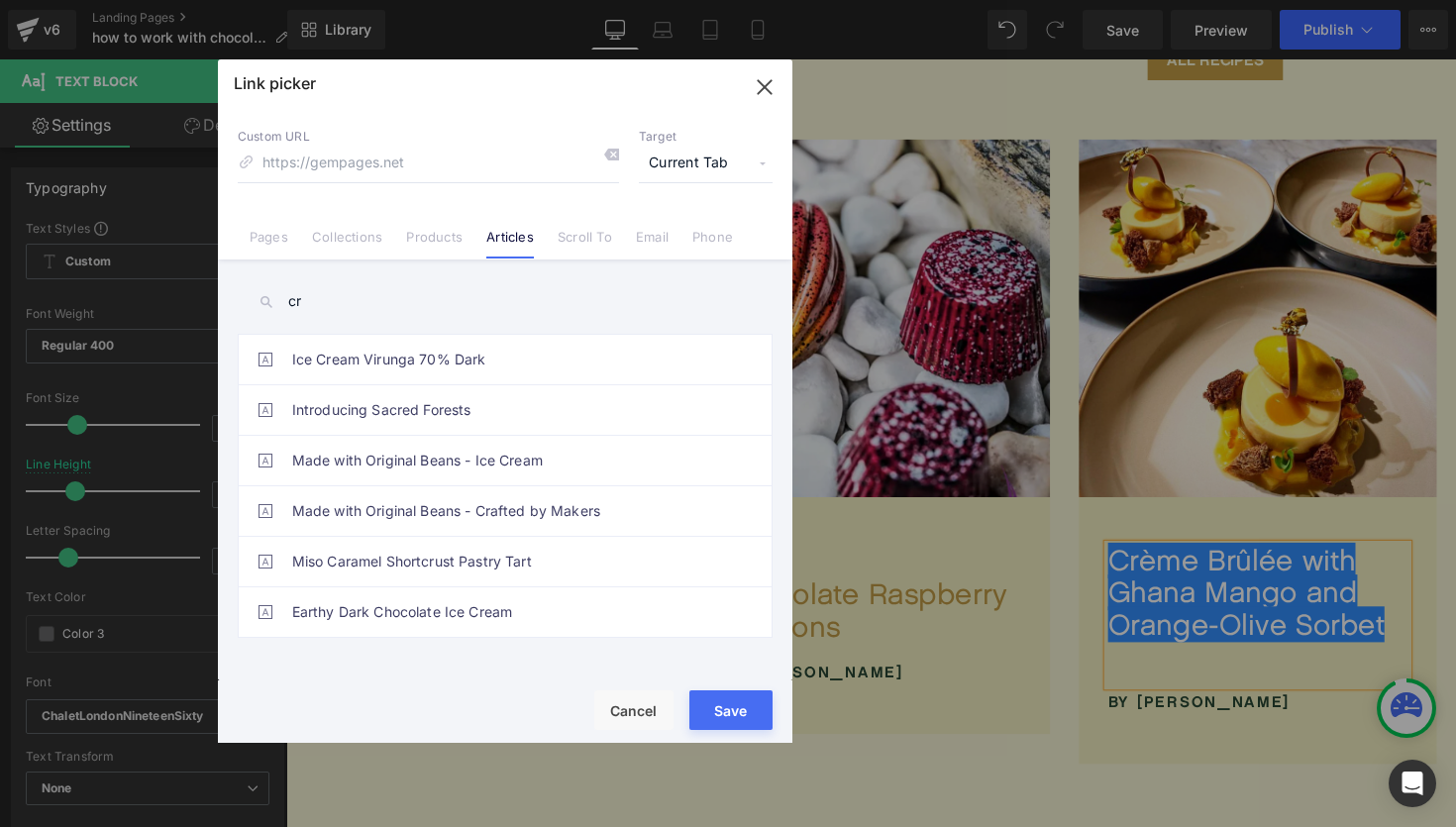 type on "c" 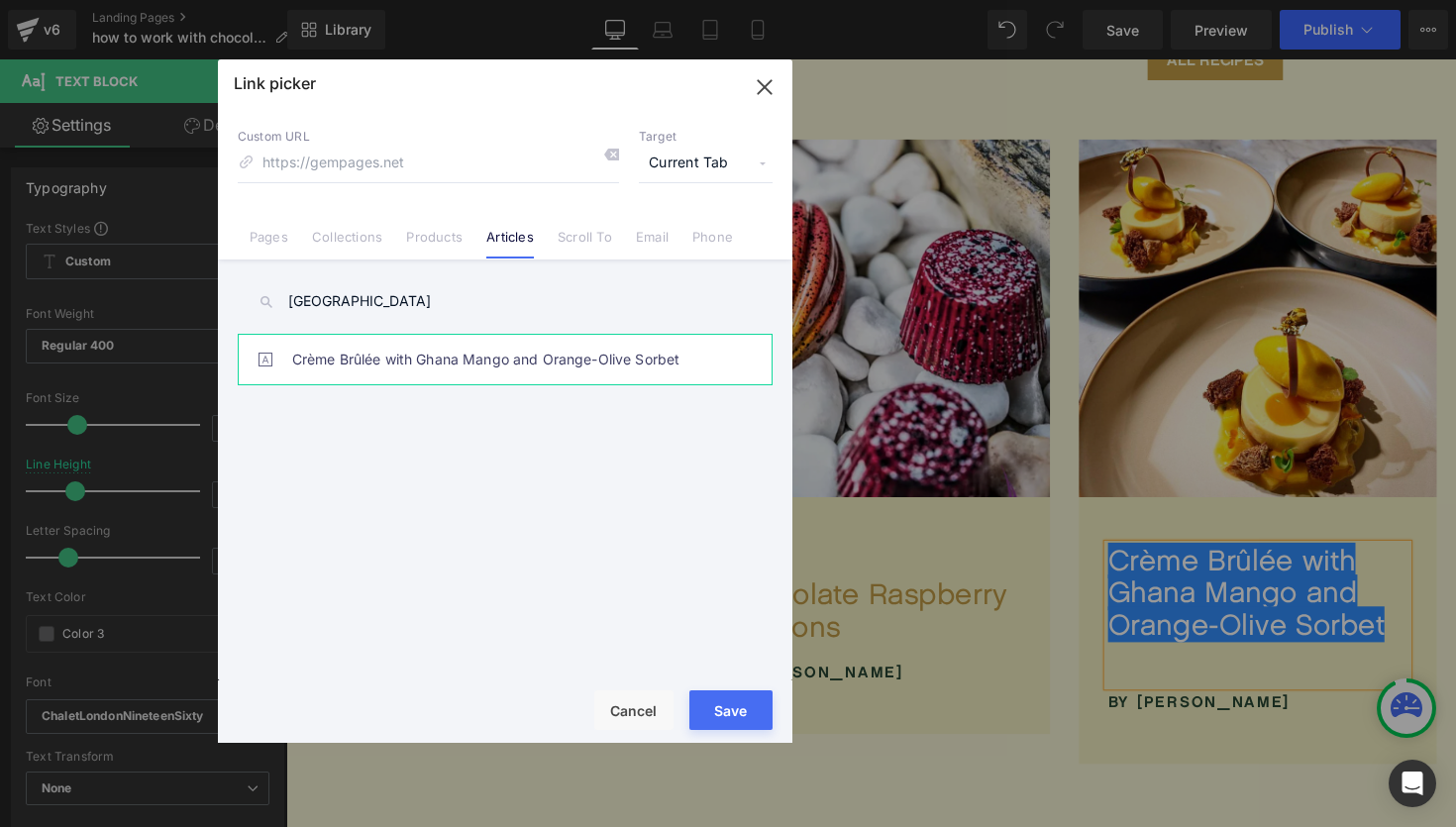 type on "[GEOGRAPHIC_DATA]" 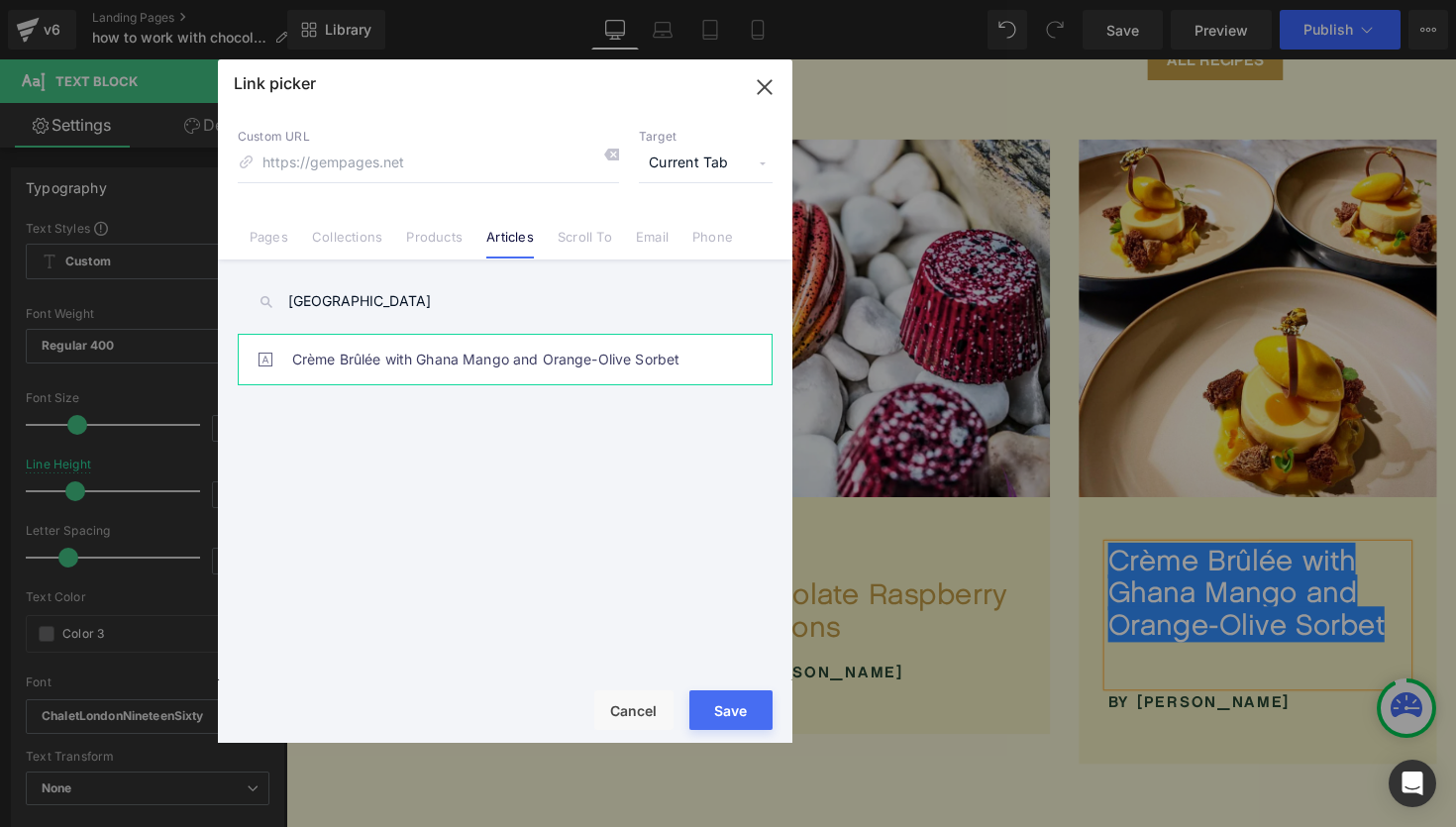 click on "Crème Brûlée with Ghana Mango and Orange-Olive Sorbet" at bounding box center (510, 360) 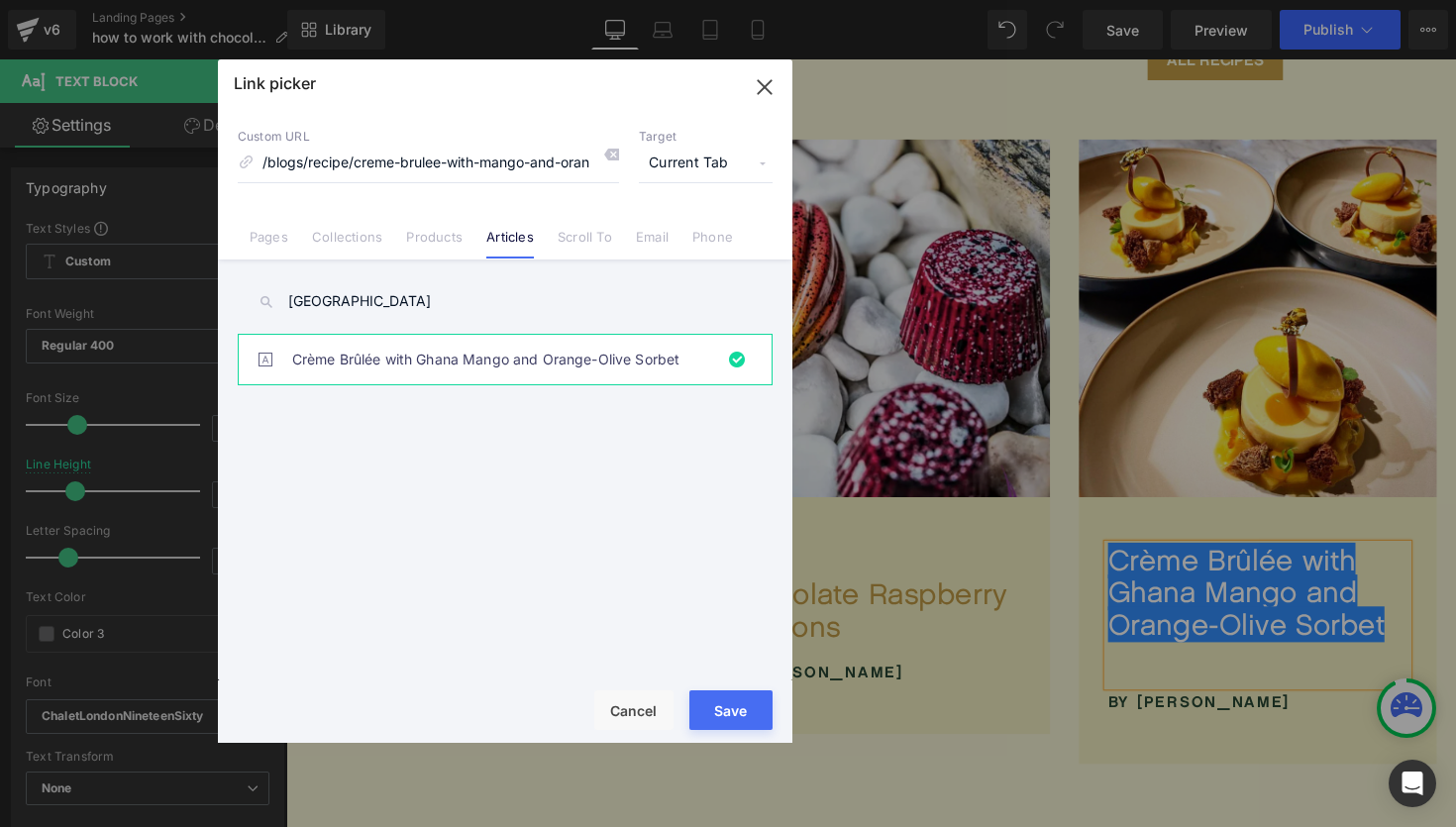 click on "Save" at bounding box center (731, 710) 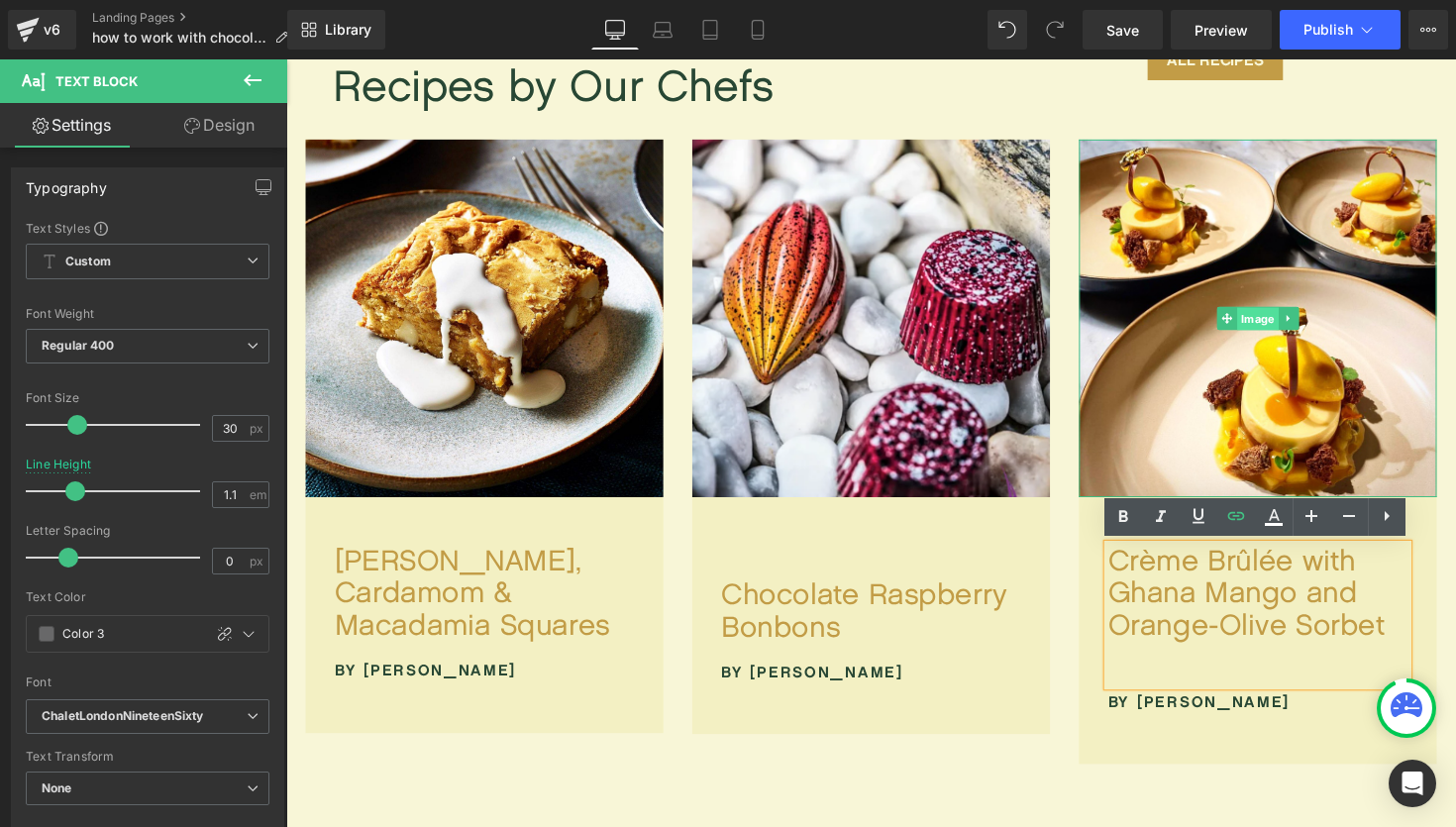 click on "Image" at bounding box center (1282, 326) 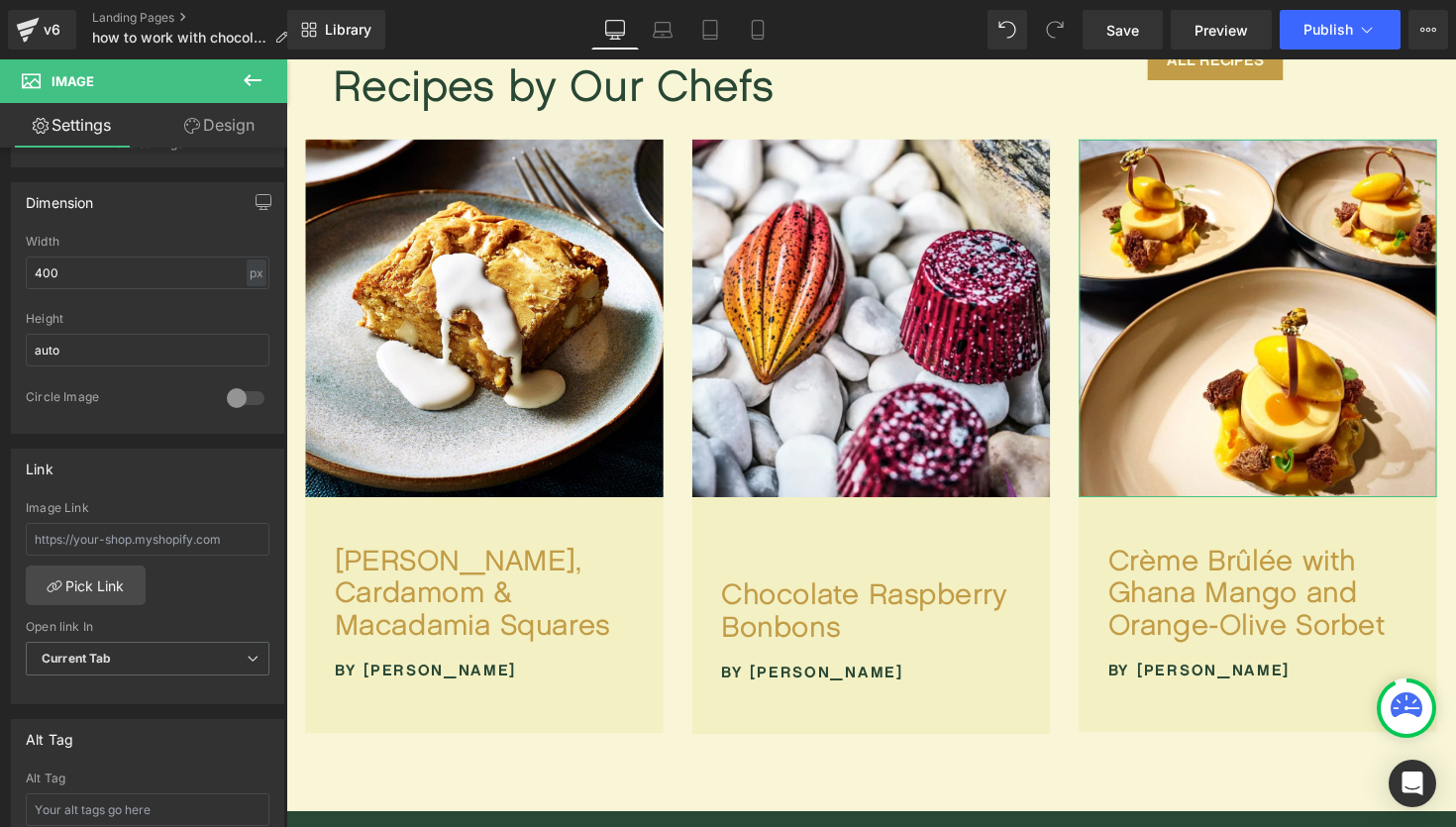 scroll, scrollTop: 572, scrollLeft: 0, axis: vertical 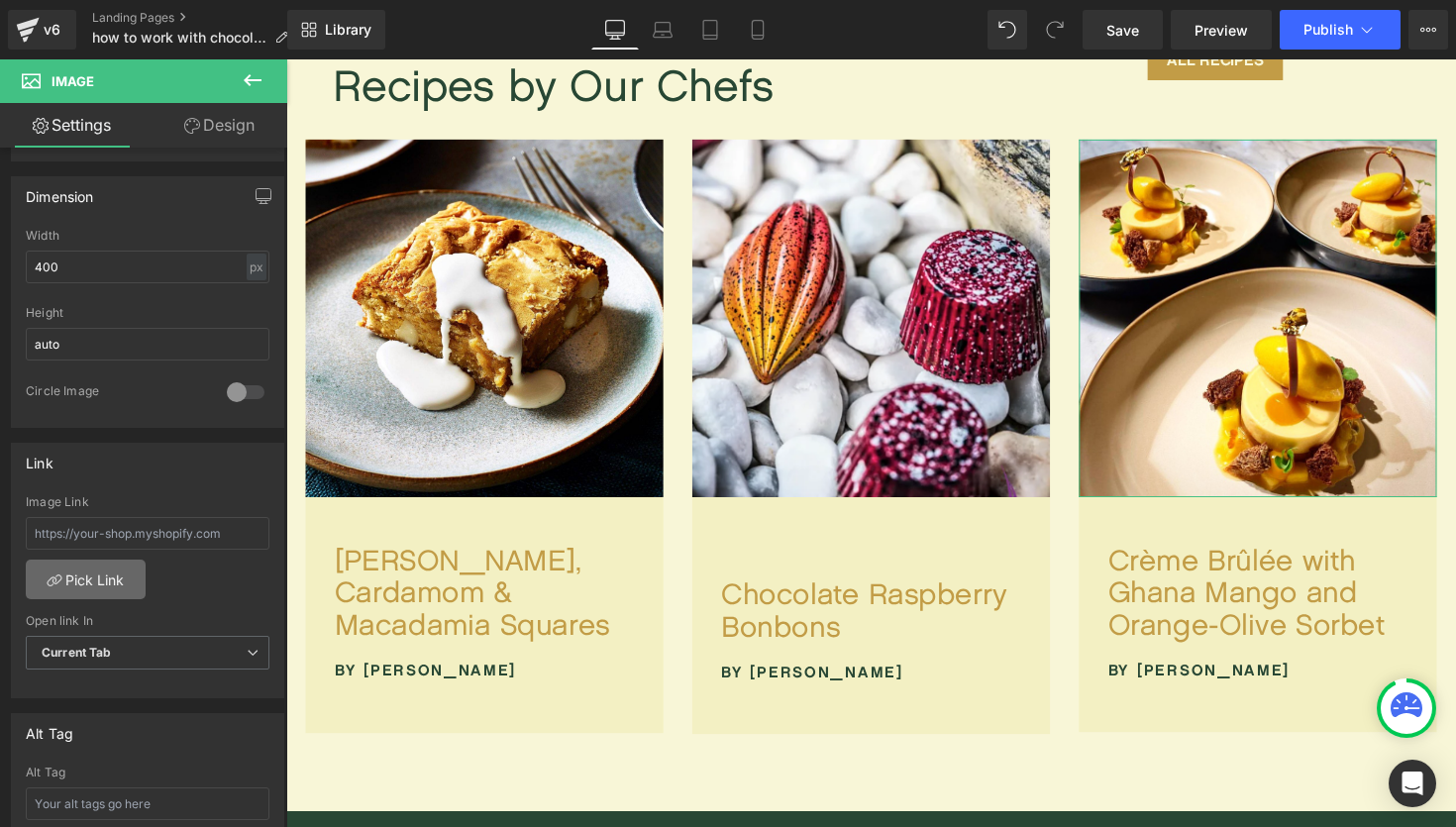 click on "Pick Link" at bounding box center (85, 579) 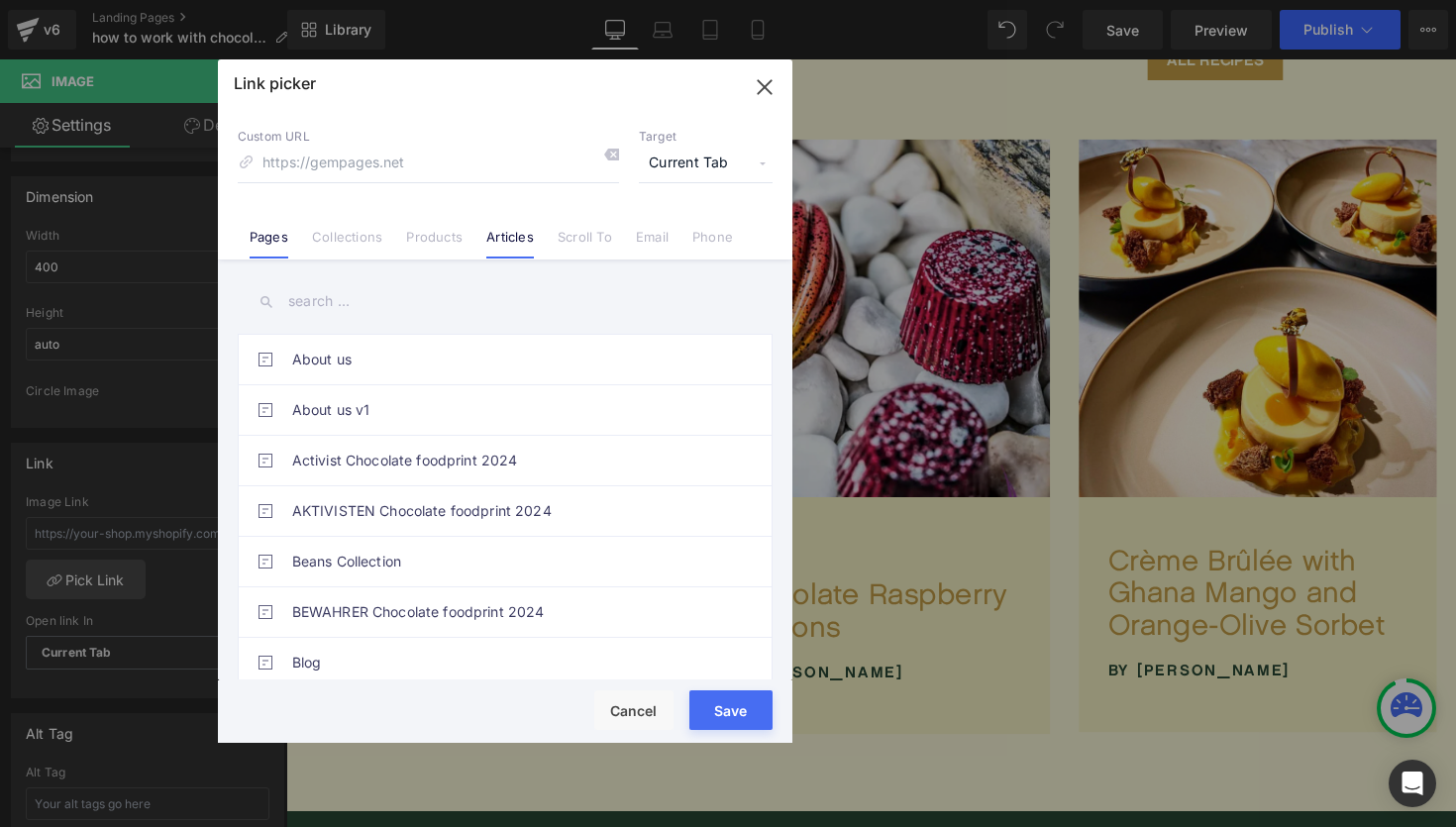 click on "Articles" at bounding box center (510, 244) 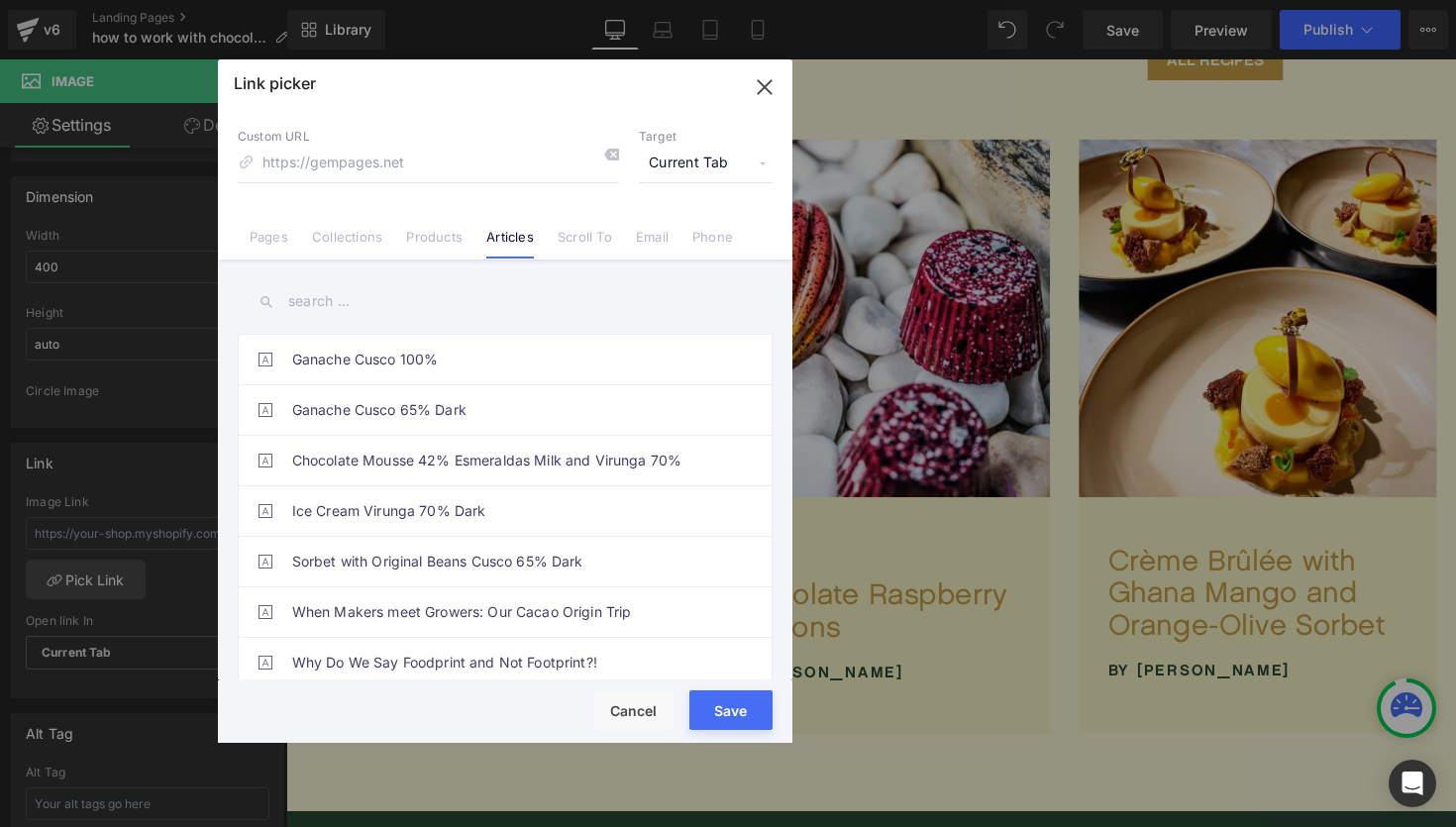 click at bounding box center [505, 301] 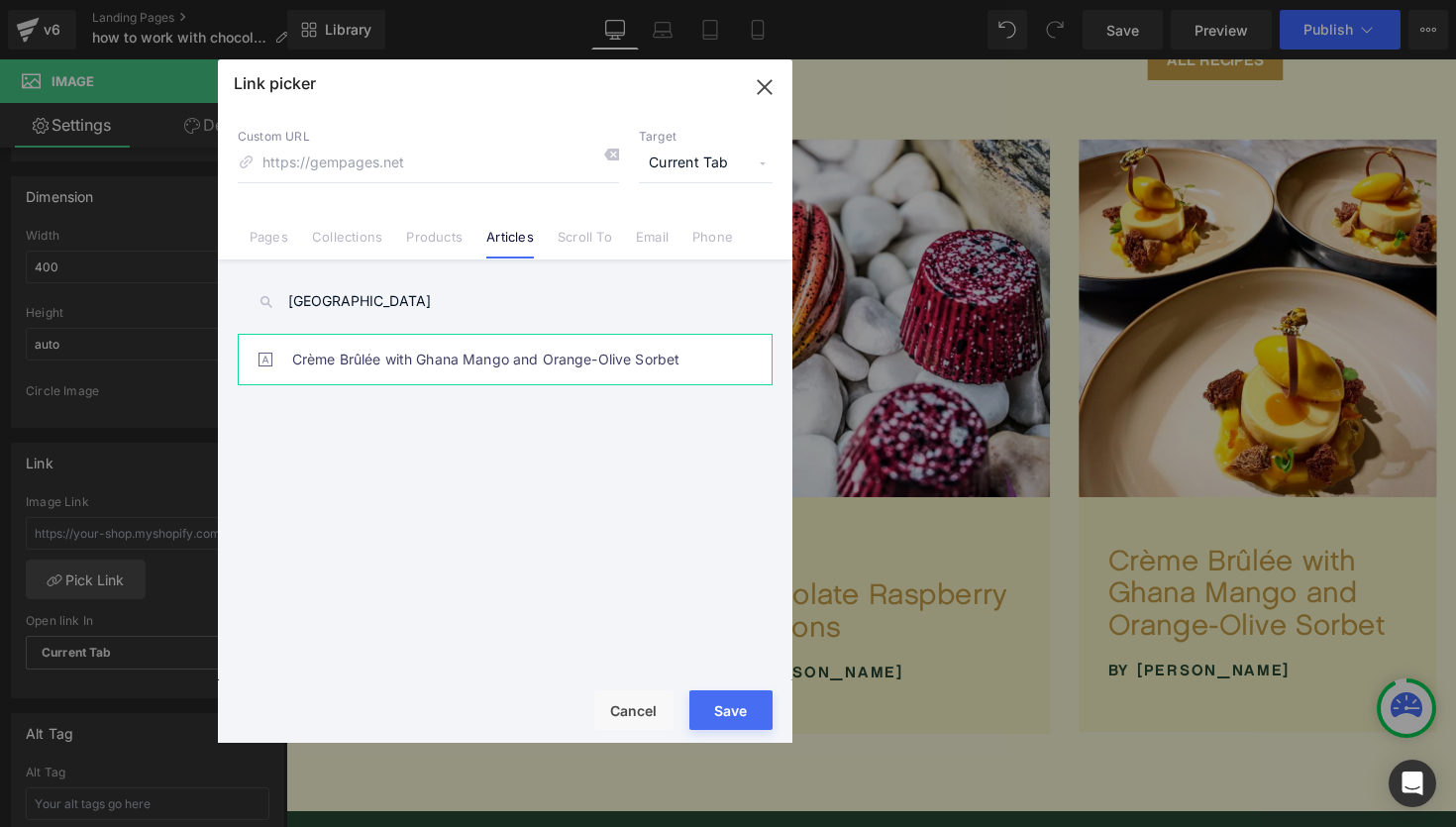 type on "[GEOGRAPHIC_DATA]" 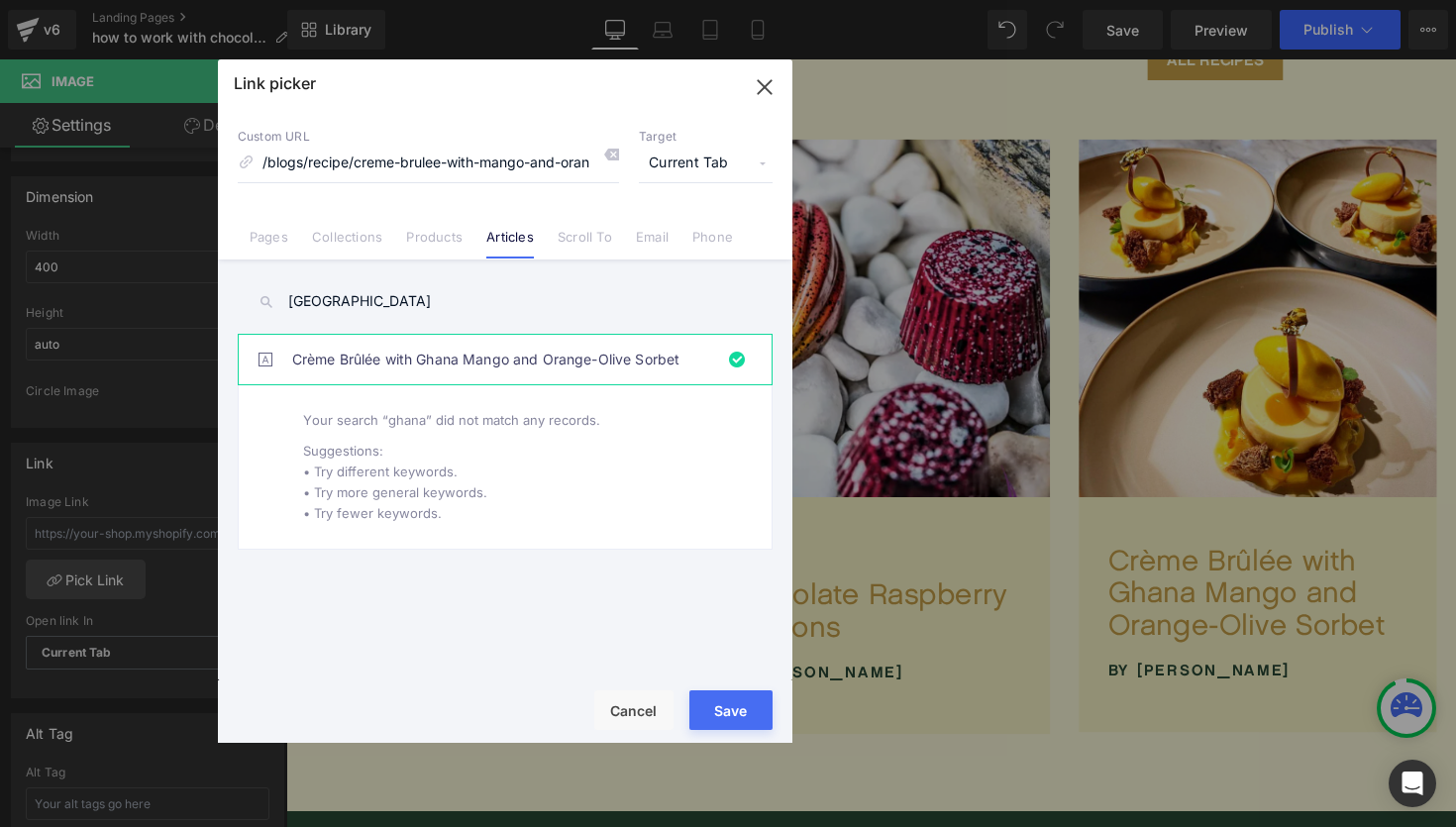 click on "Save" at bounding box center (731, 710) 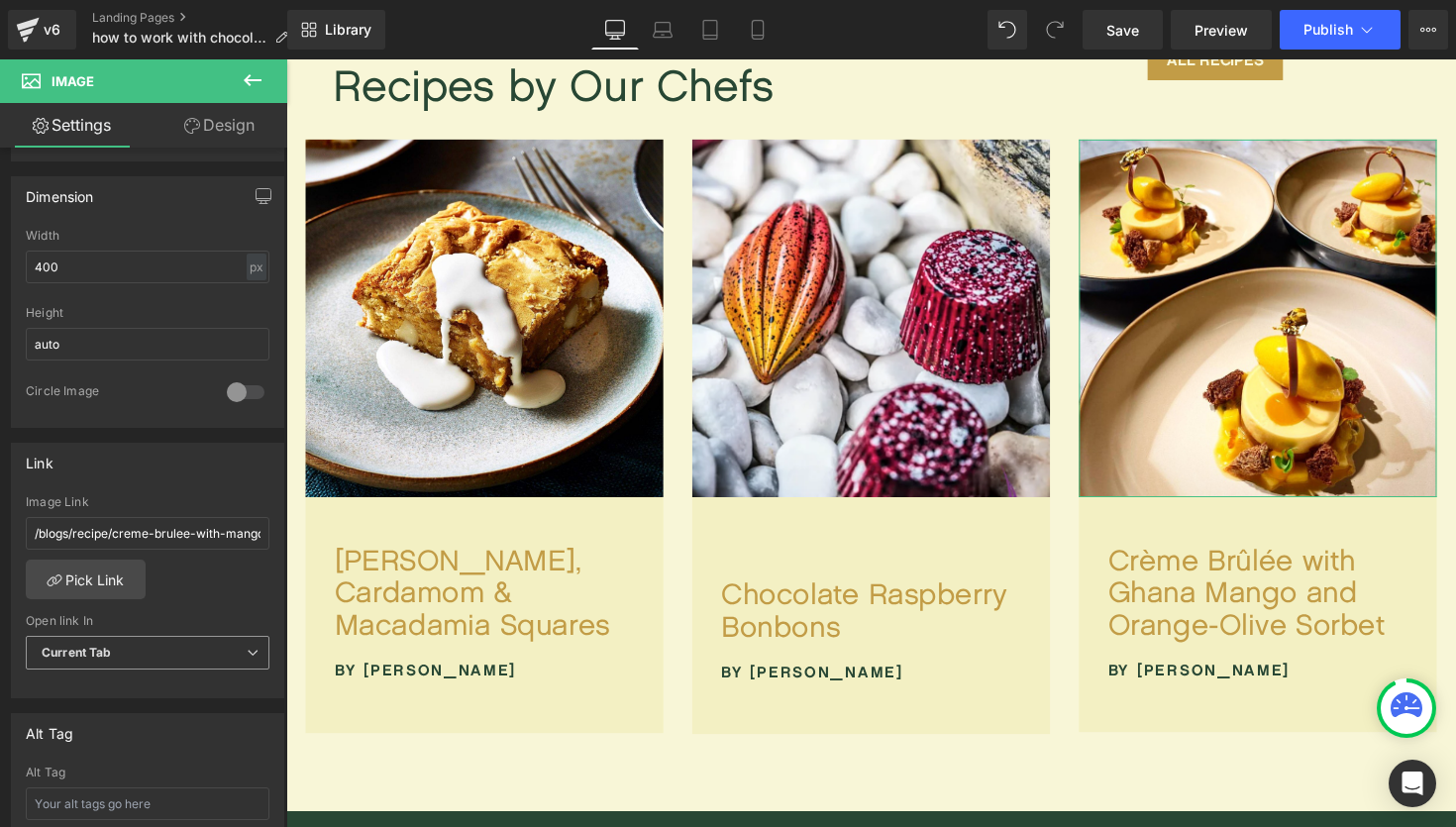 click on "Current Tab" at bounding box center (148, 653) 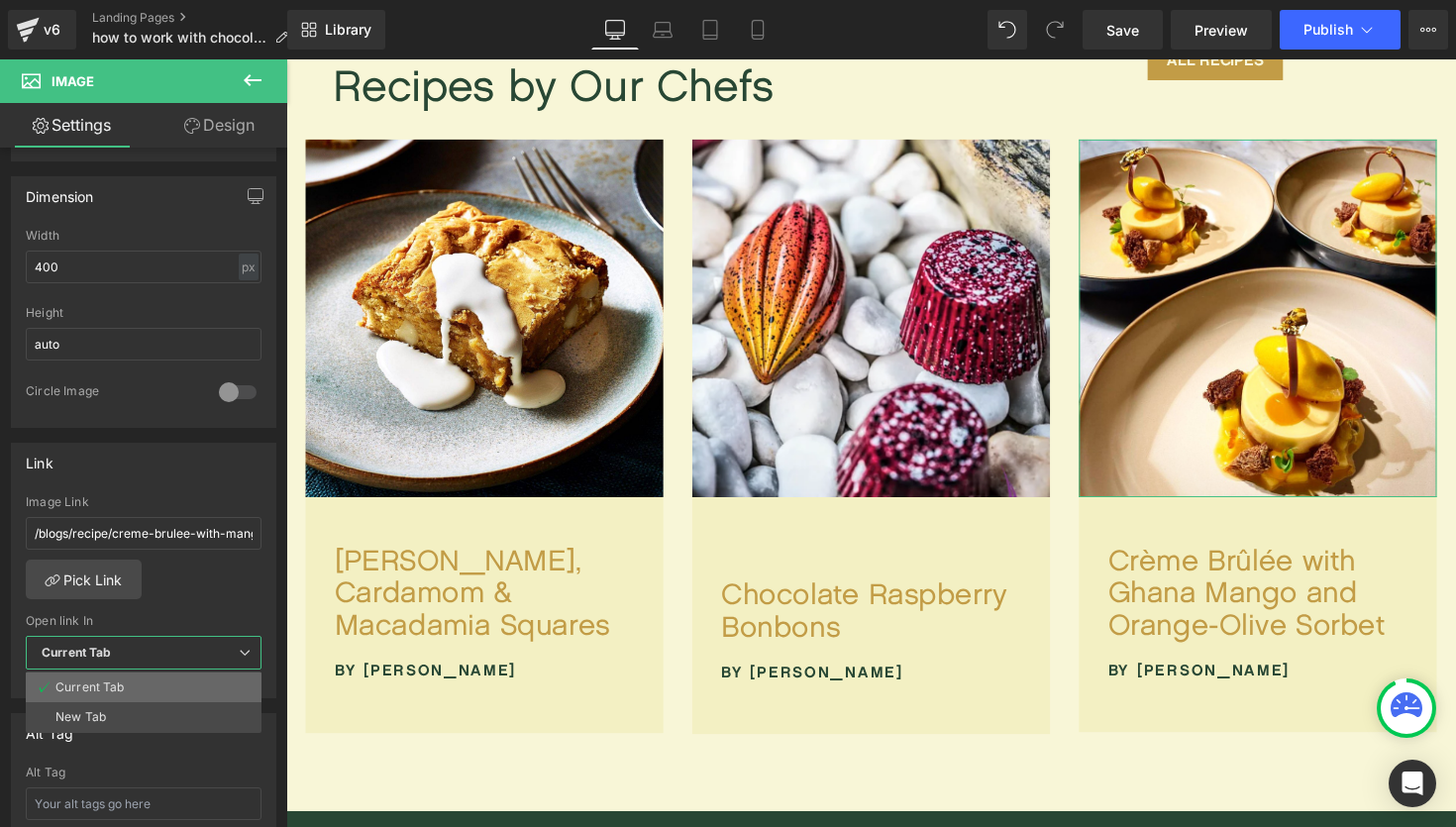 click on "Current Tab" at bounding box center (144, 687) 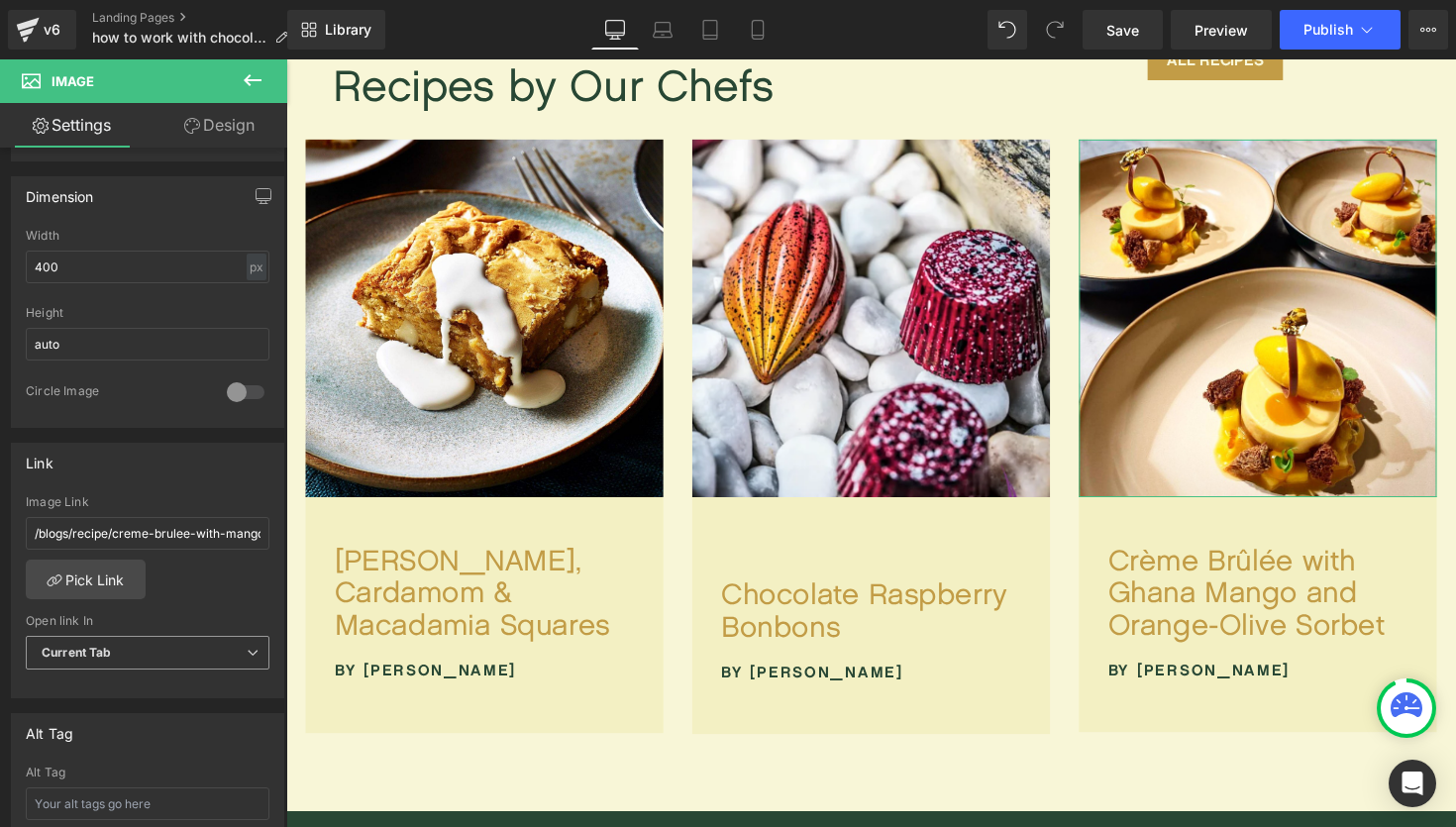 click on "Current Tab" at bounding box center [148, 653] 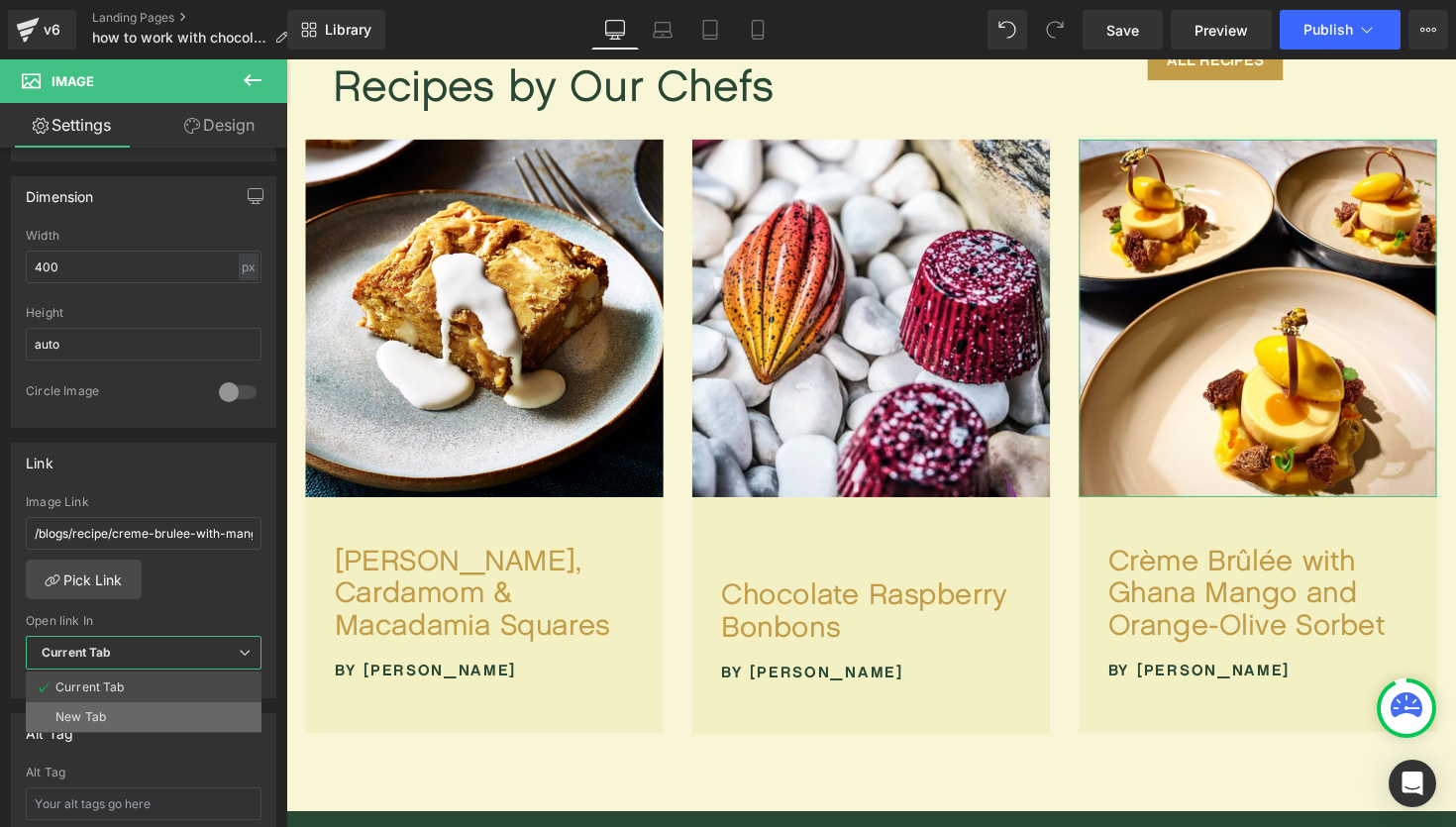 click on "New Tab" at bounding box center (144, 717) 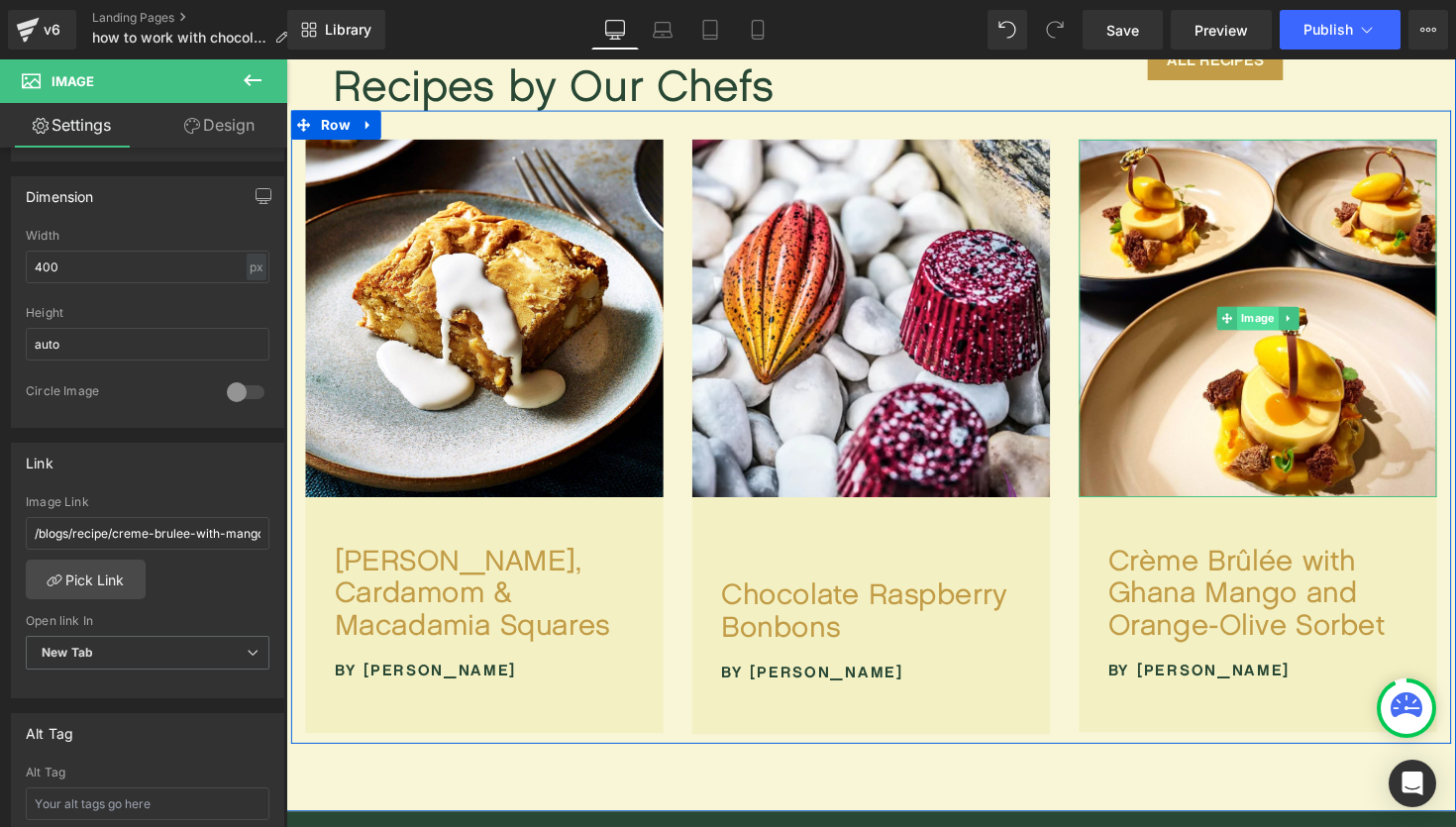 click on "Image" at bounding box center [1282, 325] 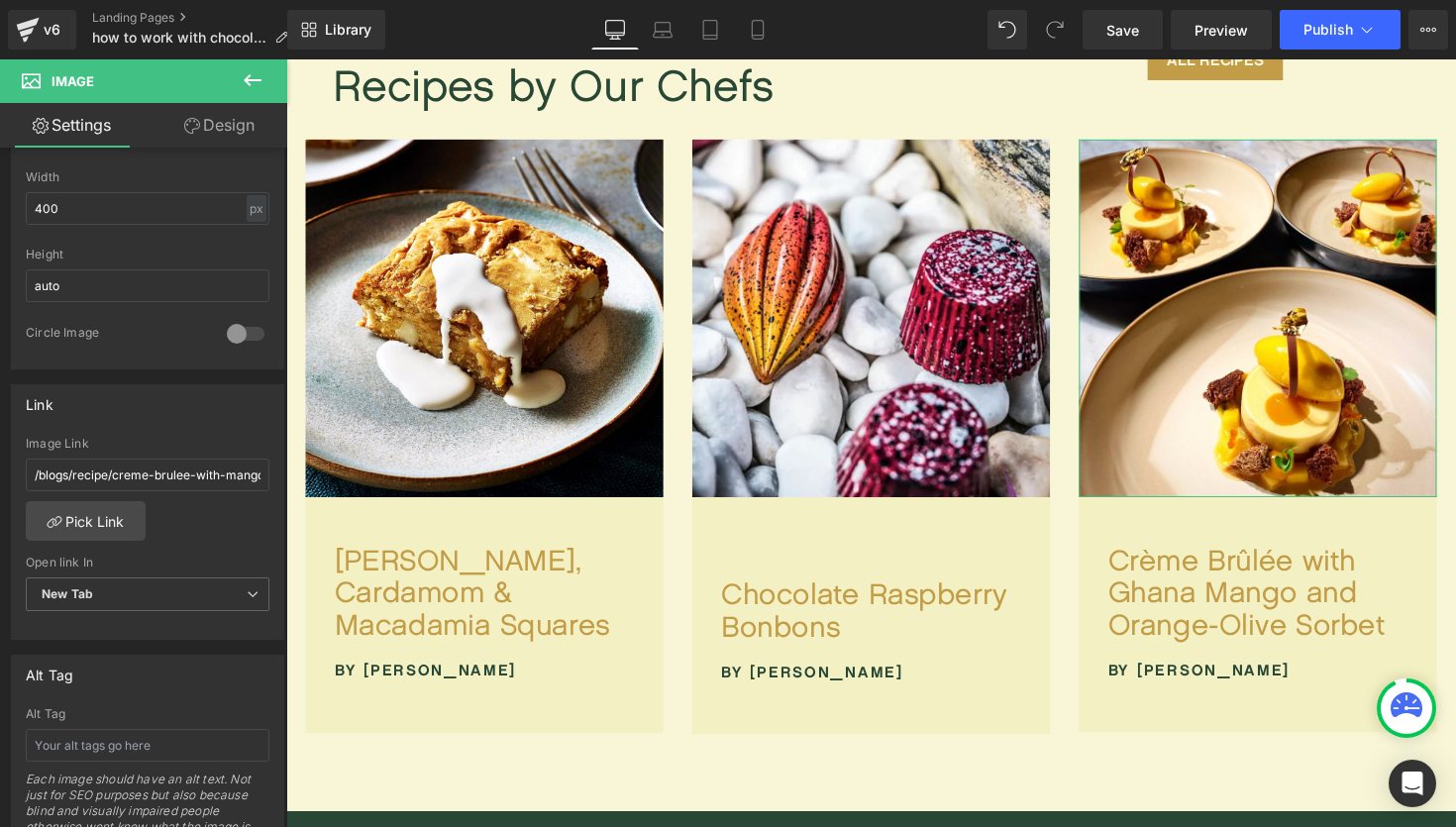scroll, scrollTop: 670, scrollLeft: 0, axis: vertical 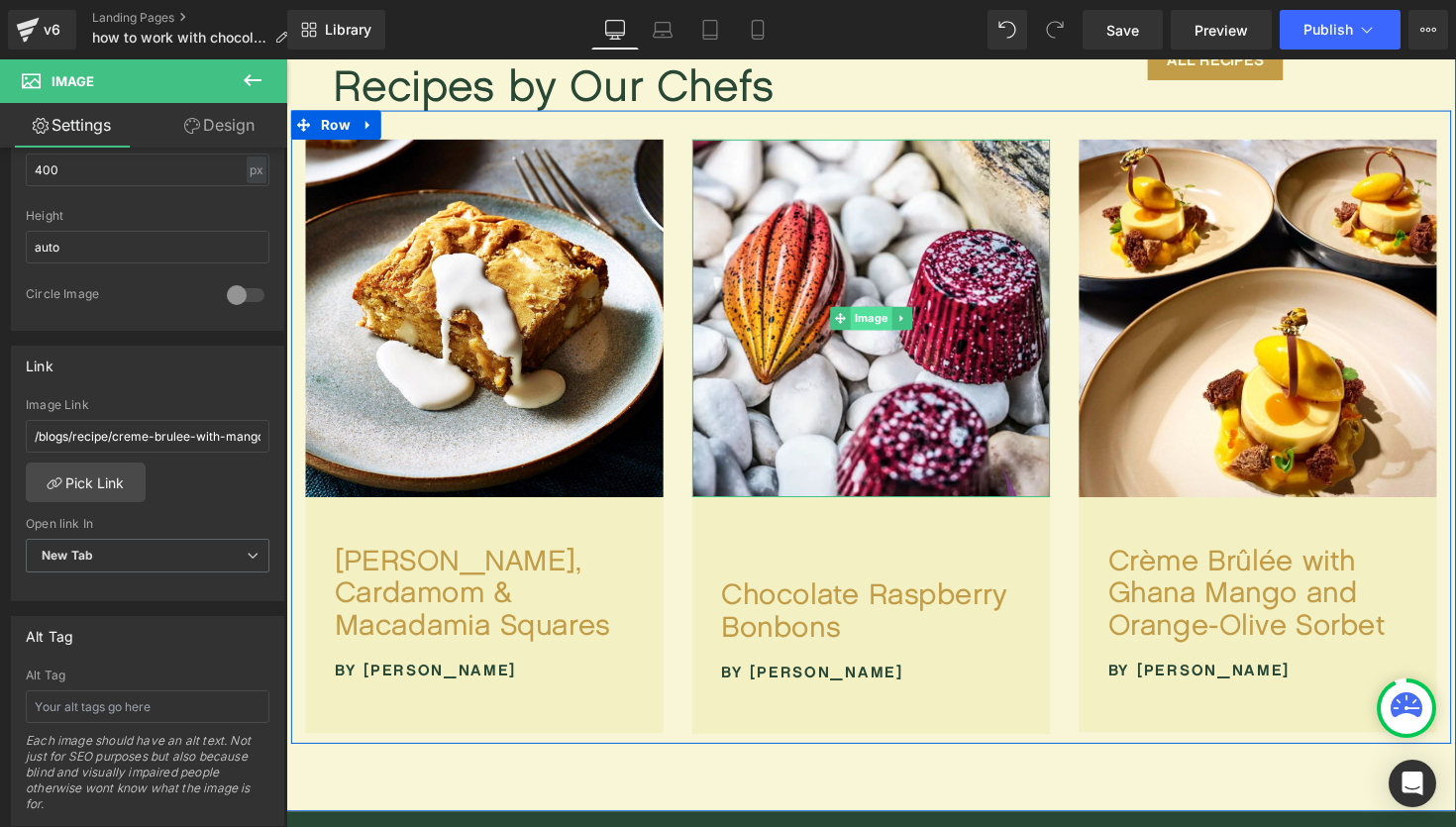 click on "Image" at bounding box center [885, 325] 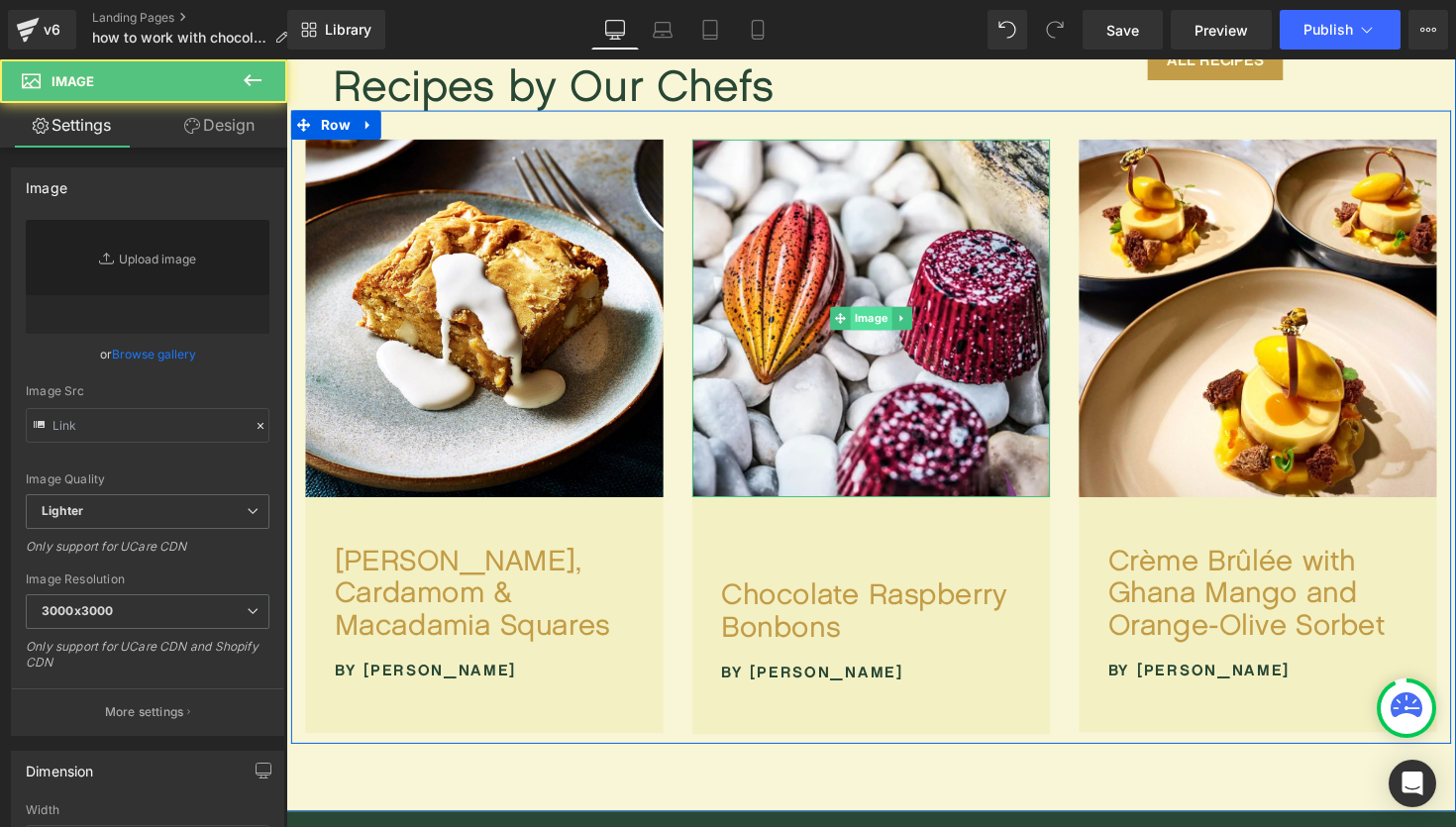 type on "[URL][DOMAIN_NAME]" 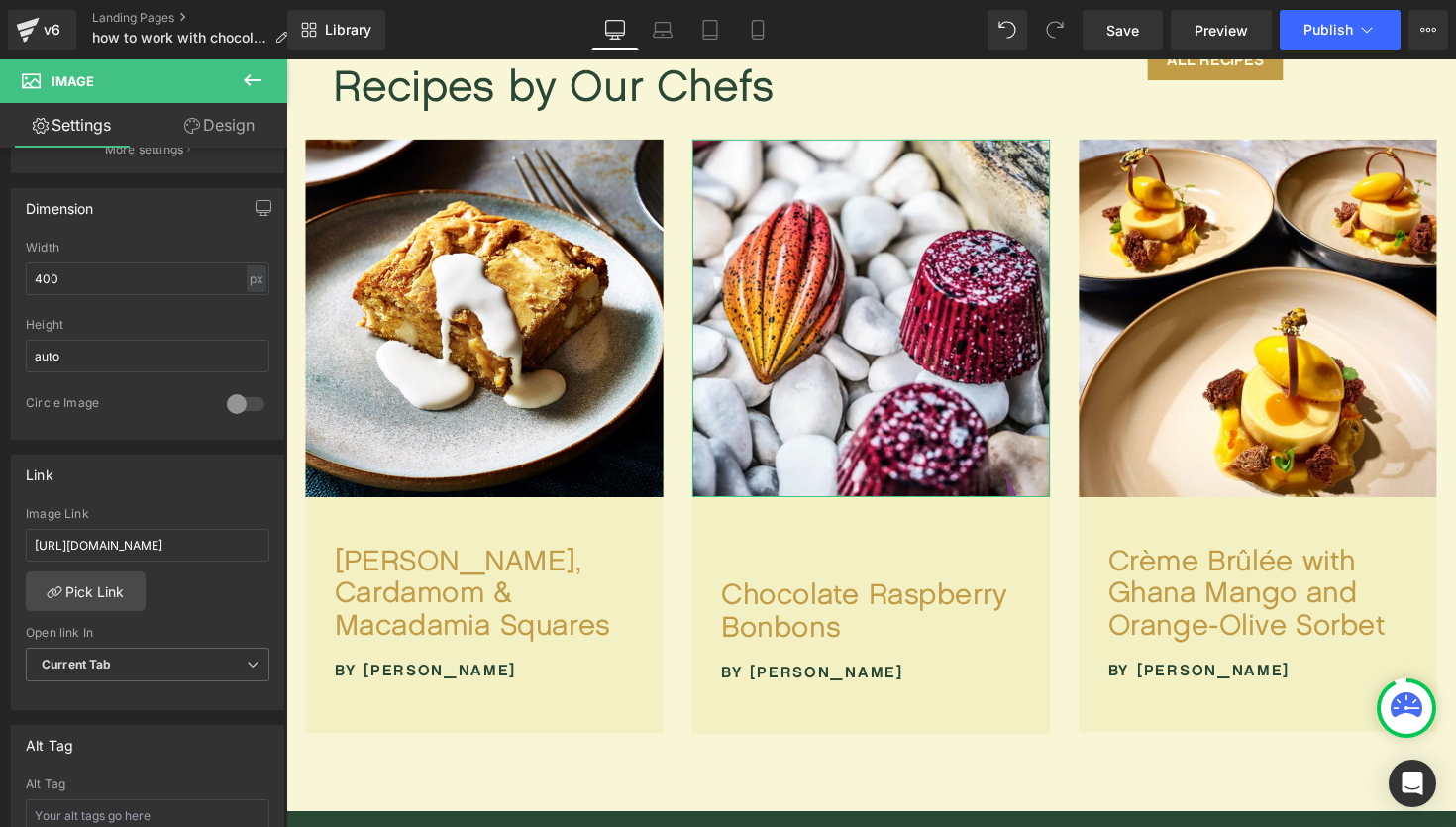 scroll, scrollTop: 588, scrollLeft: 0, axis: vertical 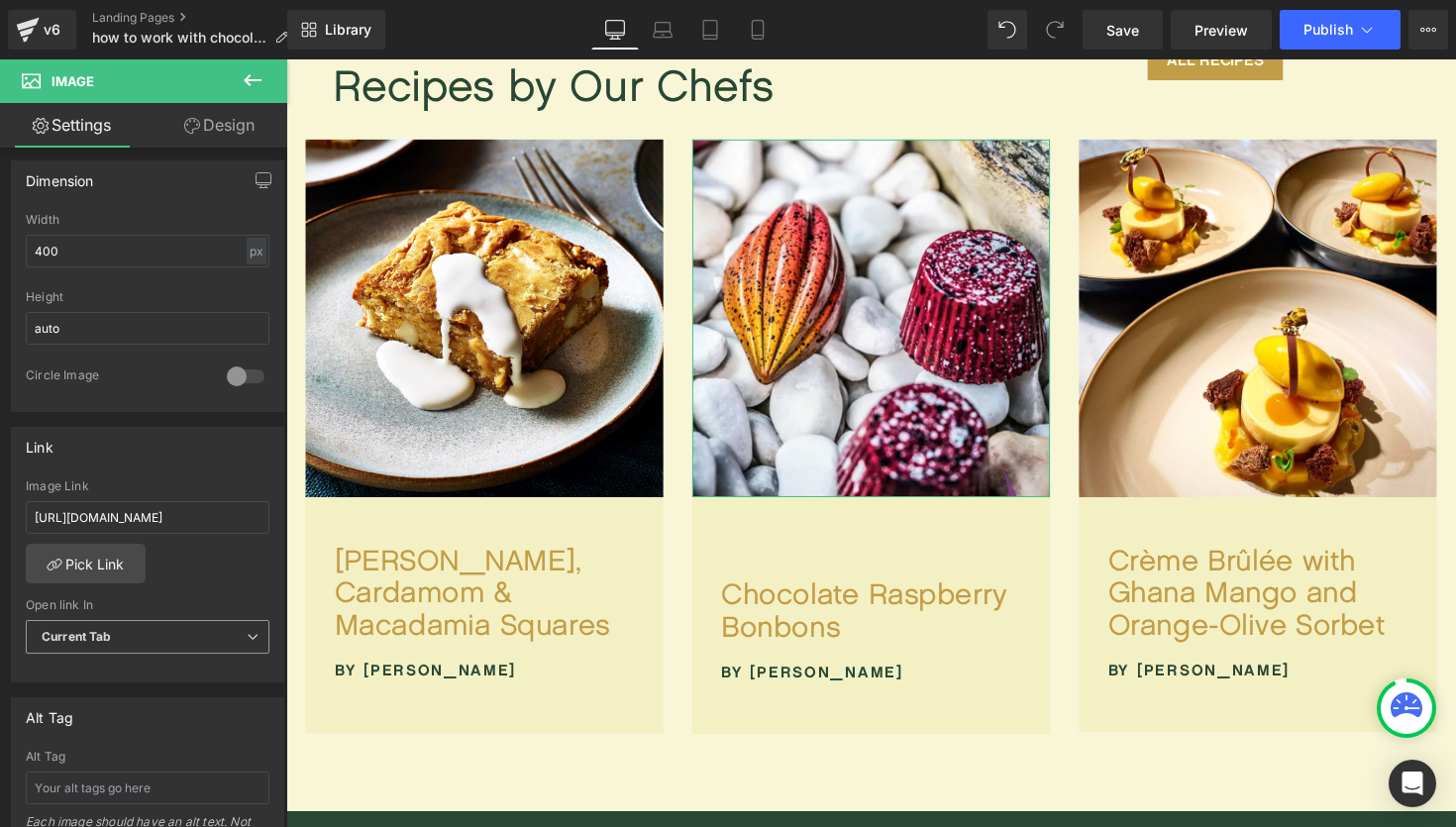 click on "Current Tab" at bounding box center (76, 636) 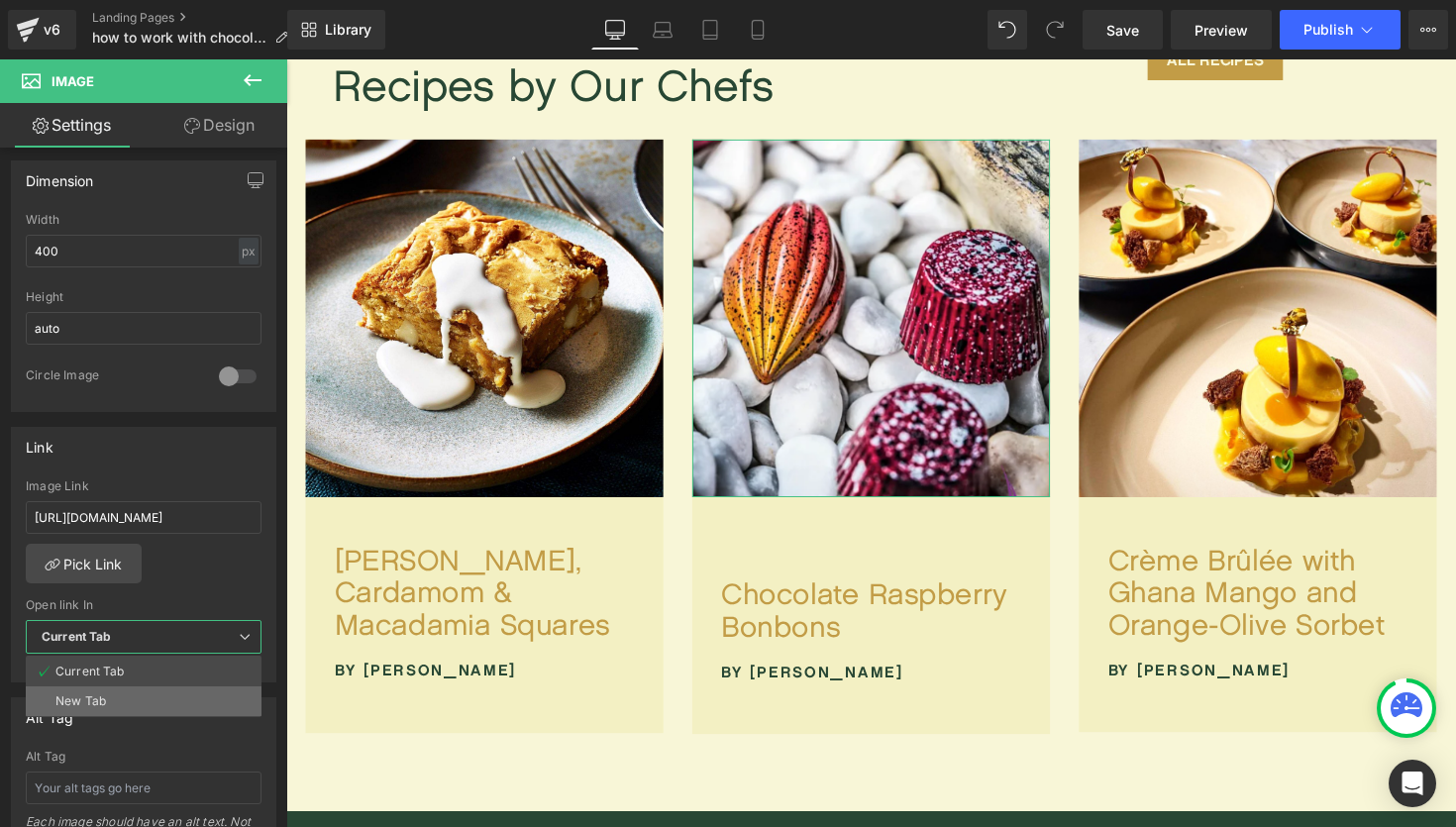 click on "New Tab" at bounding box center [144, 701] 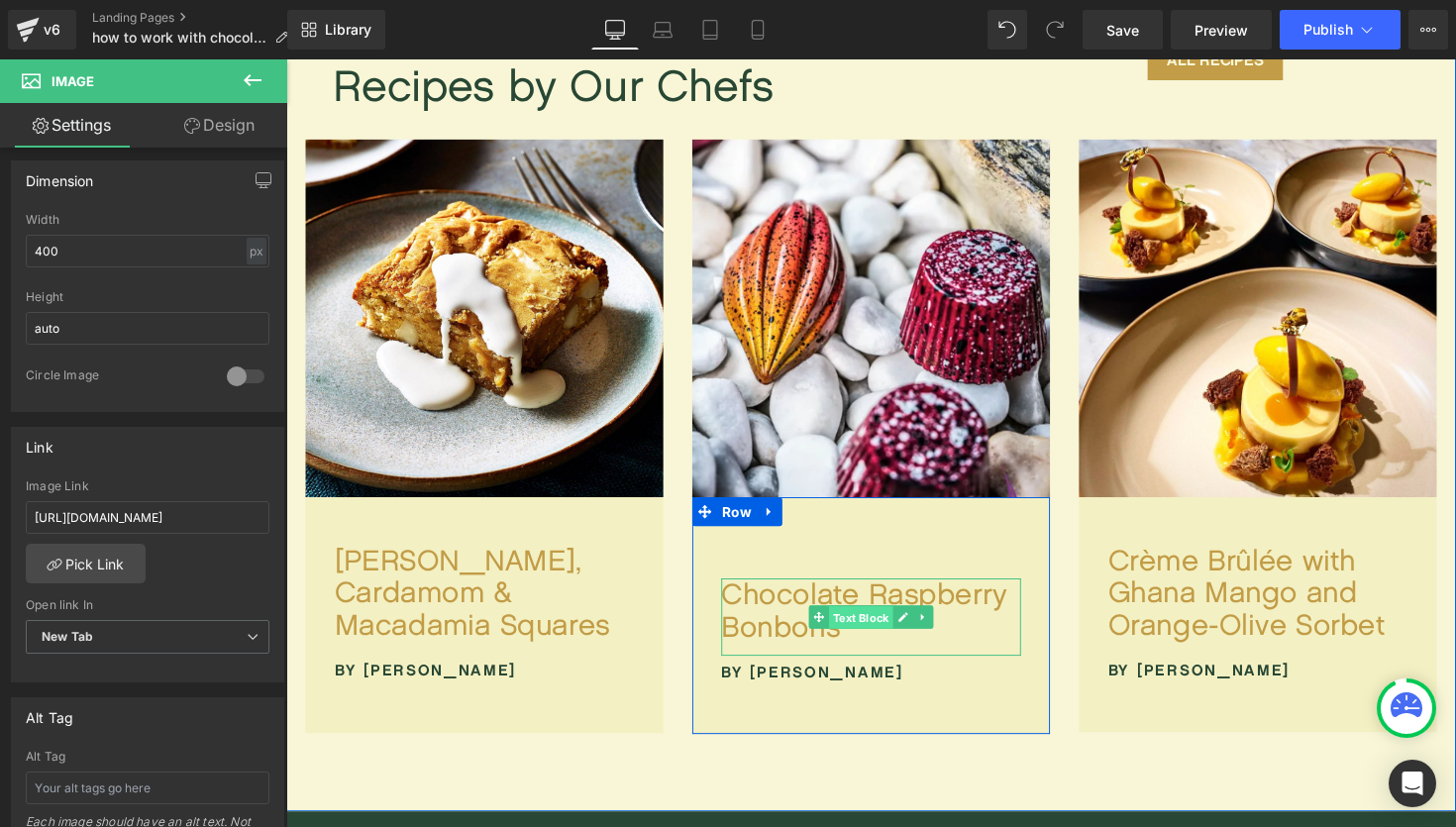 click on "Text Block" at bounding box center (875, 632) 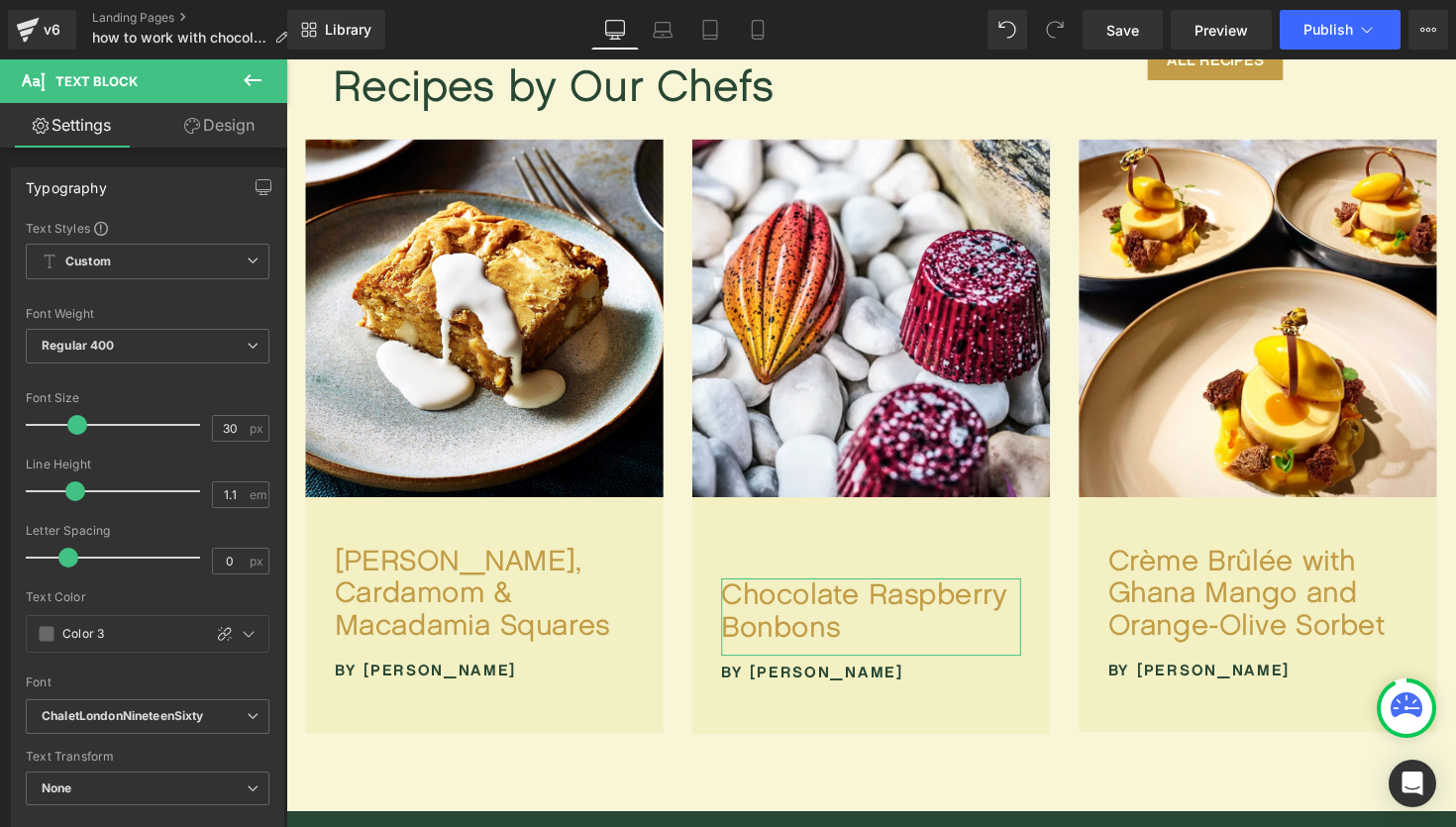 scroll, scrollTop: 2, scrollLeft: 0, axis: vertical 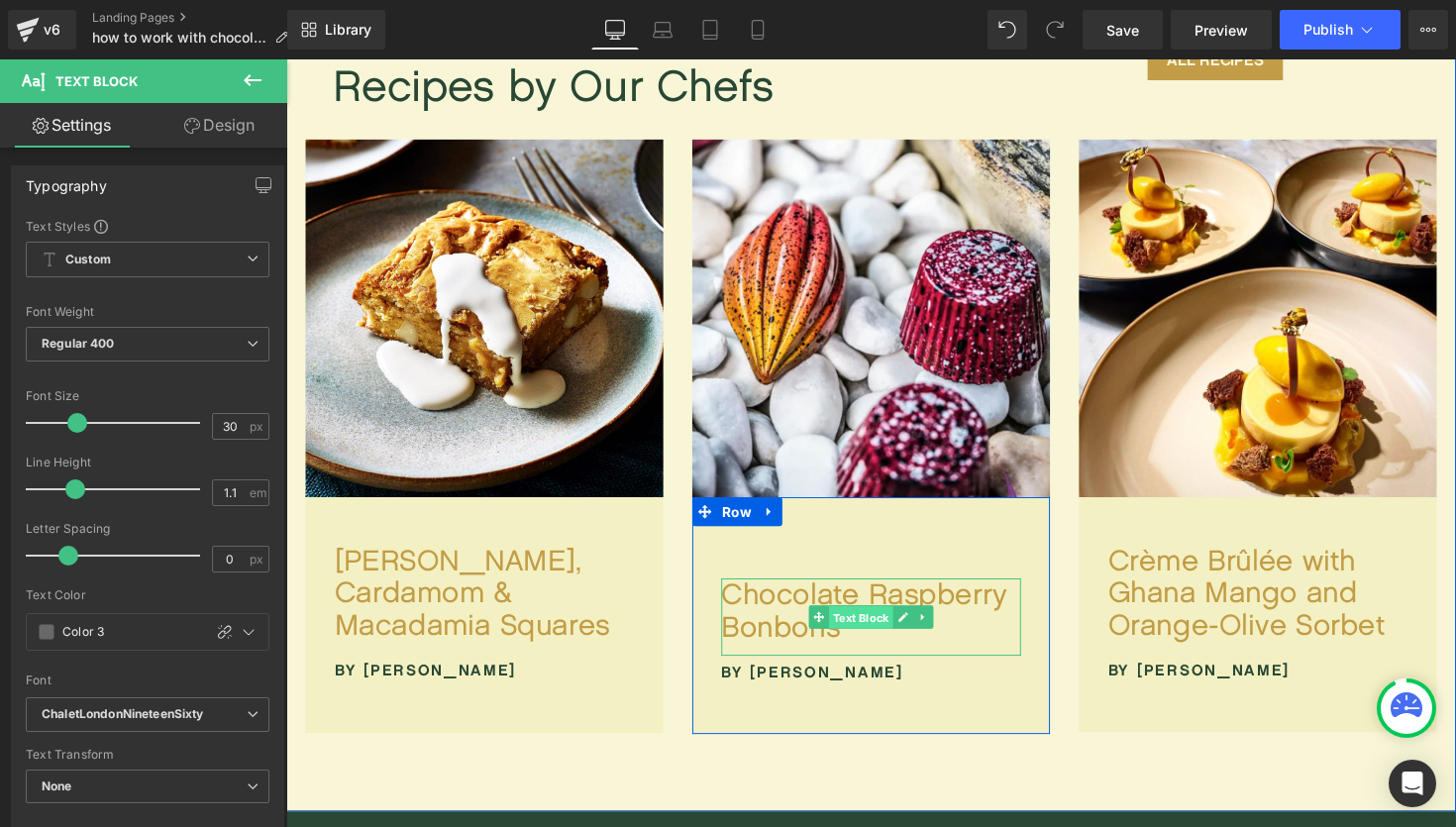 click on "Text Block" at bounding box center (875, 632) 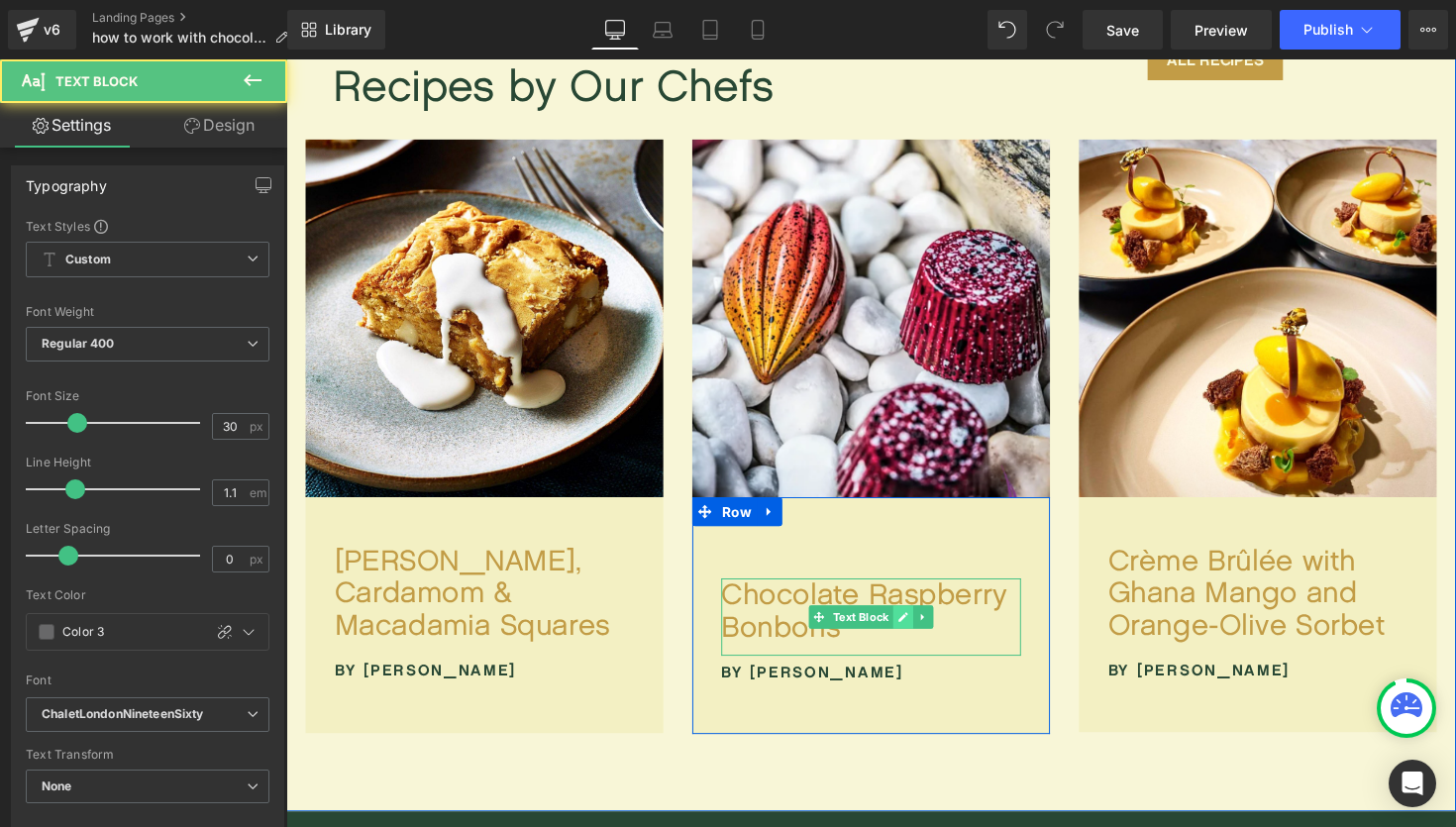 click 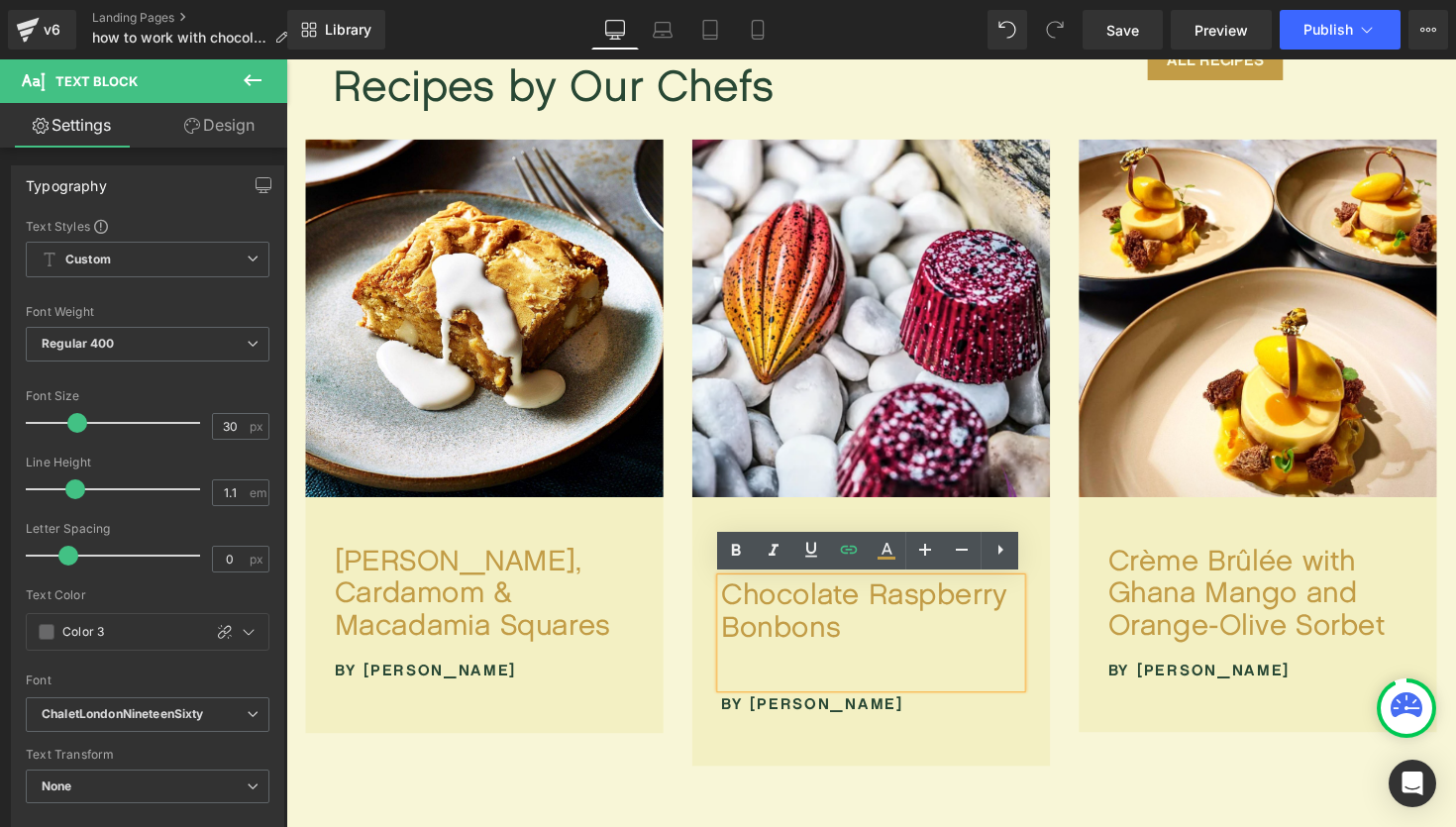 click 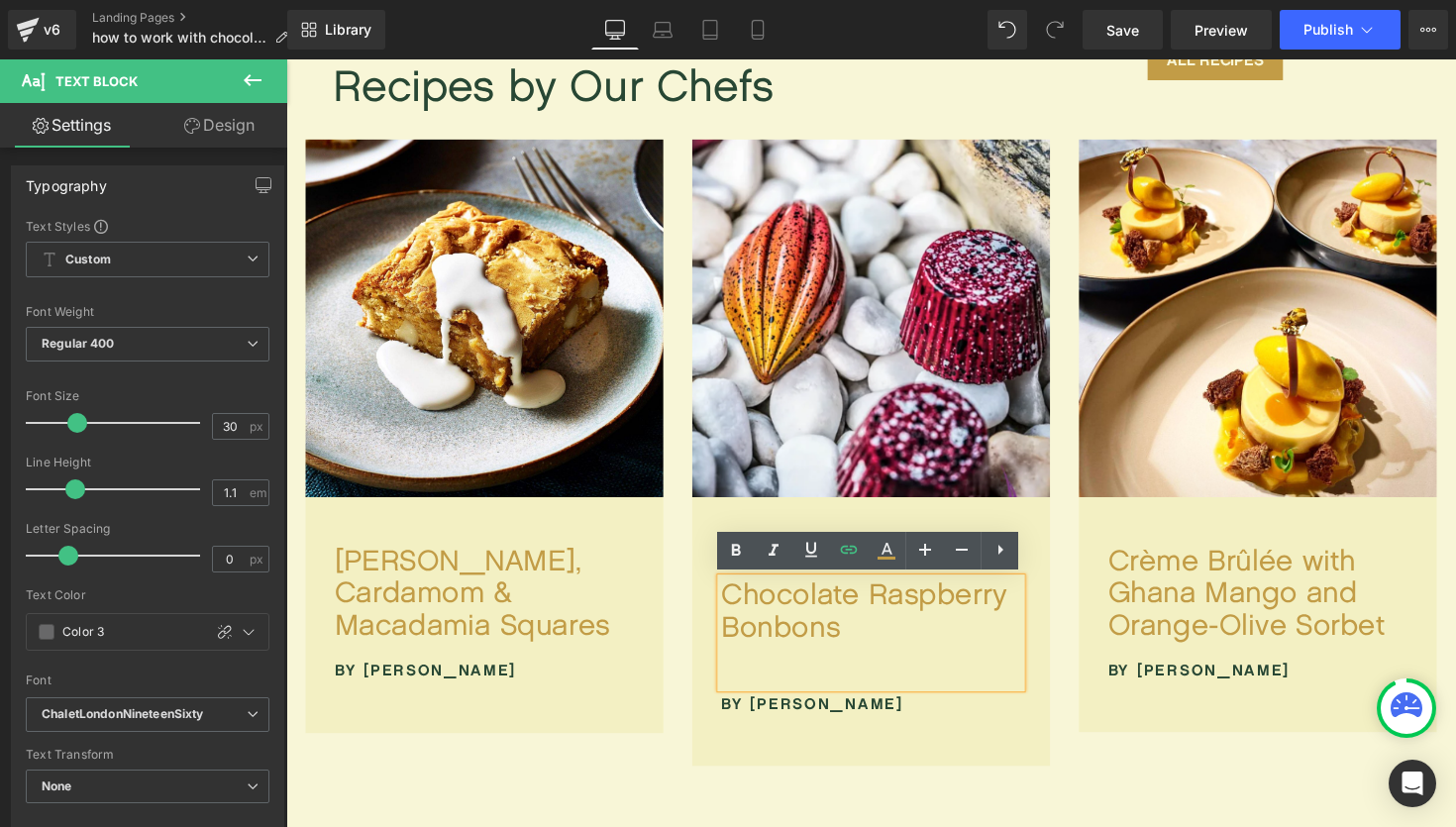click on "Chocolate Raspberry Bonbons" at bounding box center [885, 647] 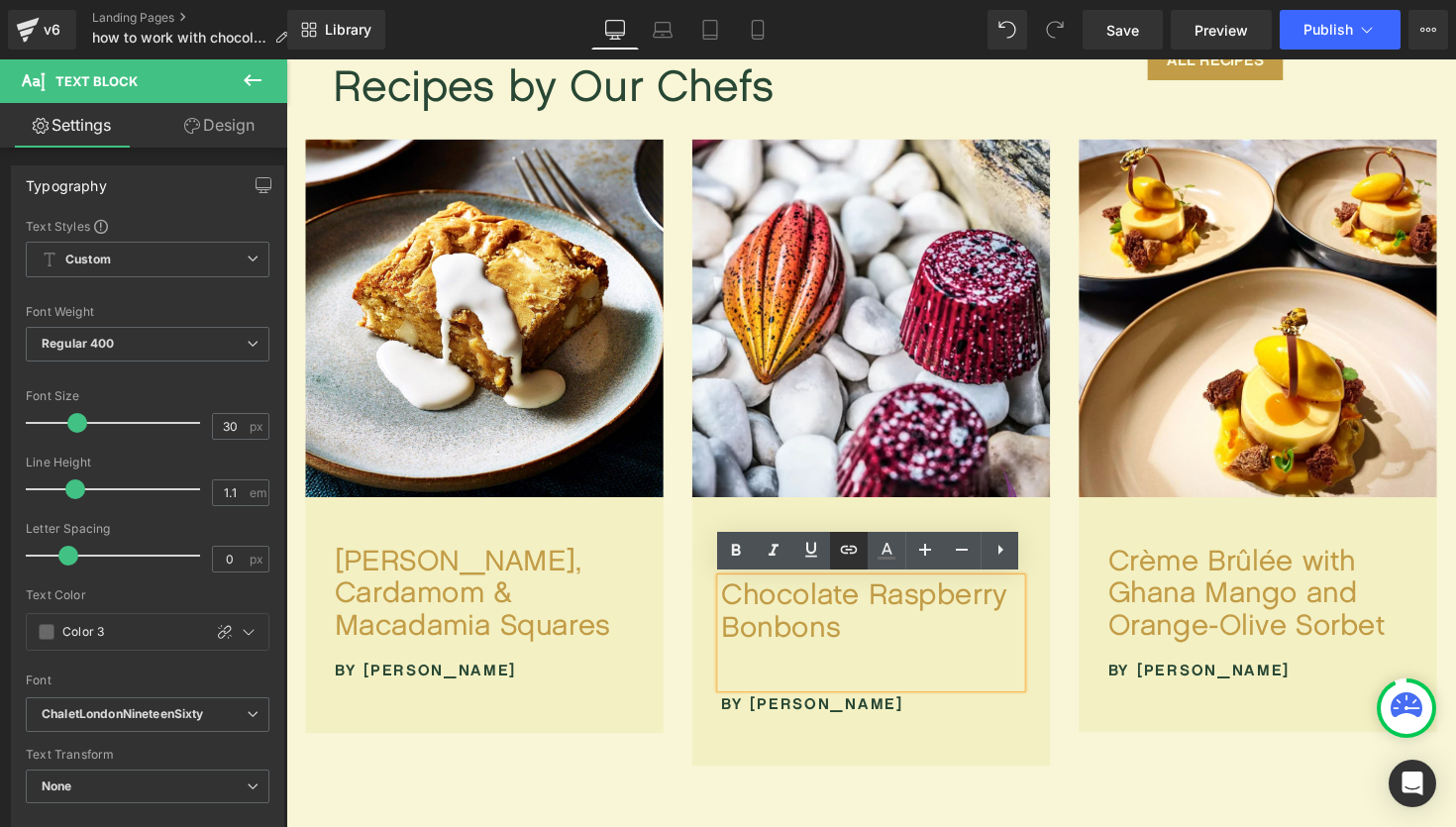 click 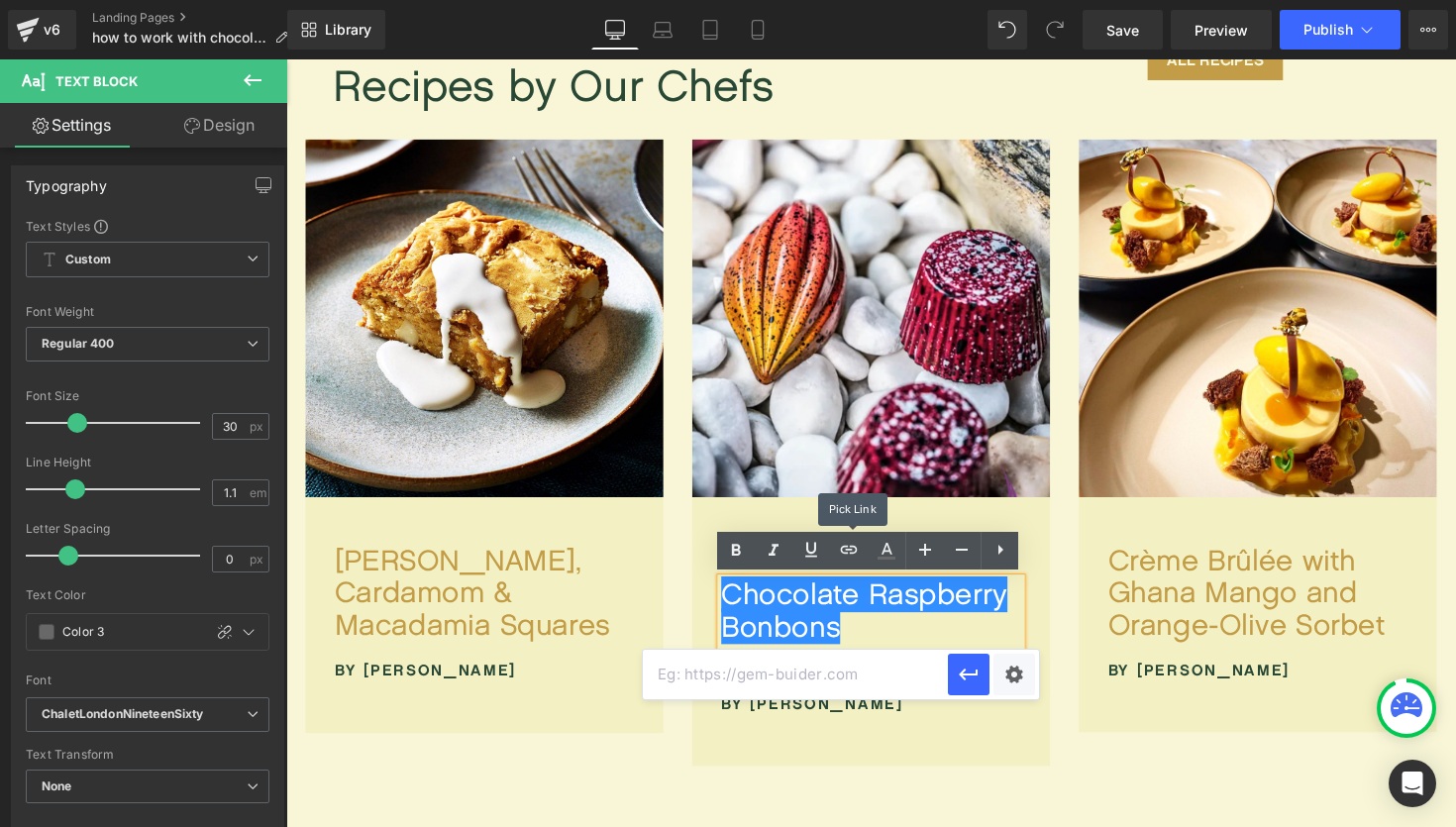 scroll, scrollTop: 2, scrollLeft: 0, axis: vertical 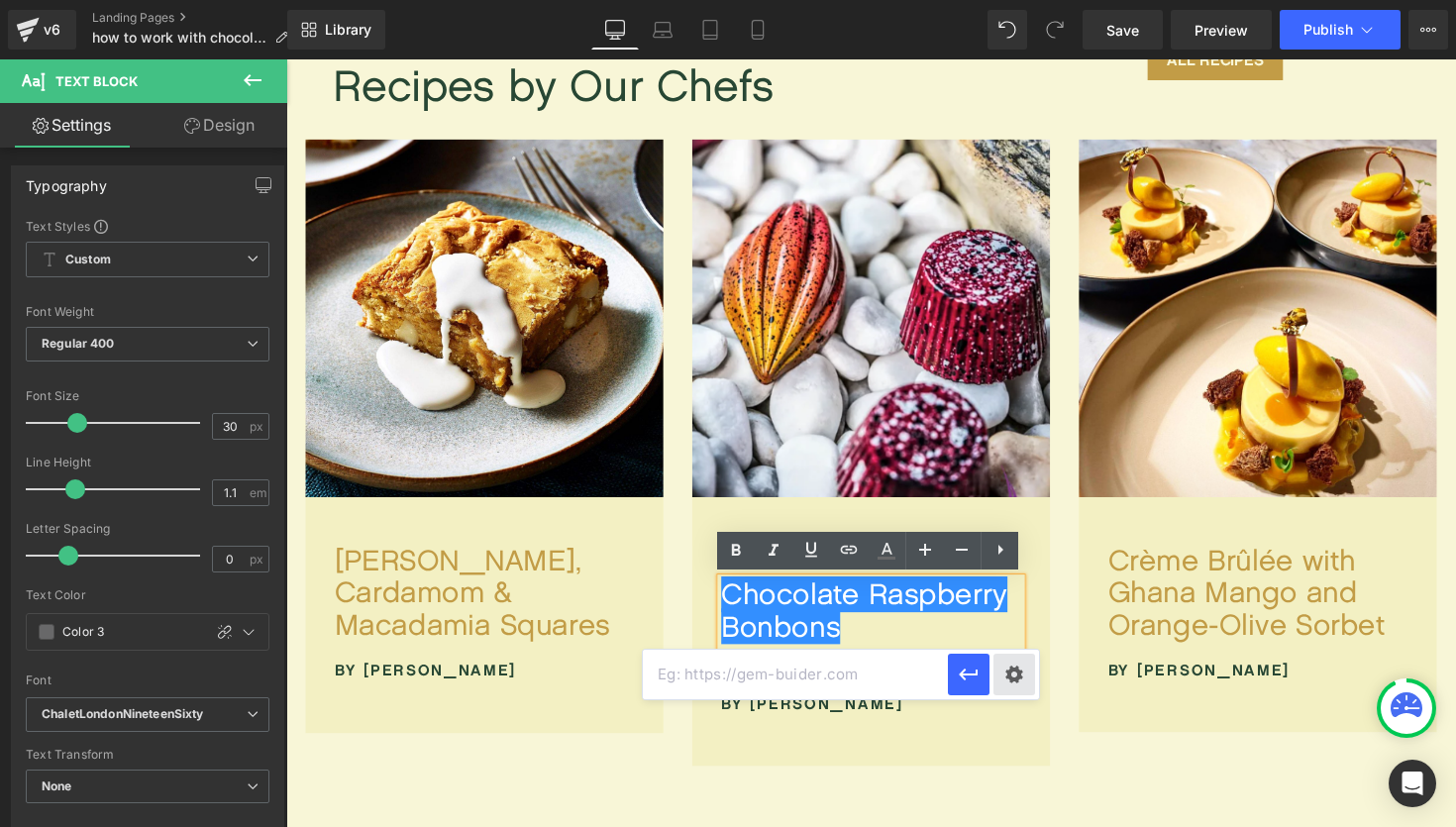 click on "Text Color Highlight Color #333333   Edit or remove link:   Edit   -   Unlink   -   Cancel" at bounding box center [728, 0] 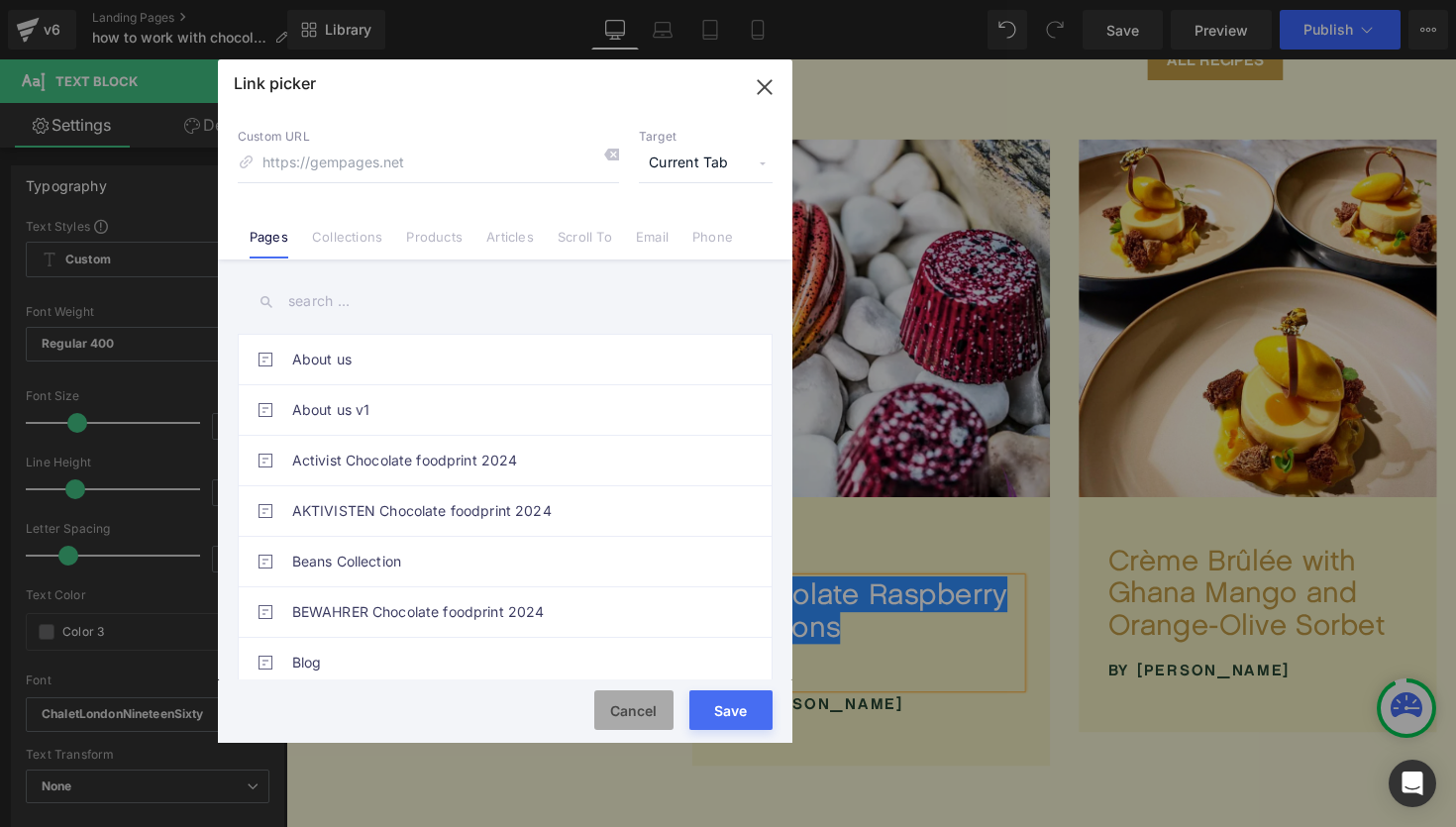 drag, startPoint x: 635, startPoint y: 710, endPoint x: 357, endPoint y: 667, distance: 281.30588 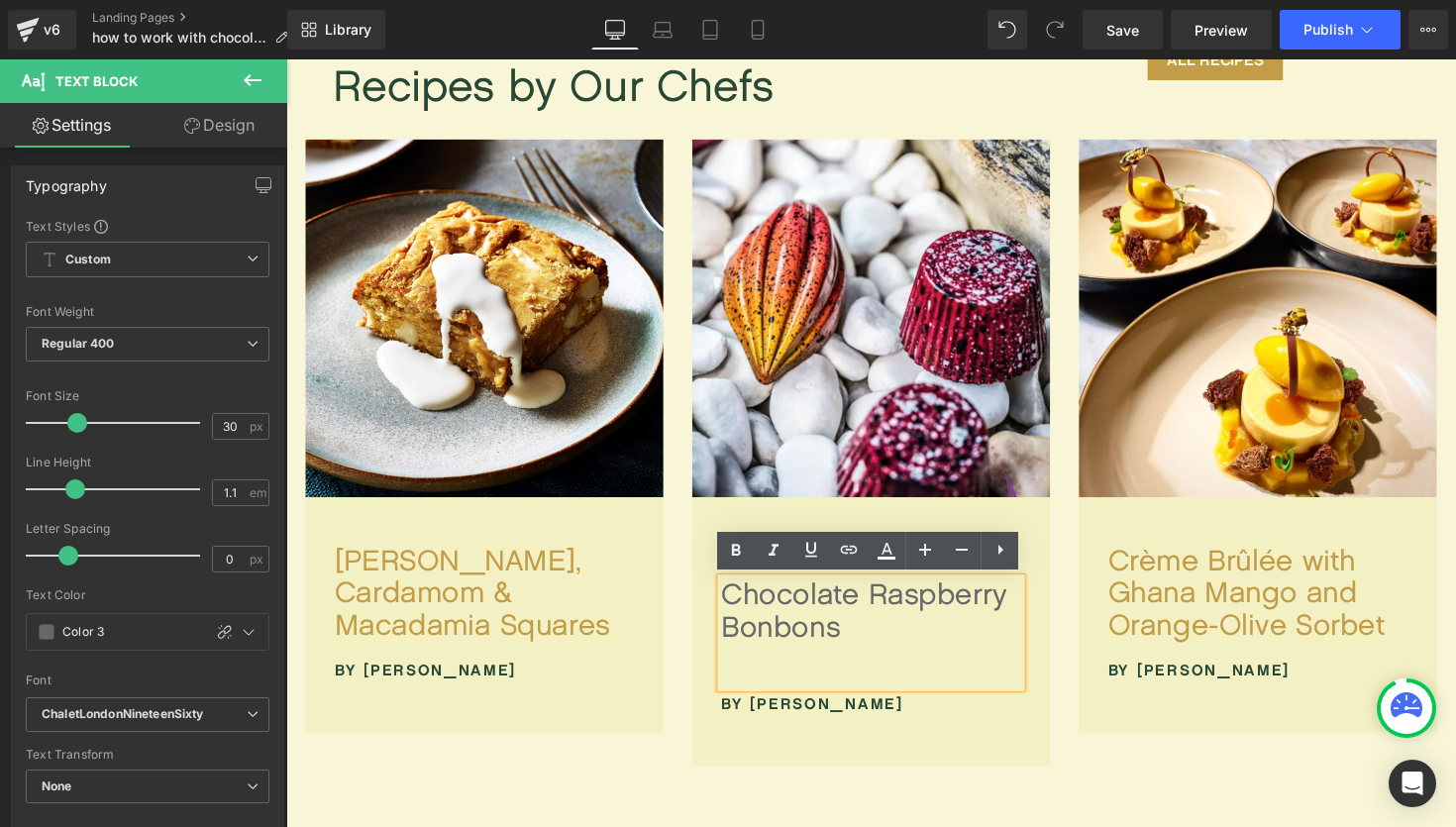 click on "Chocolate Raspberry Bonbons" at bounding box center [885, 647] 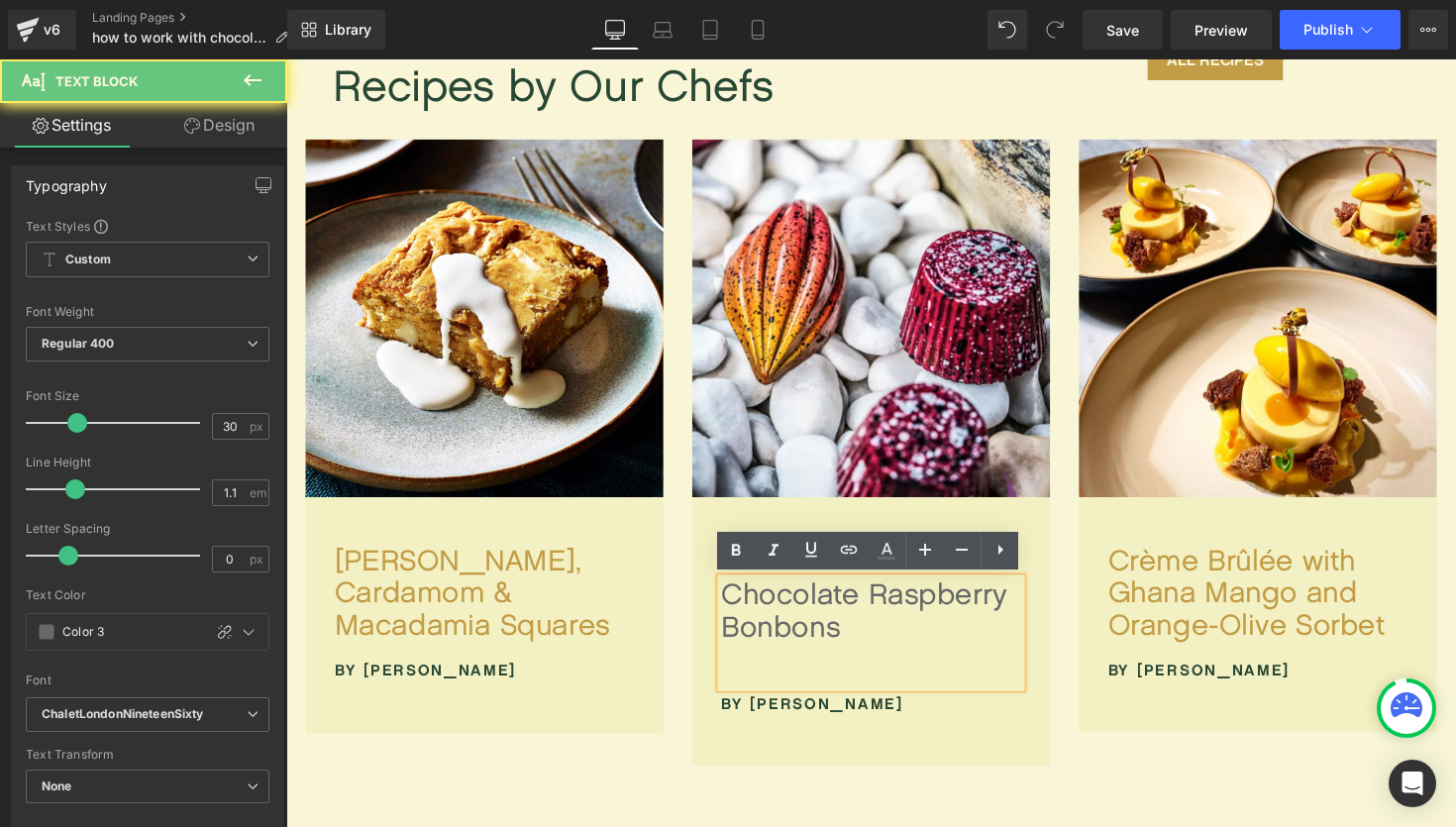 click on "Chocolate Raspberry Bonbons" at bounding box center (885, 647) 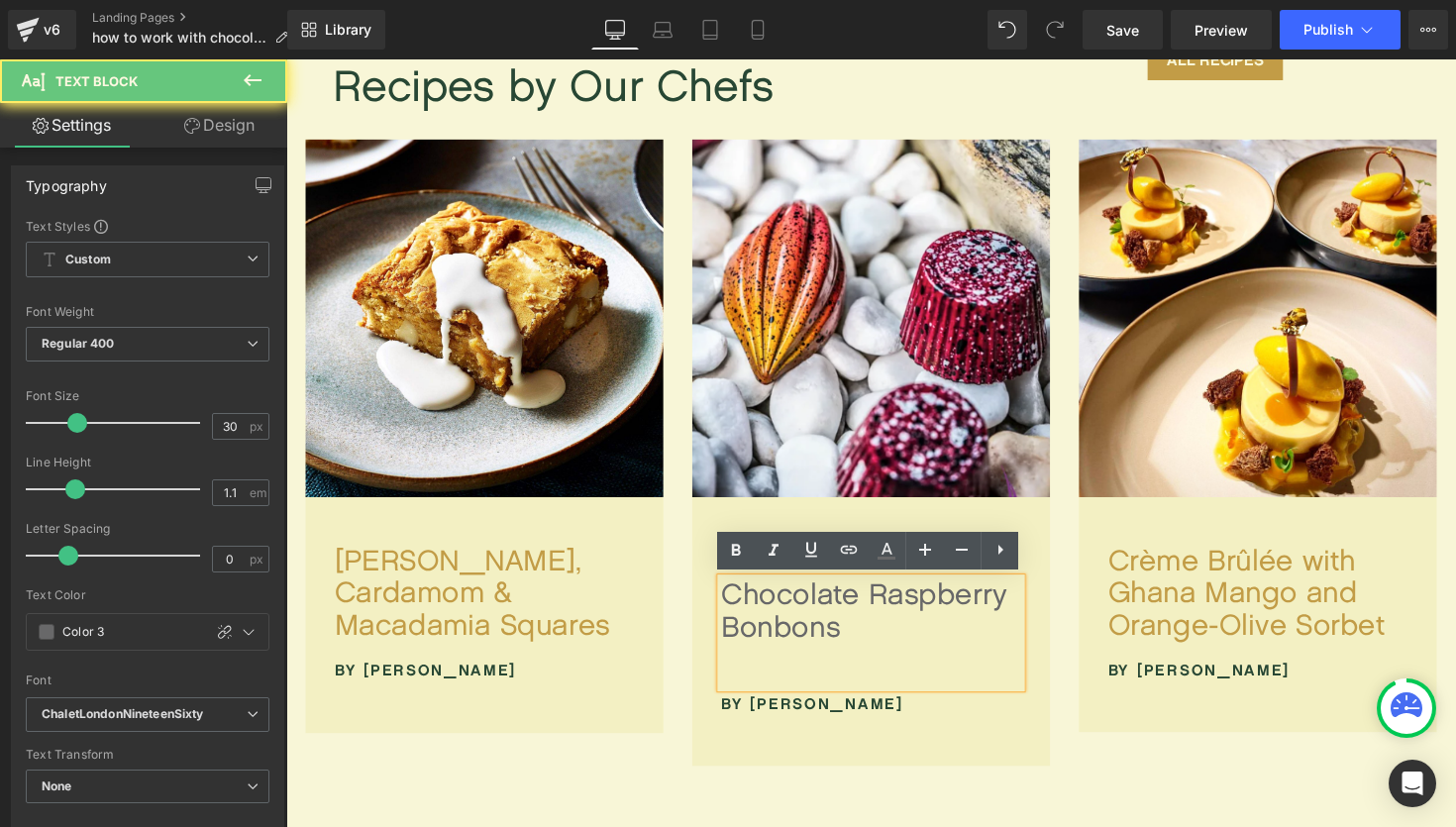 click on "Chocolate Raspberry Bonbons" at bounding box center [885, 647] 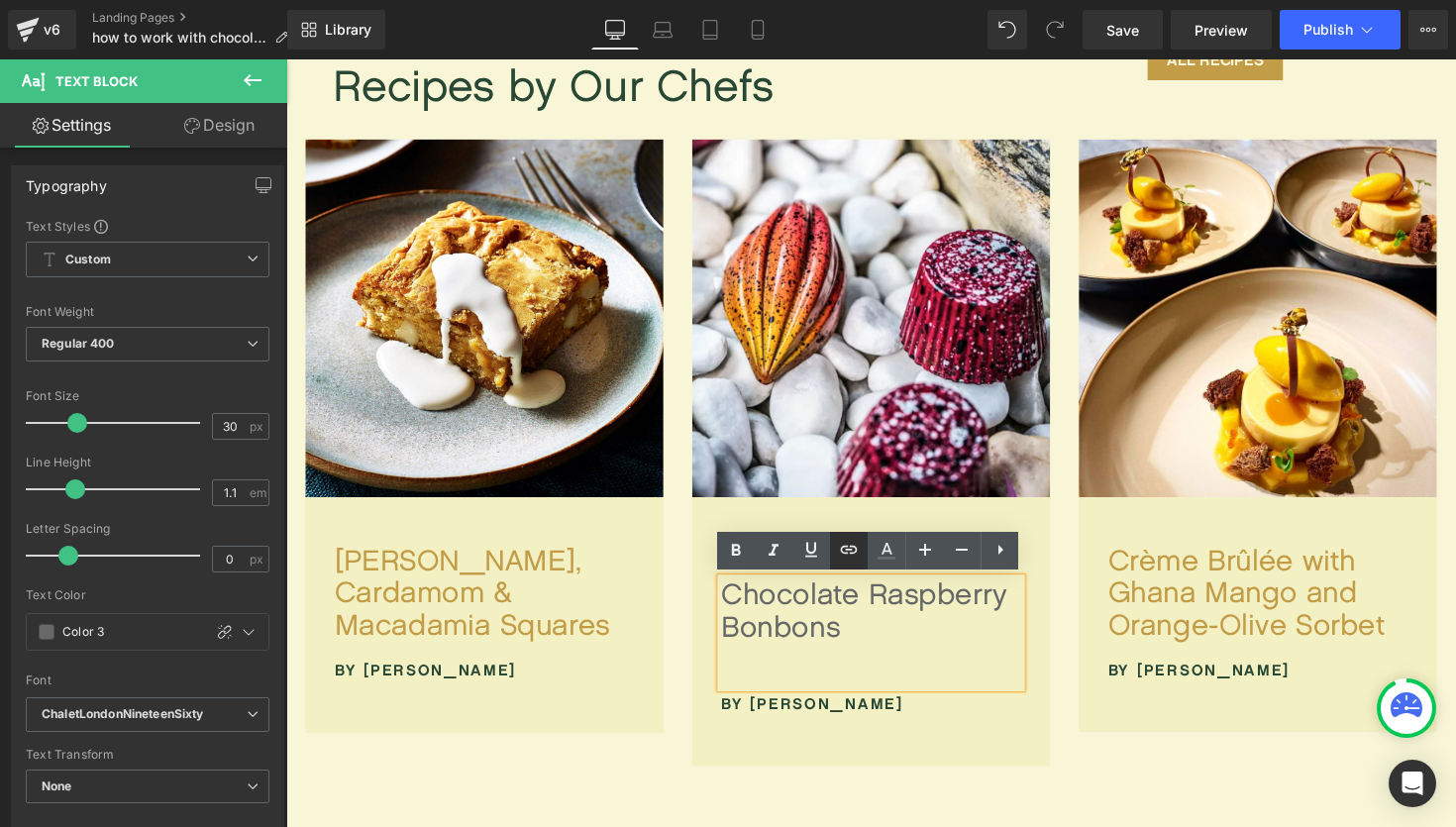 click 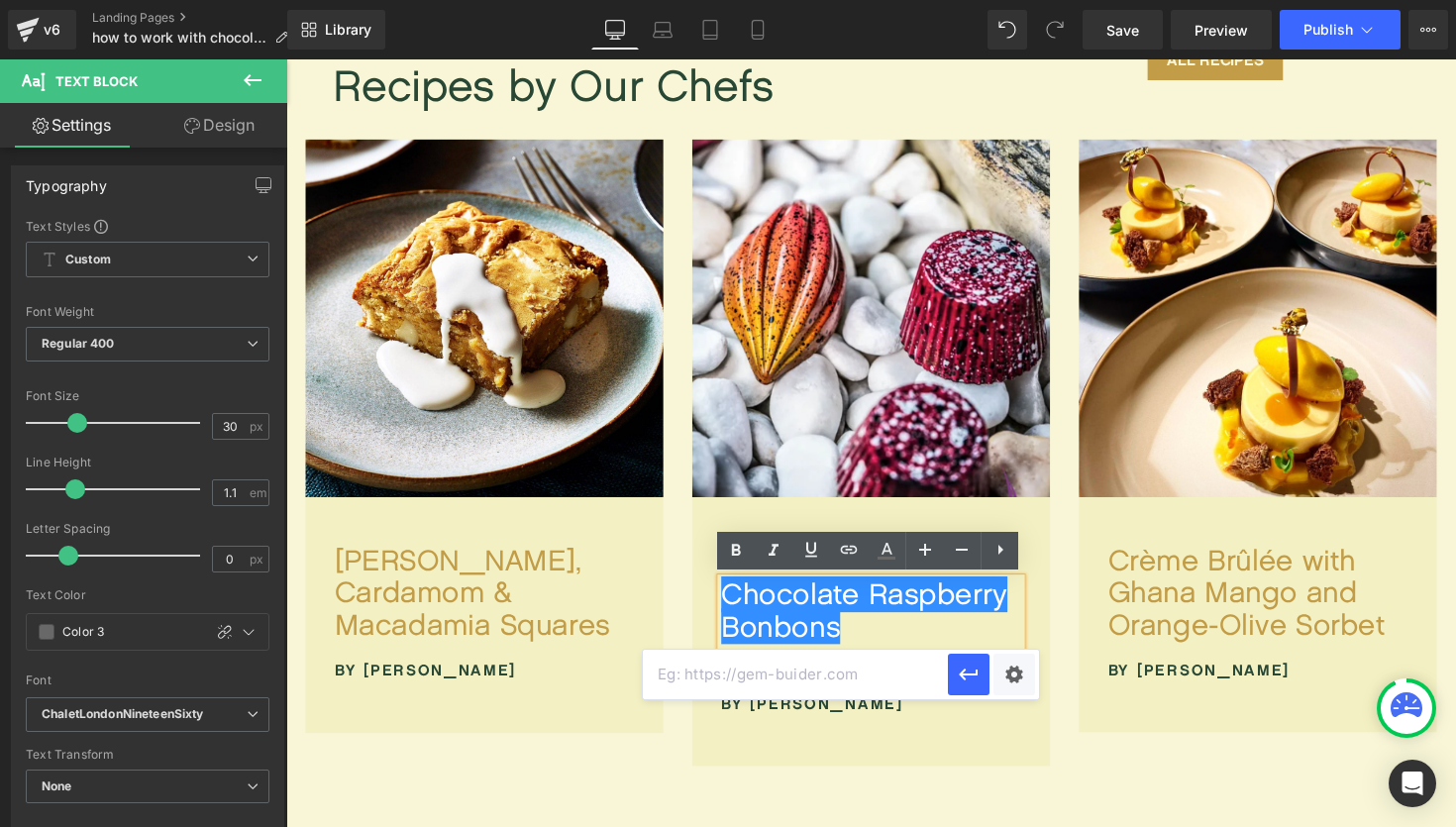 scroll, scrollTop: 2, scrollLeft: 0, axis: vertical 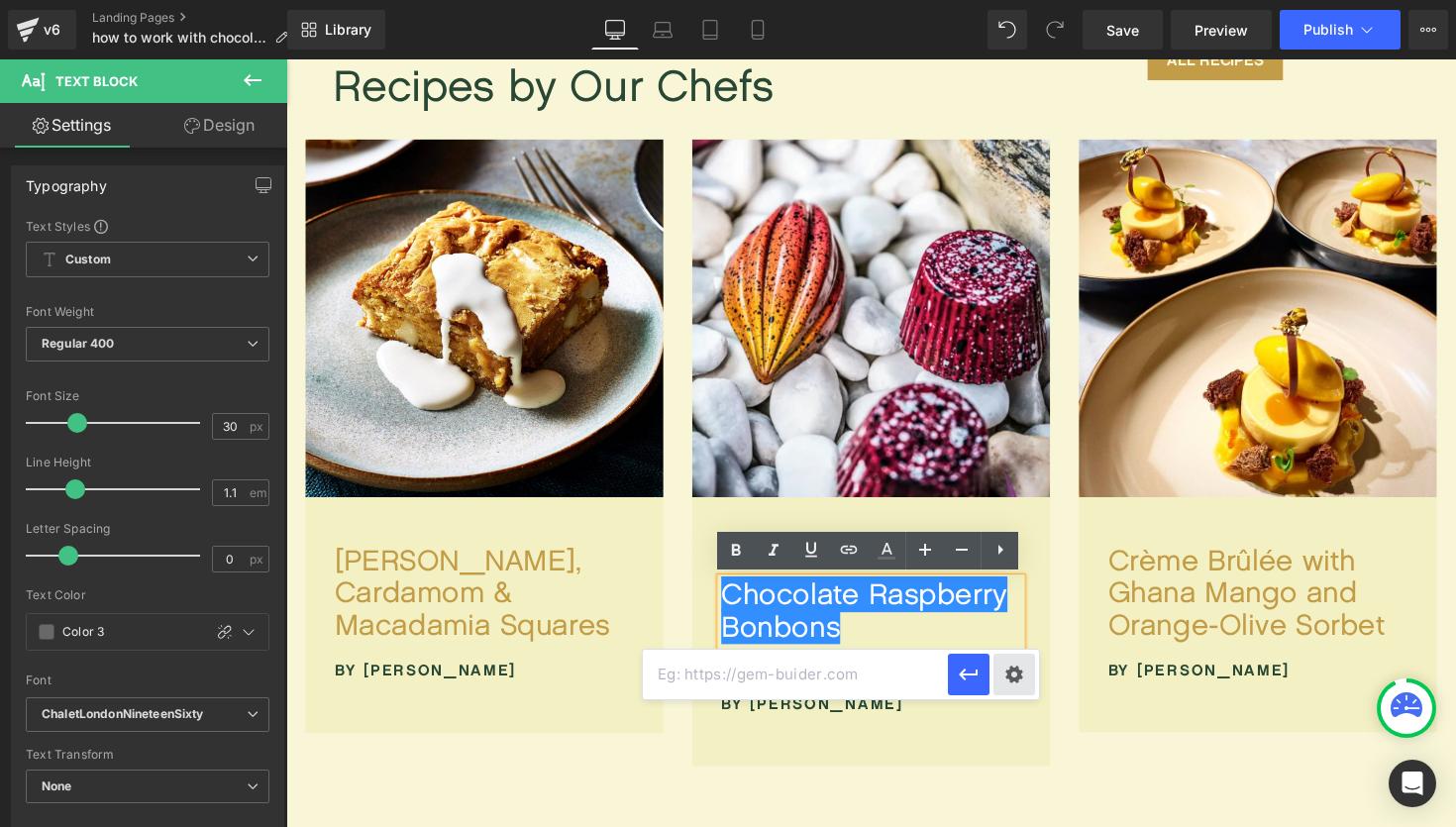 click on "Text Color Highlight Color #333333   Edit or remove link:   Edit   -   Unlink   -   Cancel" at bounding box center [728, 0] 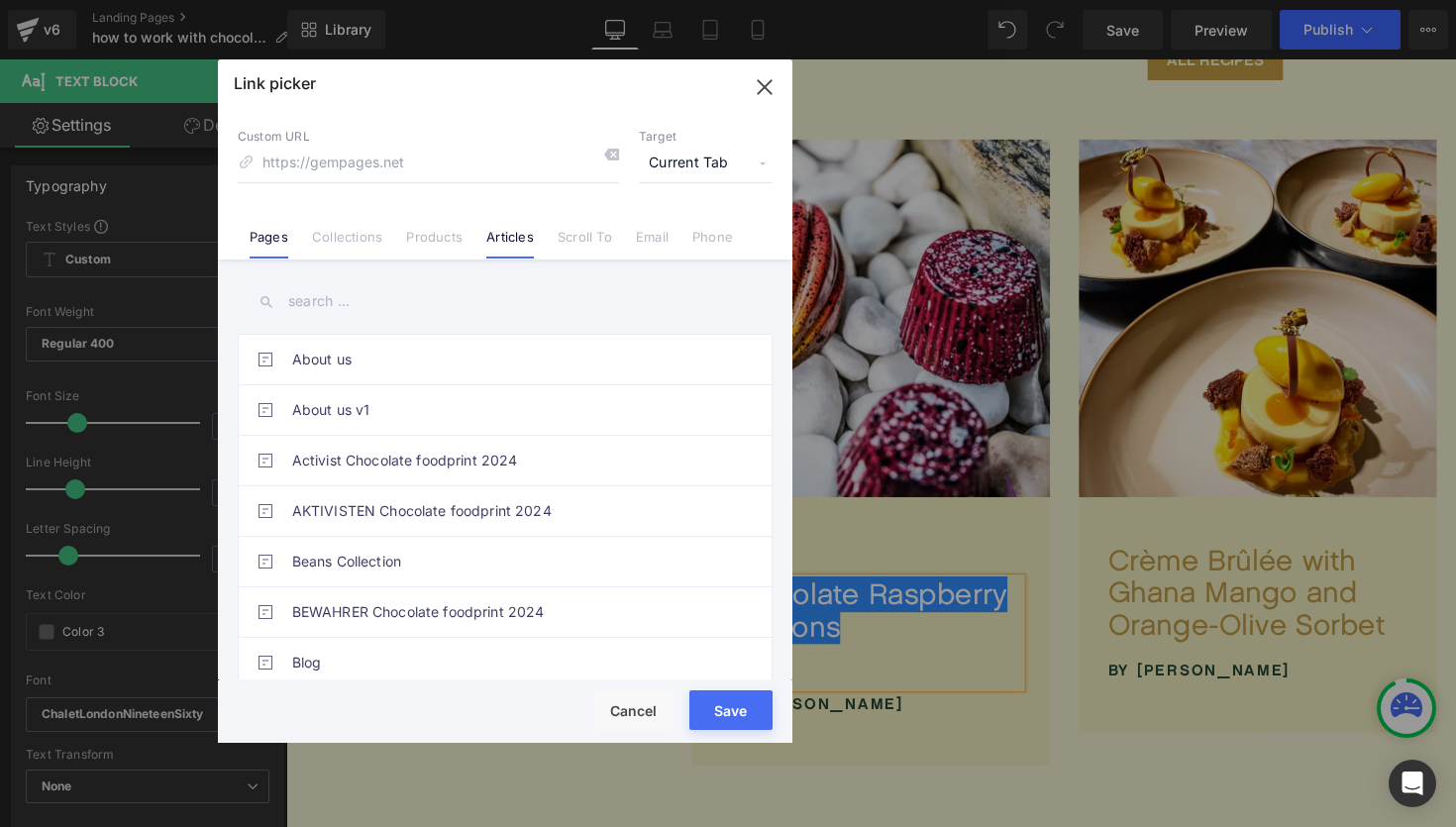 click on "Articles" at bounding box center [510, 244] 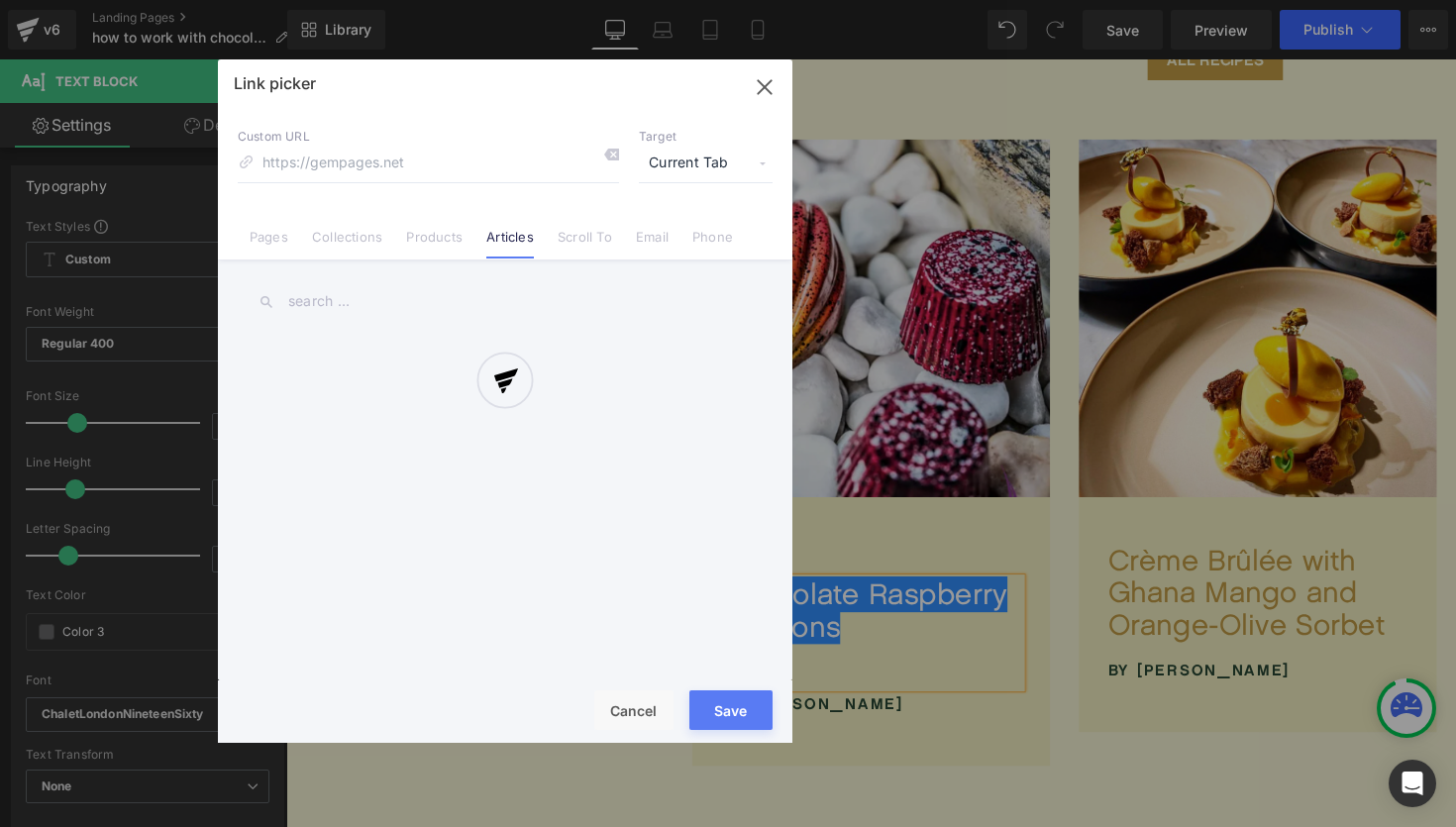 click at bounding box center [505, 401] 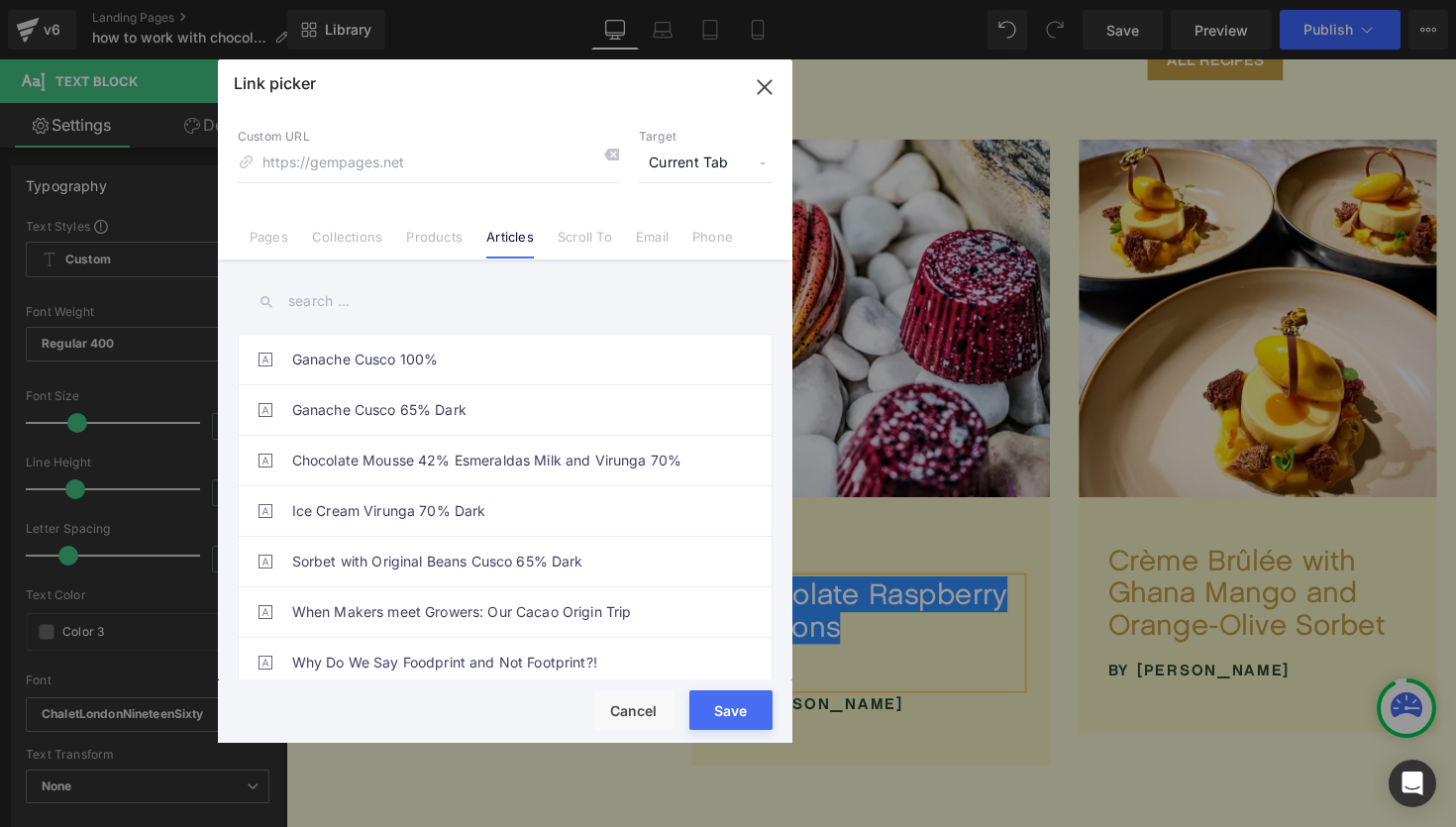 click at bounding box center [505, 301] 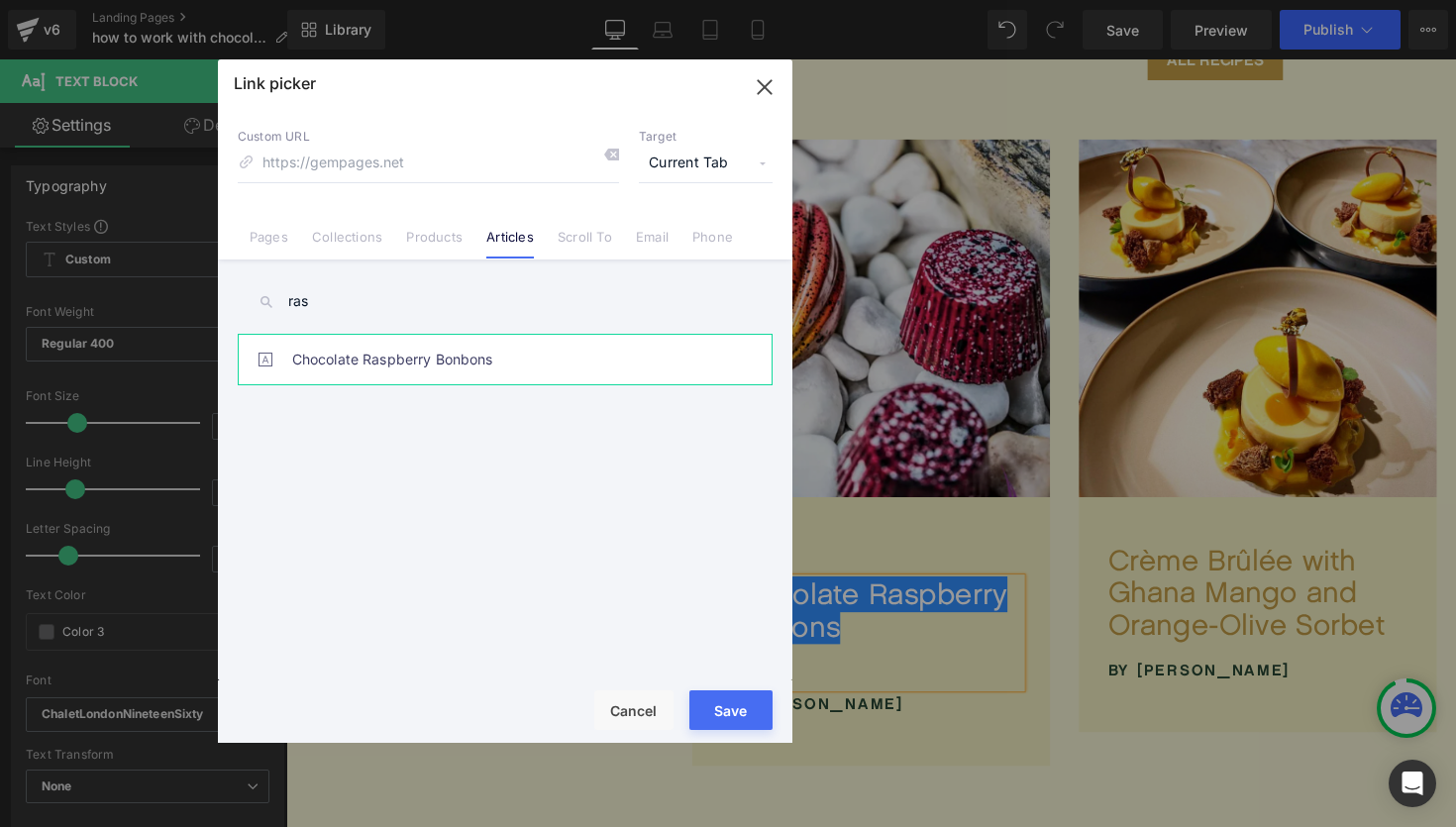 type on "ras" 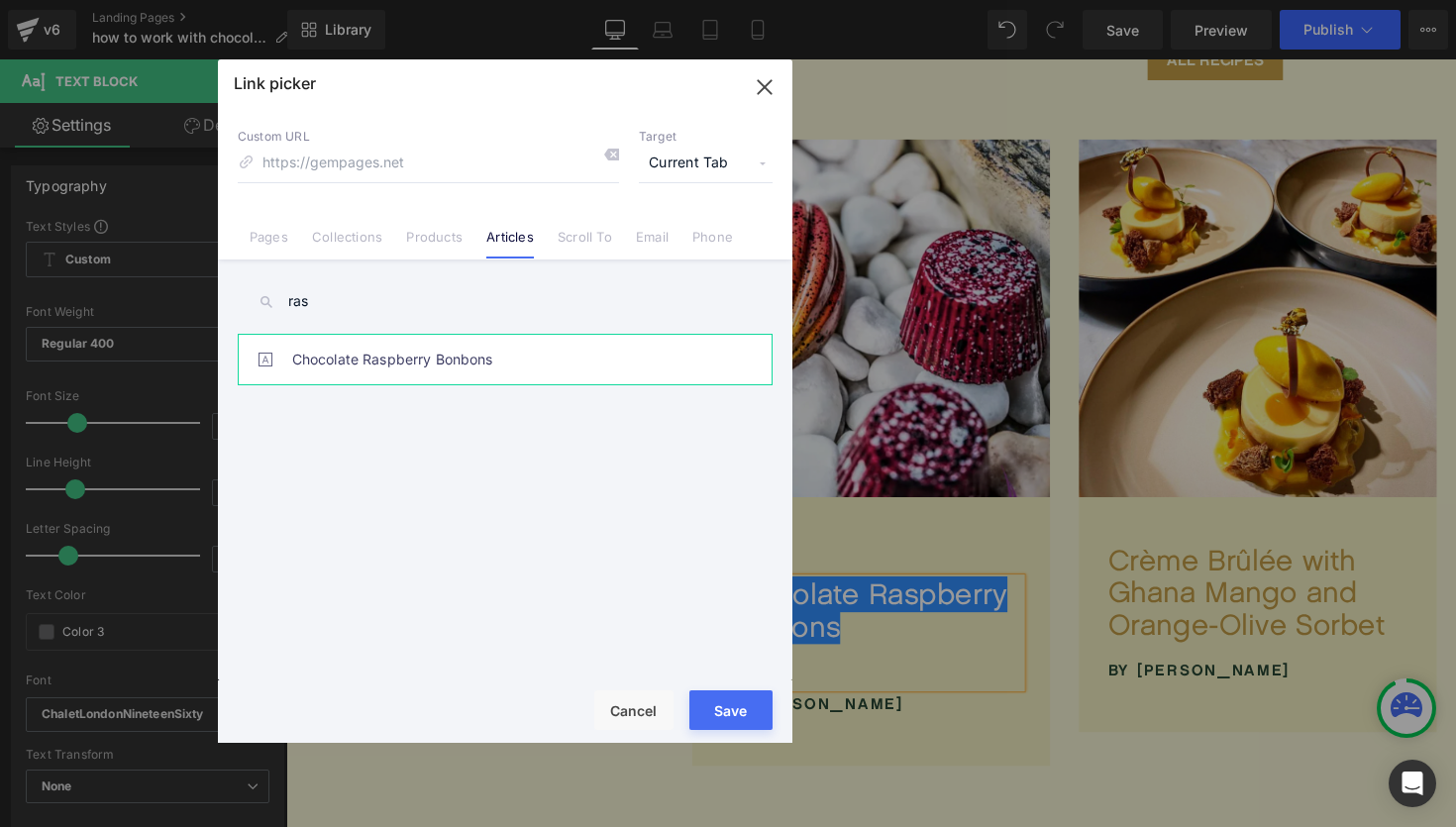 click on "Chocolate Raspberry Bonbons" at bounding box center (510, 360) 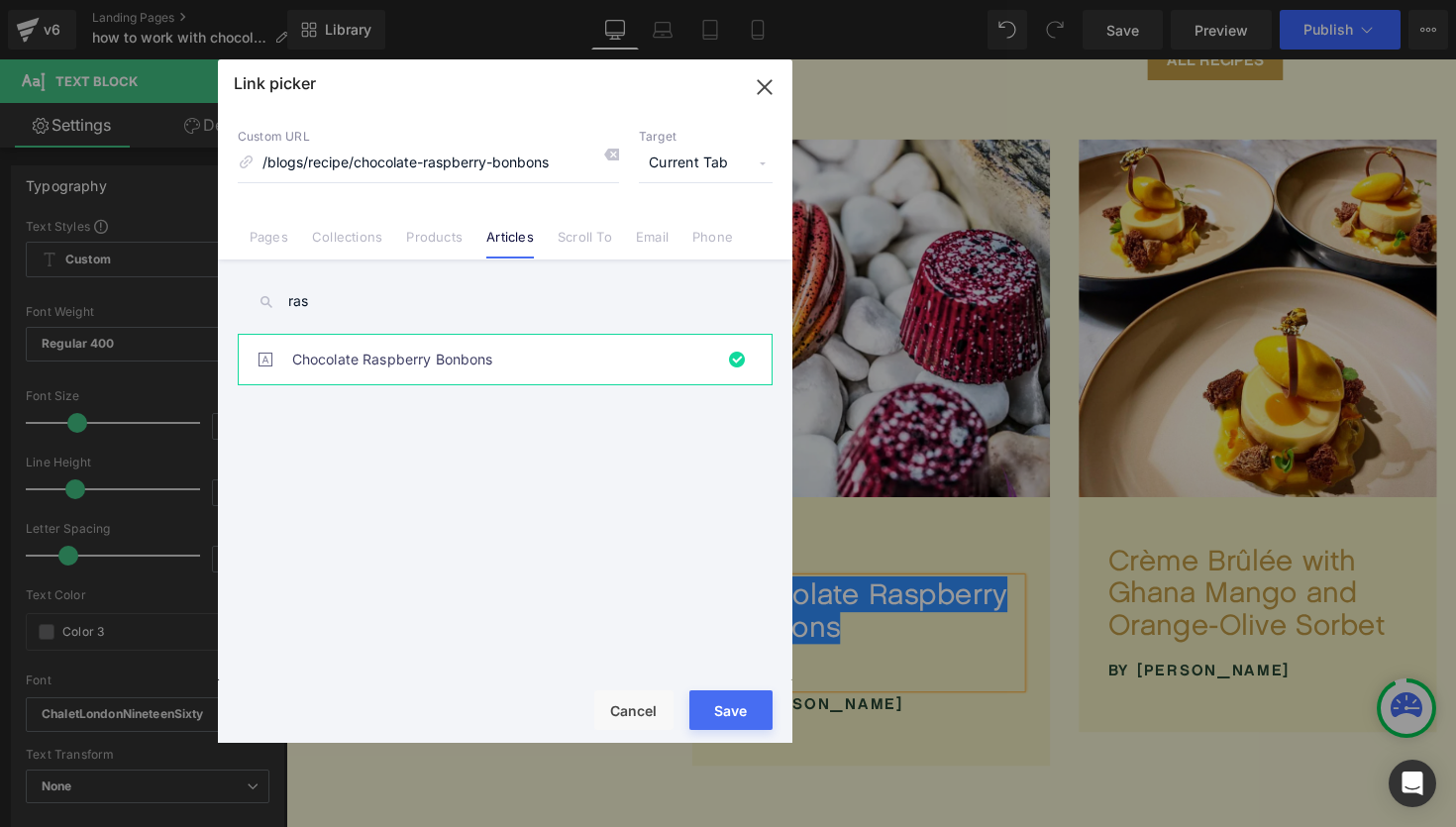 click on "Save" at bounding box center [731, 710] 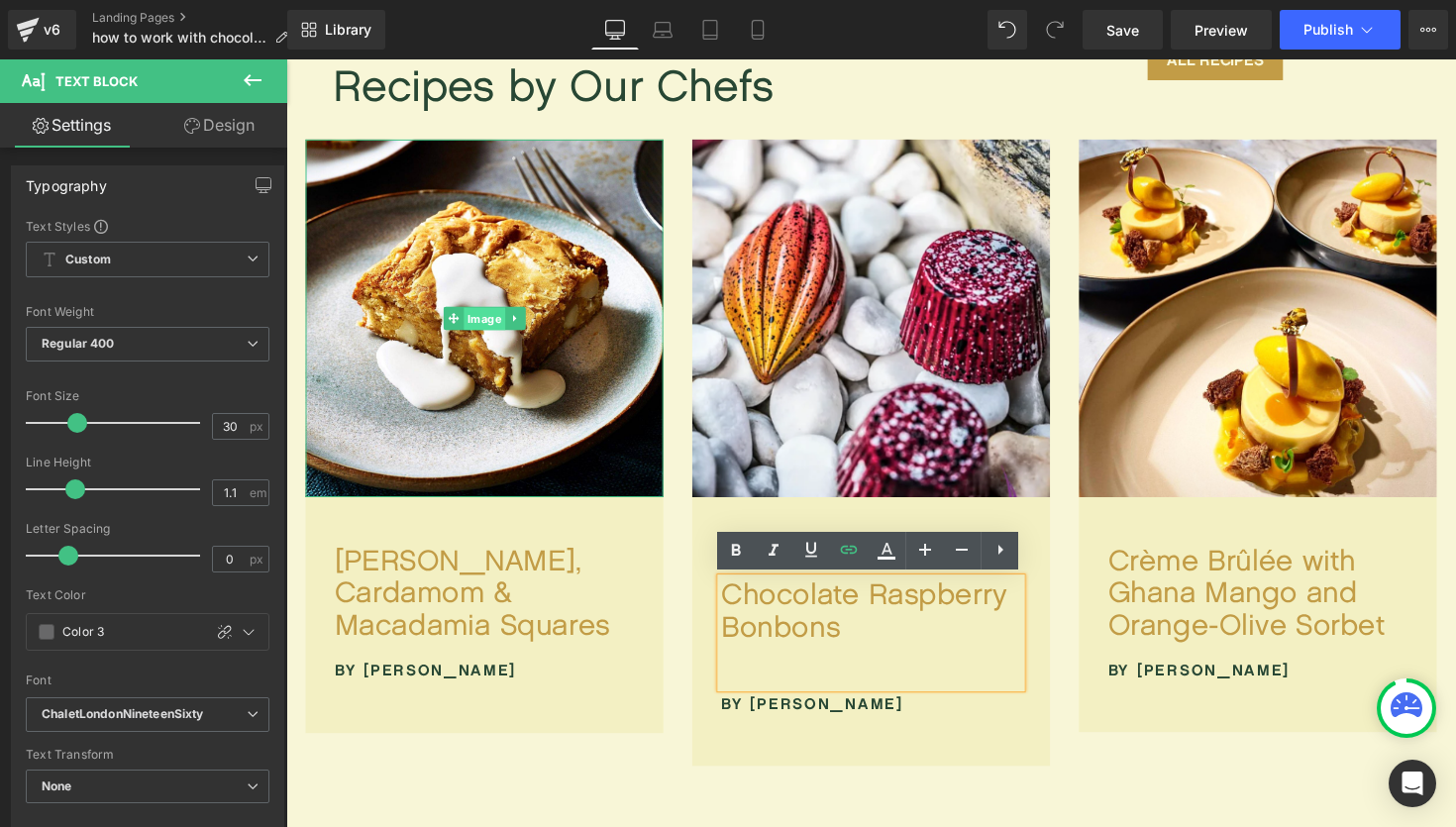 click on "Image" at bounding box center [489, 326] 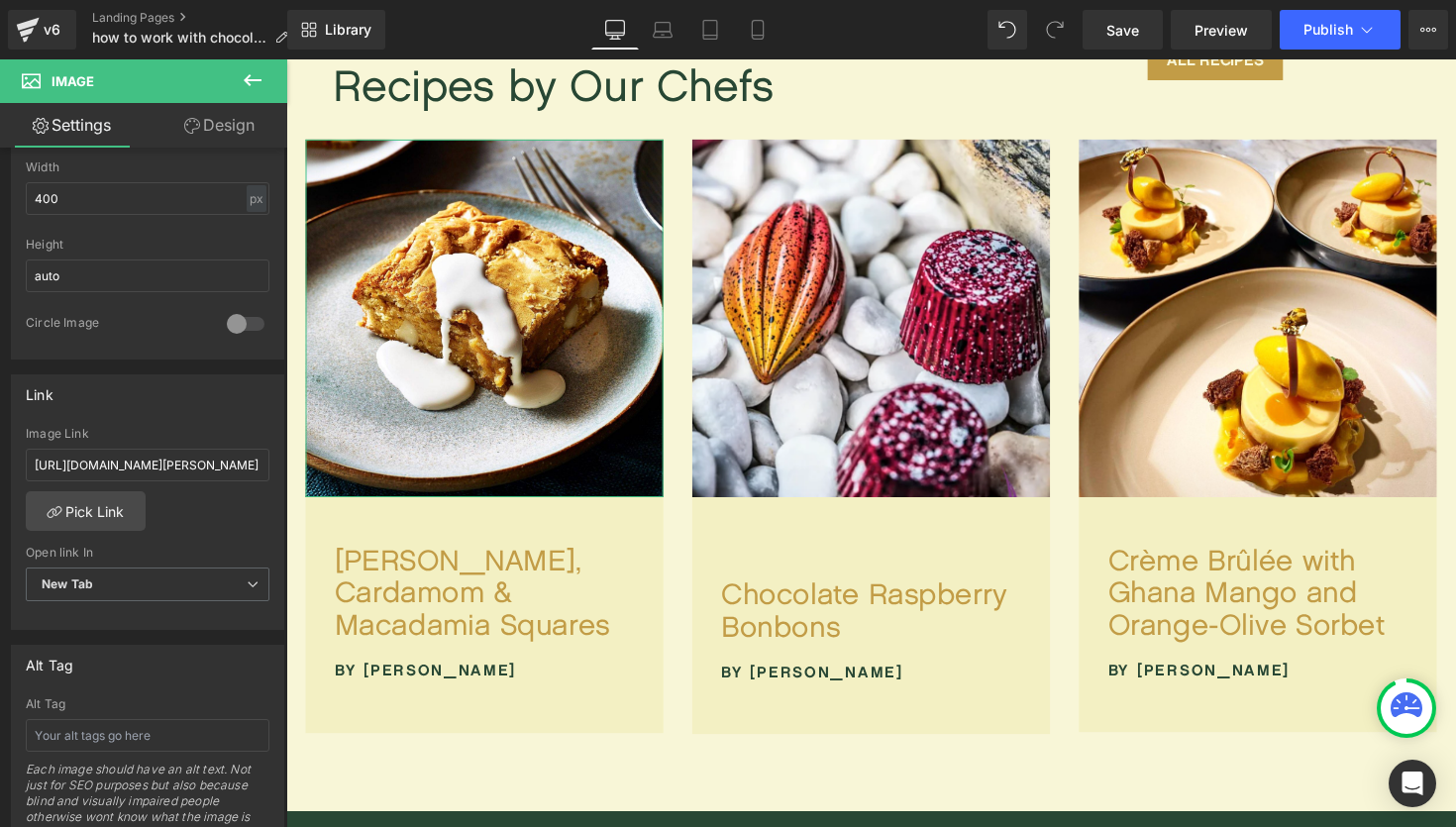 scroll, scrollTop: 653, scrollLeft: 0, axis: vertical 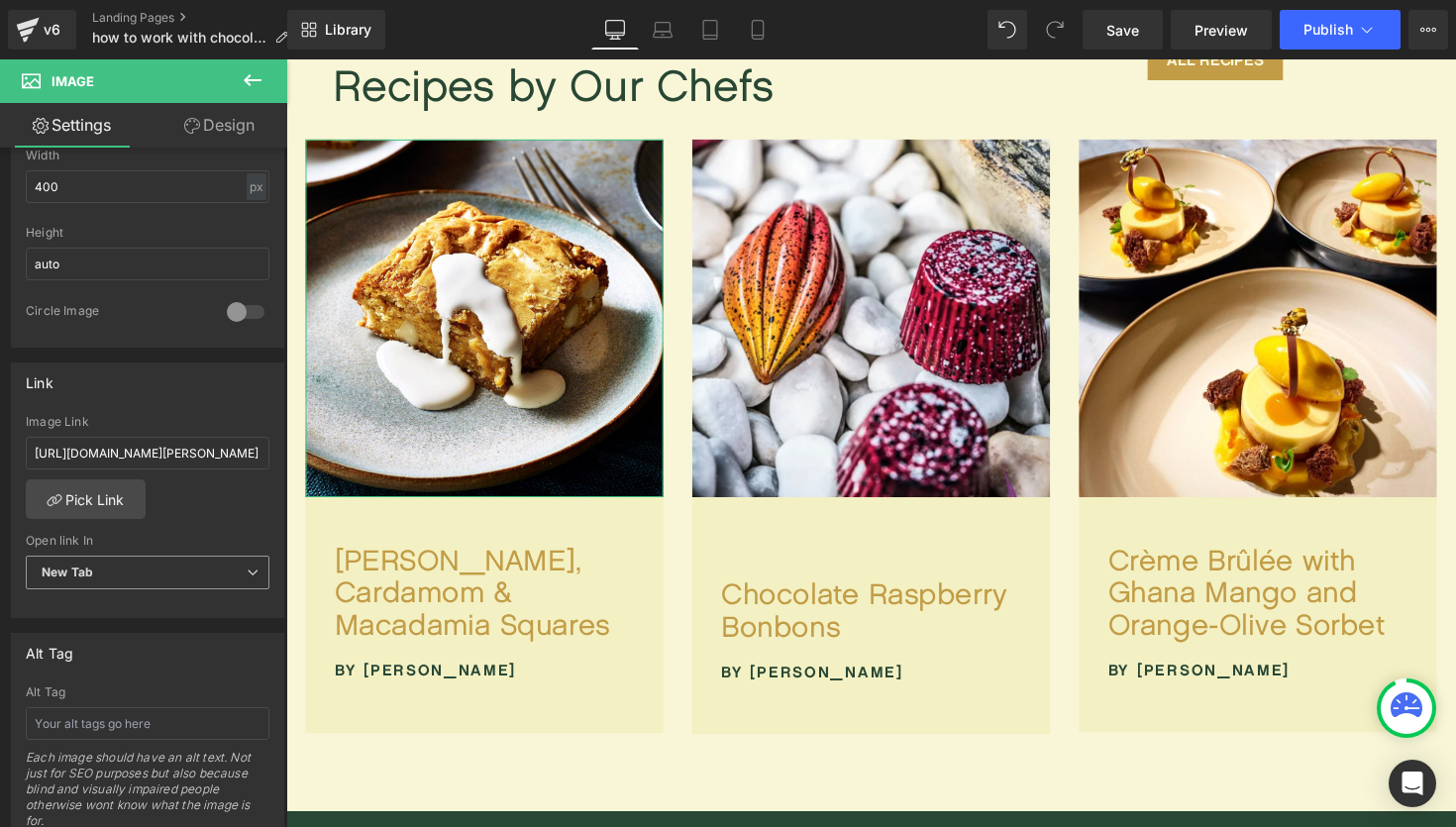 click on "New Tab
Current Tab New Tab" at bounding box center (148, 577) 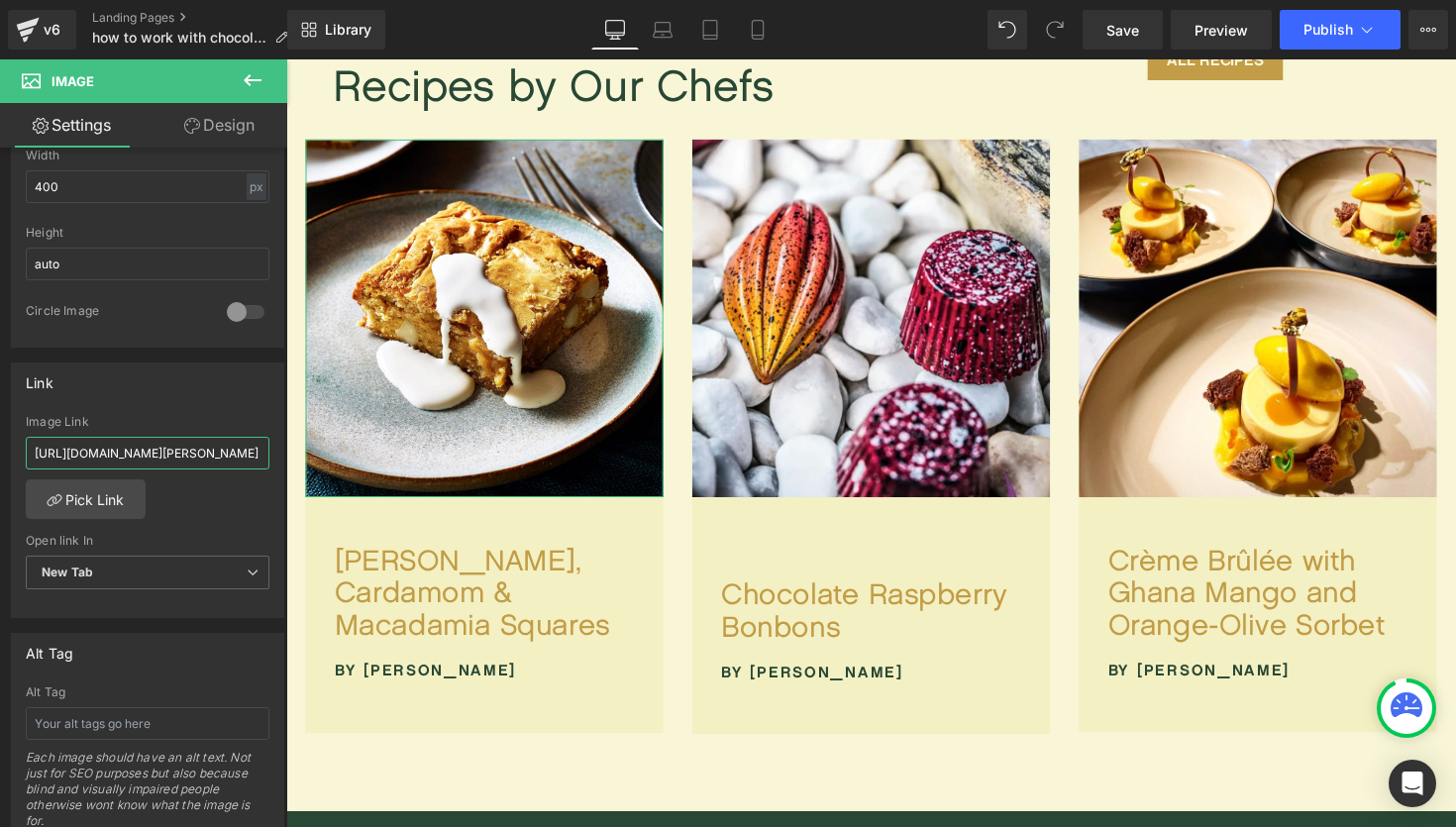 click on "[URL][DOMAIN_NAME][PERSON_NAME]" at bounding box center [148, 453] 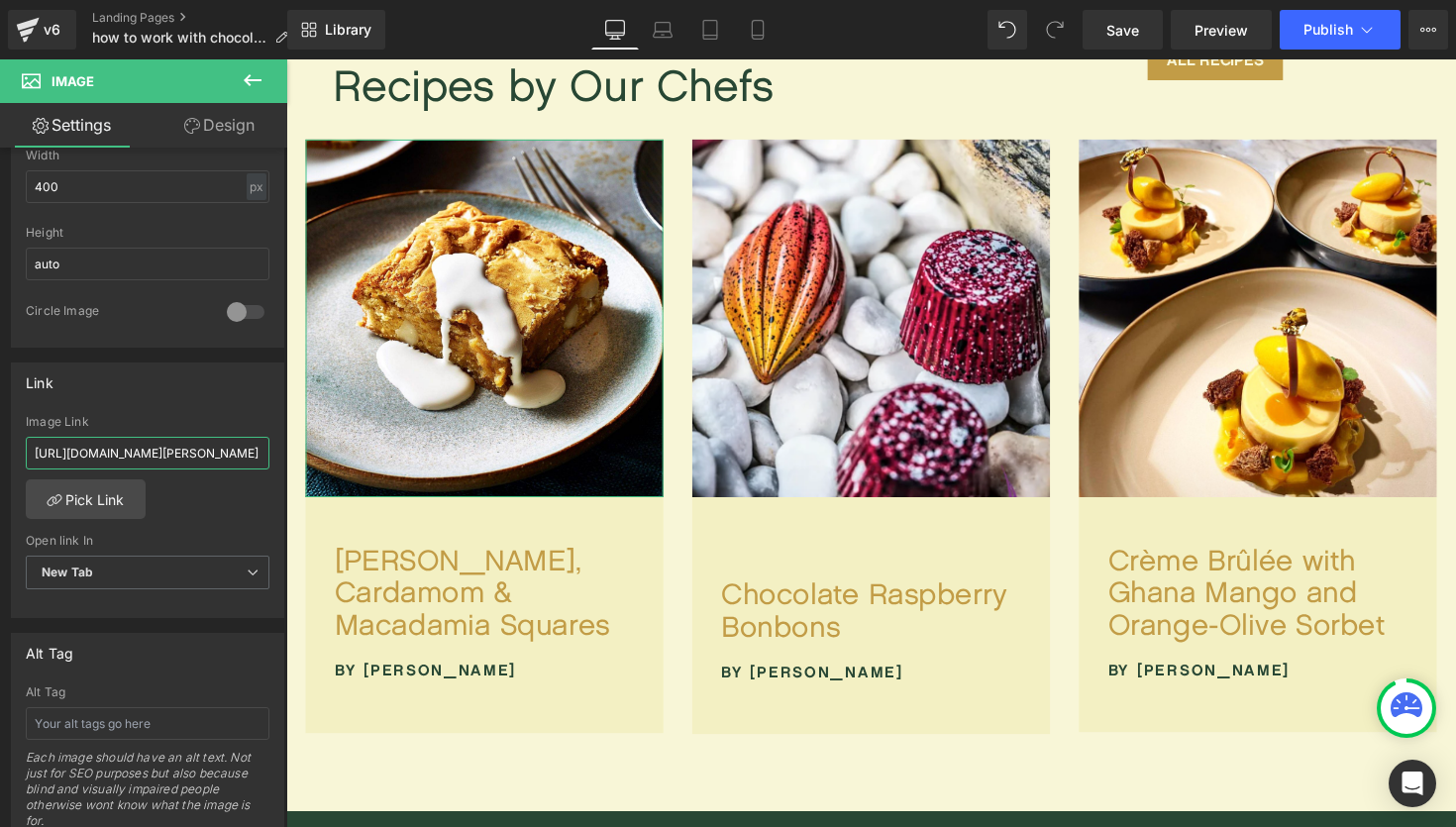 scroll, scrollTop: 0, scrollLeft: 52, axis: horizontal 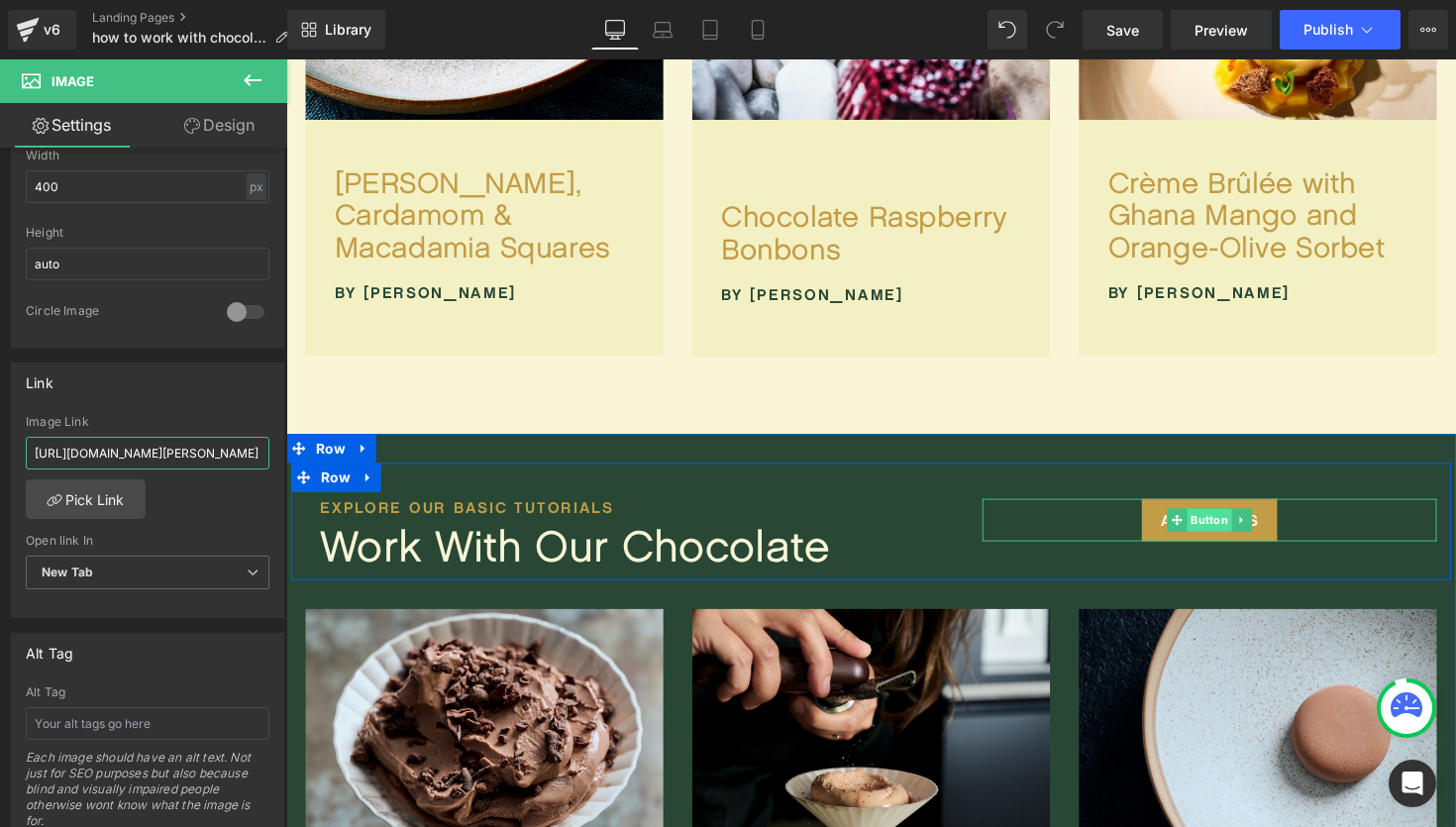 click on "Button" at bounding box center (1232, 532) 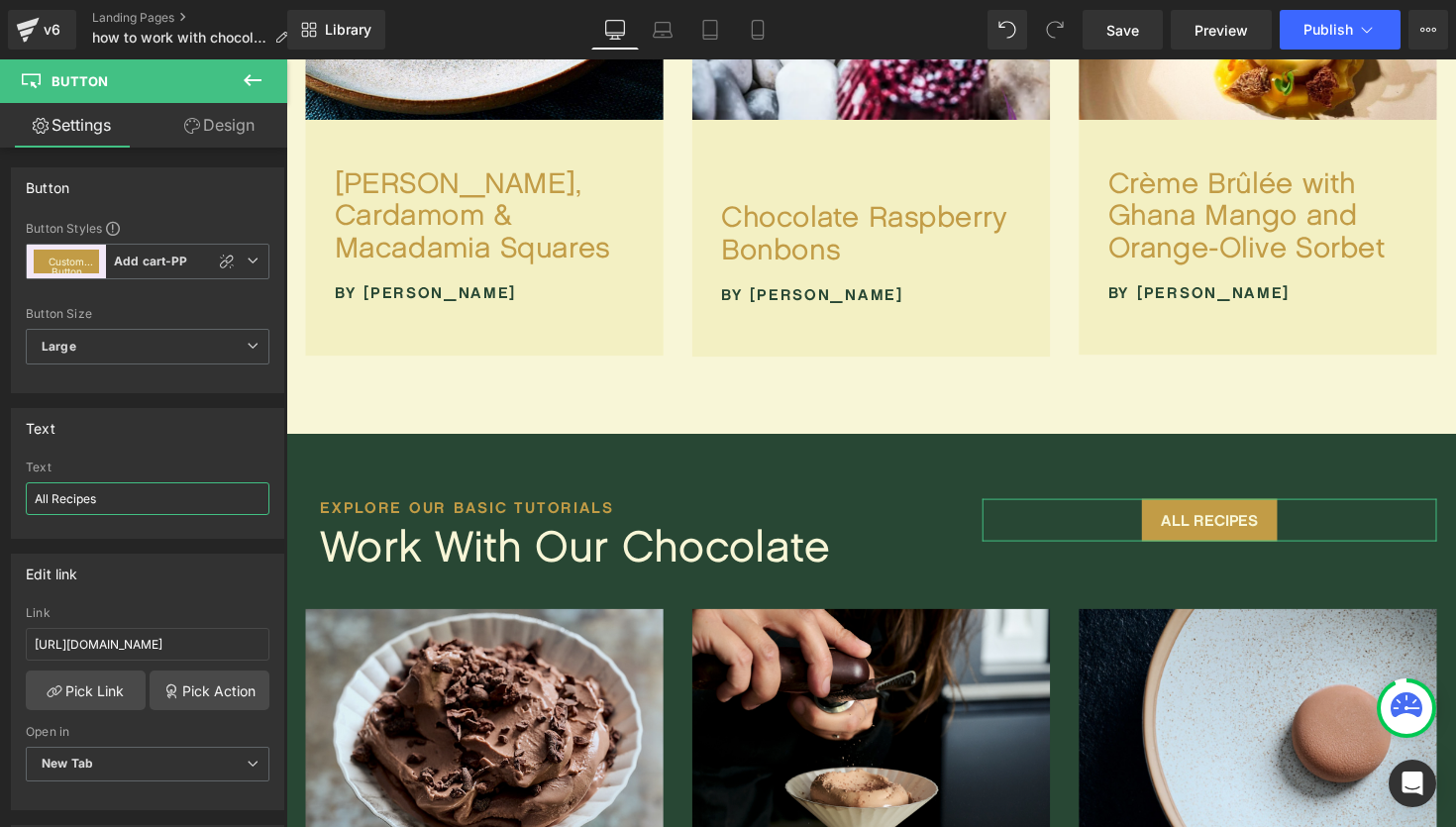 click on "All Recipes" at bounding box center (148, 498) 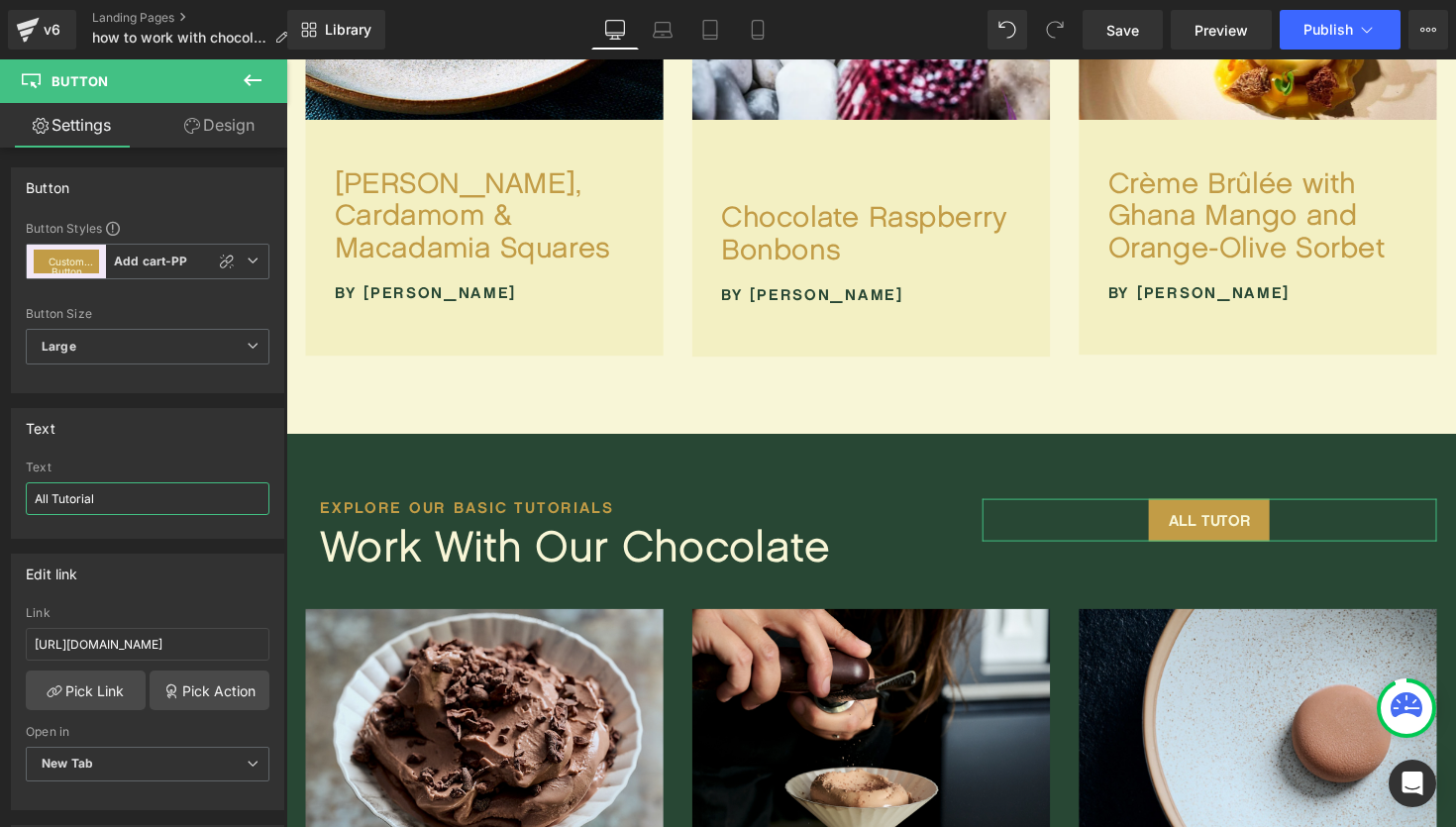 type on "All Tutorials" 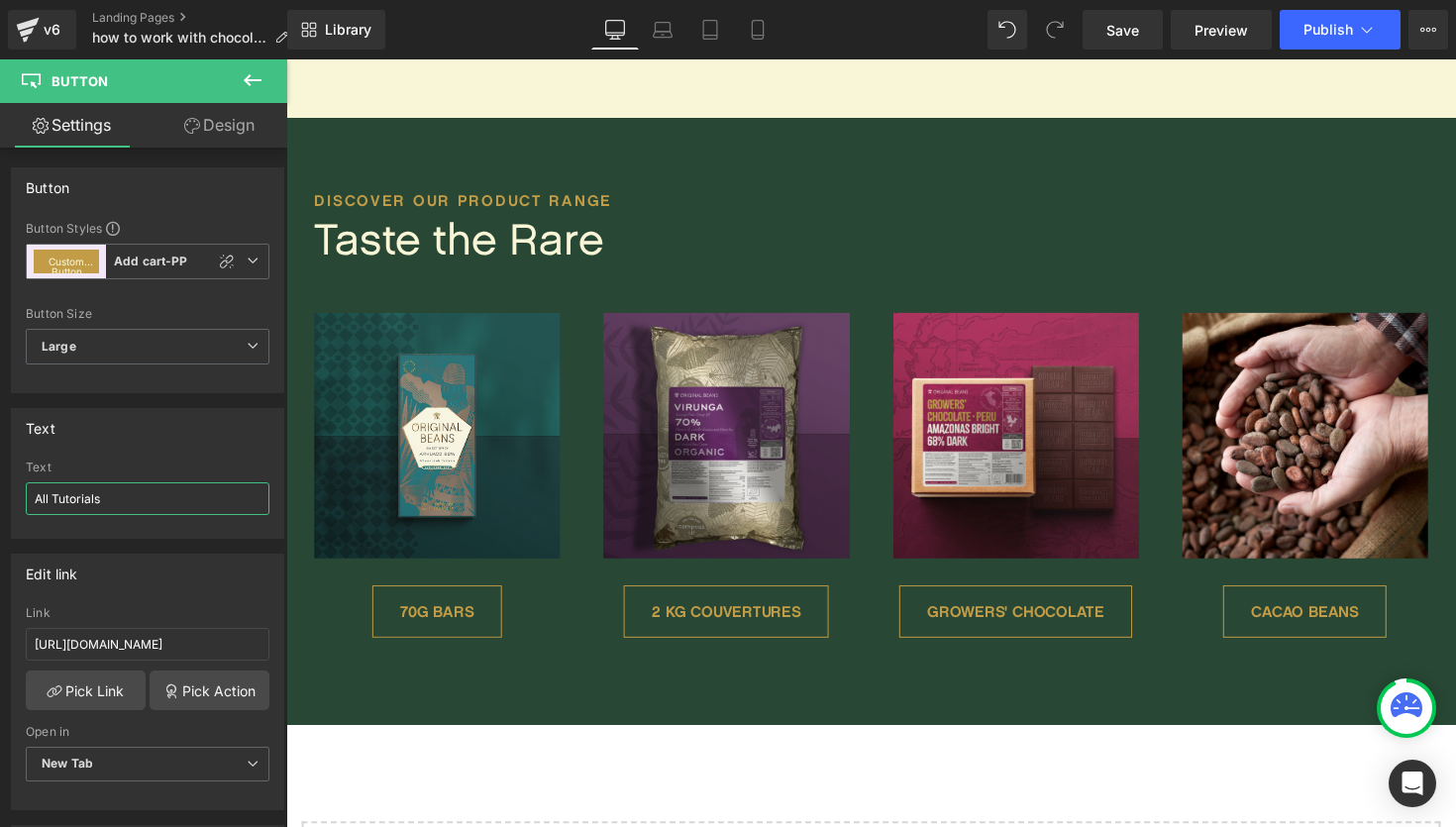 scroll, scrollTop: 2873, scrollLeft: 0, axis: vertical 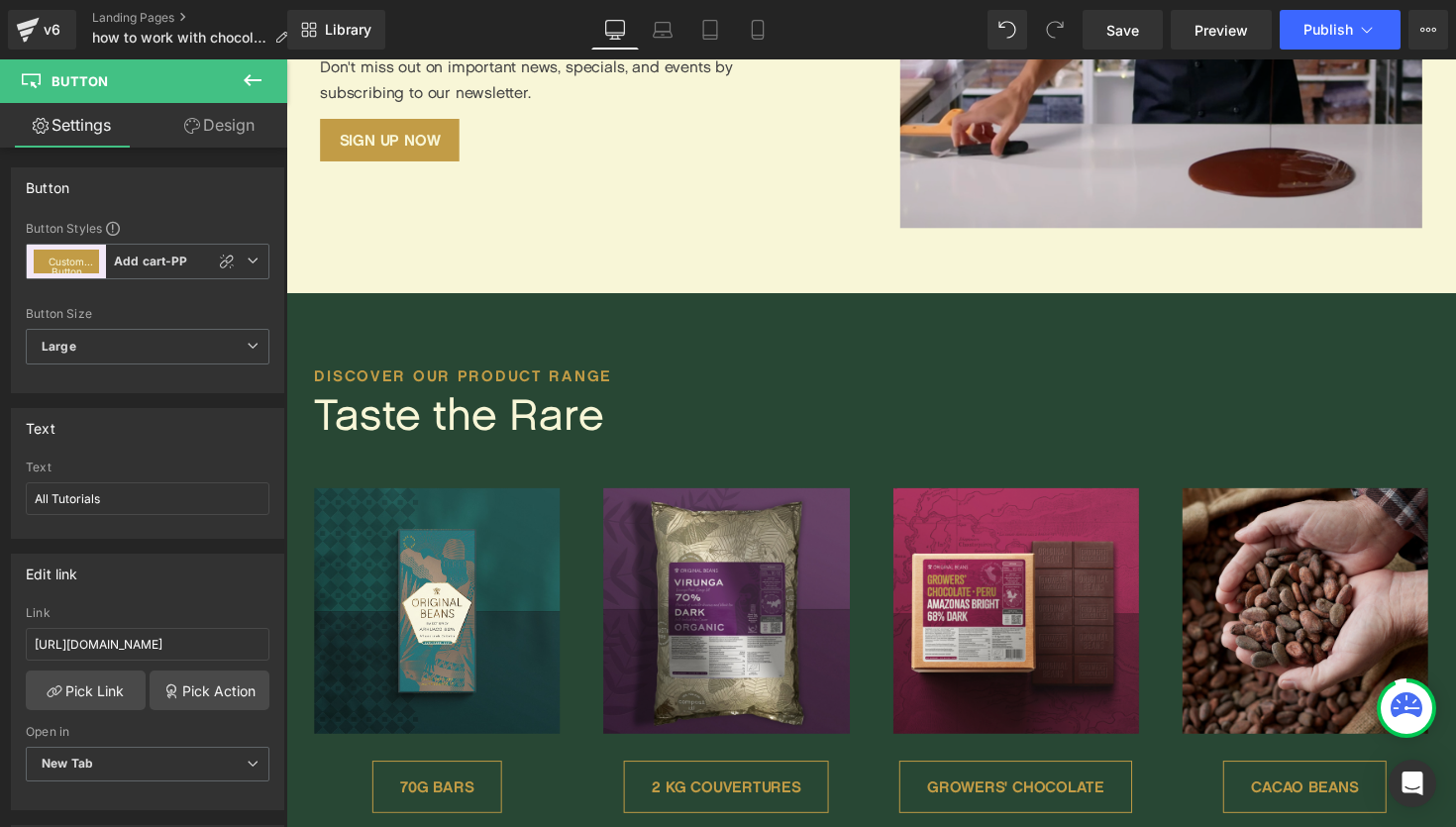 click on "Image" at bounding box center (1330, 624) 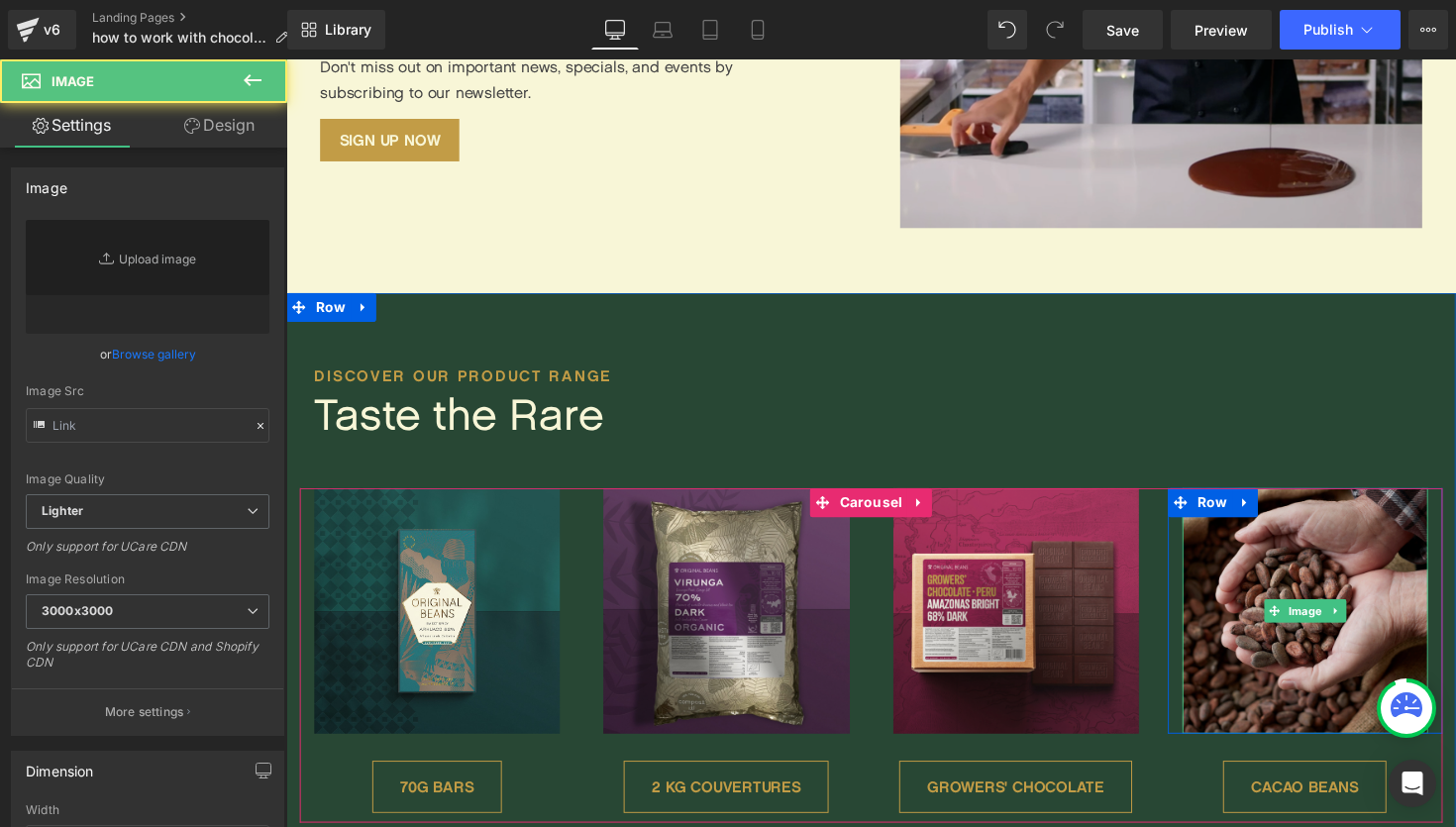 type on "[URL][DOMAIN_NAME]" 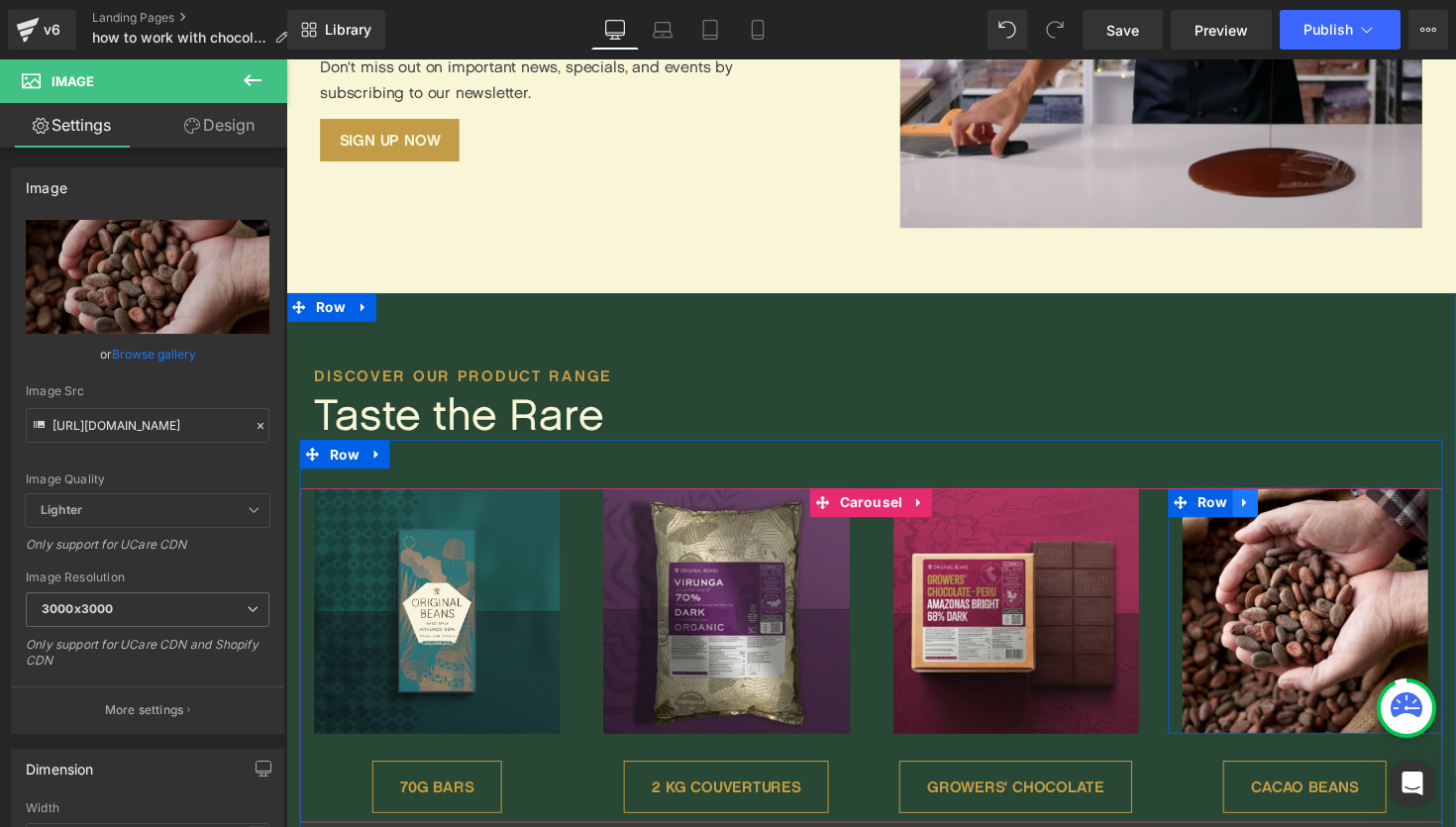 click 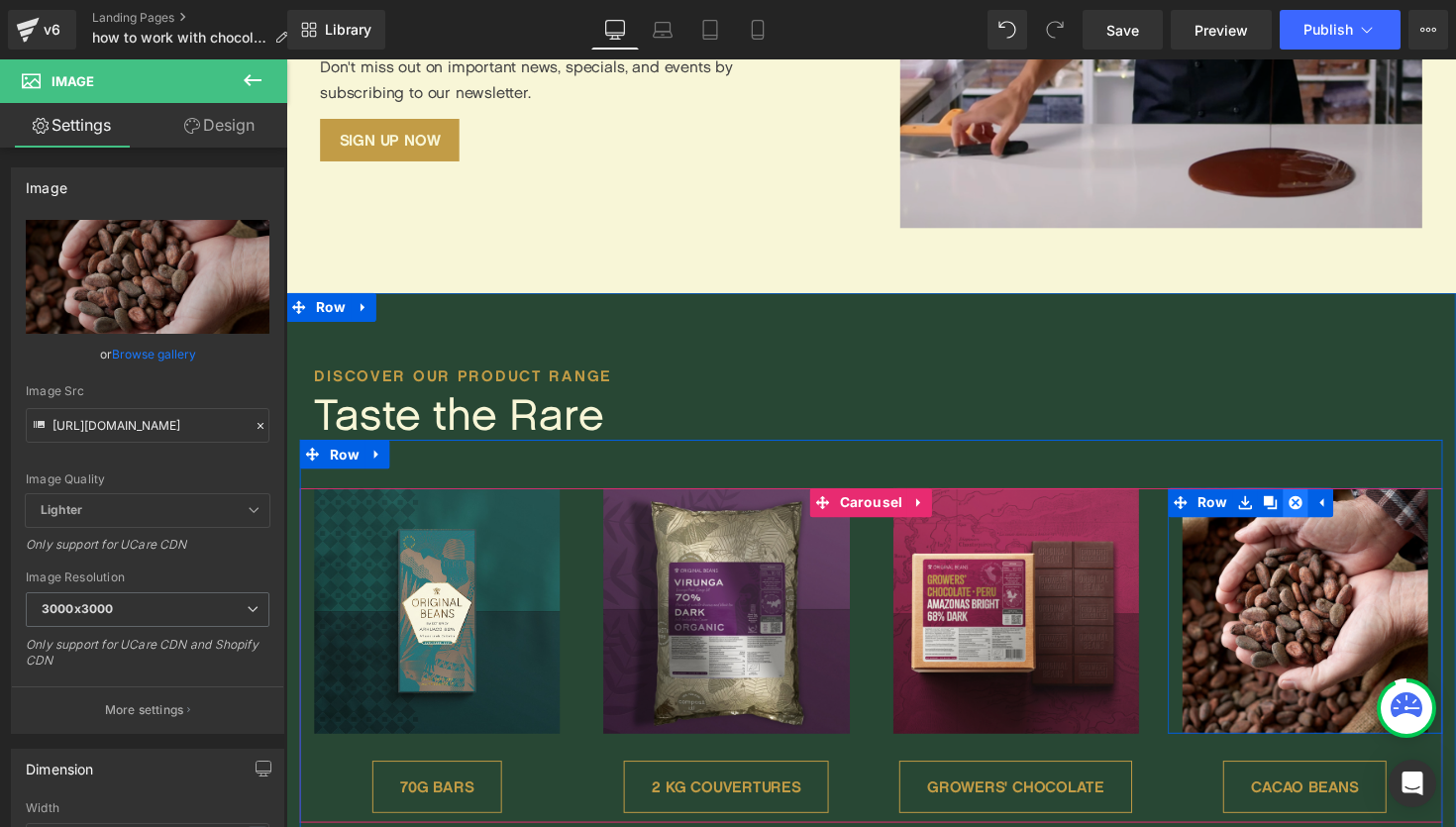 click 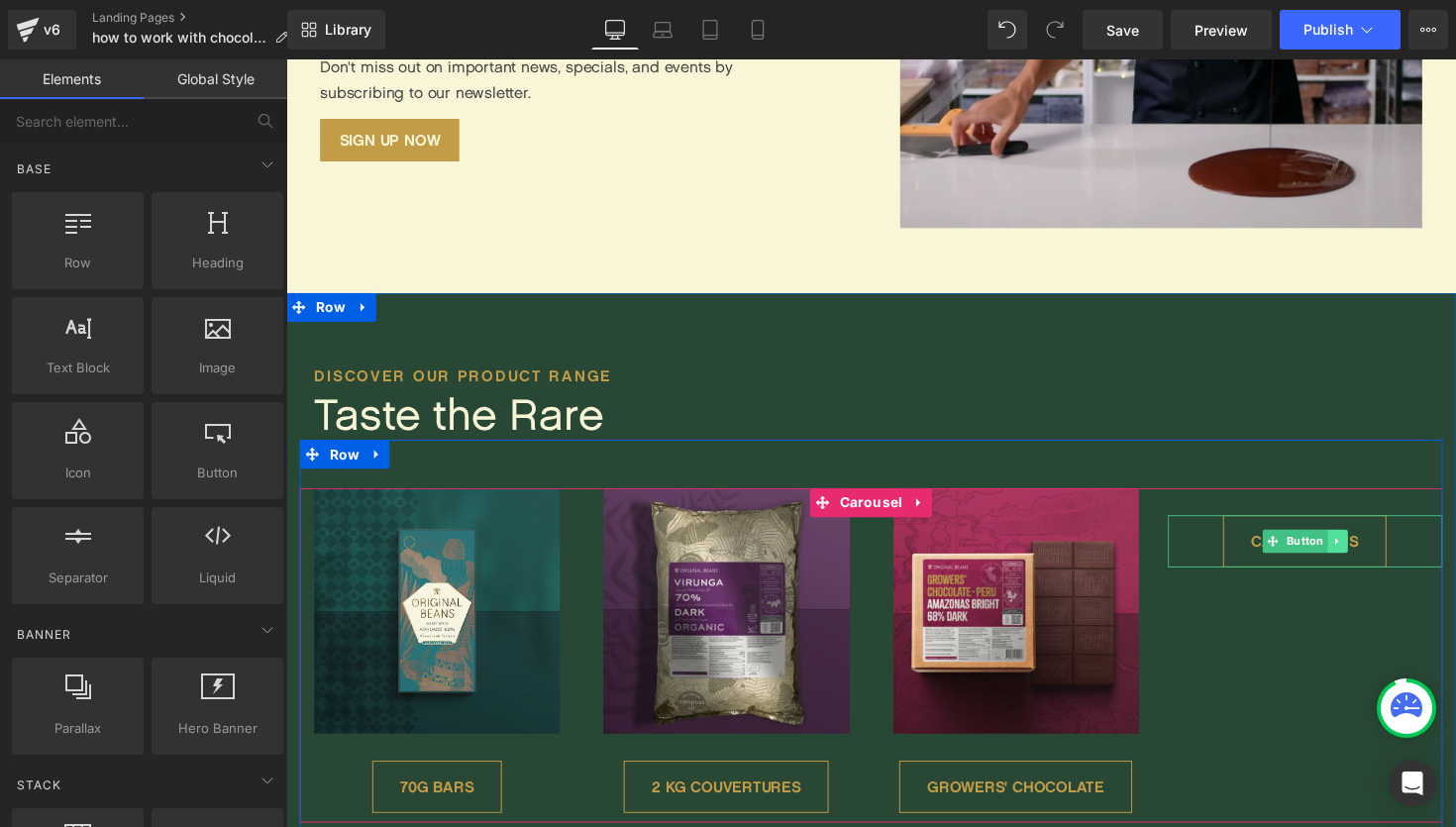 click 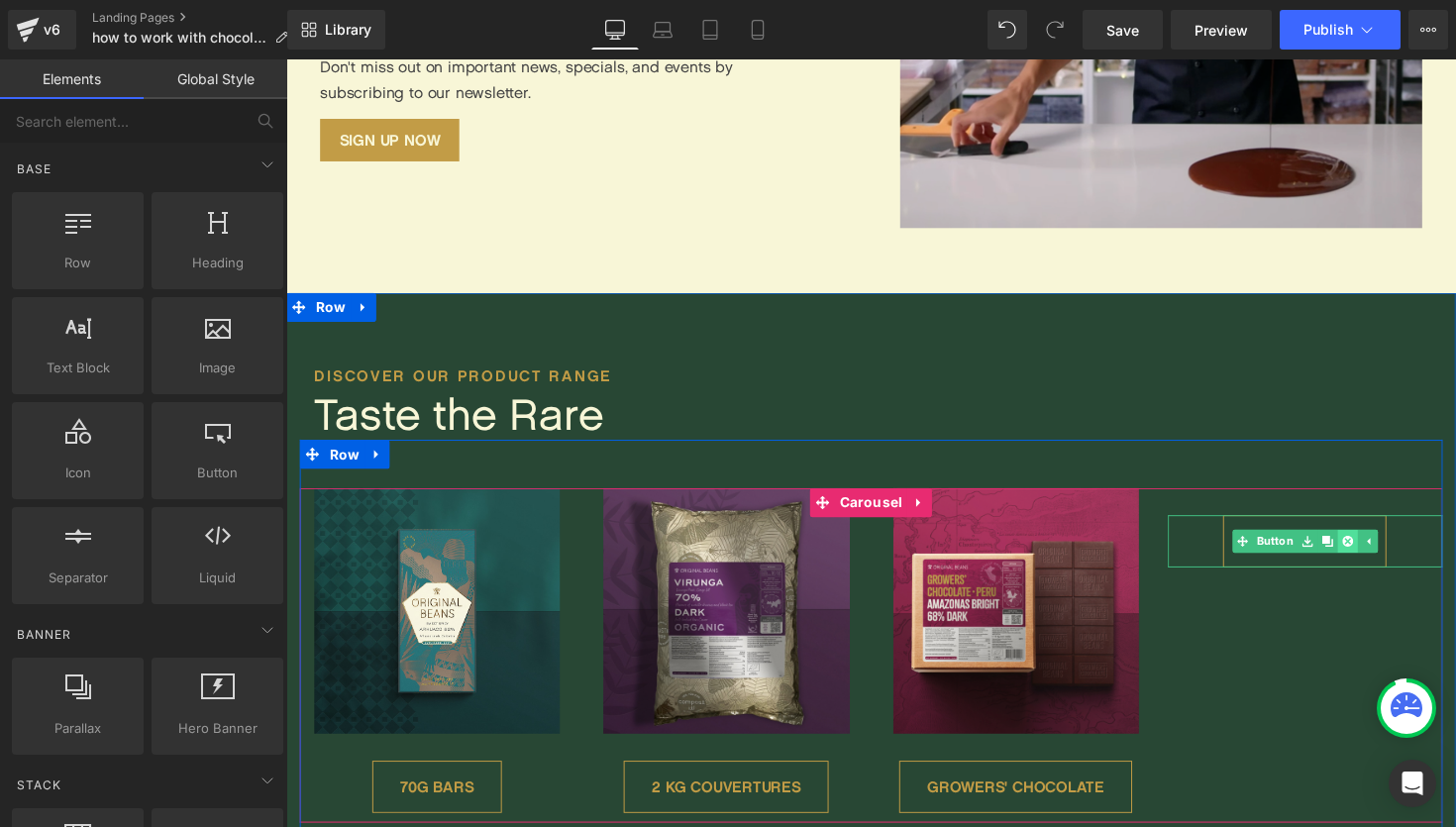 click 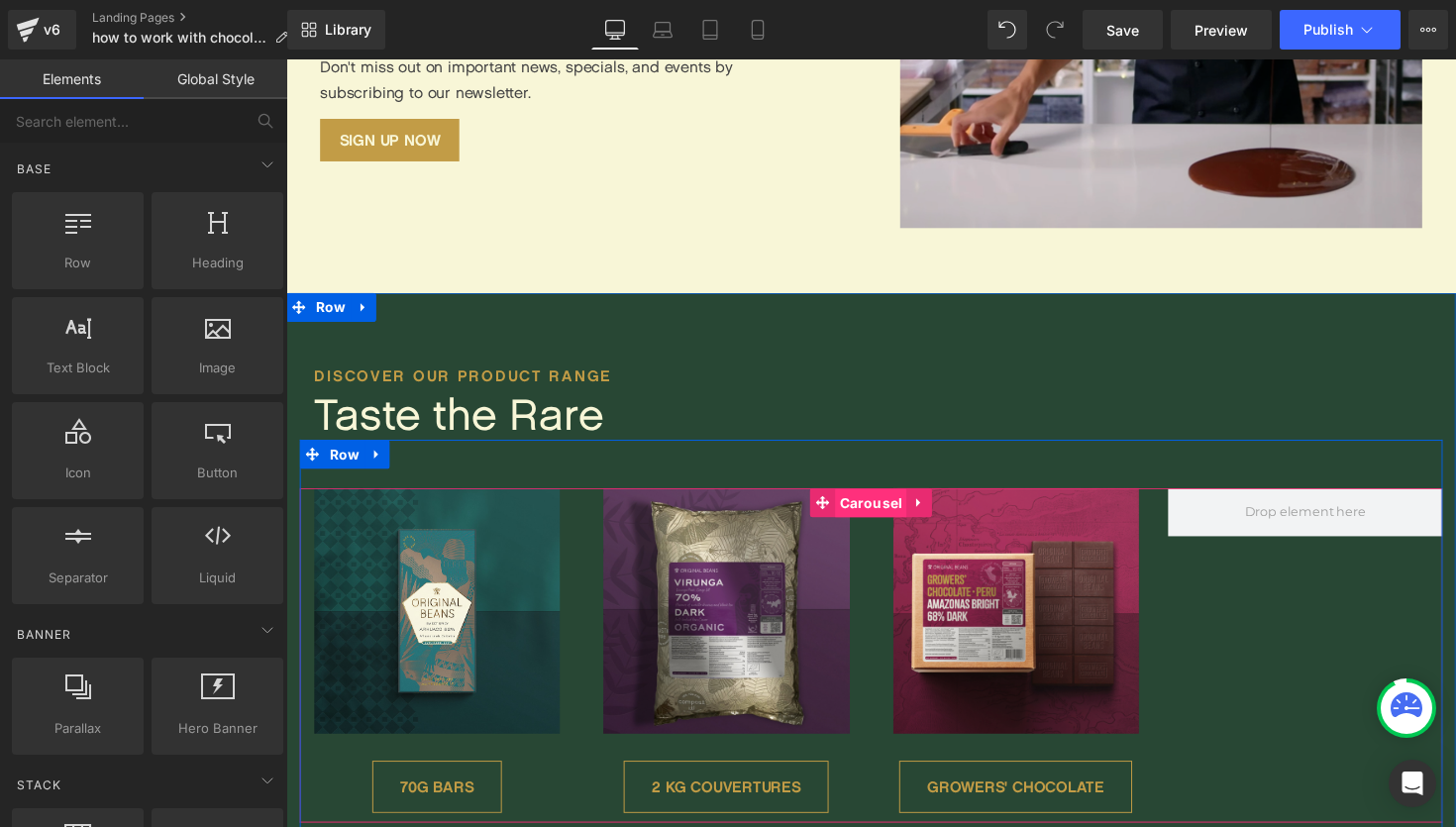 click on "Carousel" at bounding box center (885, 514) 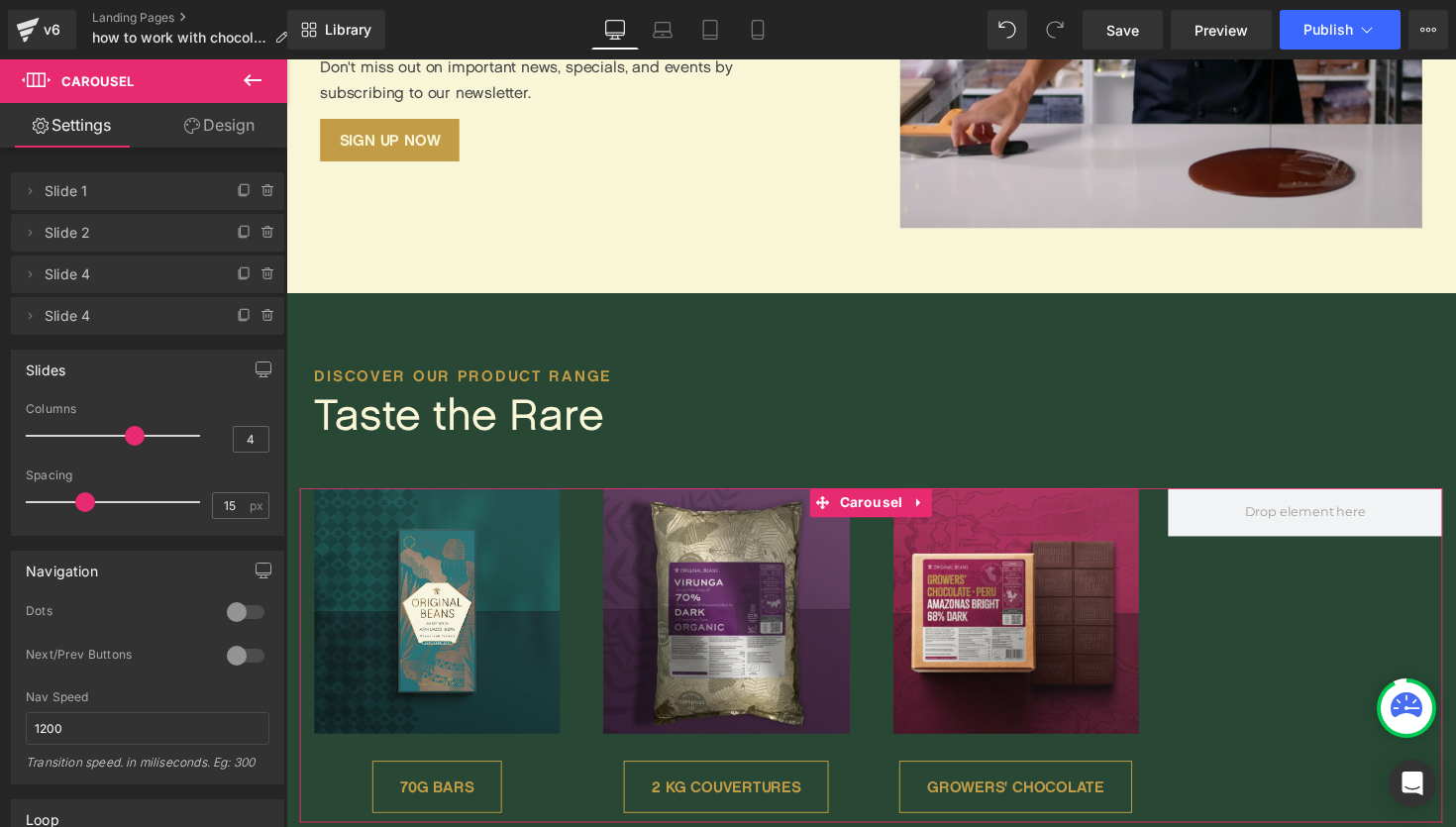 type on "3" 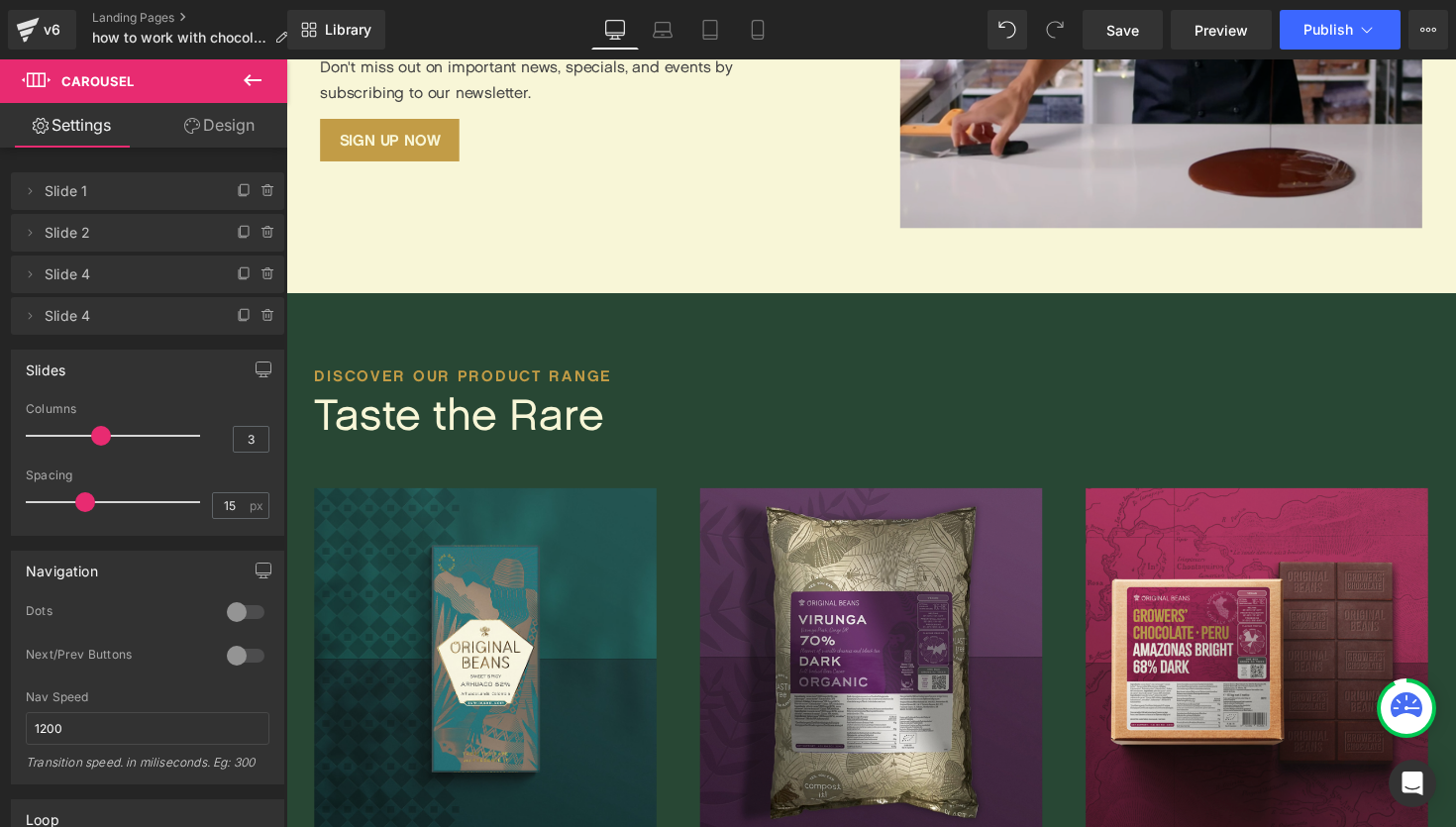 drag, startPoint x: 135, startPoint y: 440, endPoint x: 118, endPoint y: 440, distance: 17 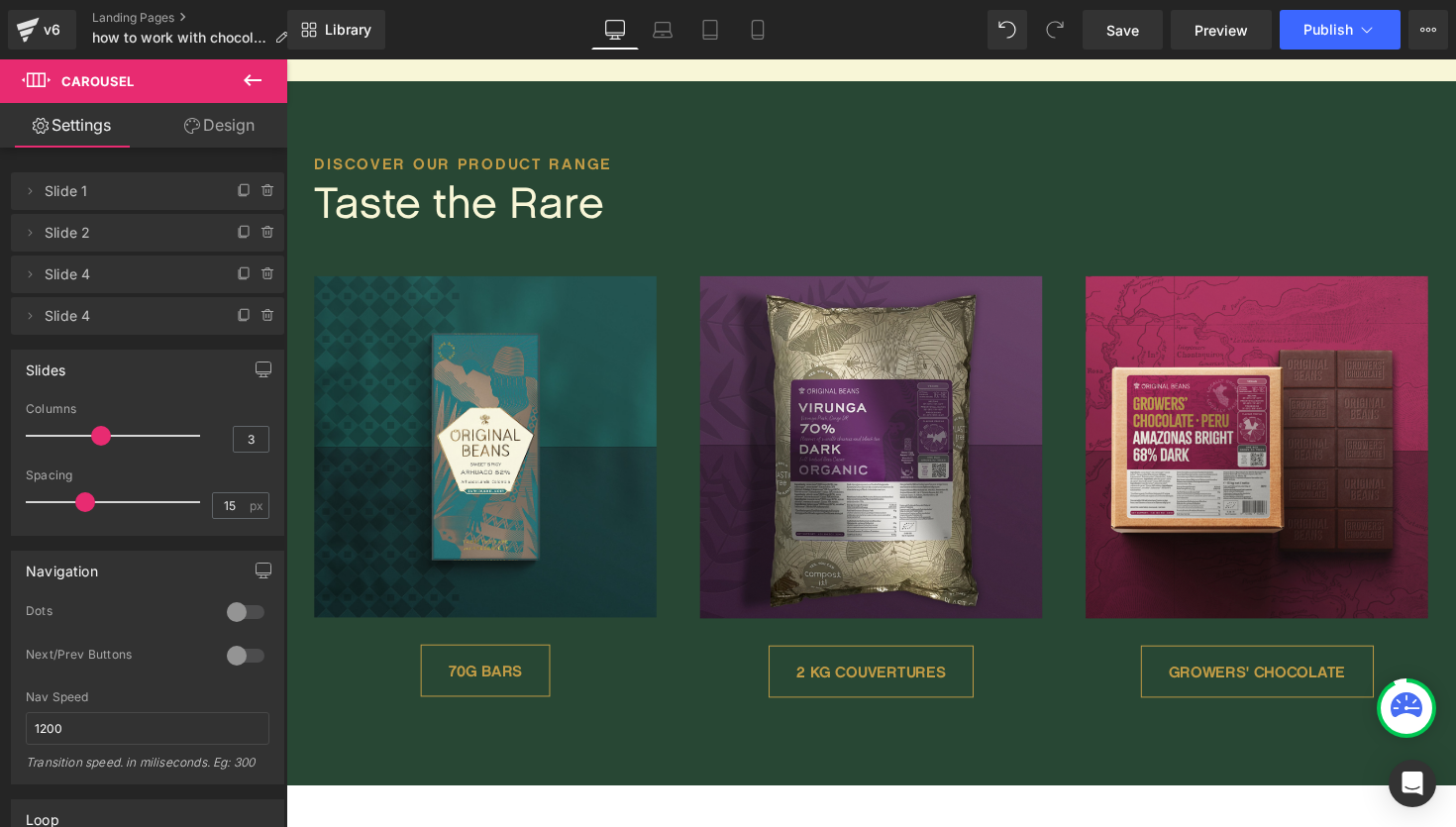 scroll, scrollTop: 2996, scrollLeft: 0, axis: vertical 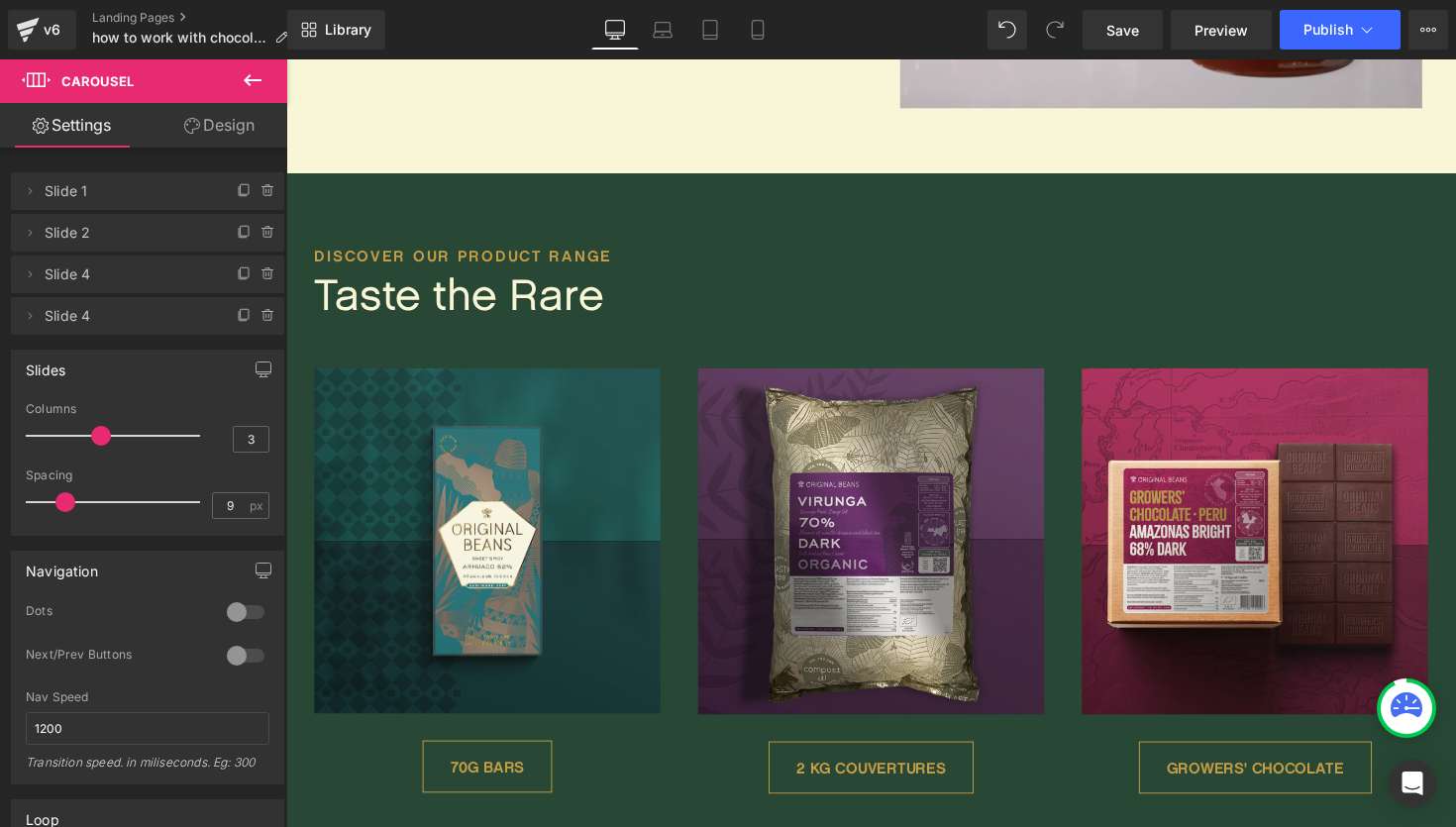 type on "10" 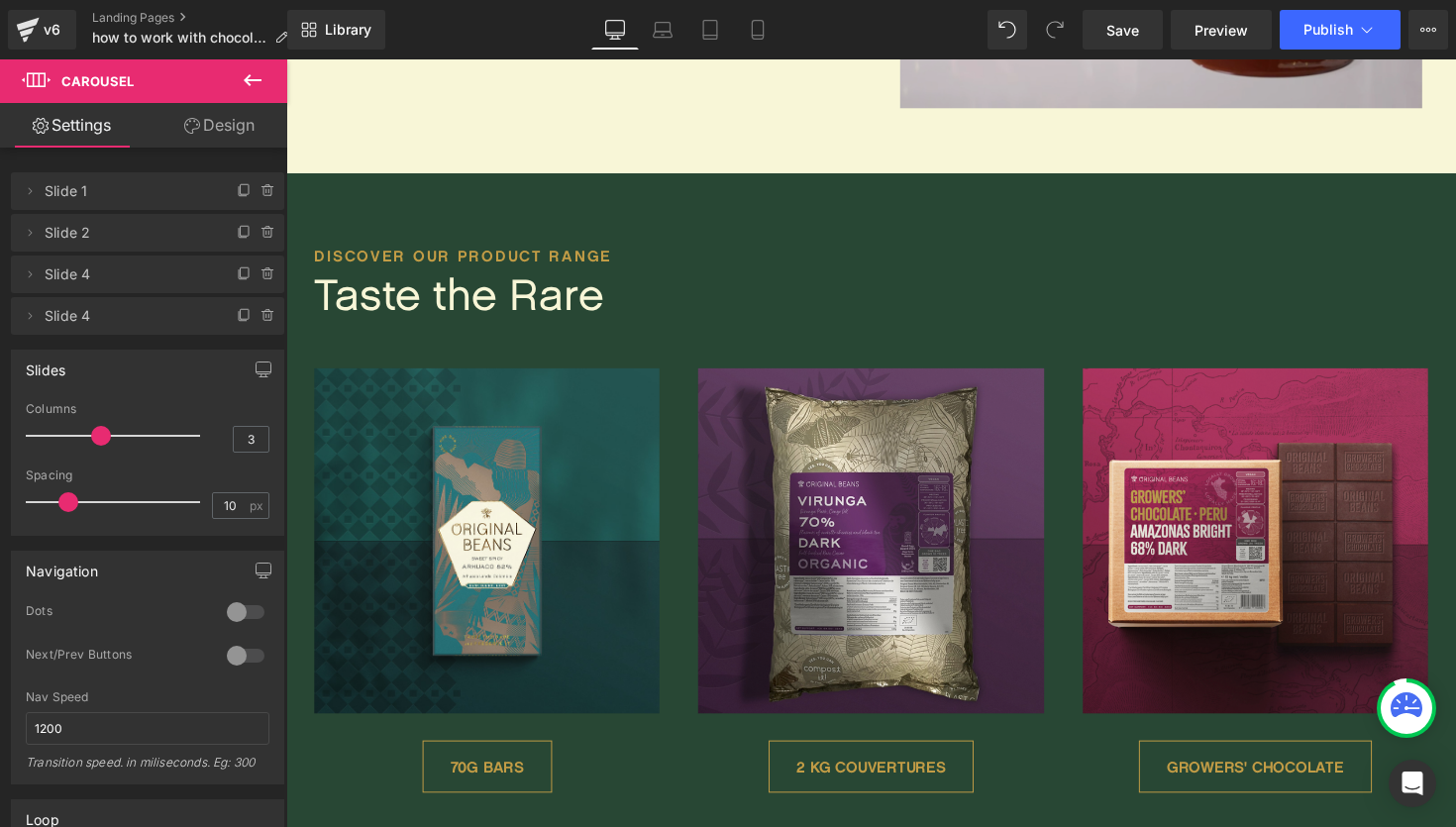 drag, startPoint x: 86, startPoint y: 501, endPoint x: 69, endPoint y: 500, distance: 17.029386 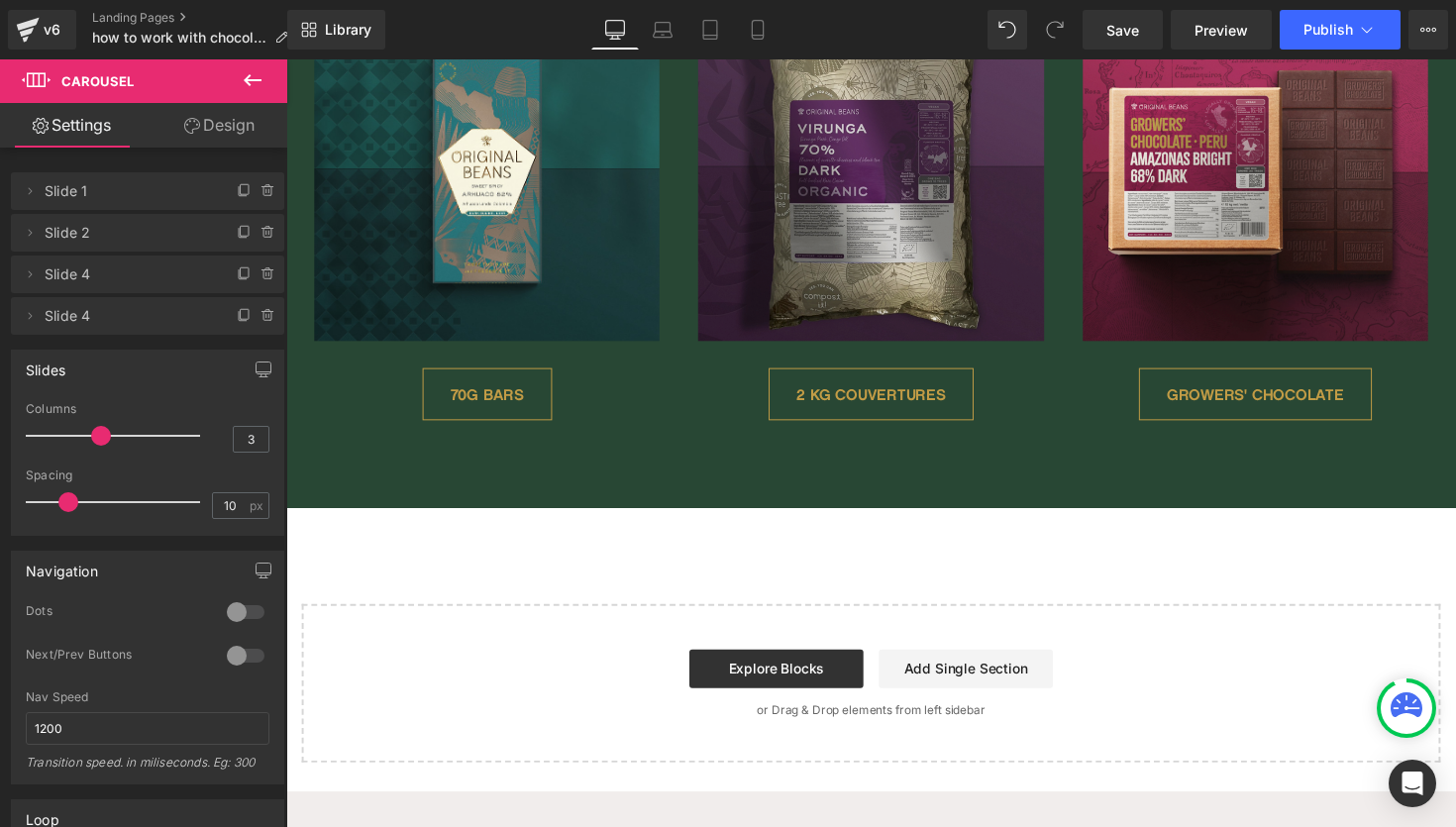 scroll, scrollTop: 3031, scrollLeft: 0, axis: vertical 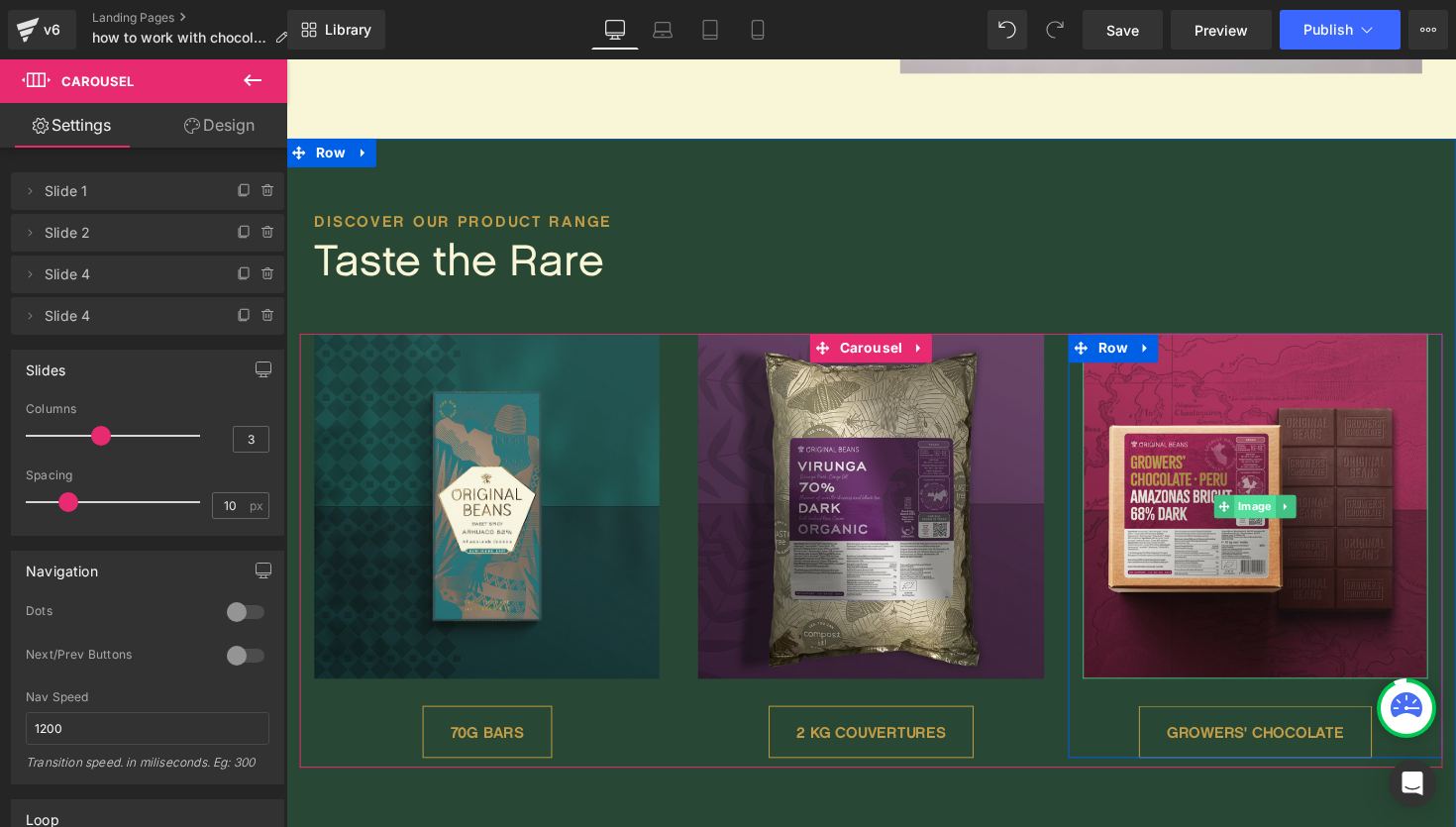 click on "Image" at bounding box center (1279, 518) 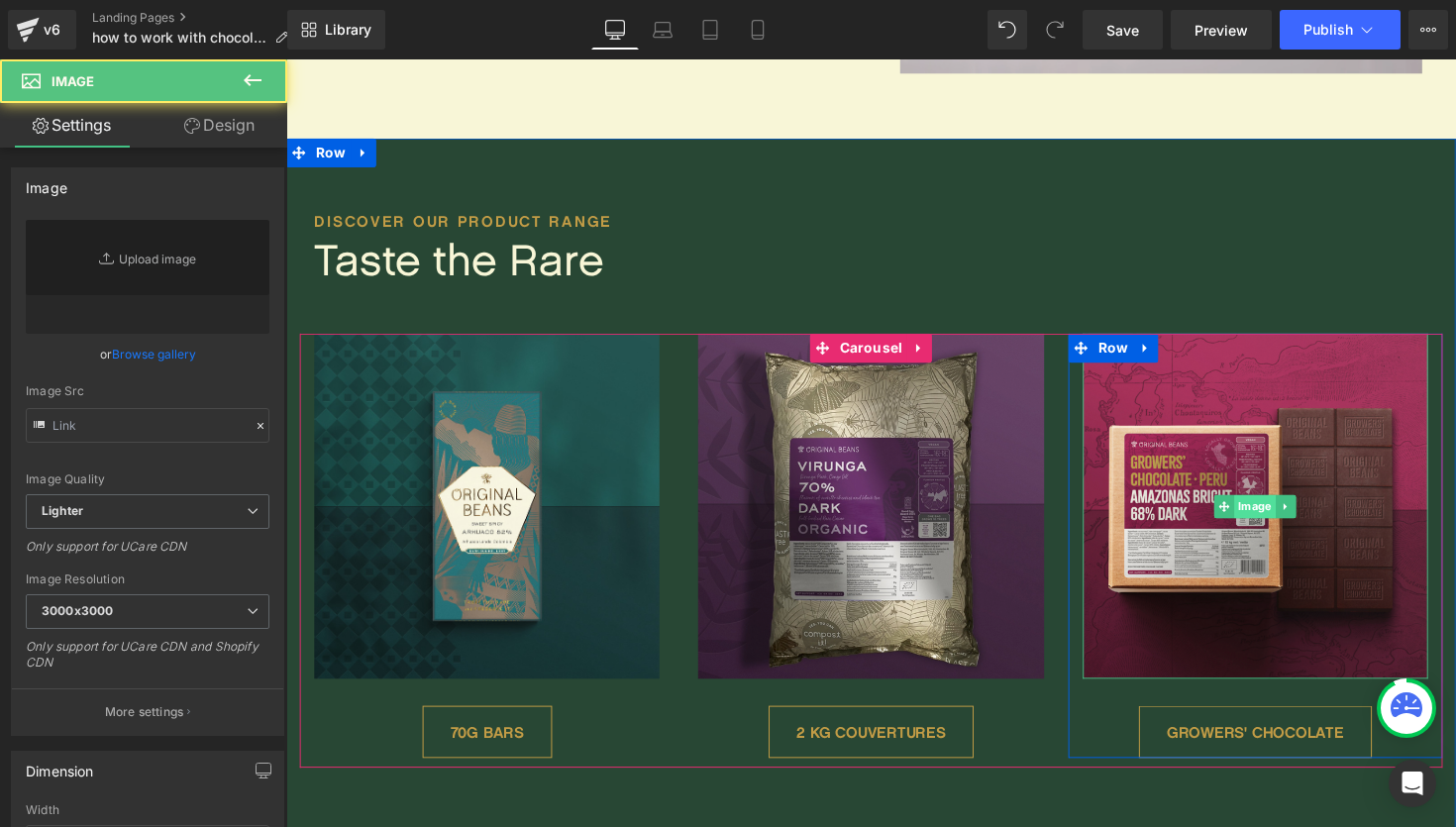 type on "[URL][DOMAIN_NAME]" 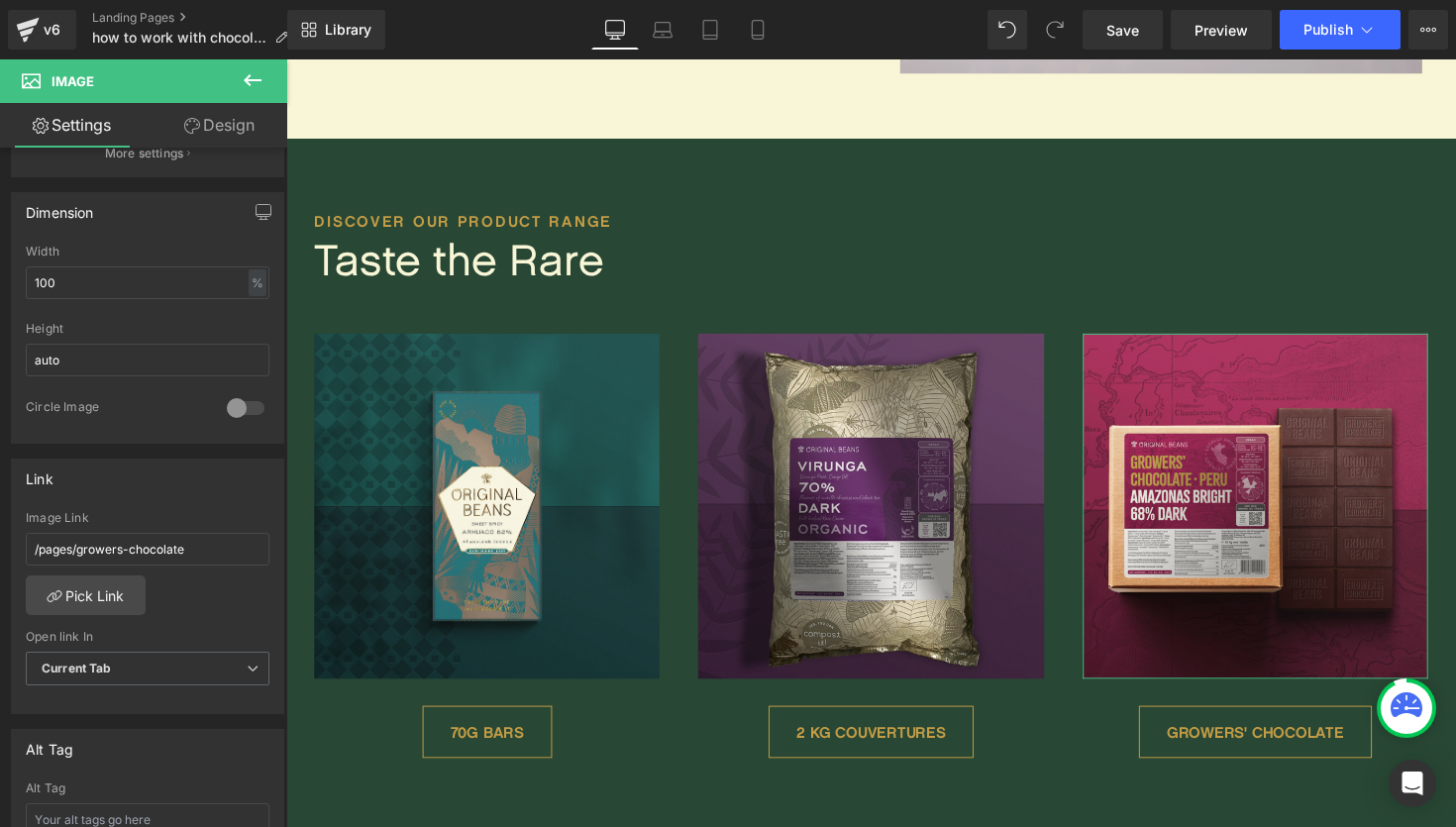 scroll, scrollTop: 613, scrollLeft: 0, axis: vertical 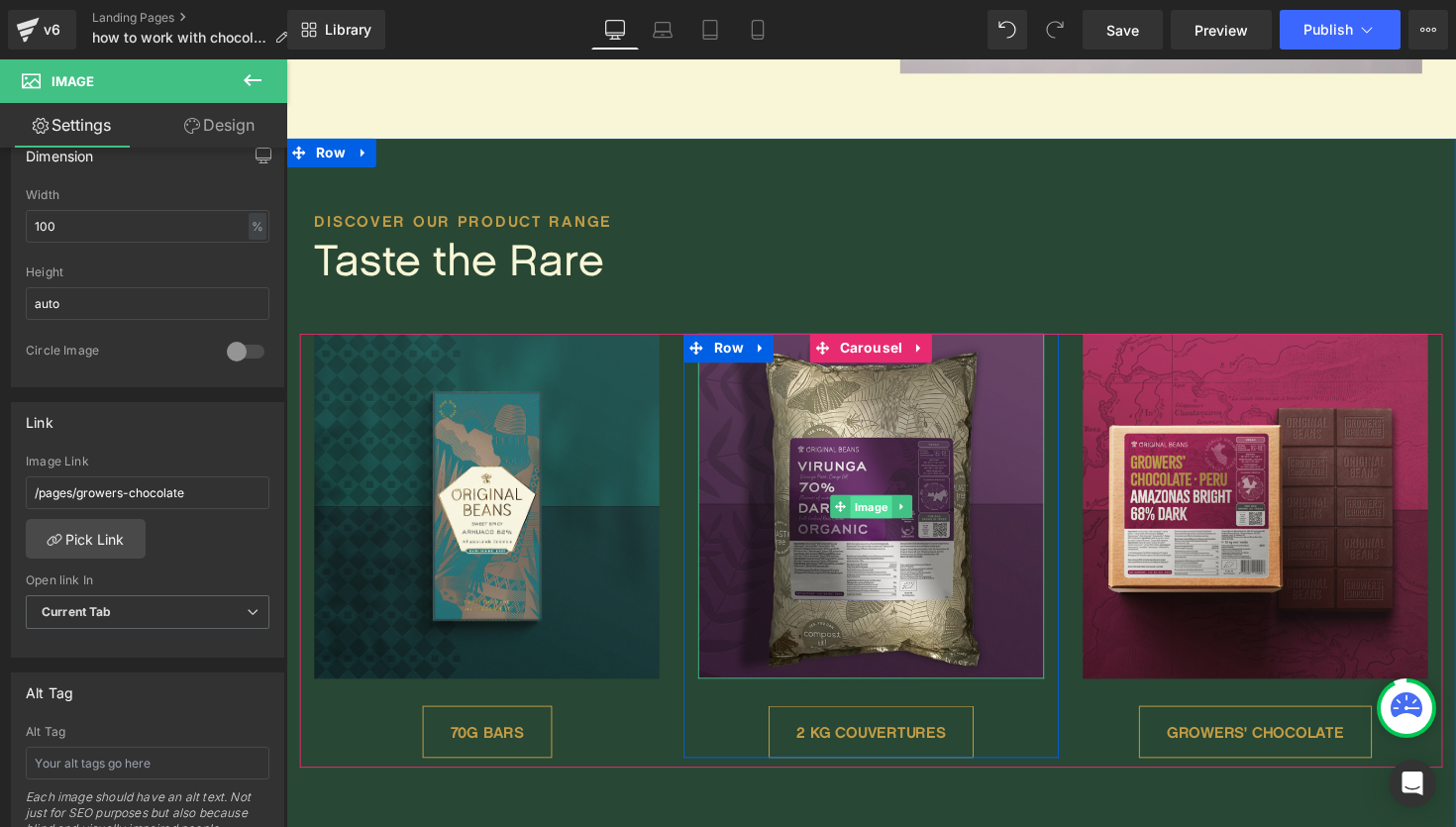 click on "Image" at bounding box center [885, 518] 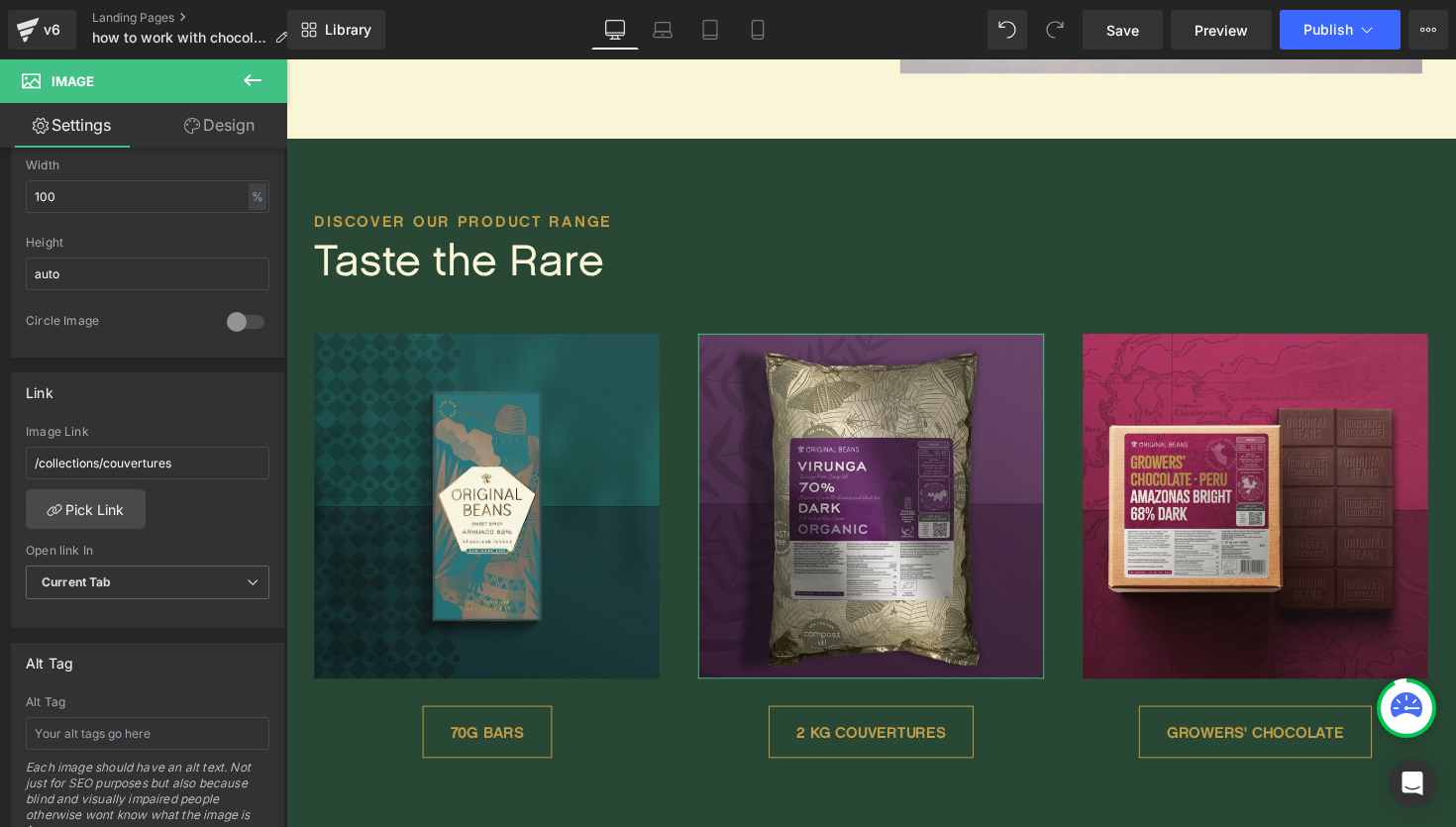 scroll, scrollTop: 644, scrollLeft: 0, axis: vertical 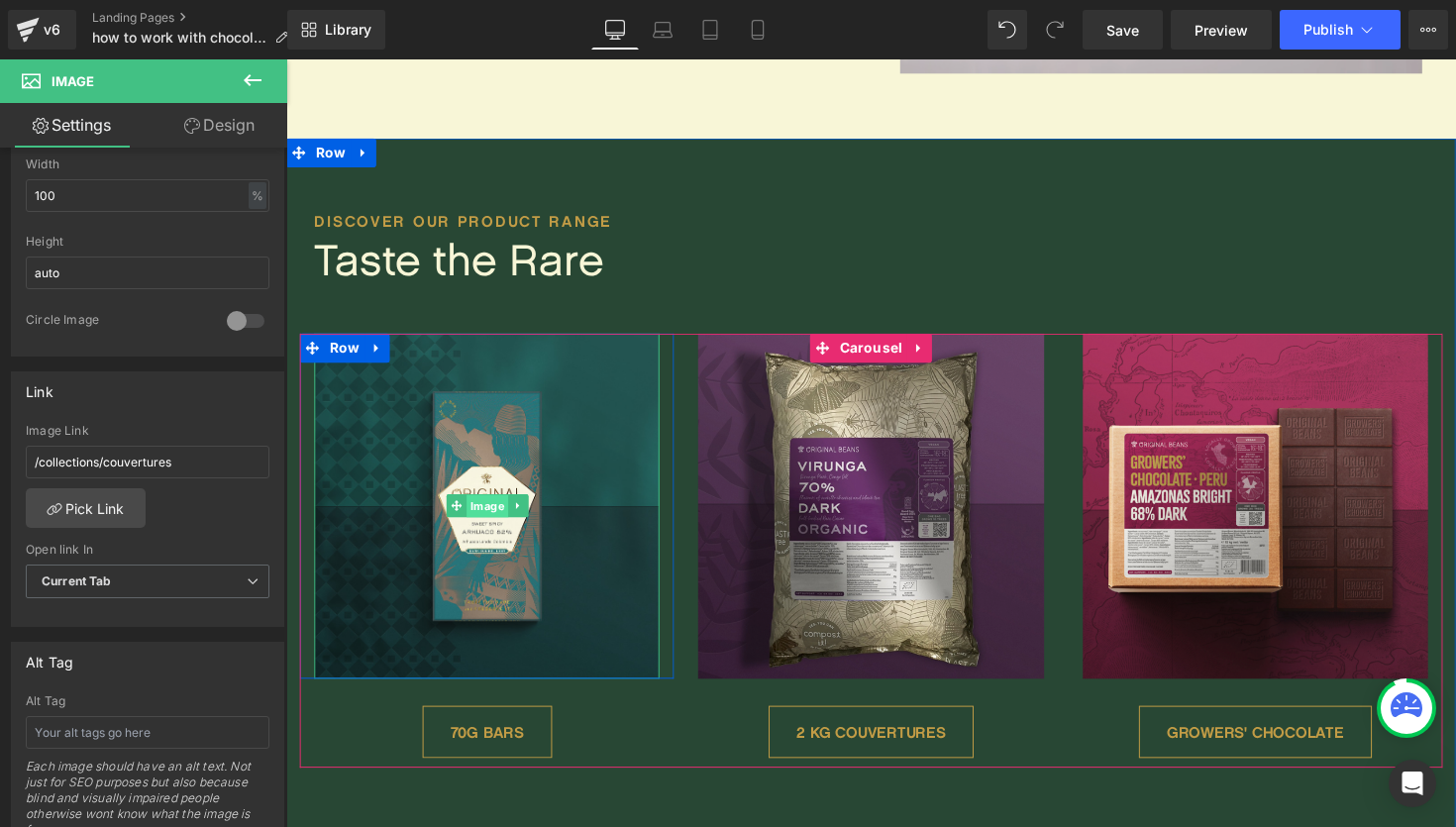 click on "Image" at bounding box center [491, 518] 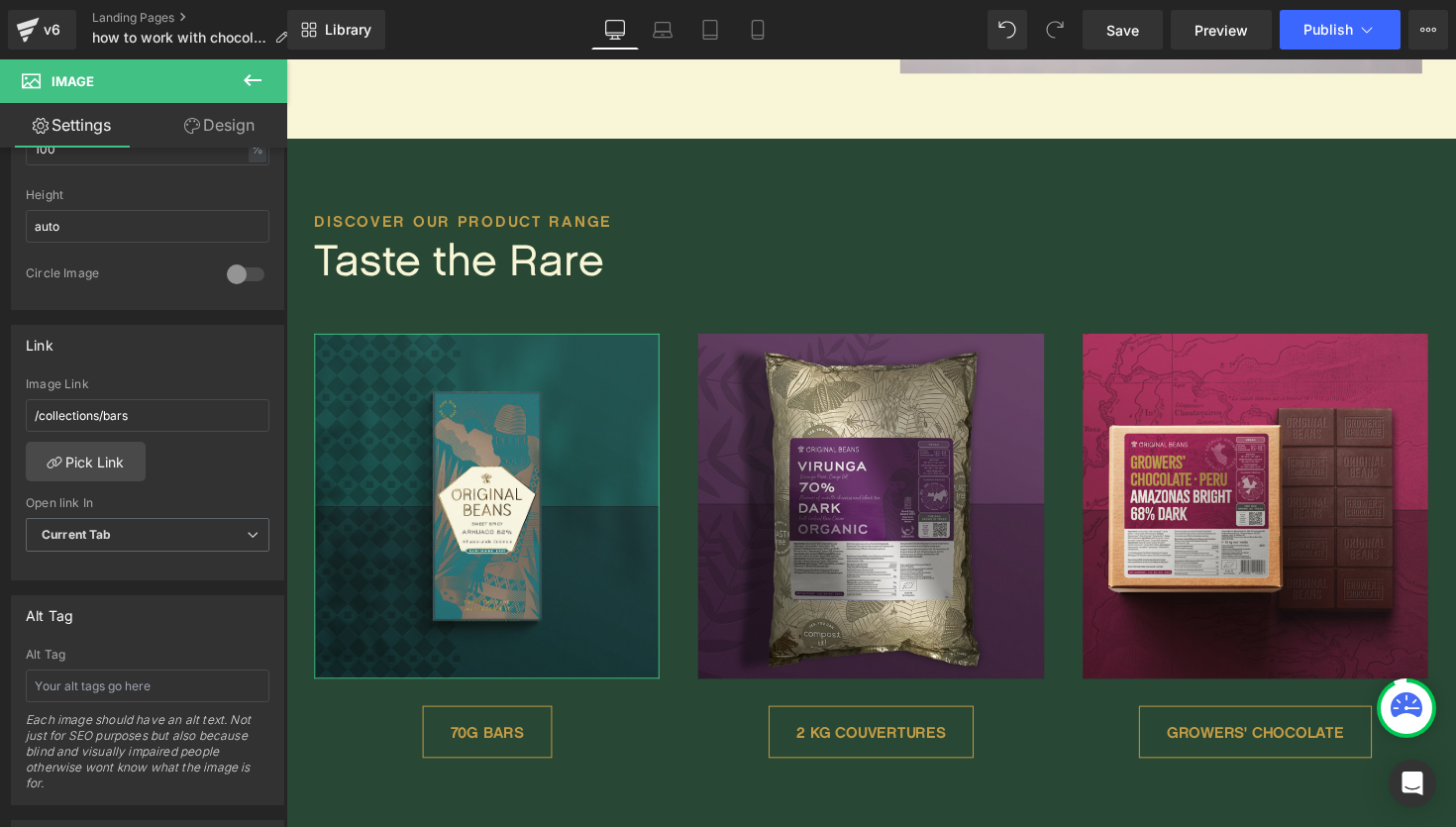 scroll, scrollTop: 691, scrollLeft: 0, axis: vertical 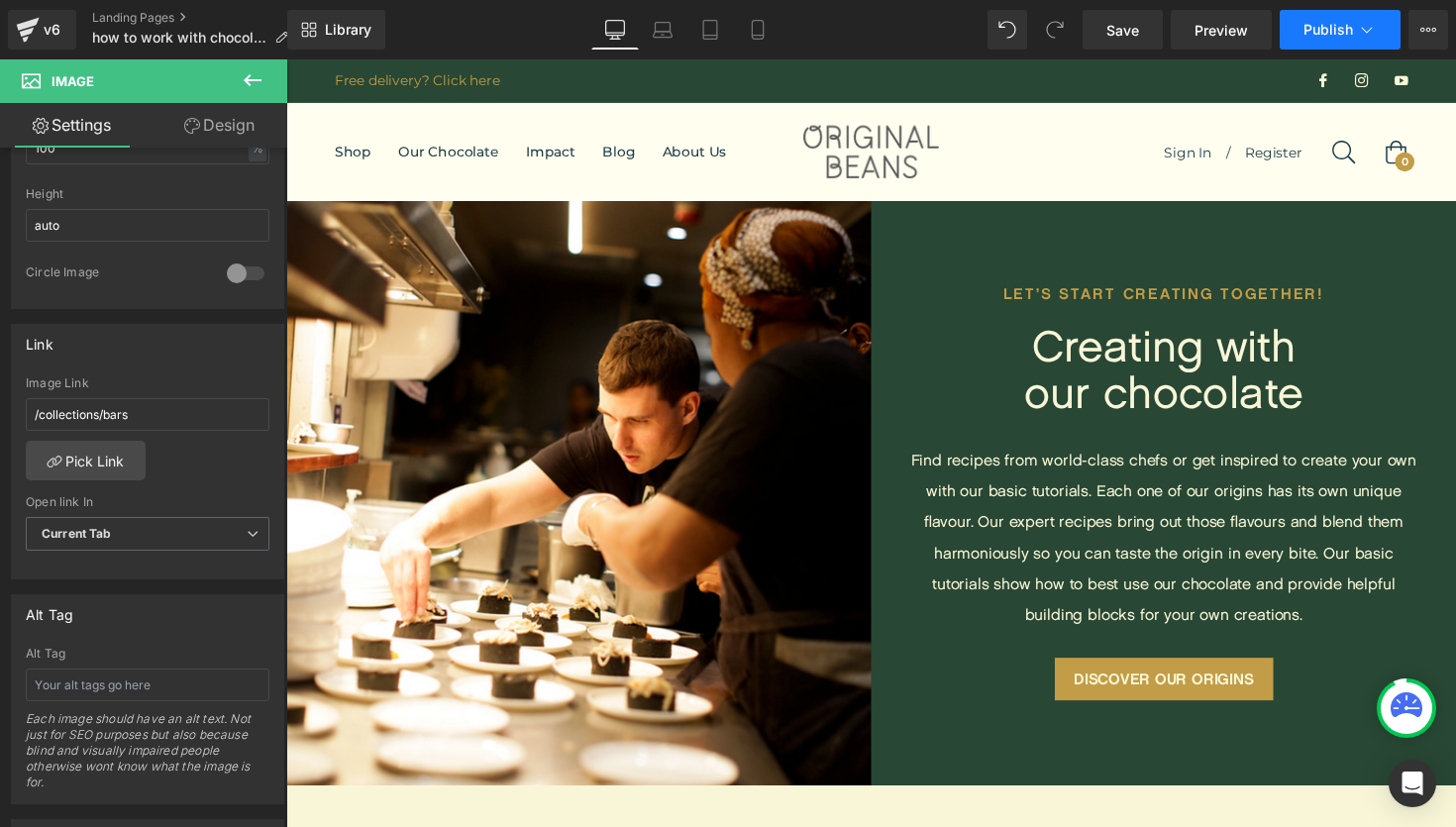 click 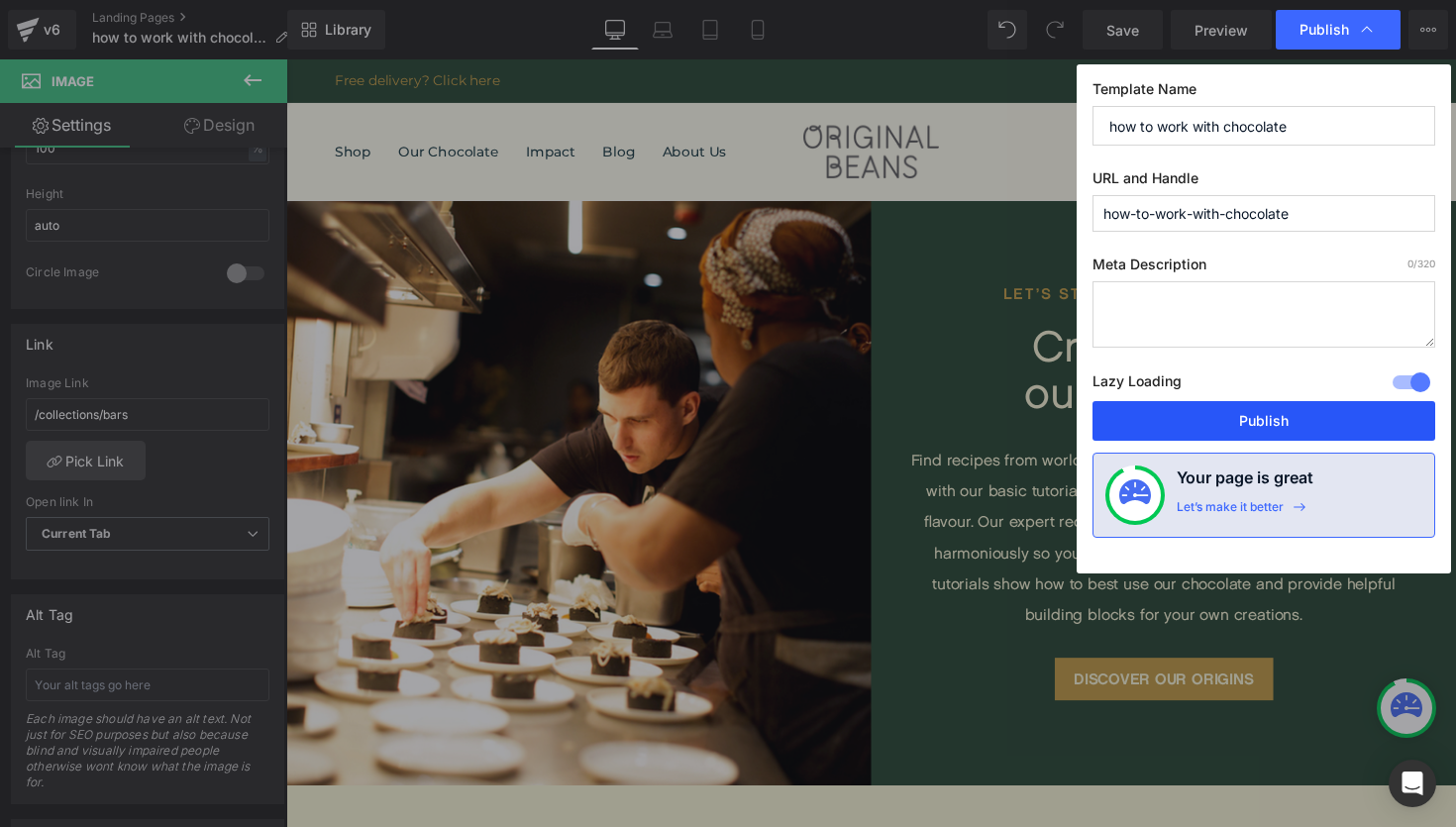 click on "Publish" at bounding box center [1264, 421] 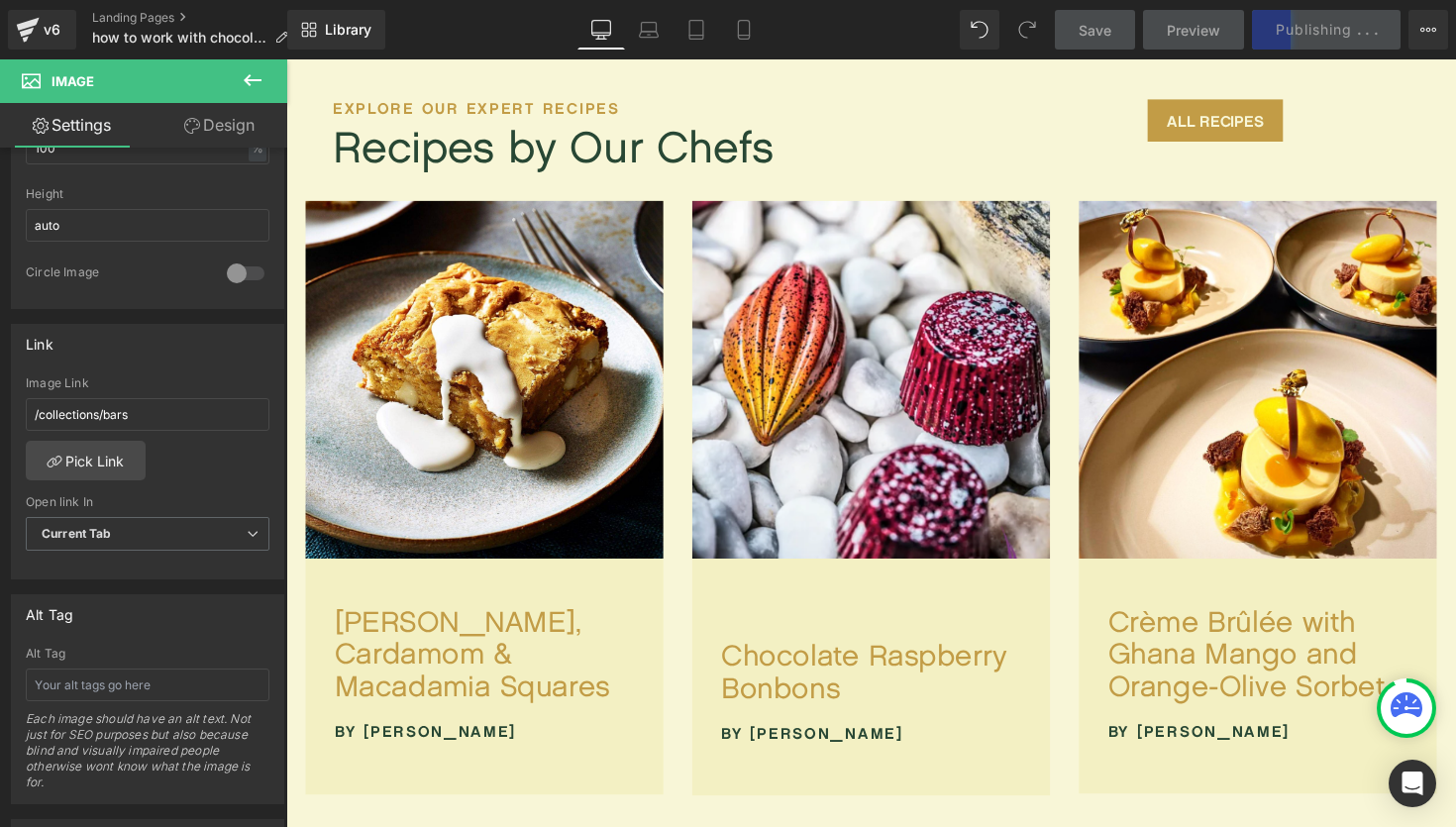 scroll, scrollTop: 1005, scrollLeft: 0, axis: vertical 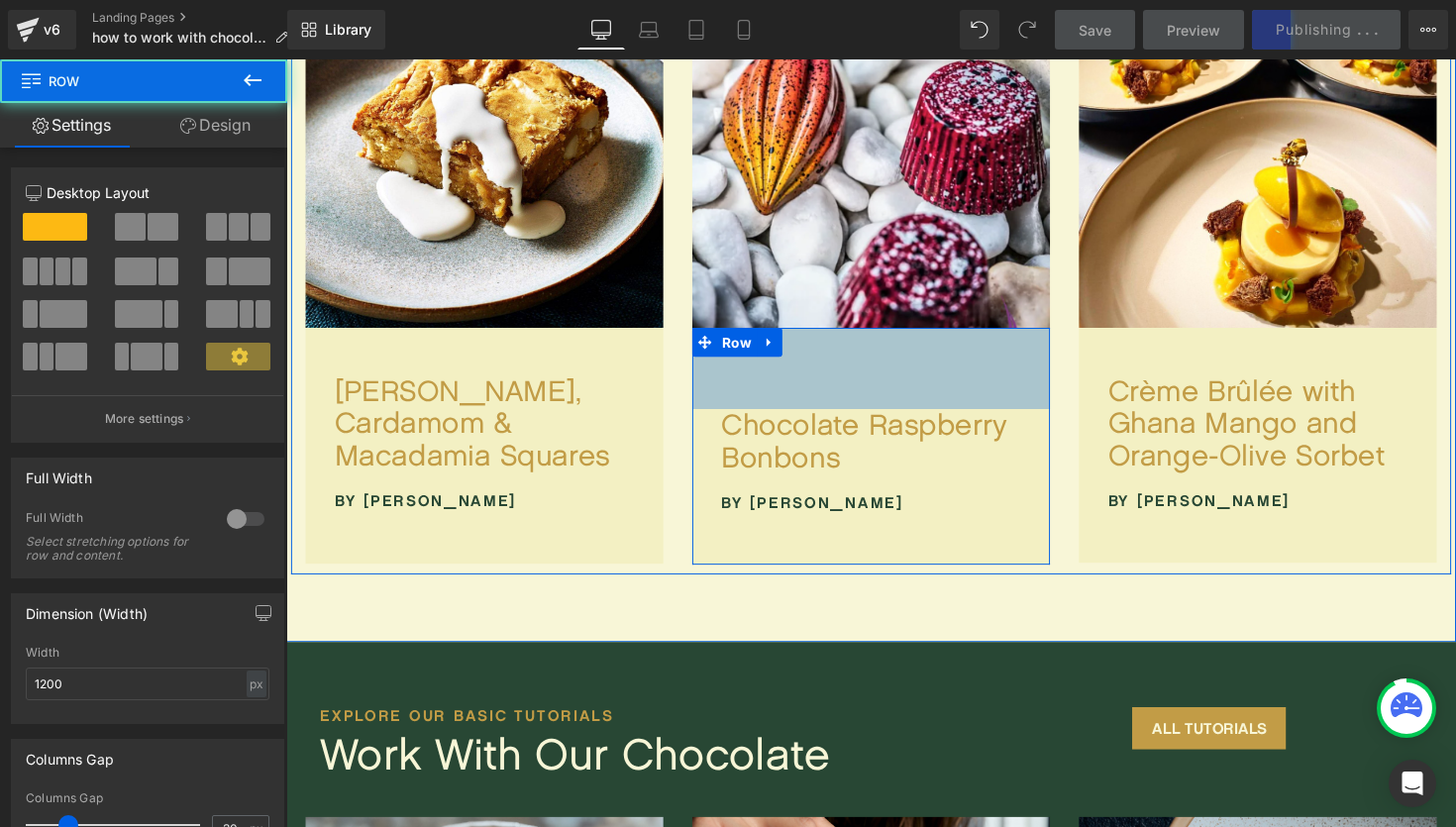 click on "84px" at bounding box center (885, 376) 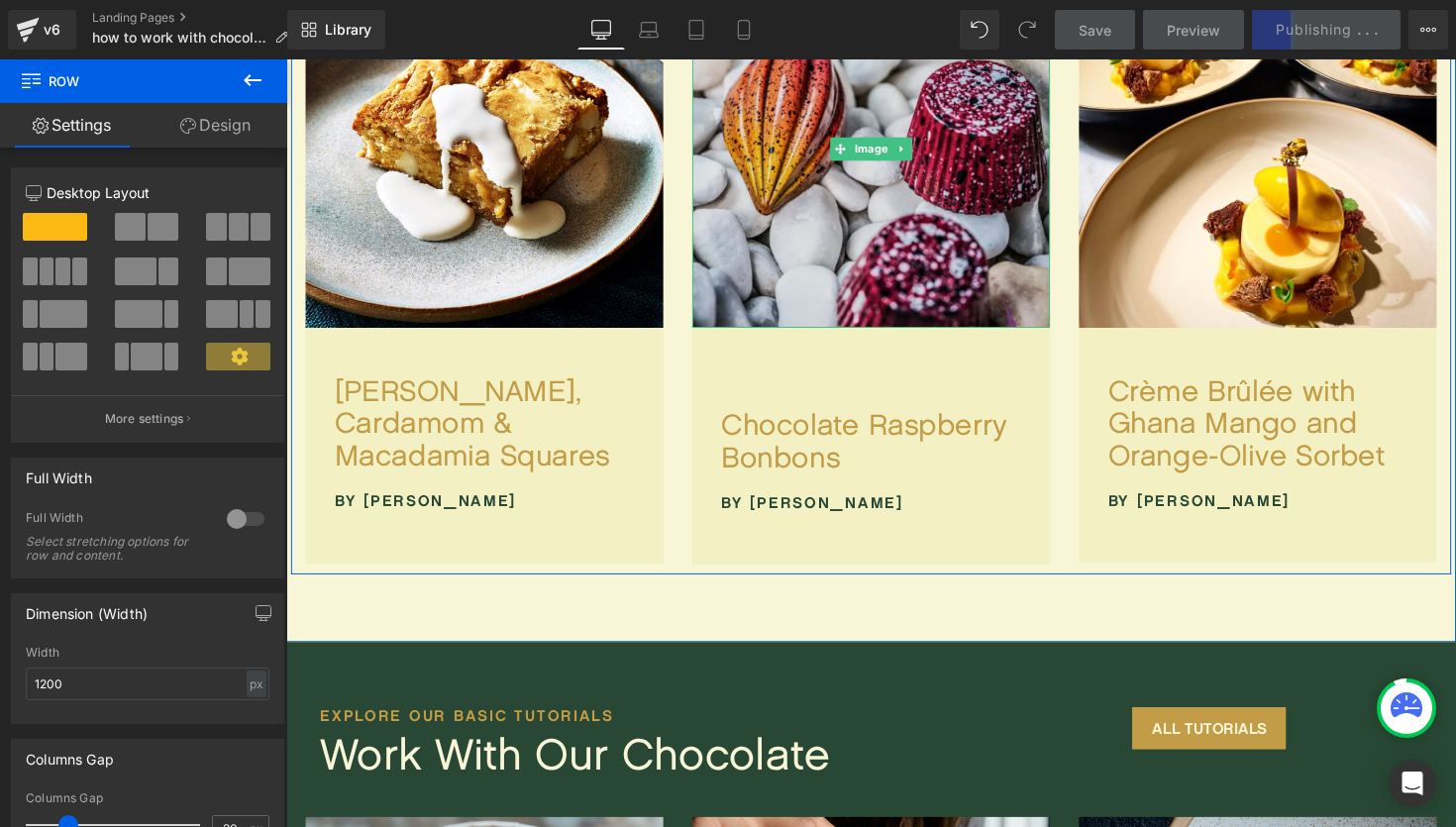 click at bounding box center (885, 152) 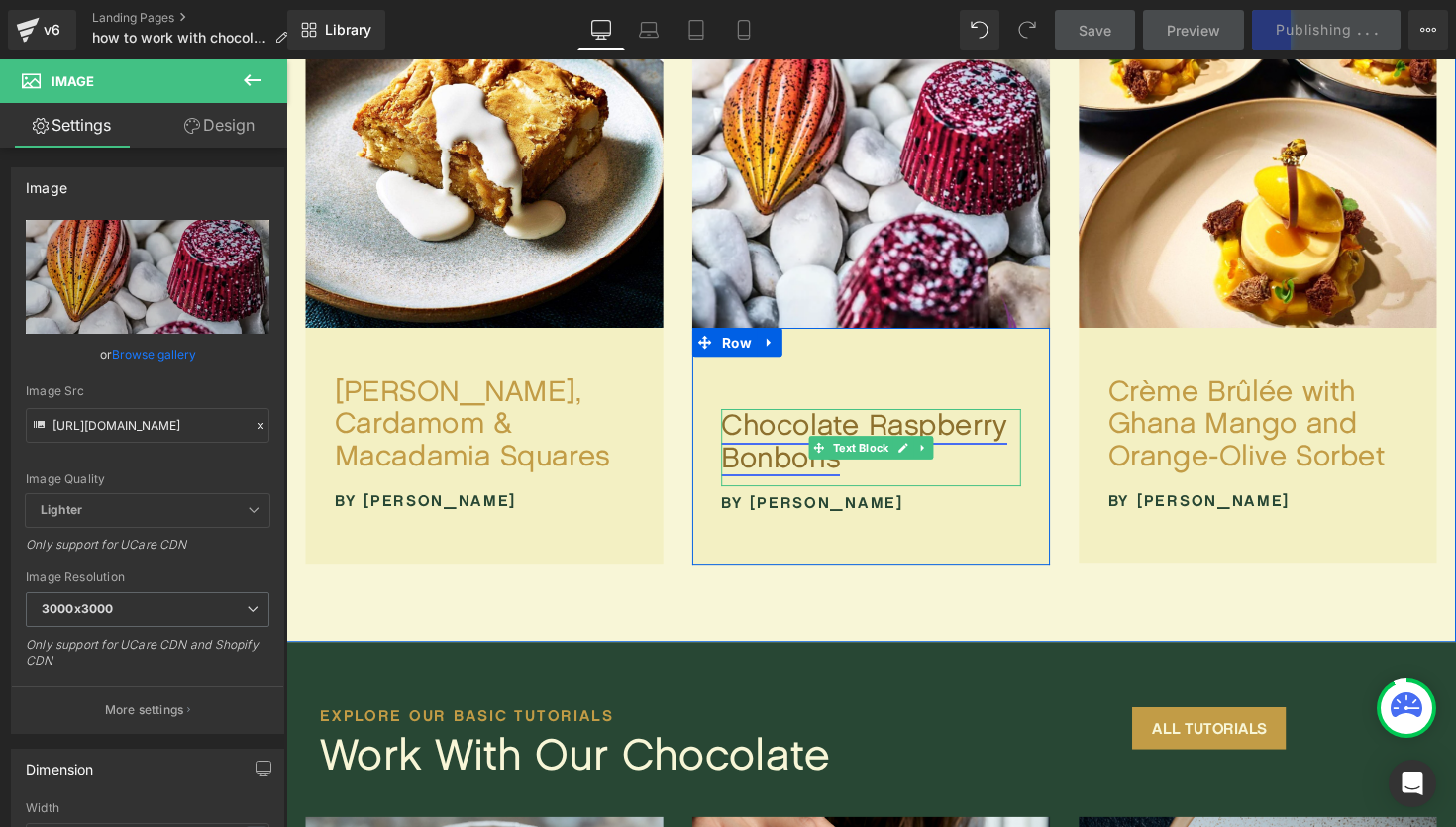 click on "Chocolate Raspberry Bonbons" at bounding box center (879, 451) 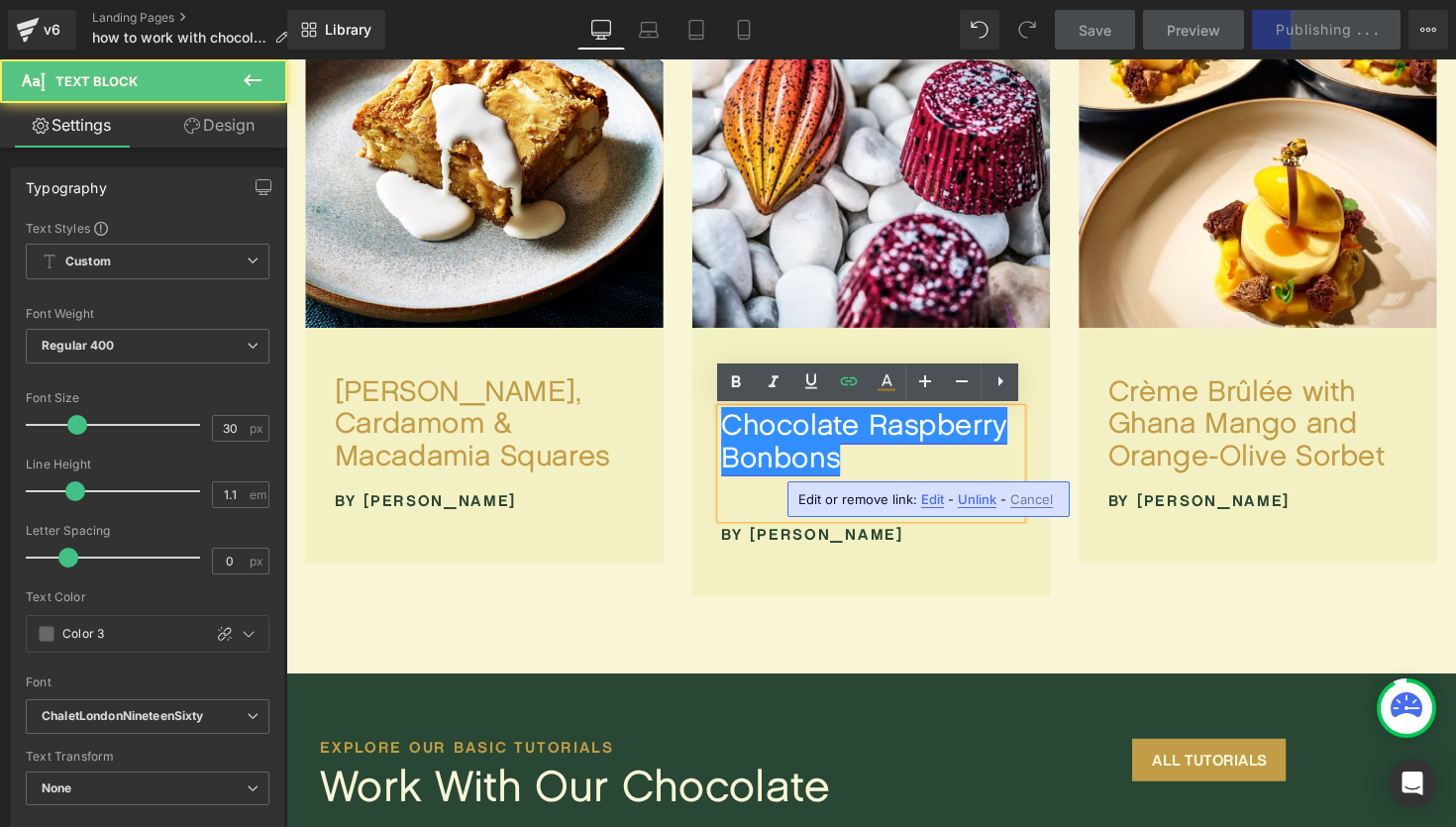 click on "Chocolate Raspberry Bonbons" at bounding box center [879, 451] 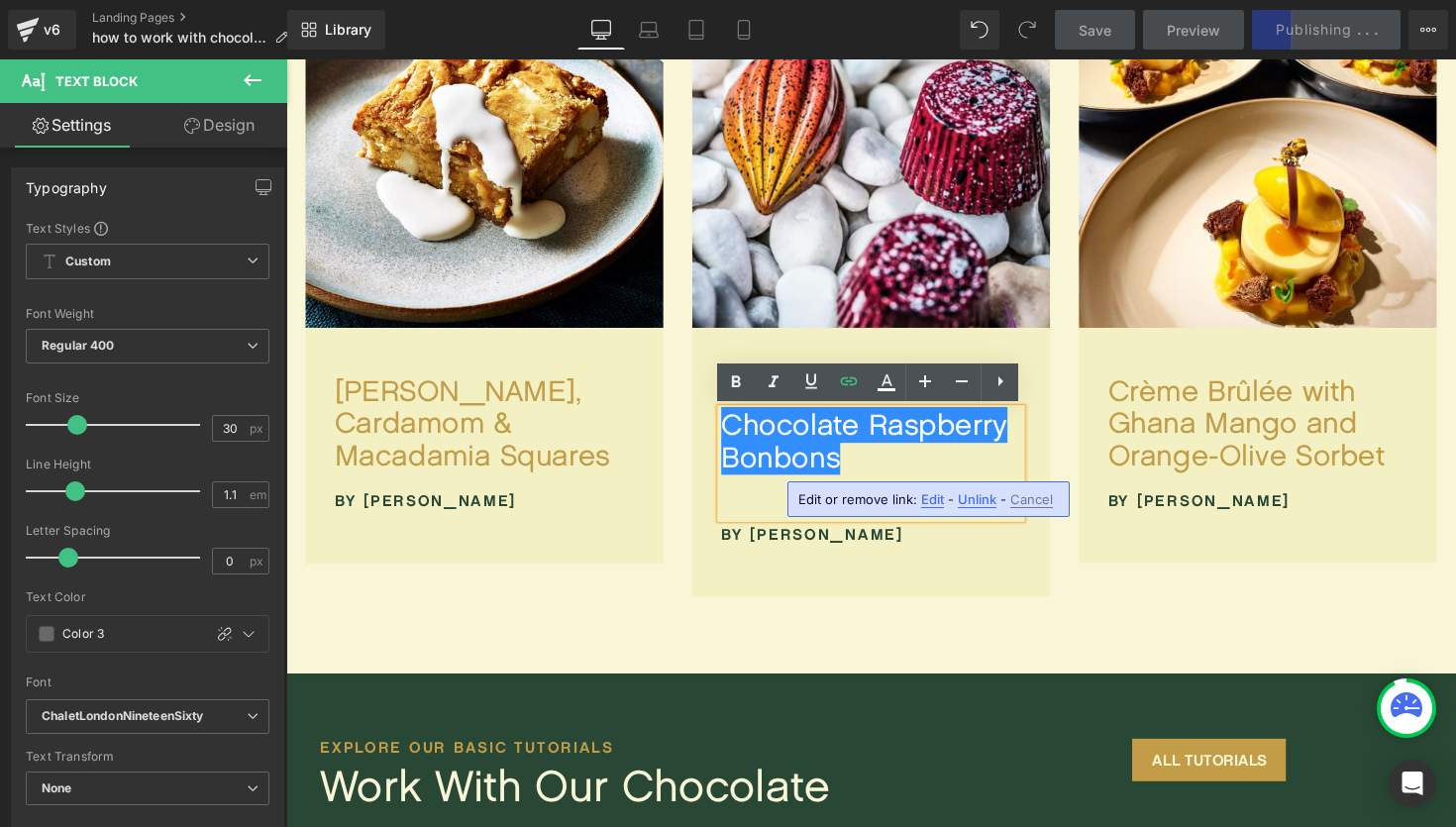 click on "Chocolate Raspberry Bonbons" at bounding box center [885, 473] 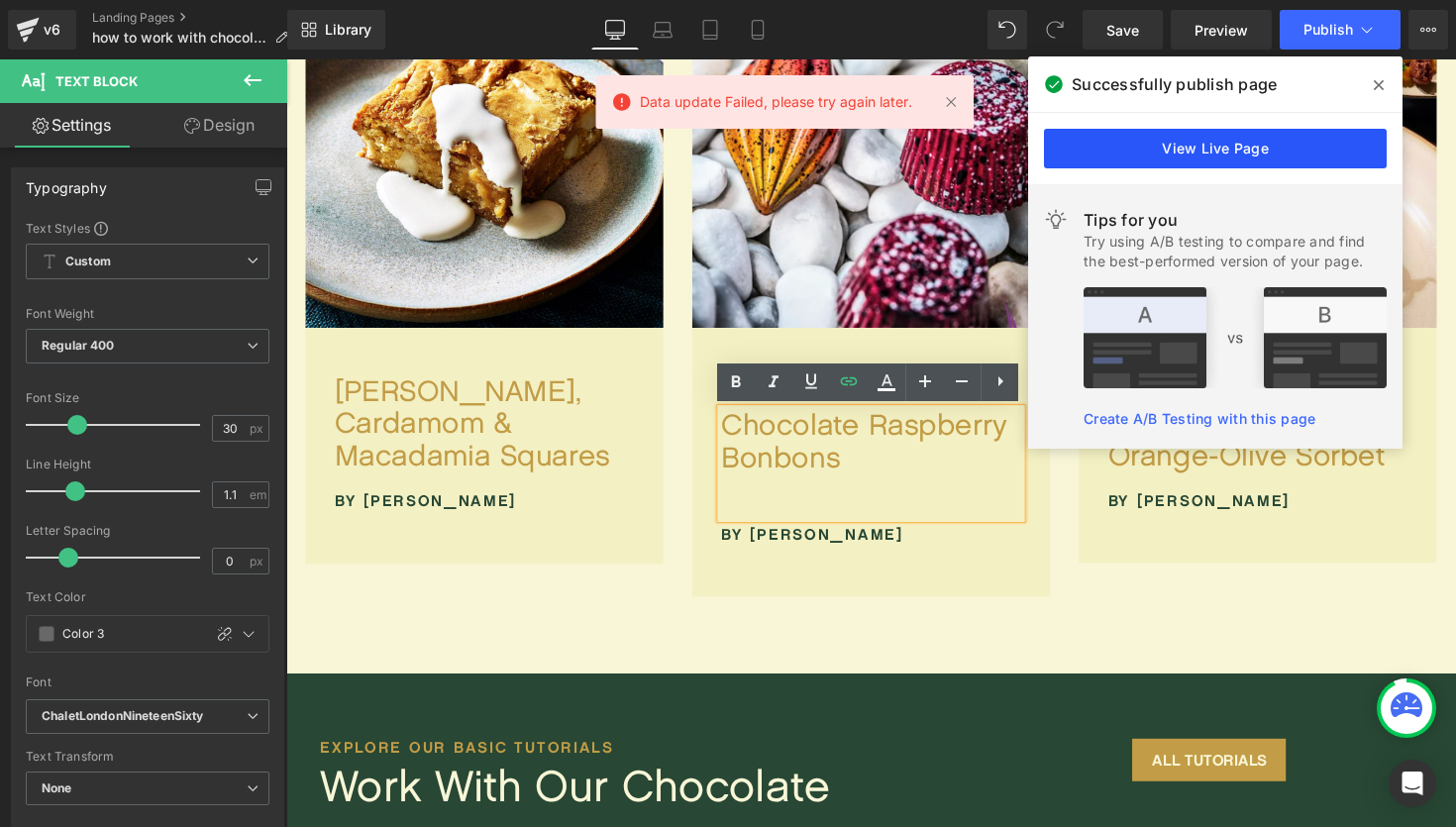 click on "View Live Page" at bounding box center [1215, 149] 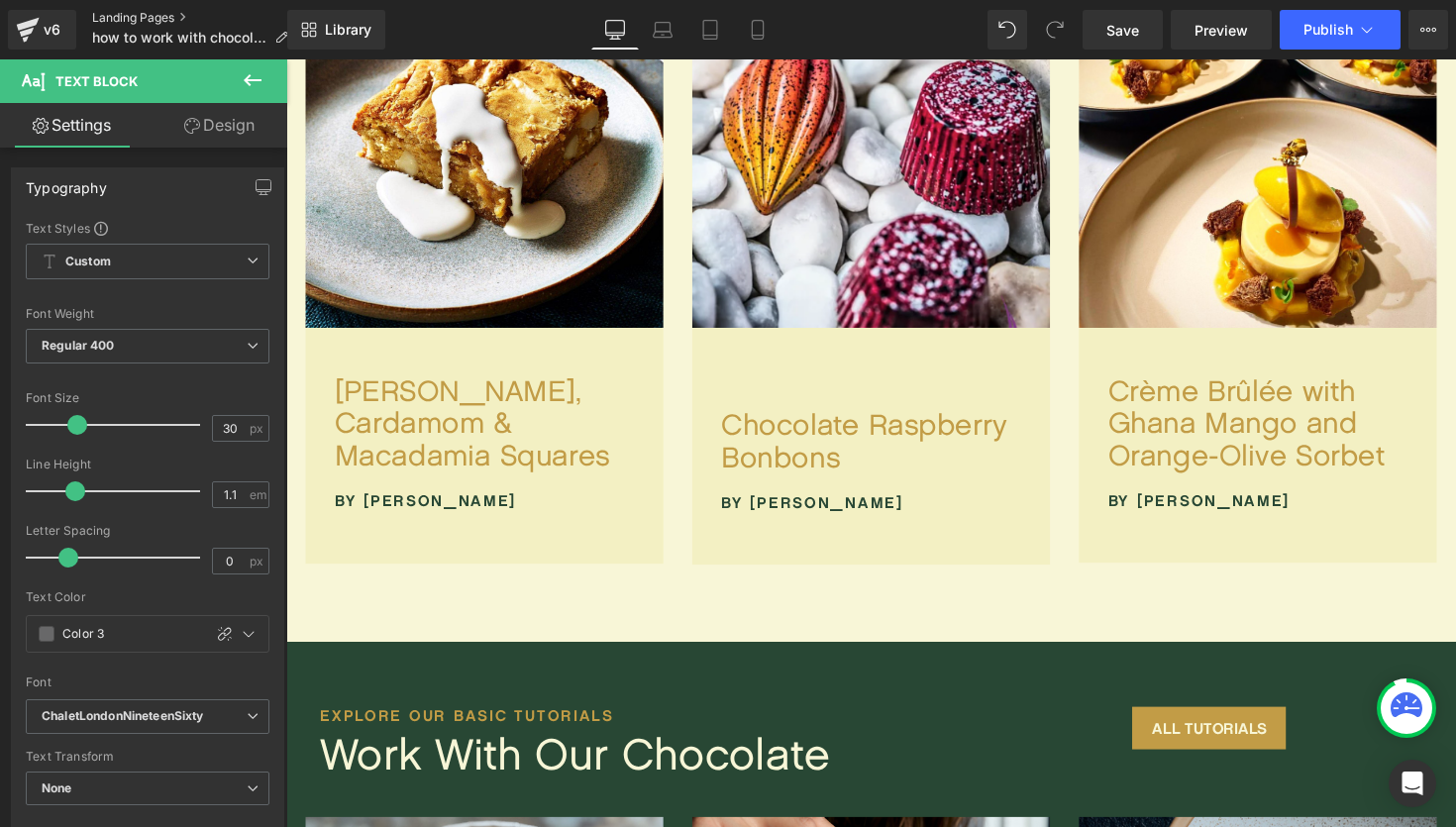 click on "Landing Pages" at bounding box center [198, 18] 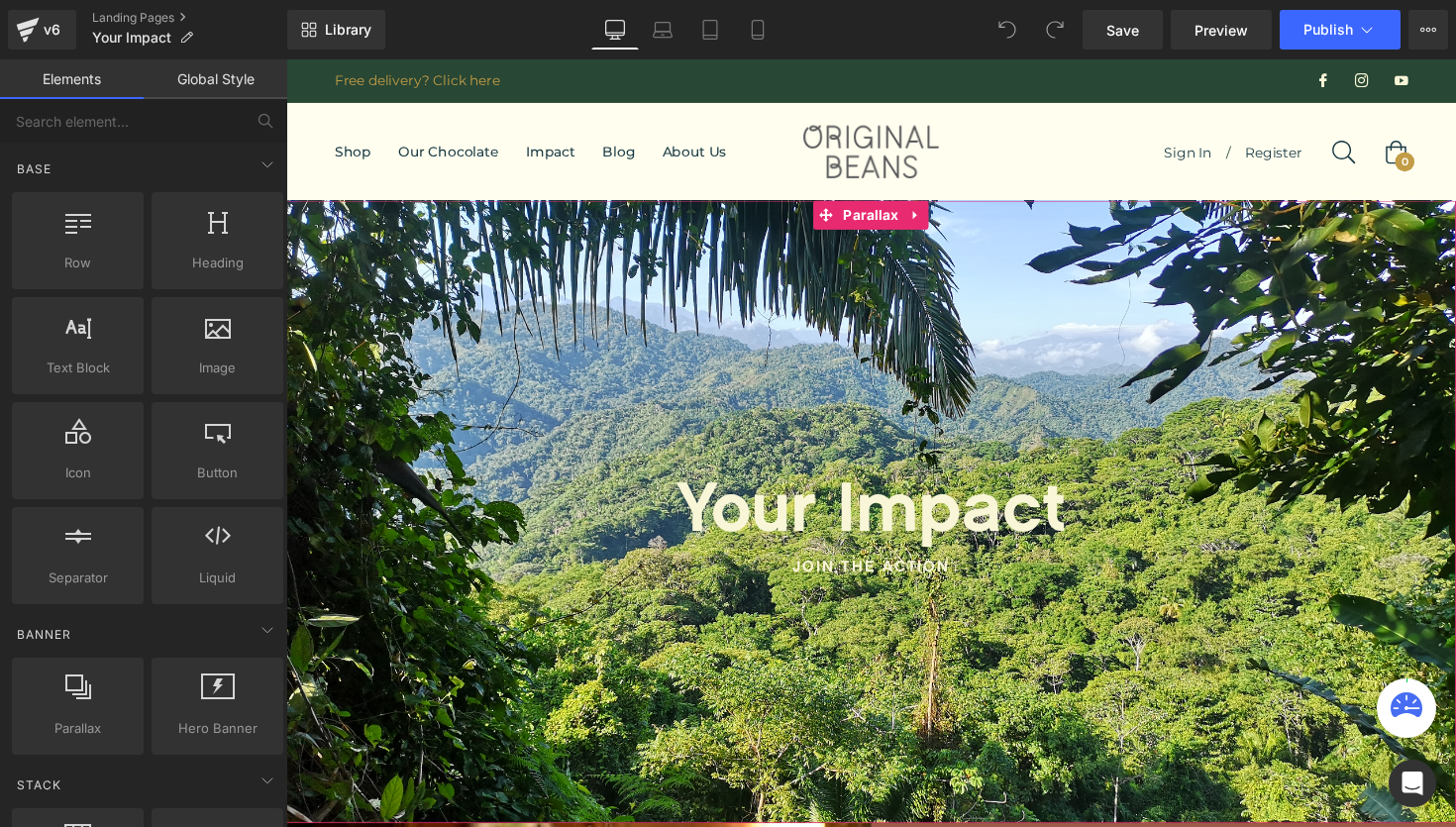 scroll, scrollTop: 0, scrollLeft: 0, axis: both 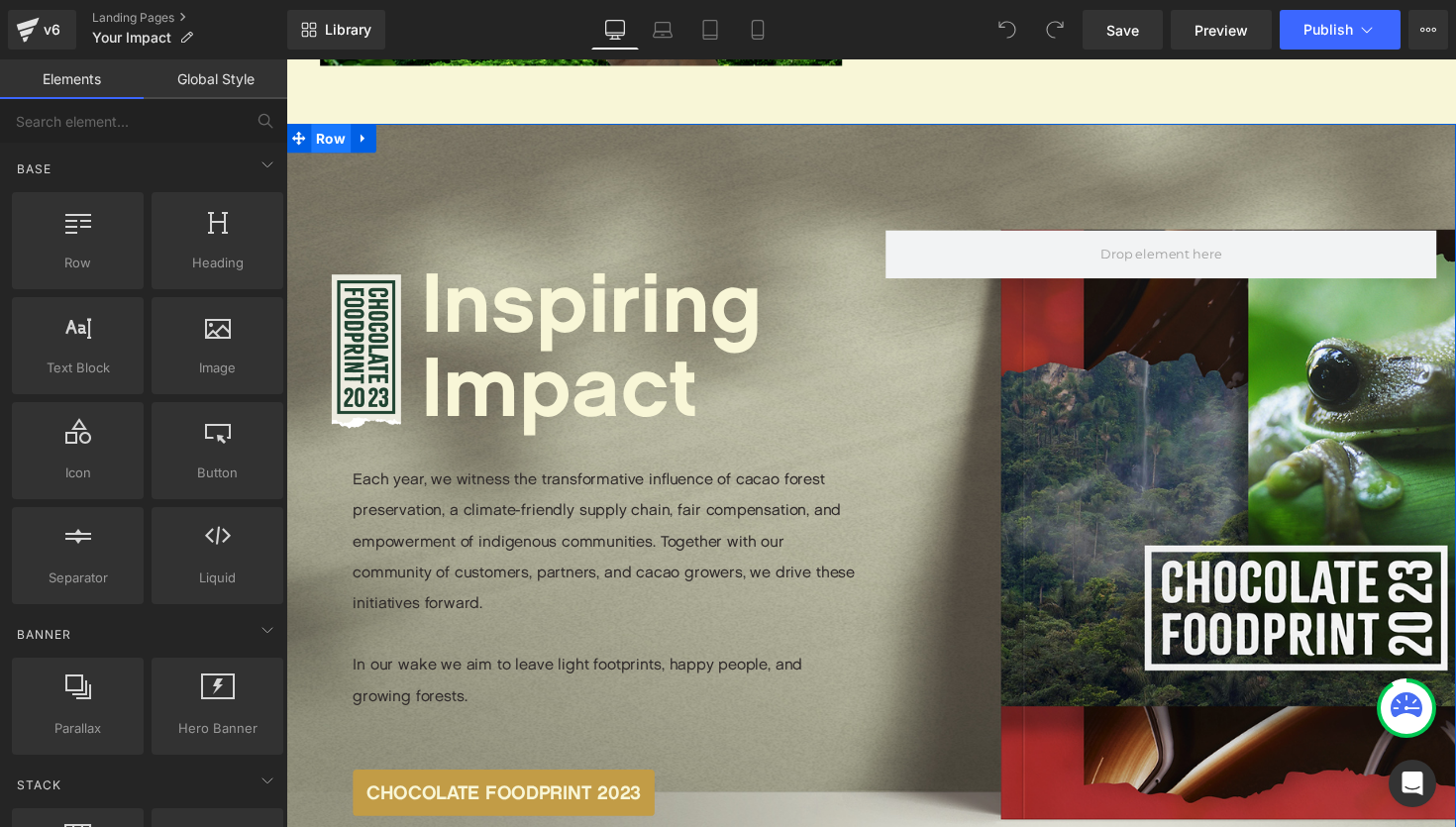click on "Row" at bounding box center [332, 141] 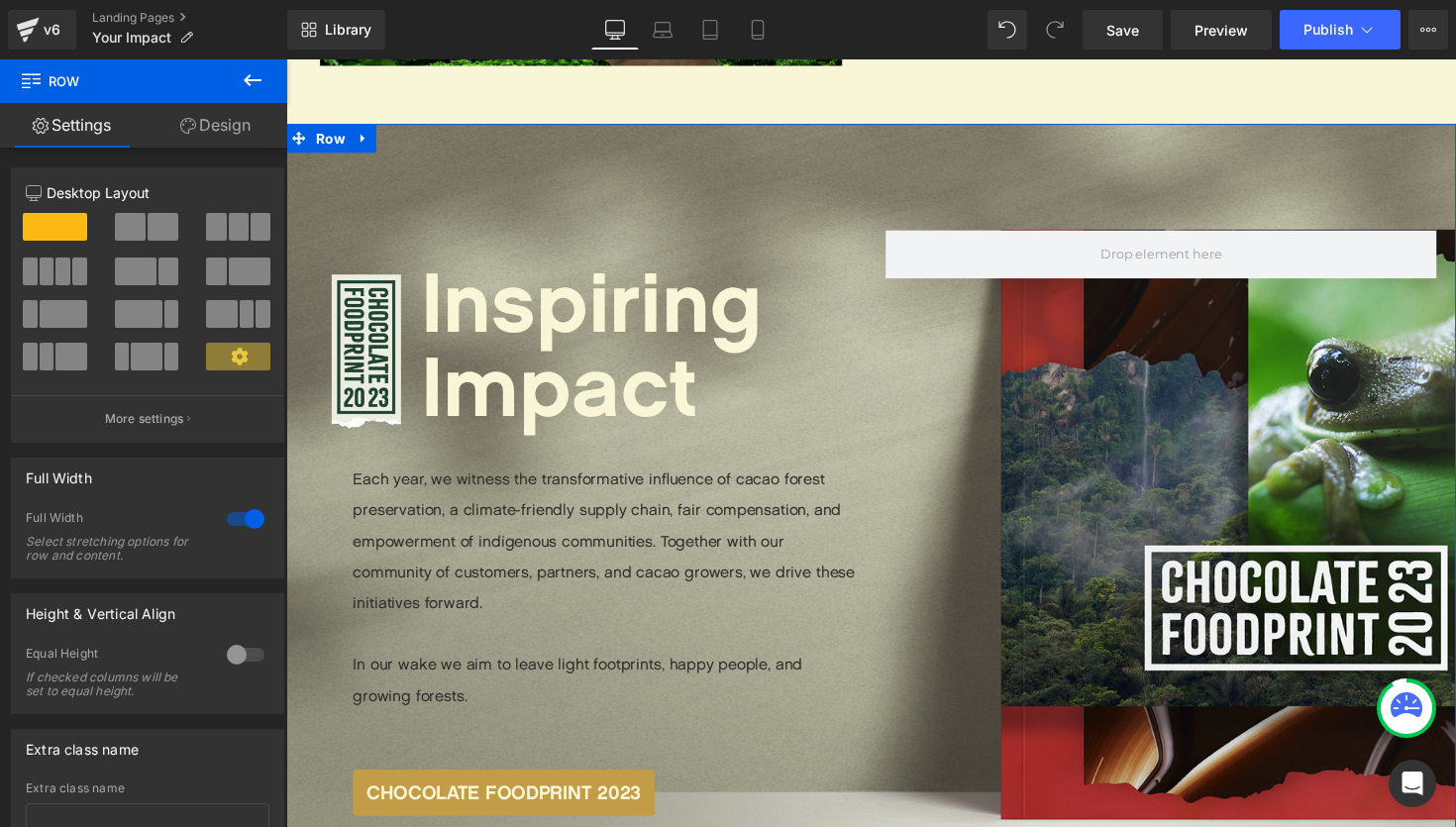 click on "Design" at bounding box center (215, 125) 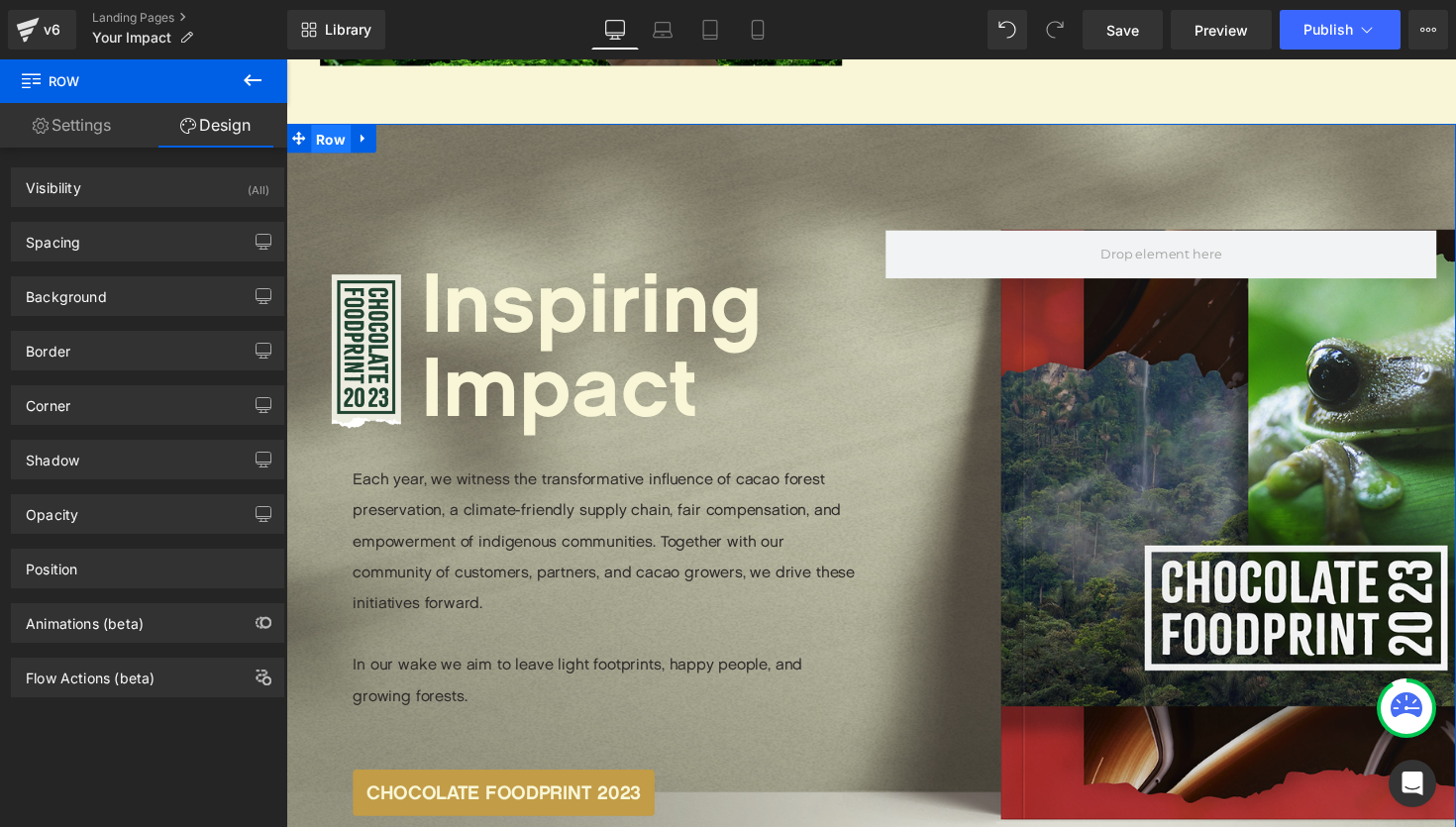 click on "Row" at bounding box center [332, 142] 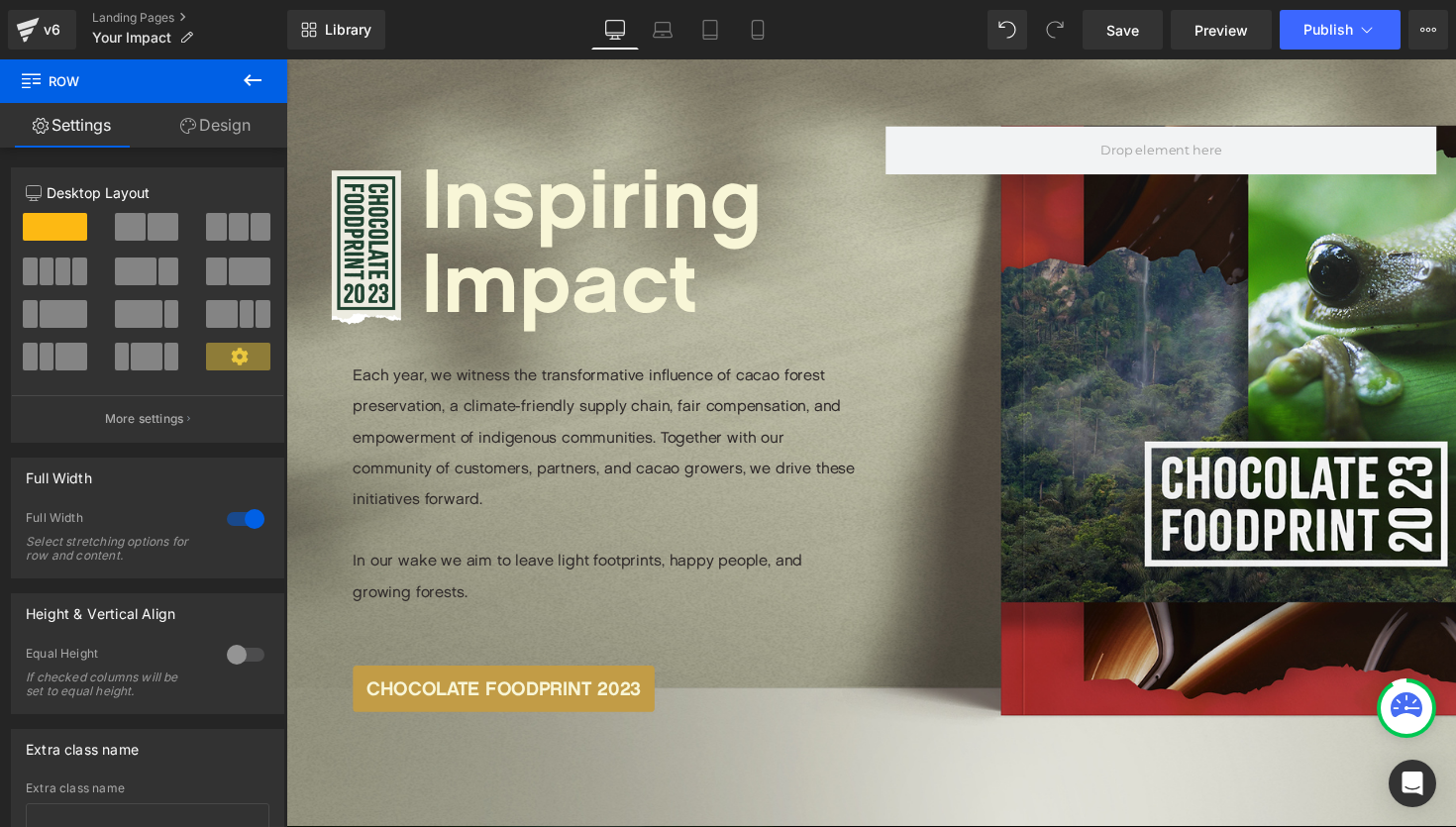 scroll, scrollTop: 2511, scrollLeft: 0, axis: vertical 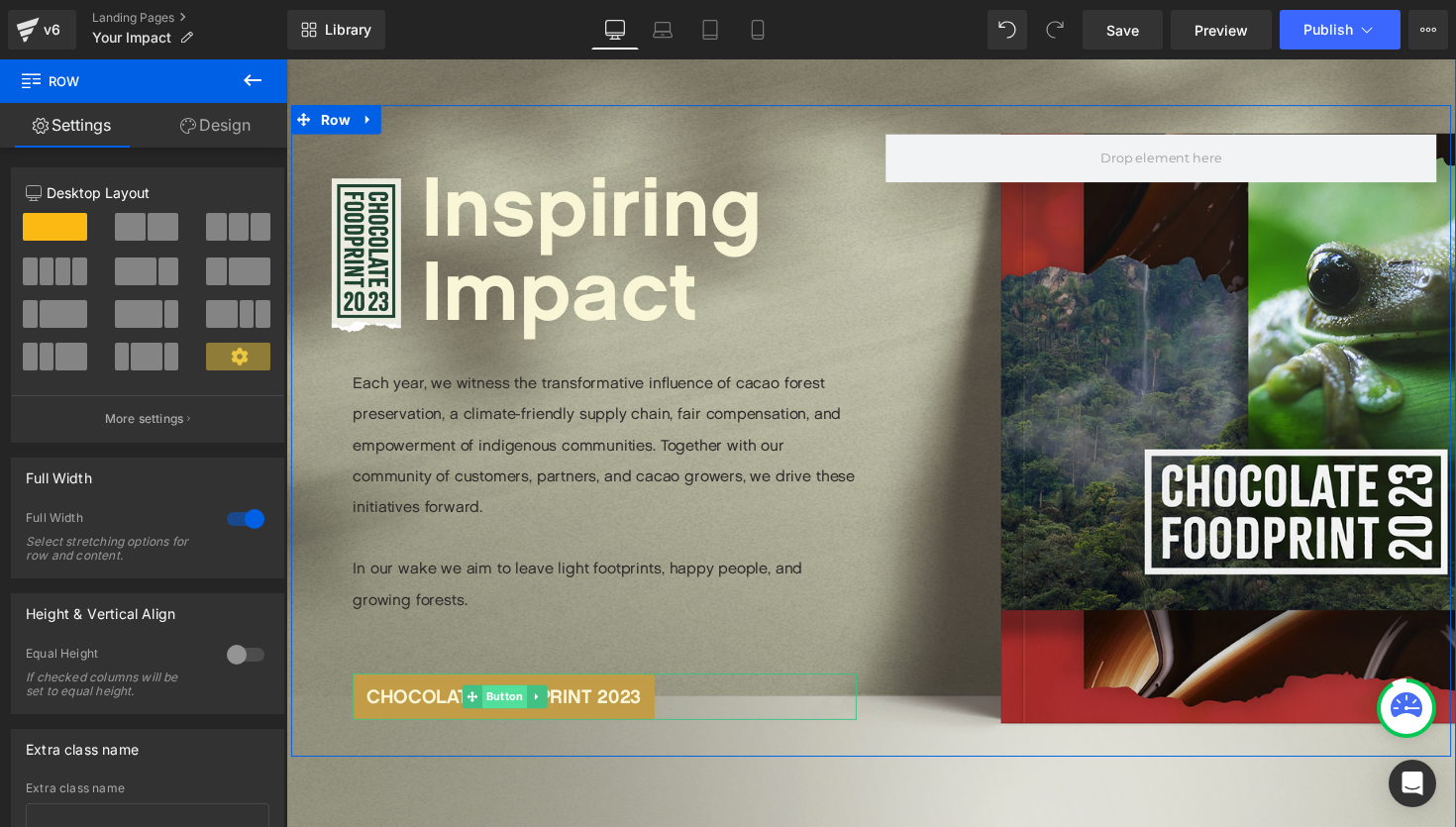 click on "Button" at bounding box center [510, 712] 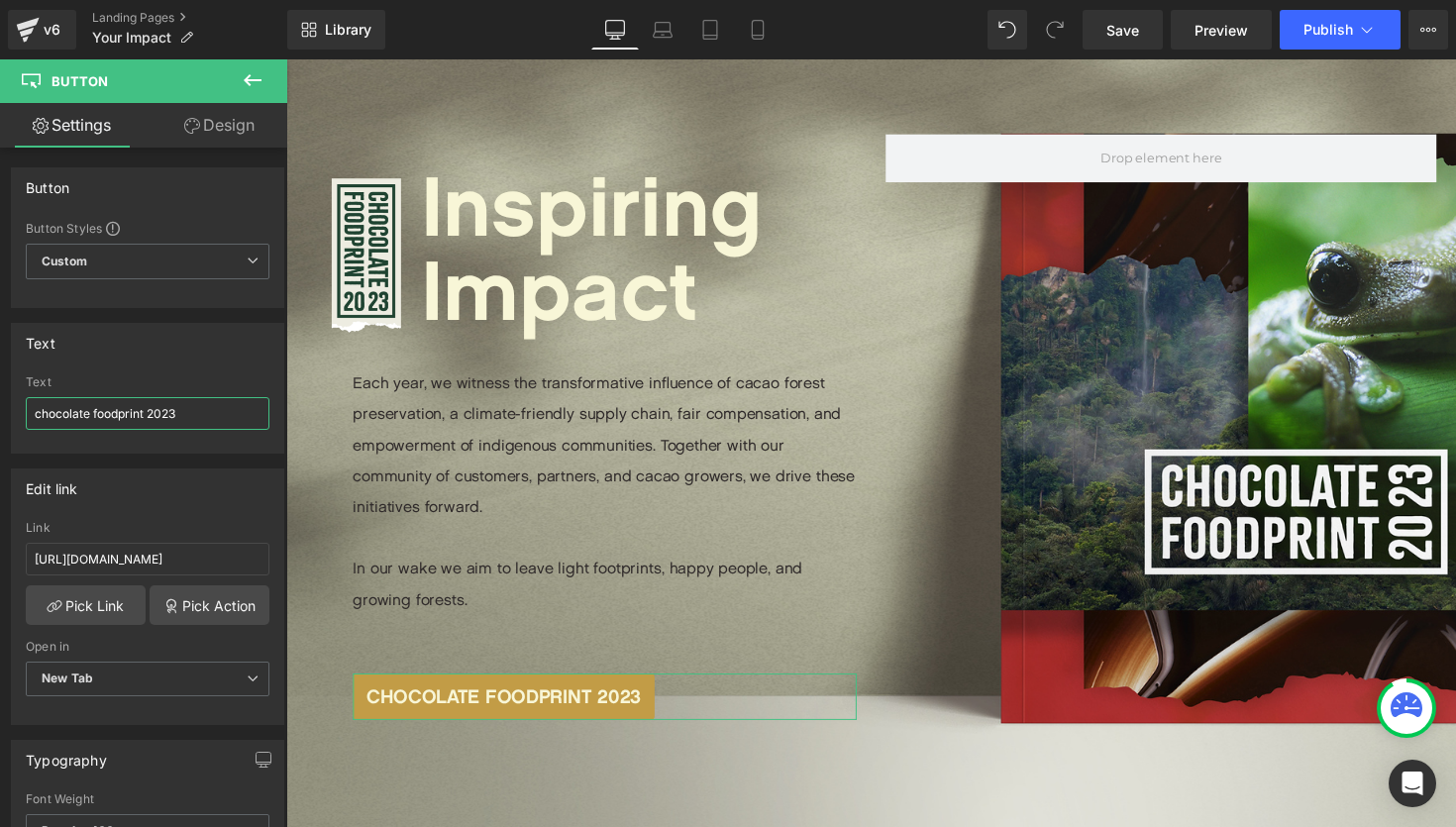 click on "chocolate foodprint 2023" at bounding box center [148, 413] 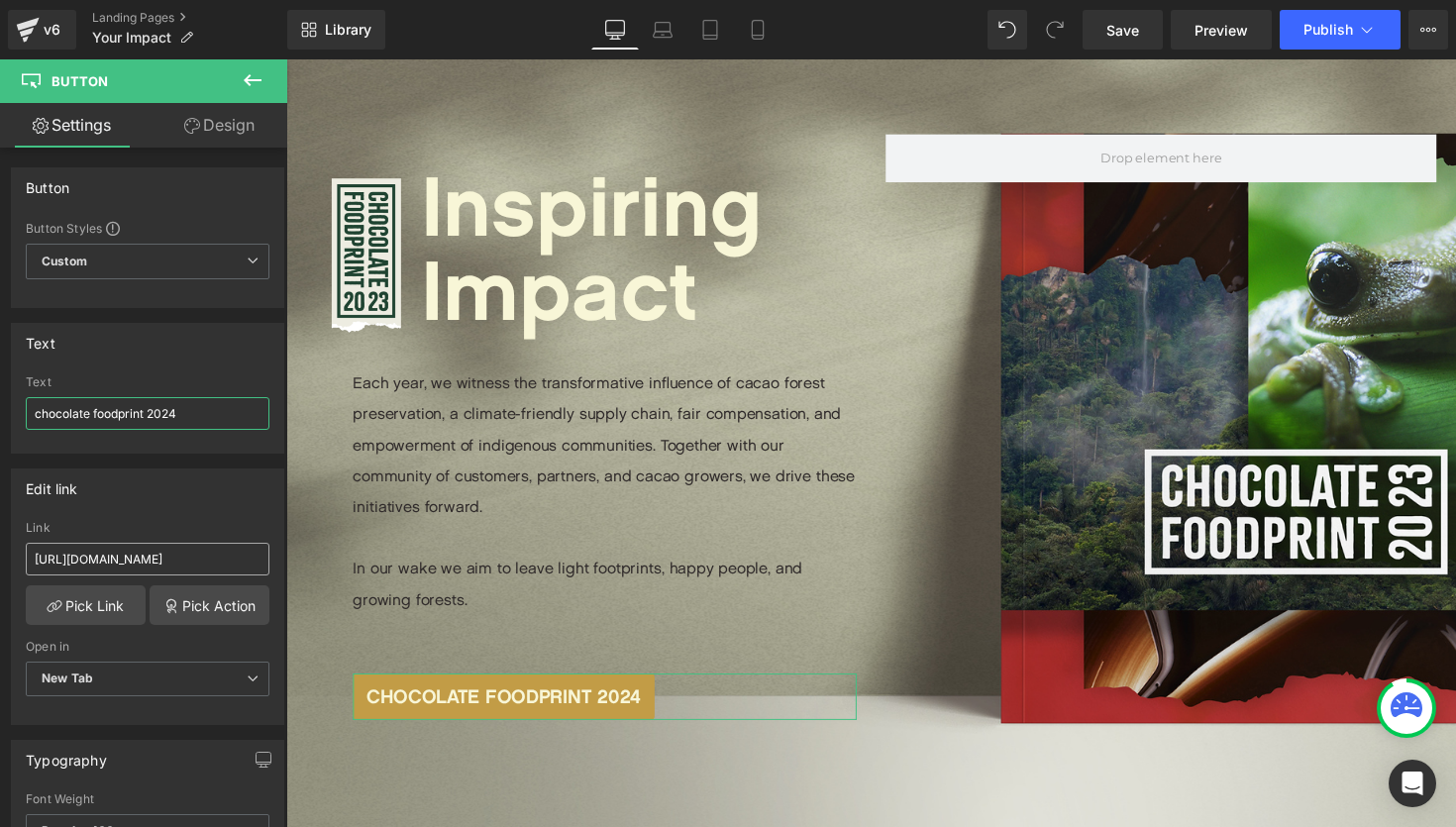 type on "chocolate foodprint 2024" 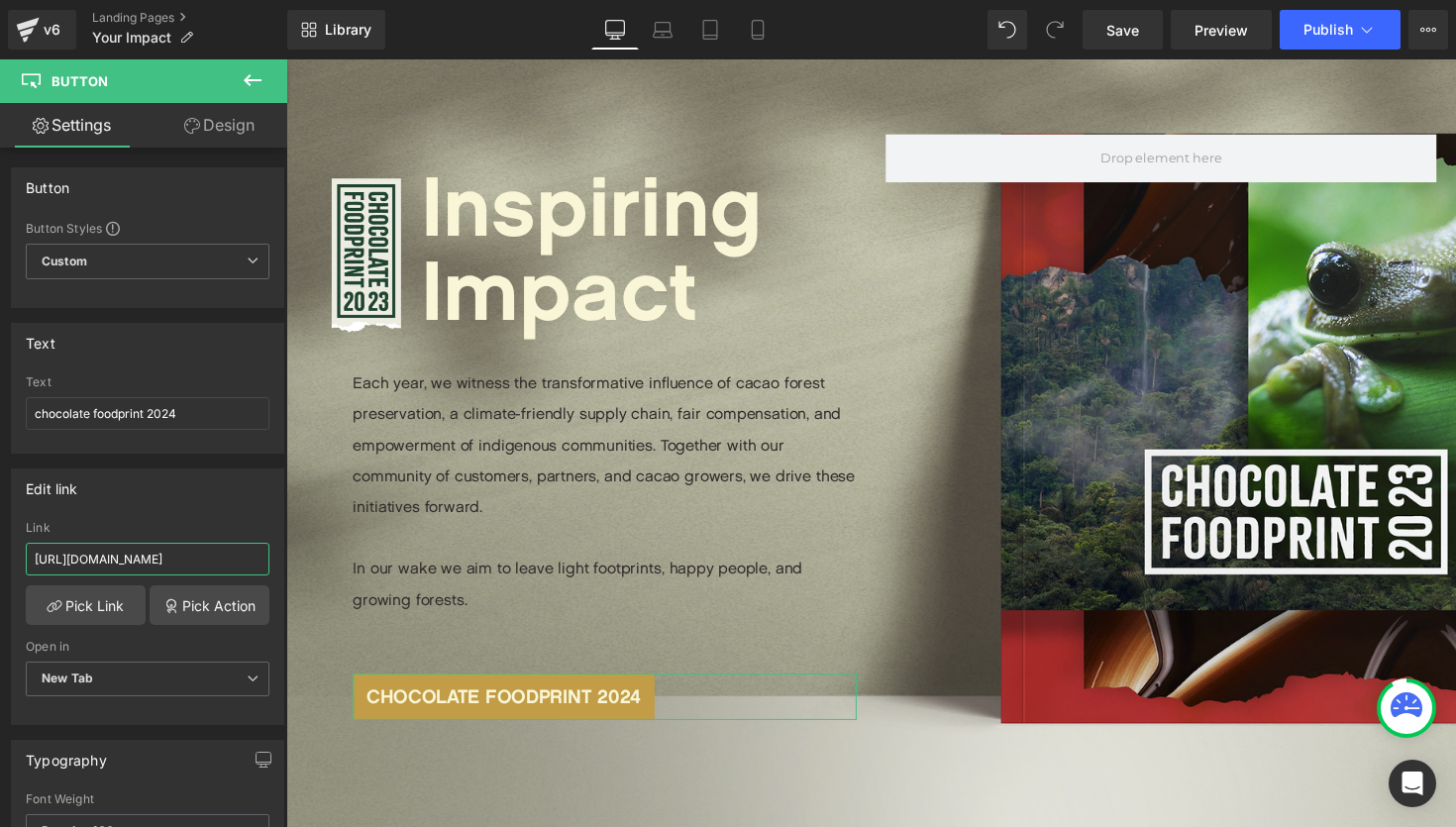 click on "https://originalbeans.com/pages/chocolate-foodprint-2023" at bounding box center (148, 559) 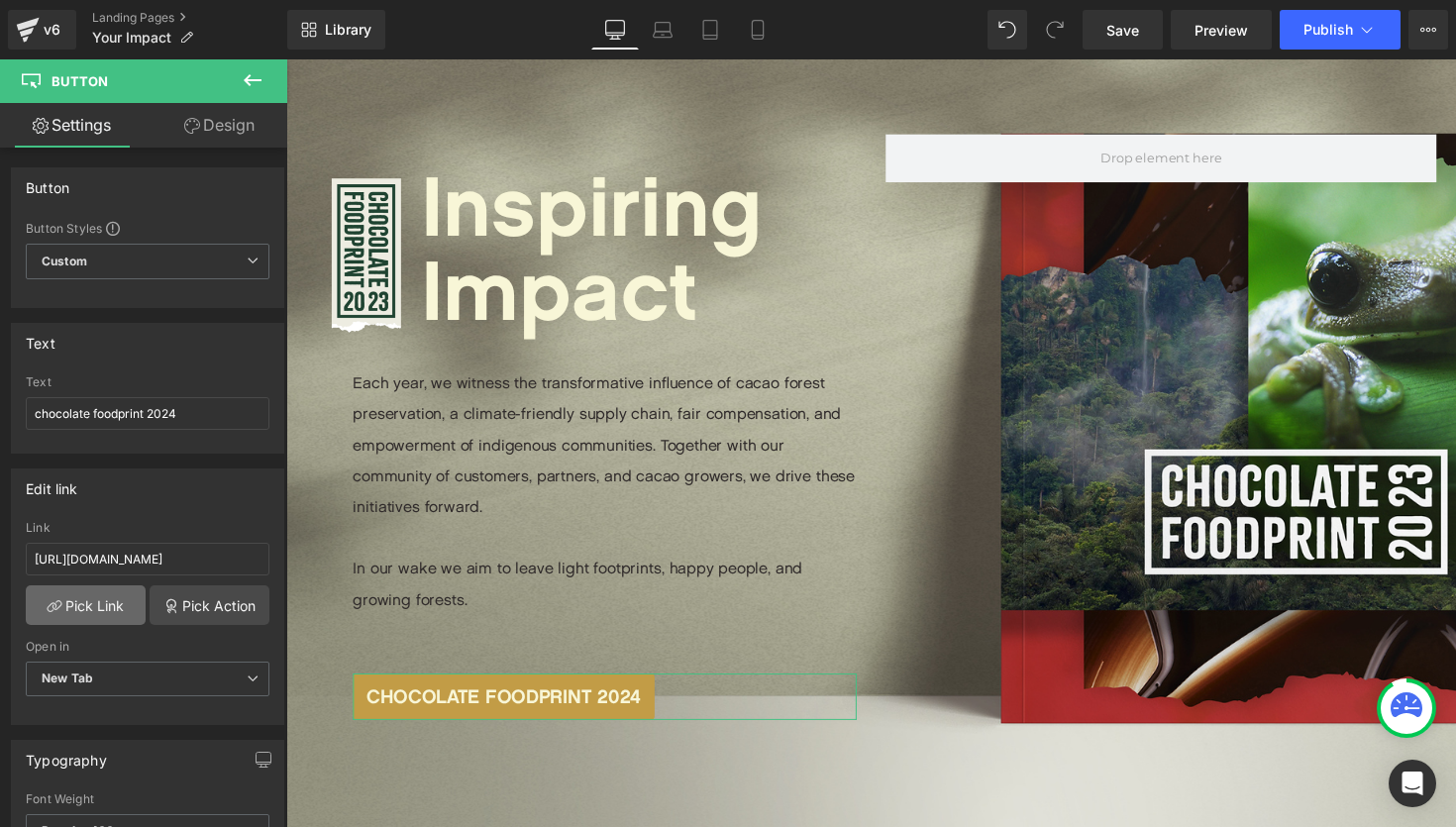 click on "Pick Link" at bounding box center (85, 605) 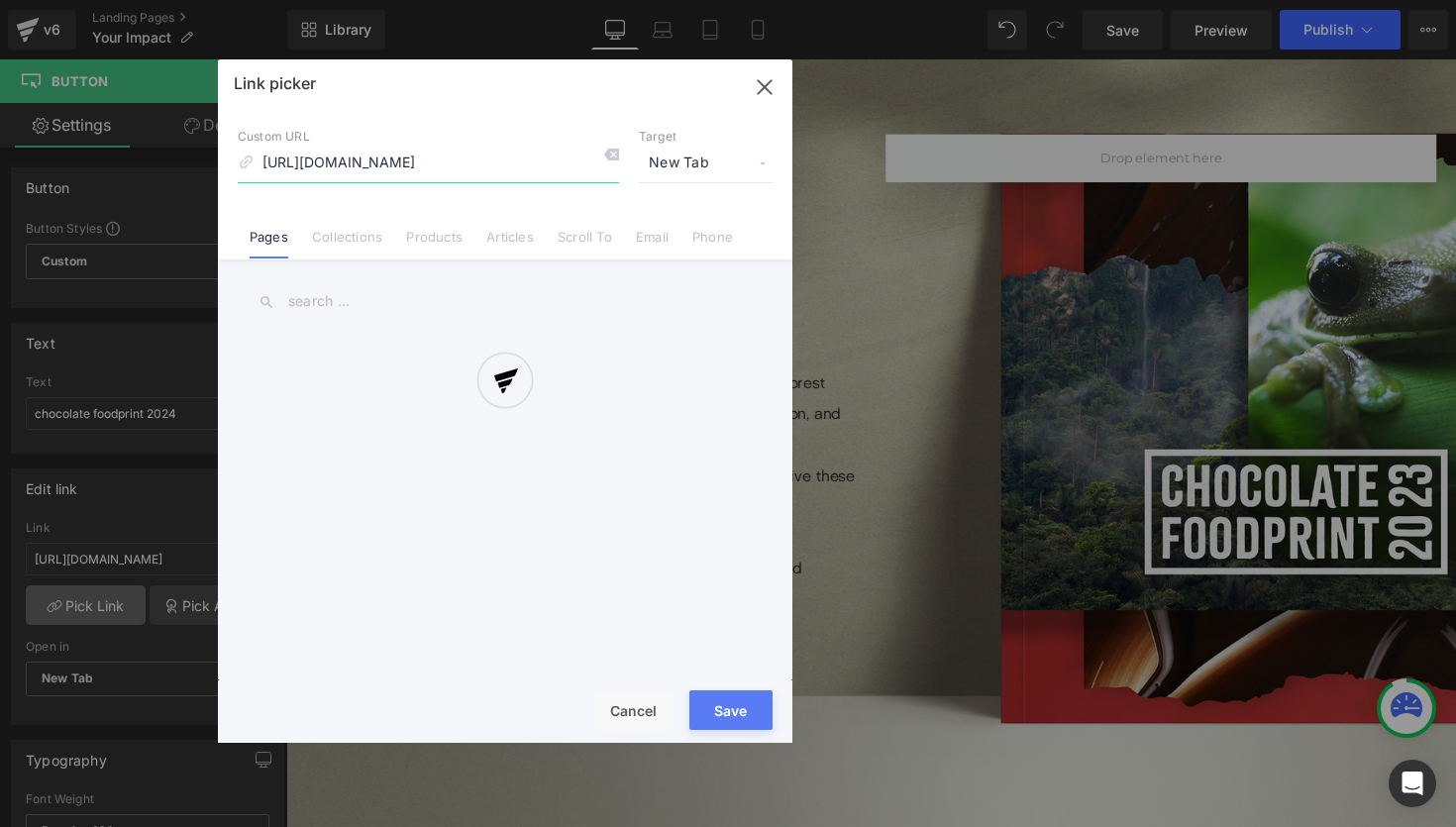 scroll, scrollTop: 0, scrollLeft: 42, axis: horizontal 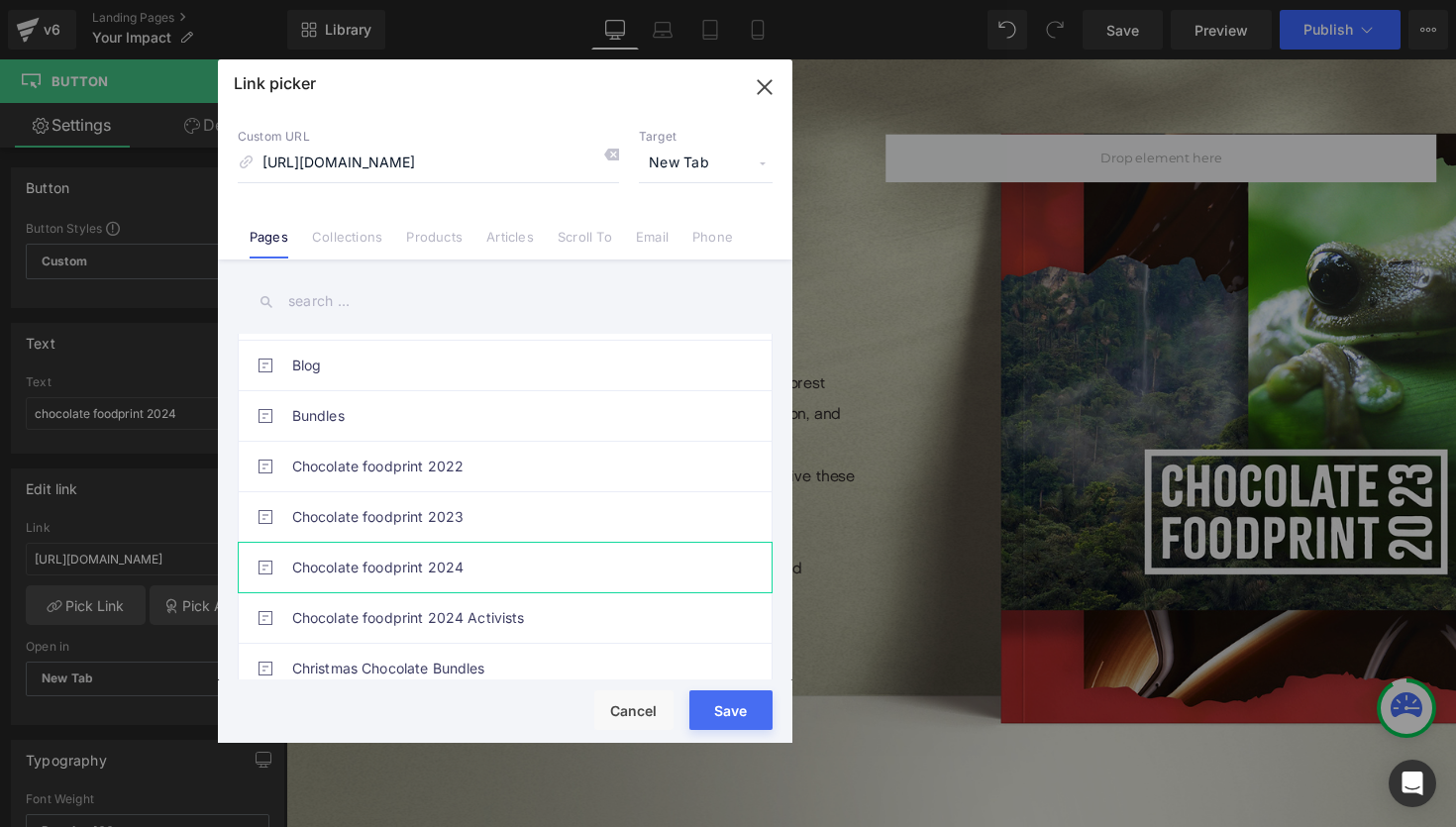 click on "Chocolate foodprint 2024" at bounding box center [510, 568] 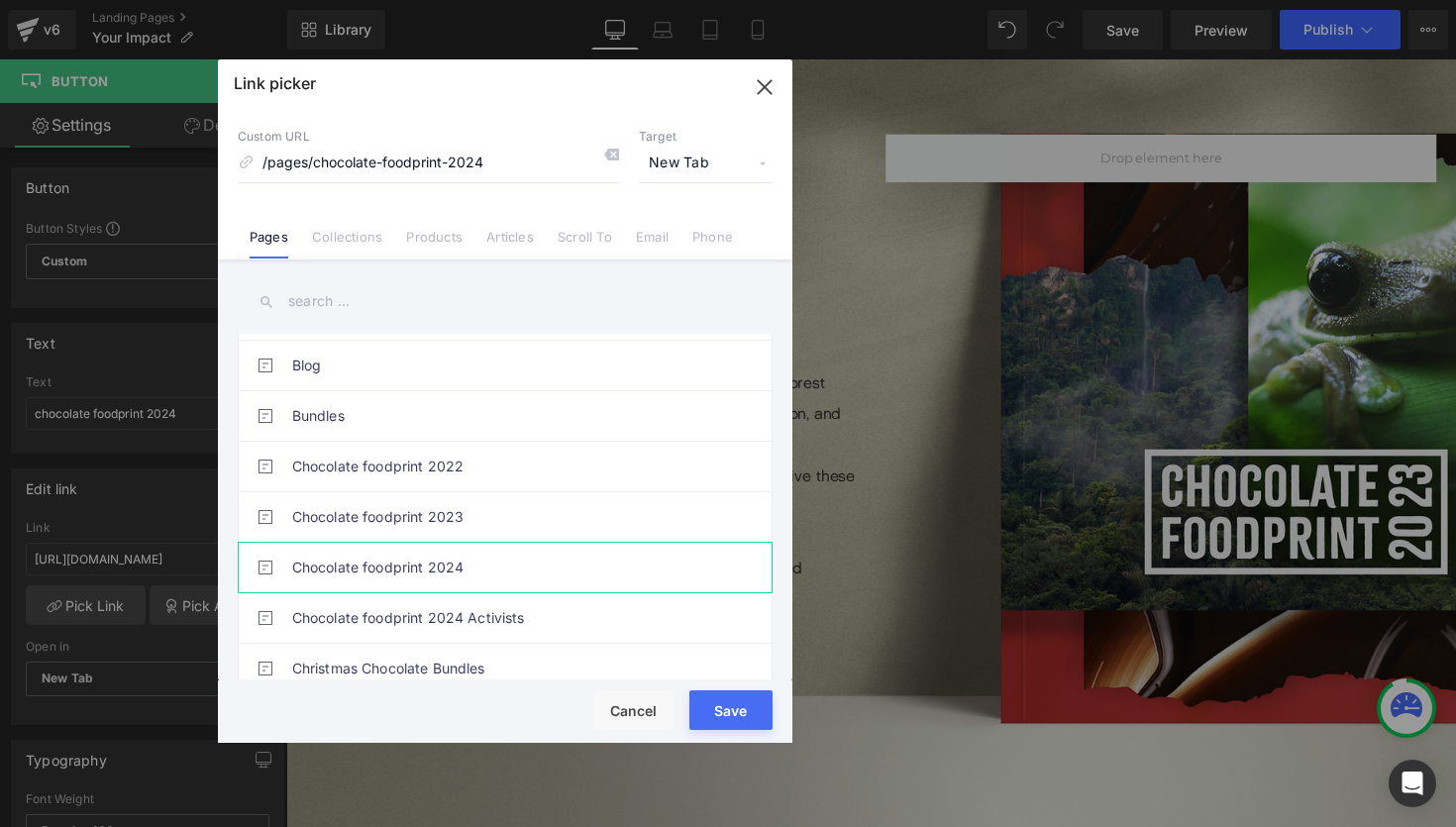 scroll, scrollTop: 0, scrollLeft: 0, axis: both 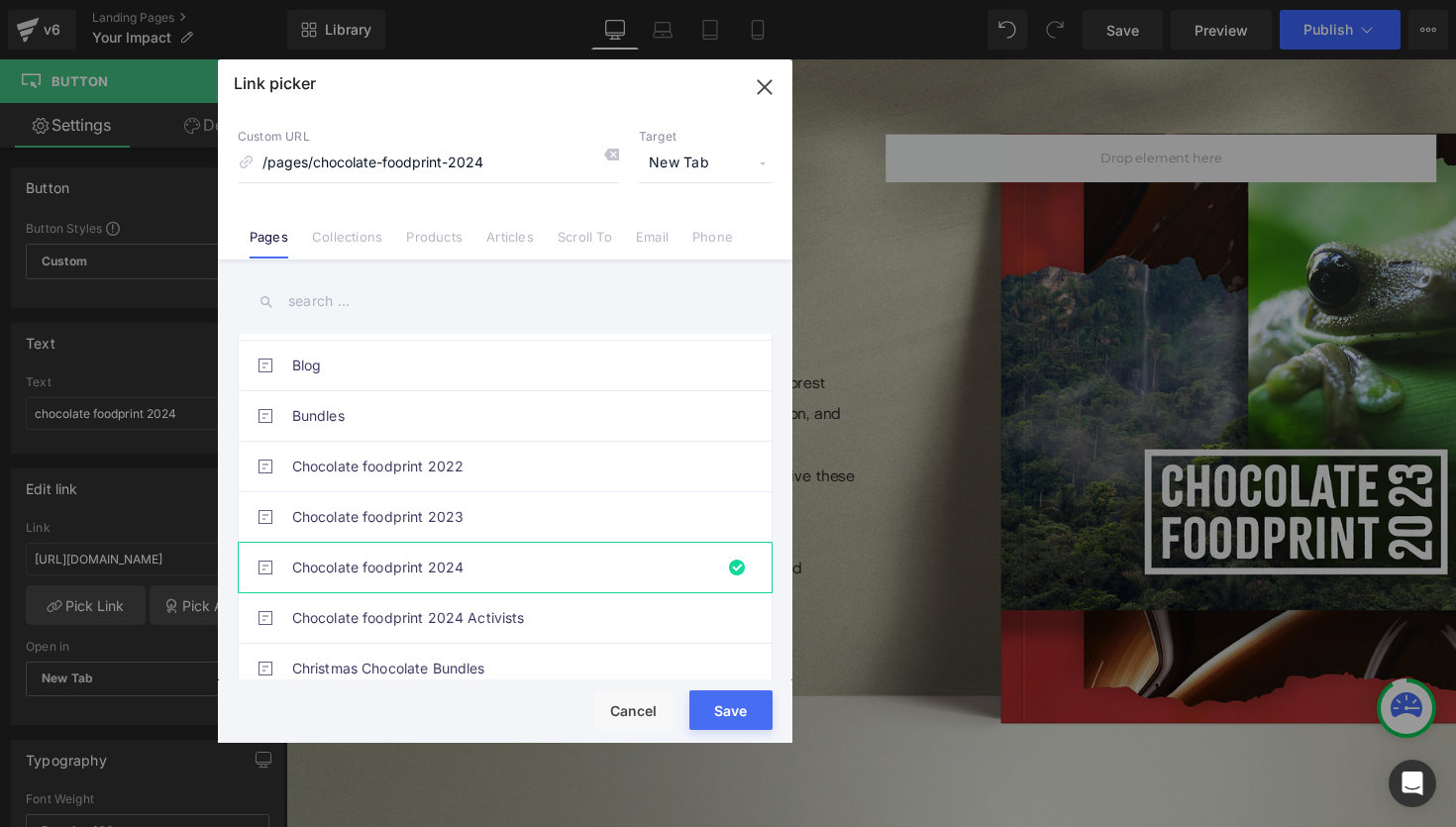 click on "Save" at bounding box center [731, 710] 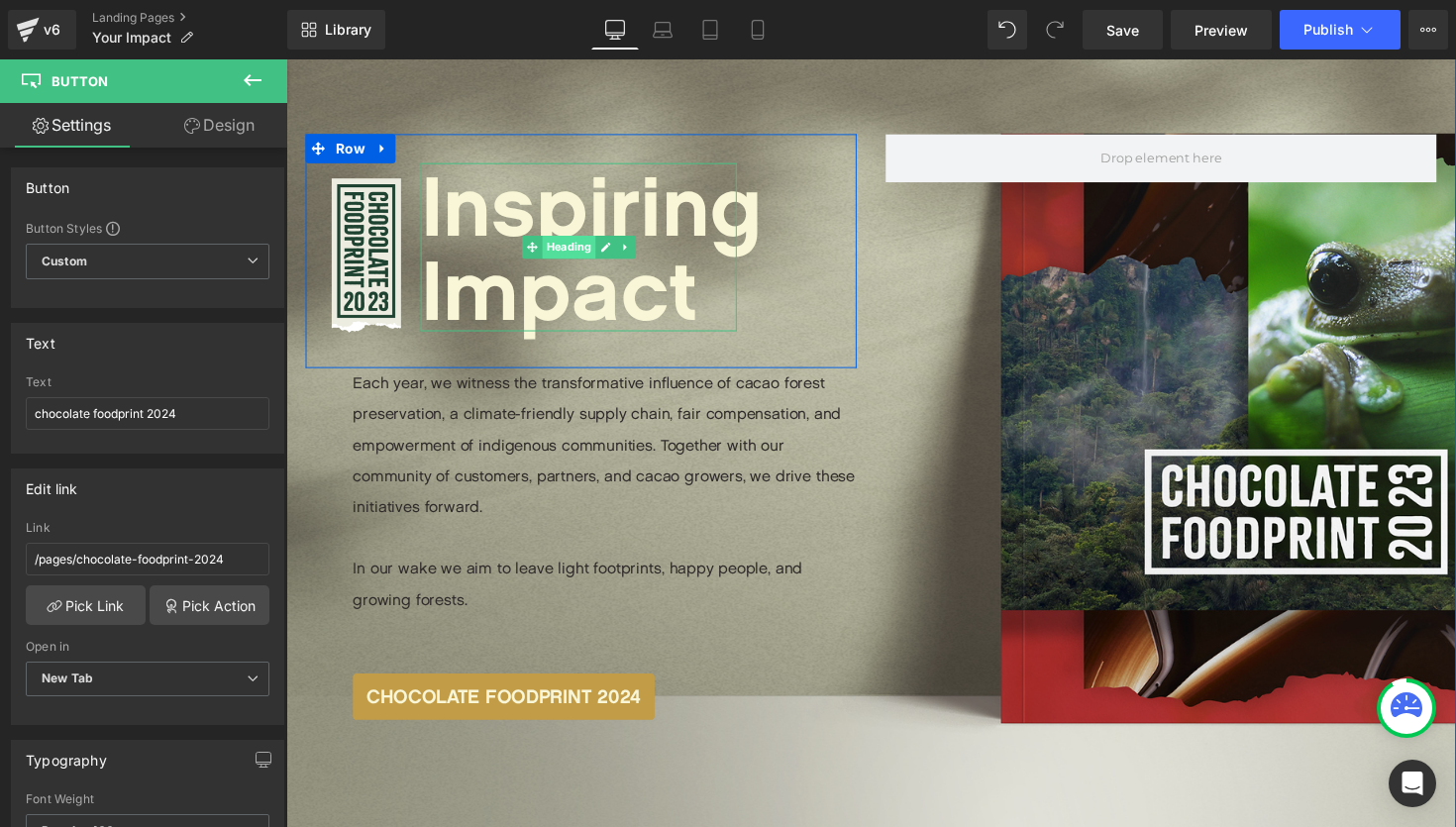 click on "Heading" at bounding box center (574, 252) 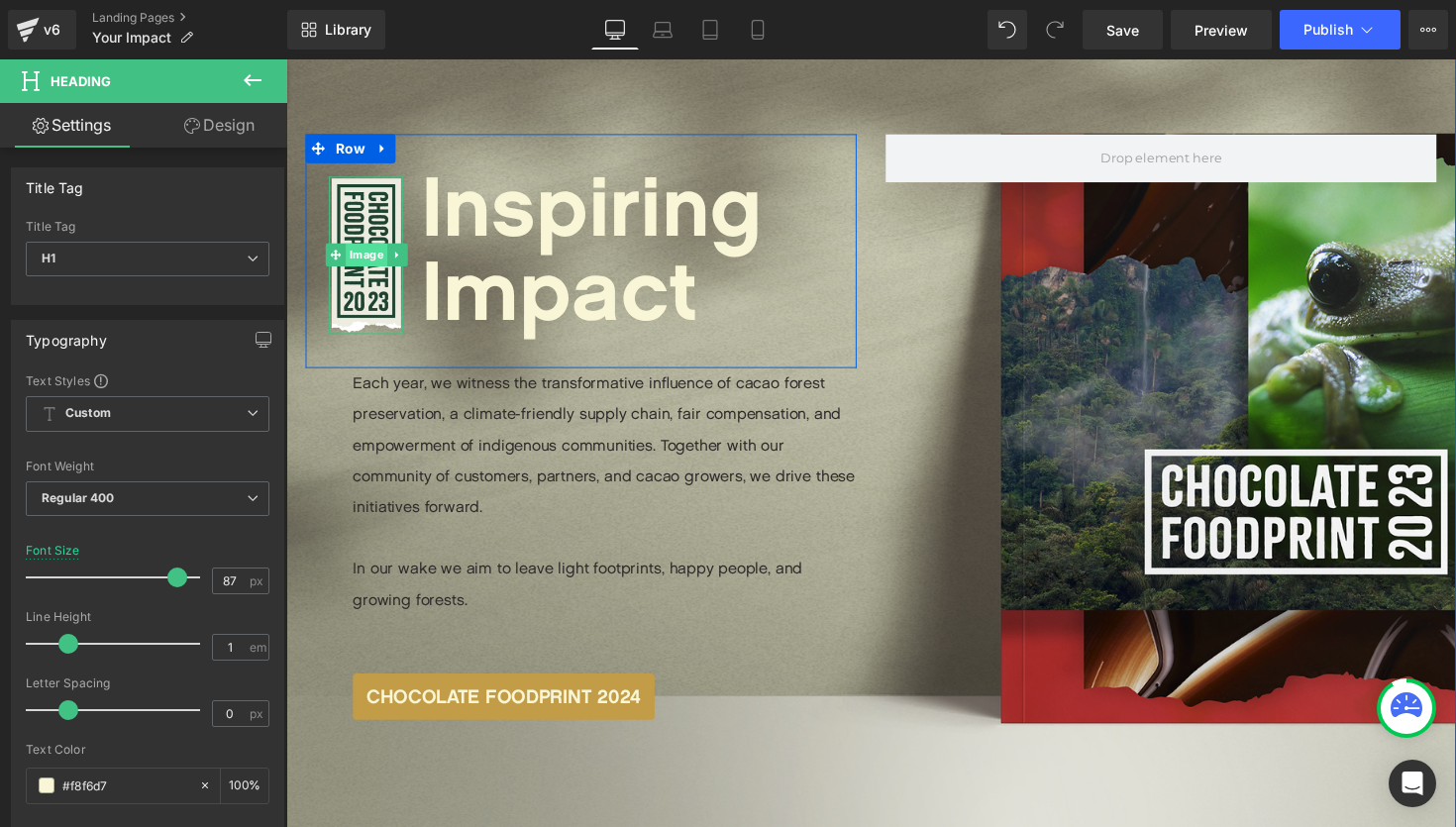 click on "Image" at bounding box center (367, 259) 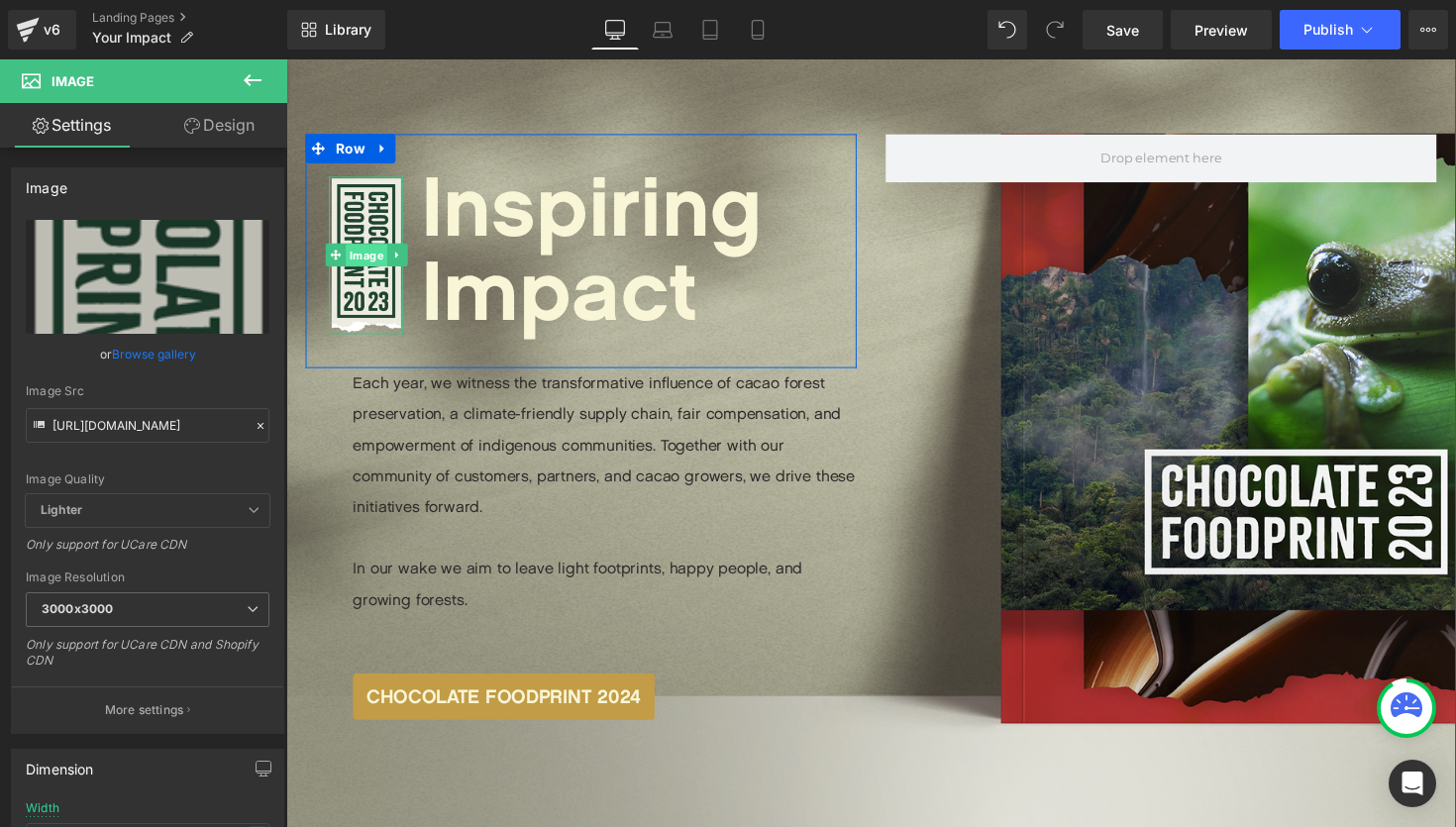 click on "Image" at bounding box center (367, 260) 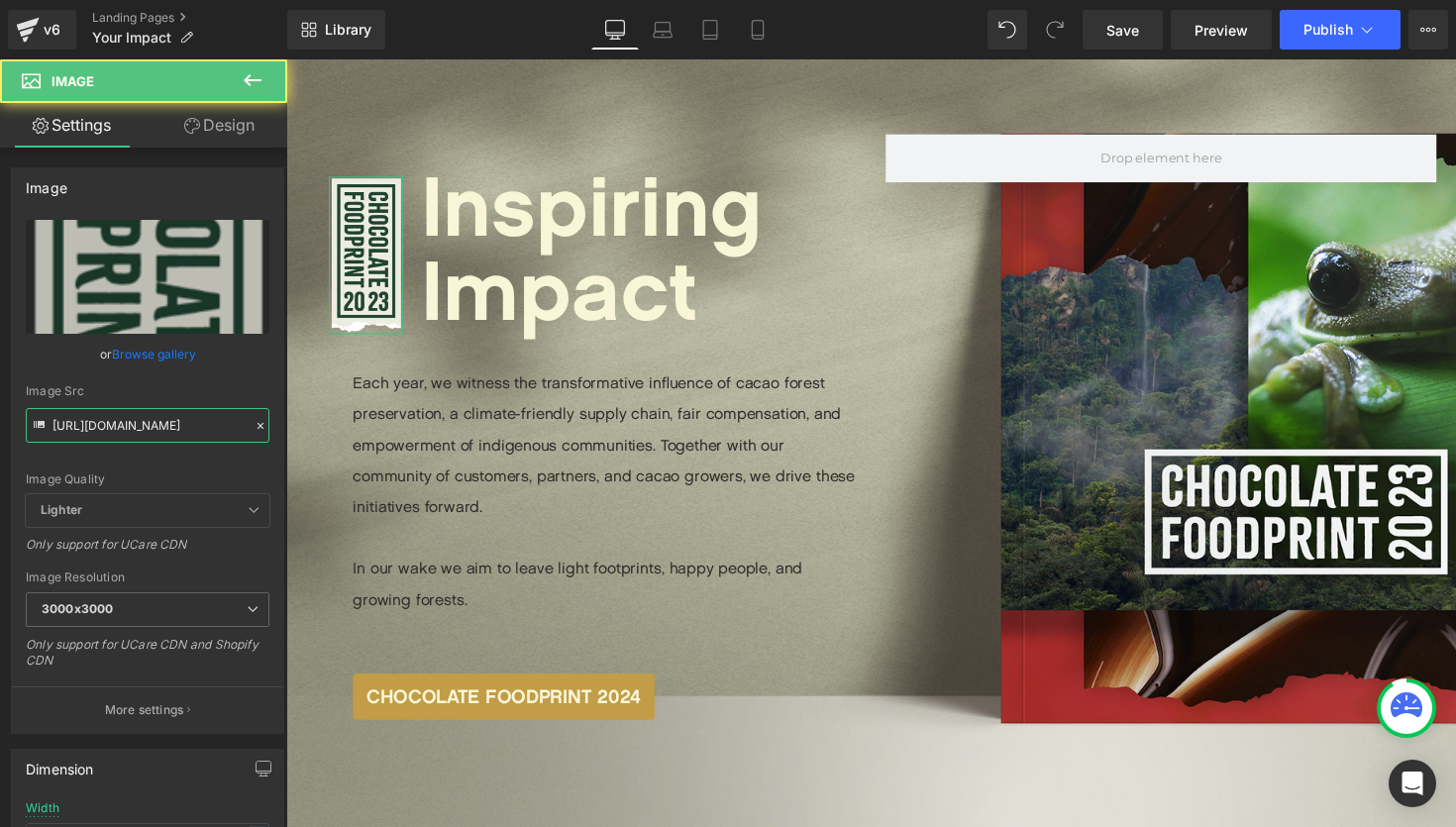 click on "https://photos.smugmug.com/Private-pictures/Webshop-Selection-/n-zNtkKc/FOODPRINT/i-N5rDPPd/0/342287d3/S/OB-Foodprint-2023-LOGO-BACKGROUND-S.png" at bounding box center (148, 425) 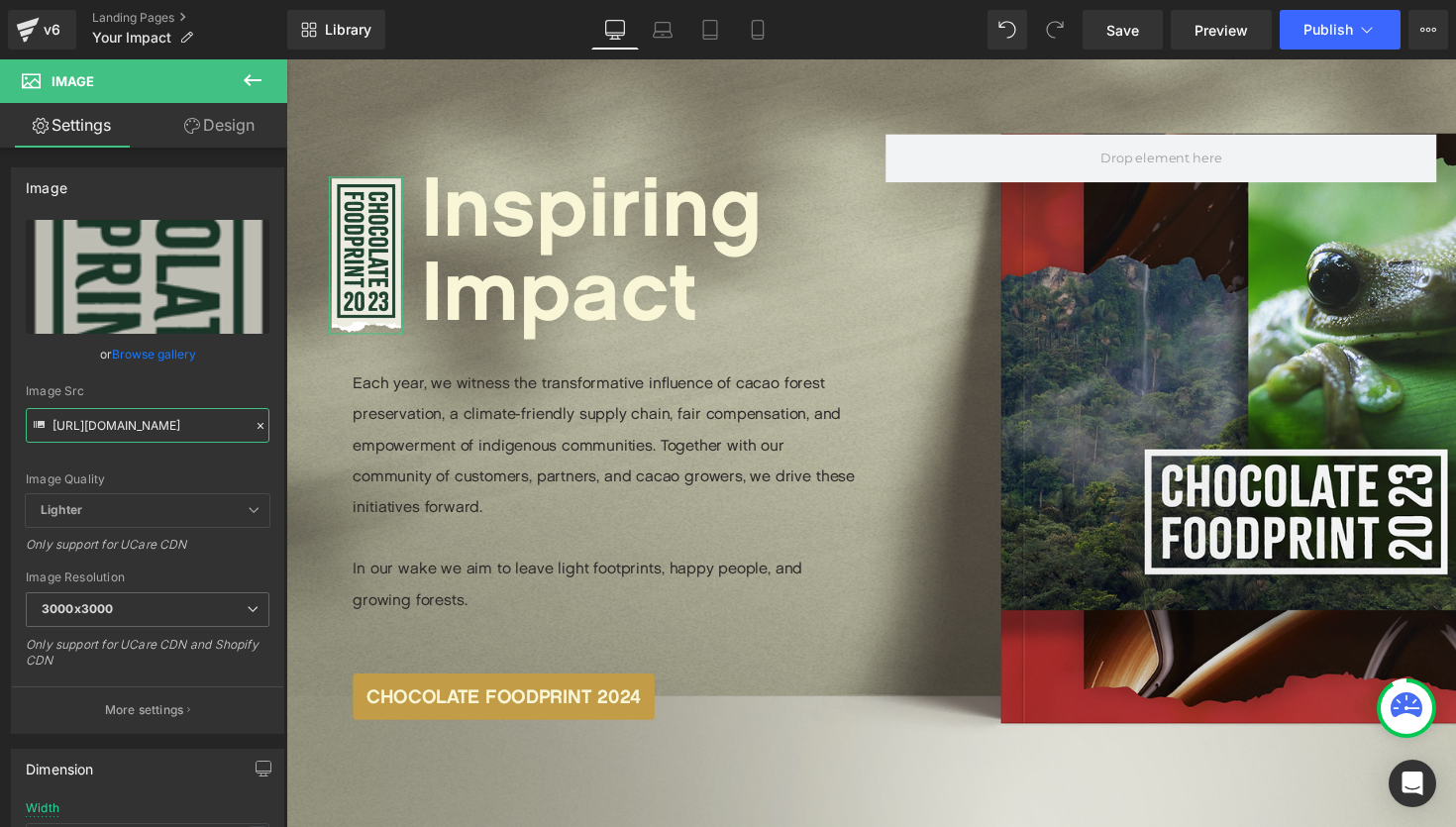 click on "https://photos.smugmug.com/Private-pictures/Webshop-Selection-/n-zNtkKc/FOODPRINT/i-N5rDPPd/0/342287d3/S/OB-Foodprint-2023-LOGO-BACKGROUND-S.png" at bounding box center (148, 425) 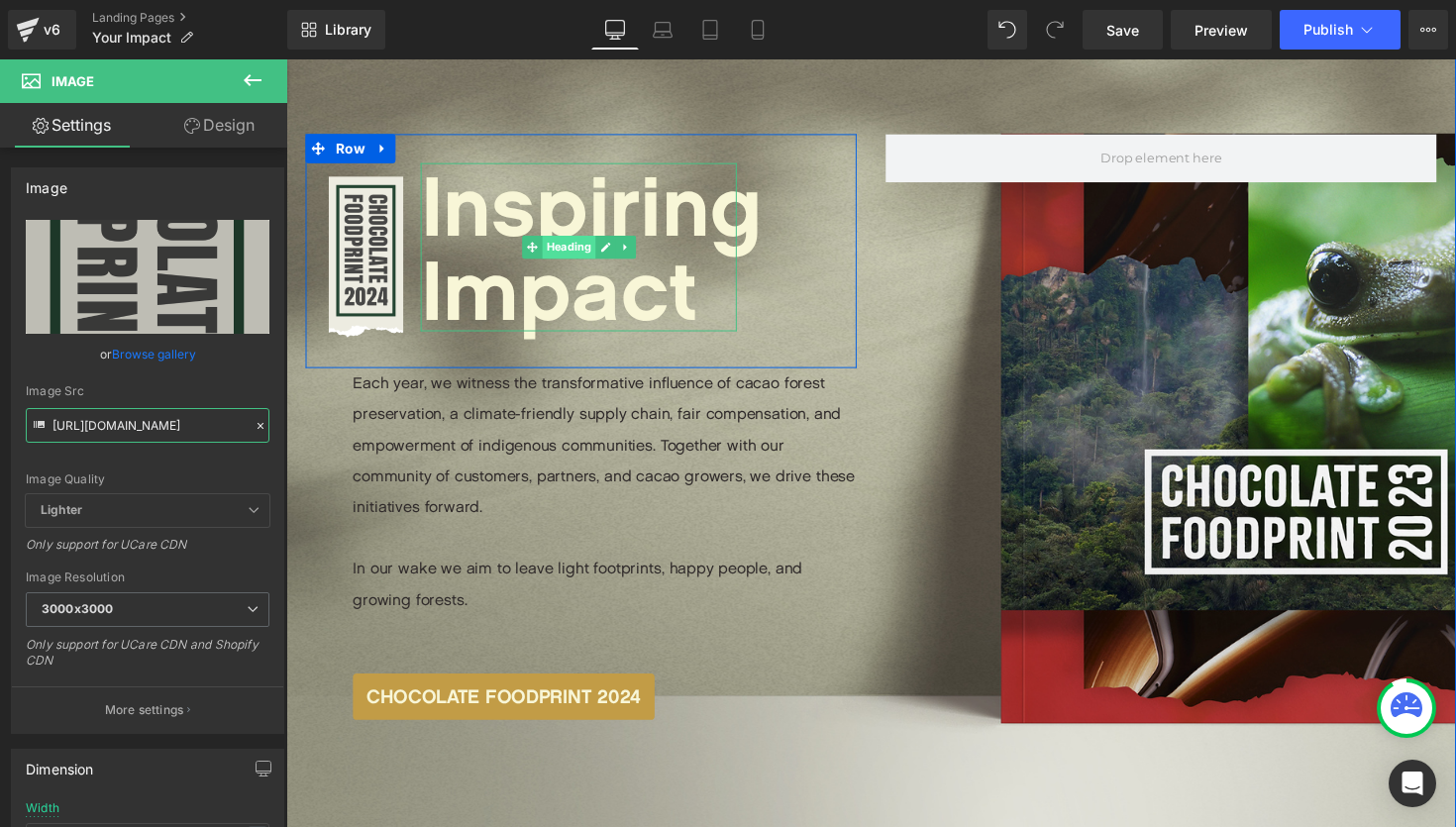 click on "Heading" at bounding box center (574, 252) 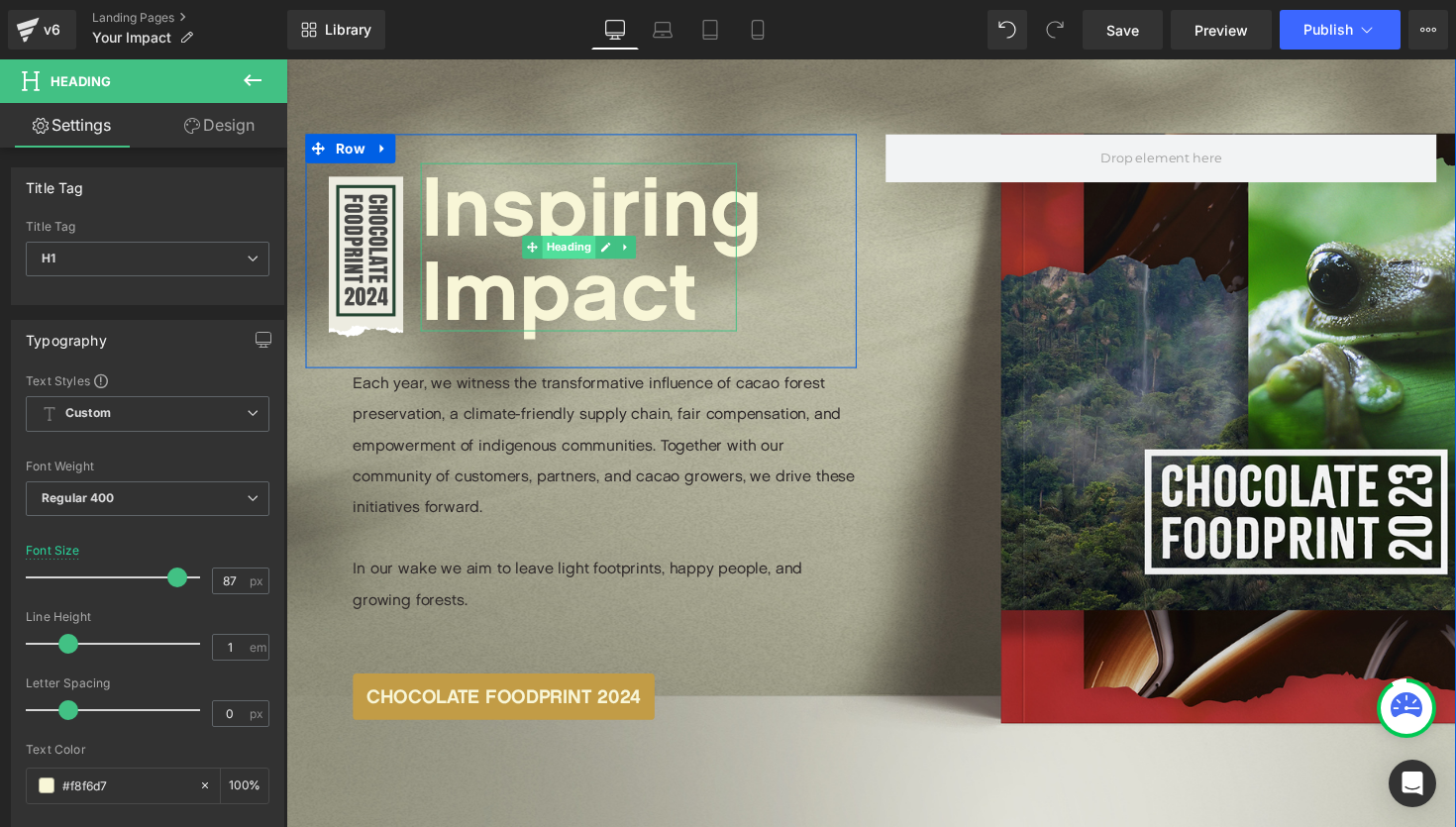 click on "Heading" at bounding box center [574, 252] 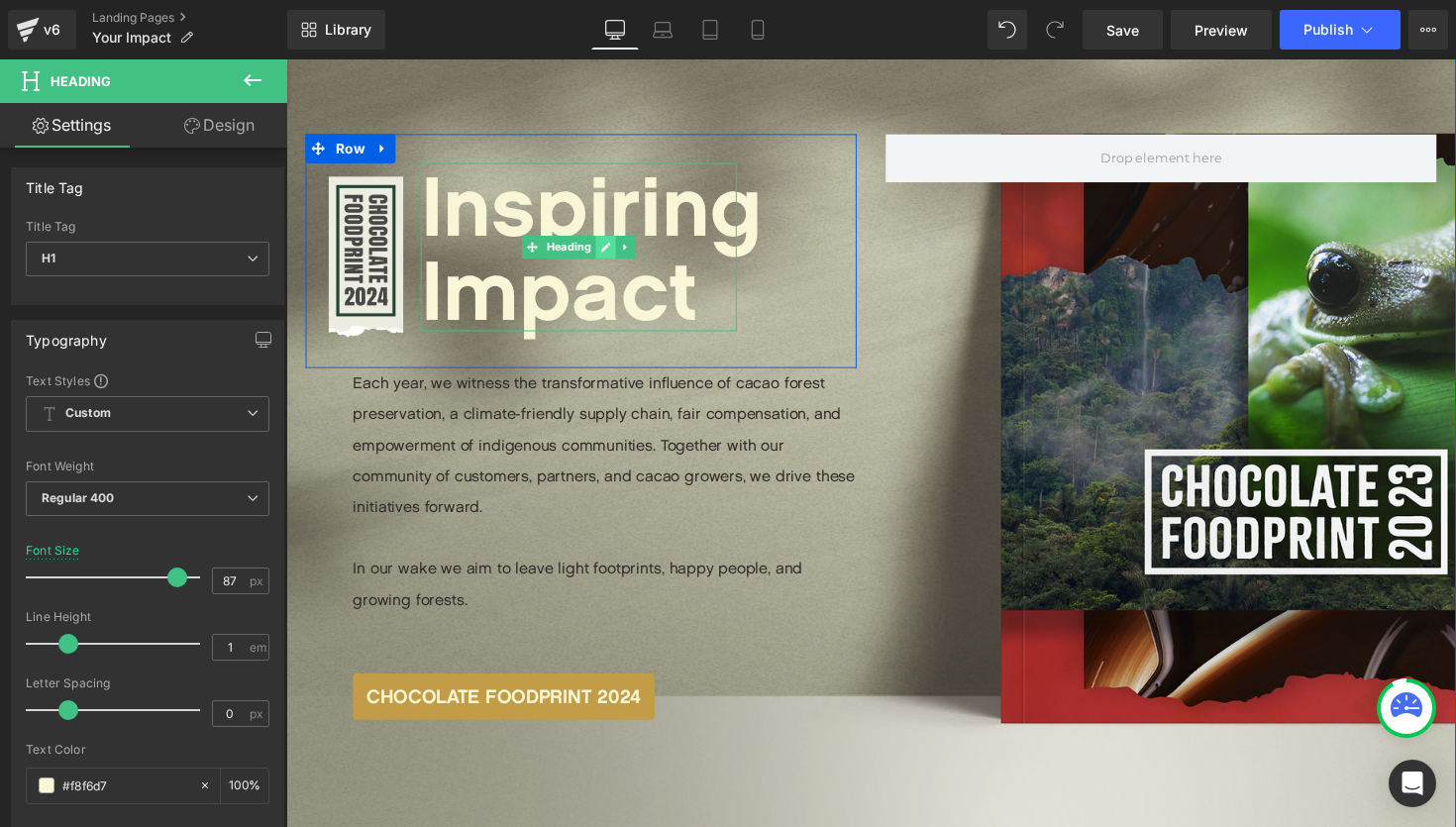 click 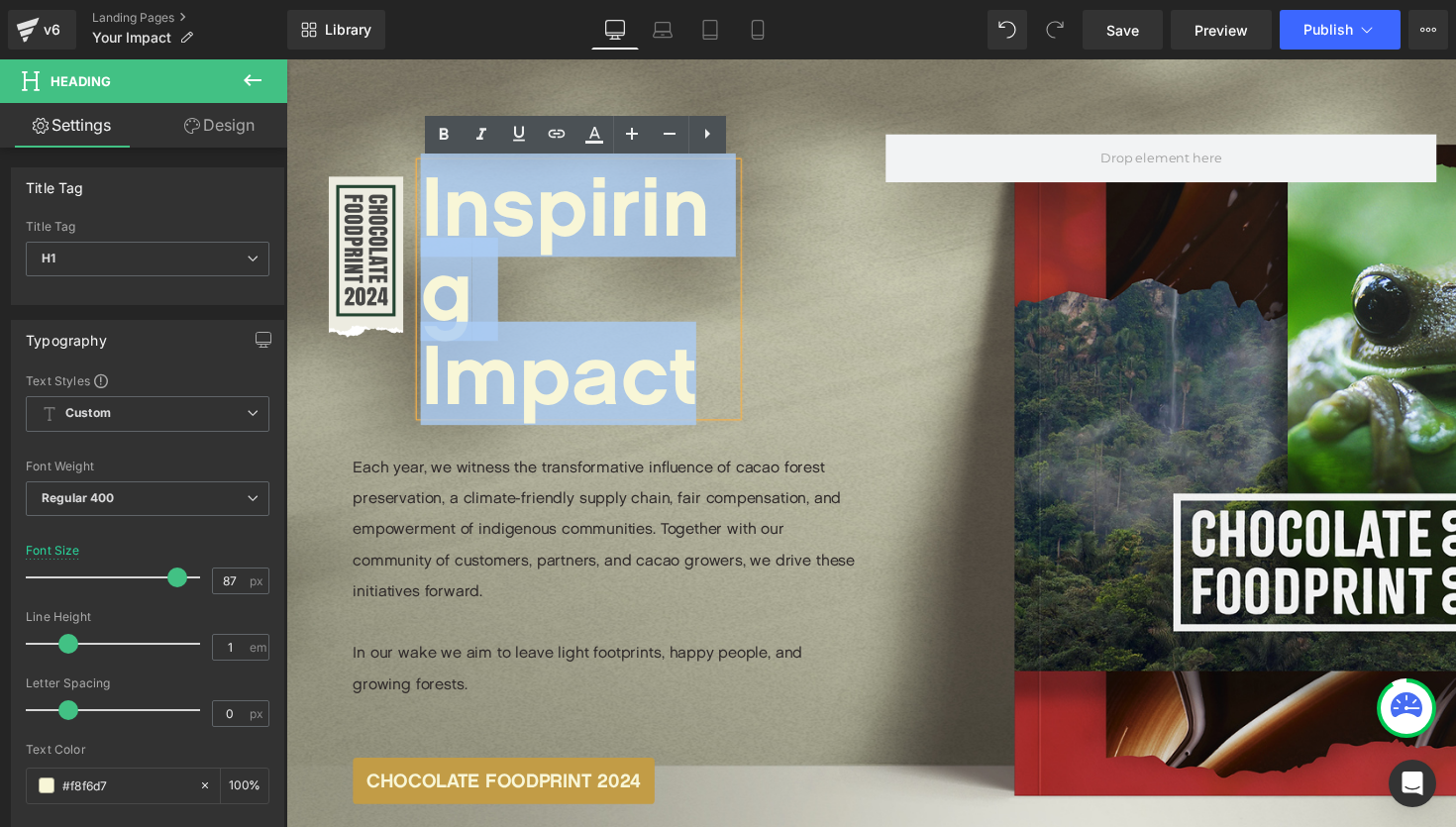 drag, startPoint x: 725, startPoint y: 311, endPoint x: 430, endPoint y: 214, distance: 310.5382 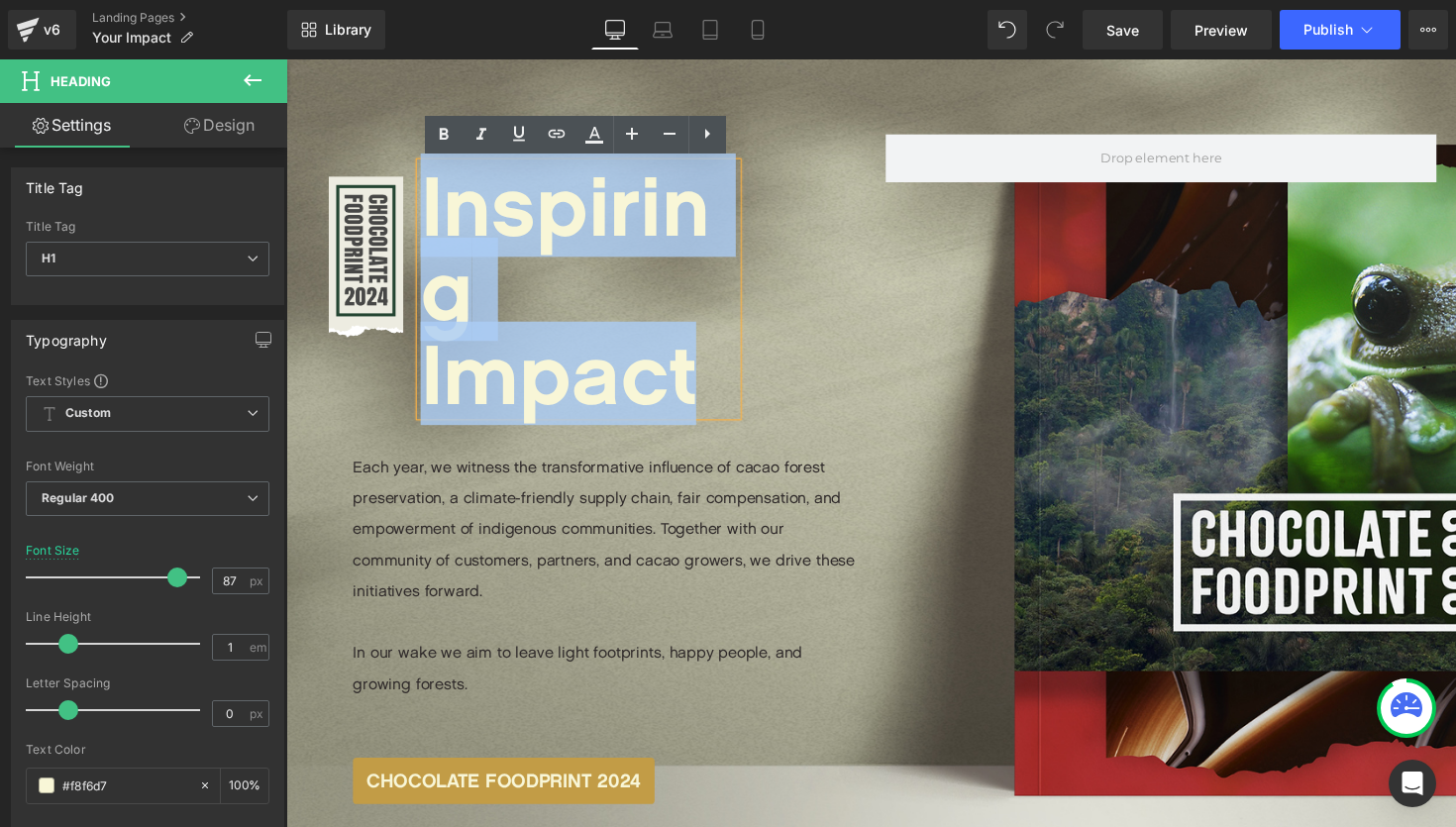 click on "Inspiring Impact" at bounding box center (585, 294) 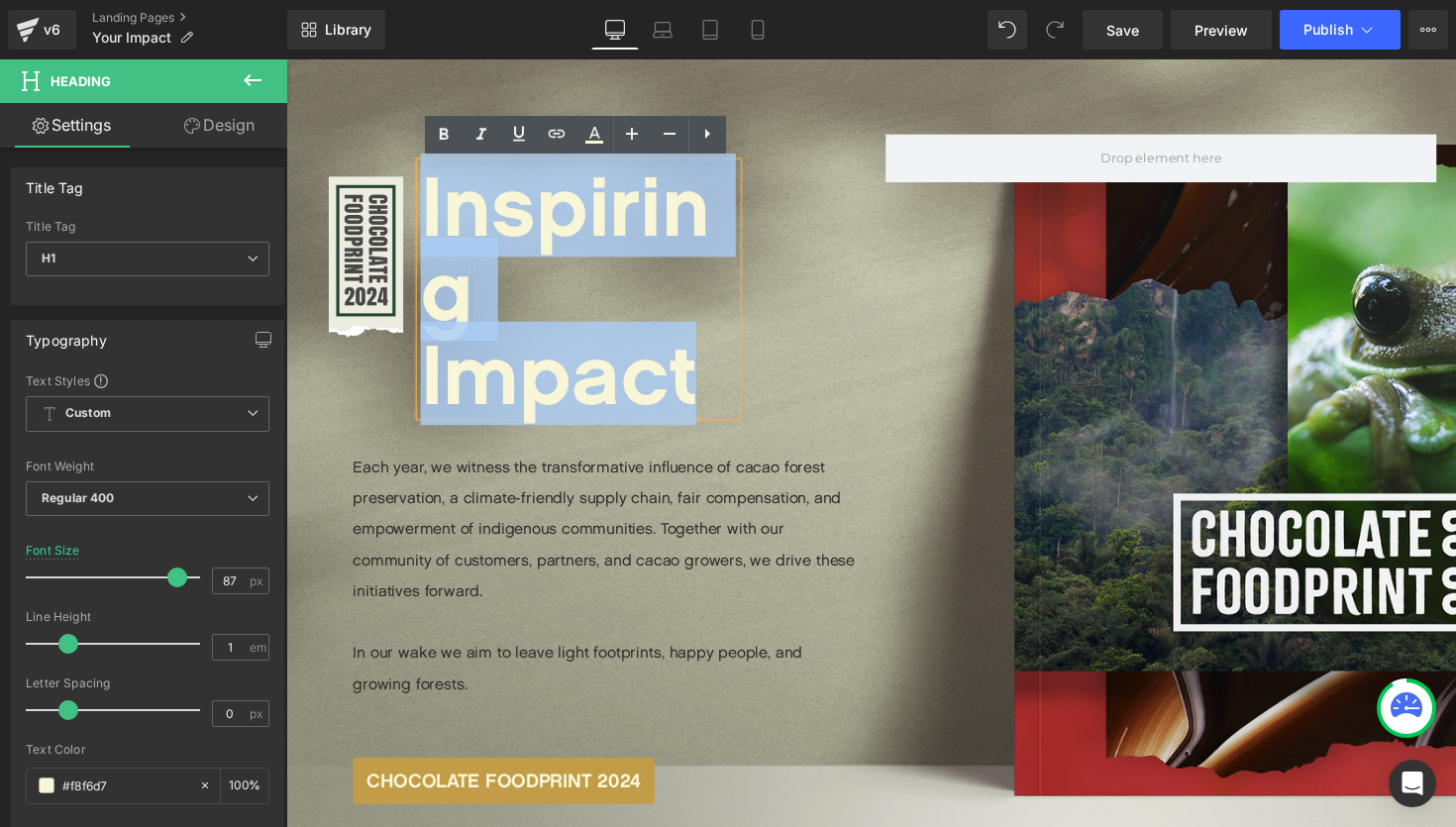 paste 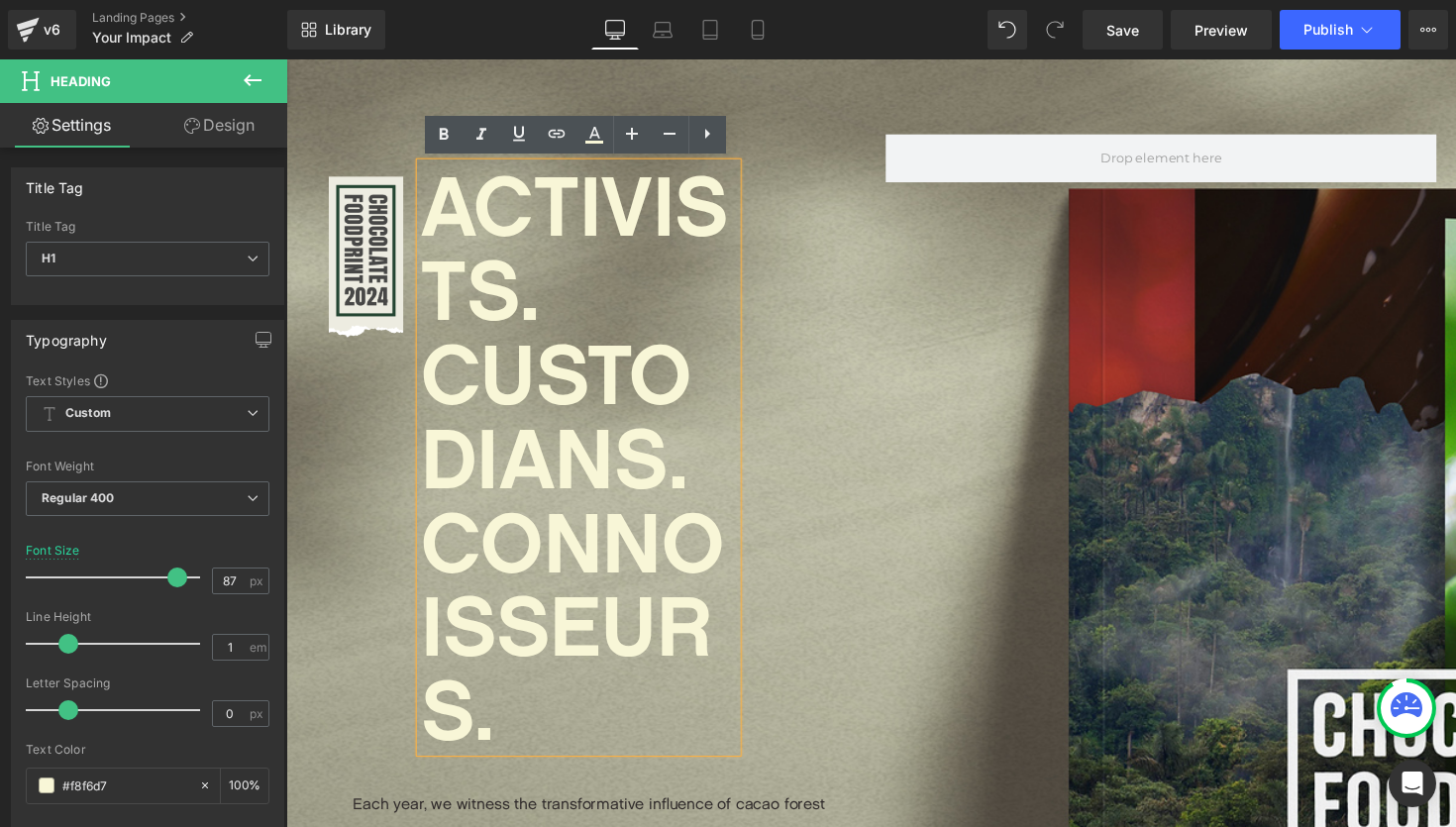 scroll, scrollTop: 10, scrollLeft: 10, axis: both 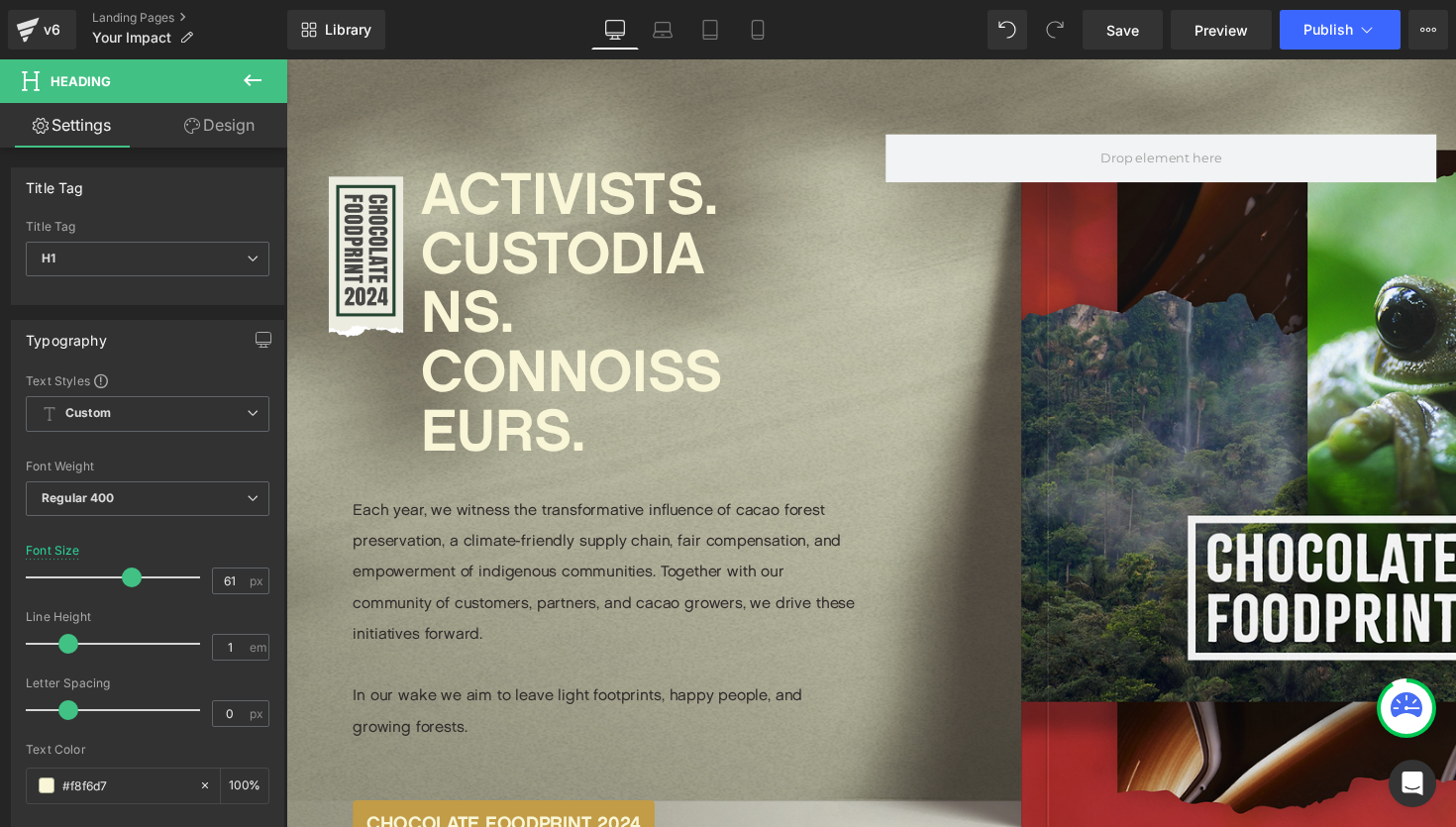 type on "60" 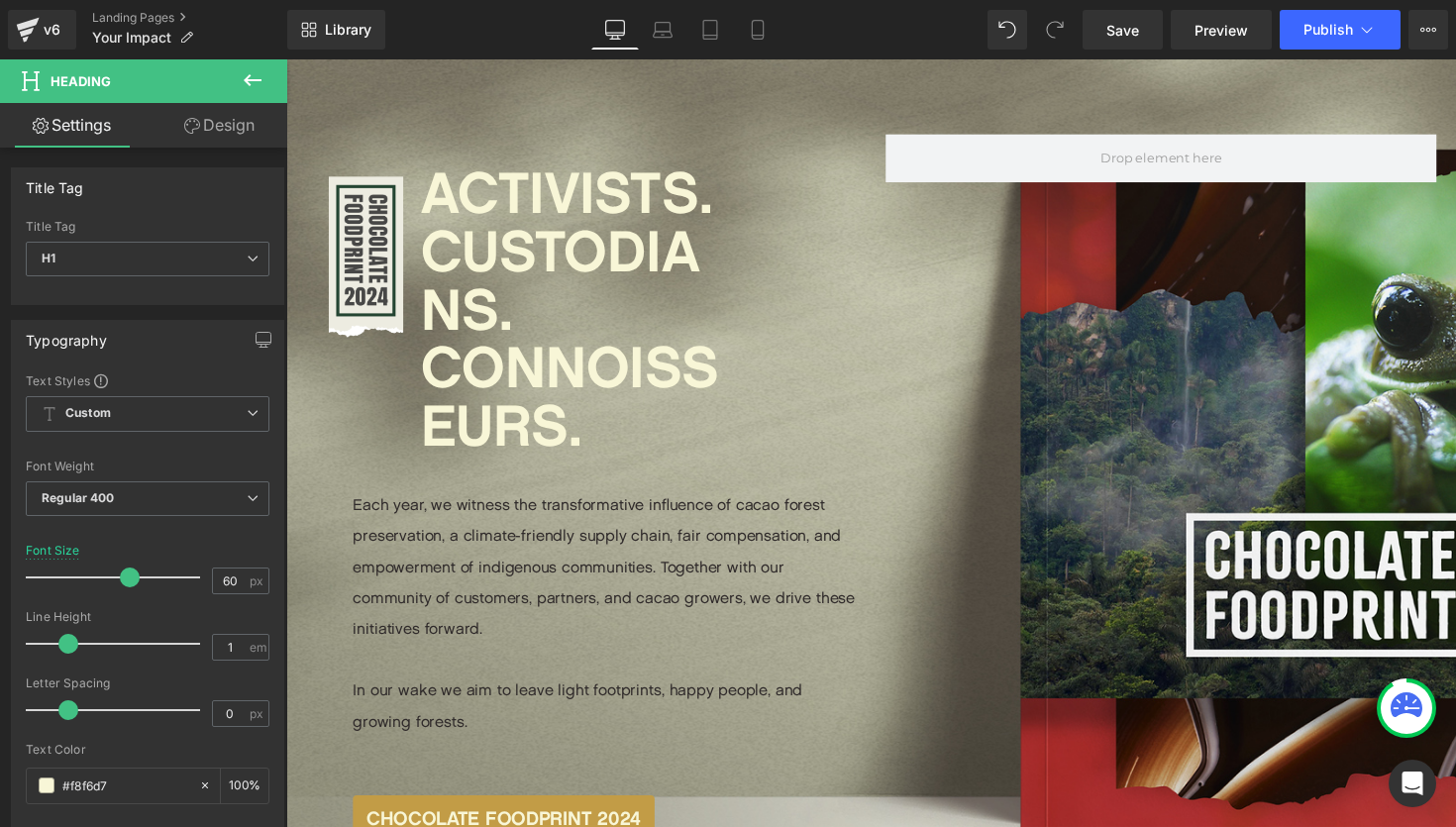 scroll, scrollTop: 6944, scrollLeft: 1198, axis: both 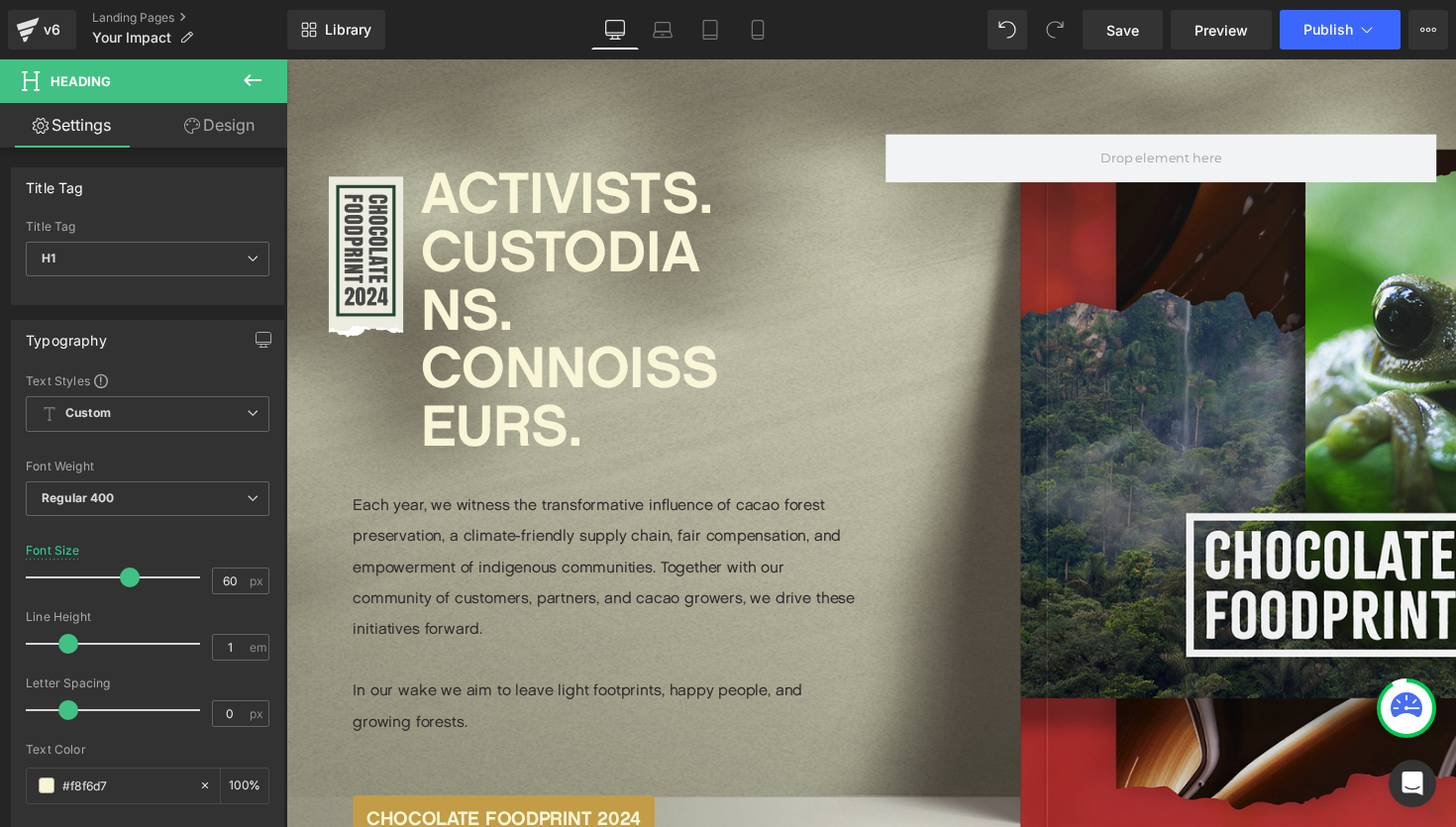 drag, startPoint x: 185, startPoint y: 582, endPoint x: 131, endPoint y: 576, distance: 54.332311 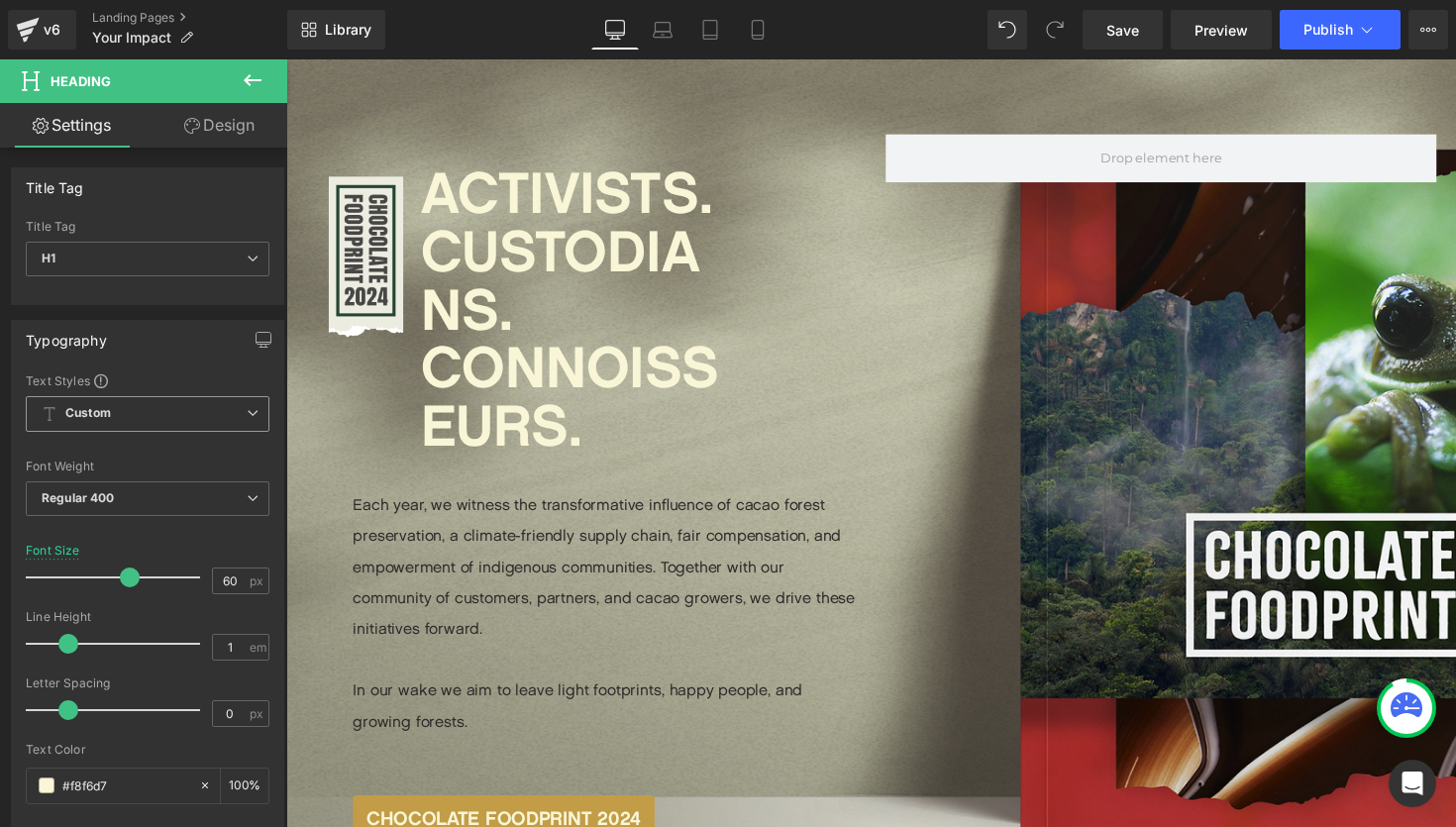click on "Custom" at bounding box center (148, 414) 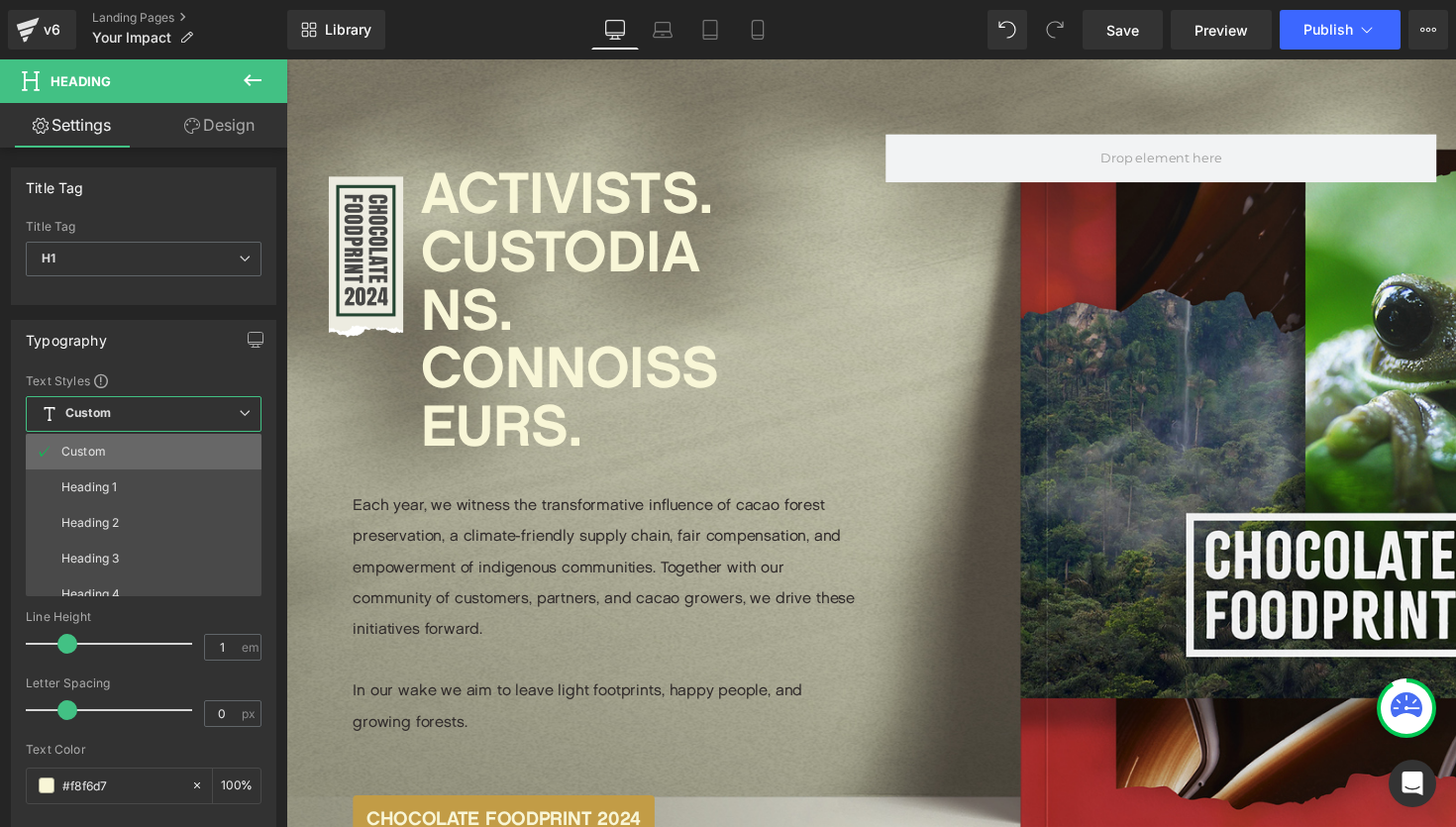 click on "Custom" at bounding box center (83, 452) 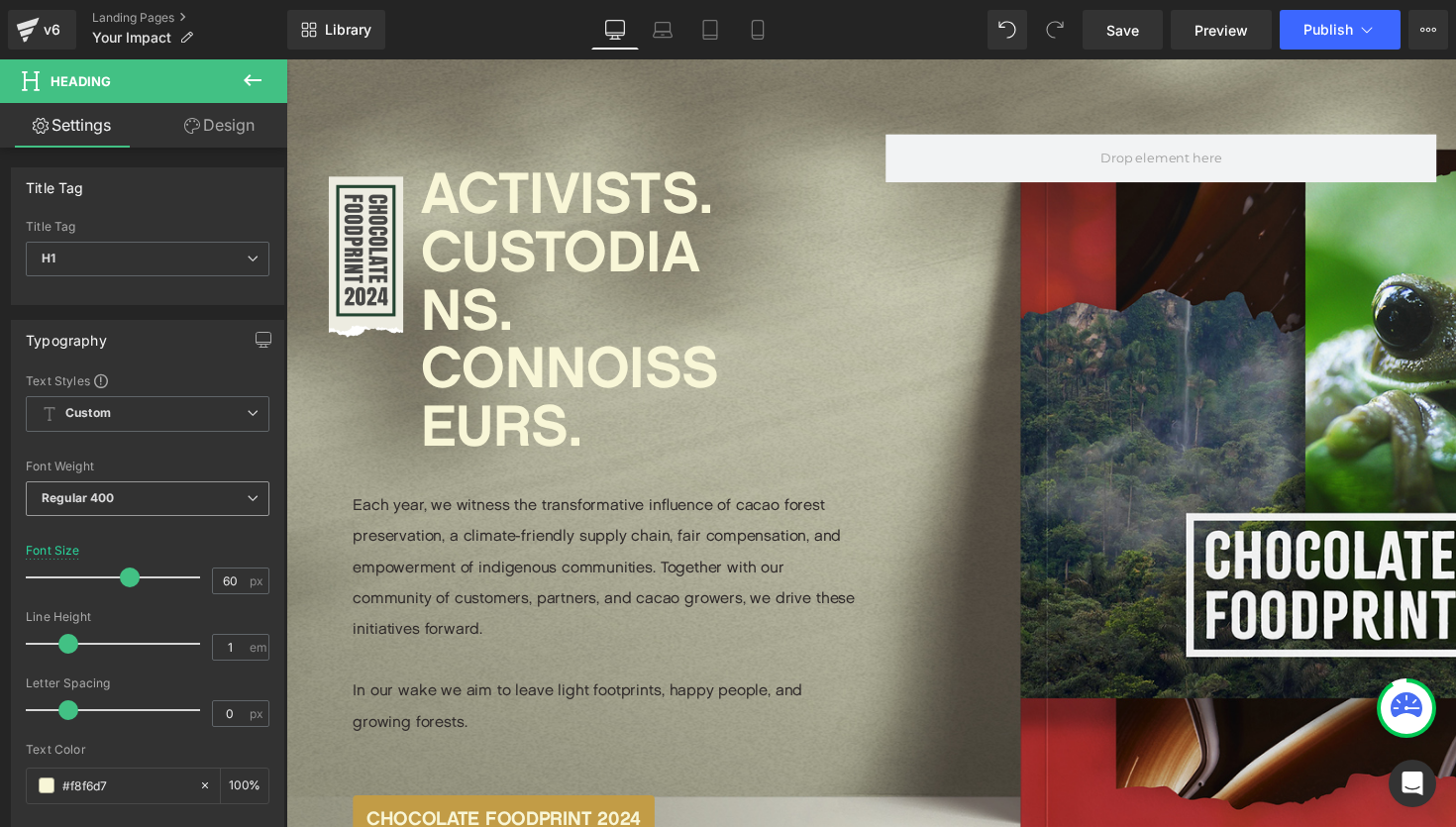click on "Regular 400" at bounding box center [78, 497] 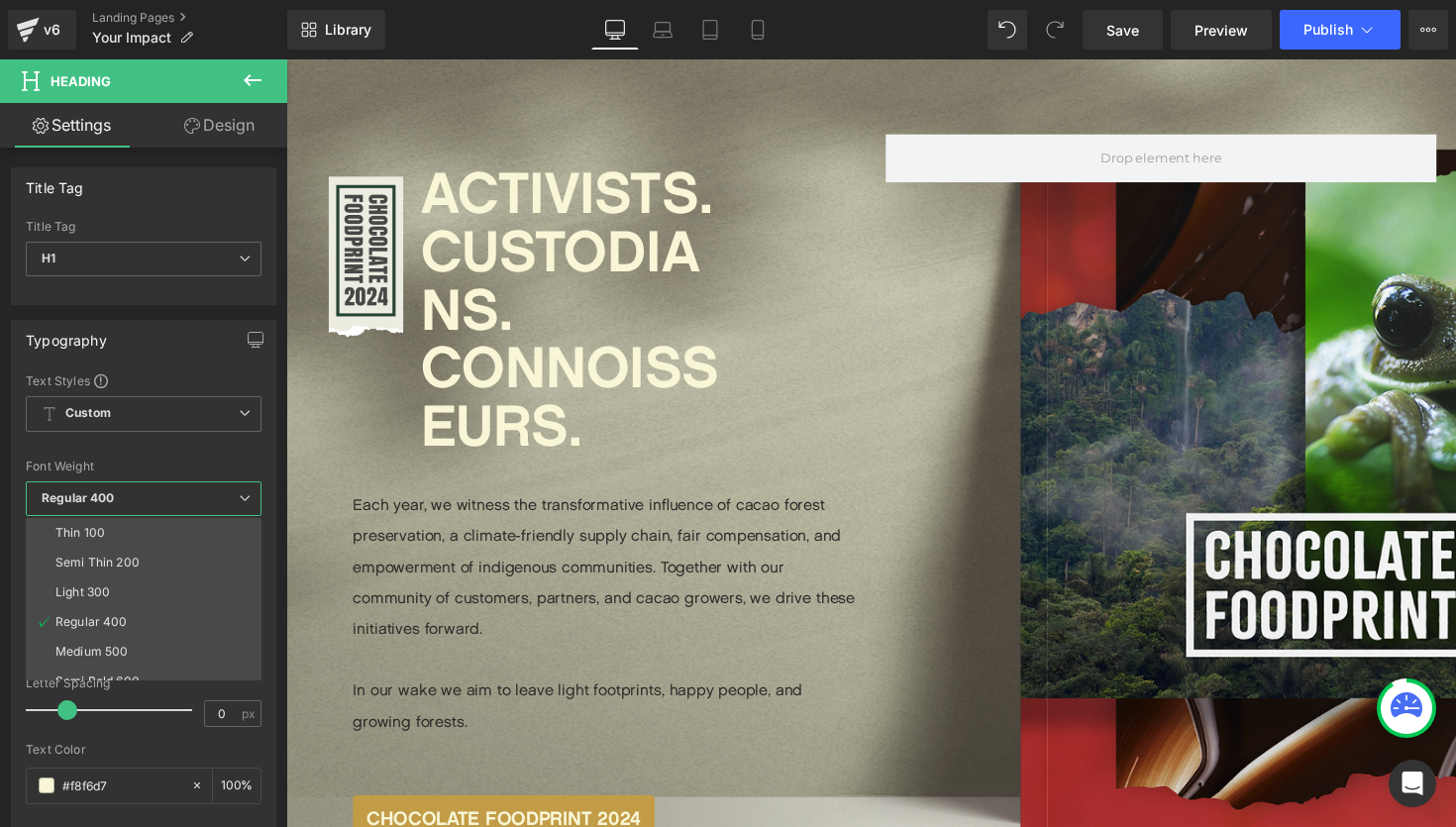 click at bounding box center [144, 448] 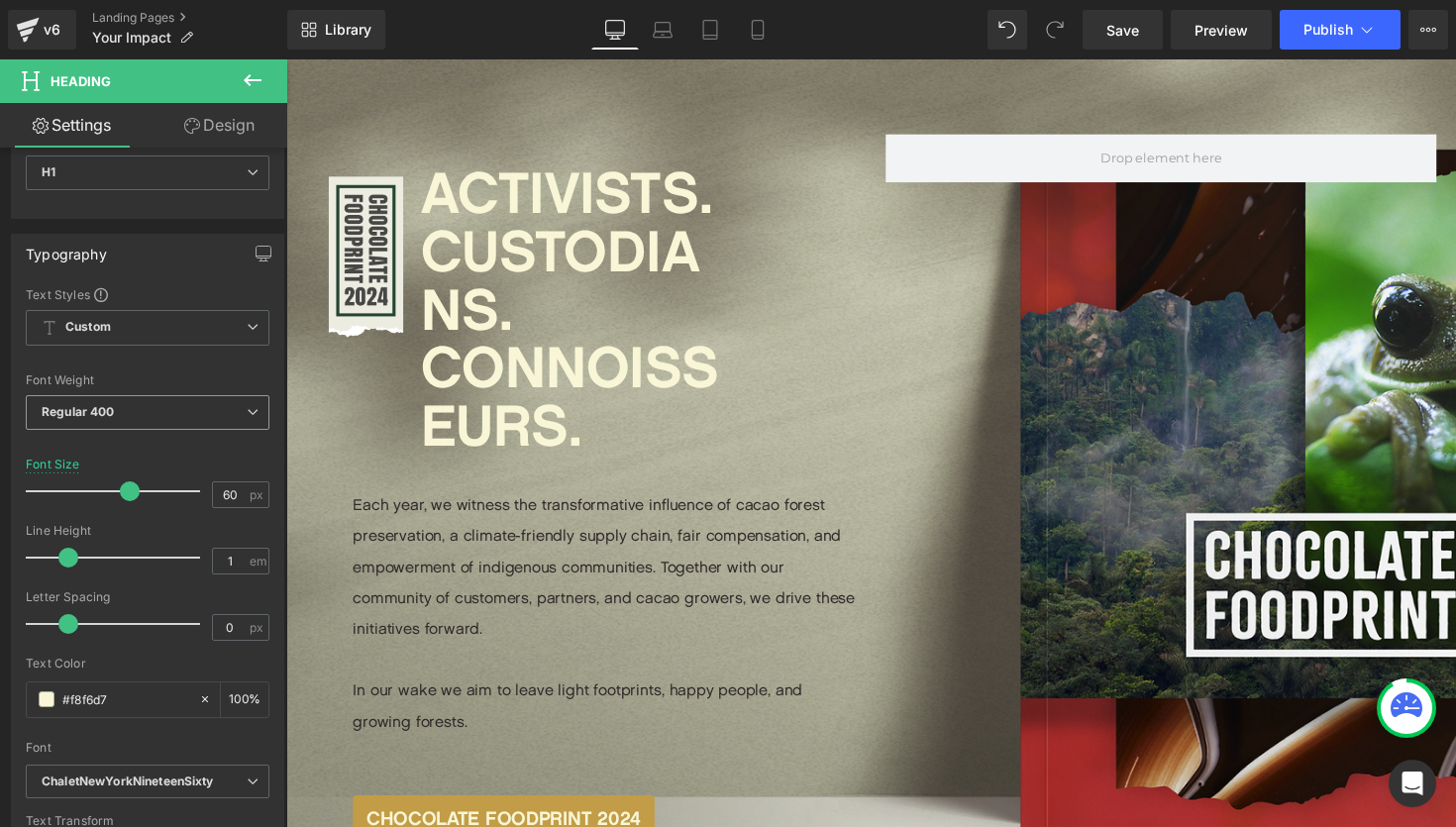 scroll, scrollTop: 181, scrollLeft: 0, axis: vertical 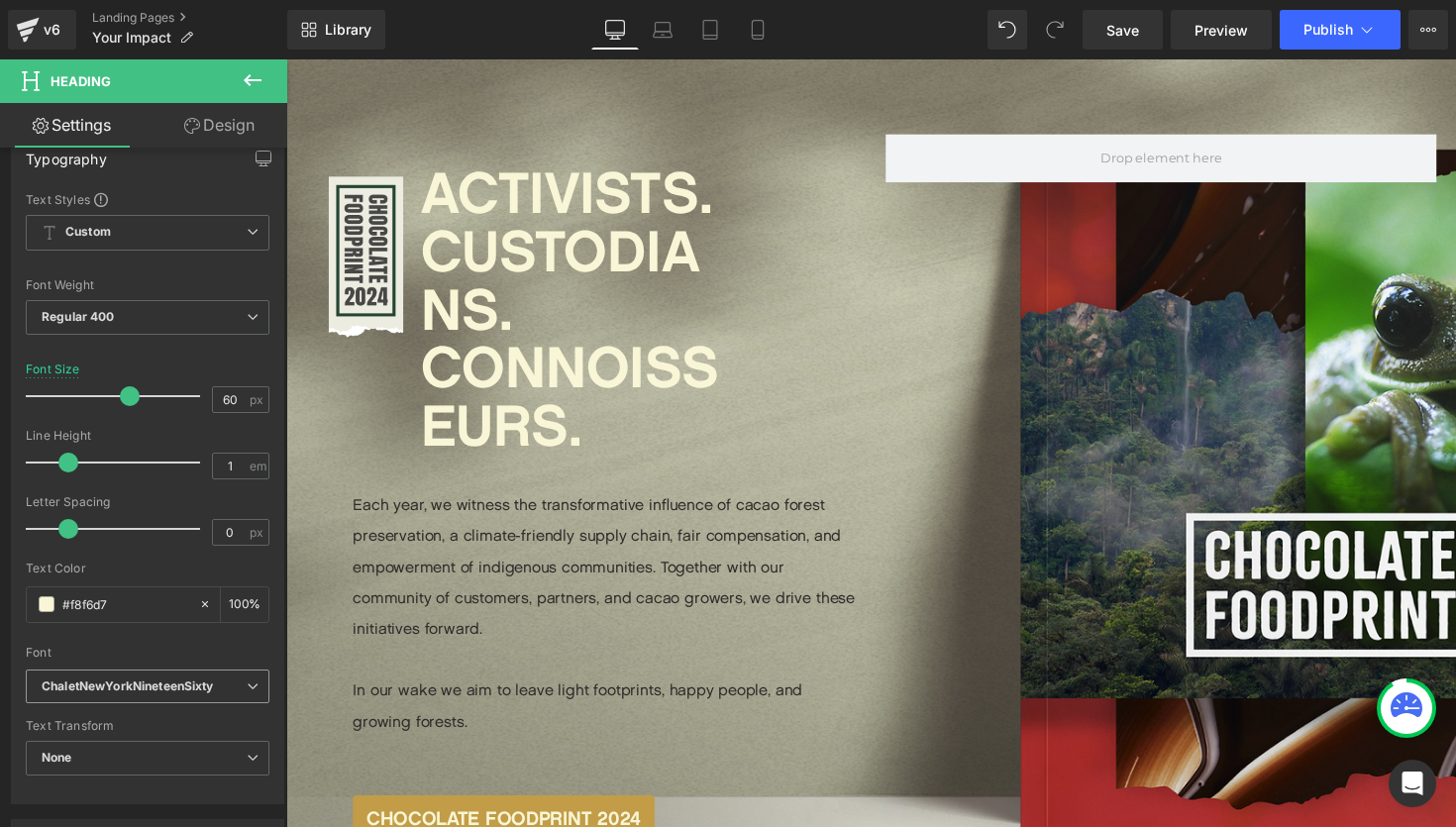 click on "ChaletNewYorkNineteenSixty" at bounding box center [128, 686] 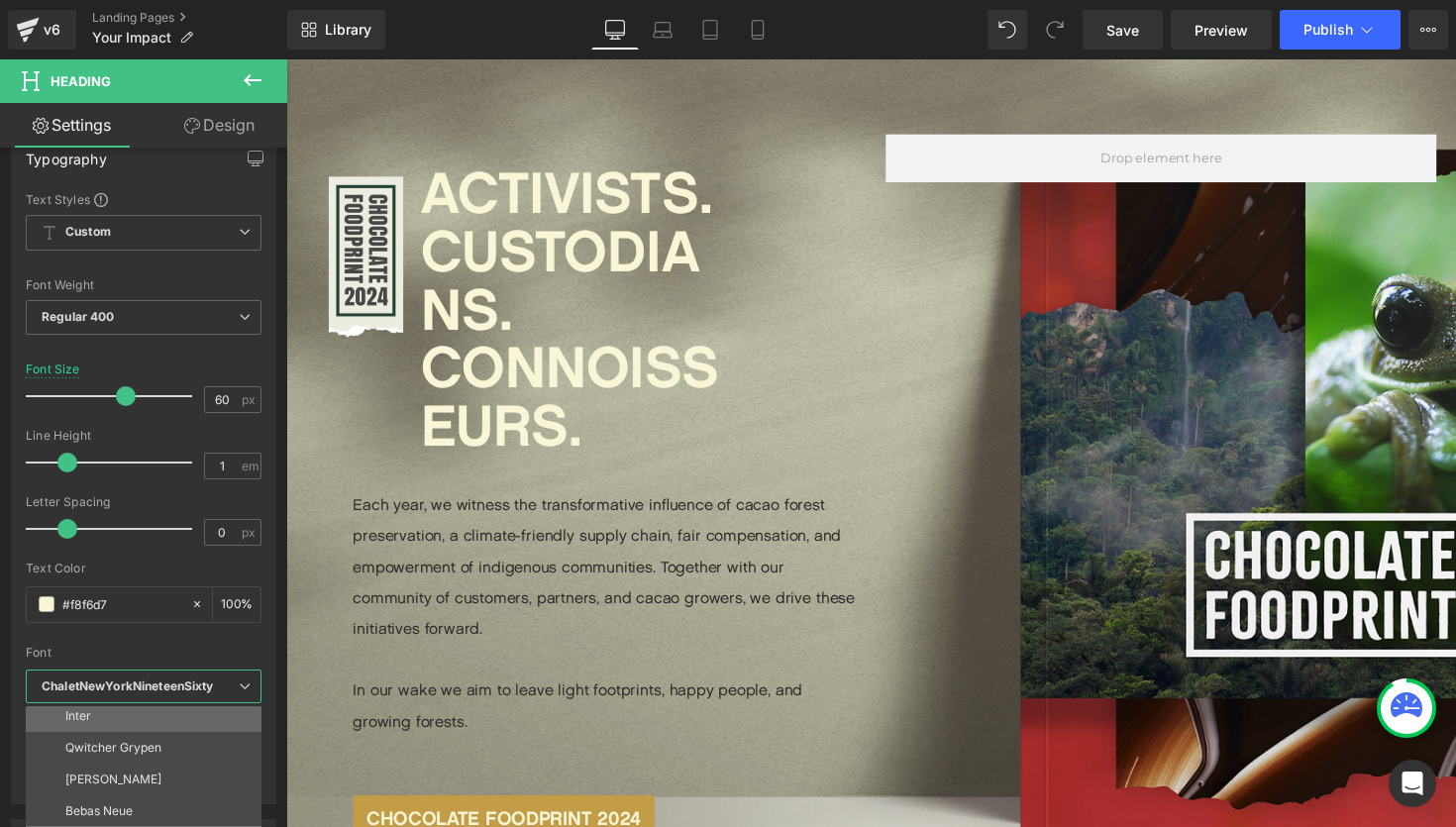 scroll, scrollTop: 201, scrollLeft: 0, axis: vertical 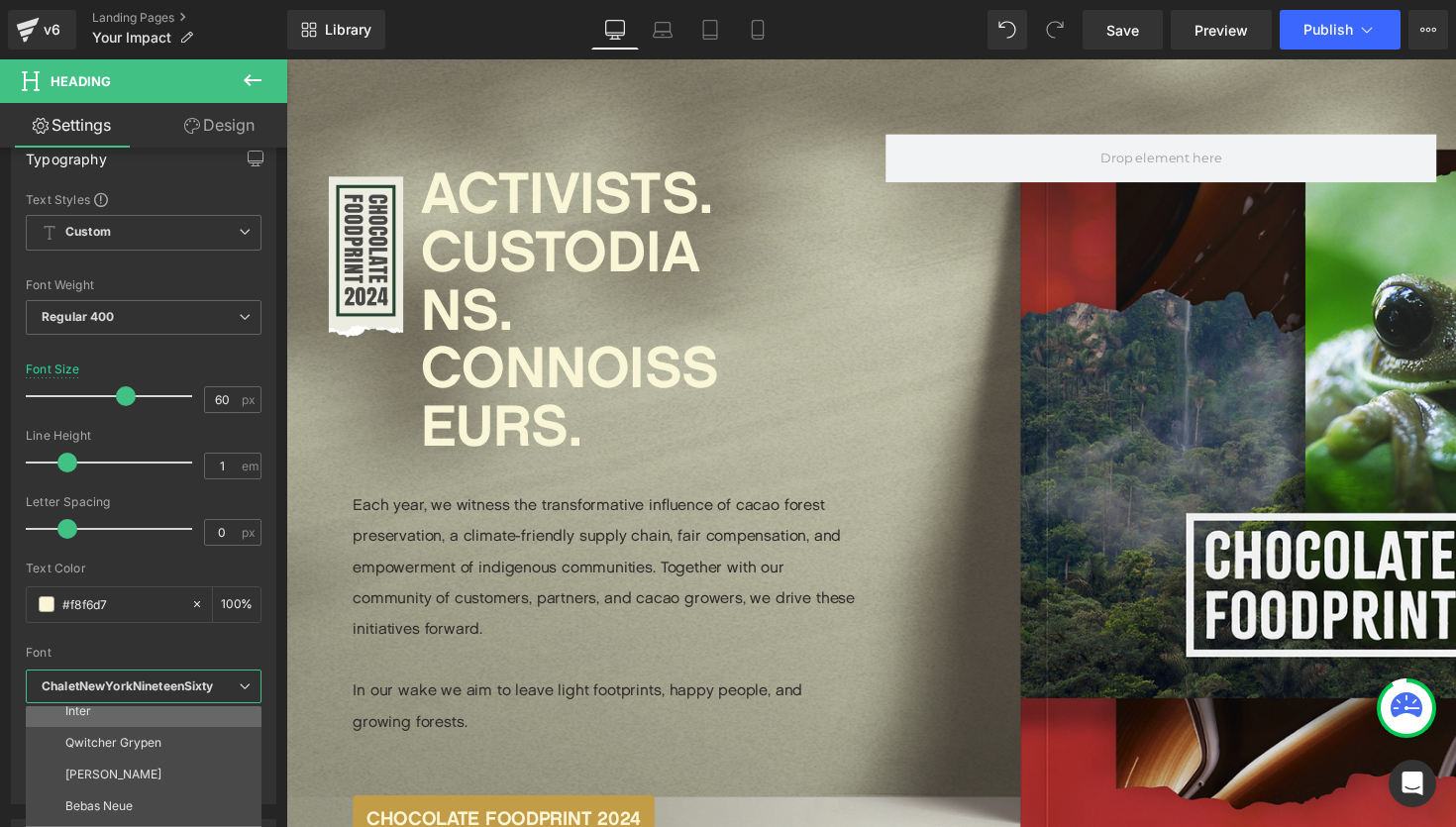 click on "[PERSON_NAME]" at bounding box center (148, 775) 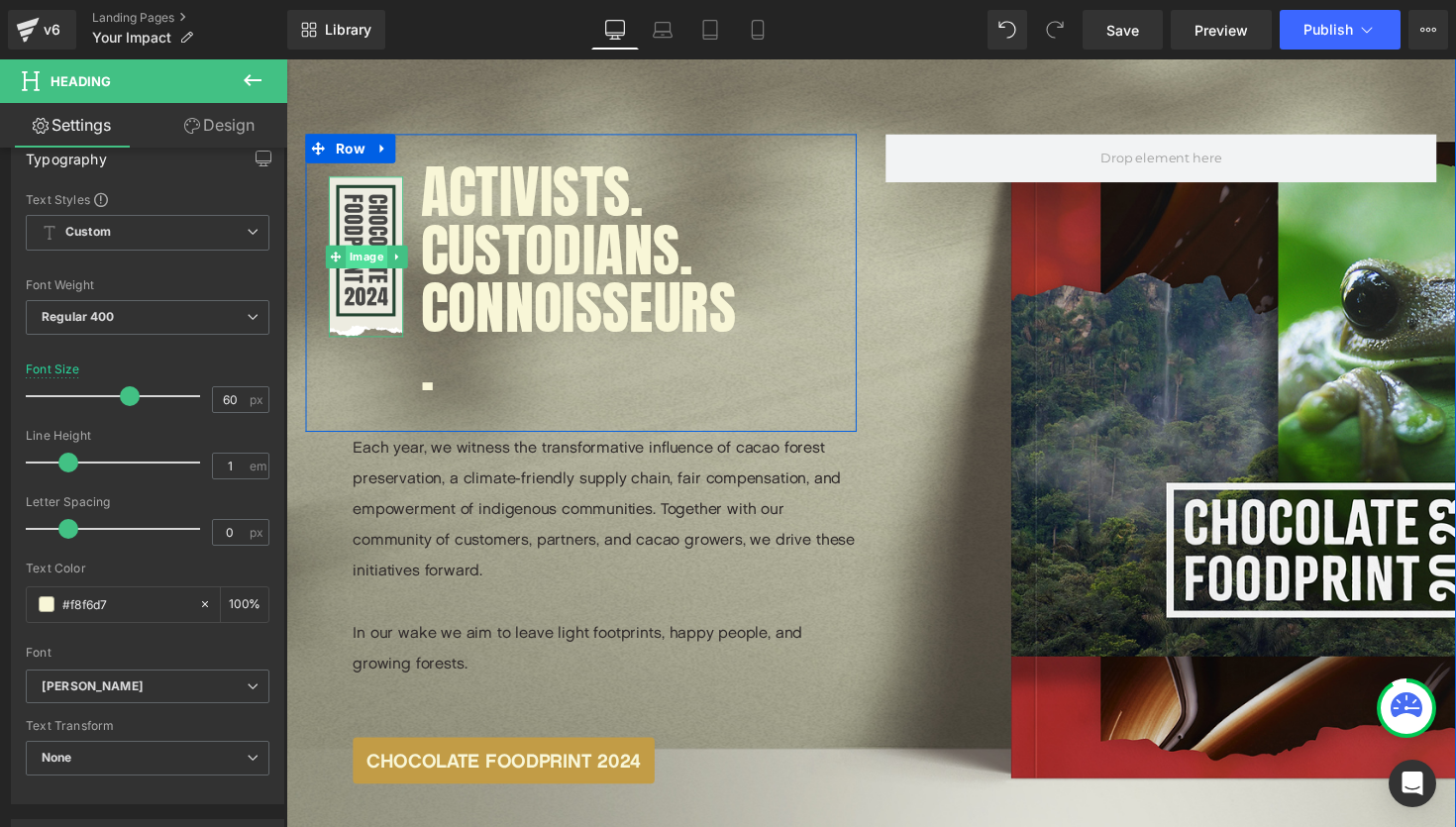 click on "Image" at bounding box center [367, 261] 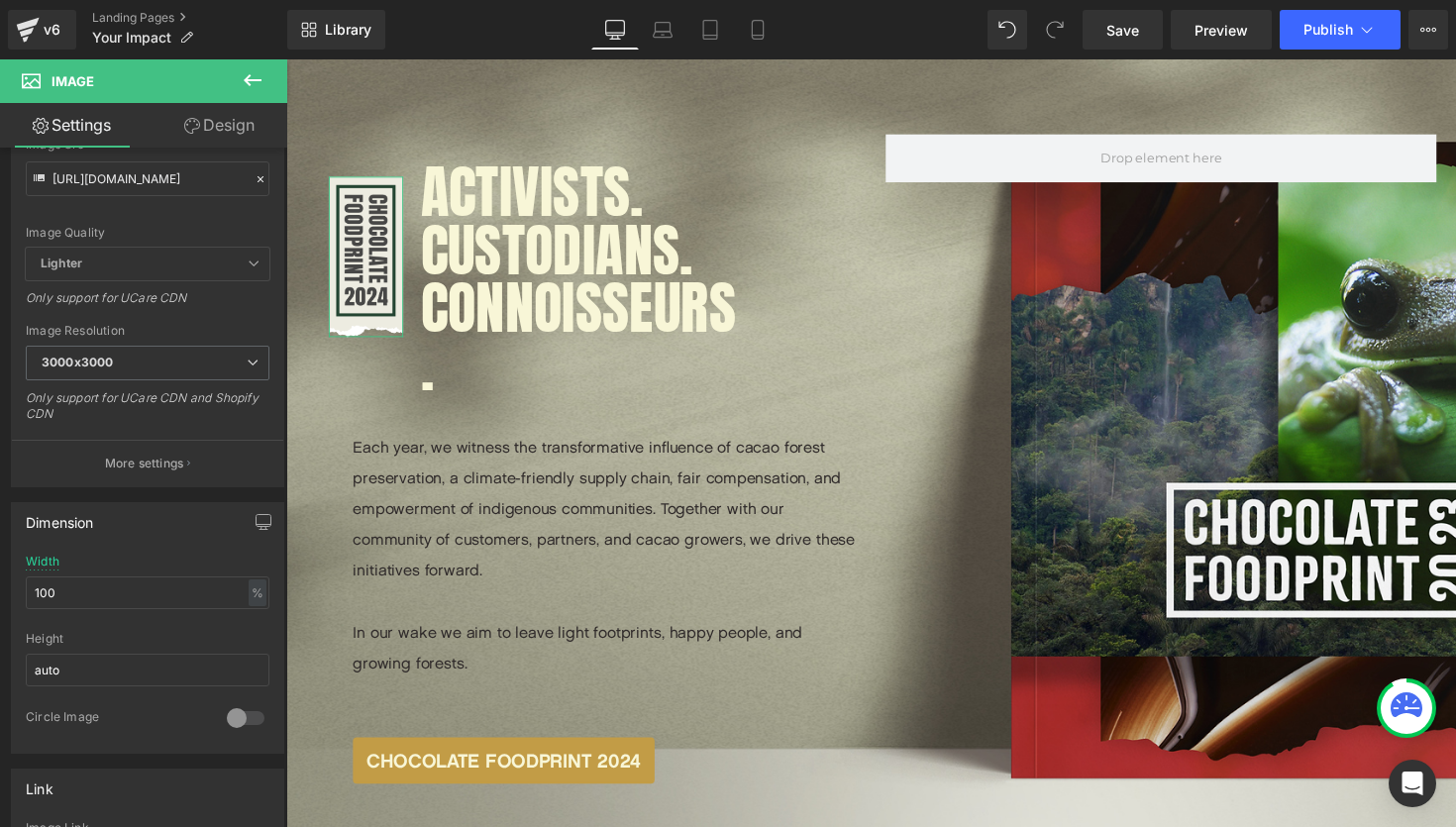 scroll, scrollTop: 273, scrollLeft: 0, axis: vertical 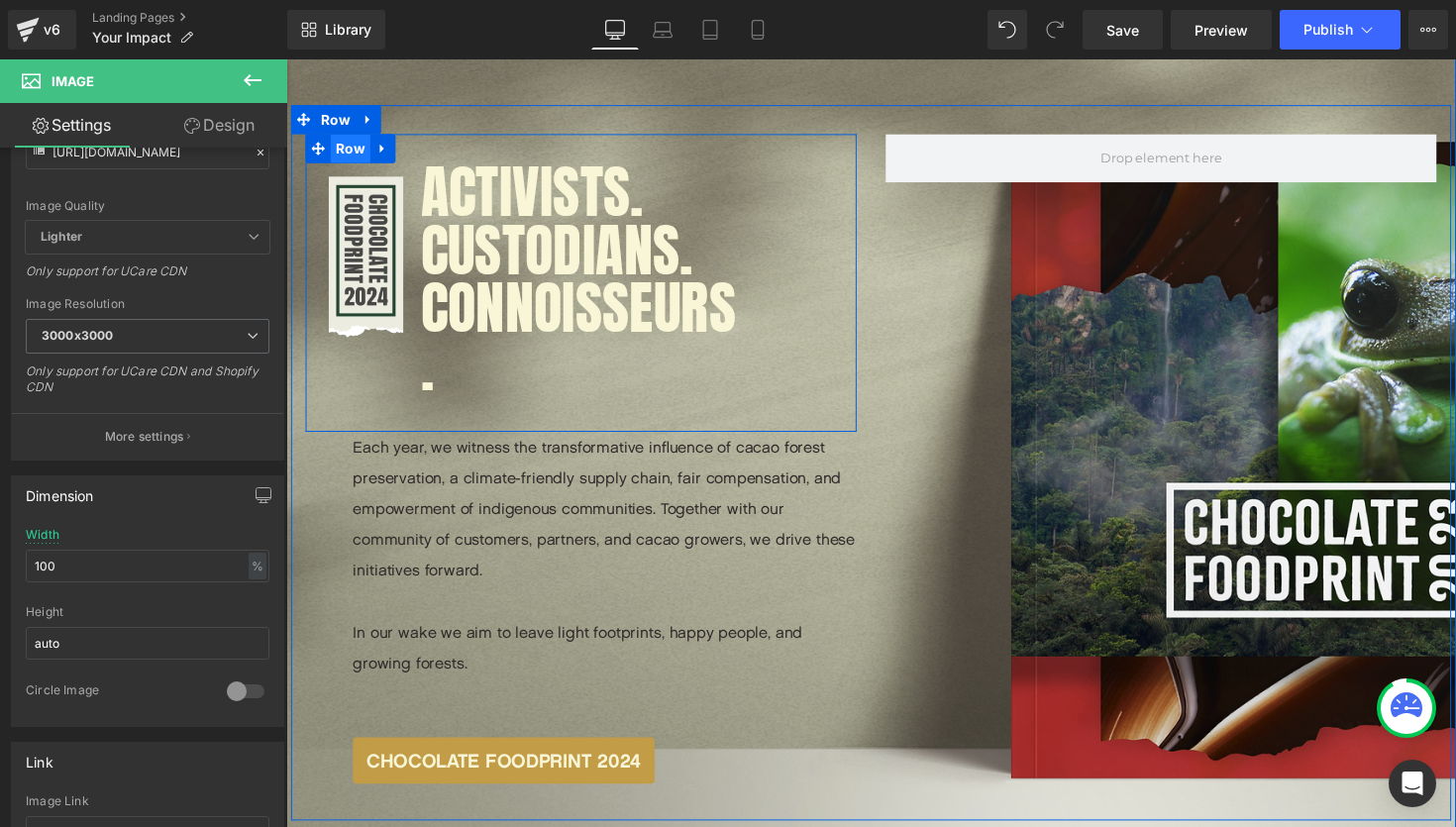 click on "Row" at bounding box center [352, 151] 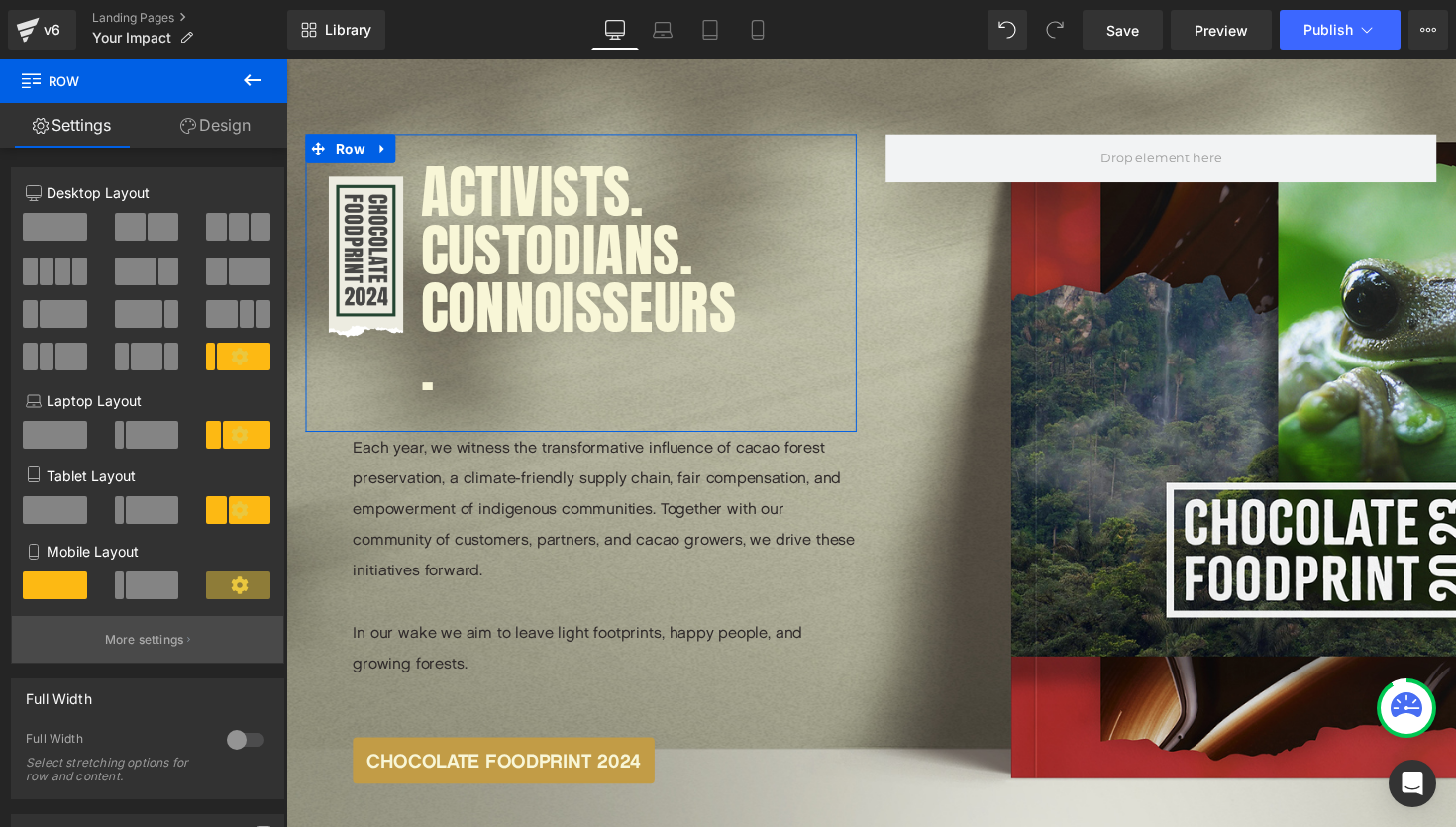 click on "More settings" at bounding box center (148, 639) 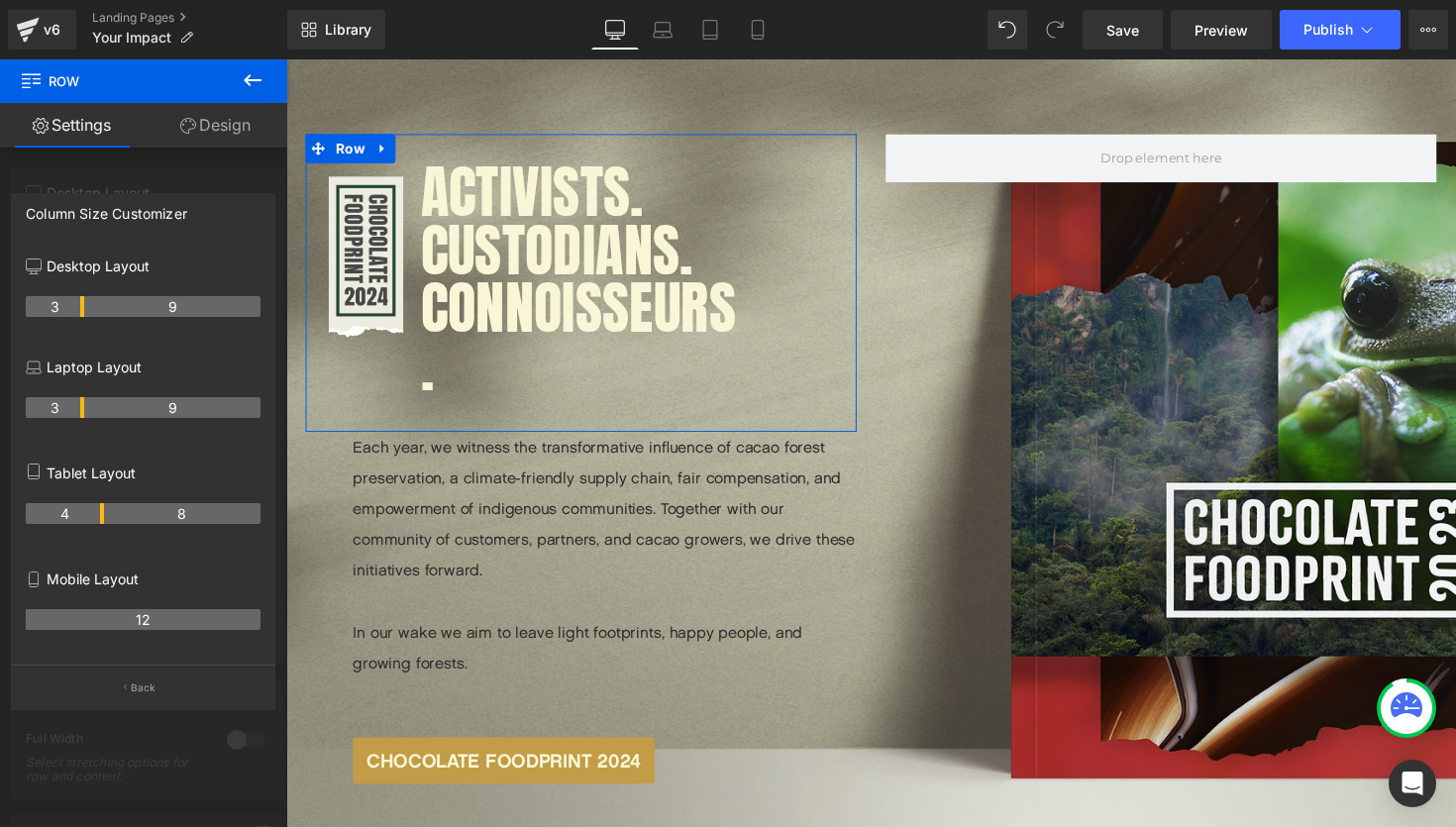 scroll, scrollTop: 10, scrollLeft: 10, axis: both 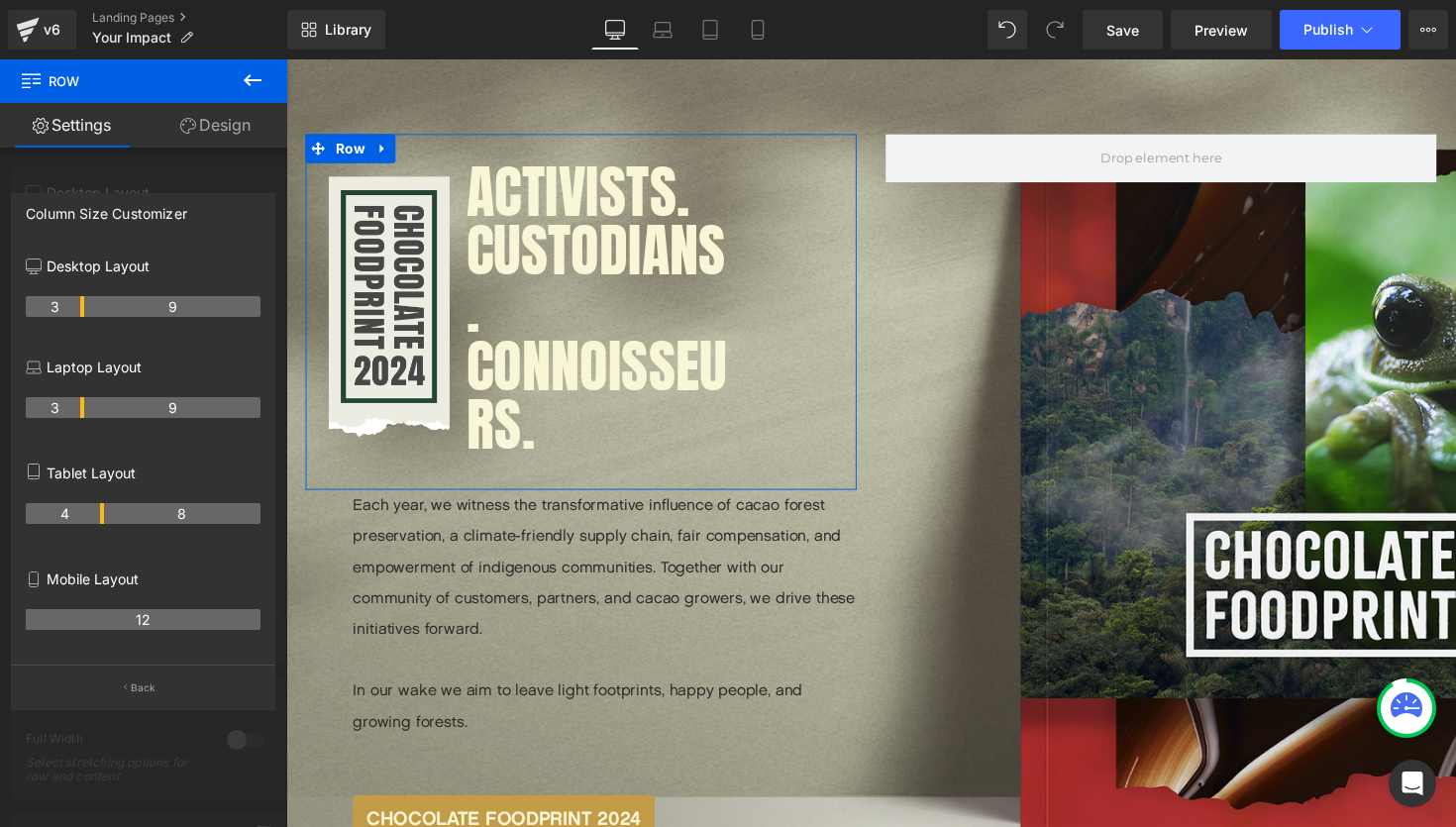 drag, startPoint x: 63, startPoint y: 310, endPoint x: 74, endPoint y: 310, distance: 11 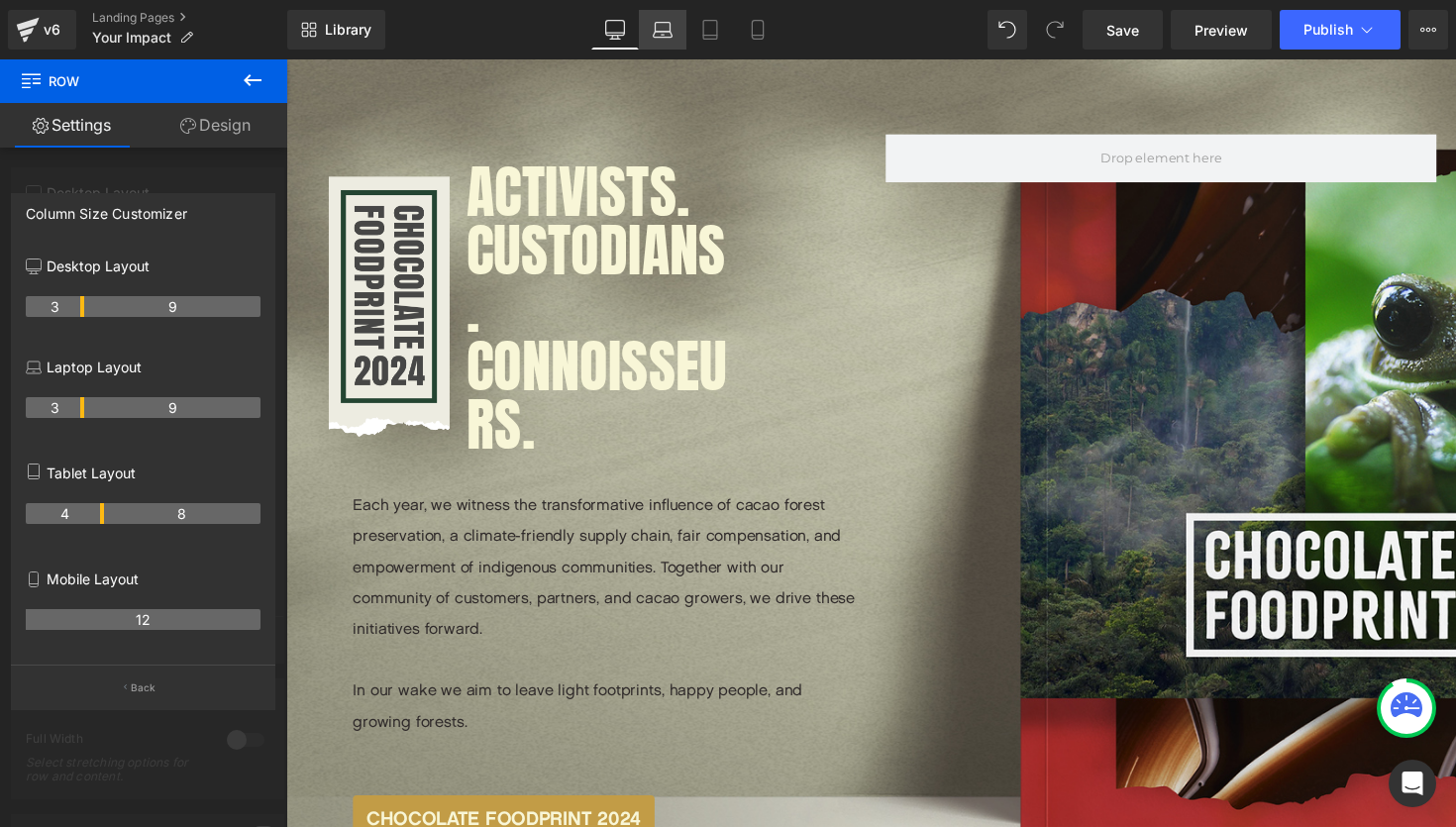 click 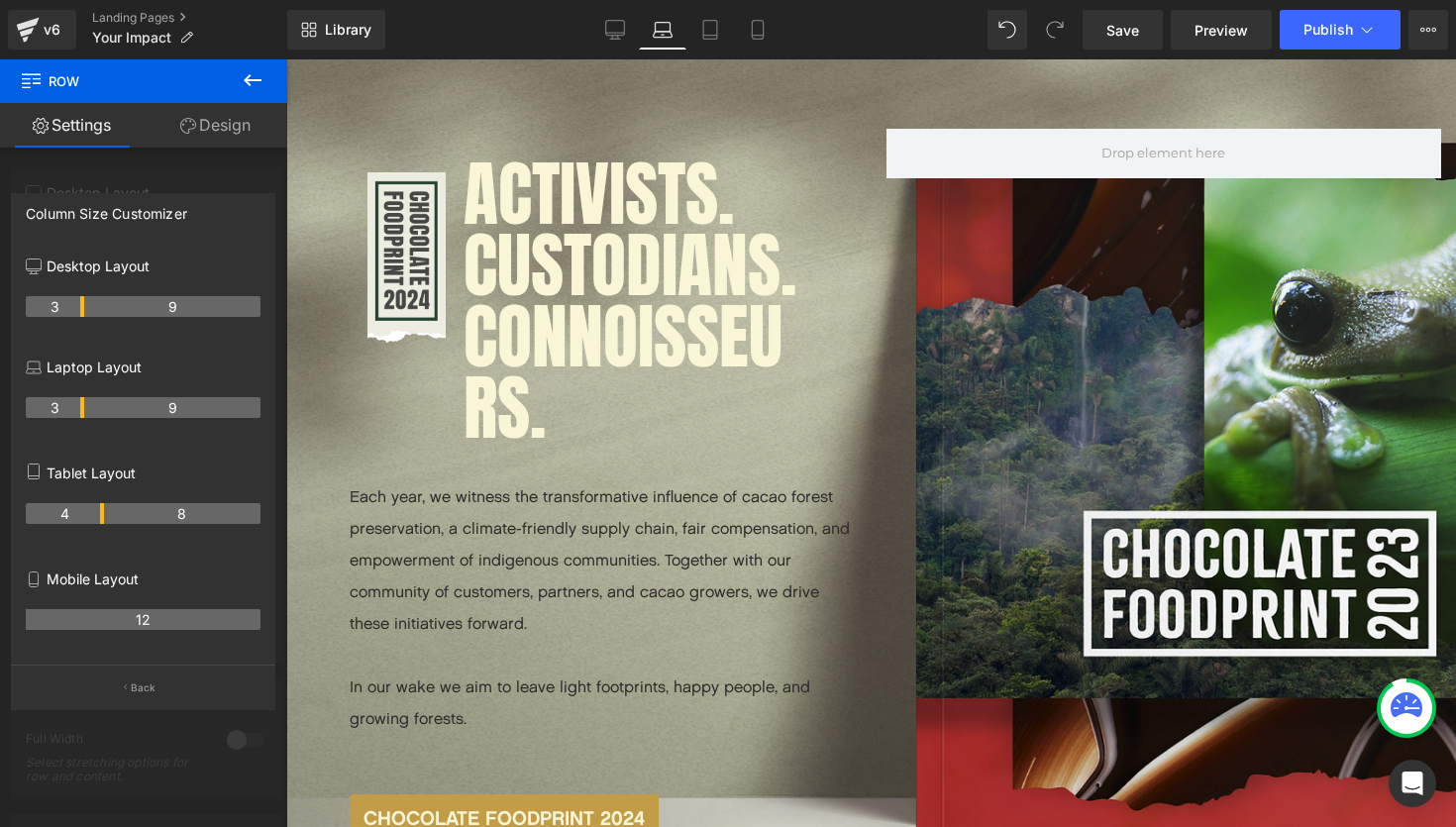 scroll, scrollTop: 2479, scrollLeft: 0, axis: vertical 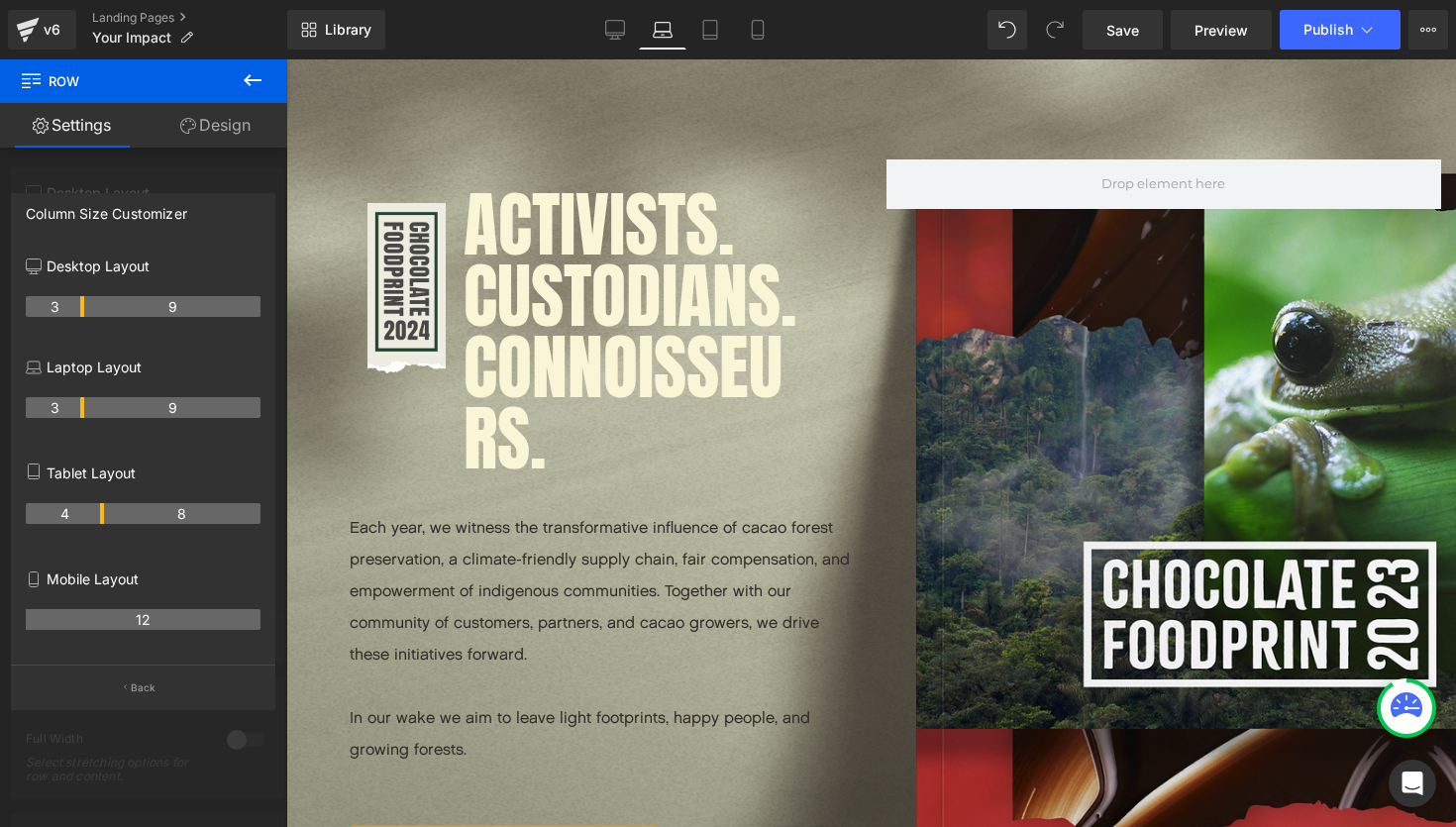 click on "Free delivery?  Click here
Fb
Ins
You
Shop
Bars & Minibars
Gift sets
Couvertures & Nibs
Mix & Match
Original Beans
Best Seller
Cusco 100% Cacao Mass
Mix & Match
Order all your favorite bars and save 20%" at bounding box center (871, 1123) 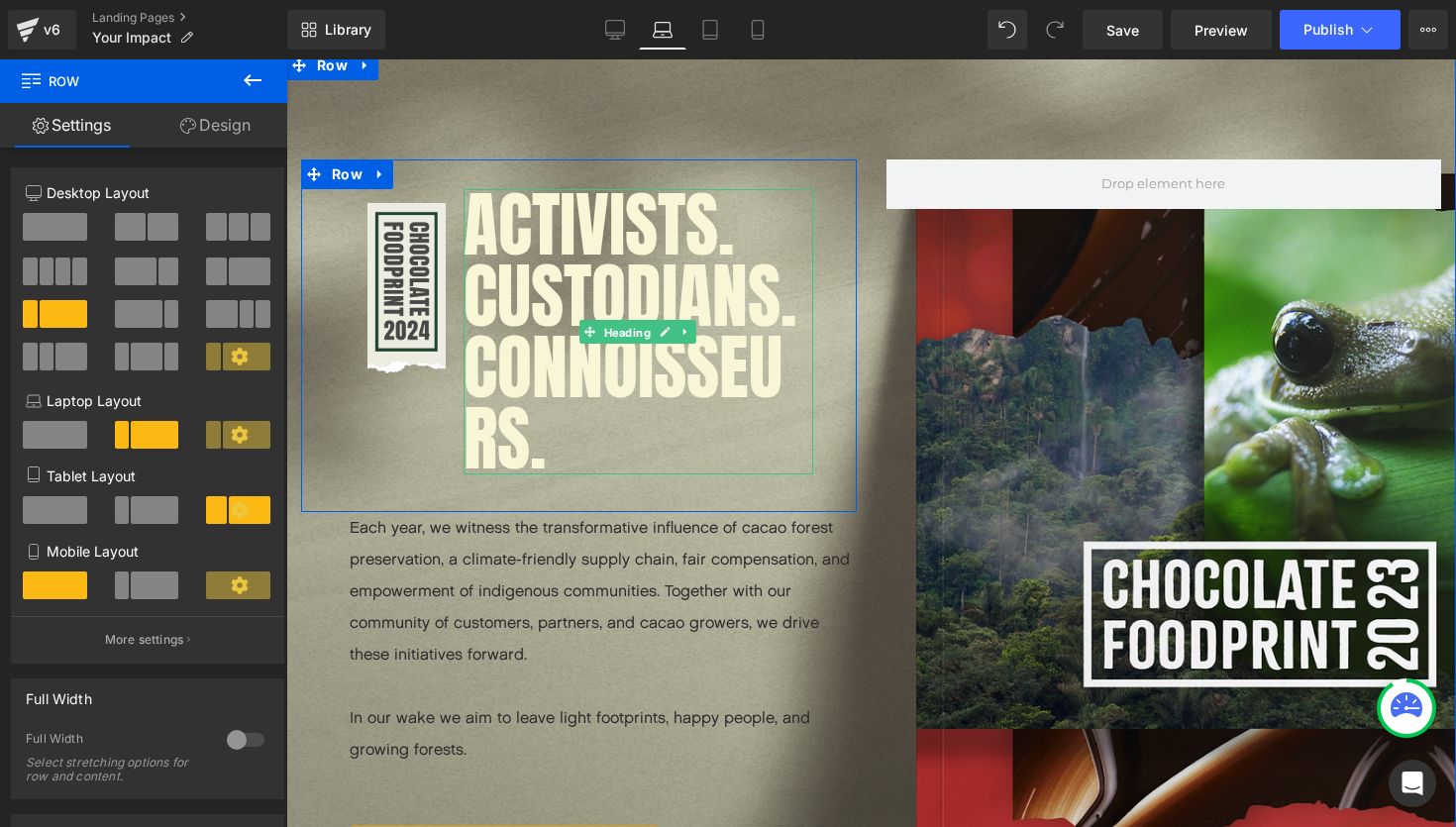 click on "Heading" at bounding box center (627, 333) 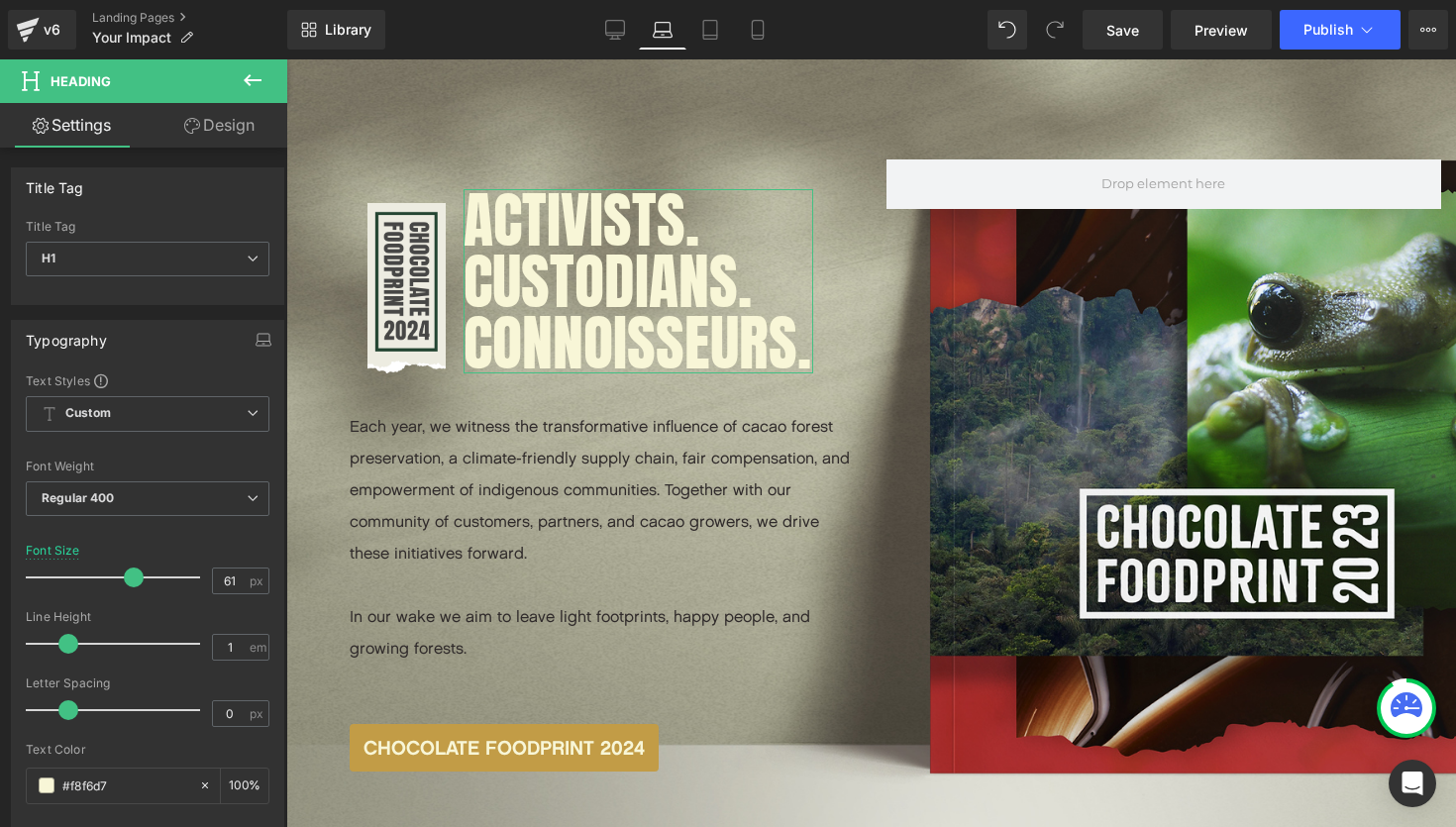 type on "60" 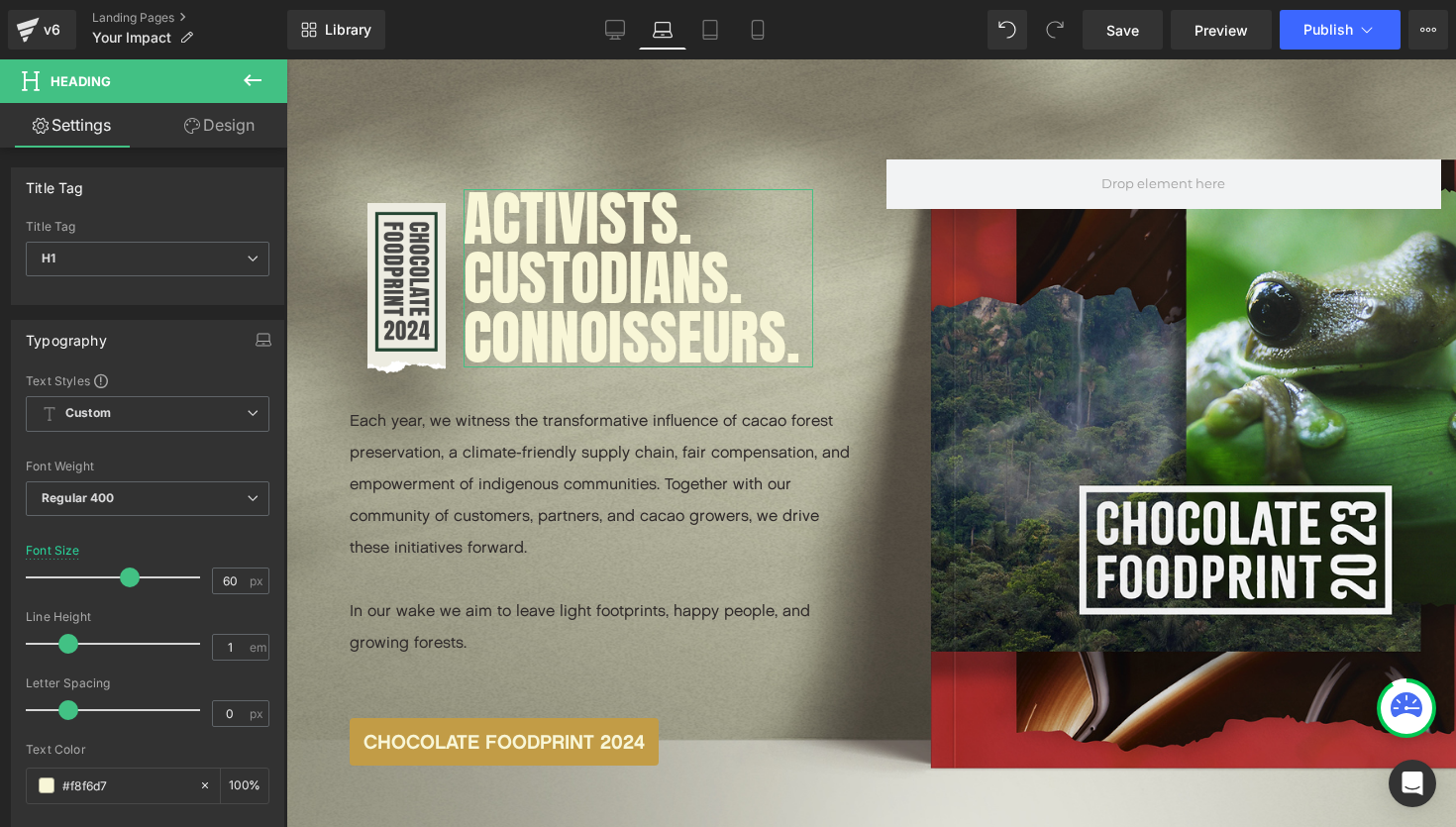 scroll, scrollTop: 6878, scrollLeft: 1170, axis: both 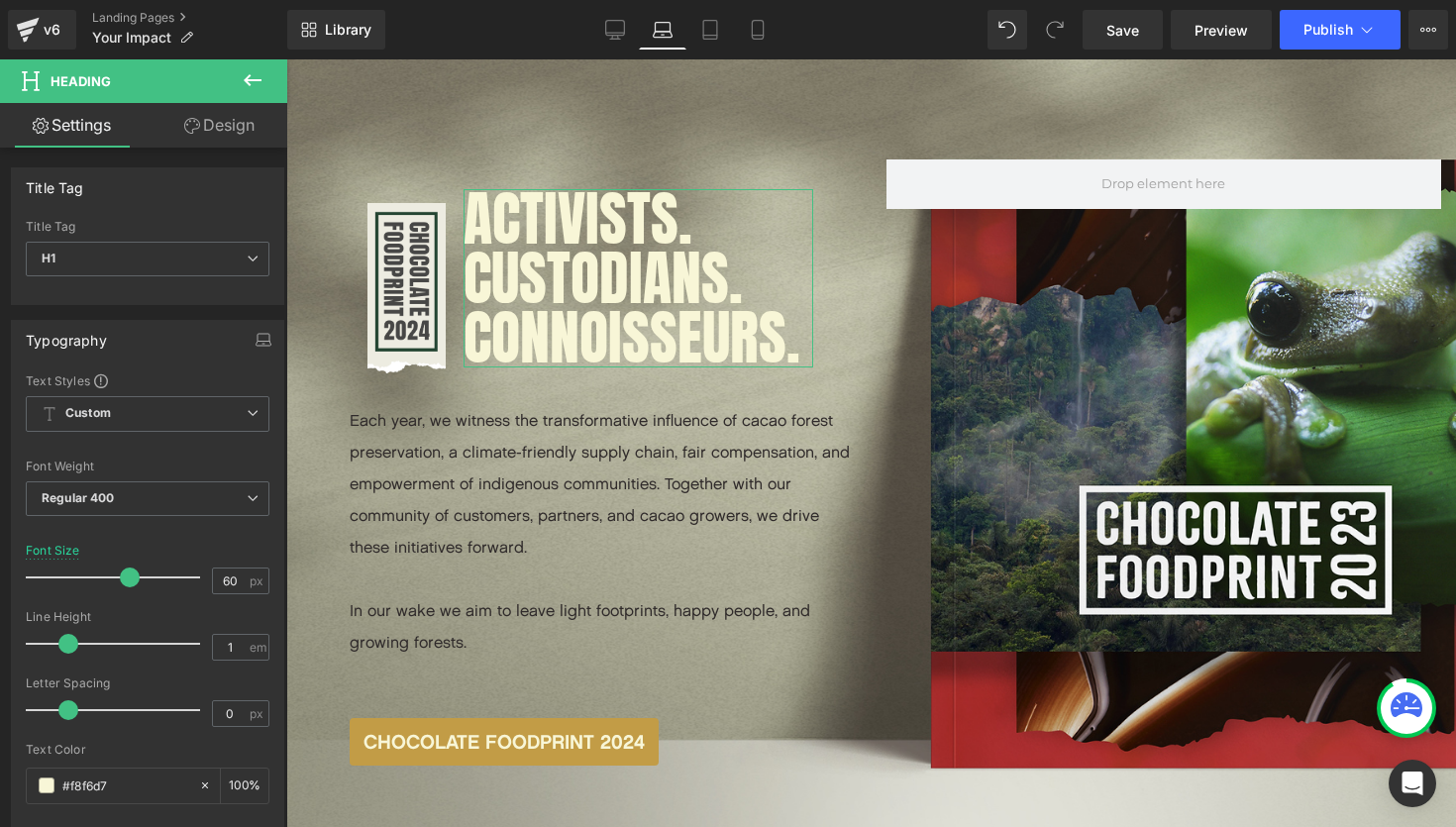 drag, startPoint x: 151, startPoint y: 579, endPoint x: 130, endPoint y: 579, distance: 21 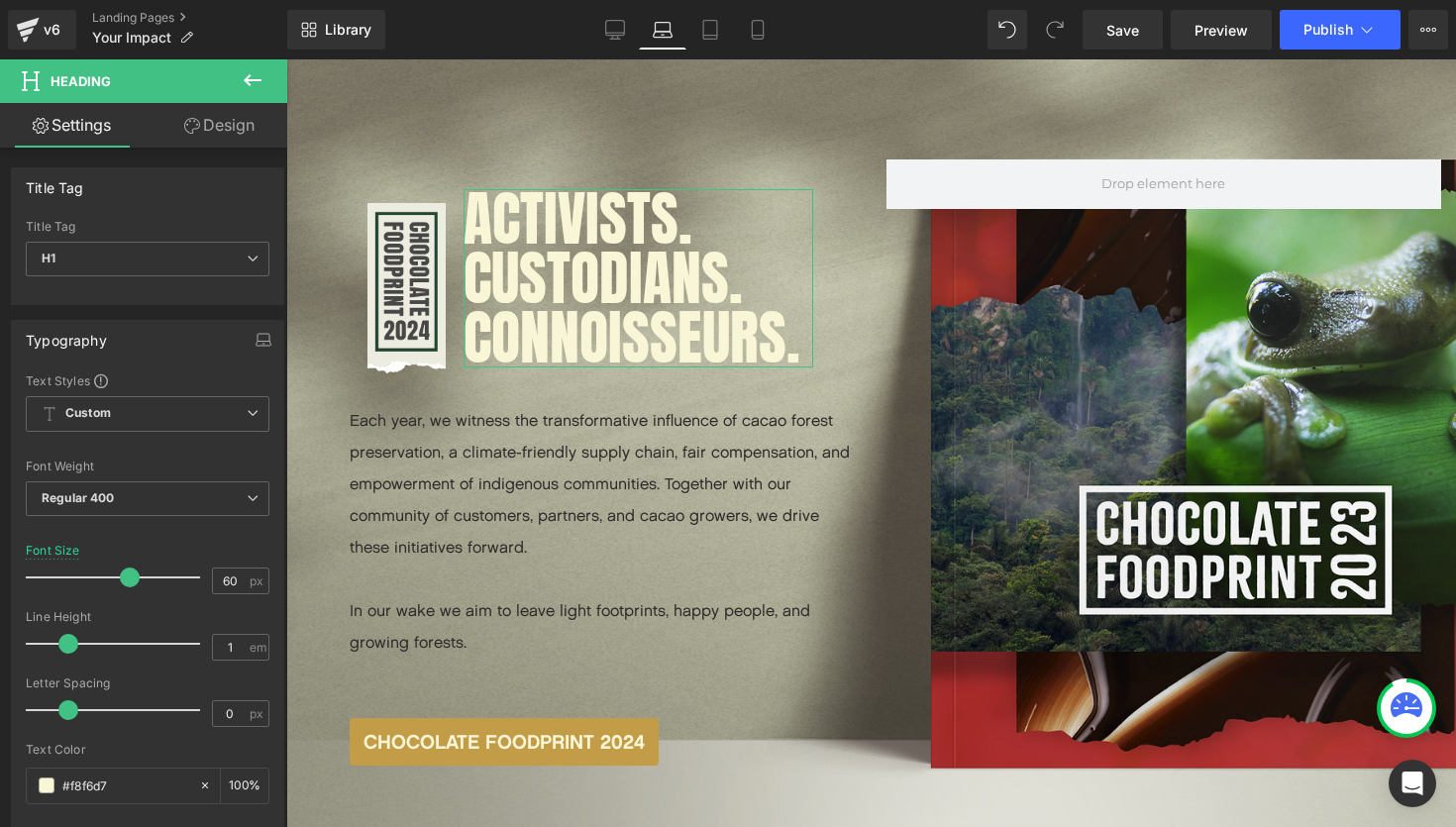 click at bounding box center (130, 577) 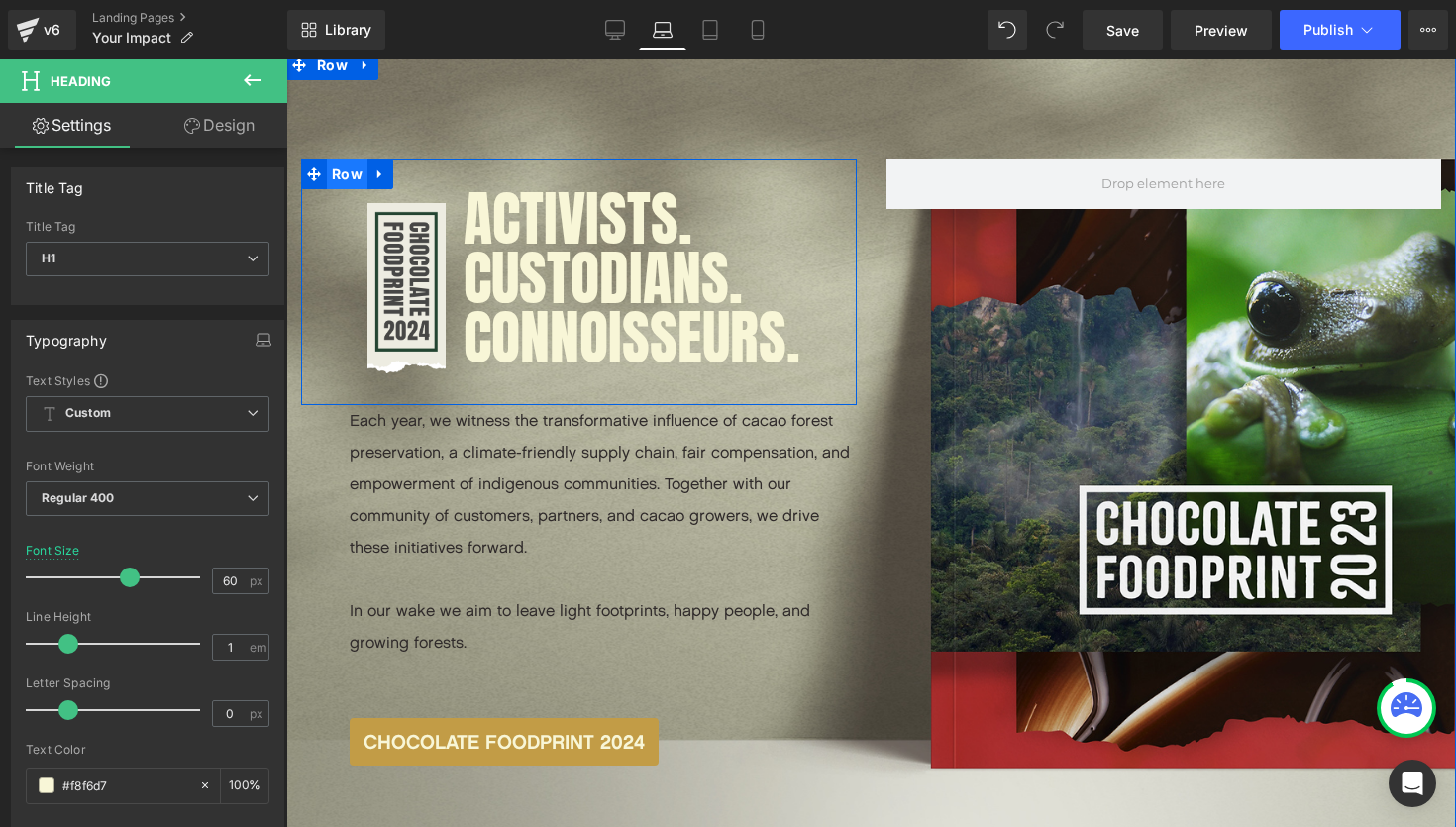 click on "Row" at bounding box center [347, 174] 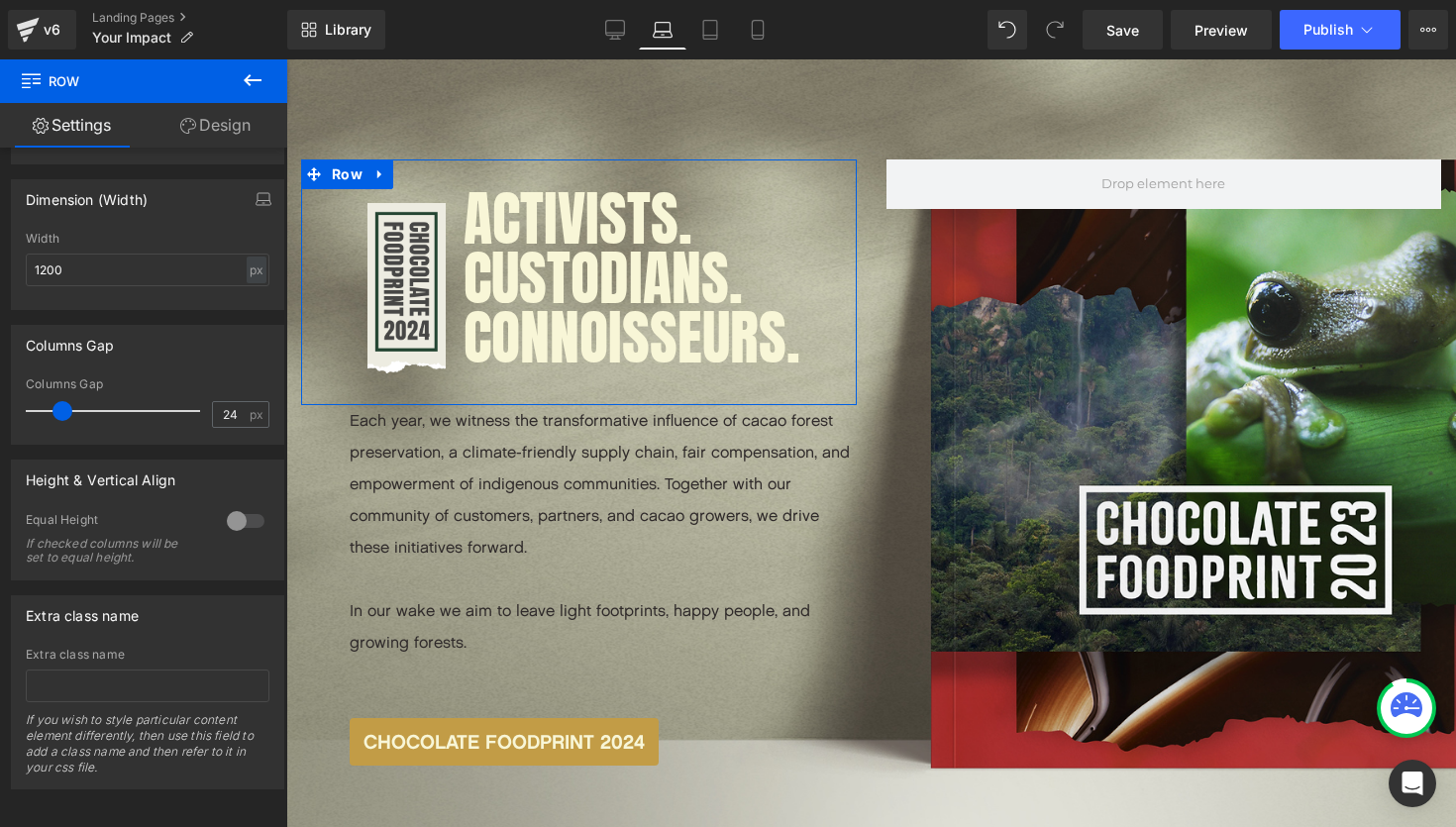 scroll, scrollTop: 641, scrollLeft: 0, axis: vertical 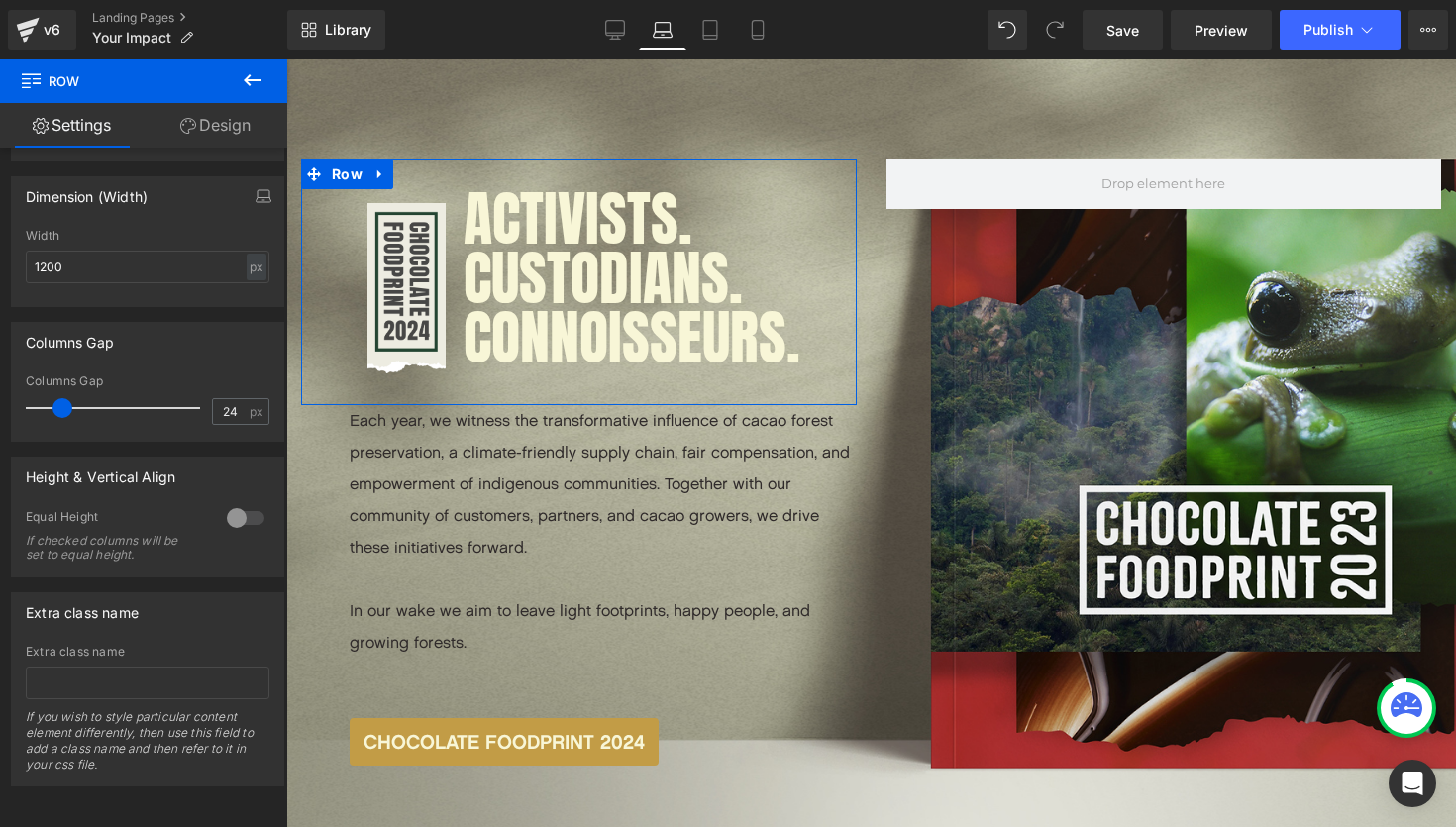 click at bounding box center [246, 518] 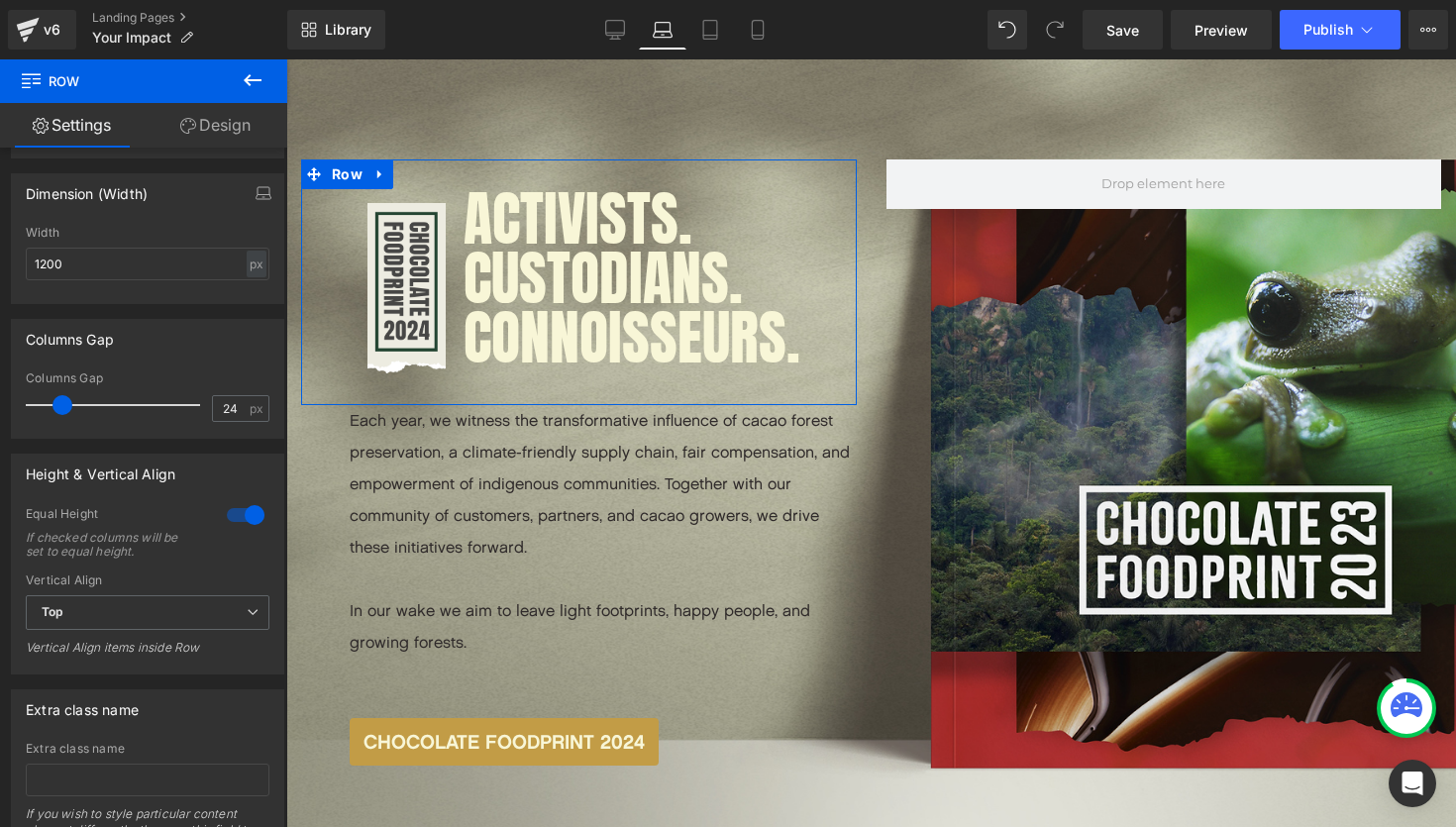 scroll, scrollTop: 6878, scrollLeft: 1170, axis: both 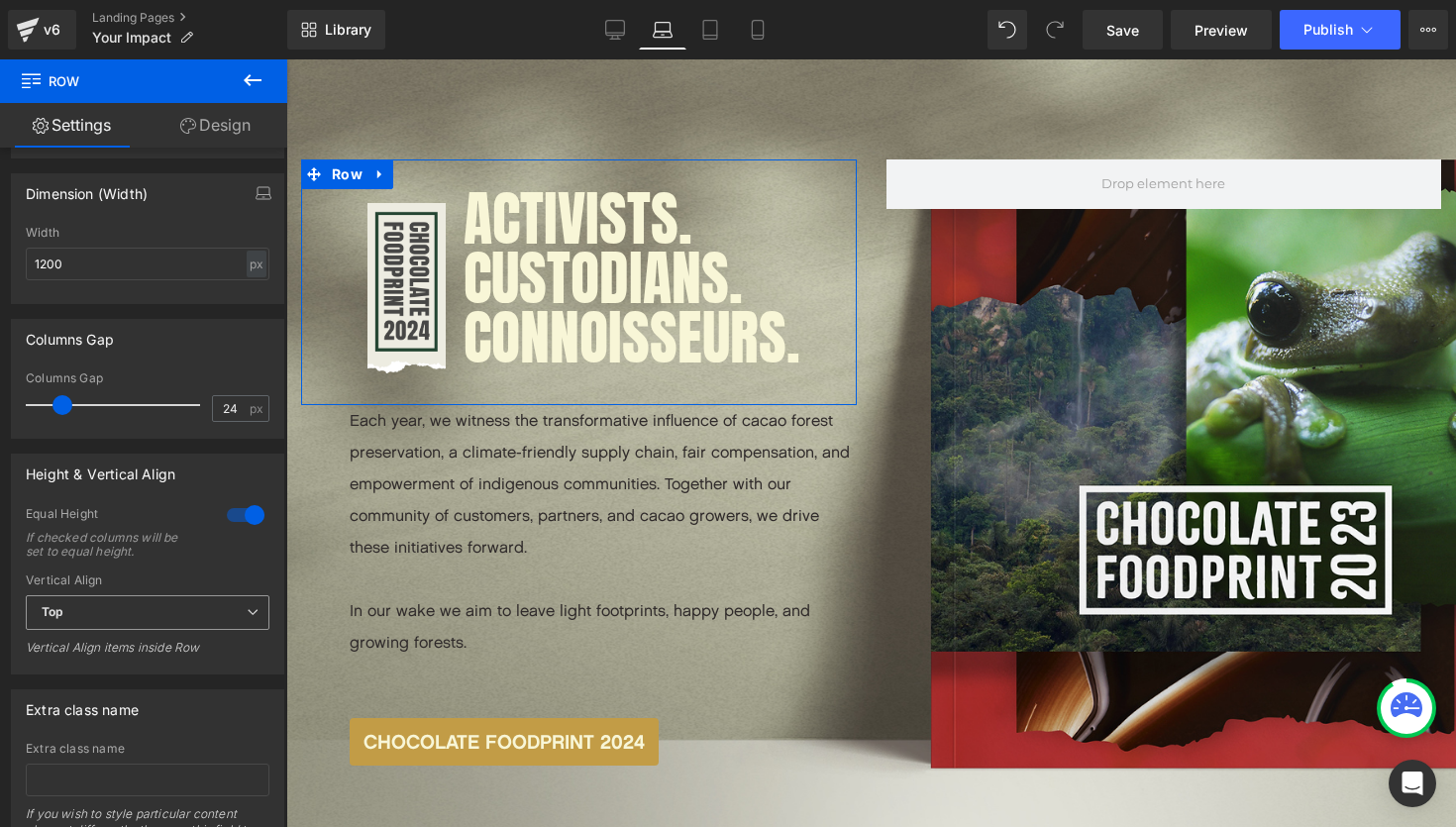 click on "Top" at bounding box center [148, 612] 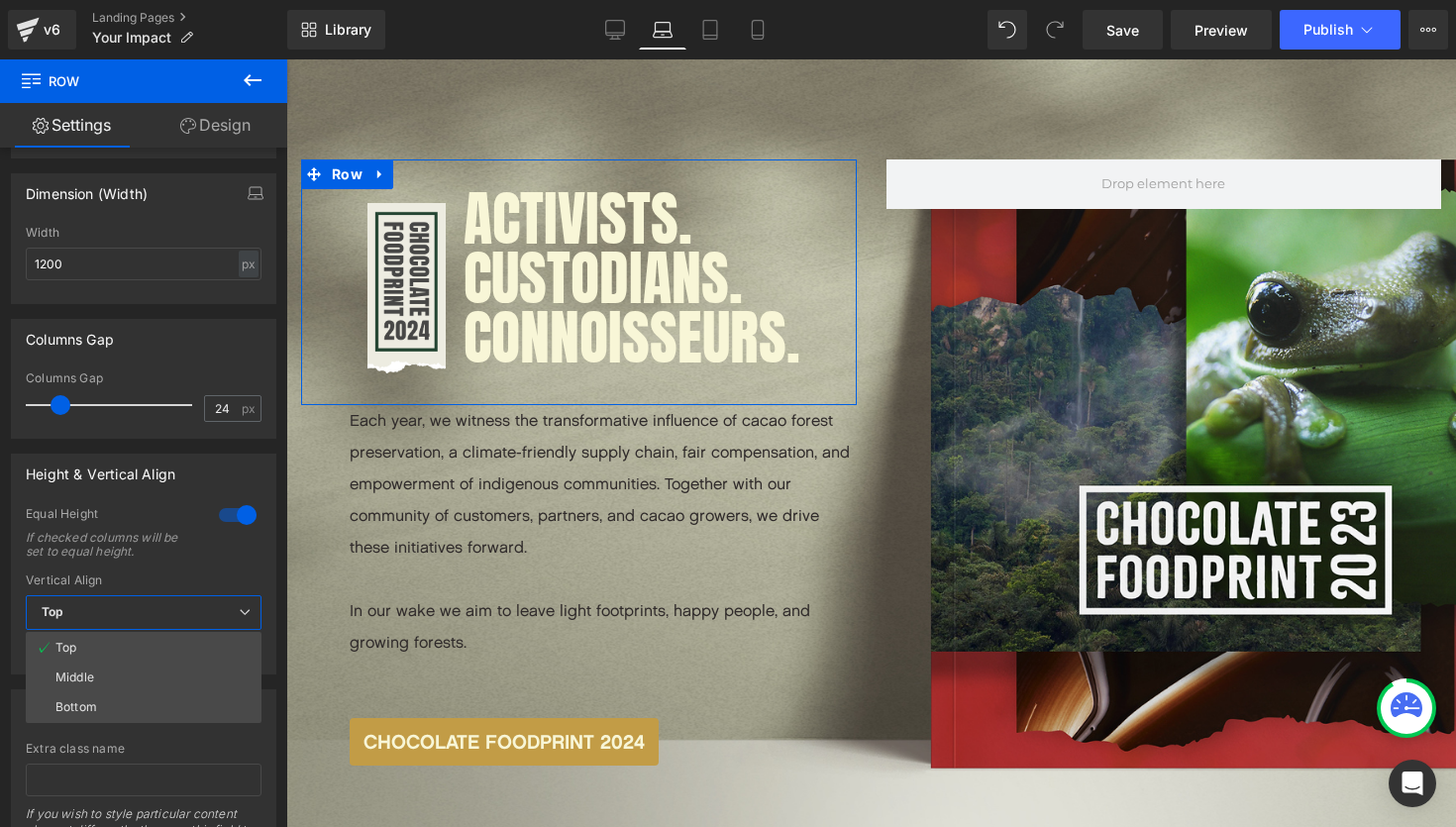 click on "Top" at bounding box center [144, 612] 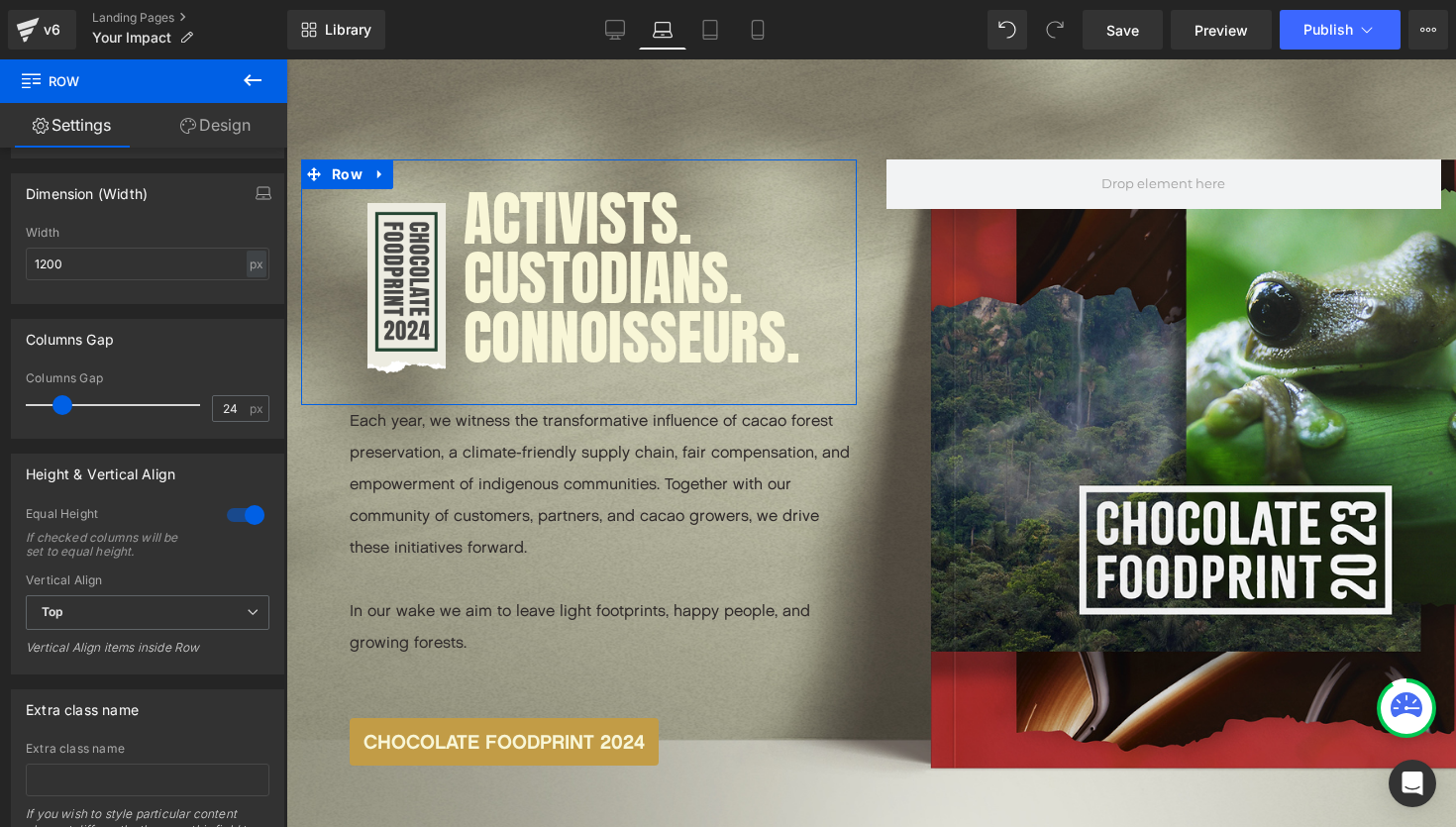 click at bounding box center (246, 515) 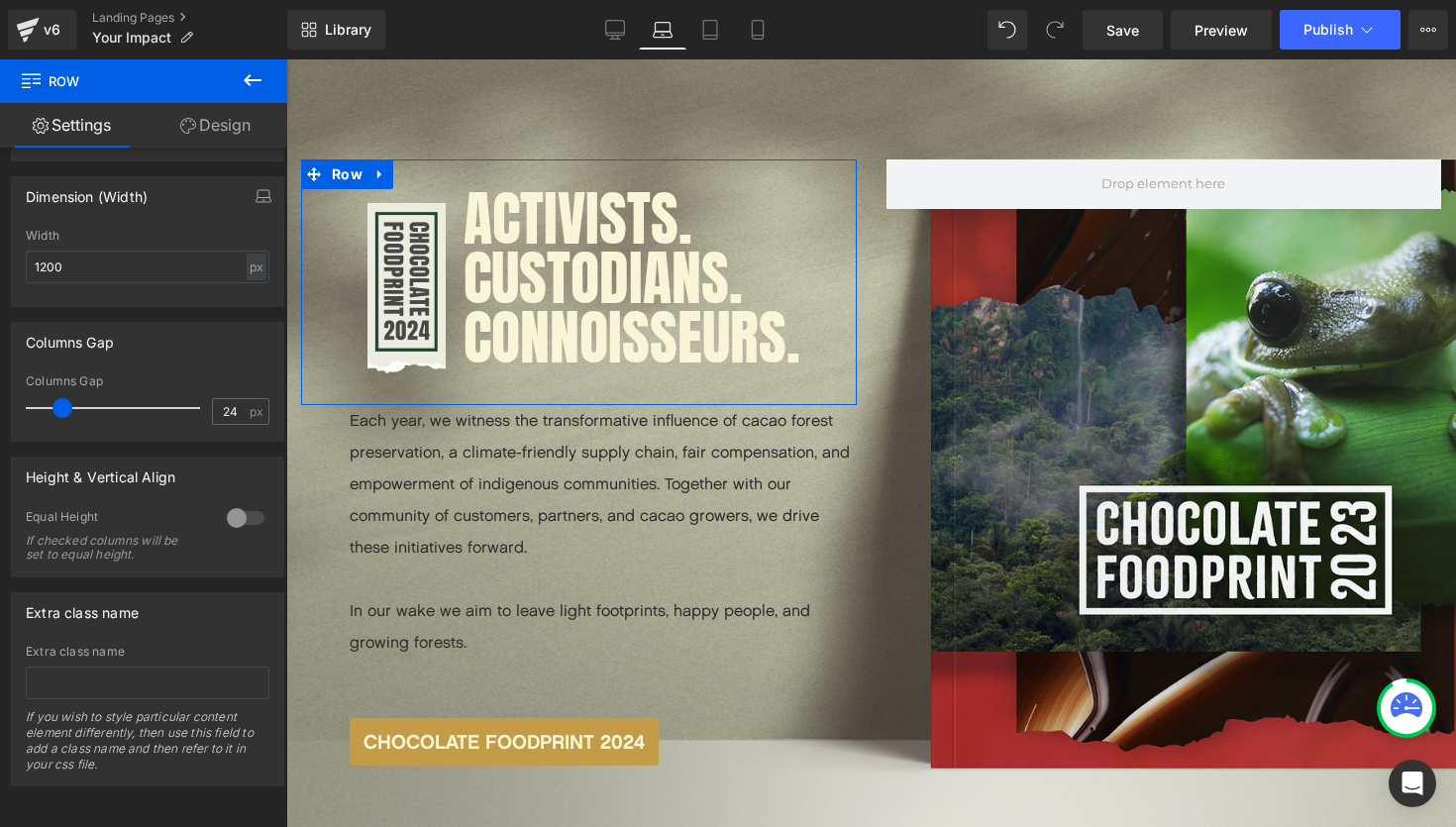 scroll, scrollTop: 6878, scrollLeft: 1170, axis: both 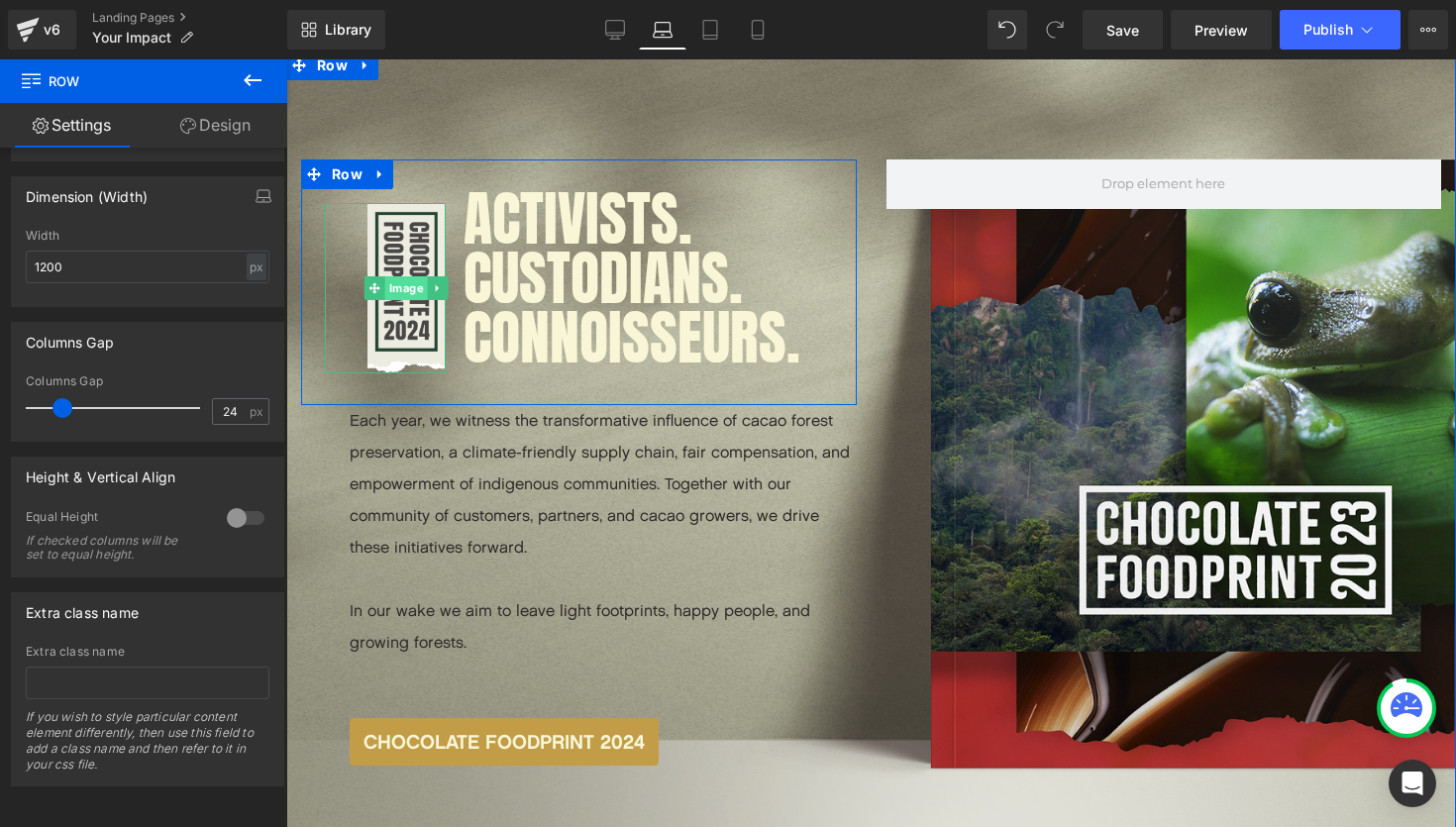 click on "Image" at bounding box center (406, 288) 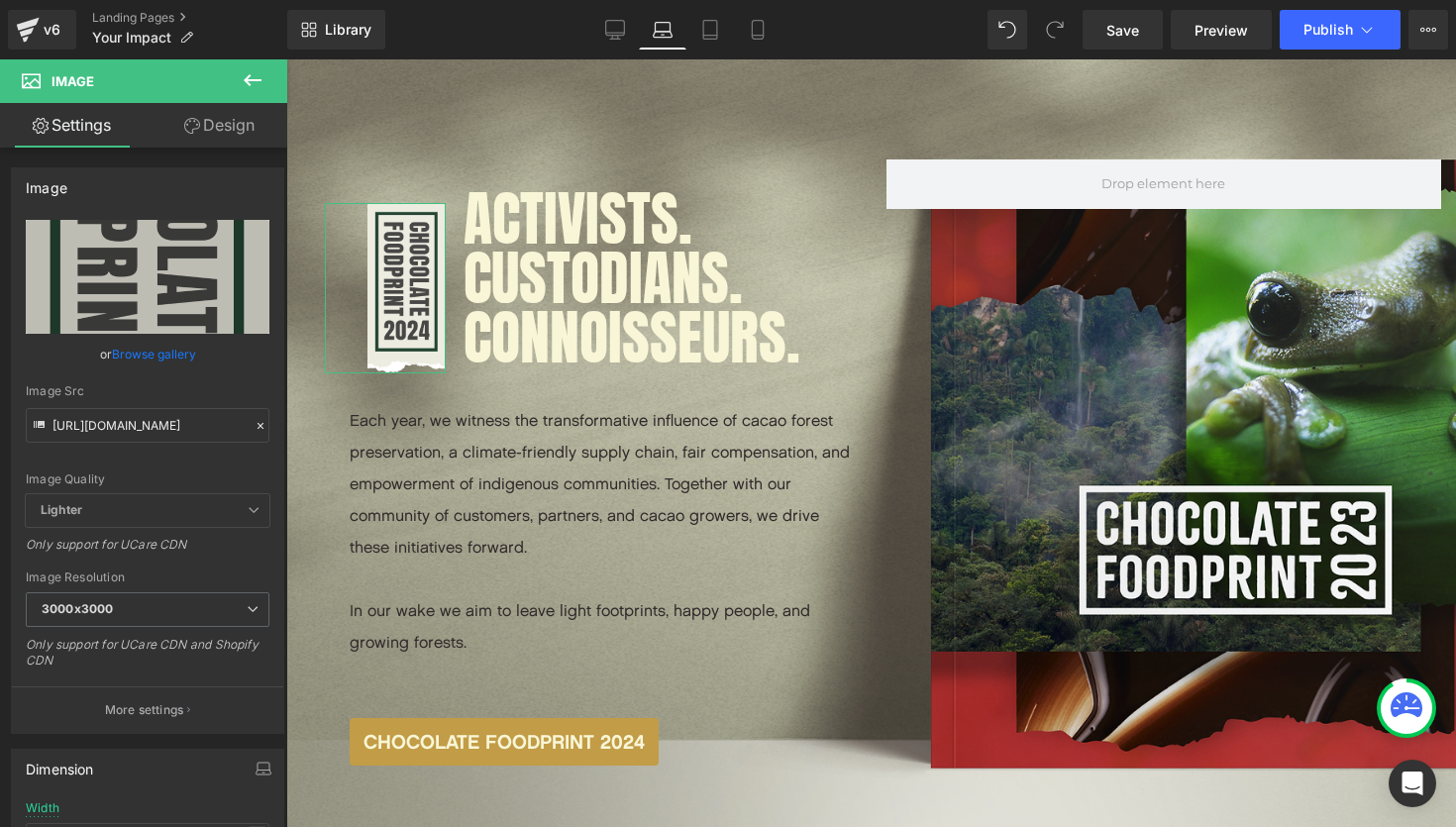click on "Design" at bounding box center (219, 125) 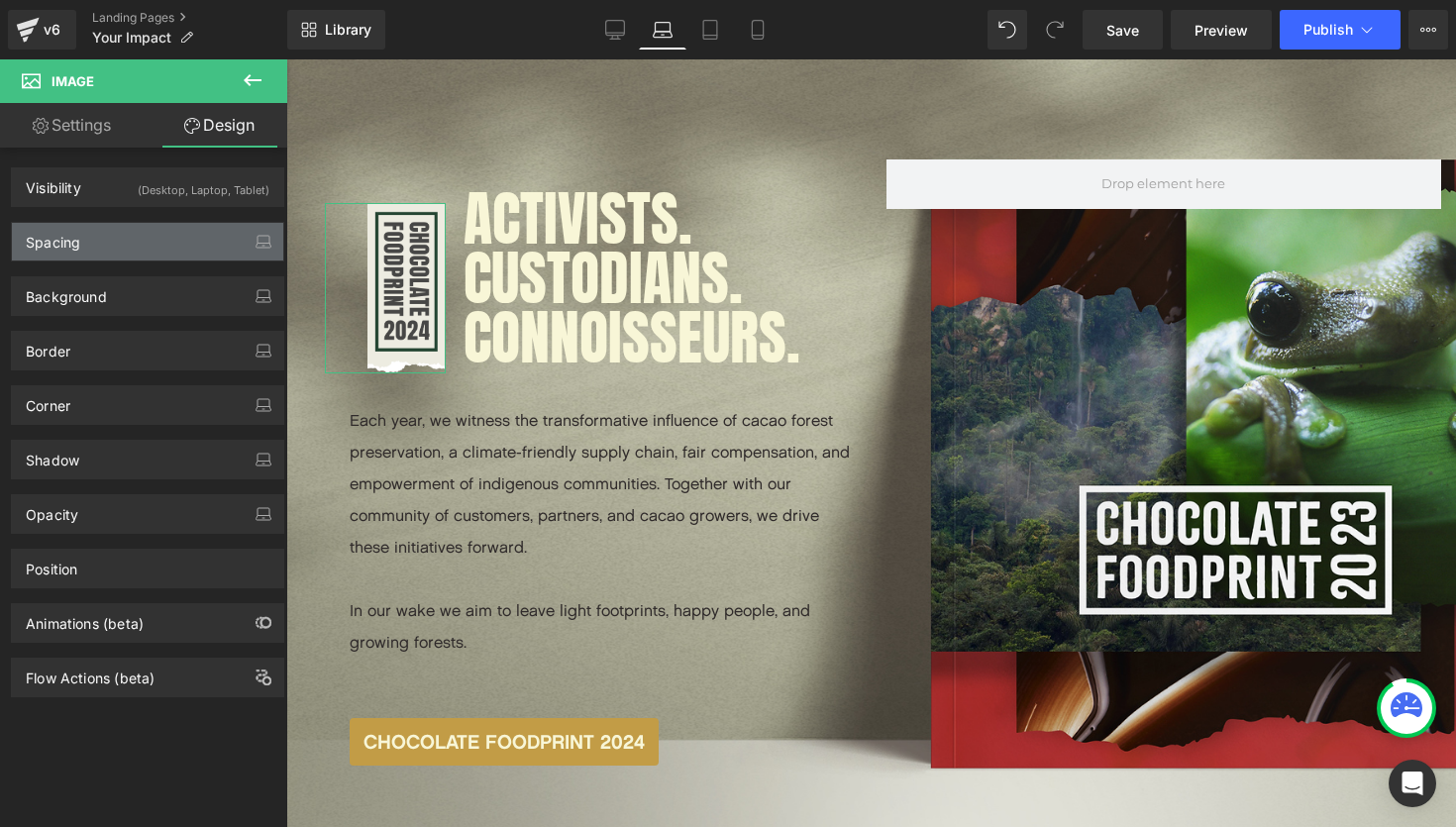 click on "Spacing" at bounding box center [148, 242] 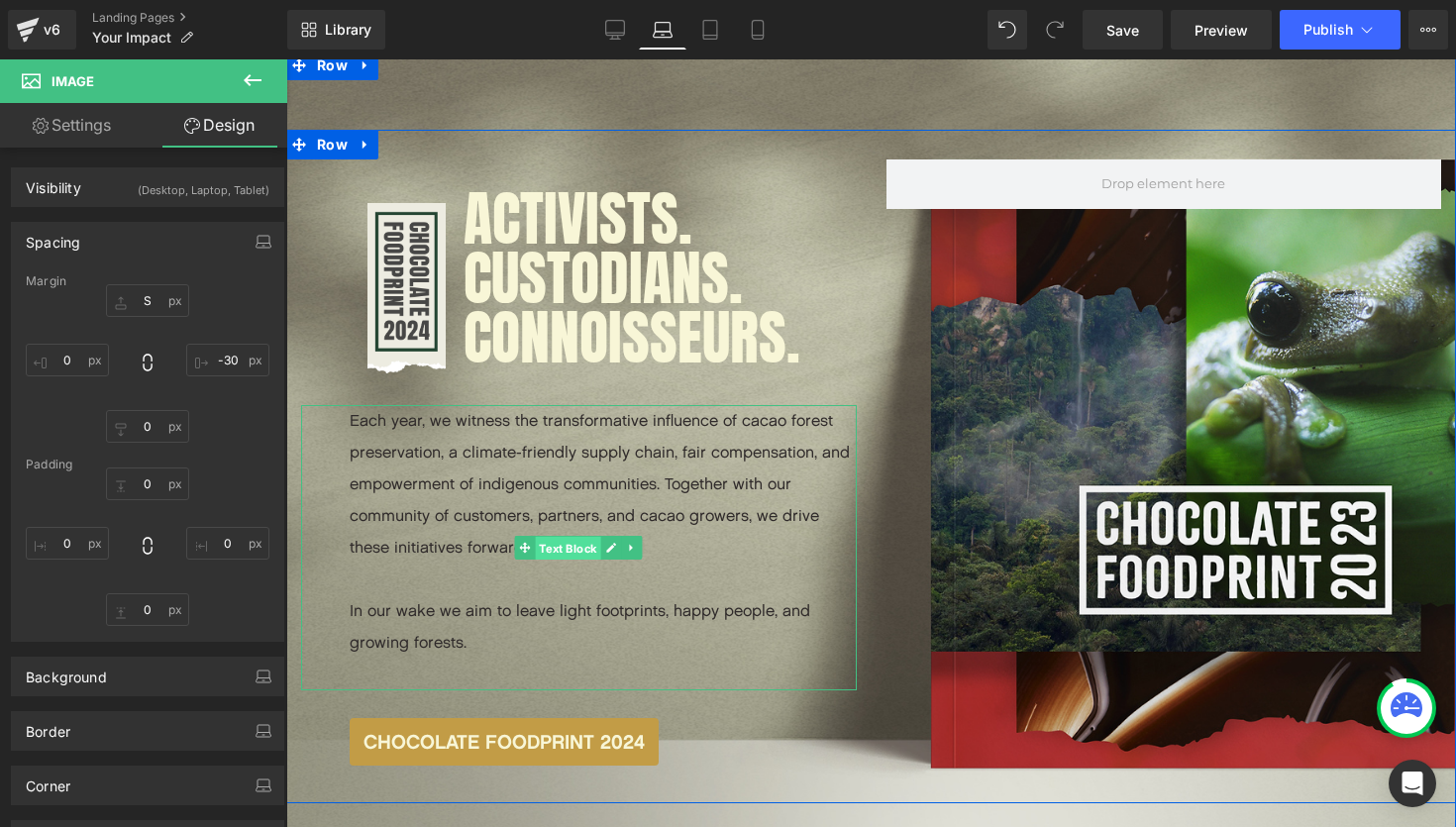 click on "Text Block" at bounding box center (569, 549) 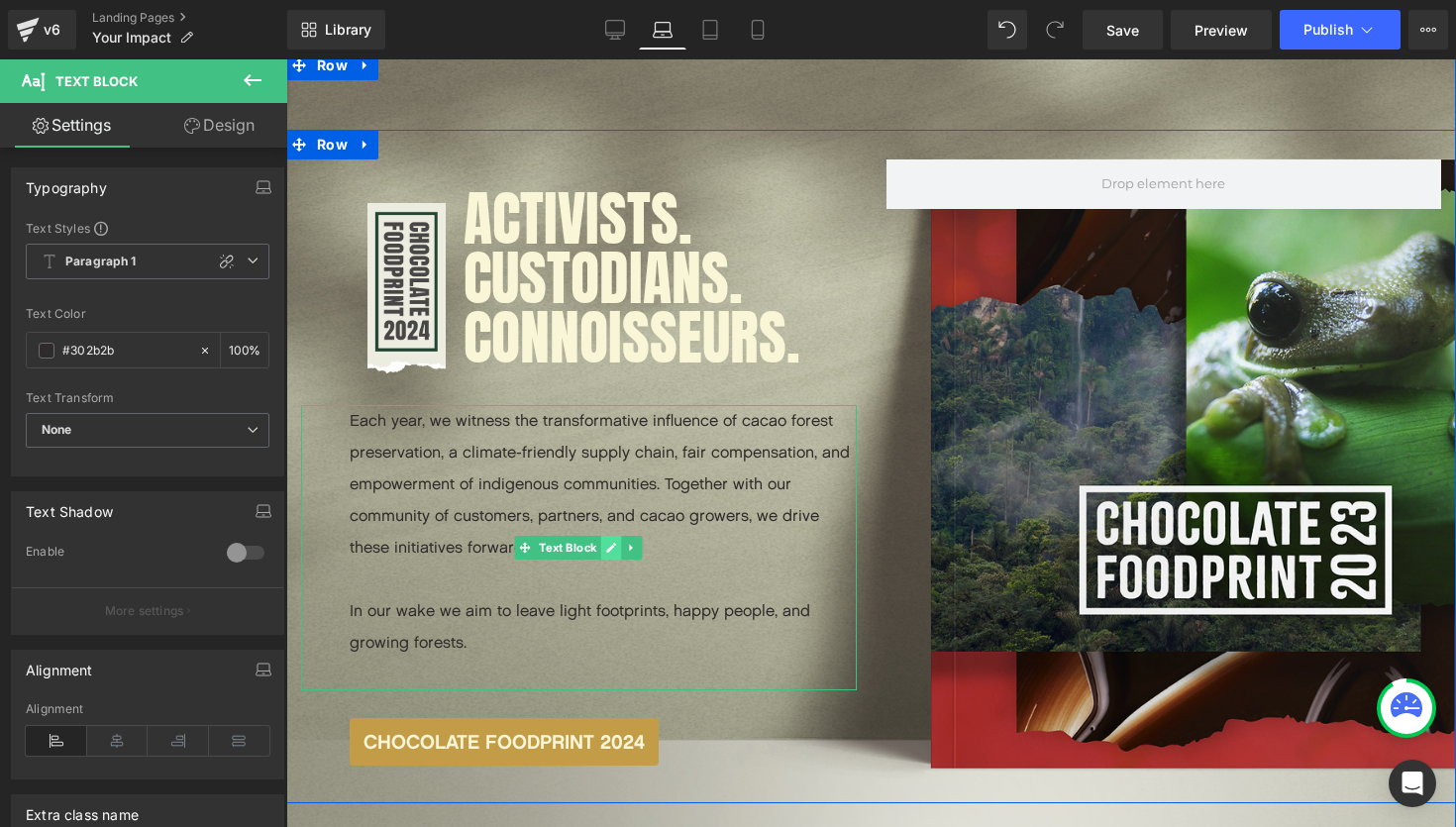 click at bounding box center [611, 548] 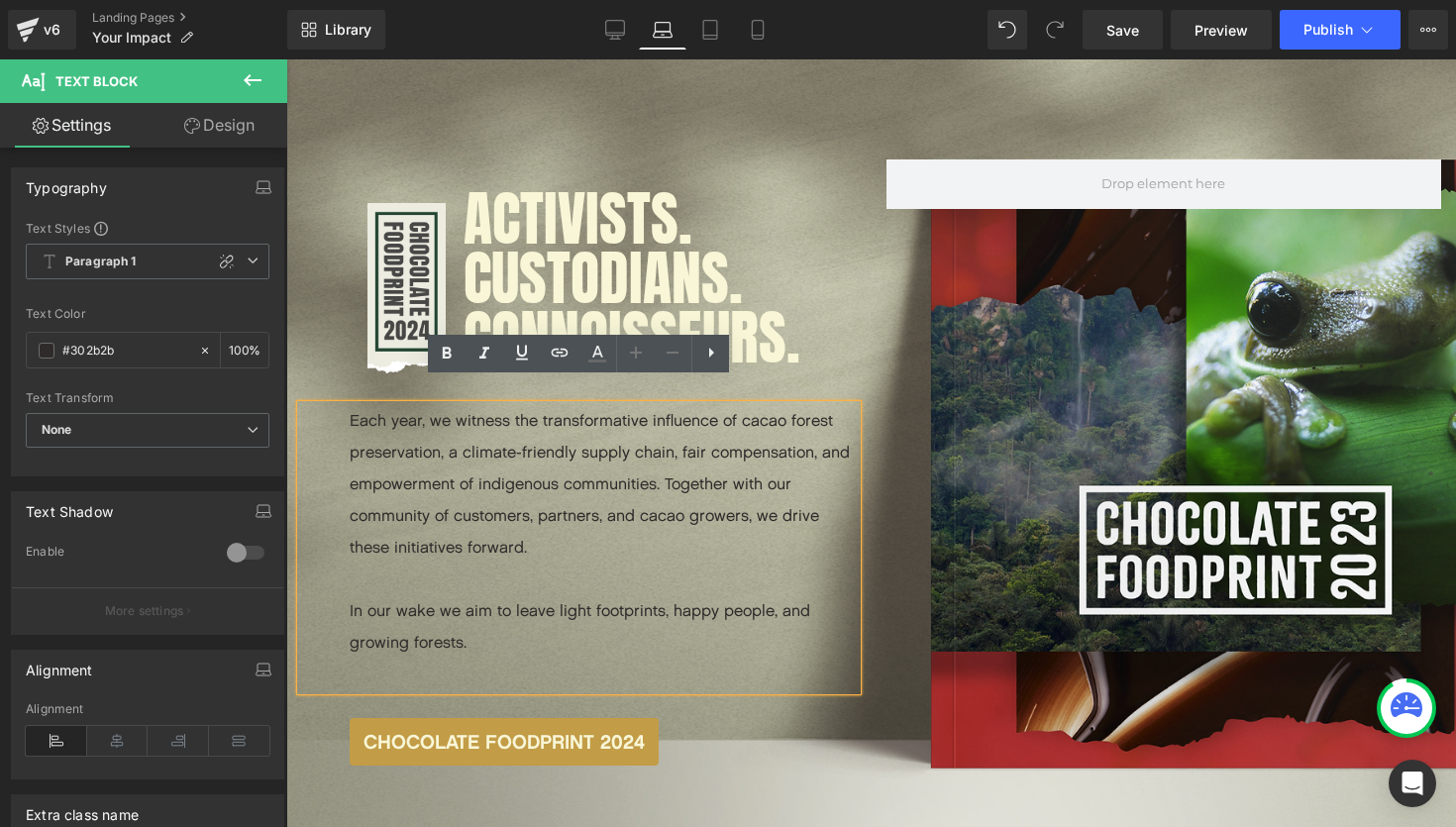 click on "Each year, we witness the transformative influence of cacao forest preservation, a climate-friendly supply chain, fair compensation, and empowerment of indigenous communities. Together with our community of customers, partners, and cacao growers, we drive these initiatives forward." at bounding box center (603, 484) 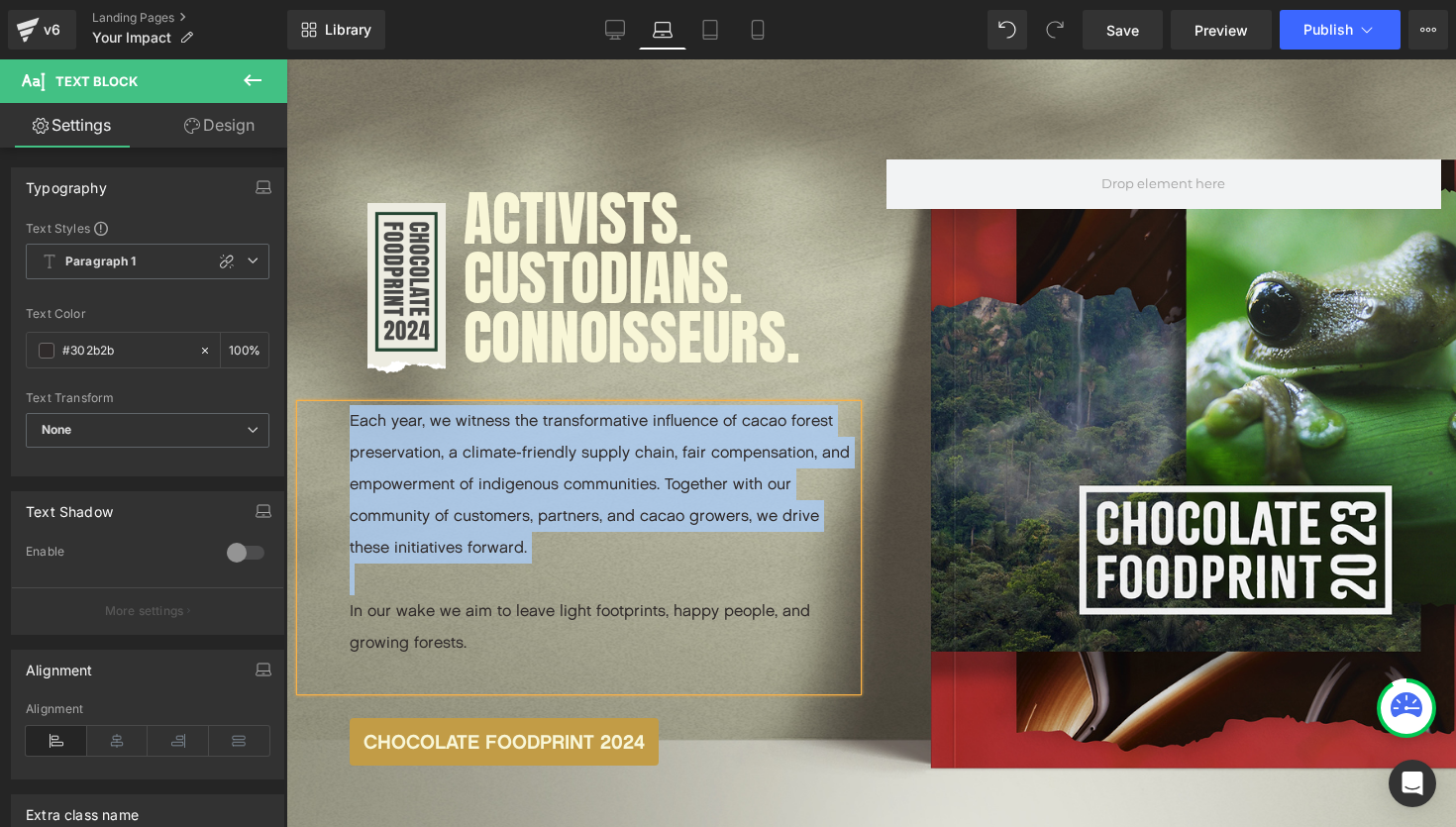 paste 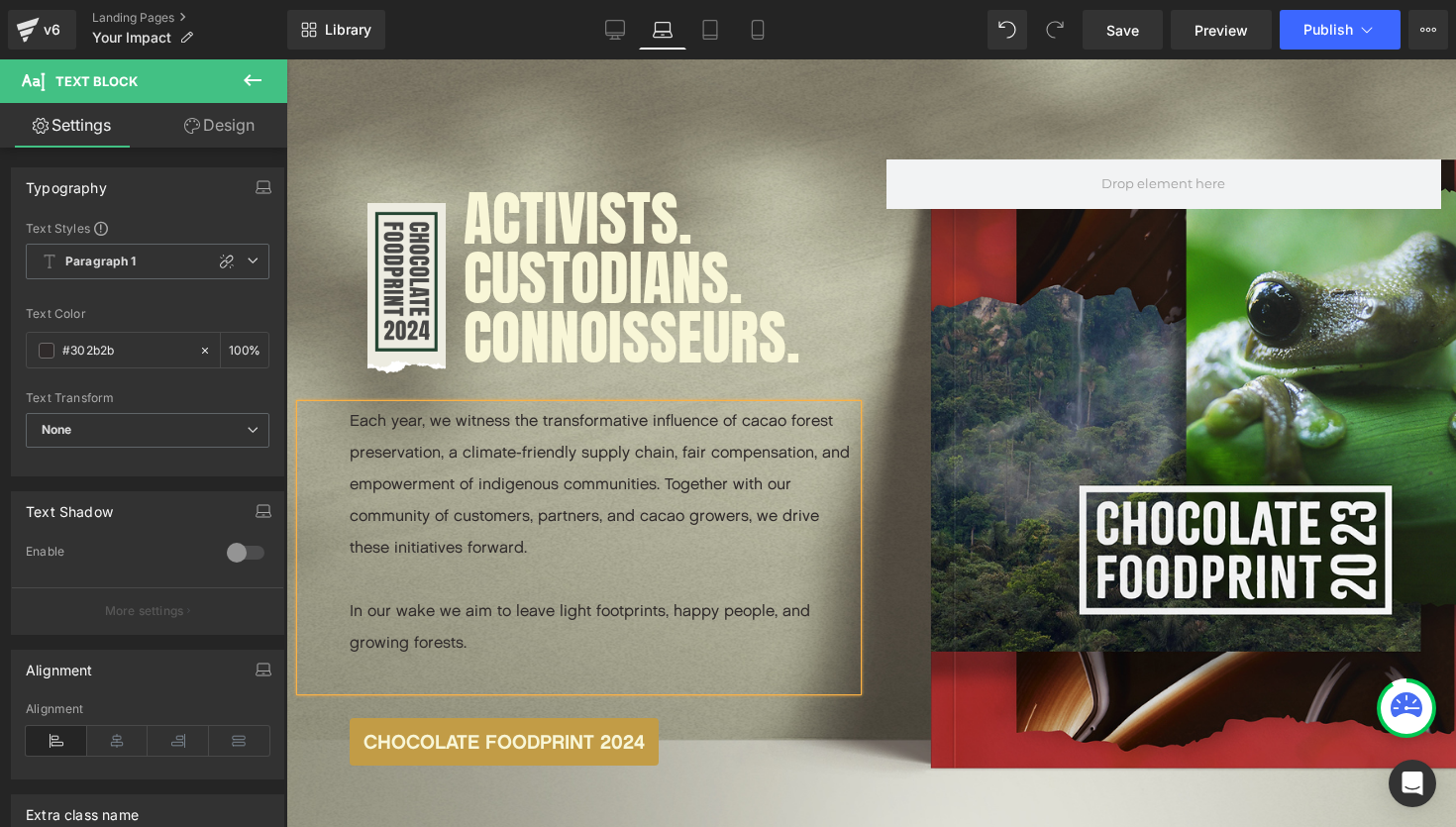 scroll, scrollTop: 6849, scrollLeft: 1170, axis: both 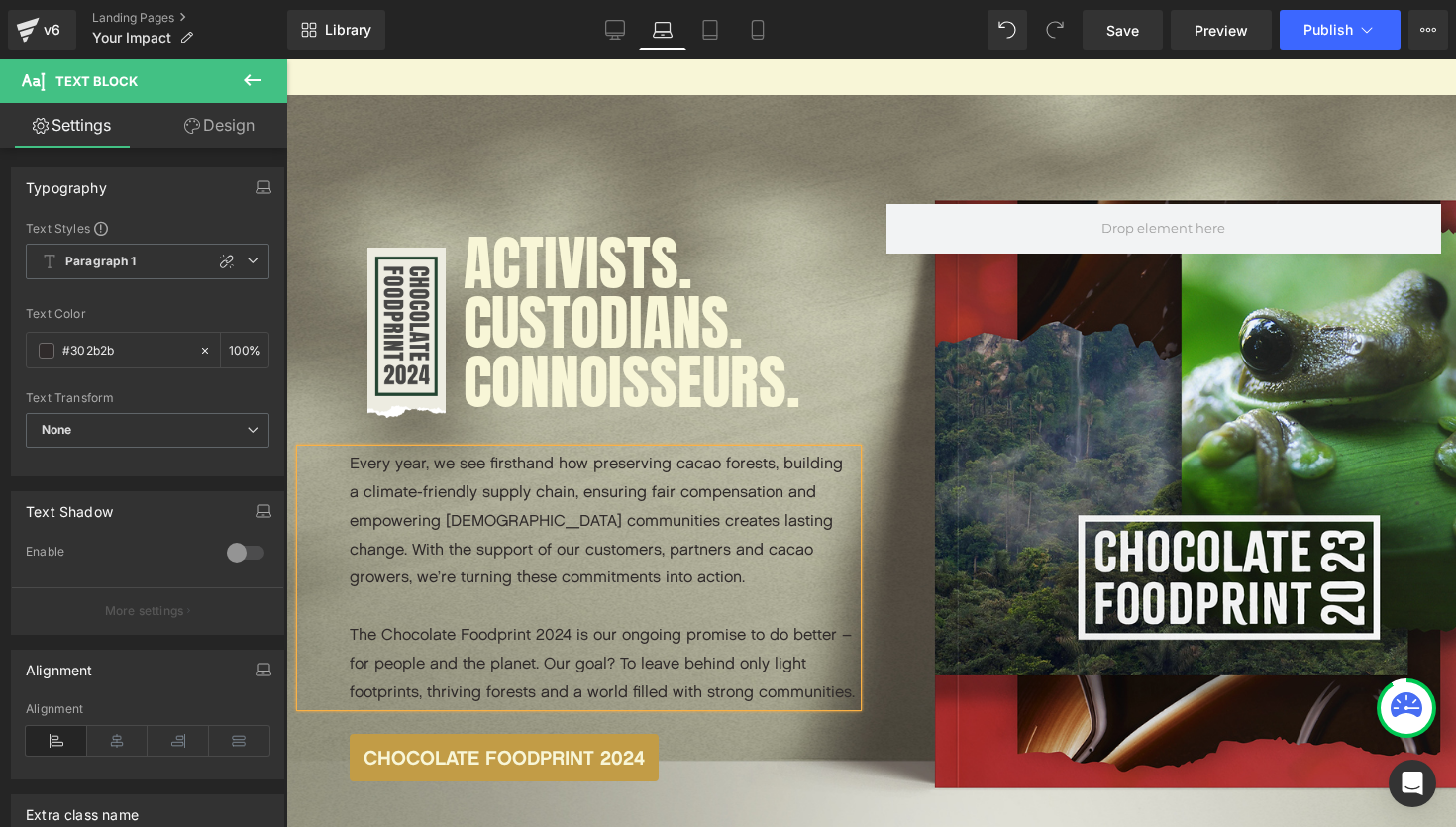 click on "Image         ACTIVISTS. CUSTODIANS. CONNOISSEURS. Heading         Row         Every year, we see firsthand how preserving cacao forests, building a climate-friendly supply chain, ensuring fair compensation and empowering Indigenous communities creates lasting change. With the support of our customers, partners and cacao growers, we’re turning these commitments into action. The Chocolate Foodprint 2024 is our ongoing promise to do better – for people and the planet. Our goal? To leave behind only light footprints, thriving forests and a world filled with strong communities. Text Block         chocolate foodprint 2024 Button         Row         Row" at bounding box center (871, 496) 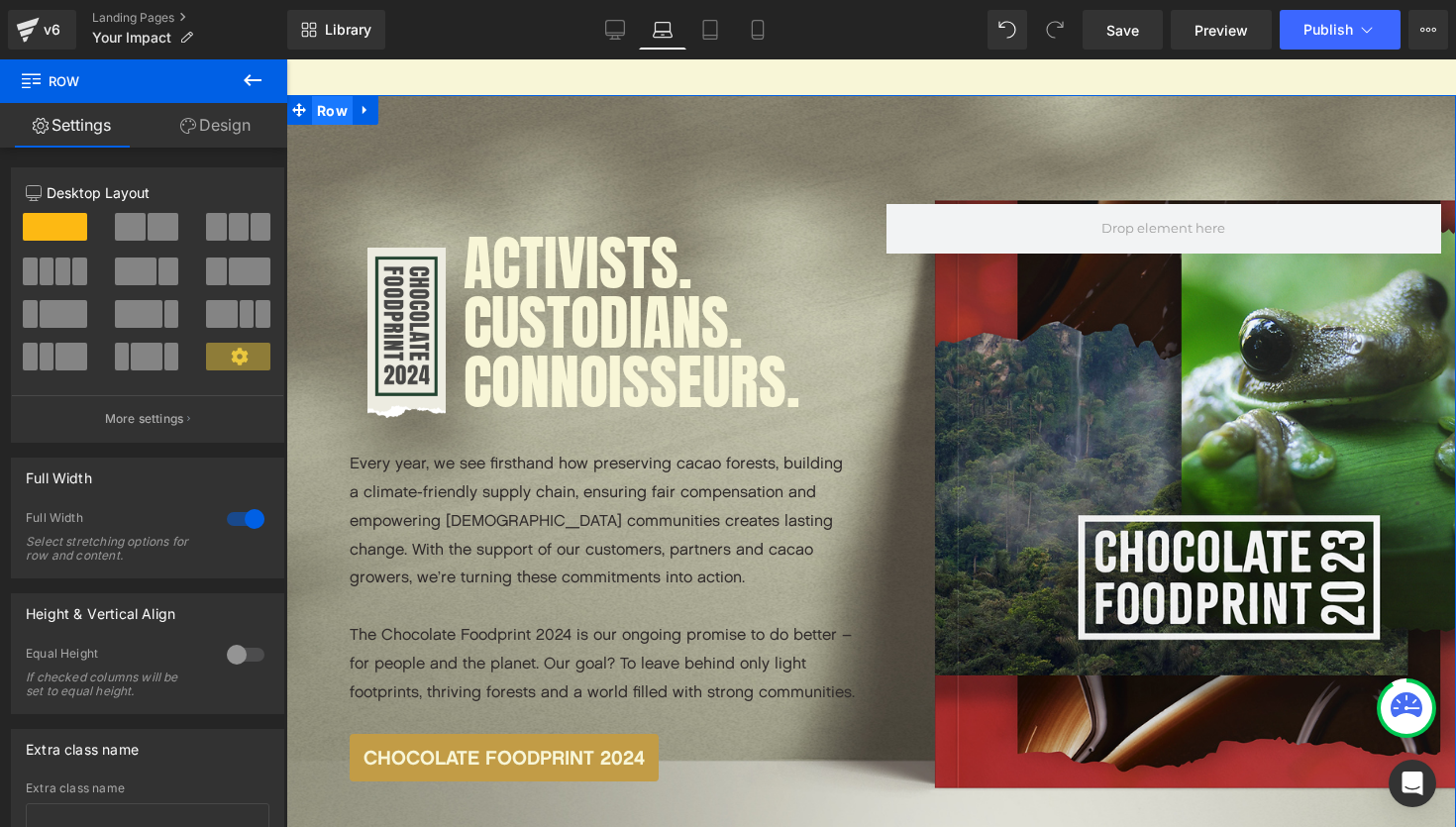 click on "Row" at bounding box center (332, 111) 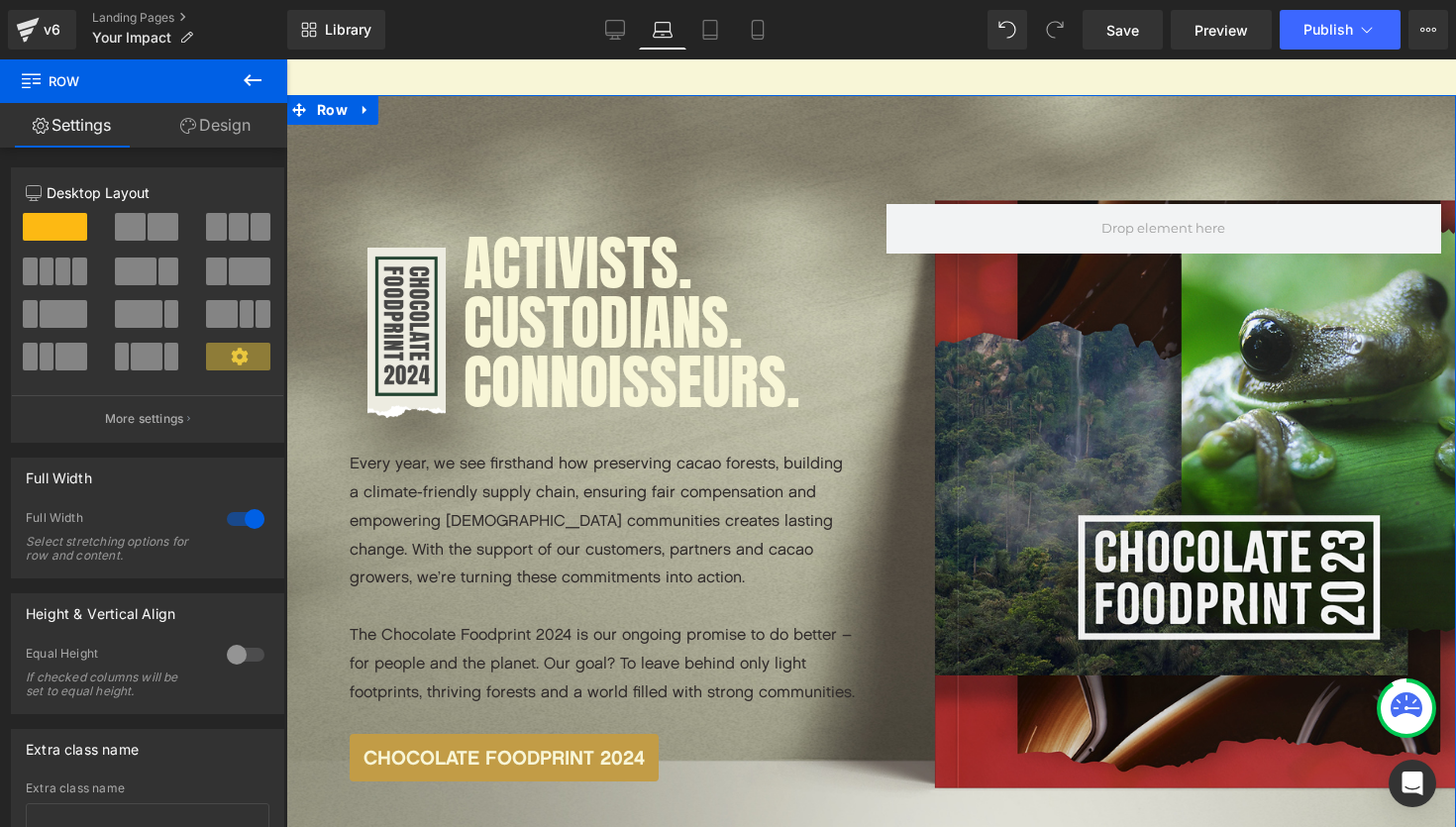 click on "Design" at bounding box center (215, 125) 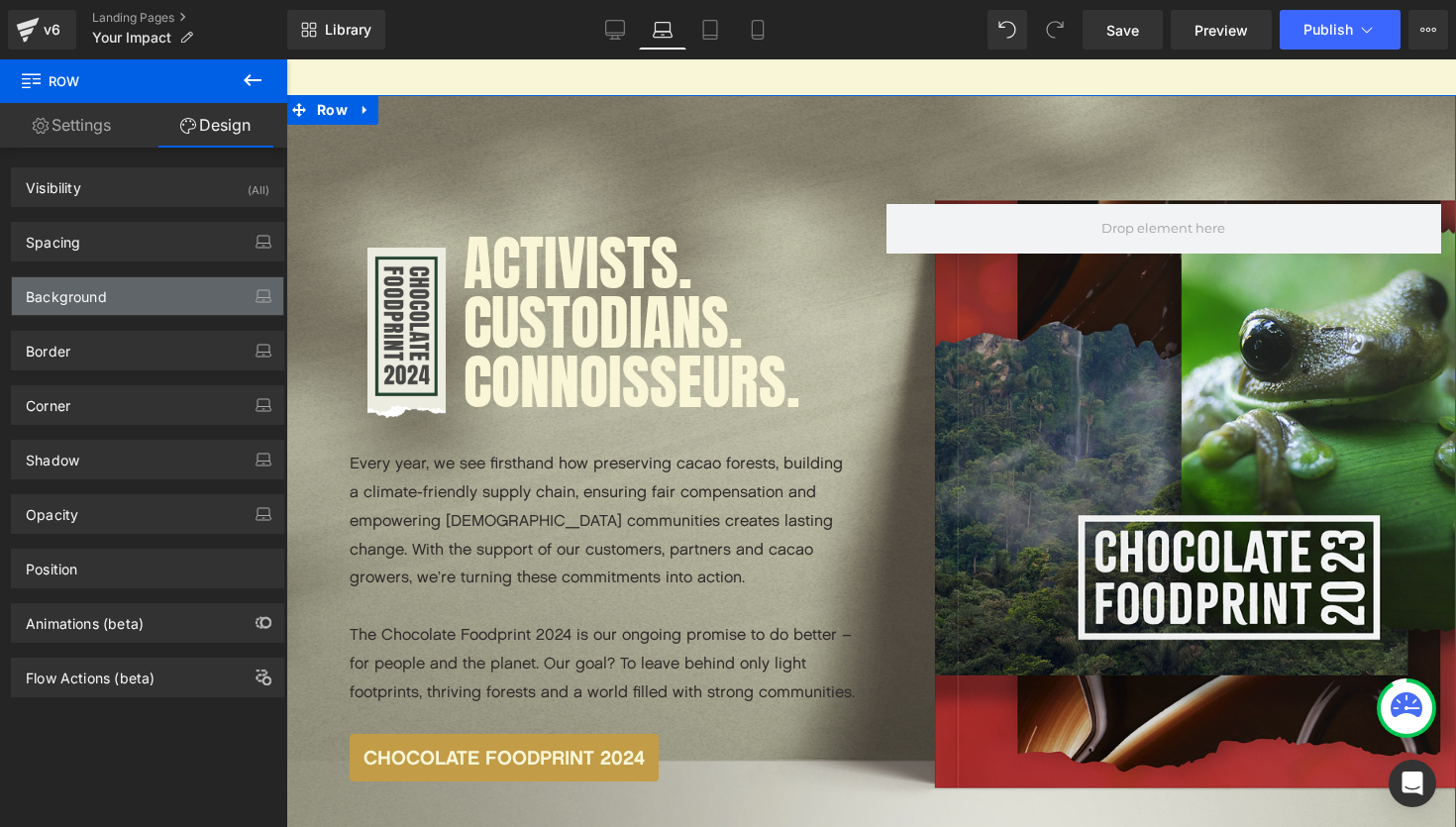 click on "Background" at bounding box center (148, 296) 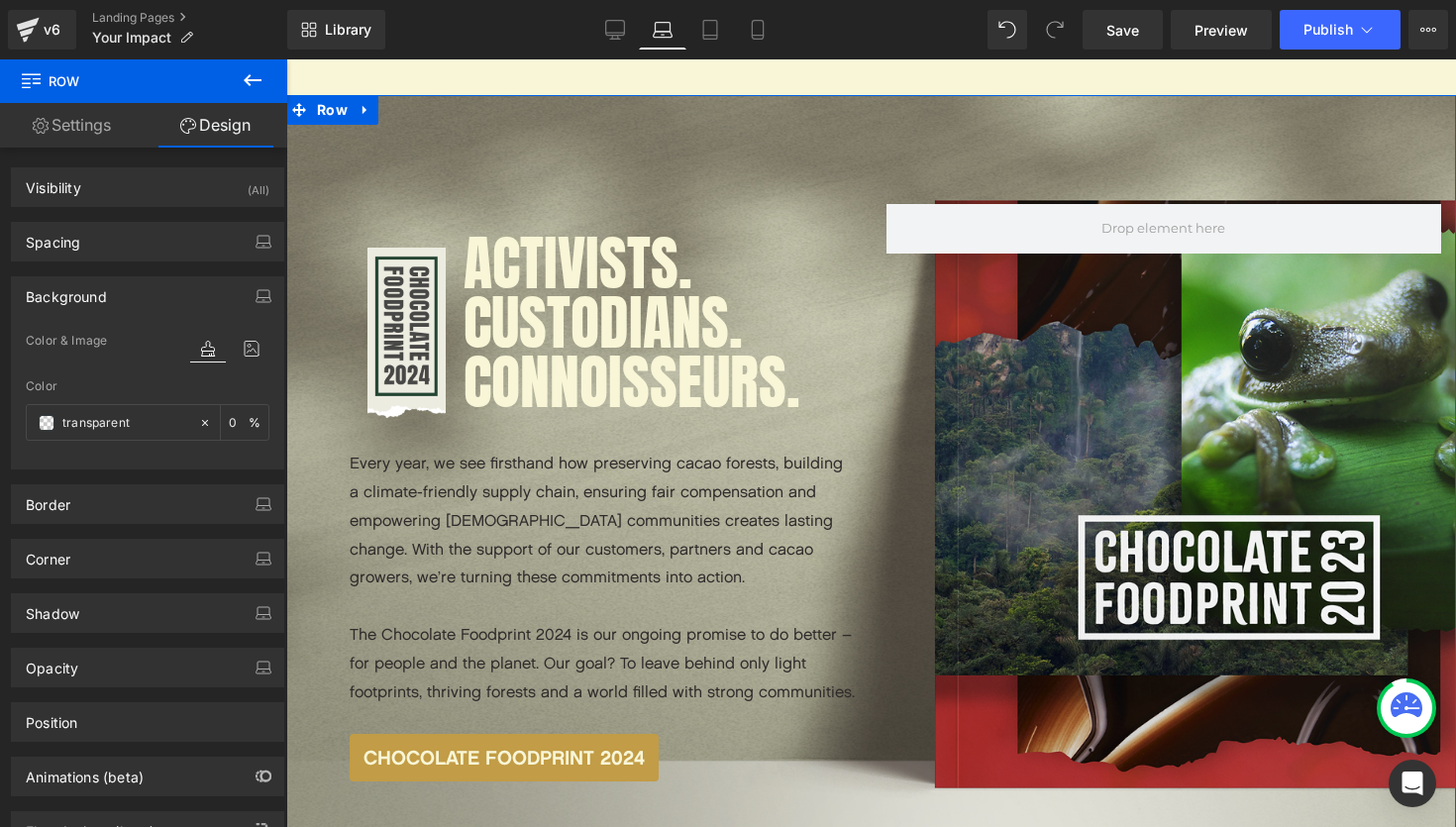 click at bounding box center [230, 348] 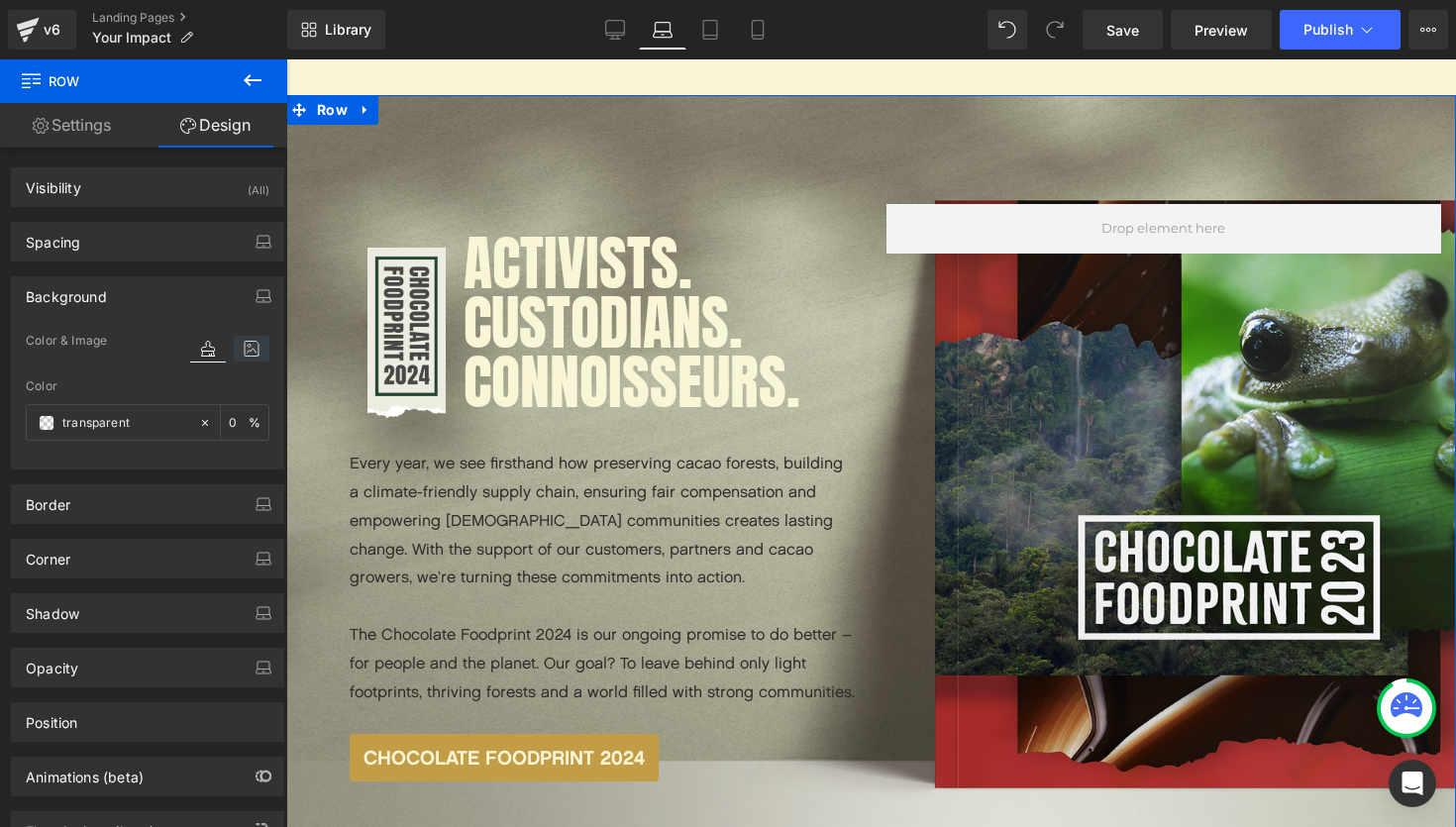click at bounding box center [252, 349] 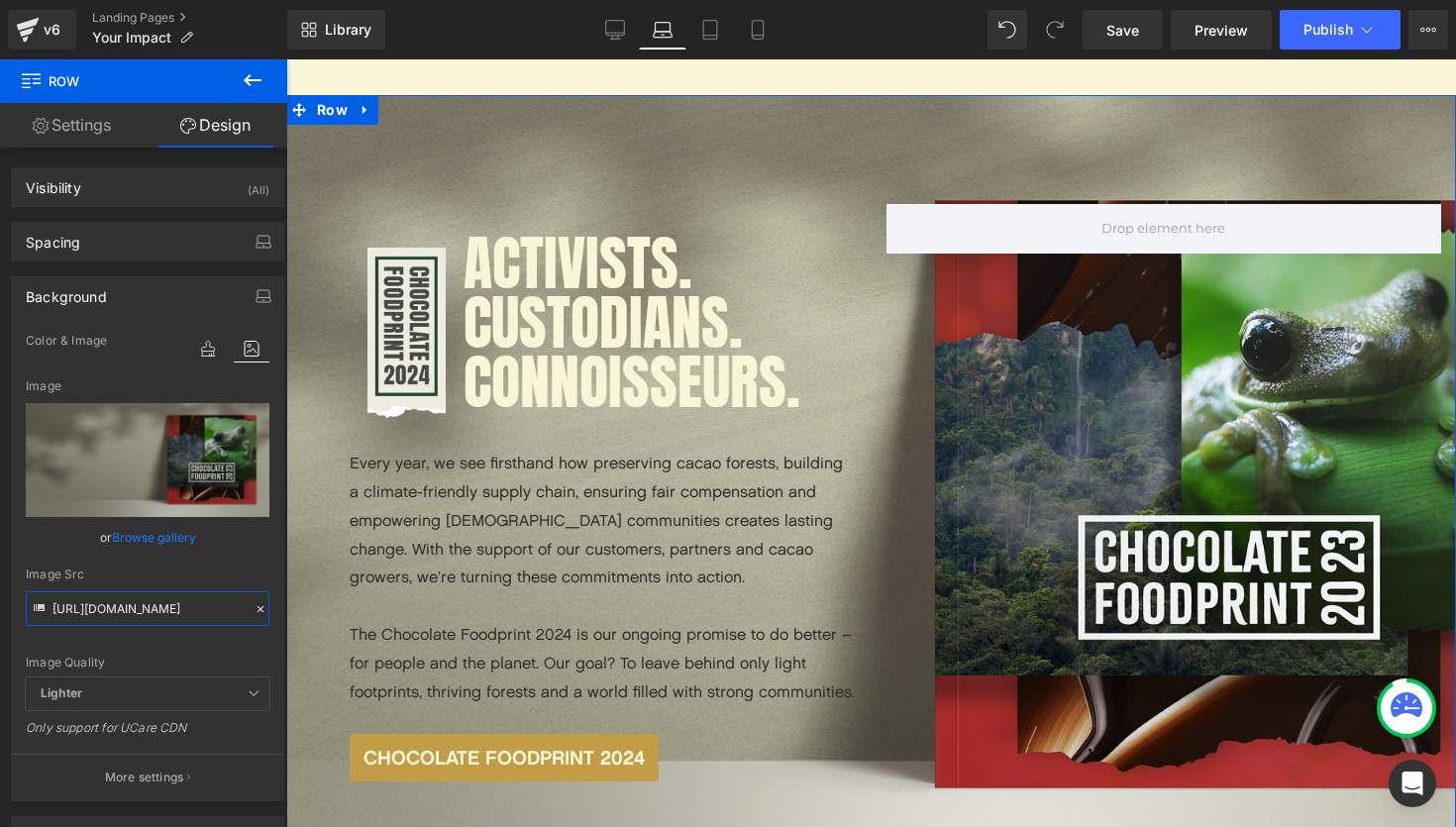 click on "https://photos.smugmug.com/Private-pictures/Webshop-Selection-/n-zNtkKc/FOODPRINT/i-Dg3ndDb/0/175354c8/X4/FP-2023-Scene-Web-Banner-X4.jpg" at bounding box center [148, 608] 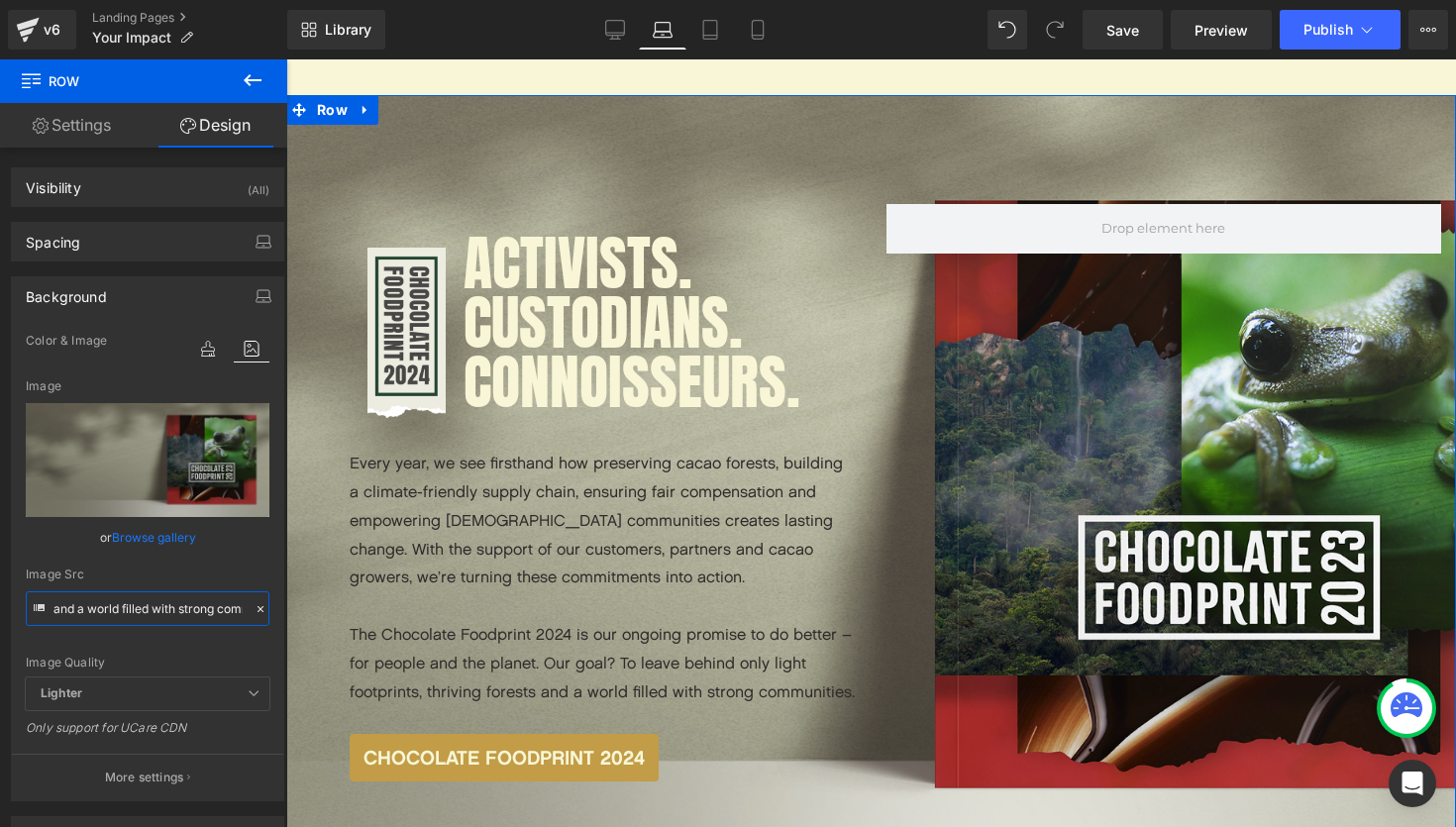 type on "https://photos.smugmug.com/Private-pictures/Webshop-Selection-/n-zNtkKc/FOODPRINT/i-Dg3ndDb/0/175354c8/X4/FP-2023-Scene-Web-Banner-X4.jpg" 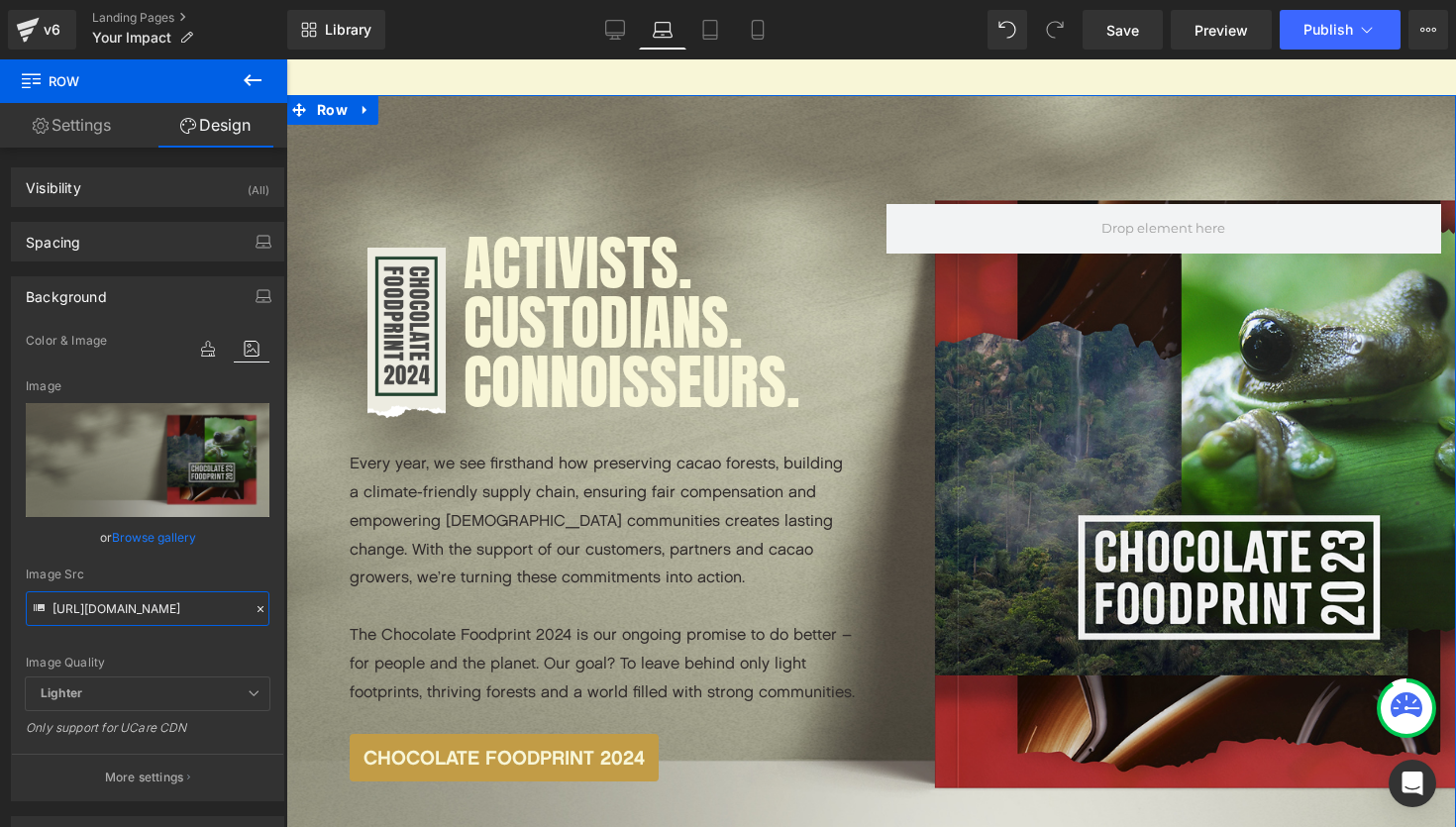 scroll, scrollTop: 0, scrollLeft: 683, axis: horizontal 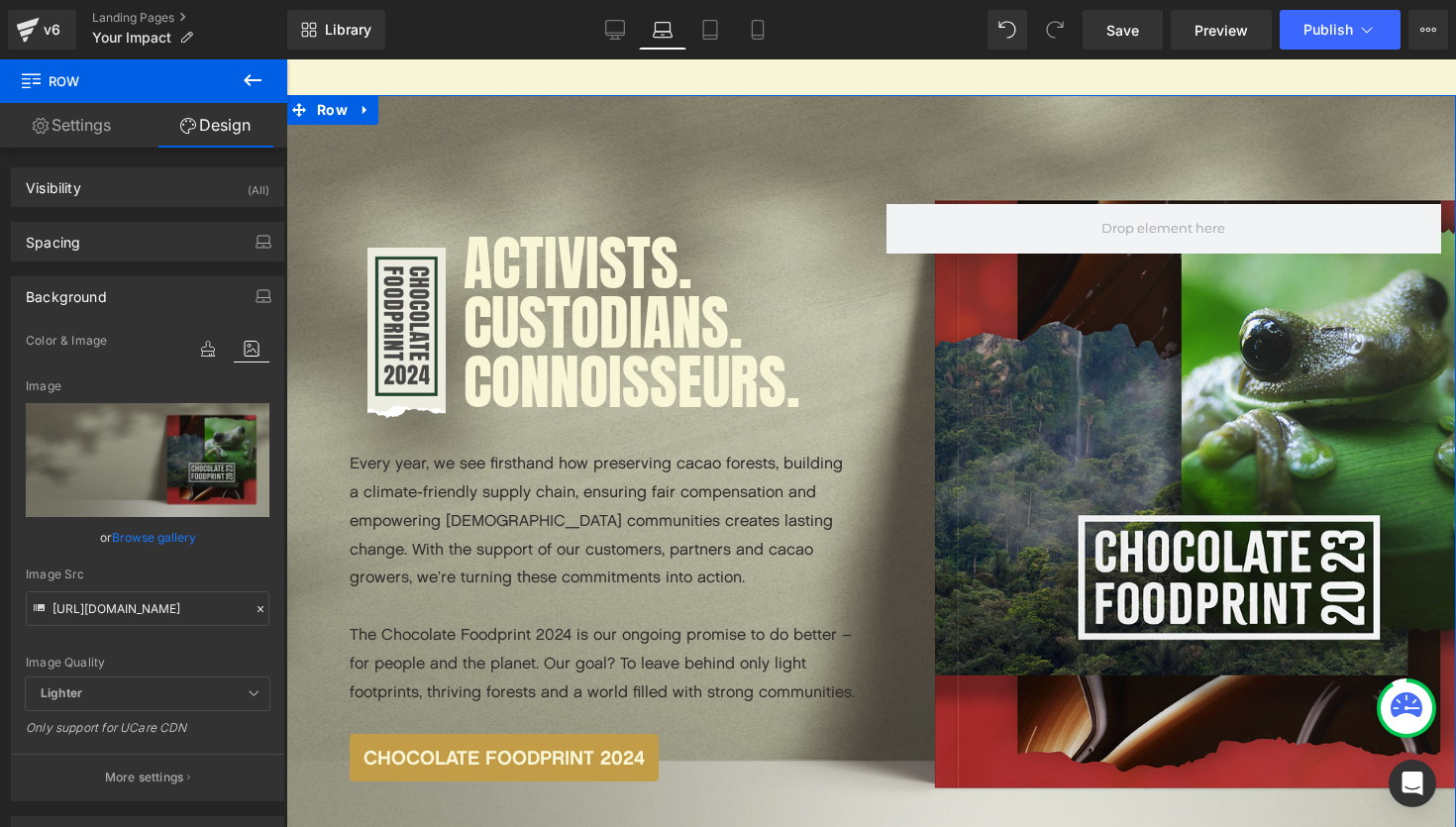 click 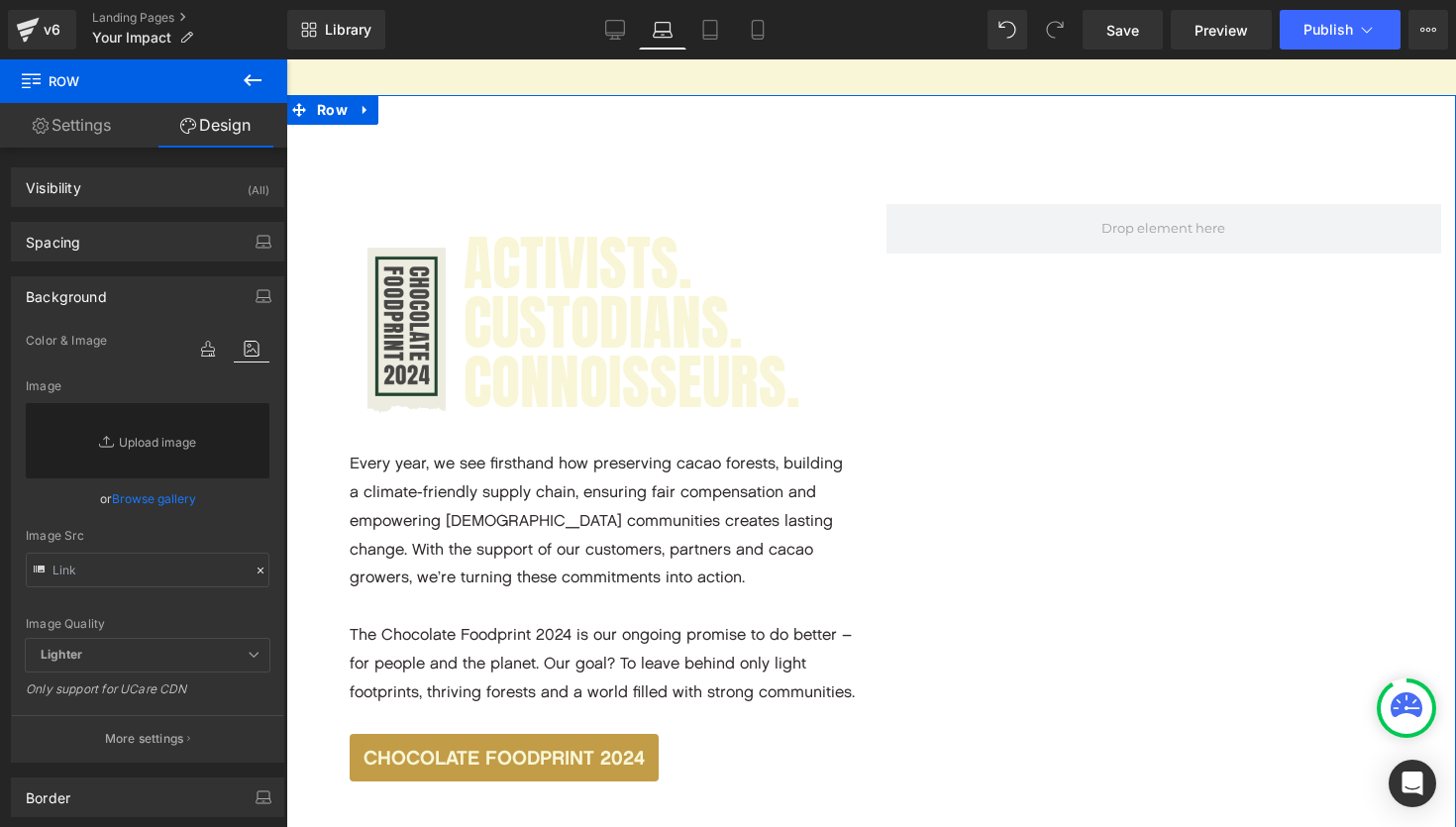 scroll, scrollTop: 0, scrollLeft: 0, axis: both 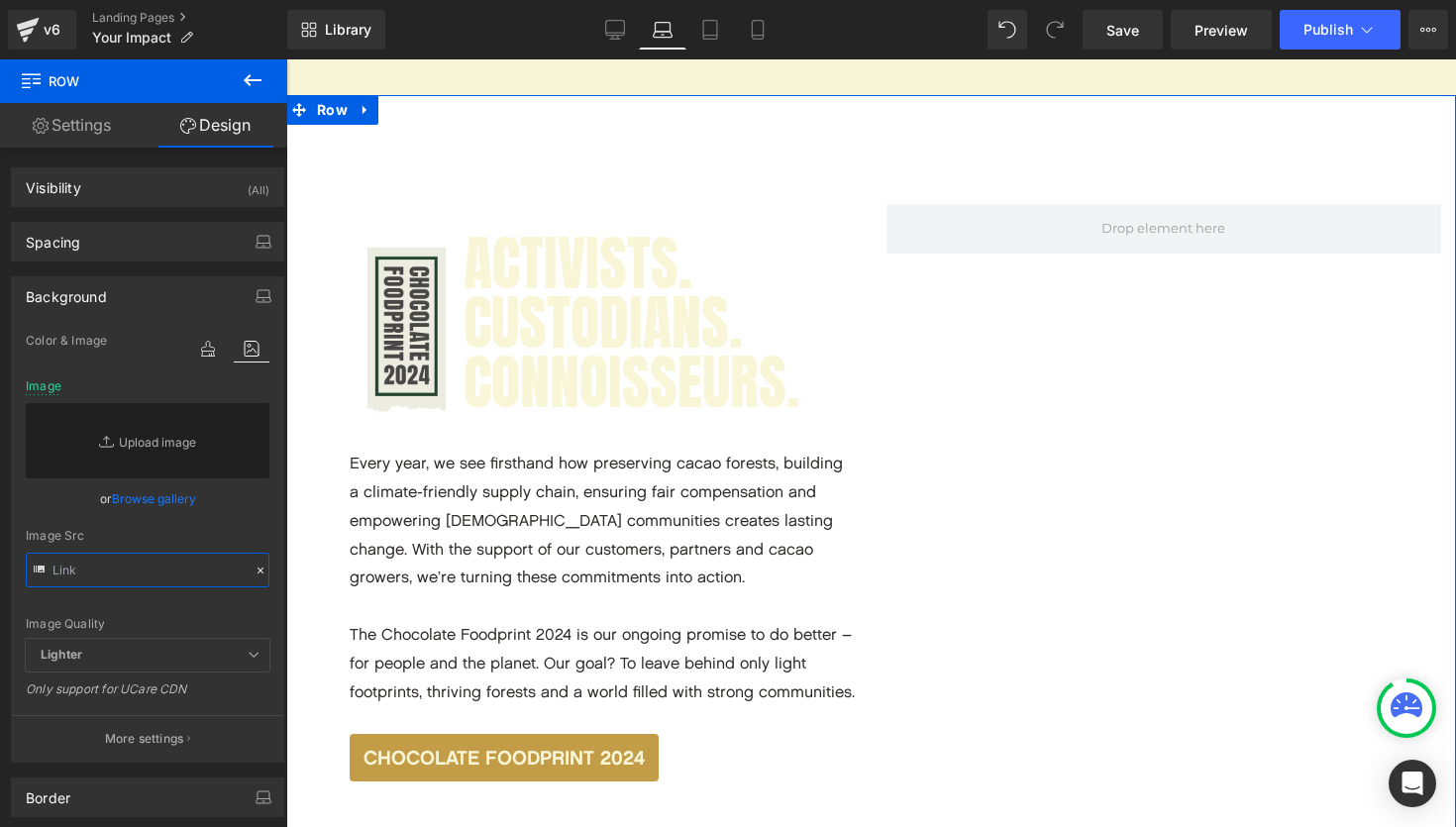 click at bounding box center [148, 569] 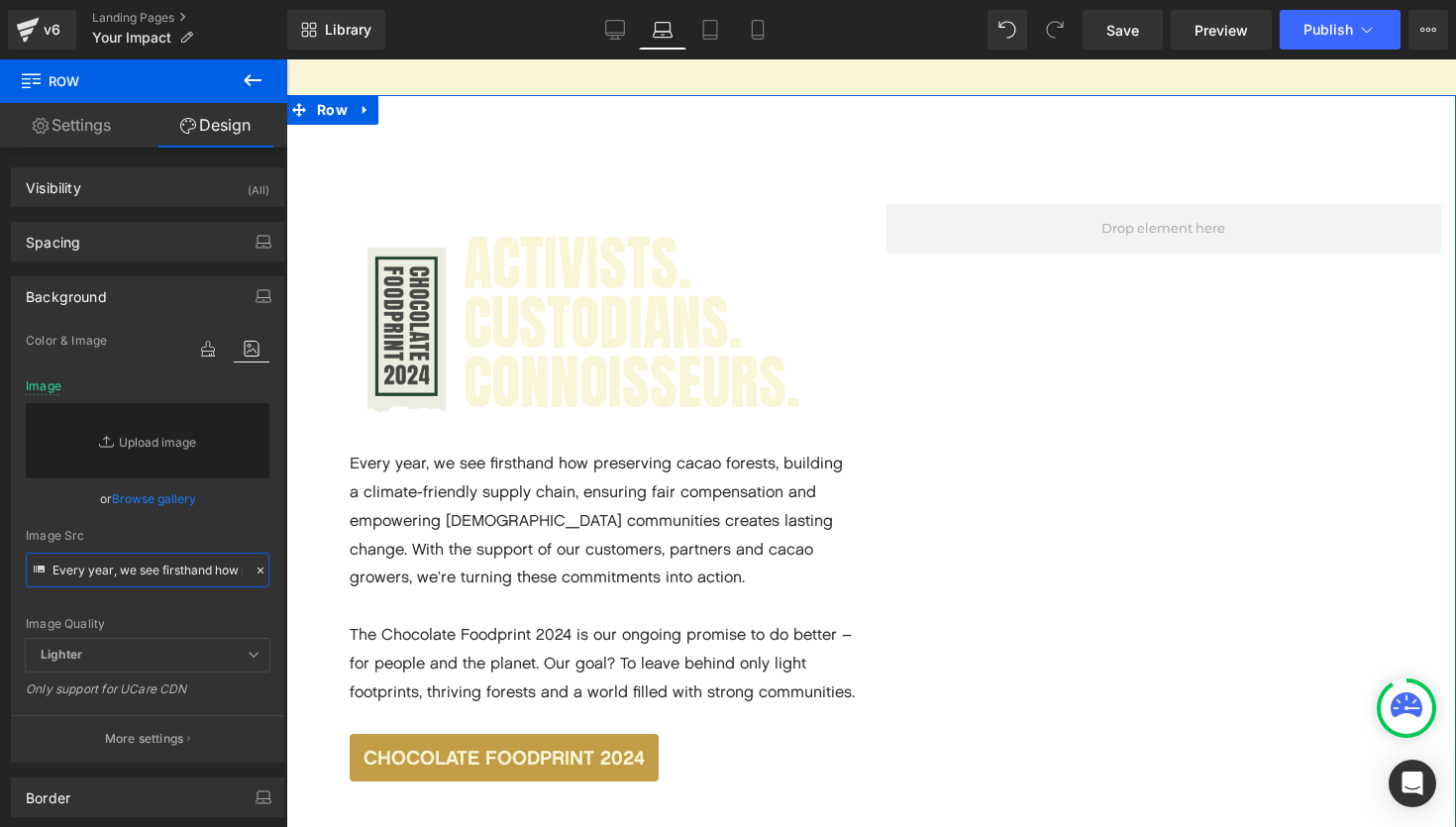 scroll, scrollTop: 0, scrollLeft: 2648, axis: horizontal 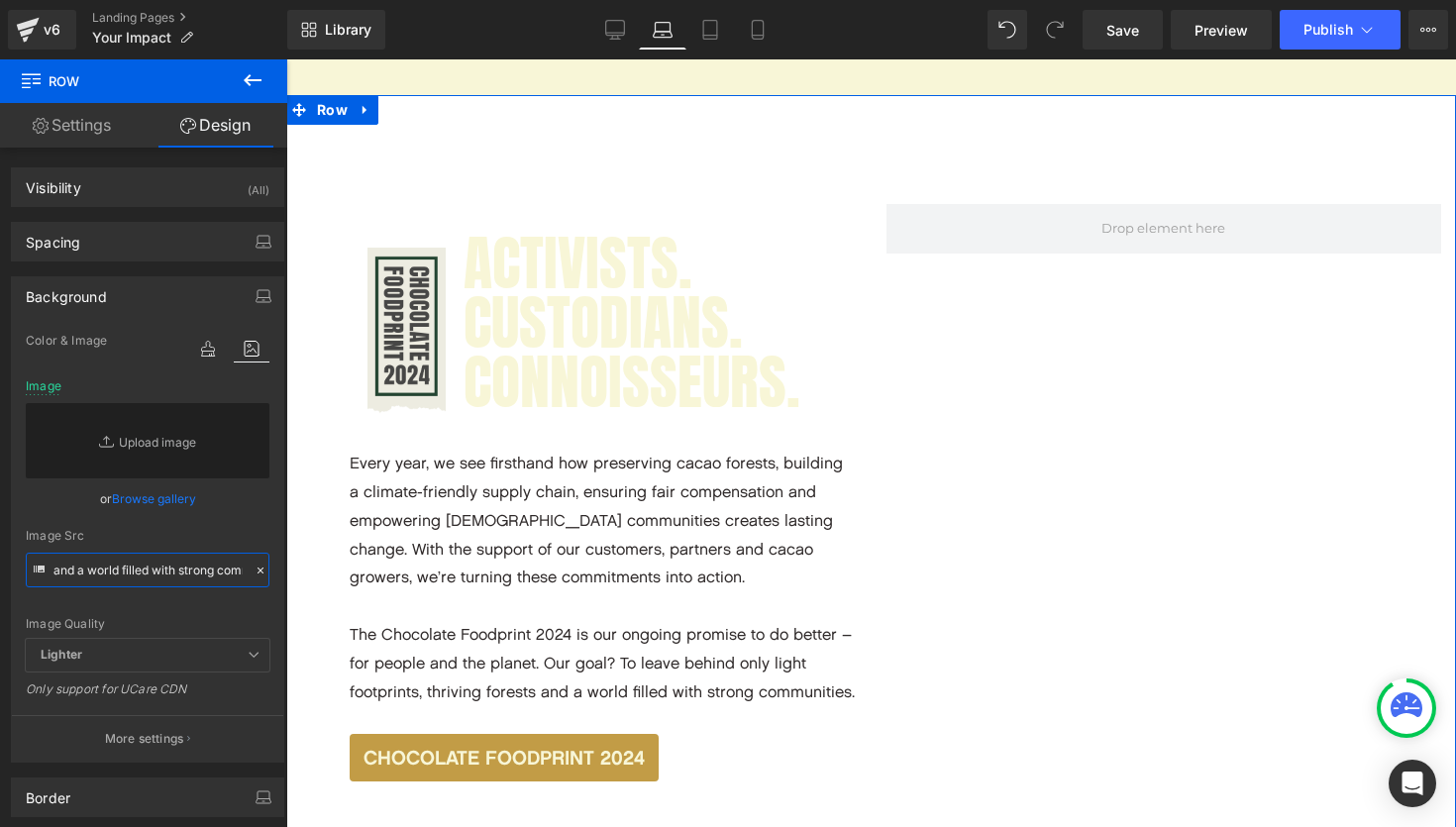 type on "Every year, we see firsthand how preserving cacao forests, building a climate-friendly supply chain, ensuring fair compensation and empowering Indigenous communities creates lasting change. With the support of our customers, partners and cacao growers, we’re turning these commitments into action.  The Chocolate Foodprint 2024 is our ongoing promise to do better – for people and the planet. Our goal? To leave behind only light footprints, thriving forests and a world filled with strong communities." 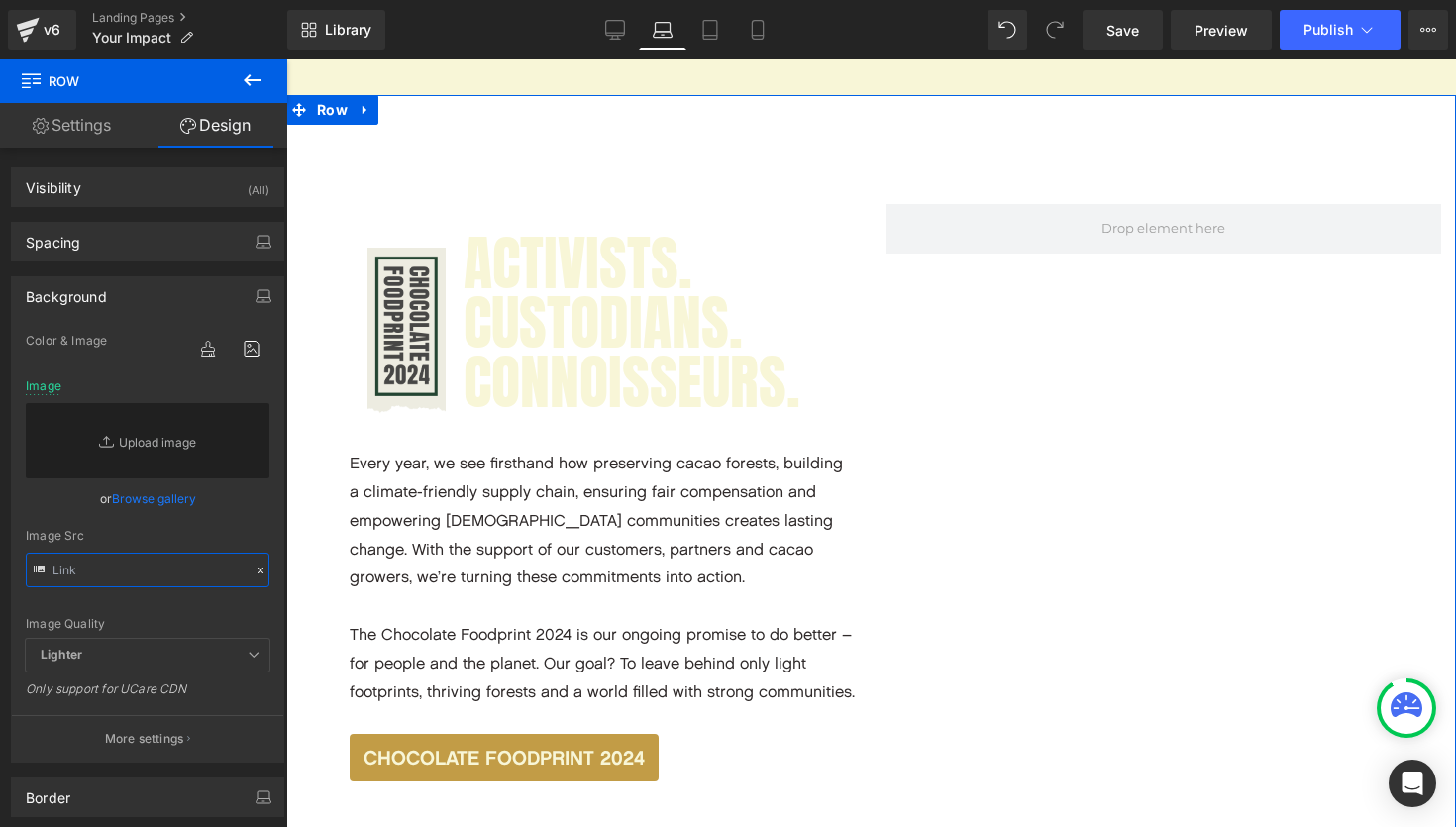 scroll, scrollTop: 0, scrollLeft: 0, axis: both 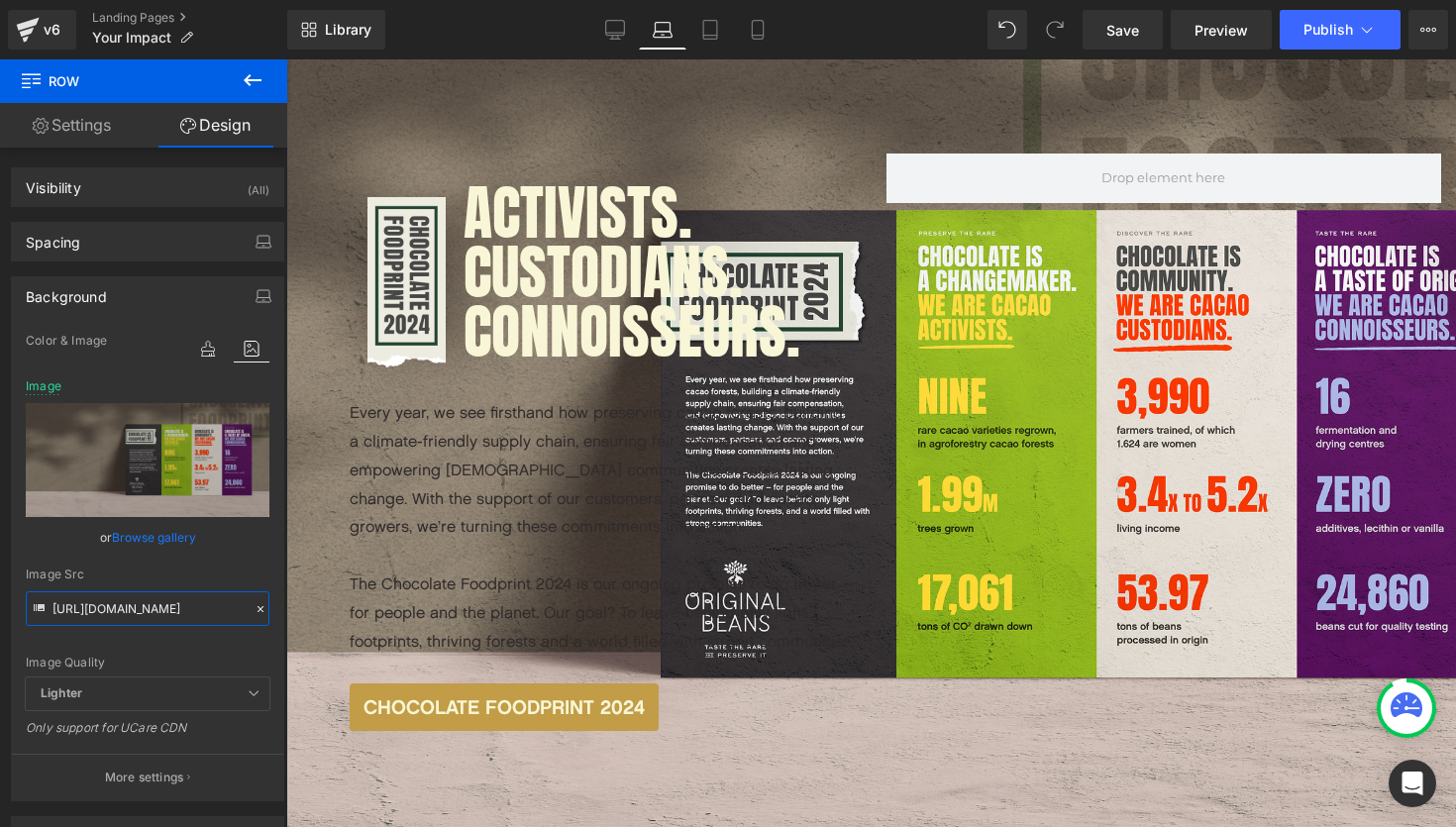 type on "https://photos.smugmug.com/Private-pictures/Webshop-Selection-/n-zNtkKc/FOODPRINT/i-f2JKb3M/0/KvWMptnLMfDrBP8b3Nvhrc37dKcKxcbLkRNq69XXG/X5/OBCFoodprint_2024_RIGHT-X5.jpg" 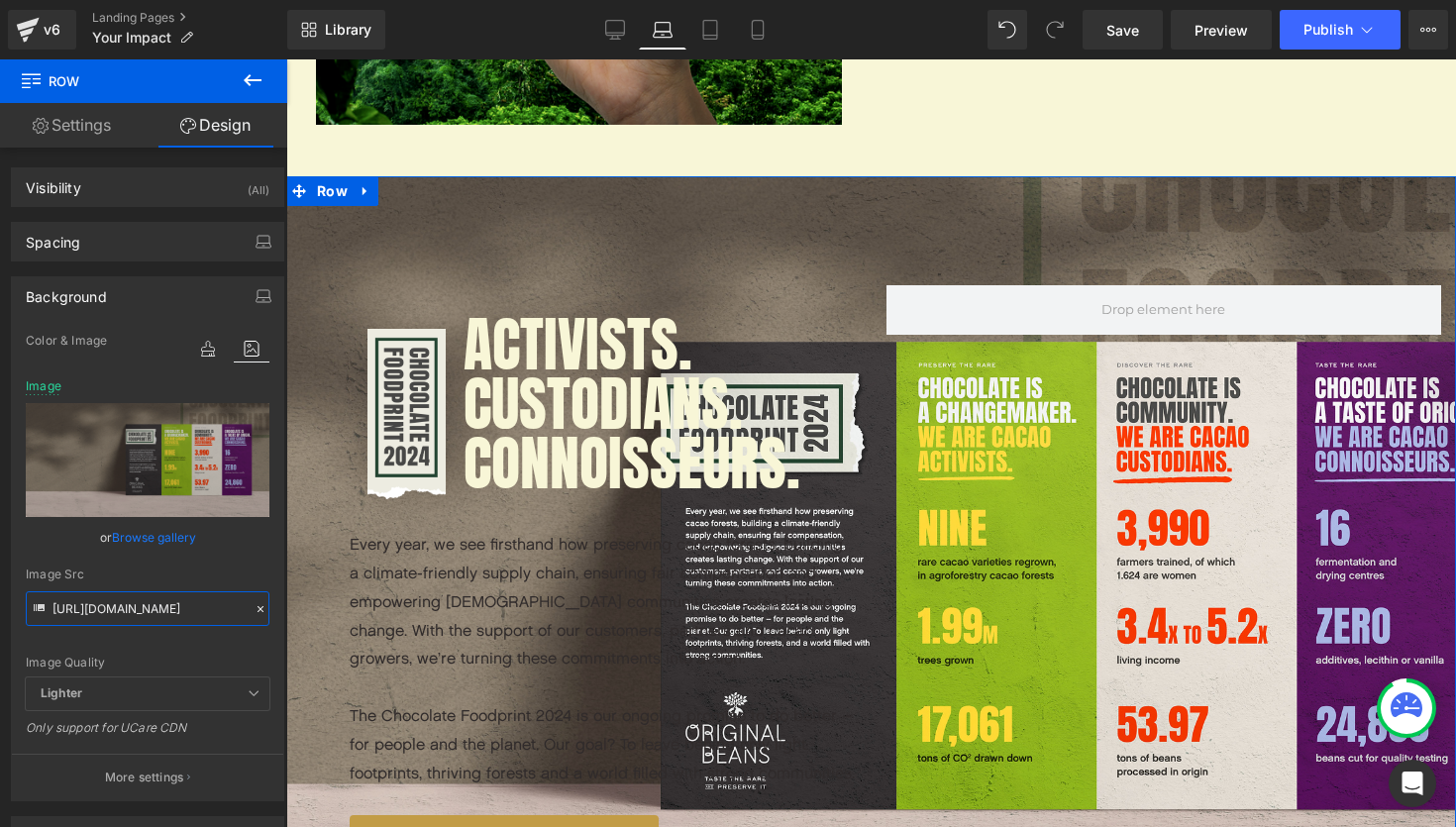 scroll, scrollTop: 2366, scrollLeft: 0, axis: vertical 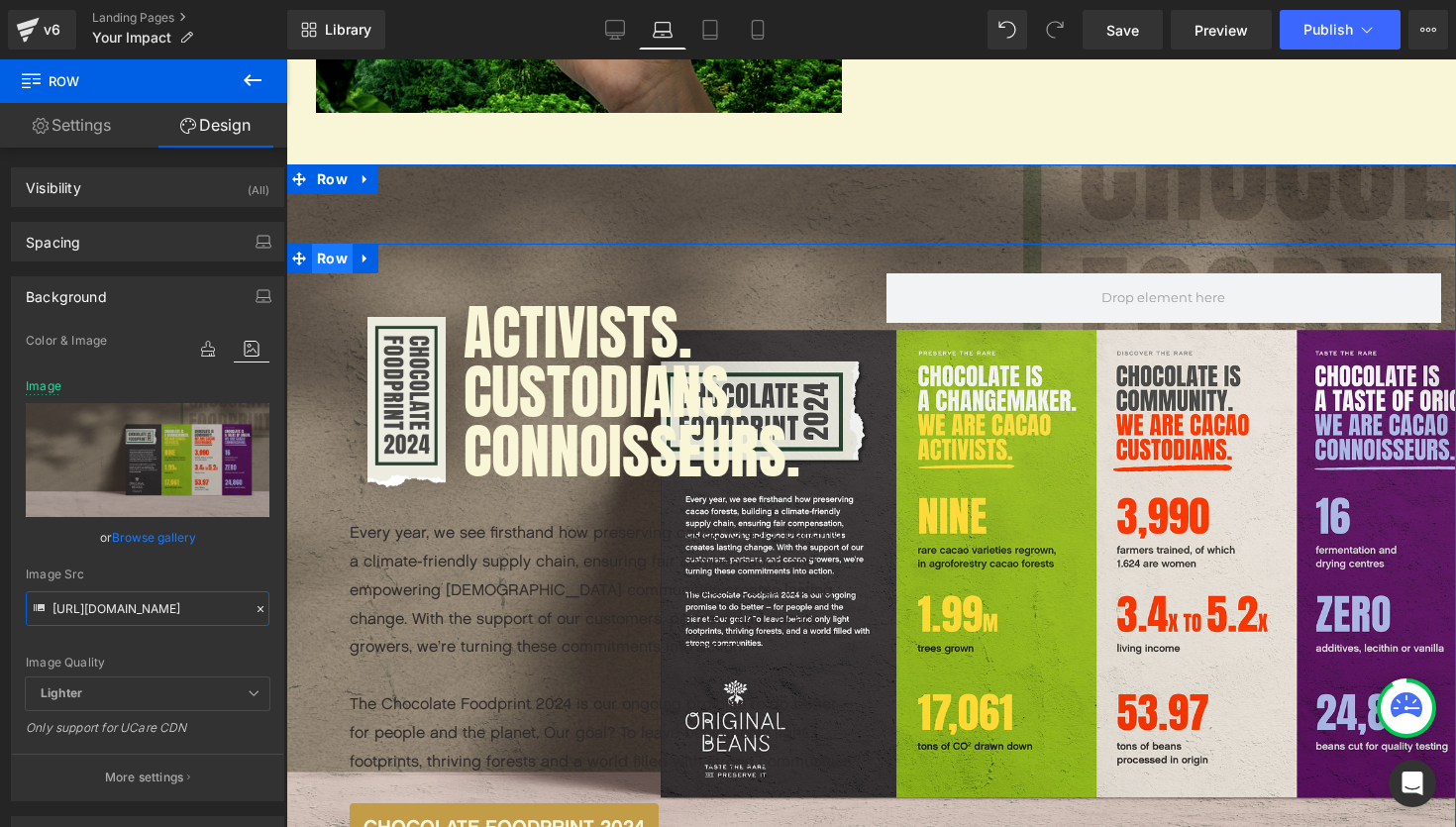click on "Row" at bounding box center (332, 258) 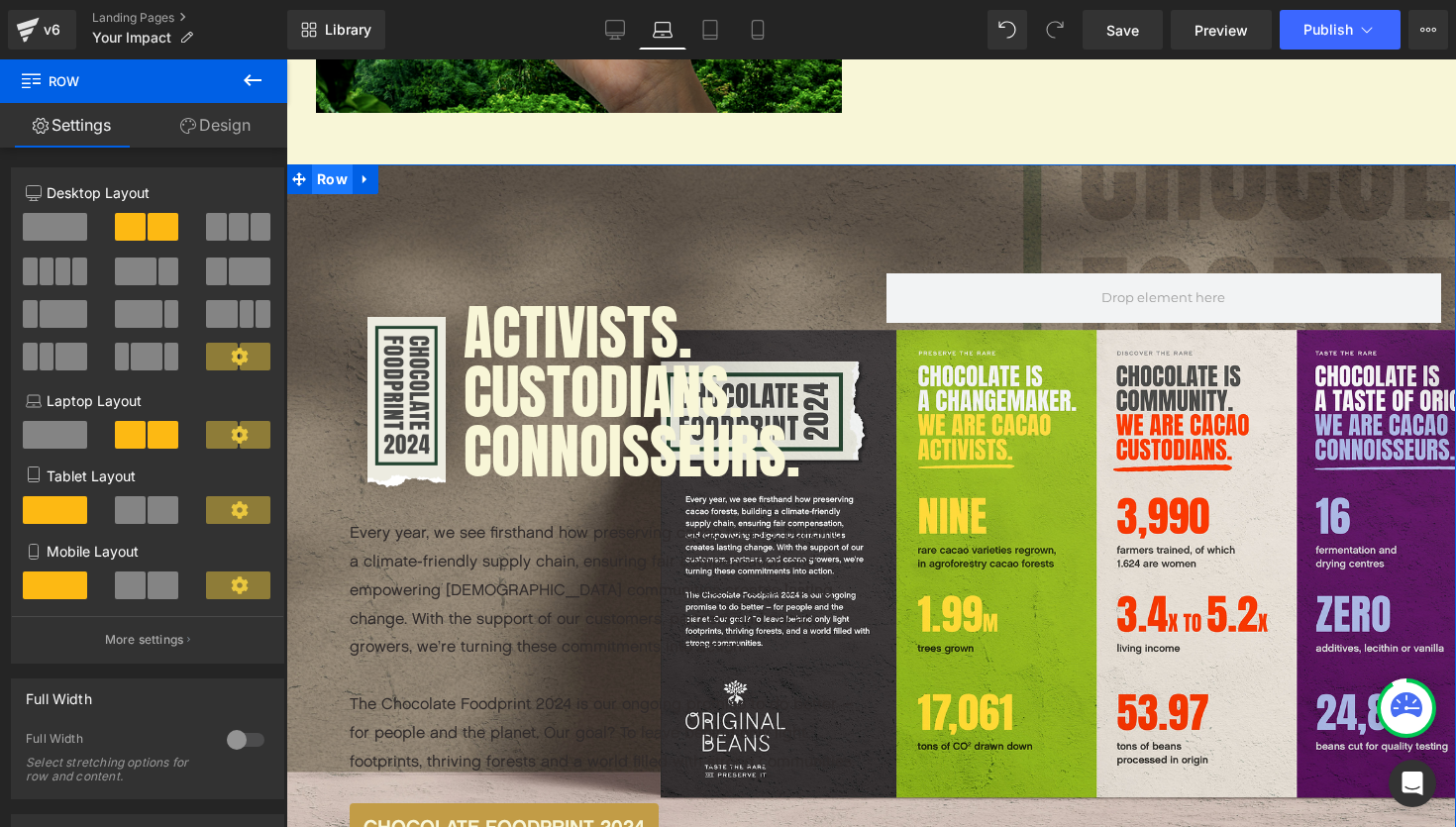 click on "Row" at bounding box center (332, 179) 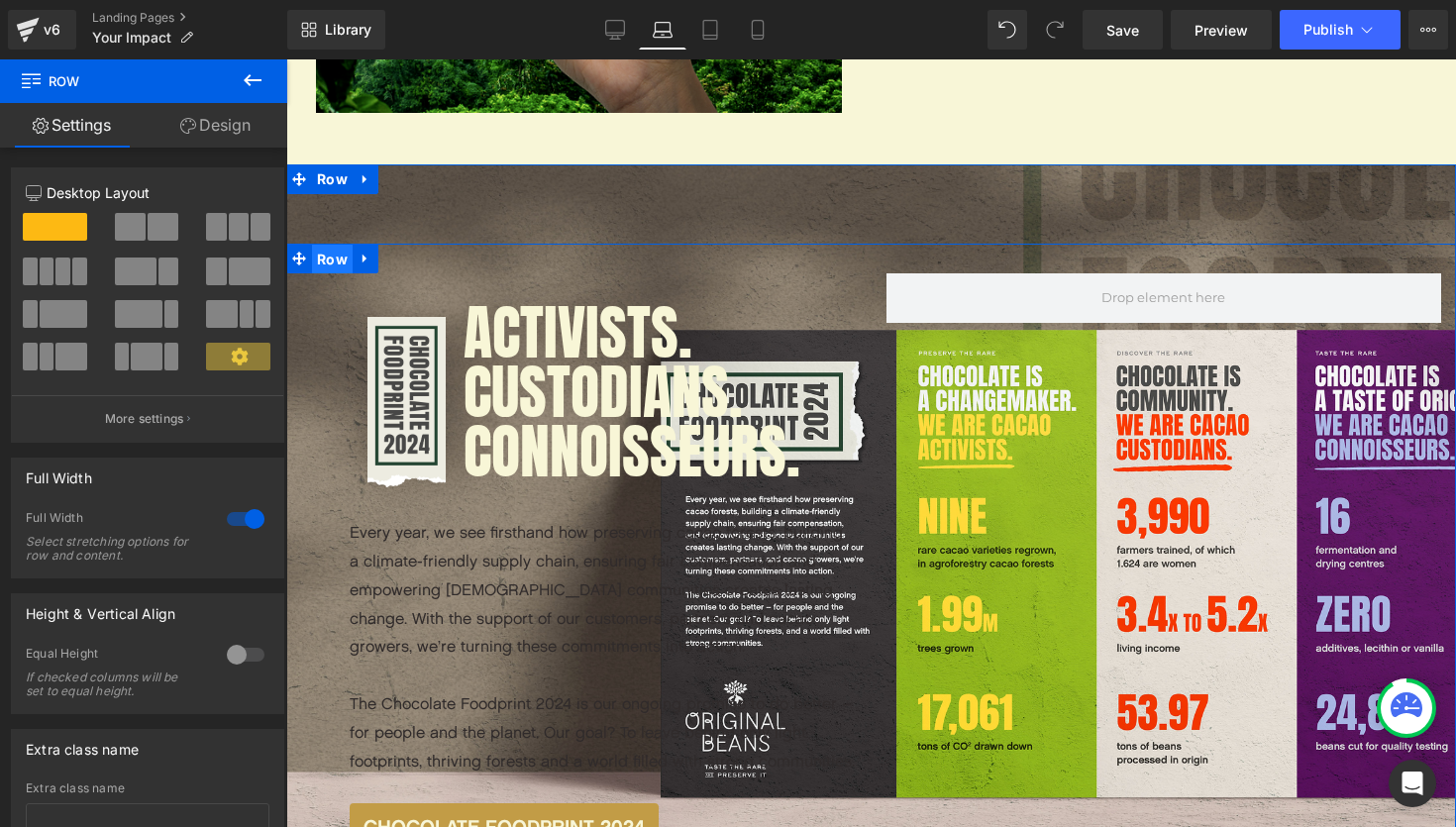 click on "Row" at bounding box center [332, 259] 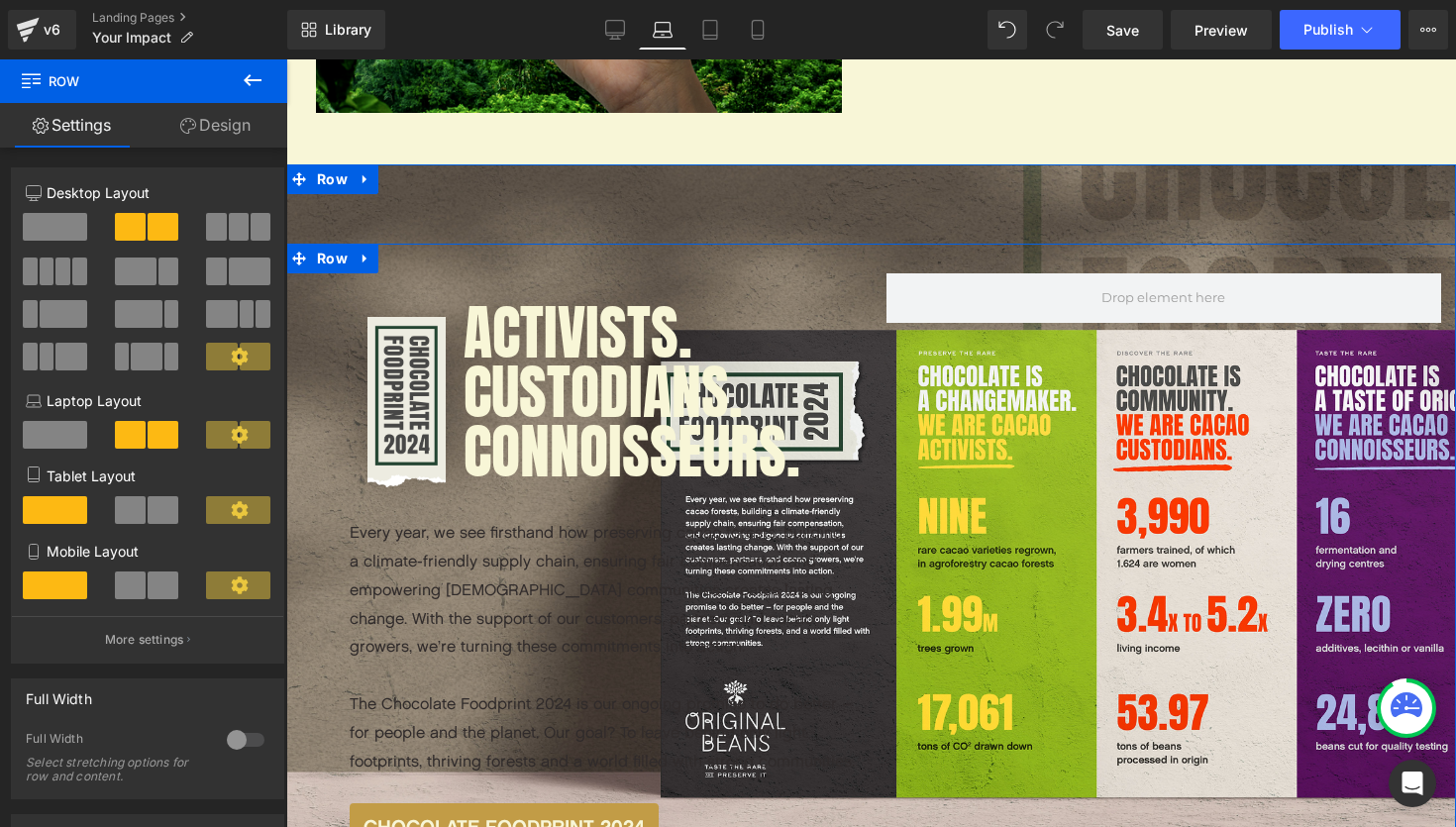 scroll, scrollTop: 6254, scrollLeft: 1170, axis: both 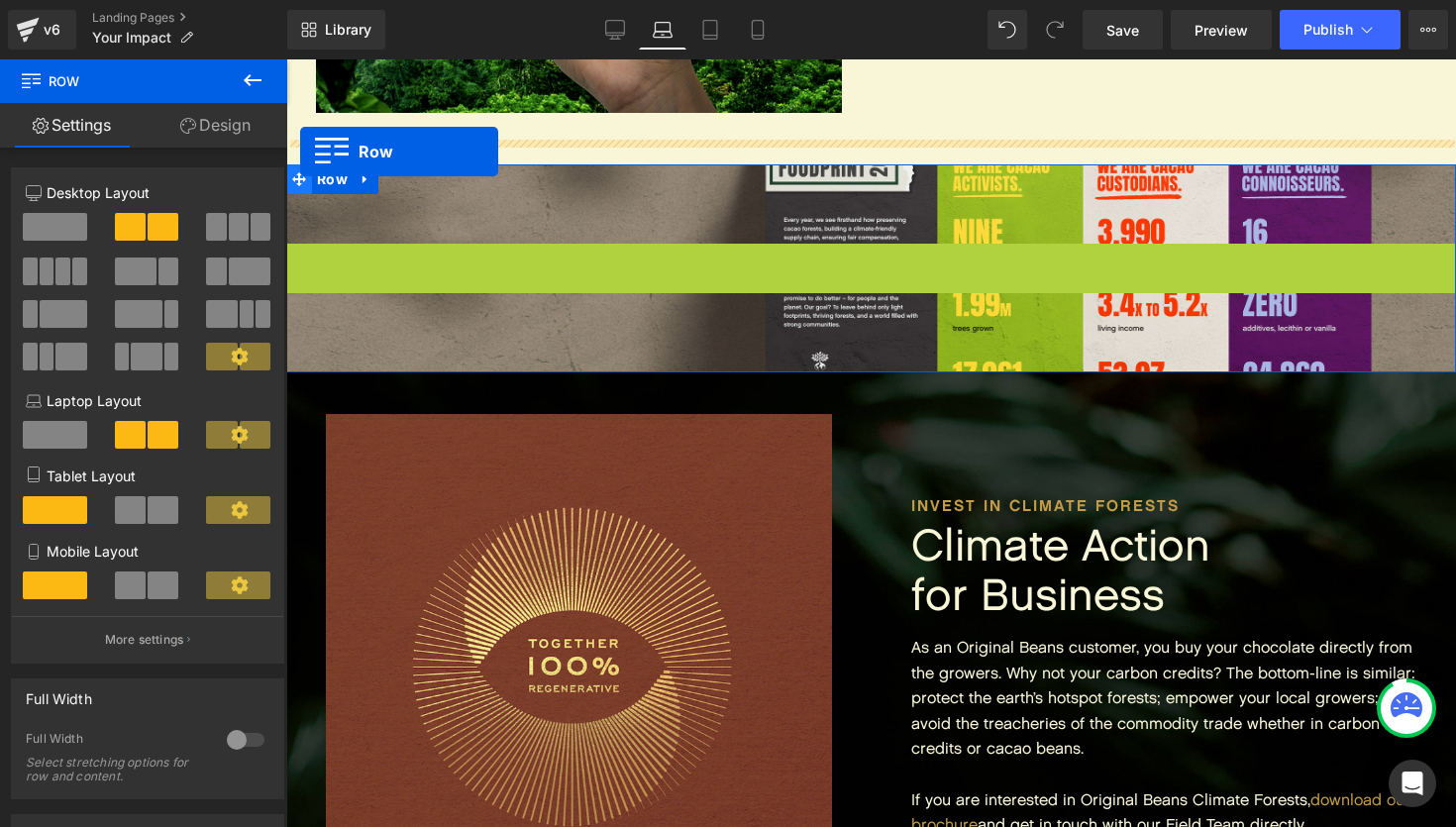 drag, startPoint x: 300, startPoint y: 236, endPoint x: 300, endPoint y: 152, distance: 84 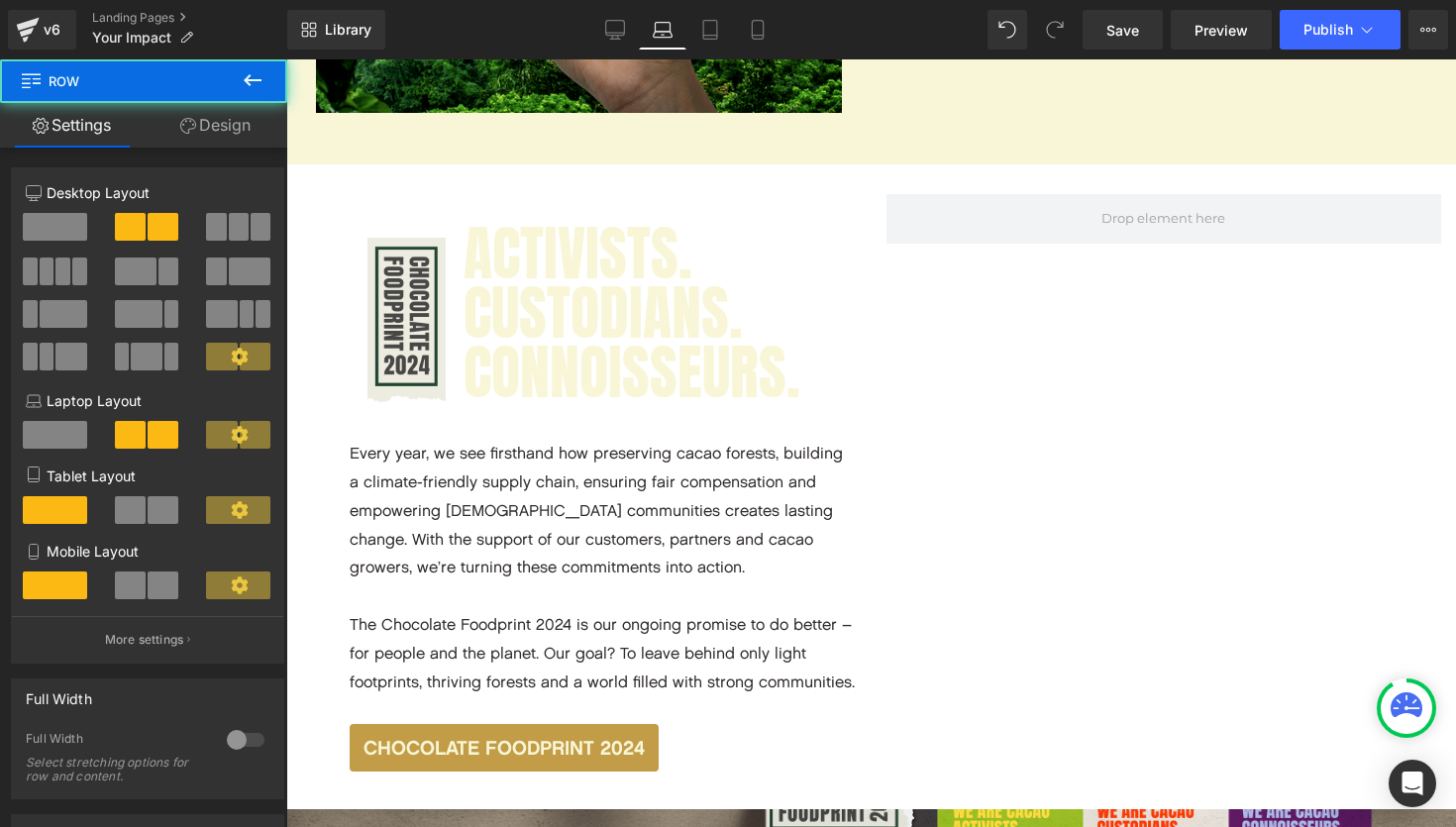 scroll, scrollTop: 10, scrollLeft: 10, axis: both 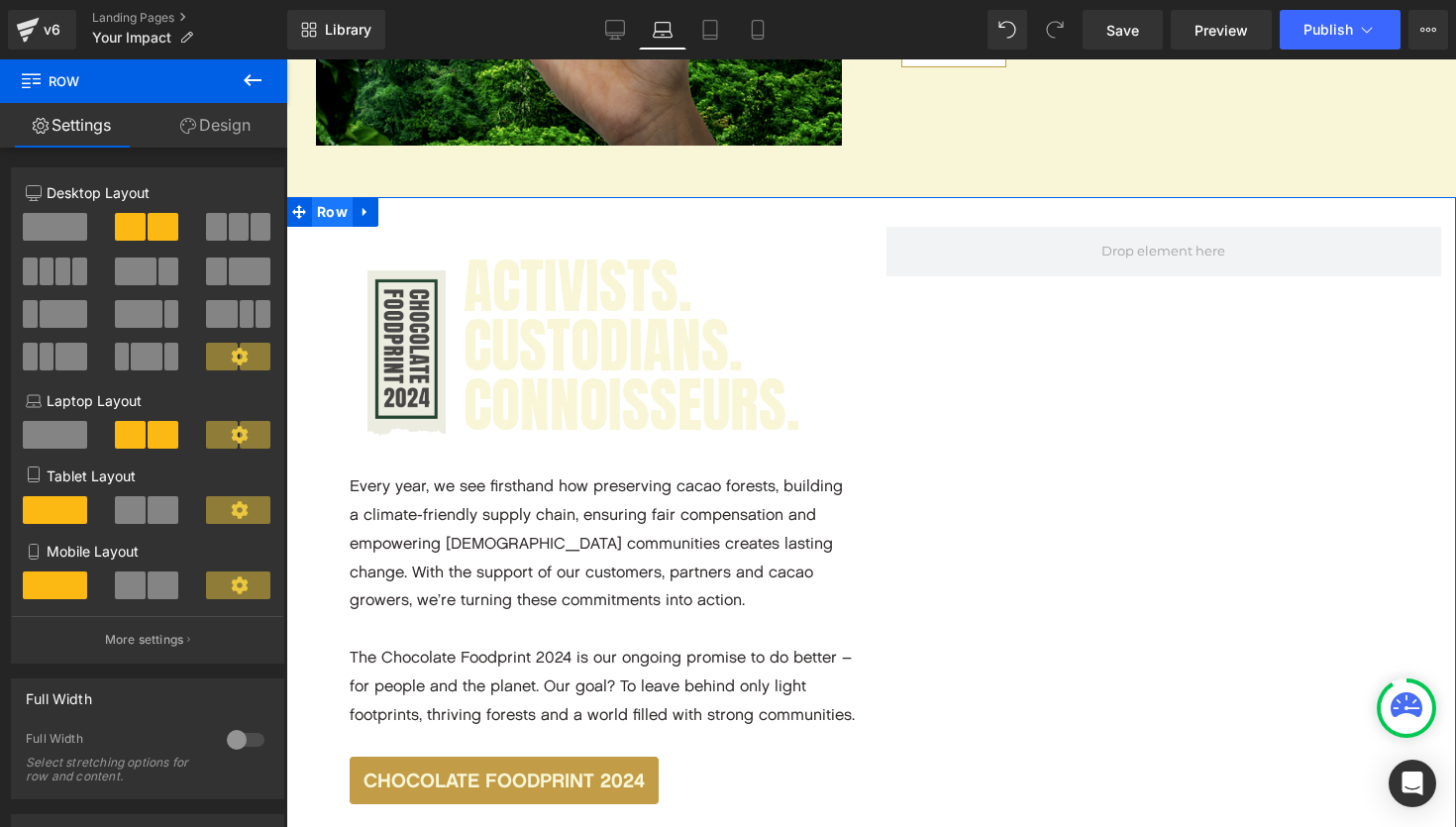 click on "Row" at bounding box center [332, 212] 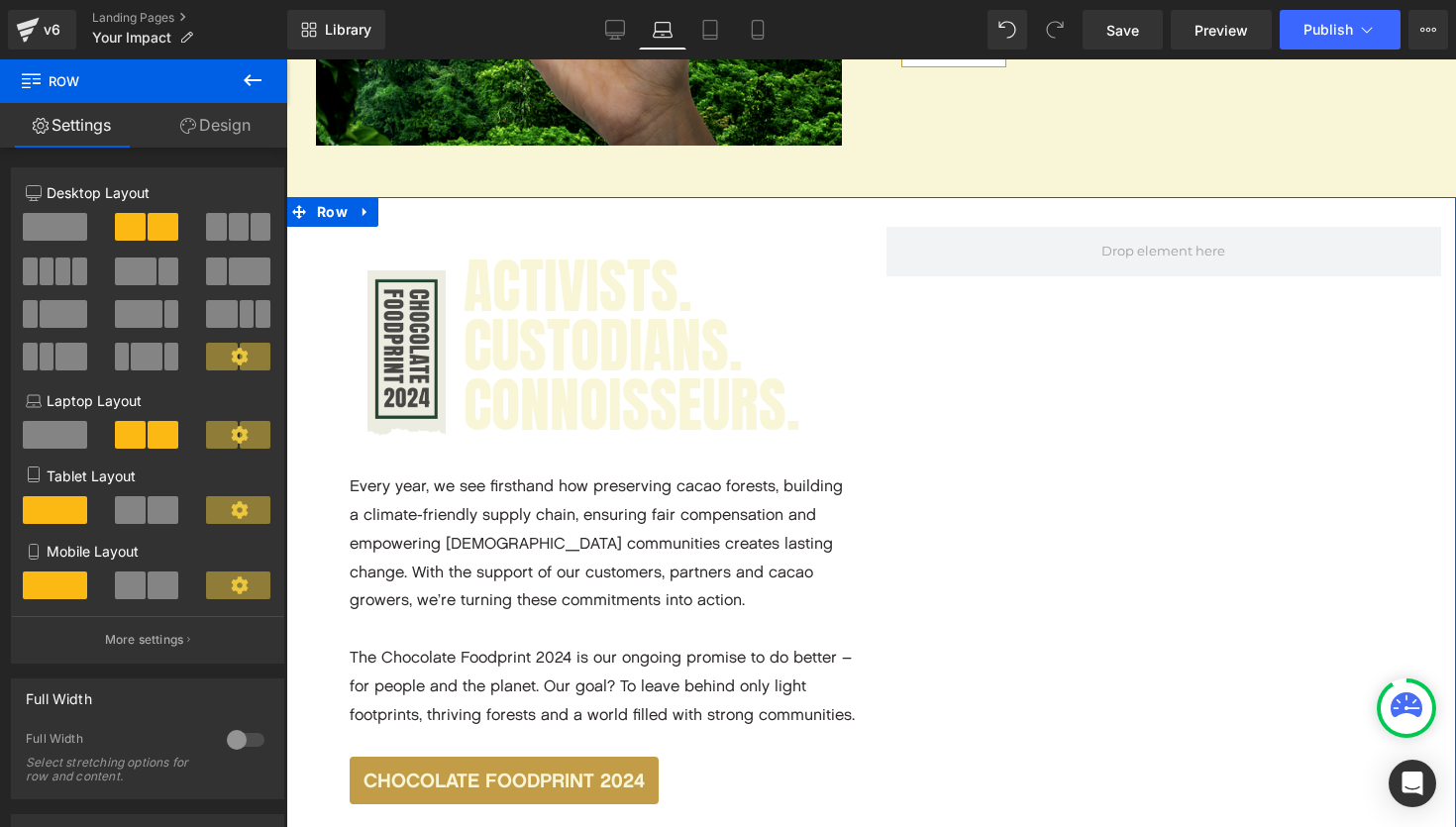 click on "Design" at bounding box center [215, 125] 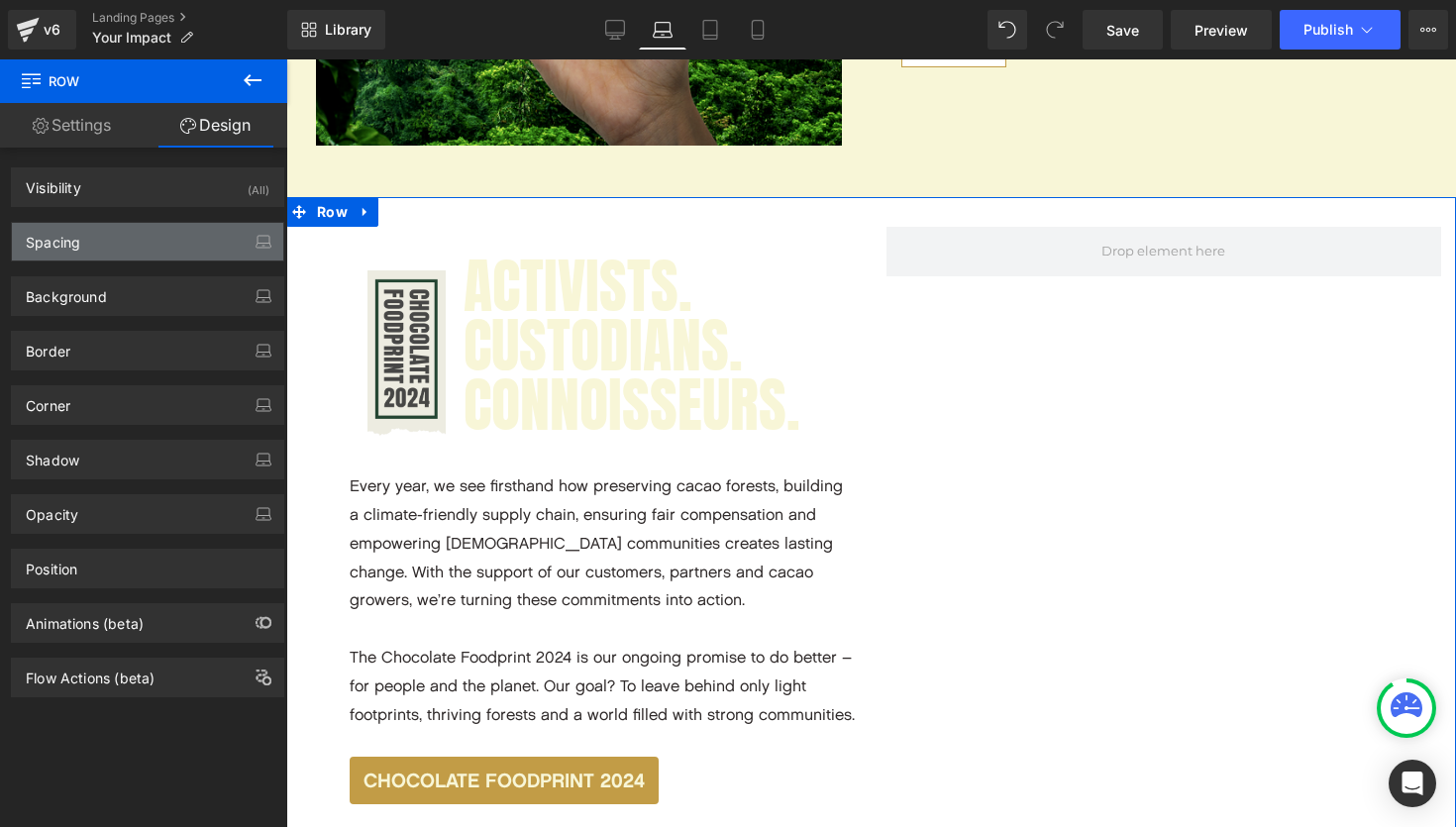 click on "Spacing" at bounding box center (148, 242) 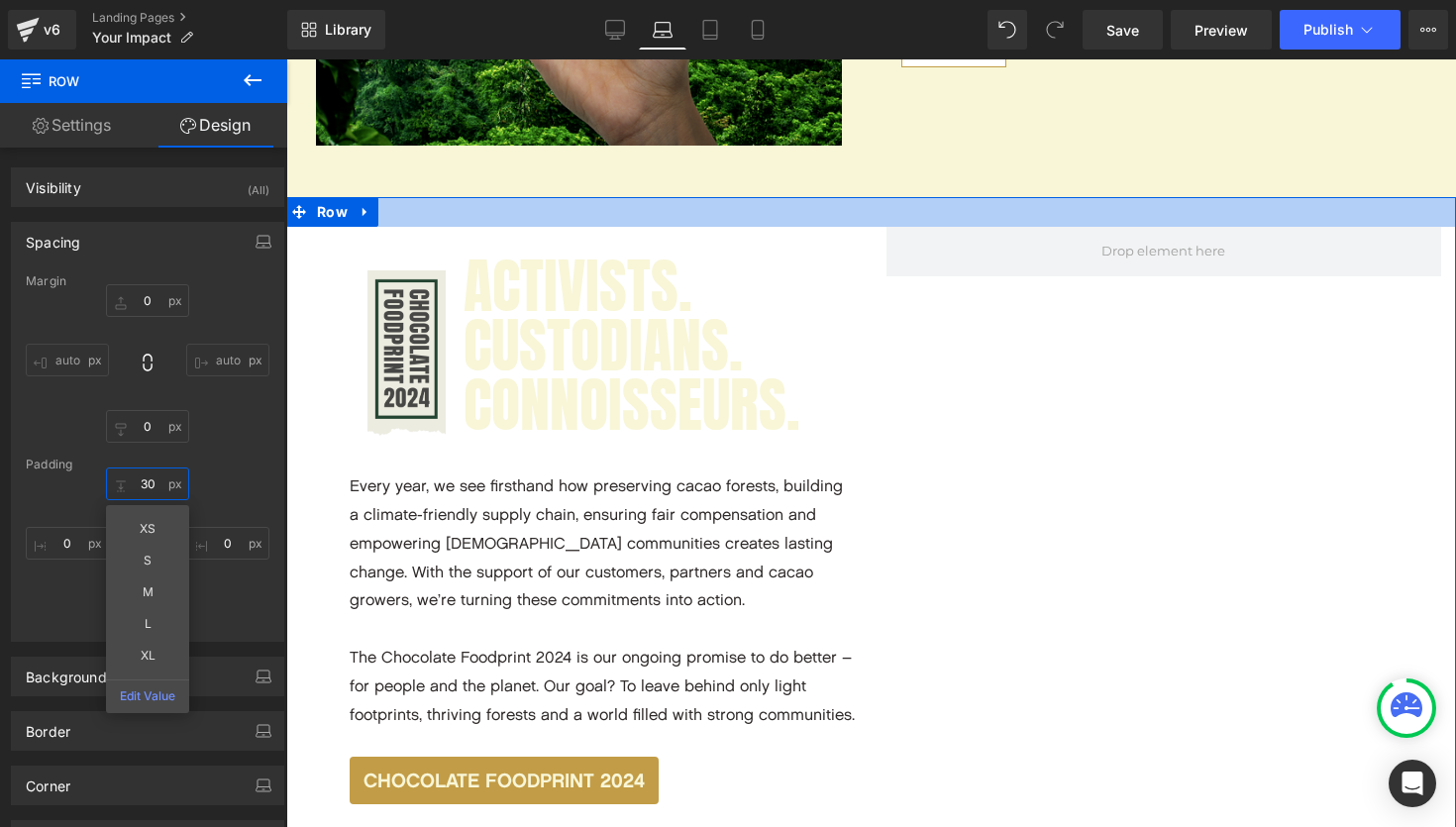 click on "30" at bounding box center (148, 483) 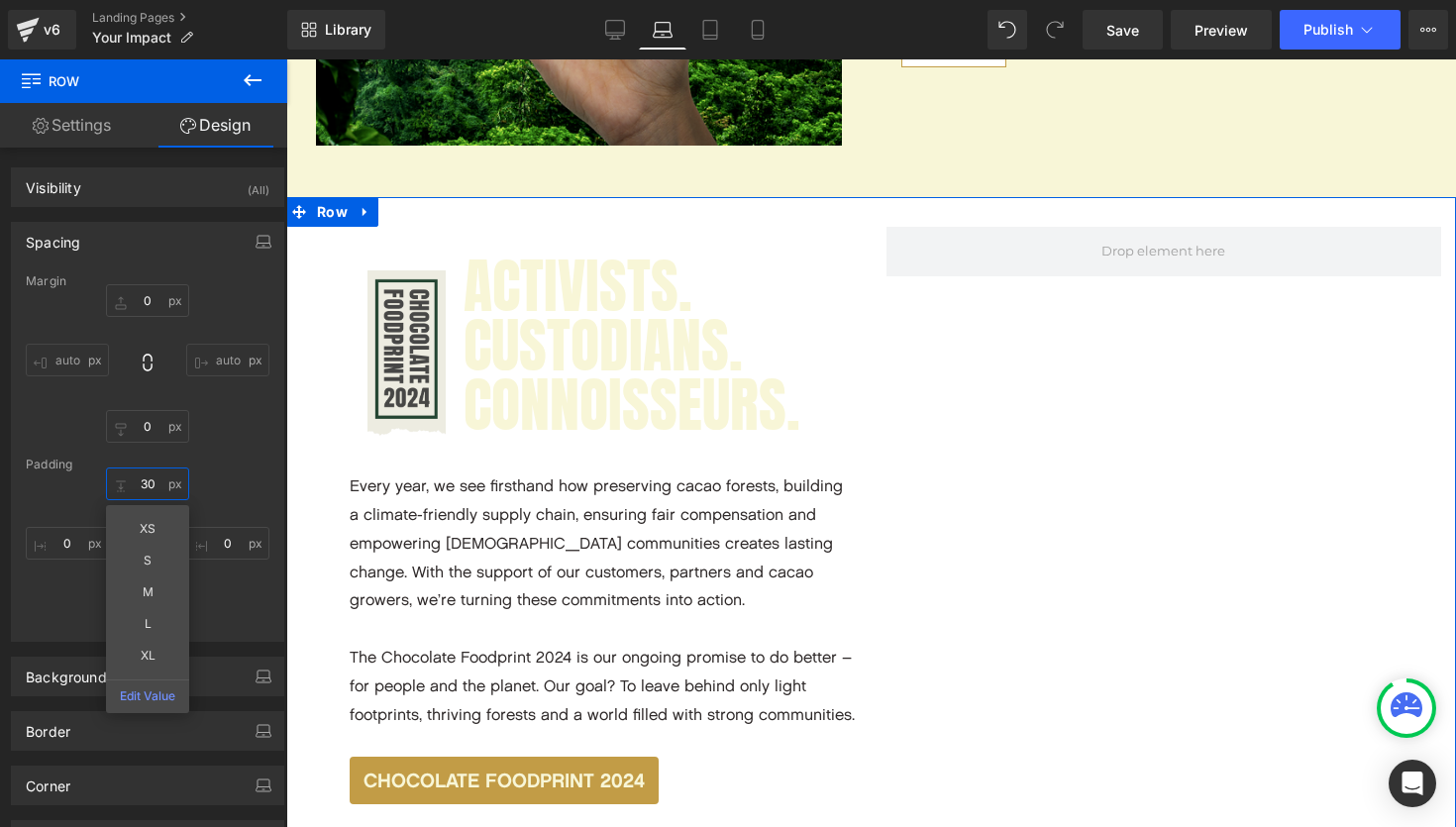 click on "30" at bounding box center (148, 483) 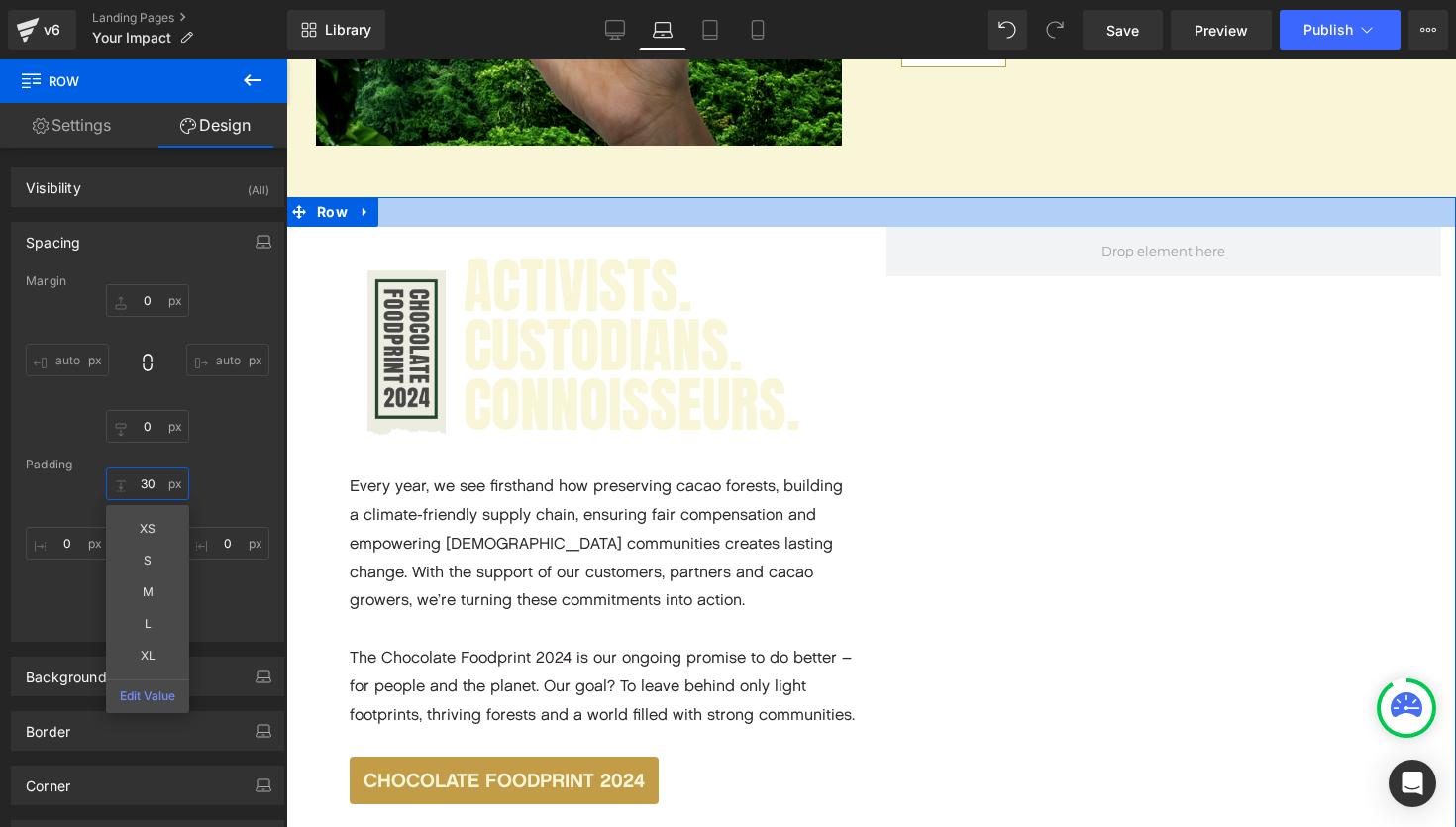 click on "30" at bounding box center (148, 483) 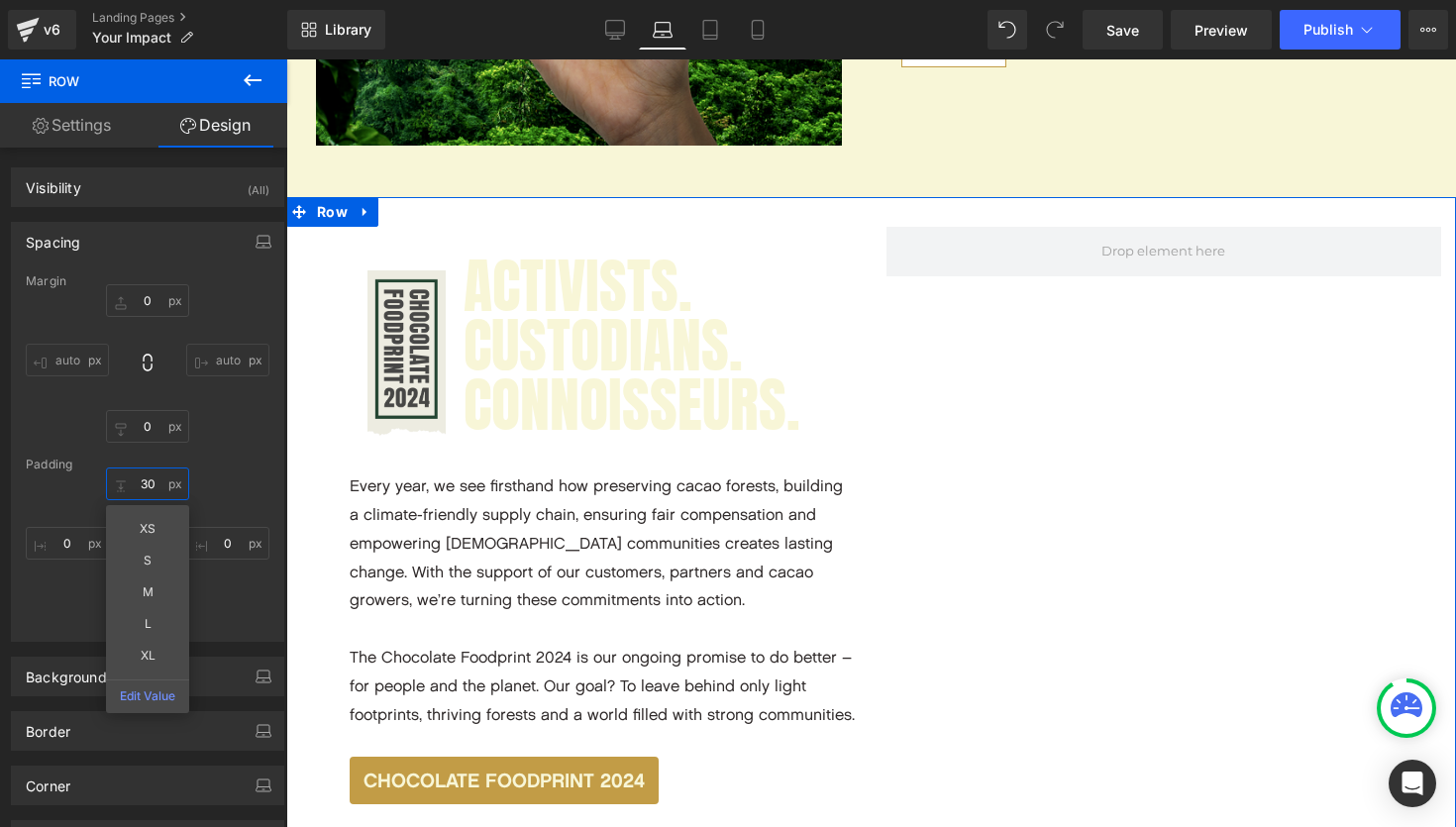 type on "3" 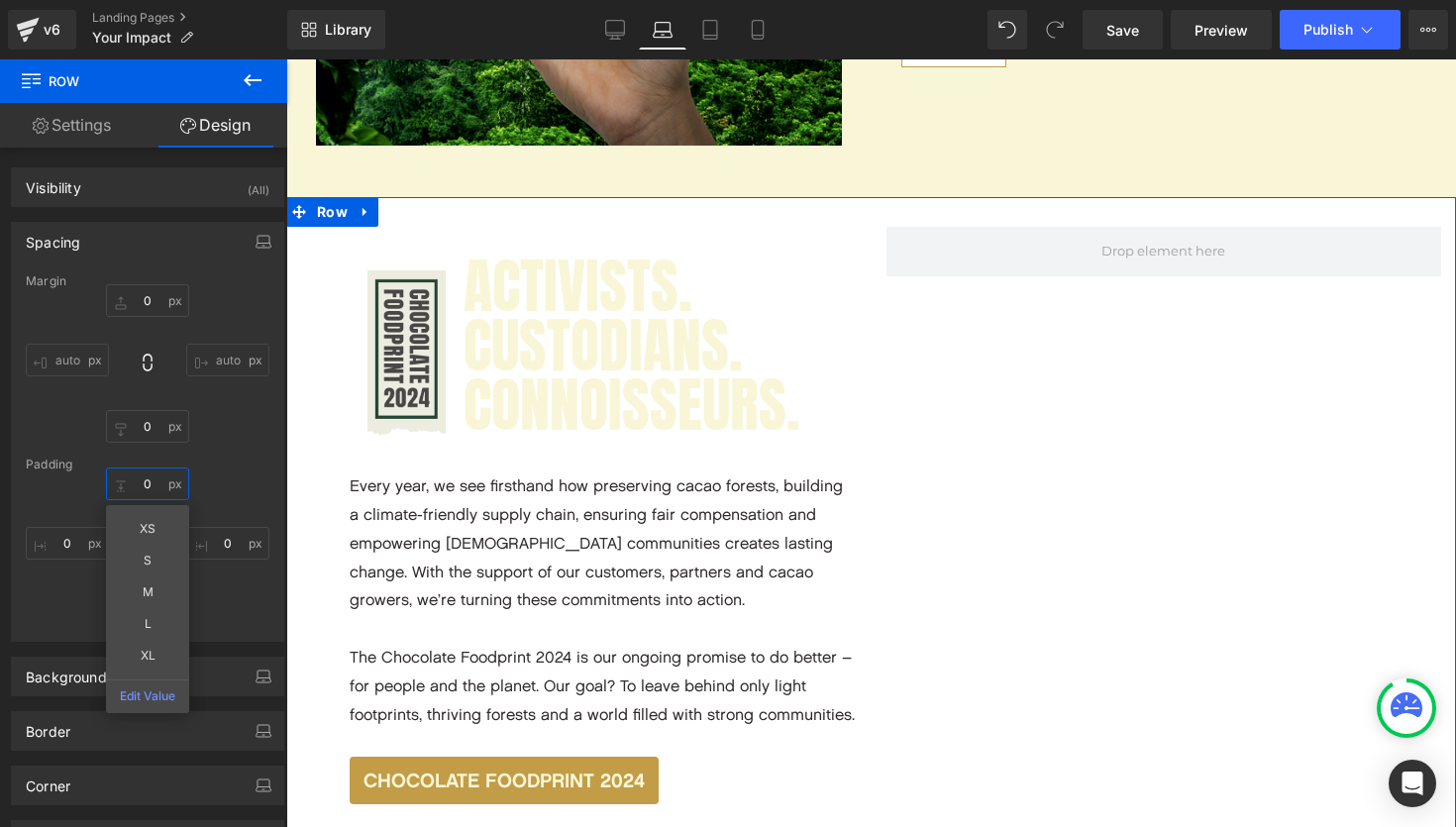 scroll, scrollTop: 6872, scrollLeft: 1170, axis: both 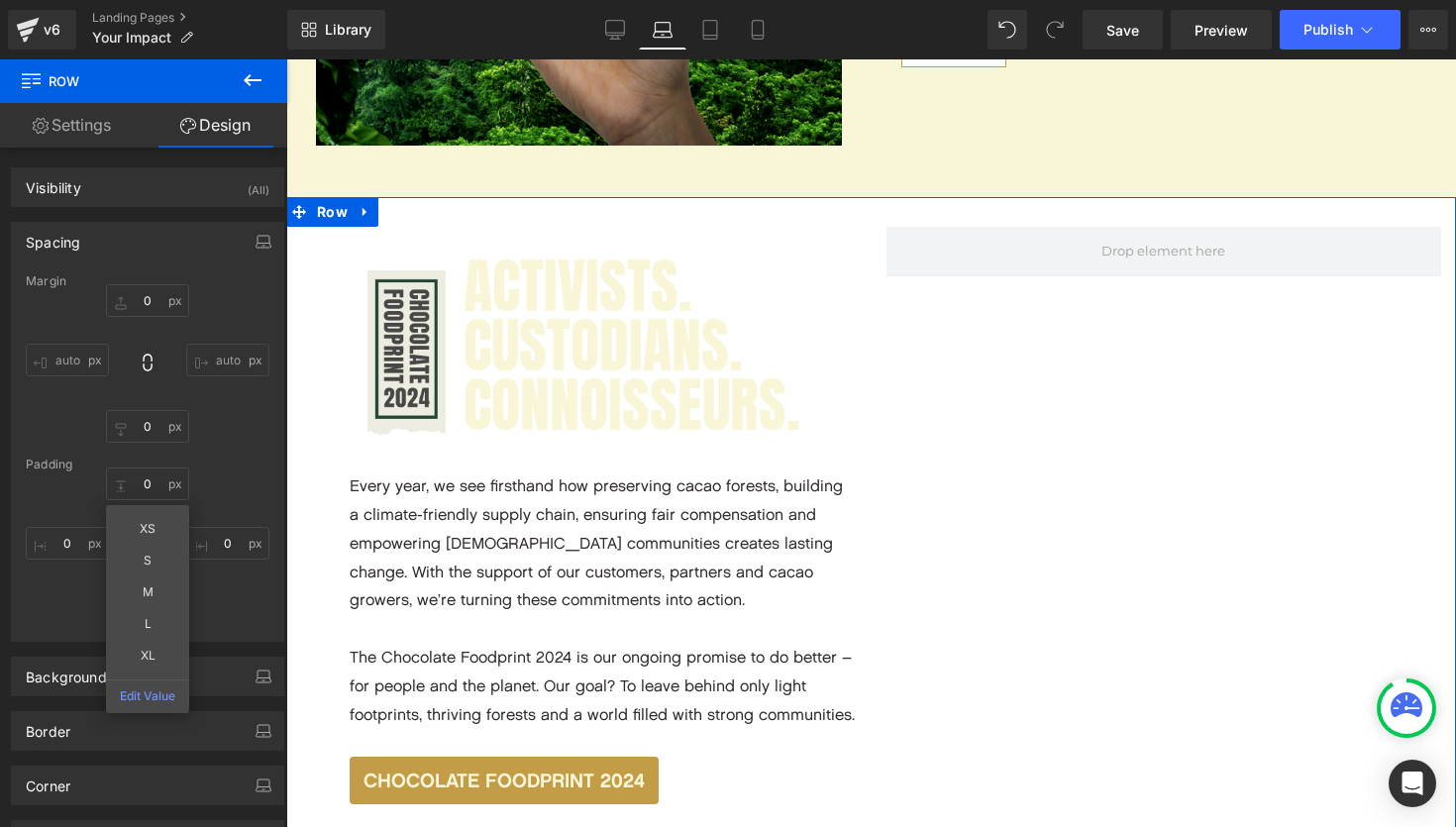 click on "Padding" at bounding box center [148, 465] 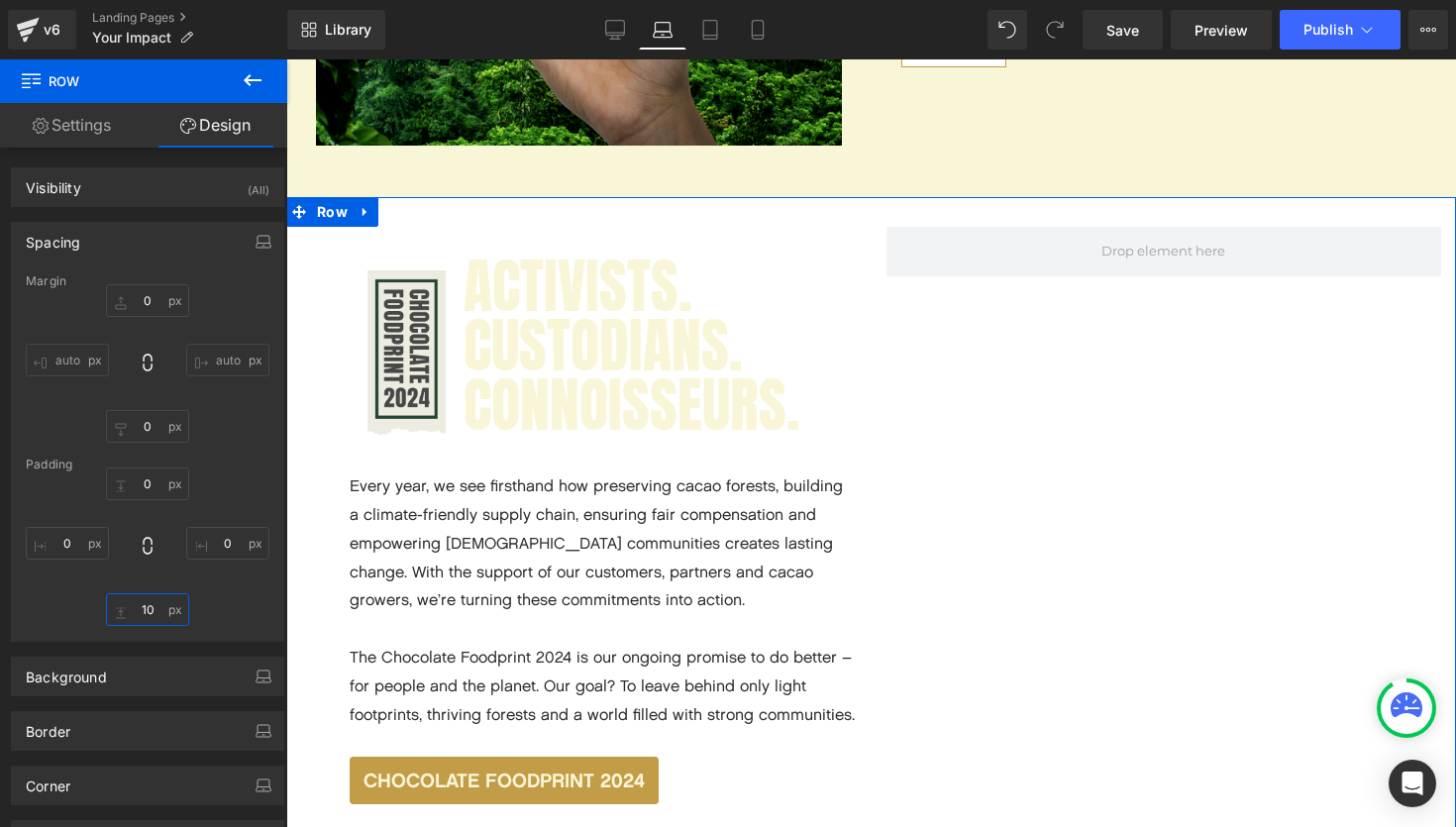 click on "10" at bounding box center [148, 609] 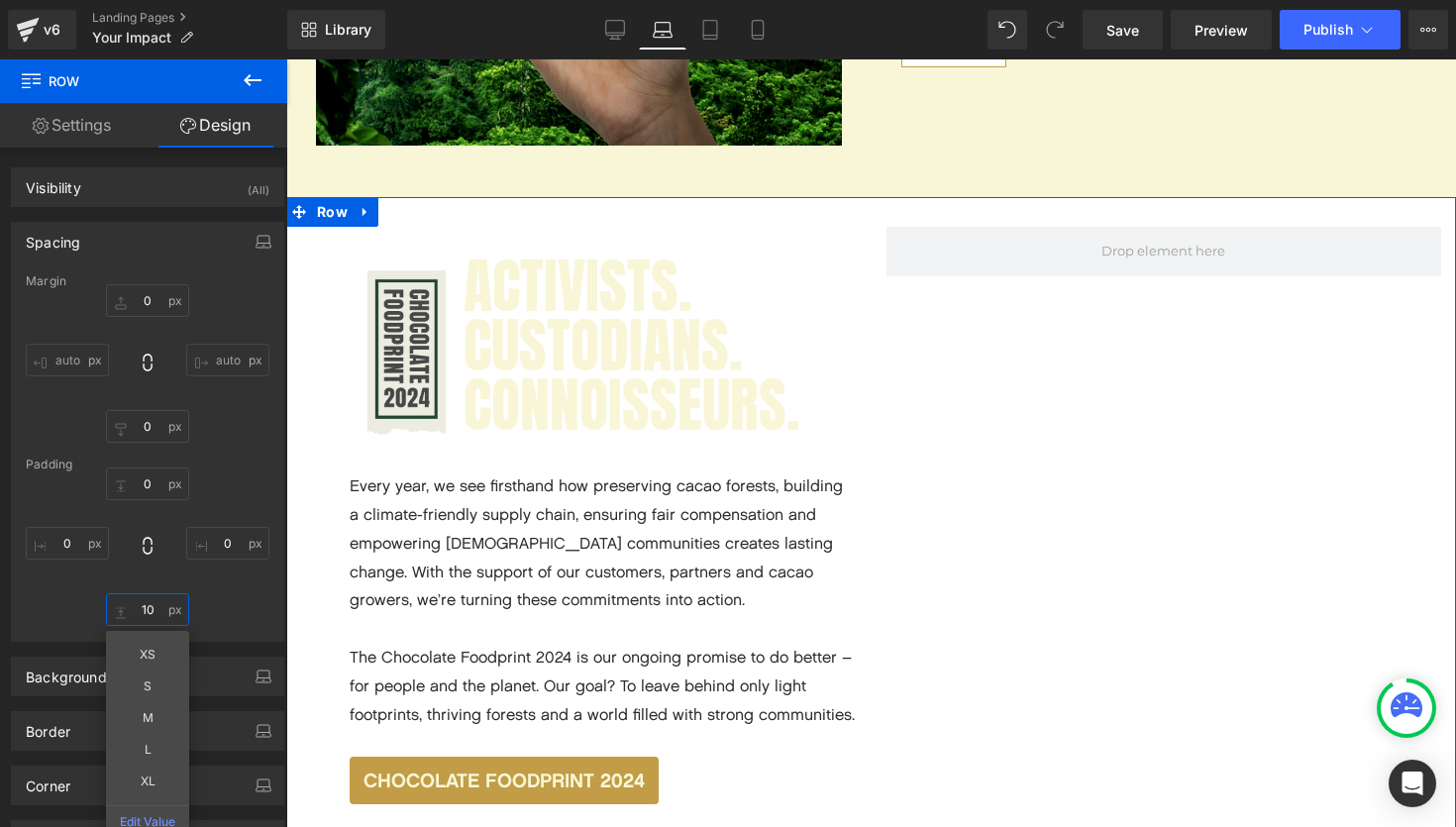 click on "10" at bounding box center [148, 609] 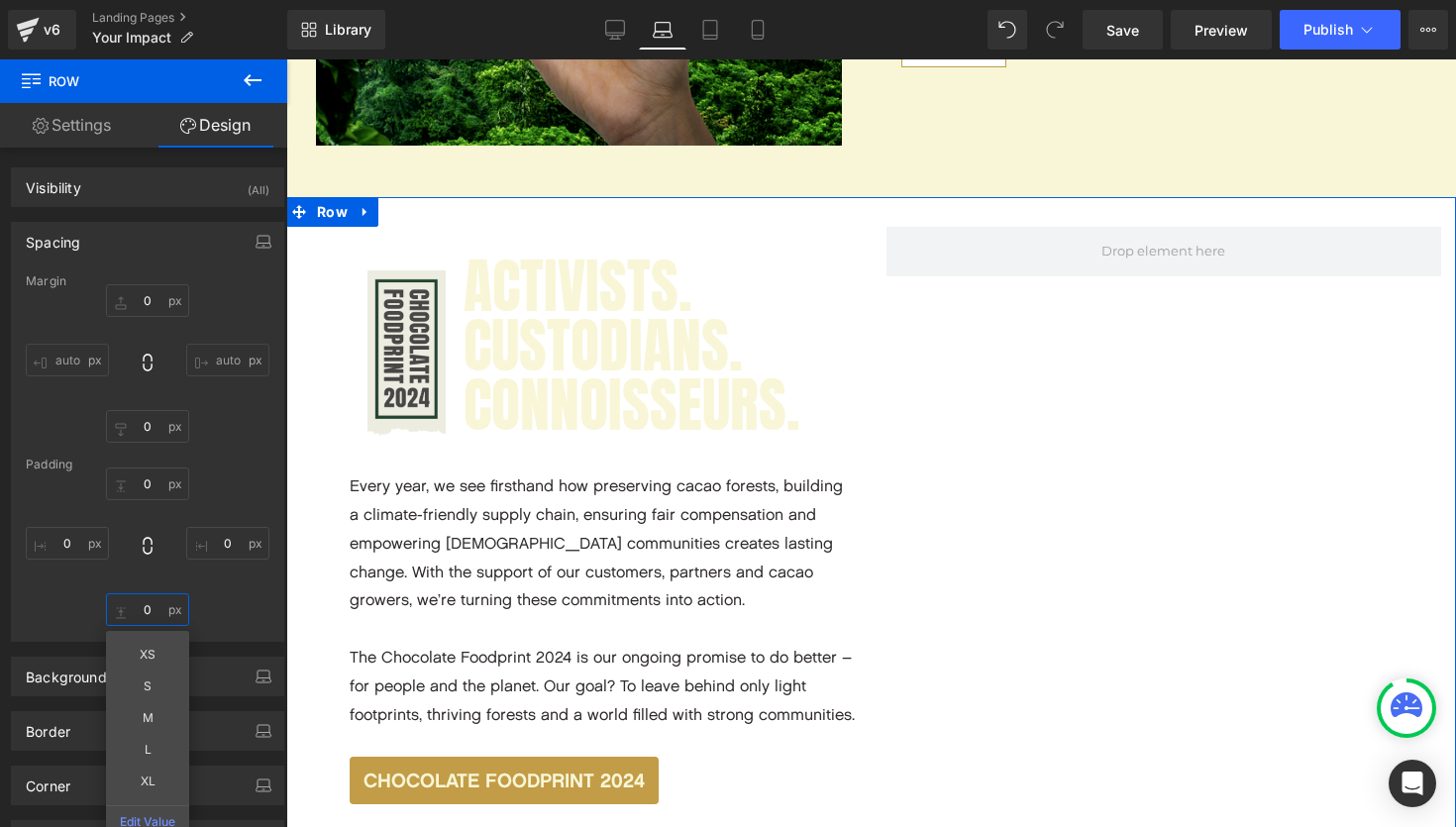 type 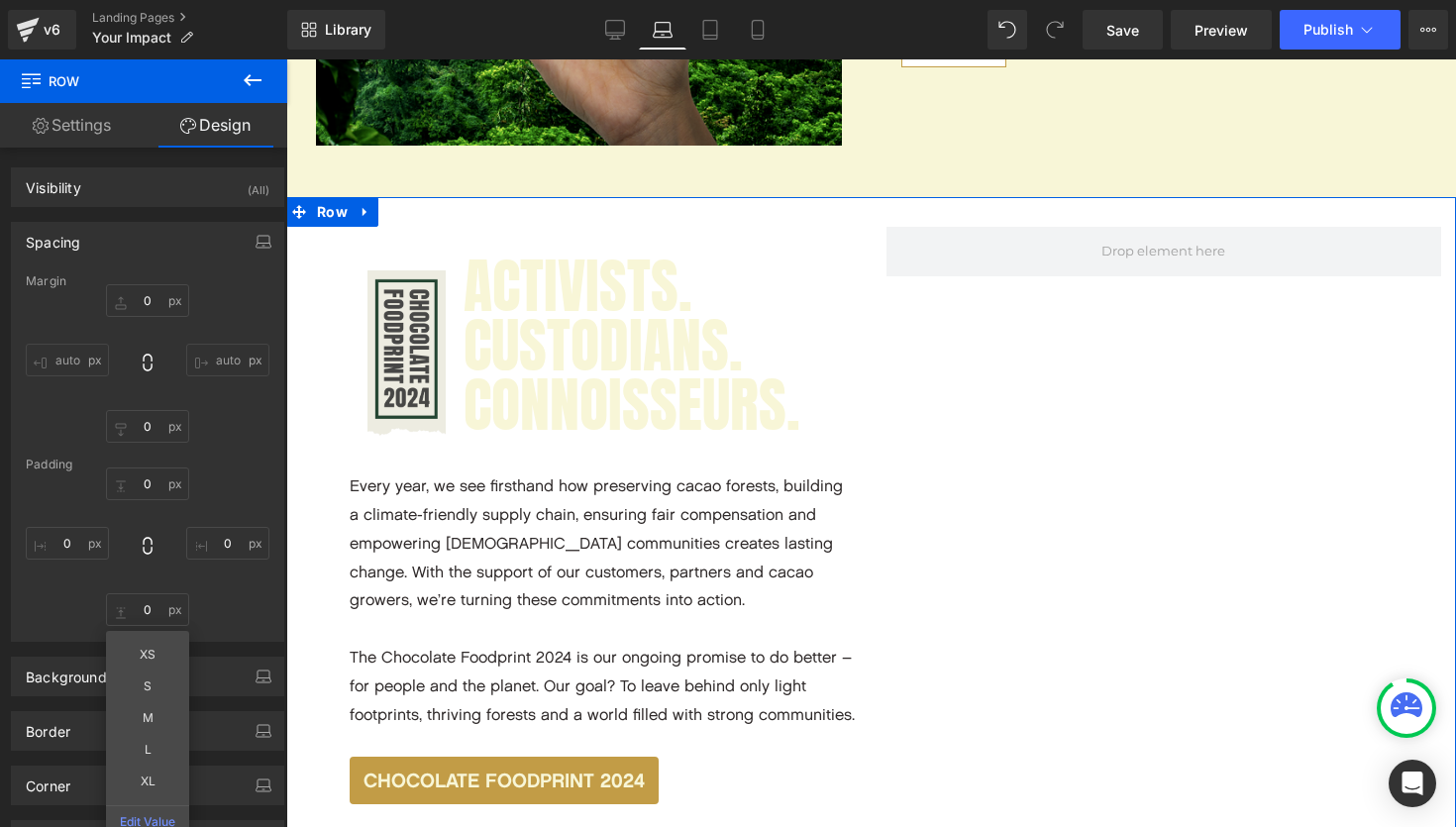 click on "Padding" at bounding box center [148, 465] 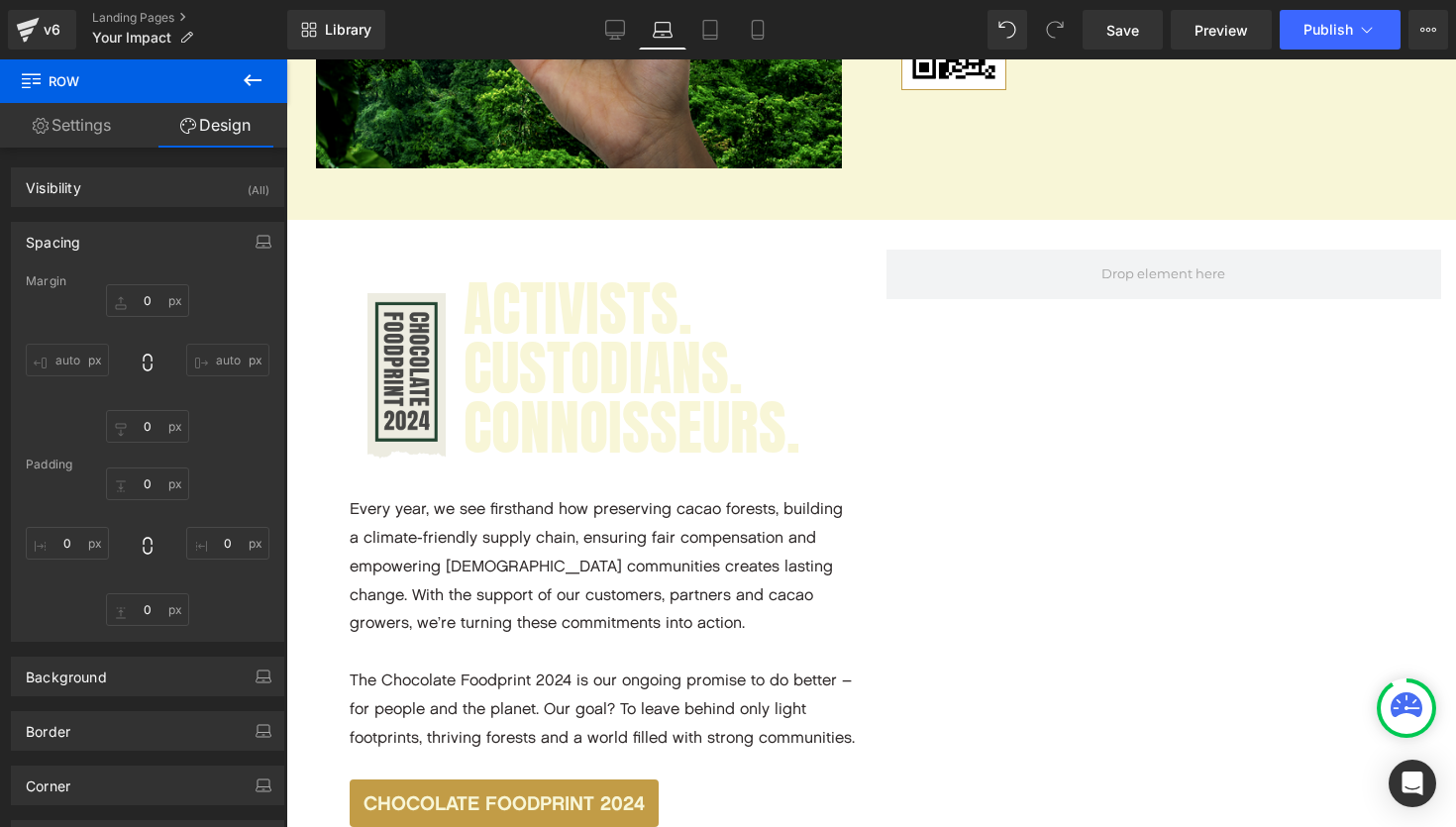 scroll, scrollTop: 2286, scrollLeft: 0, axis: vertical 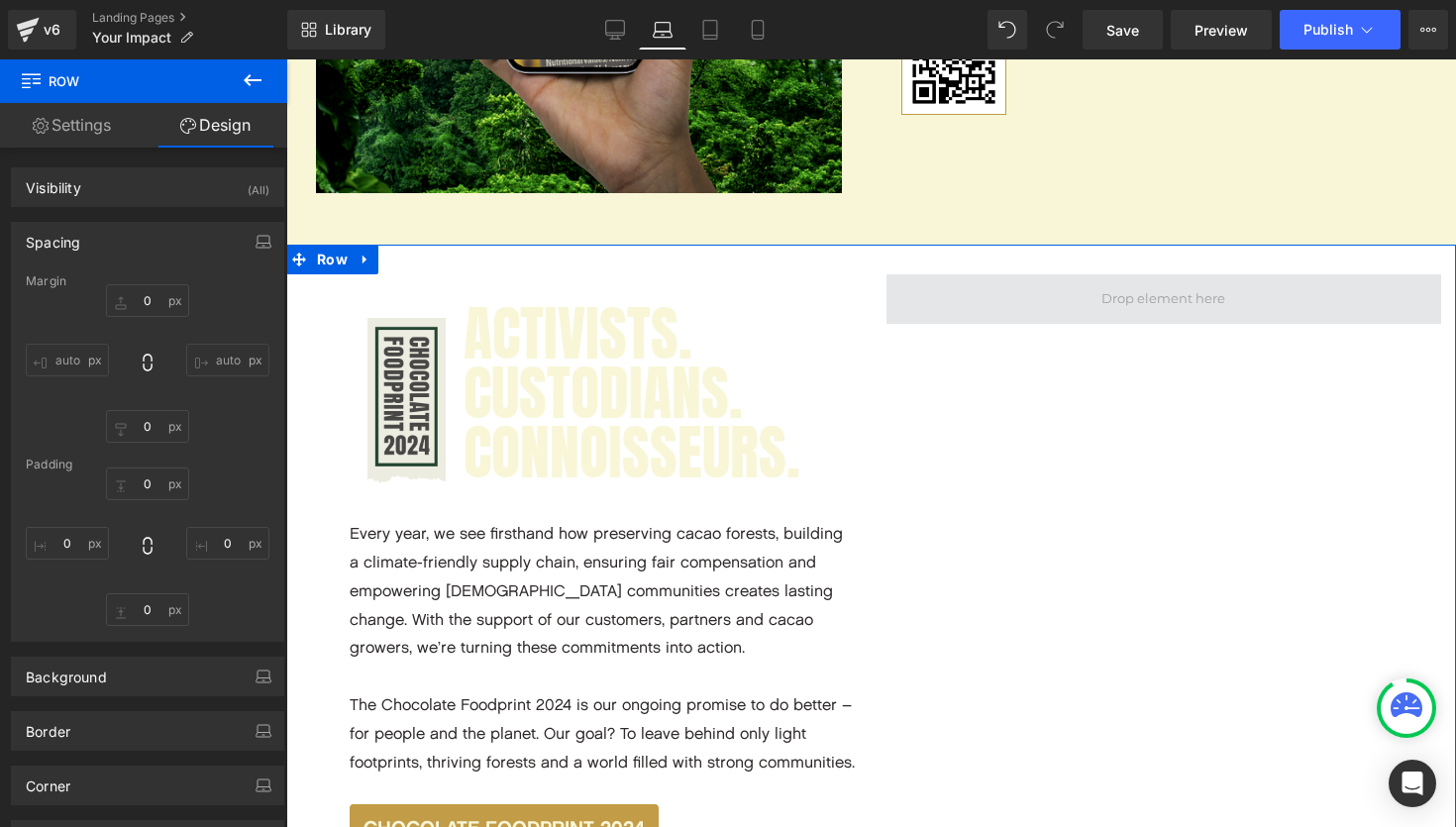 click at bounding box center [1163, 298] 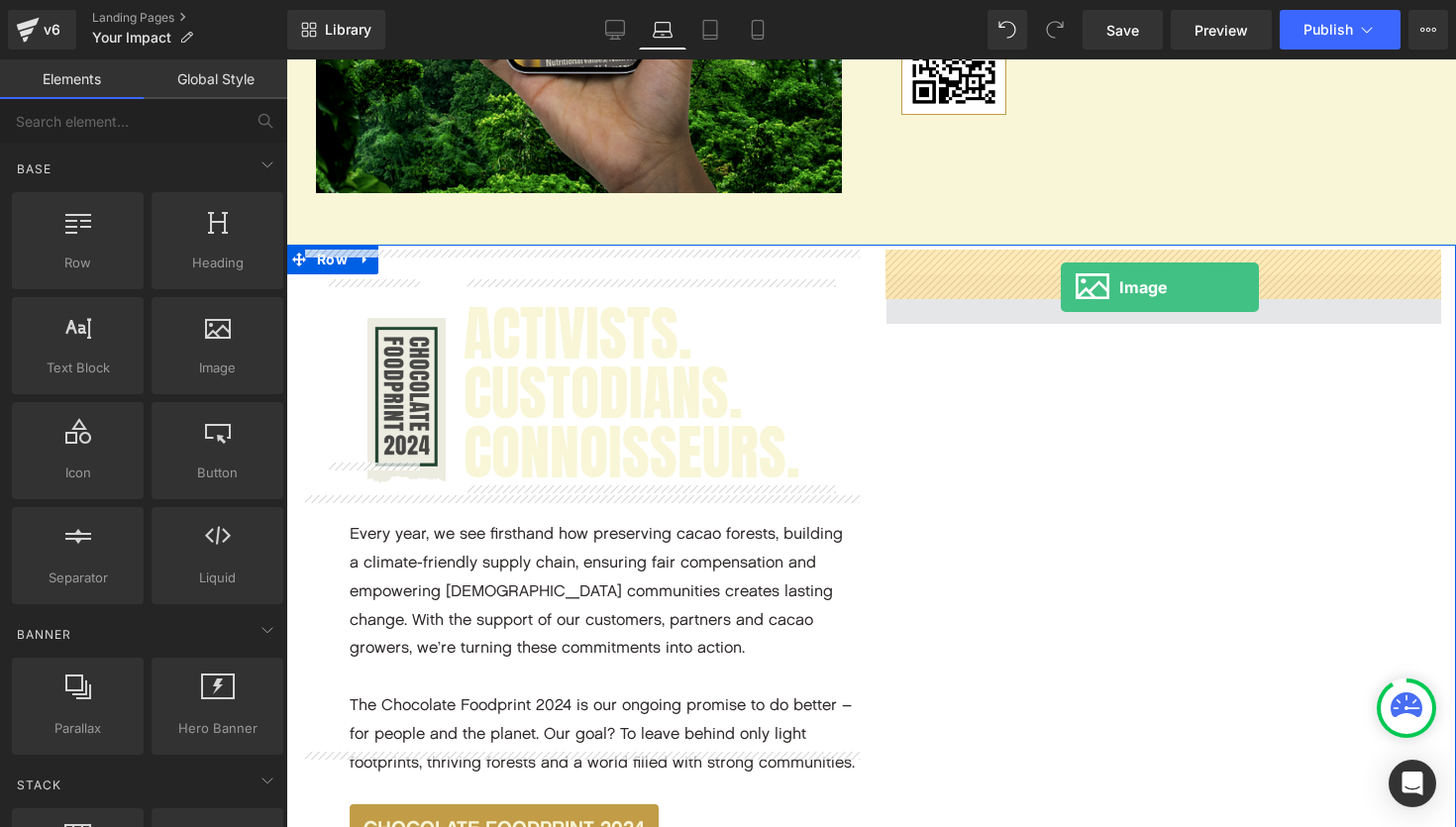 drag, startPoint x: 508, startPoint y: 414, endPoint x: 1061, endPoint y: 287, distance: 567.3958 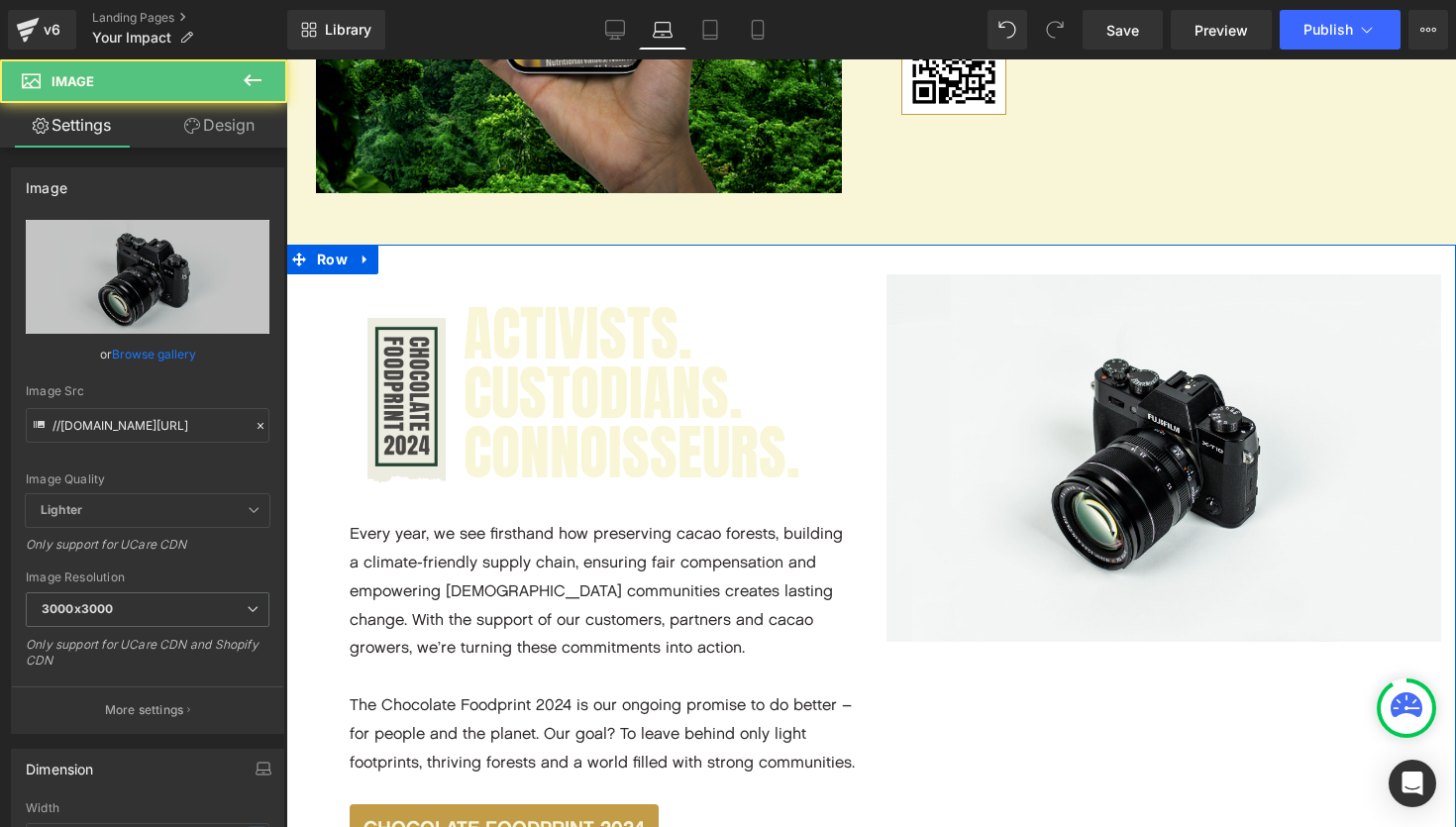 scroll, scrollTop: 6898, scrollLeft: 1170, axis: both 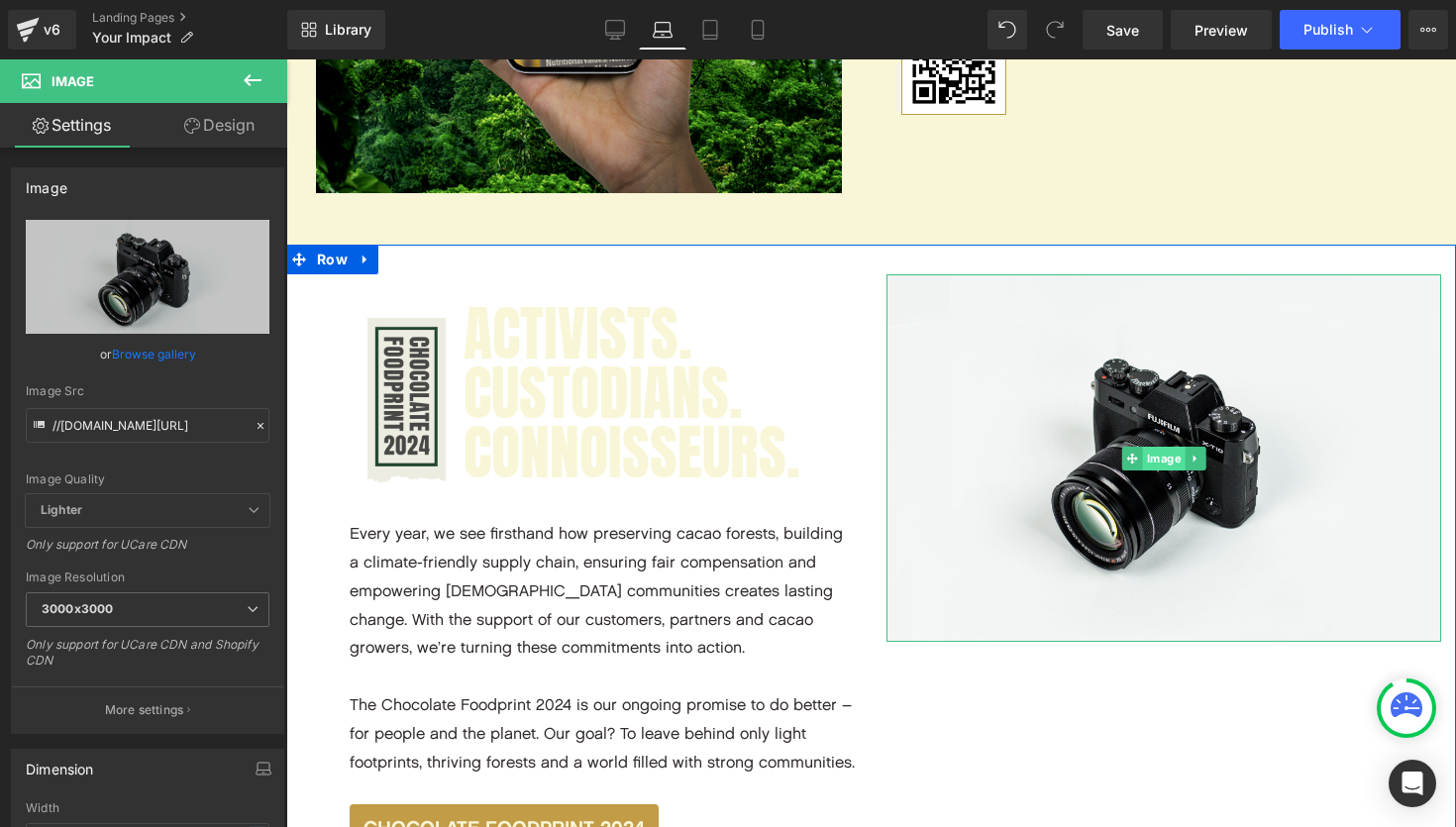 click on "Image" at bounding box center (1163, 459) 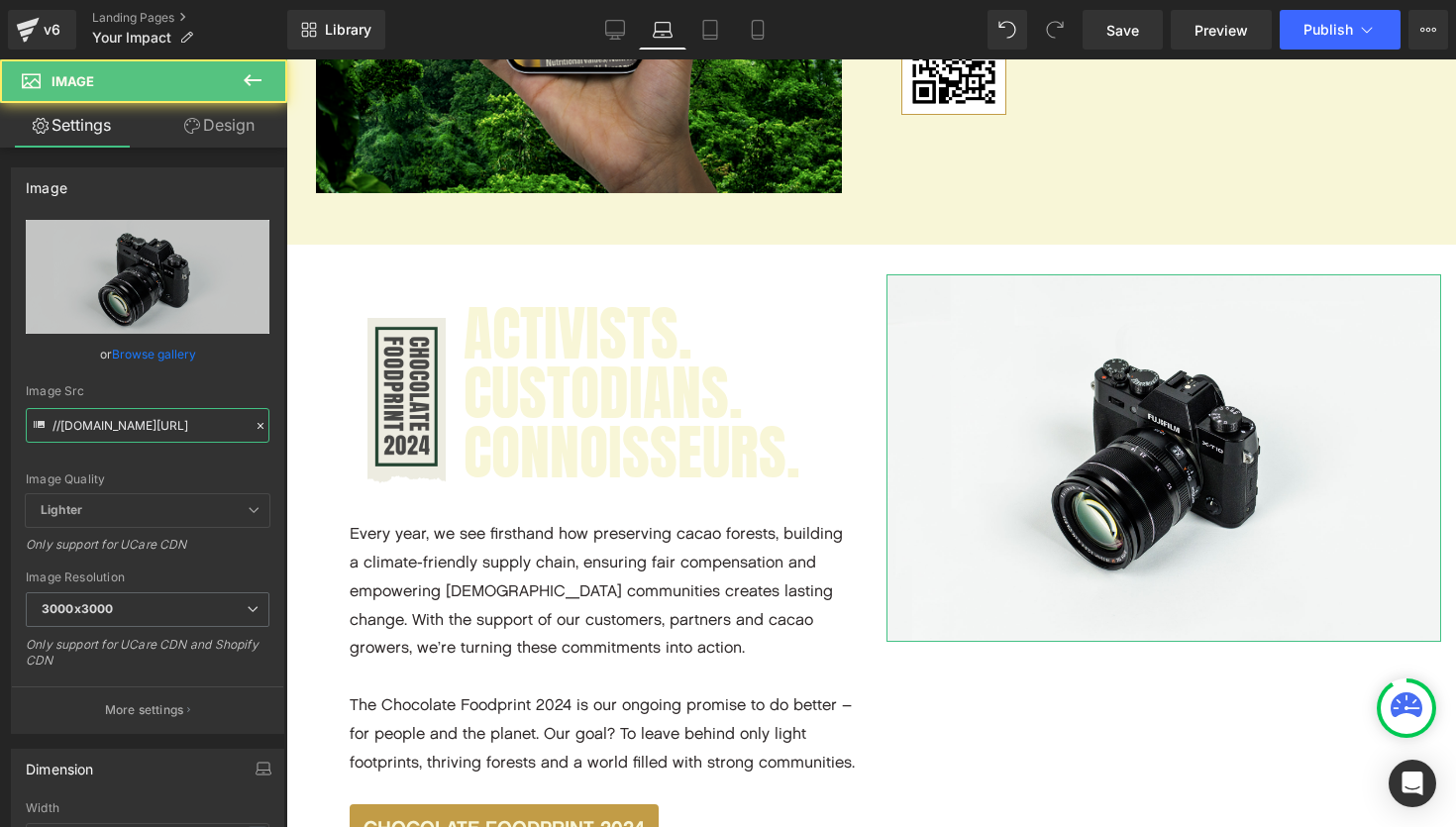 click on "//d1um8515vdn9kb.cloudfront.net/images/parallax.jpg" at bounding box center (148, 425) 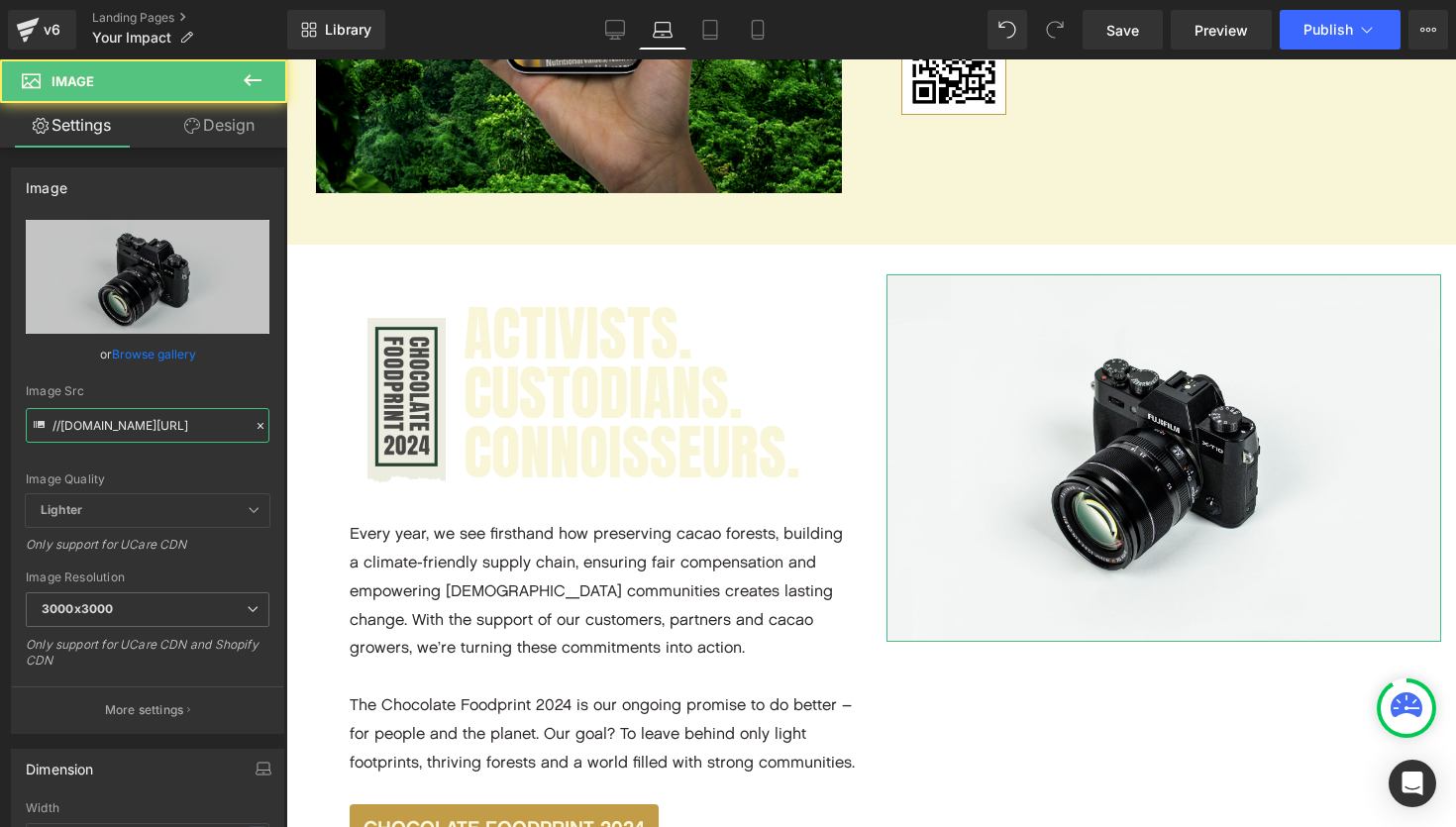 click on "//d1um8515vdn9kb.cloudfront.net/images/parallax.jpg" at bounding box center (148, 425) 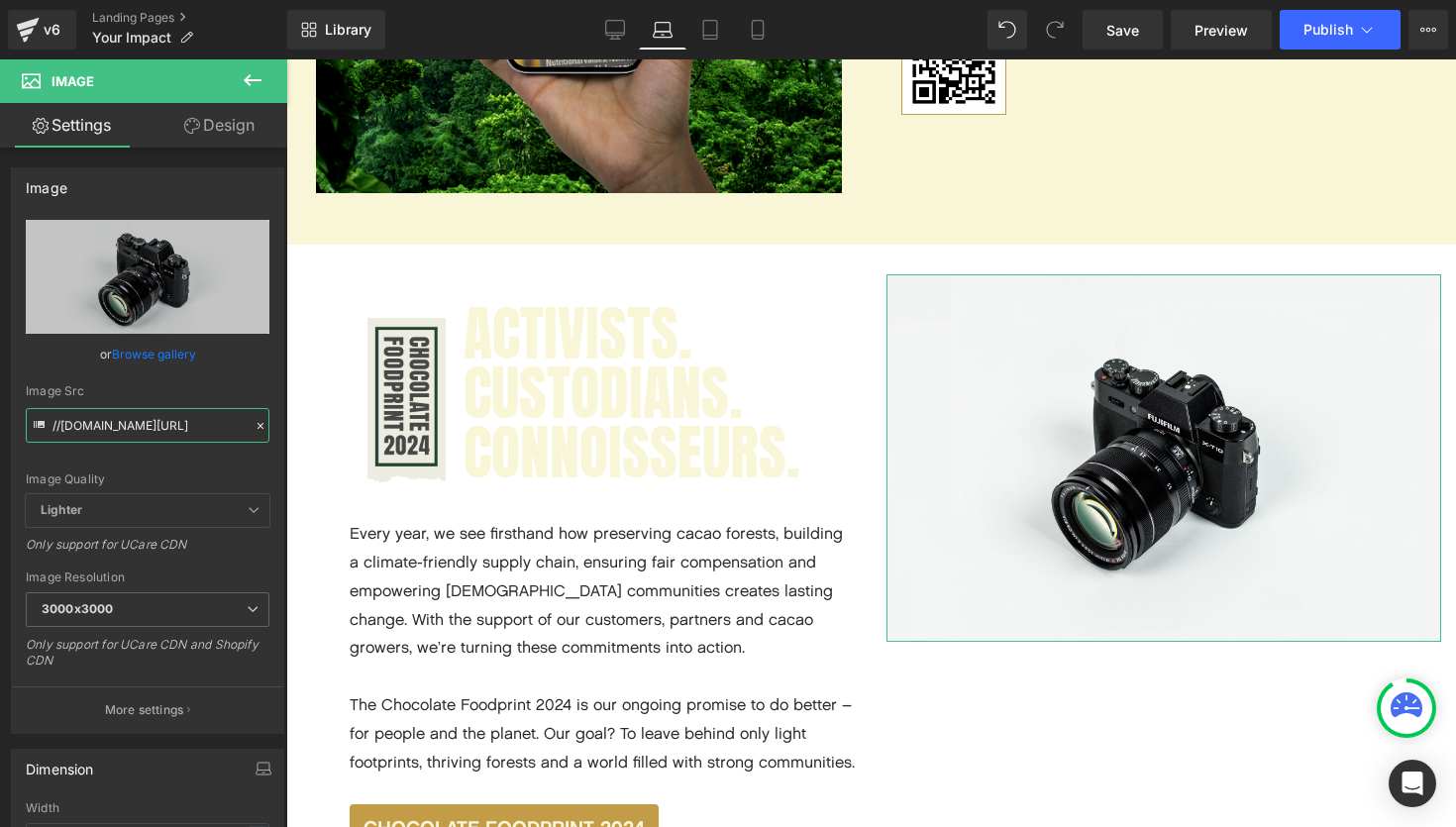 click on "//d1um8515vdn9kb.cloudfront.net/images/parallax.jpg" at bounding box center [148, 425] 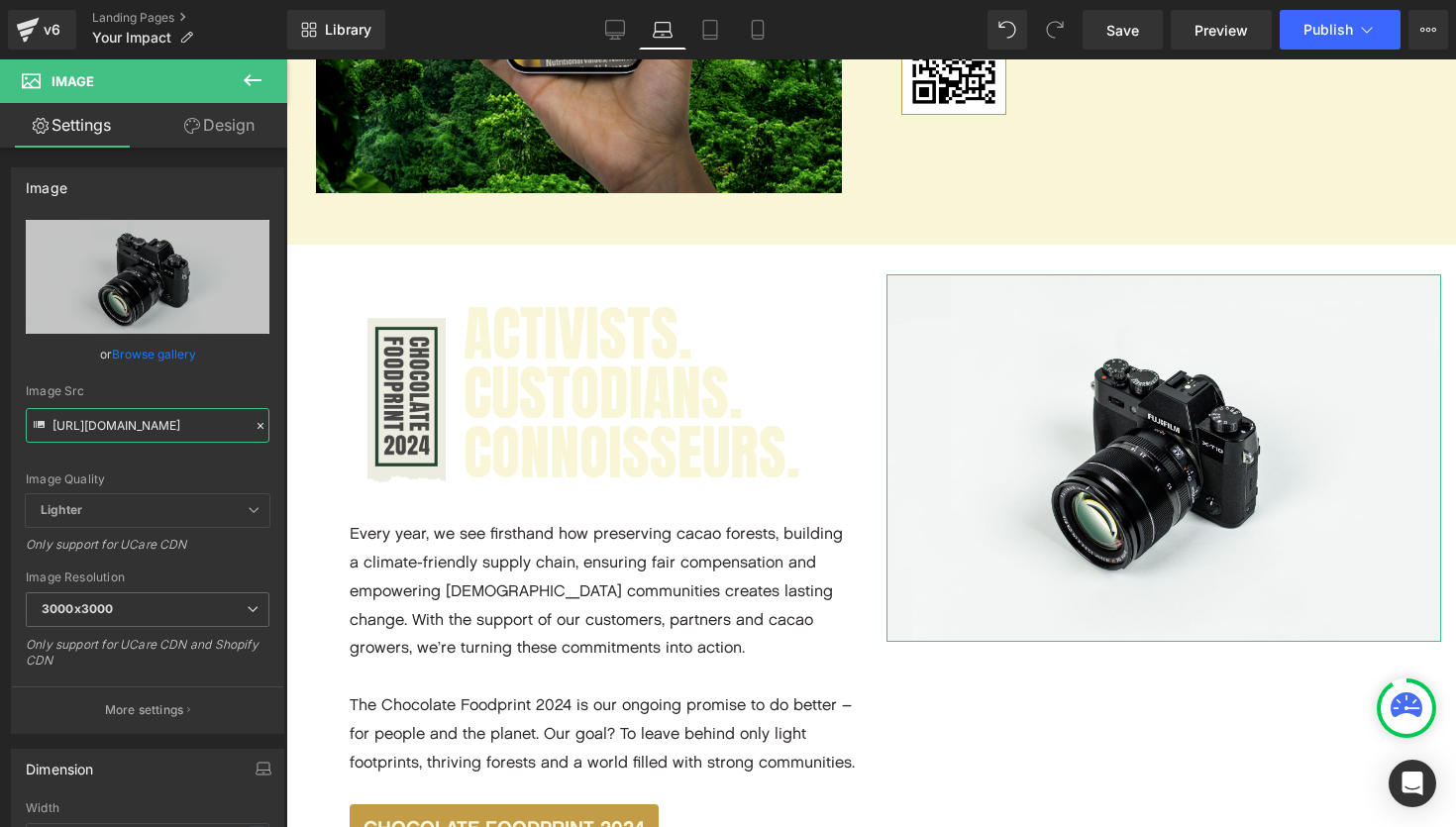 scroll, scrollTop: 0, scrollLeft: 994, axis: horizontal 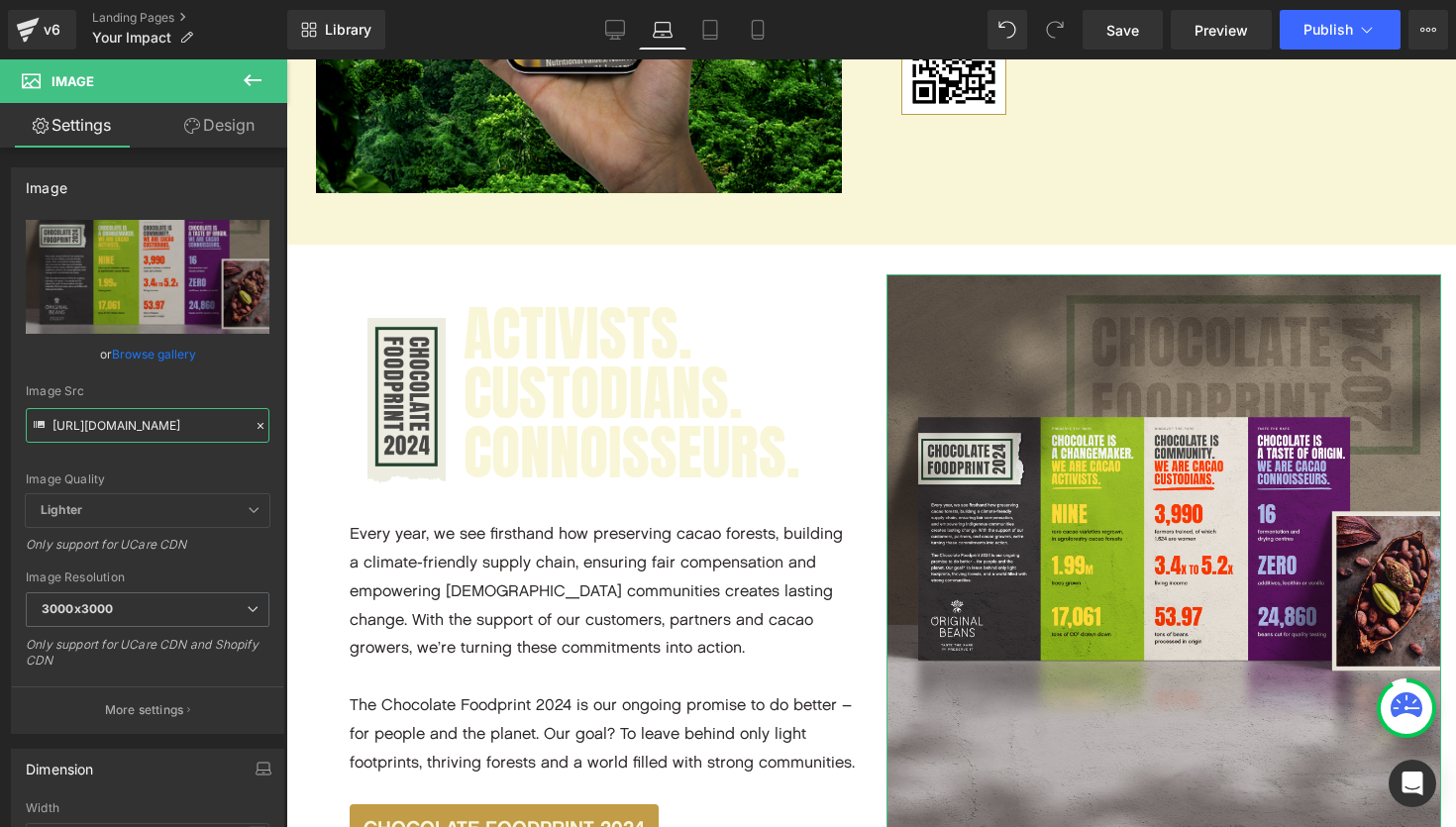type on "https://photos.smugmug.com/Private-pictures/Webshop-Selection-/n-zNtkKc/FOODPRINT/i-MSKx6cf/0/L2FhMrHSxZg7PFNqTrj2GmmF9xw5sDnTk26qbdHj5/X4/OBCFoodprint_2024_Square%20%281%29-X4.jpg" 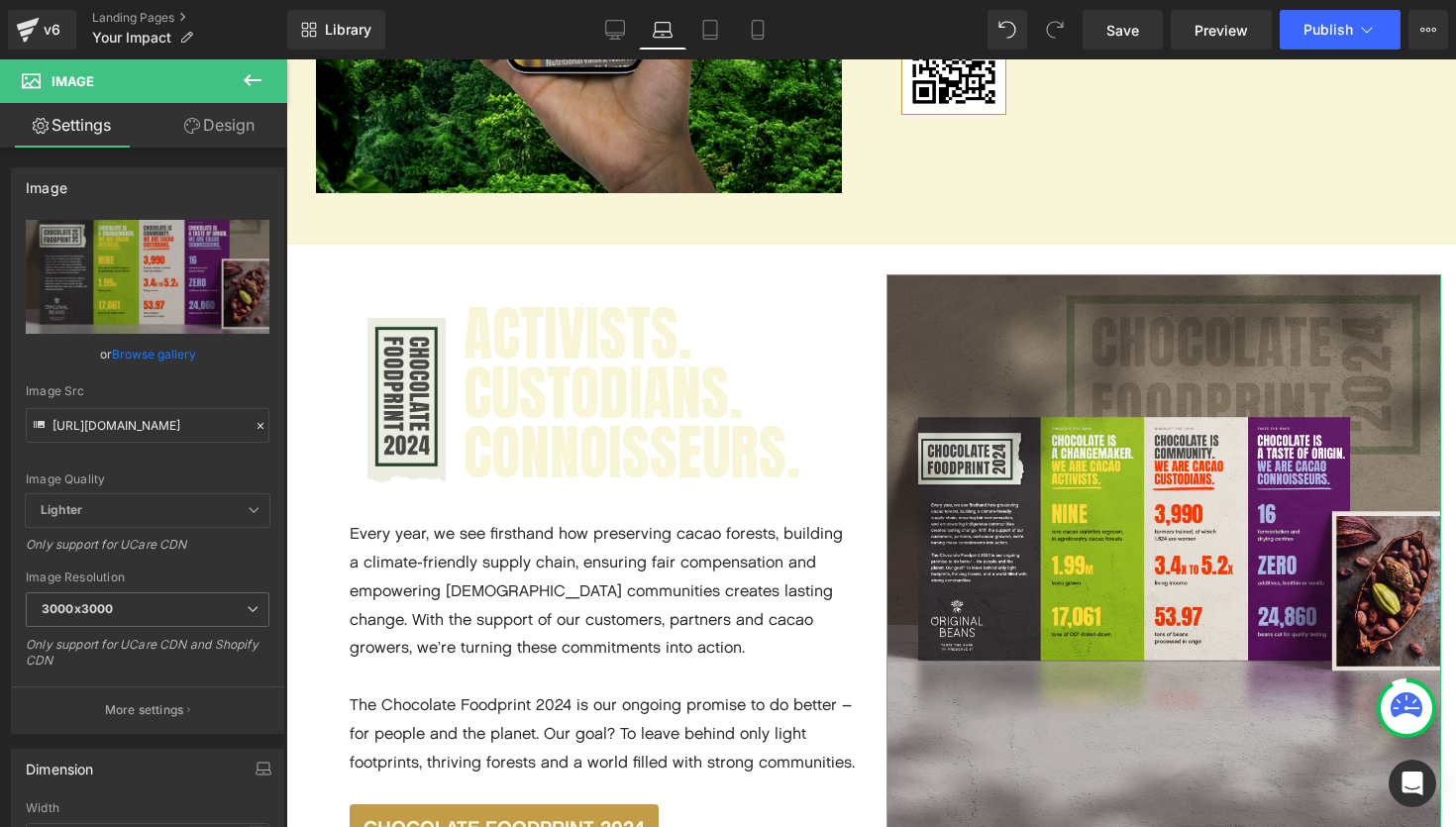 click on "Design" at bounding box center (219, 125) 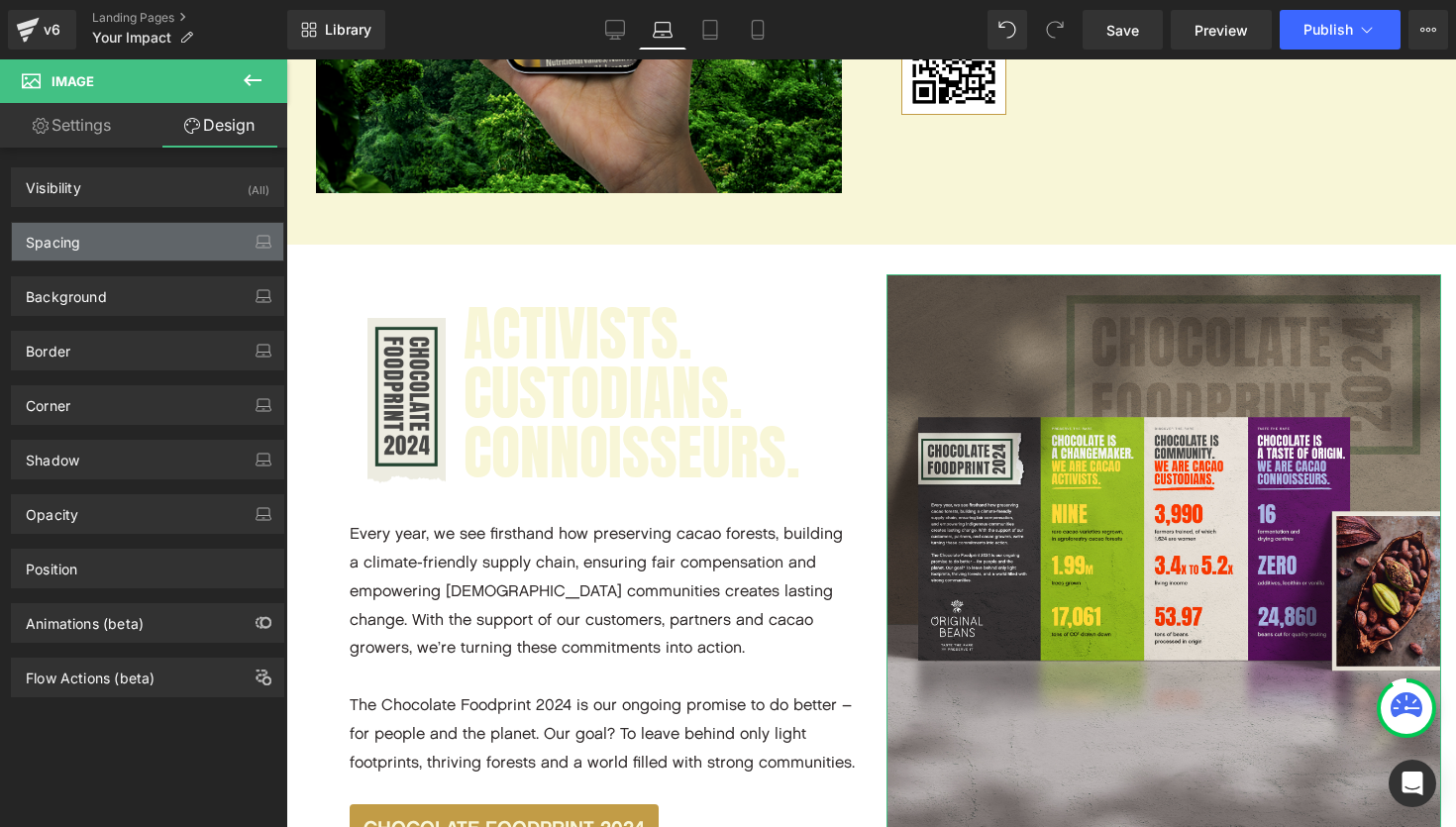 click on "Spacing" at bounding box center [148, 242] 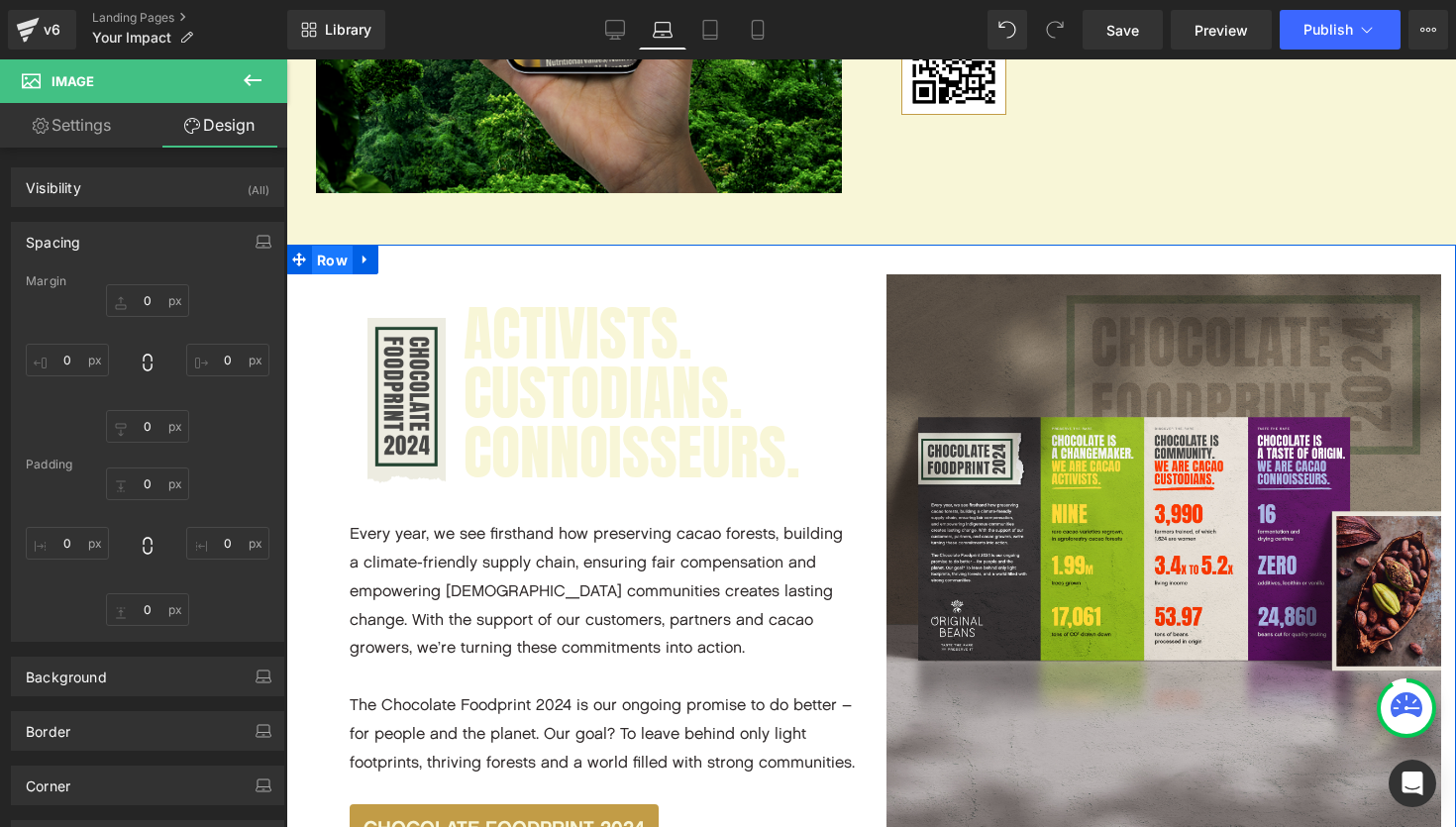 click on "Row" at bounding box center [332, 260] 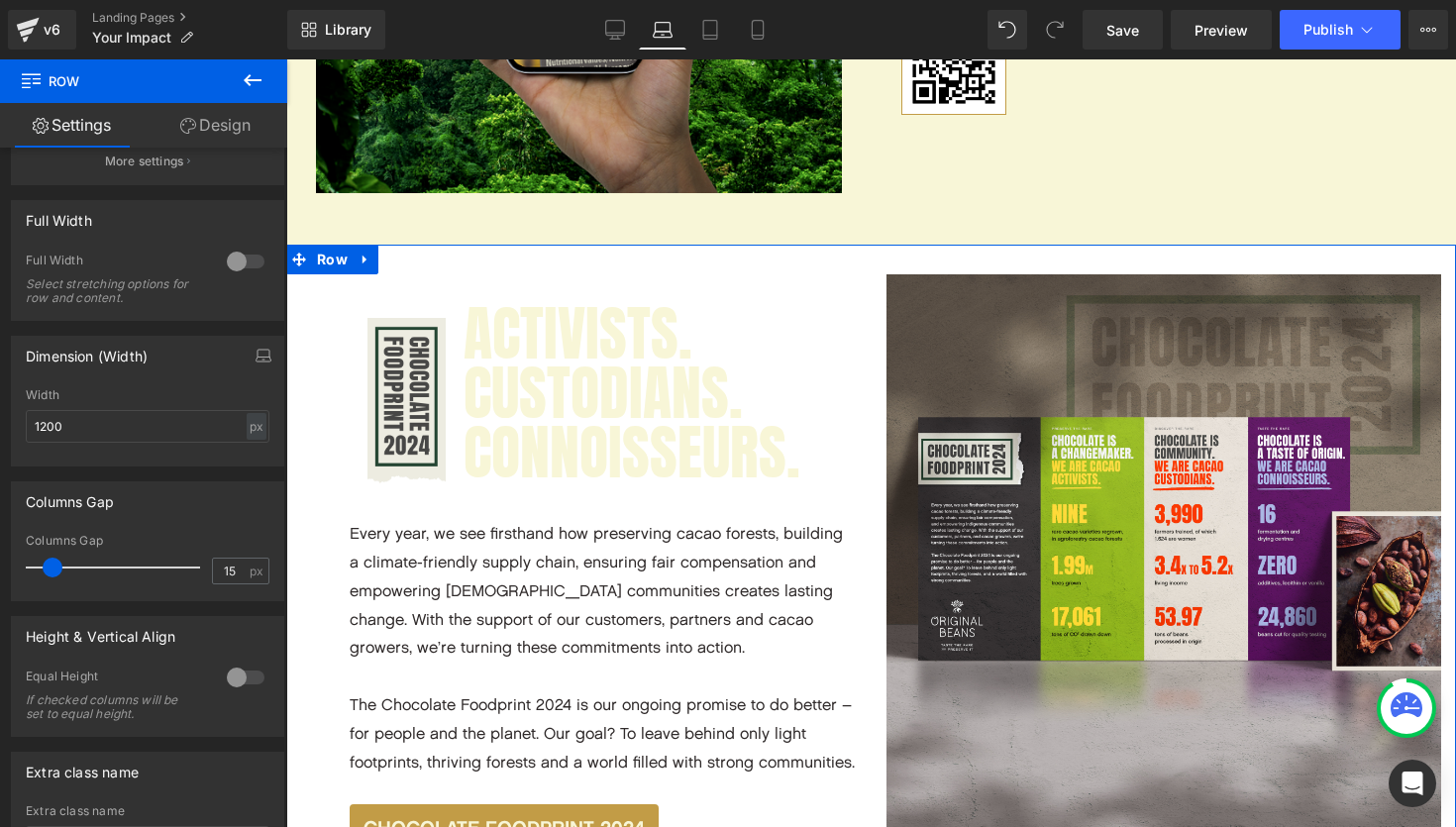 scroll, scrollTop: 505, scrollLeft: 0, axis: vertical 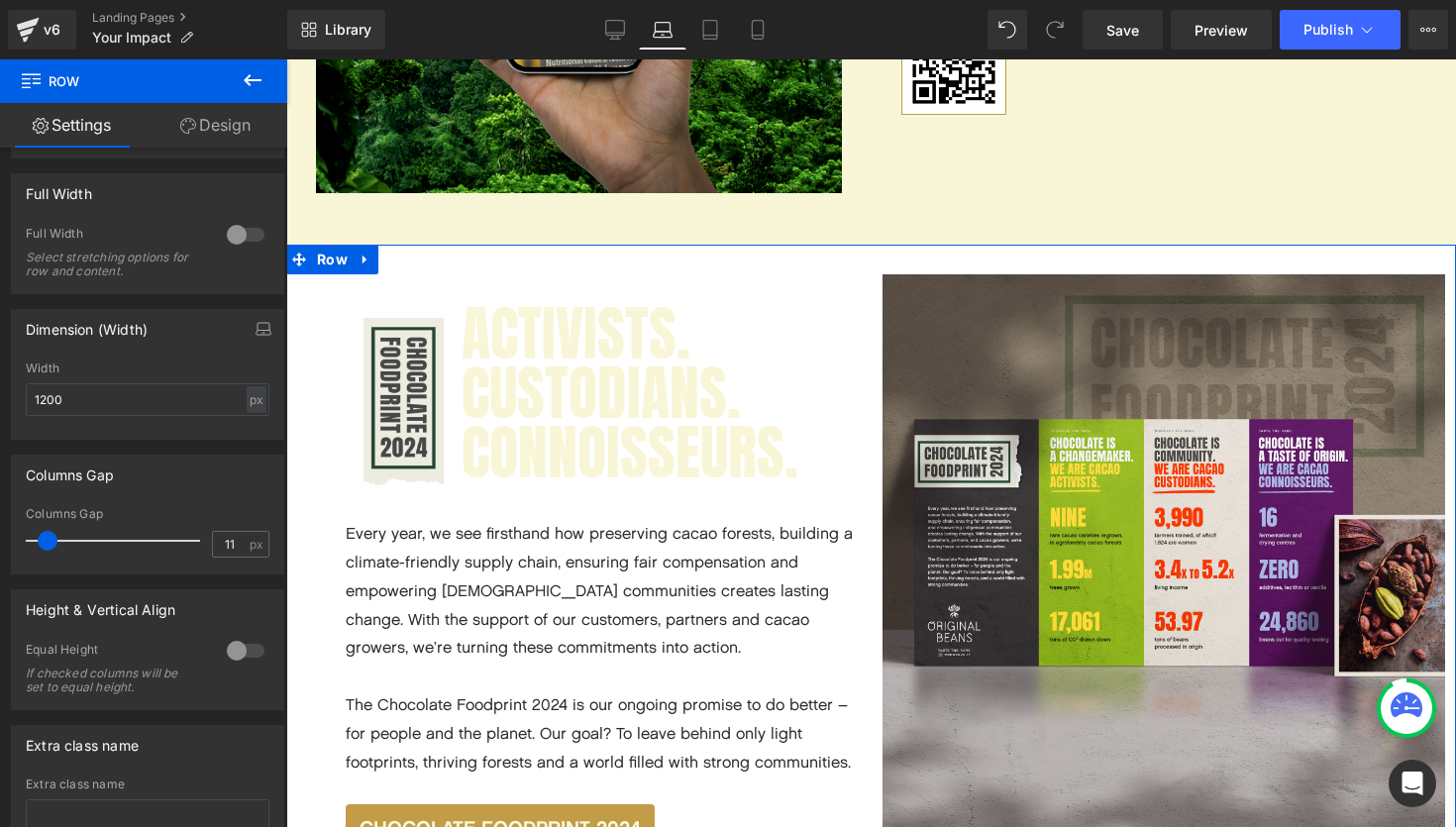 type on "10" 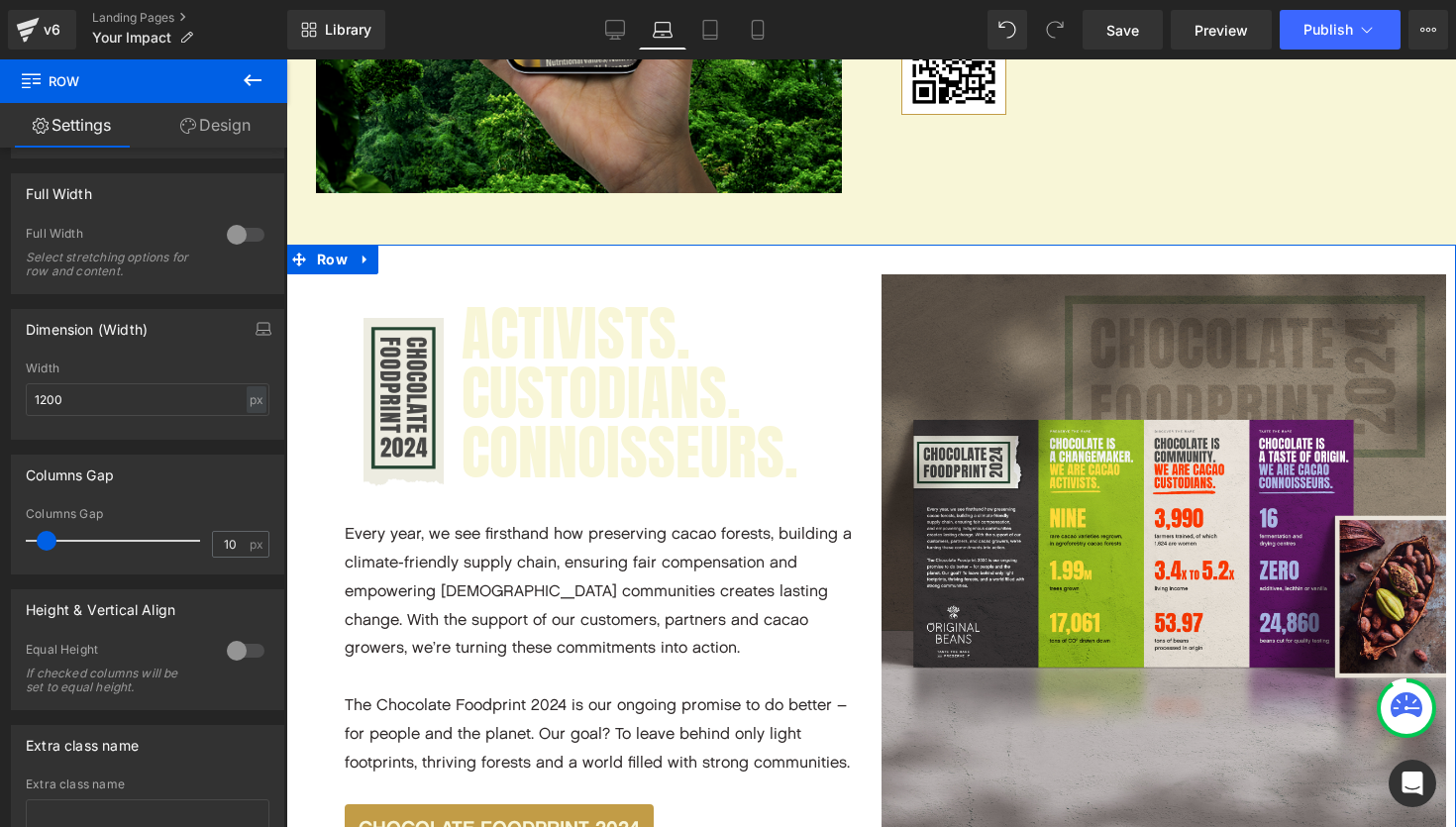 scroll, scrollTop: 6898, scrollLeft: 1170, axis: both 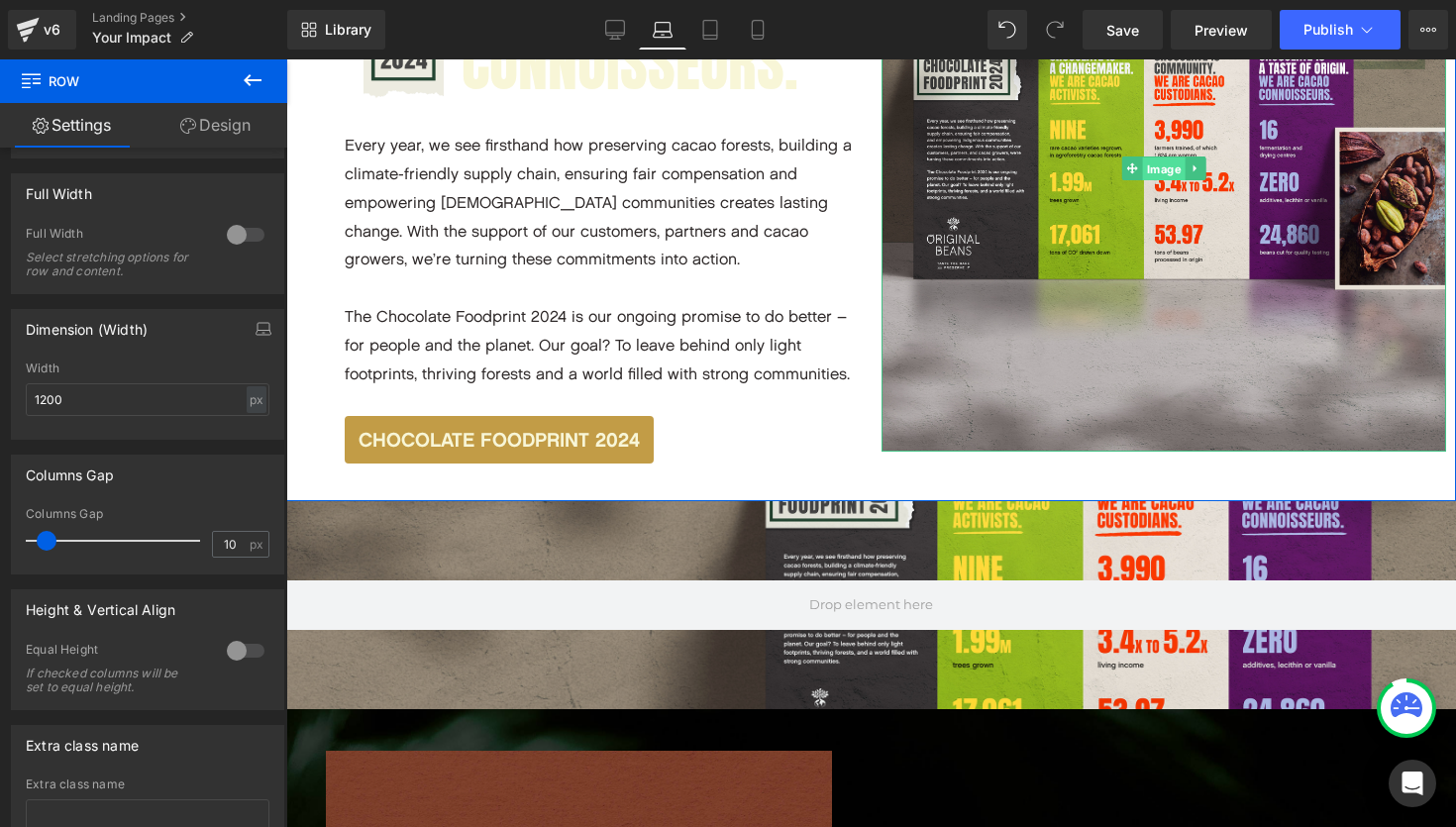 click on "Image" at bounding box center (1163, 169) 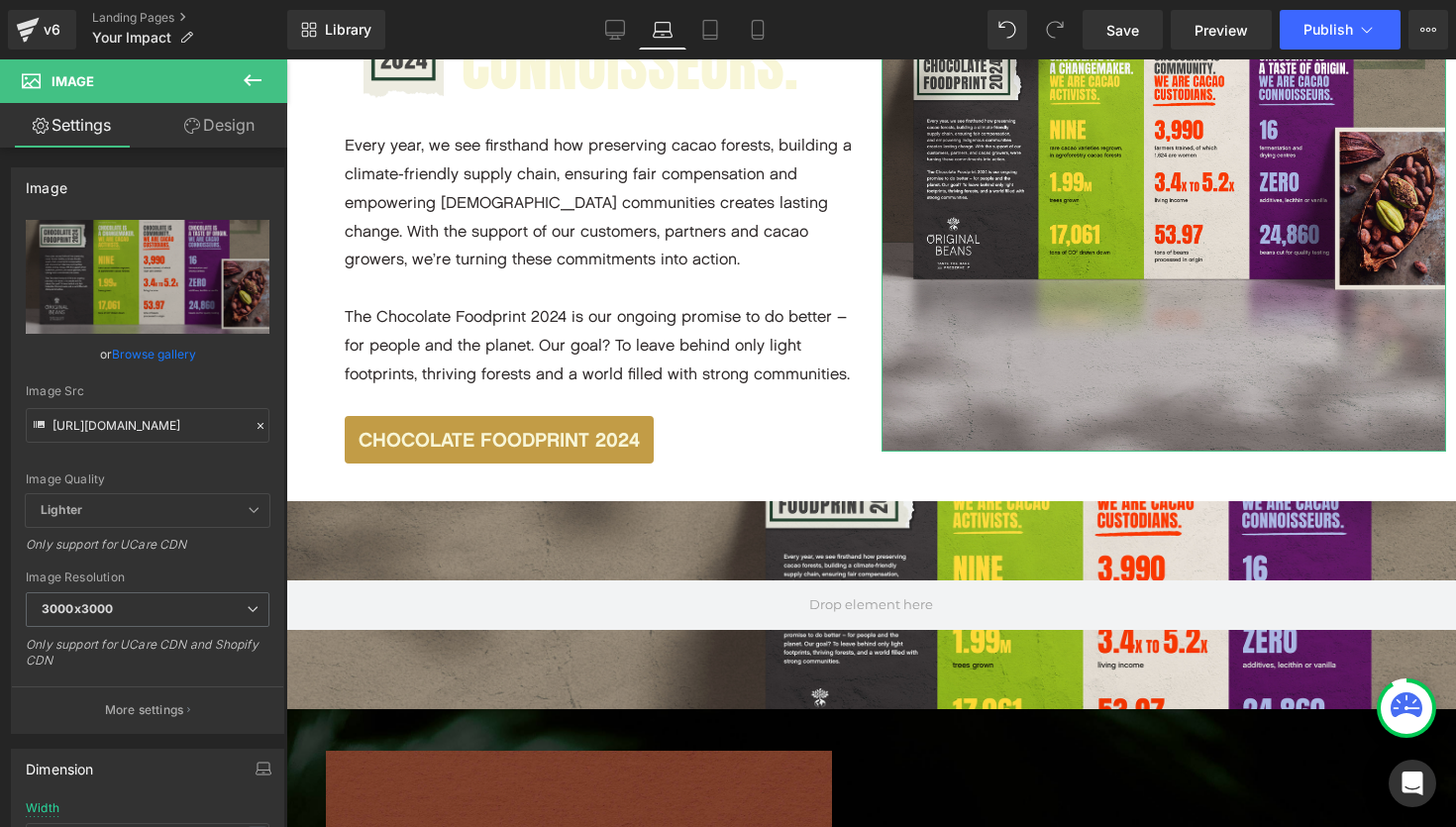 click on "Design" at bounding box center (219, 125) 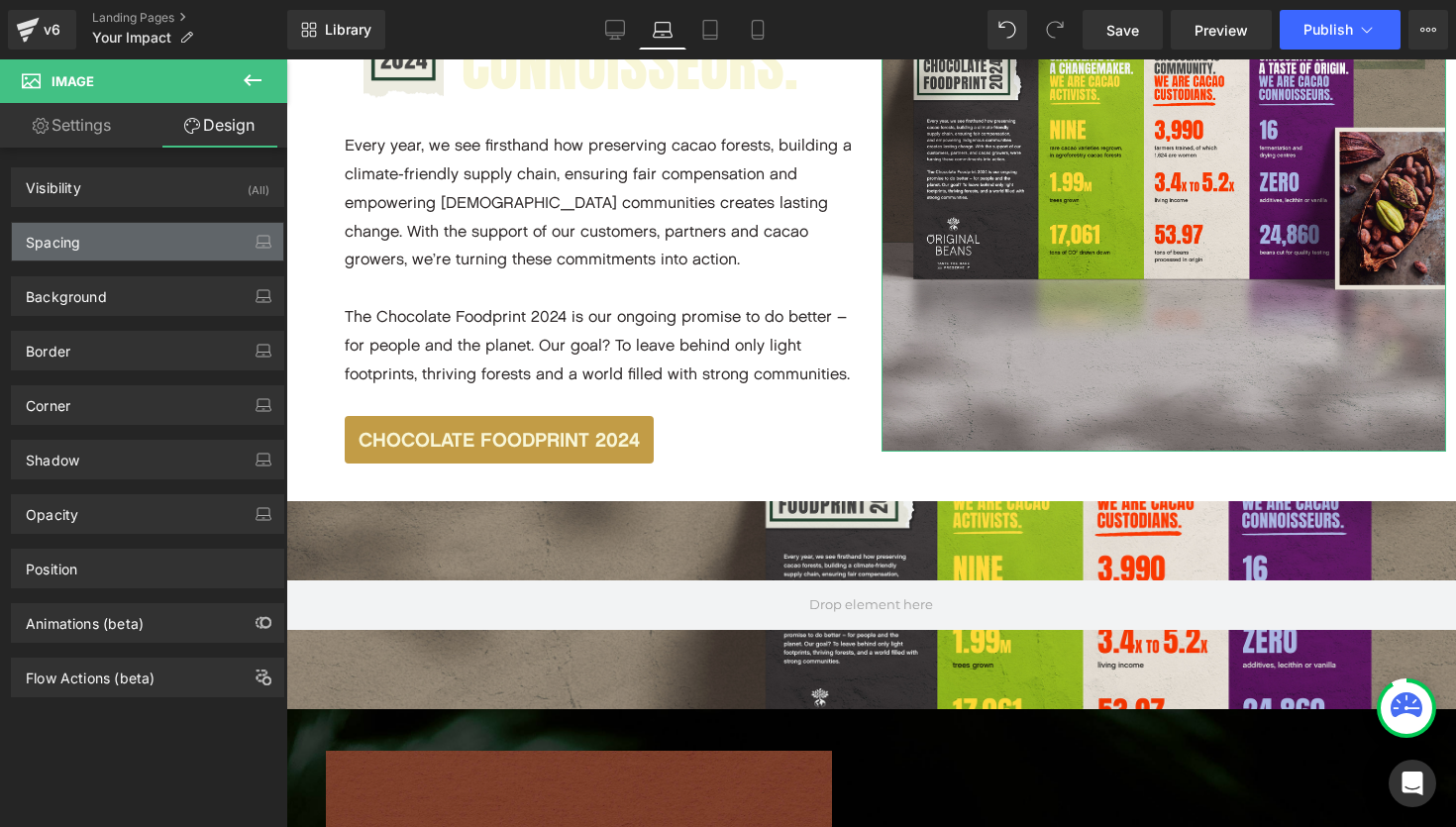 click on "Spacing" at bounding box center (148, 242) 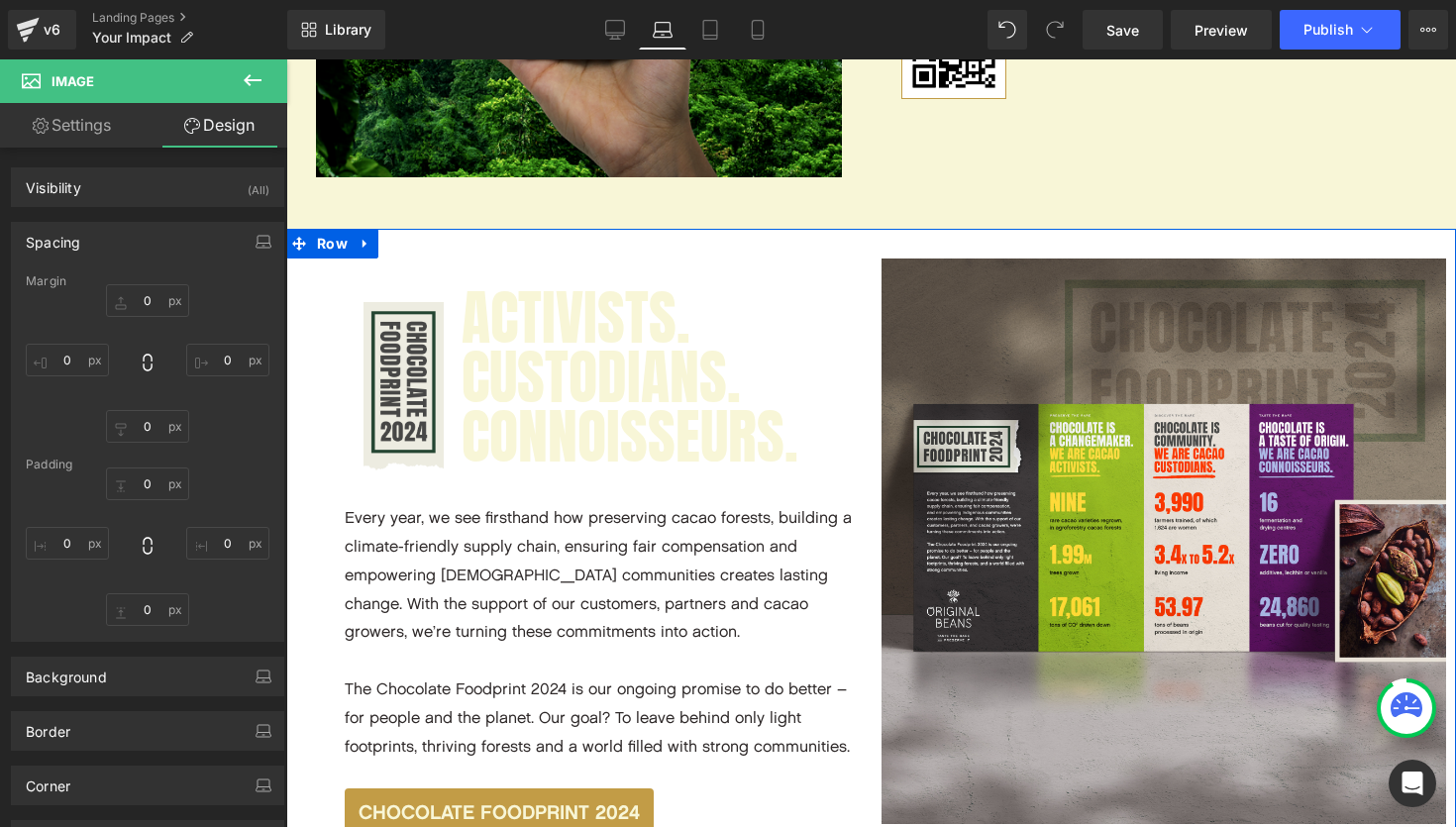 scroll, scrollTop: 2280, scrollLeft: 0, axis: vertical 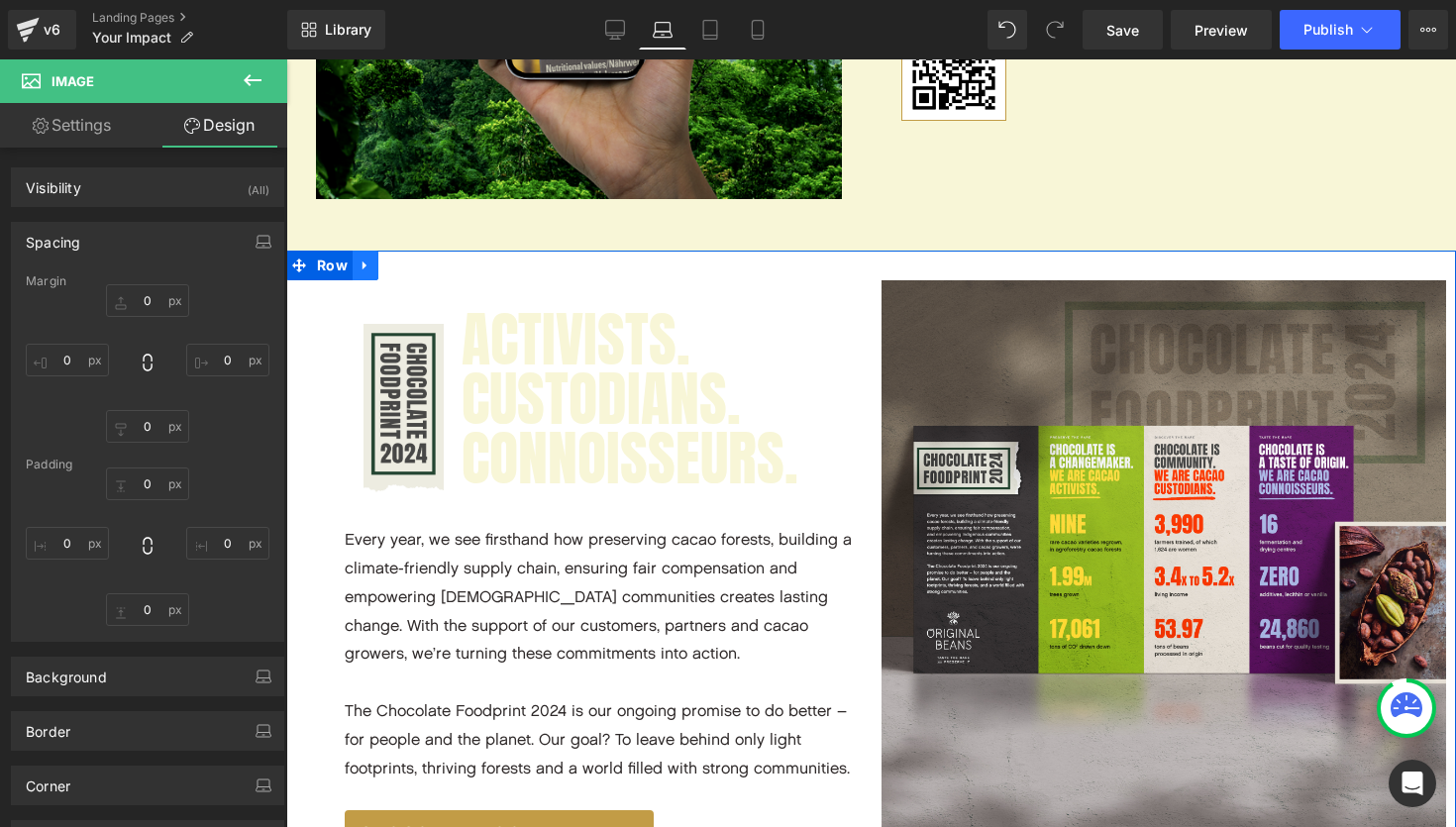 click at bounding box center (365, 265) 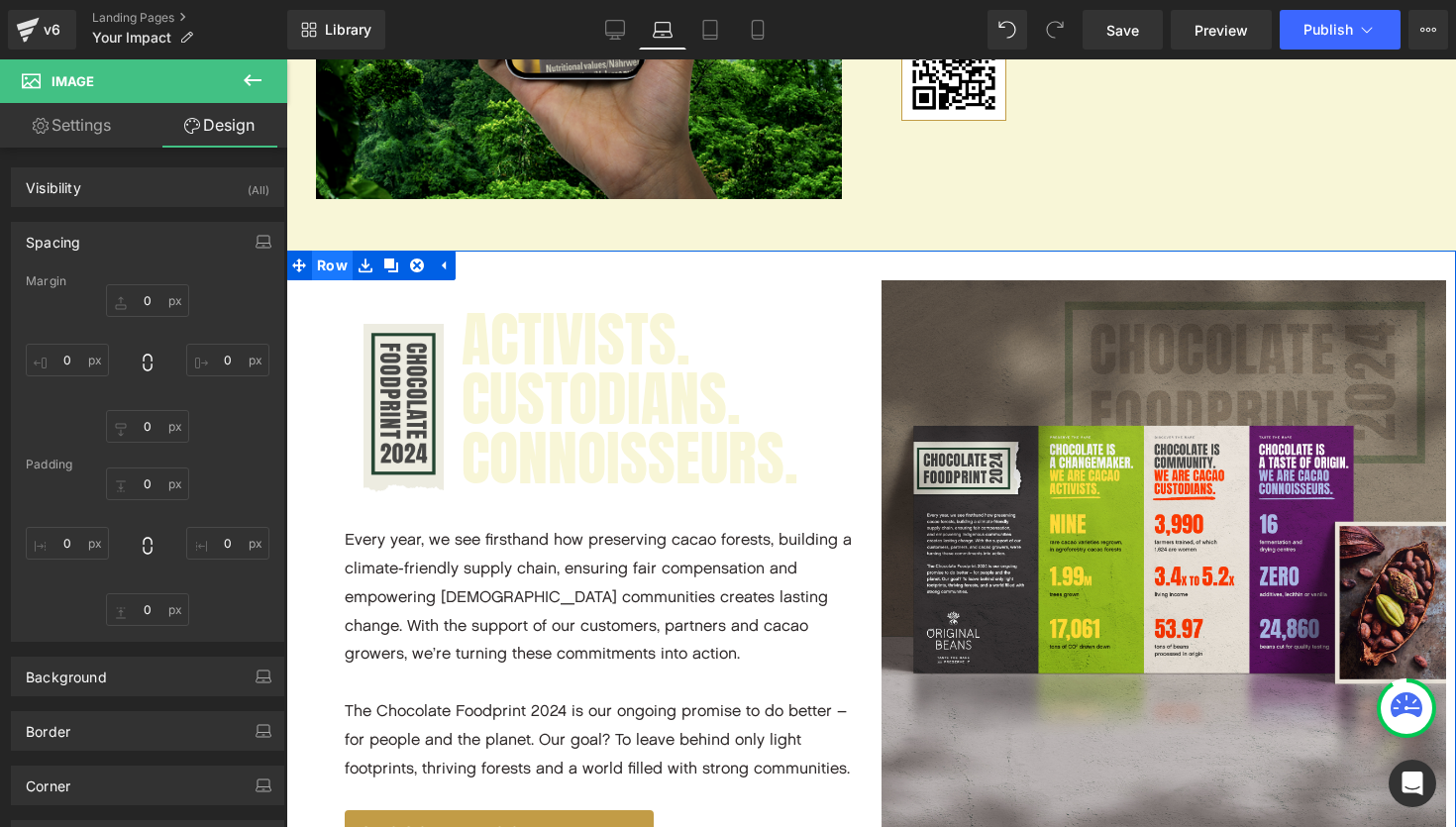 click on "Row" at bounding box center (332, 265) 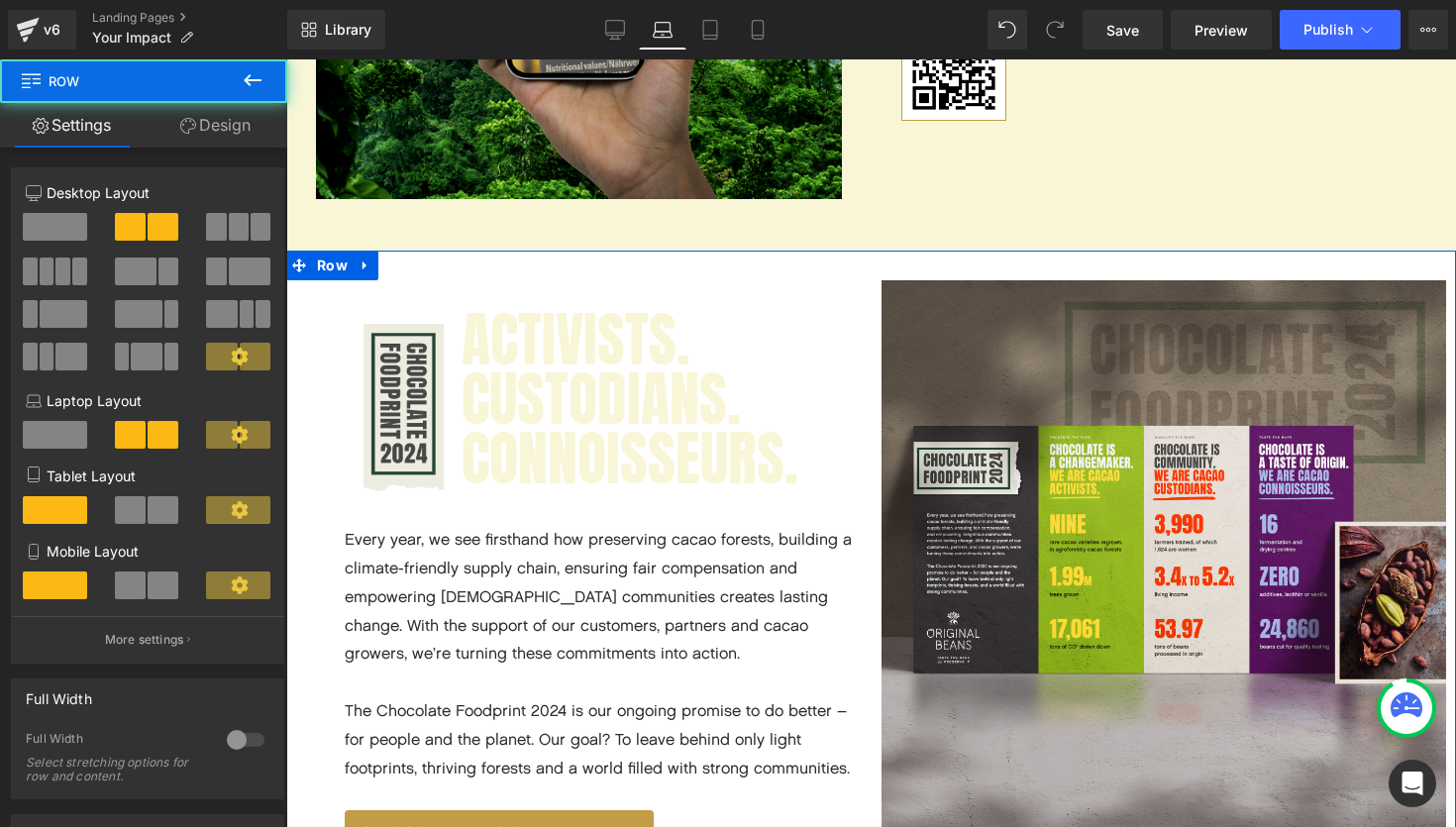click on "Design" at bounding box center (215, 125) 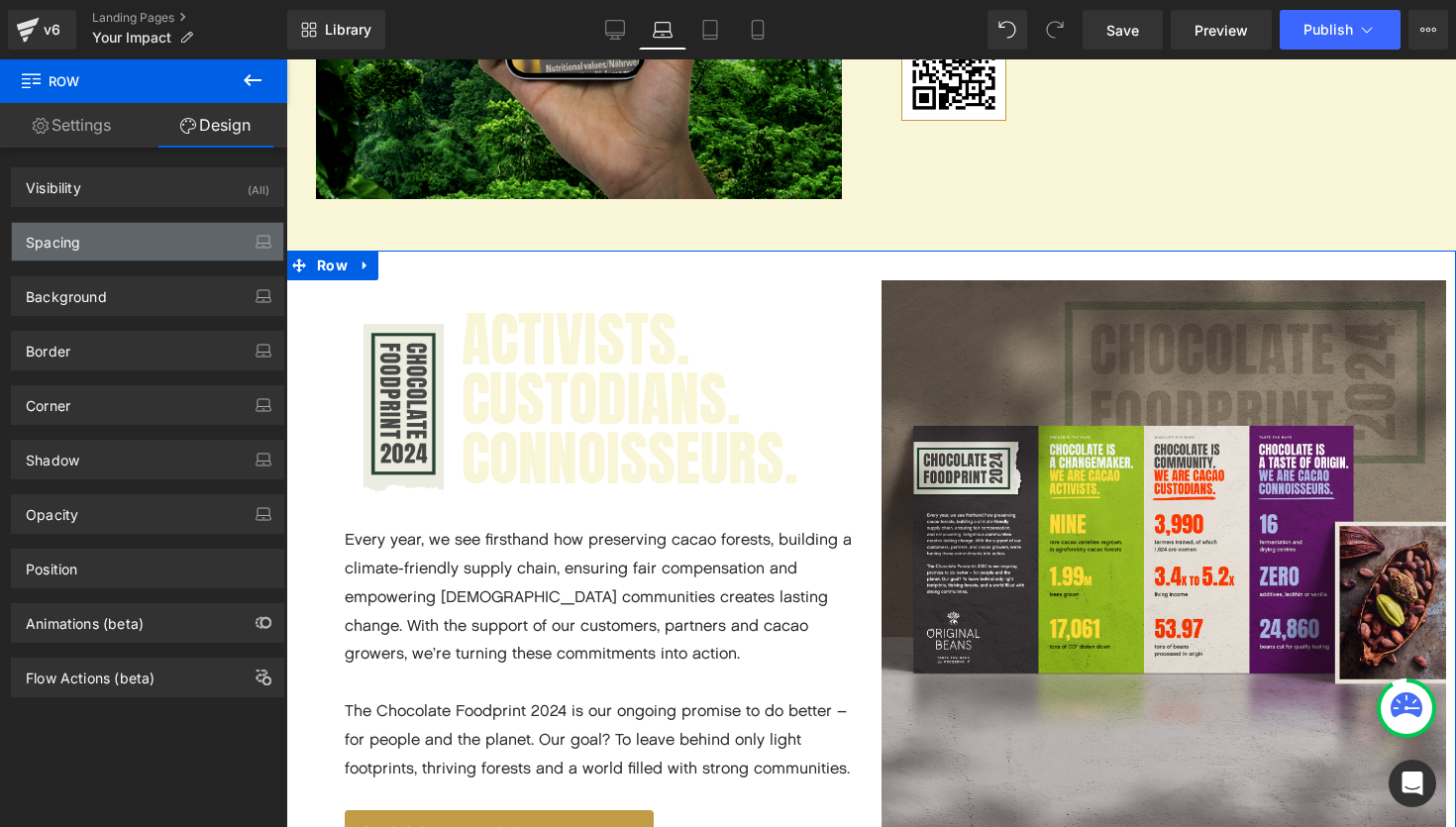 click on "Spacing" at bounding box center (148, 242) 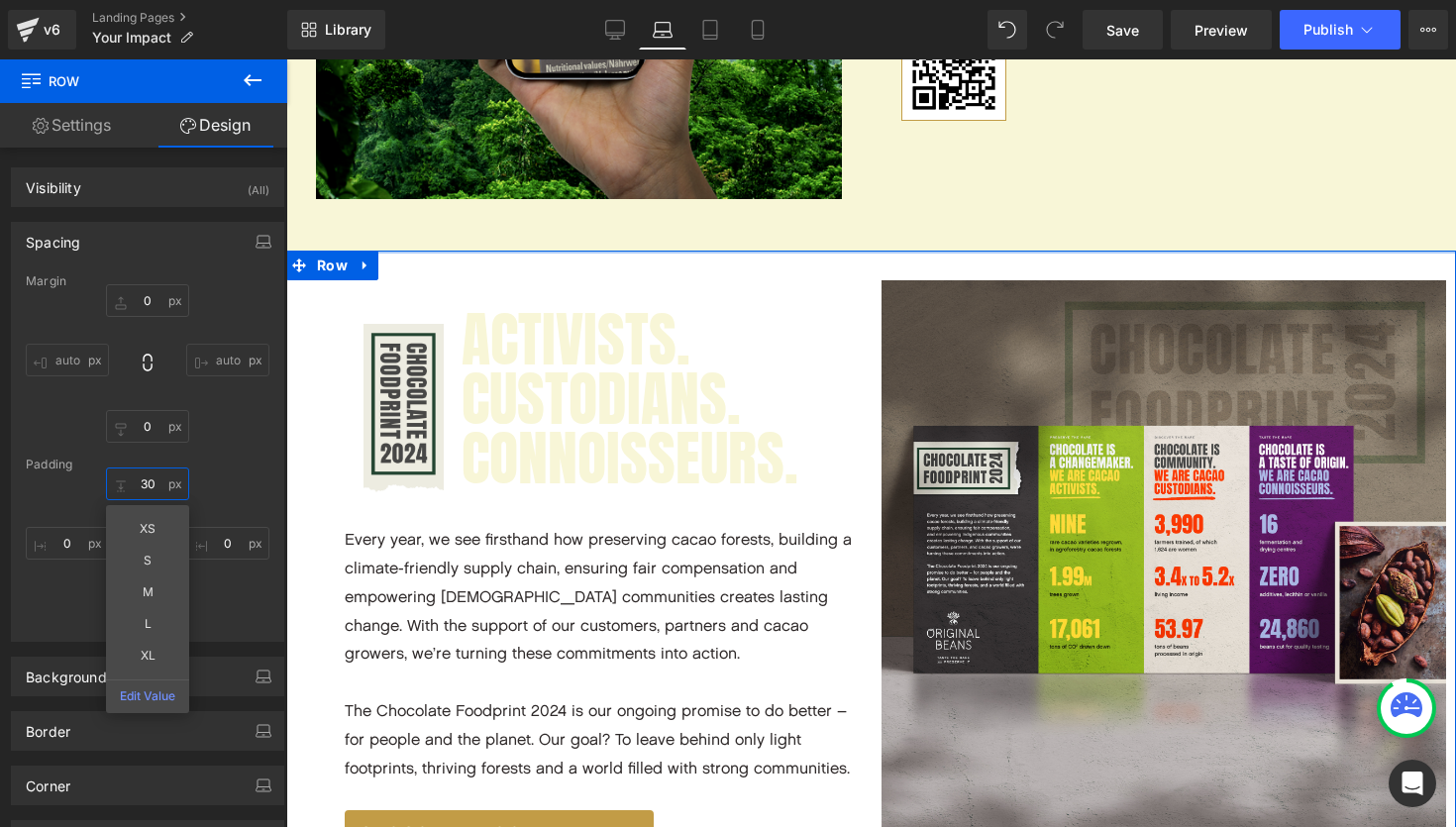click on "30" at bounding box center (148, 483) 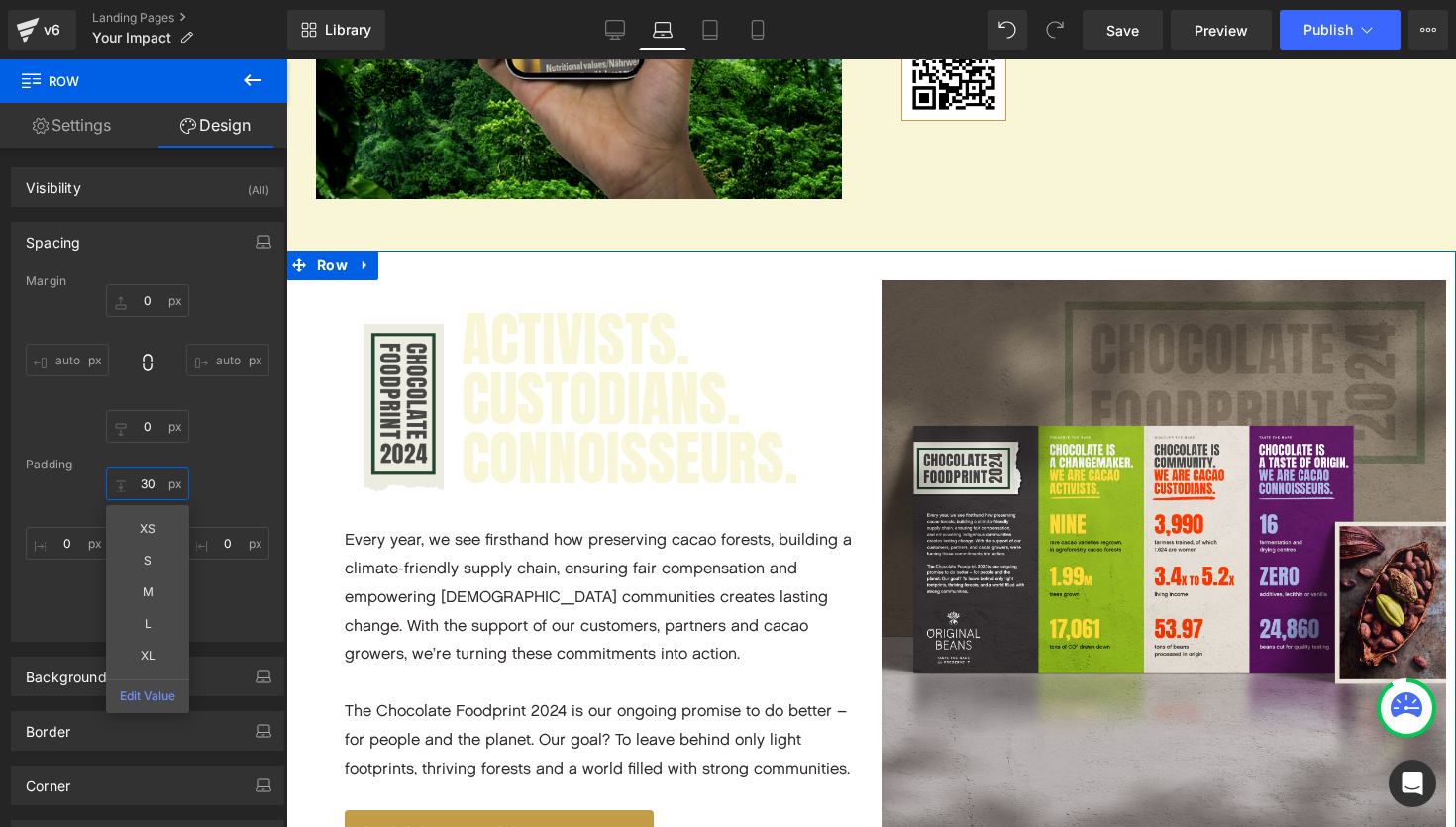 click on "30" at bounding box center (148, 483) 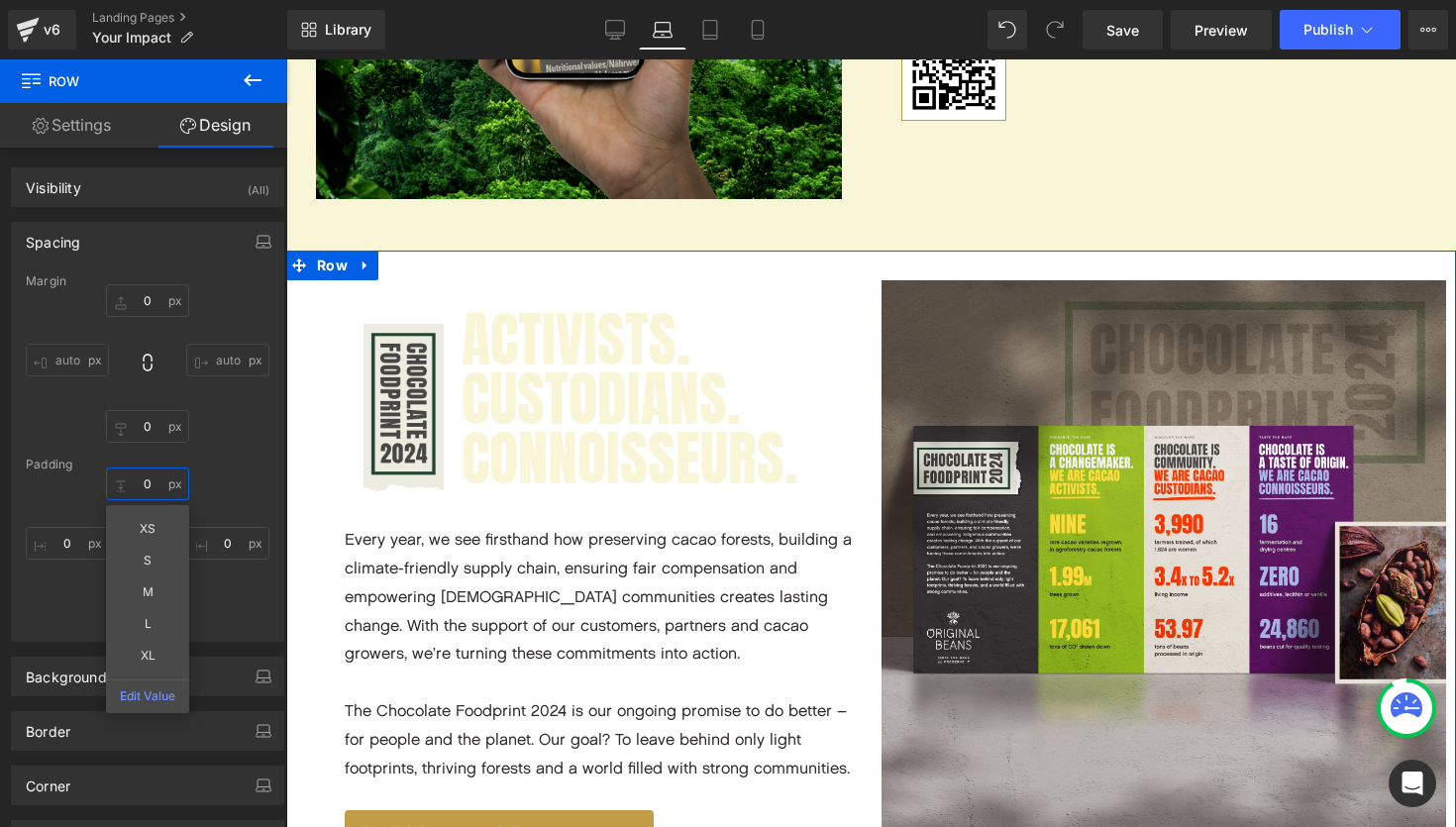 scroll, scrollTop: 6872, scrollLeft: 1170, axis: both 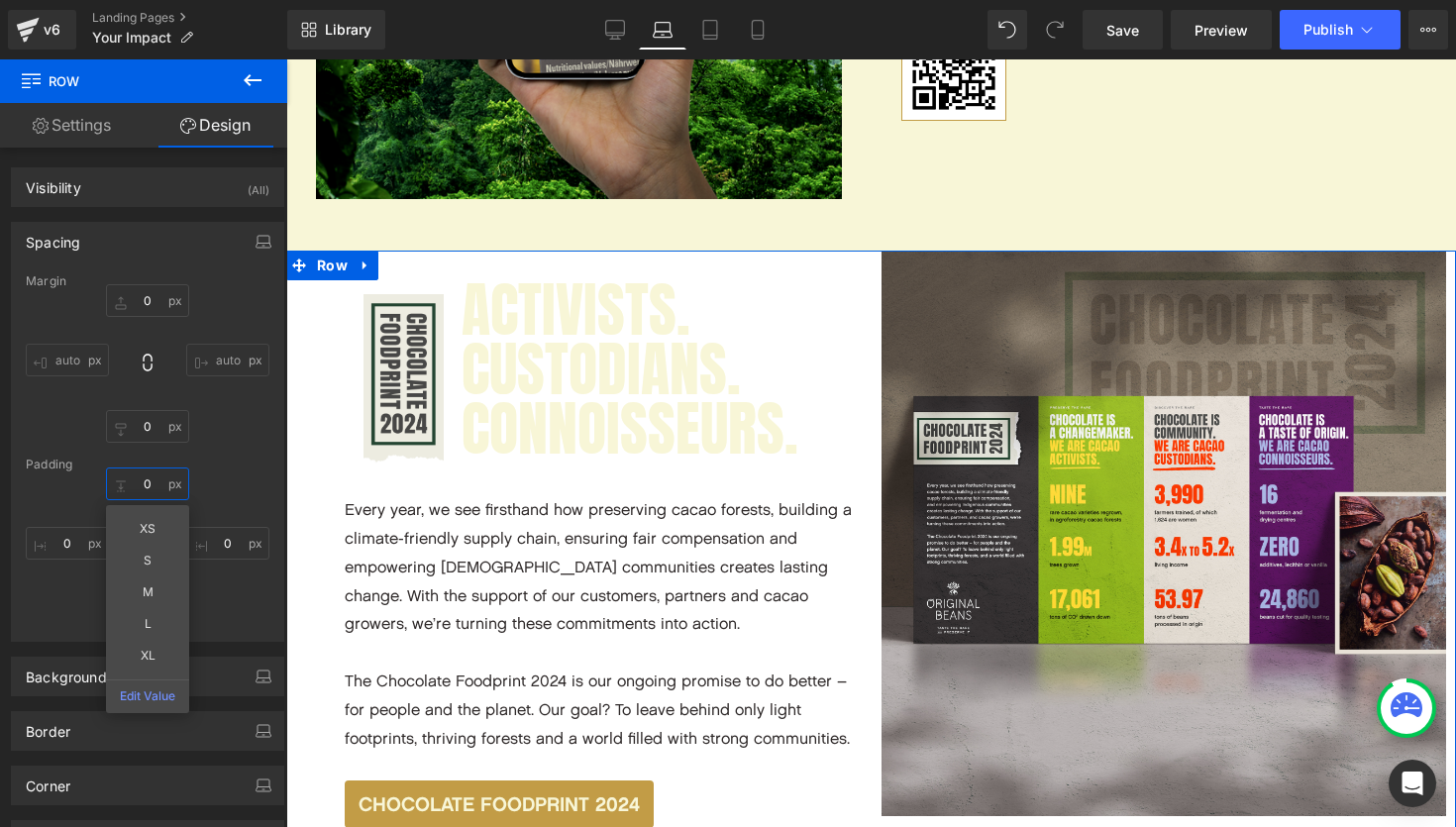 type on "0" 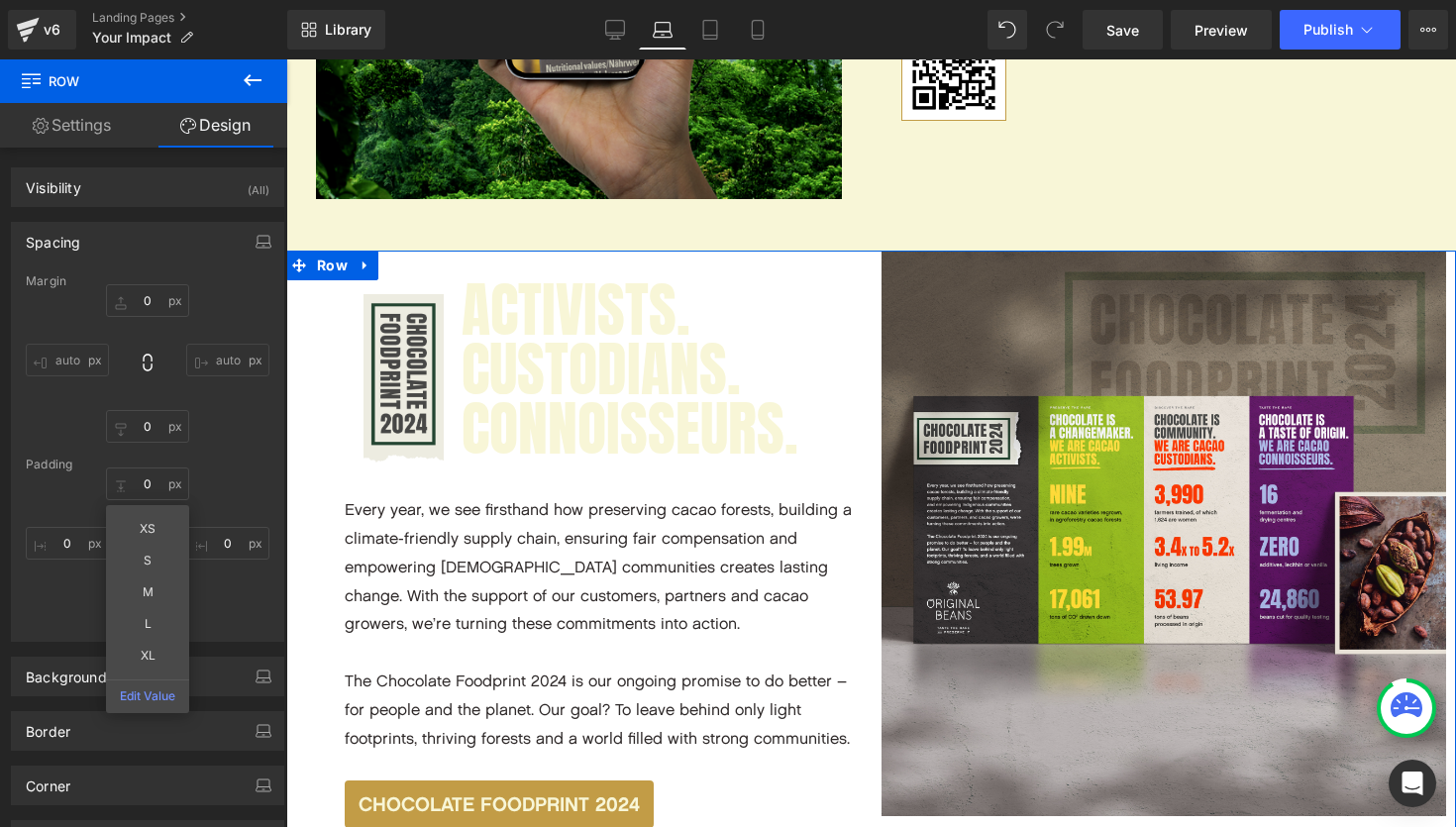 click on "Margin
0px 0
auto auto
0px 0
auto auto
Padding
0 0 XS S M L XL Edit Value
0px 0
10px 10
0px 0" at bounding box center [148, 458] 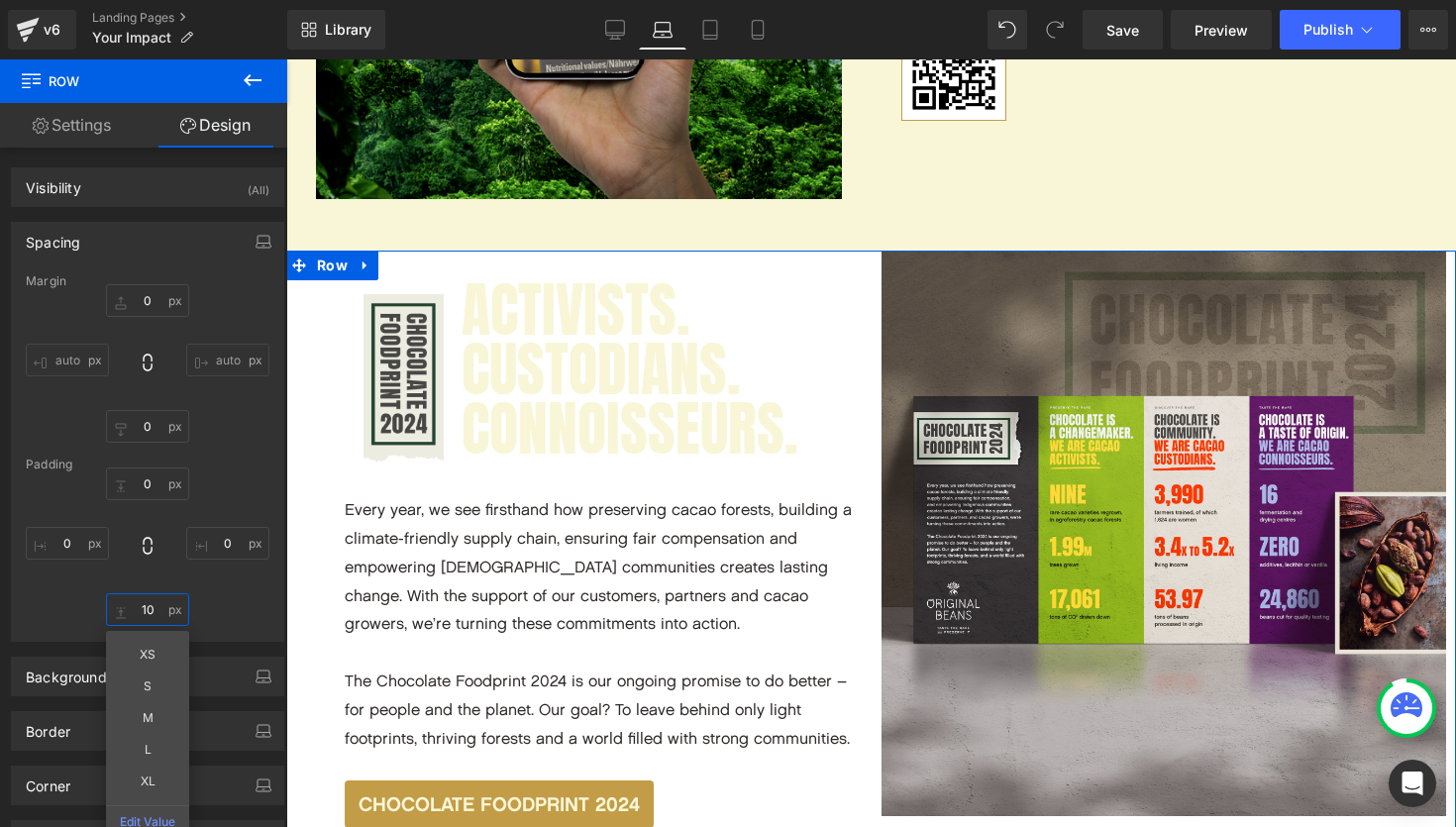 click on "10" at bounding box center (148, 609) 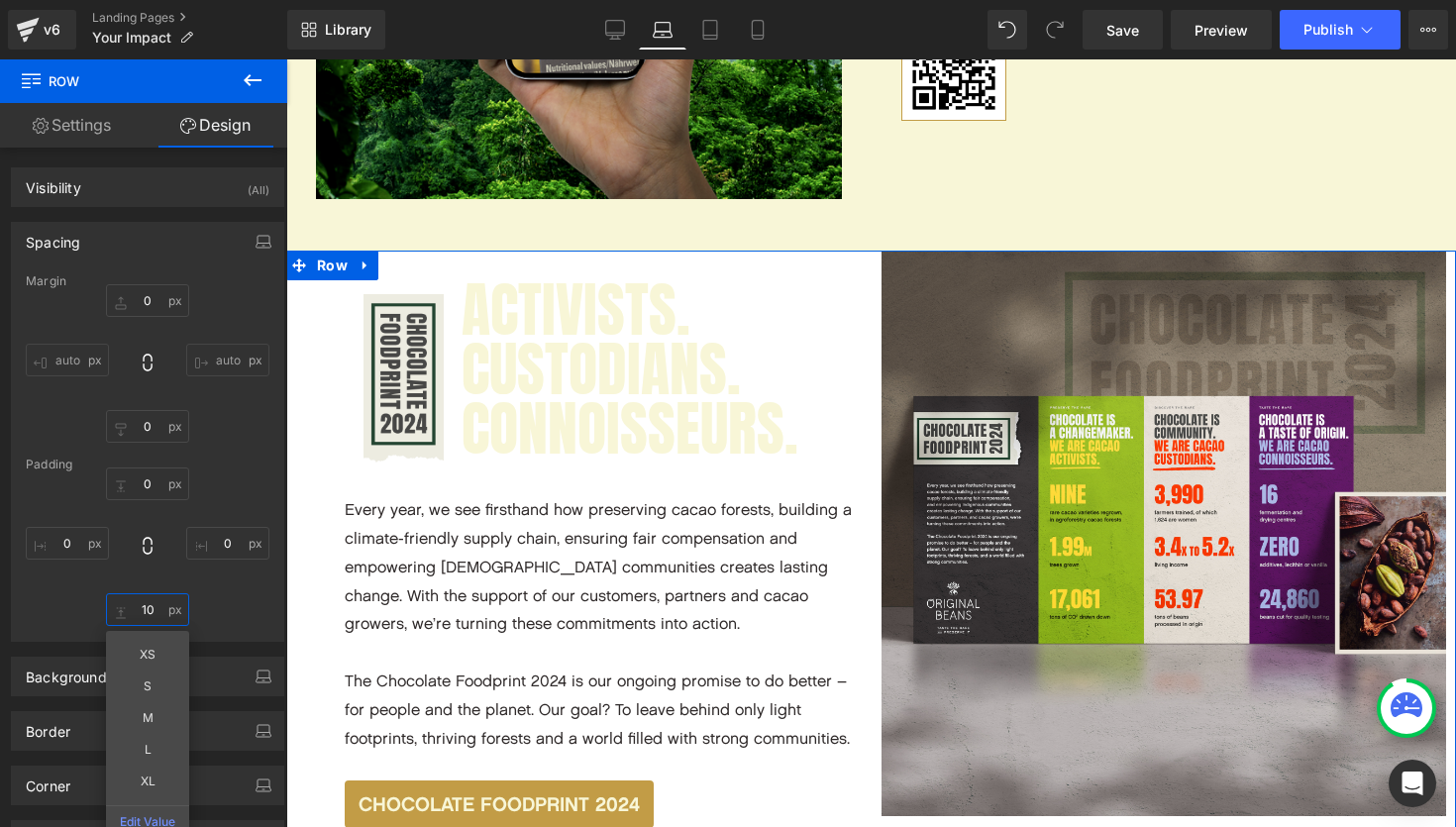 click on "10" at bounding box center (148, 609) 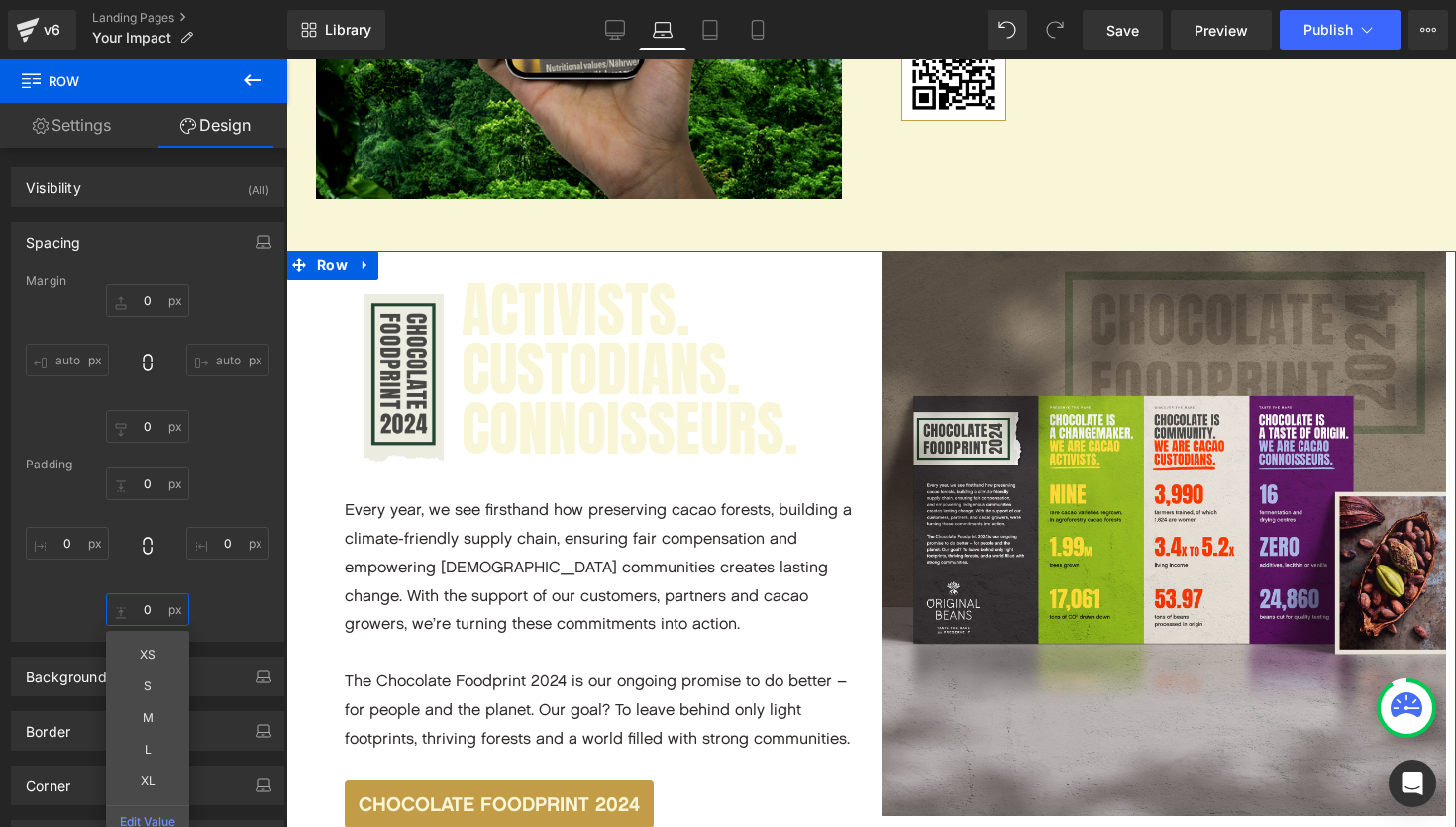 scroll, scrollTop: 6860, scrollLeft: 1170, axis: both 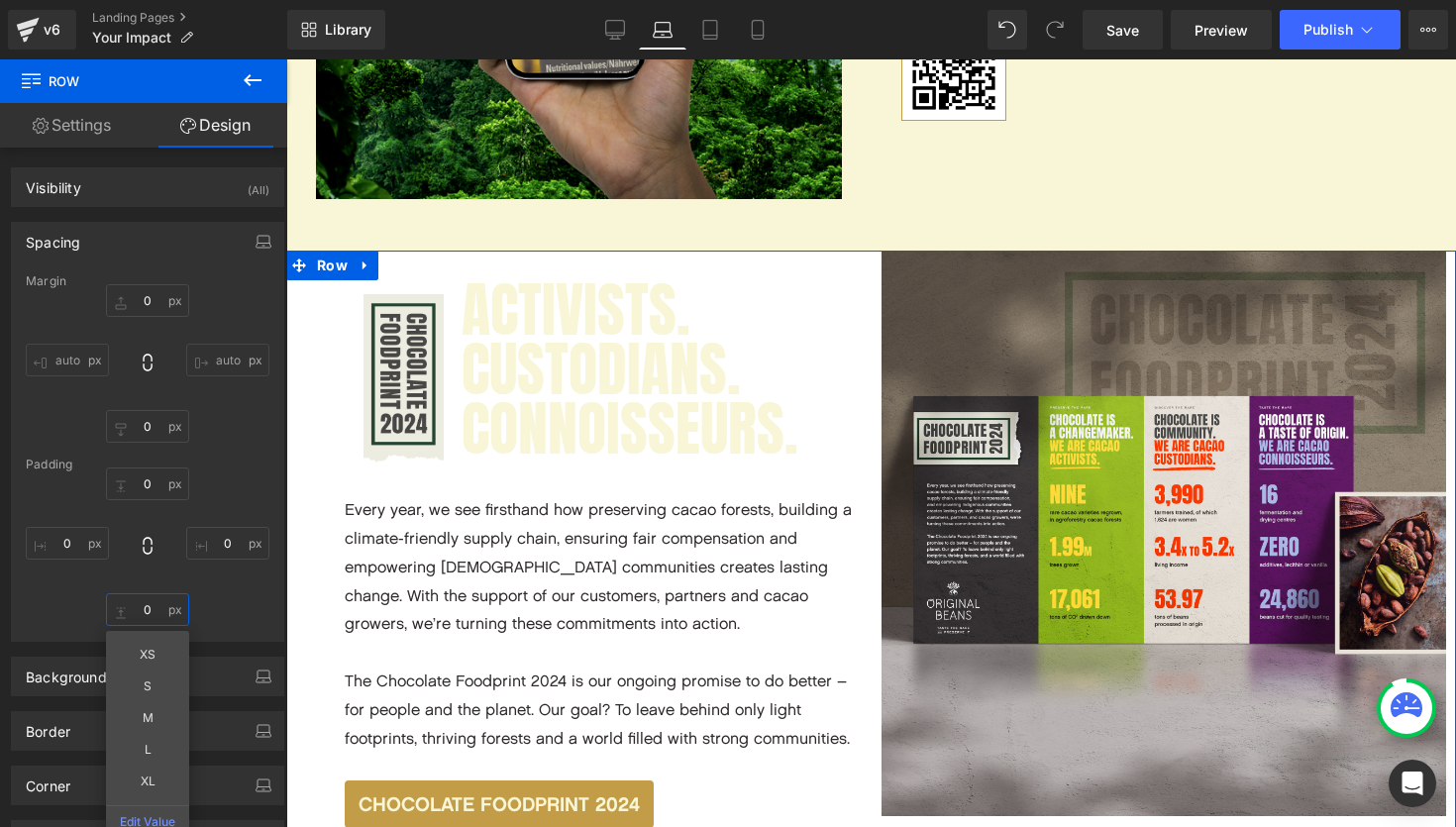 type on "0" 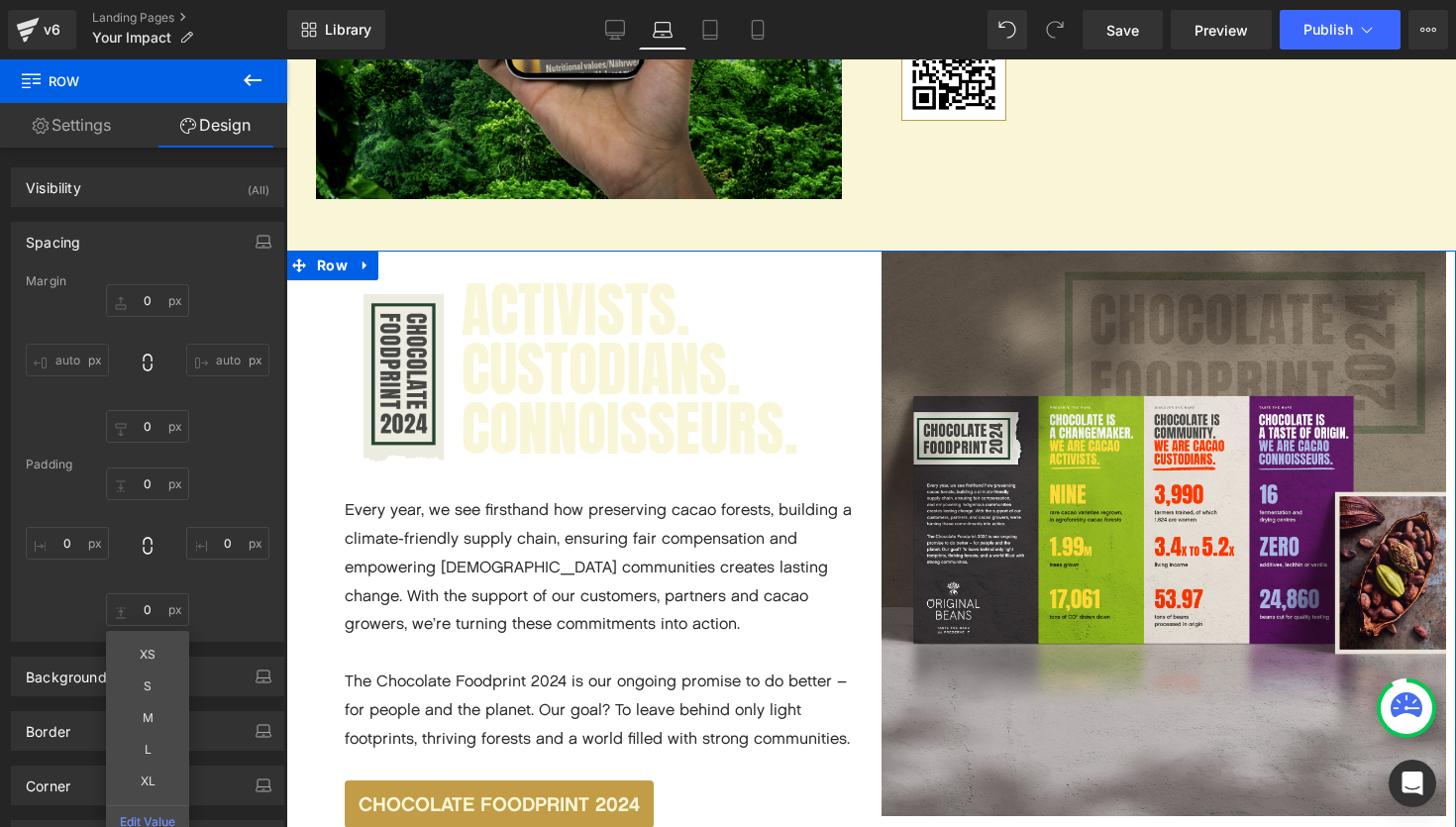 click on "0 0
0px 0
0 0 XS S M L XL Edit Value
0px 0" at bounding box center (148, 547) 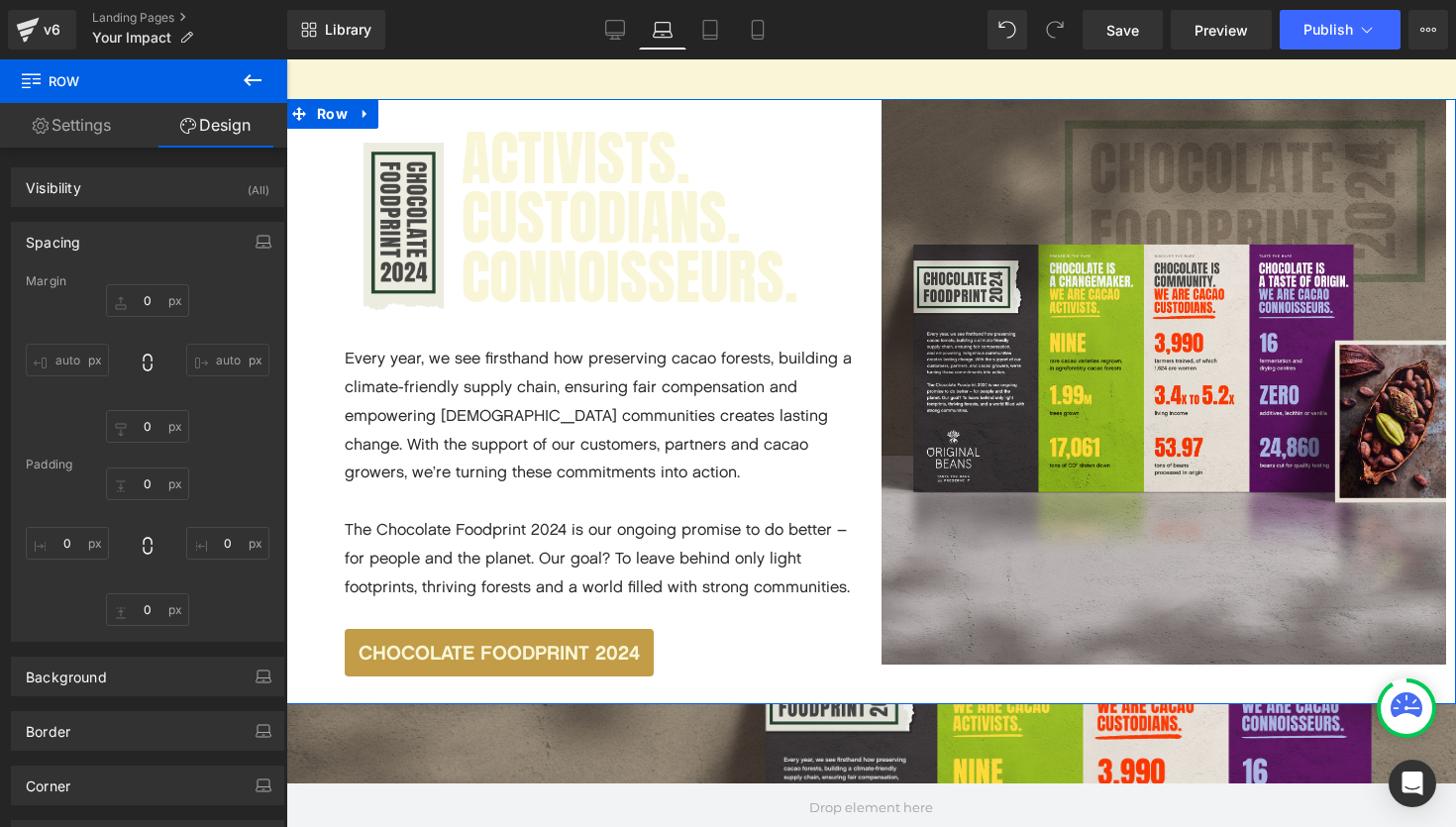scroll, scrollTop: 2347, scrollLeft: 0, axis: vertical 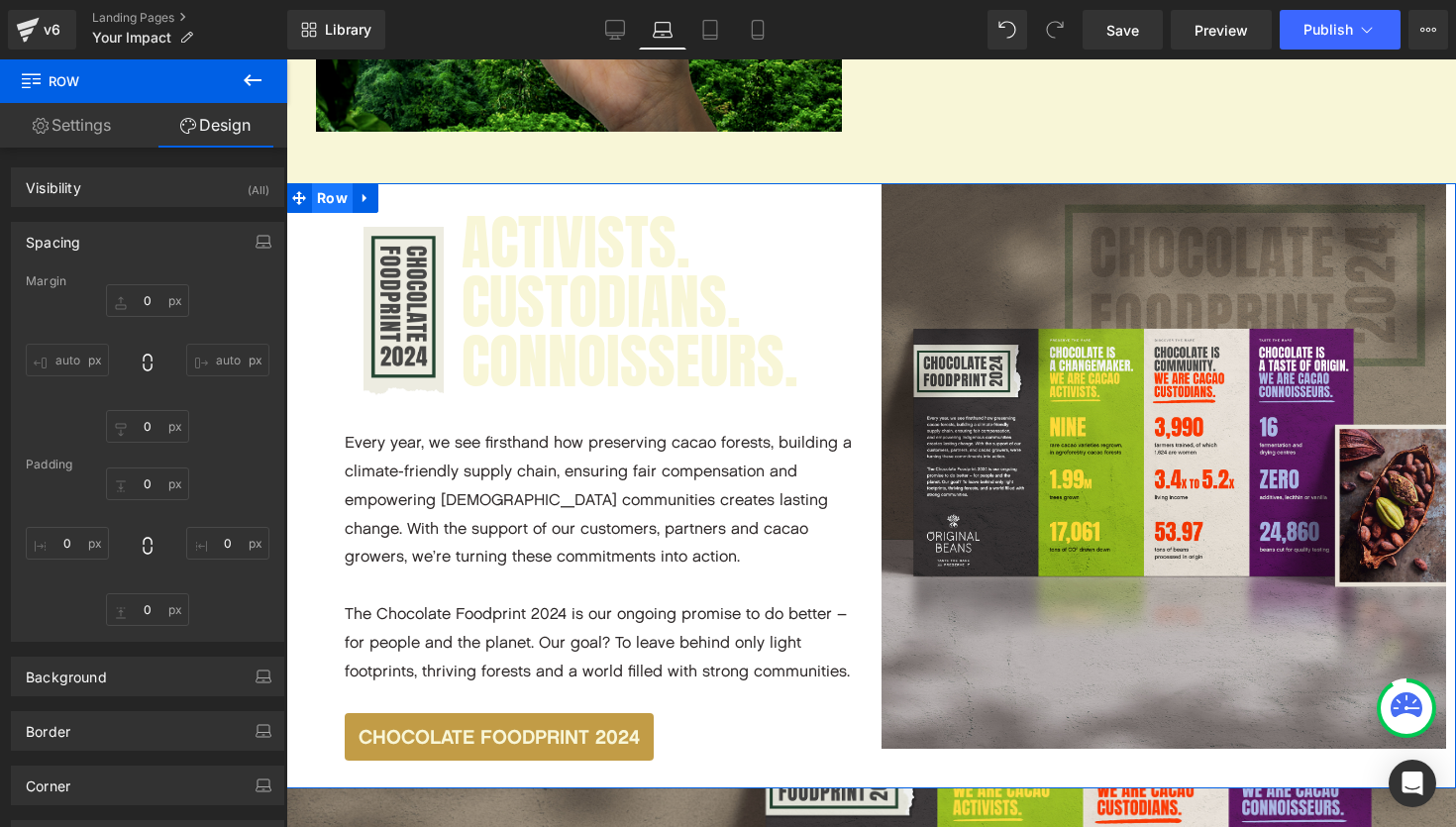 click on "Row" at bounding box center (332, 198) 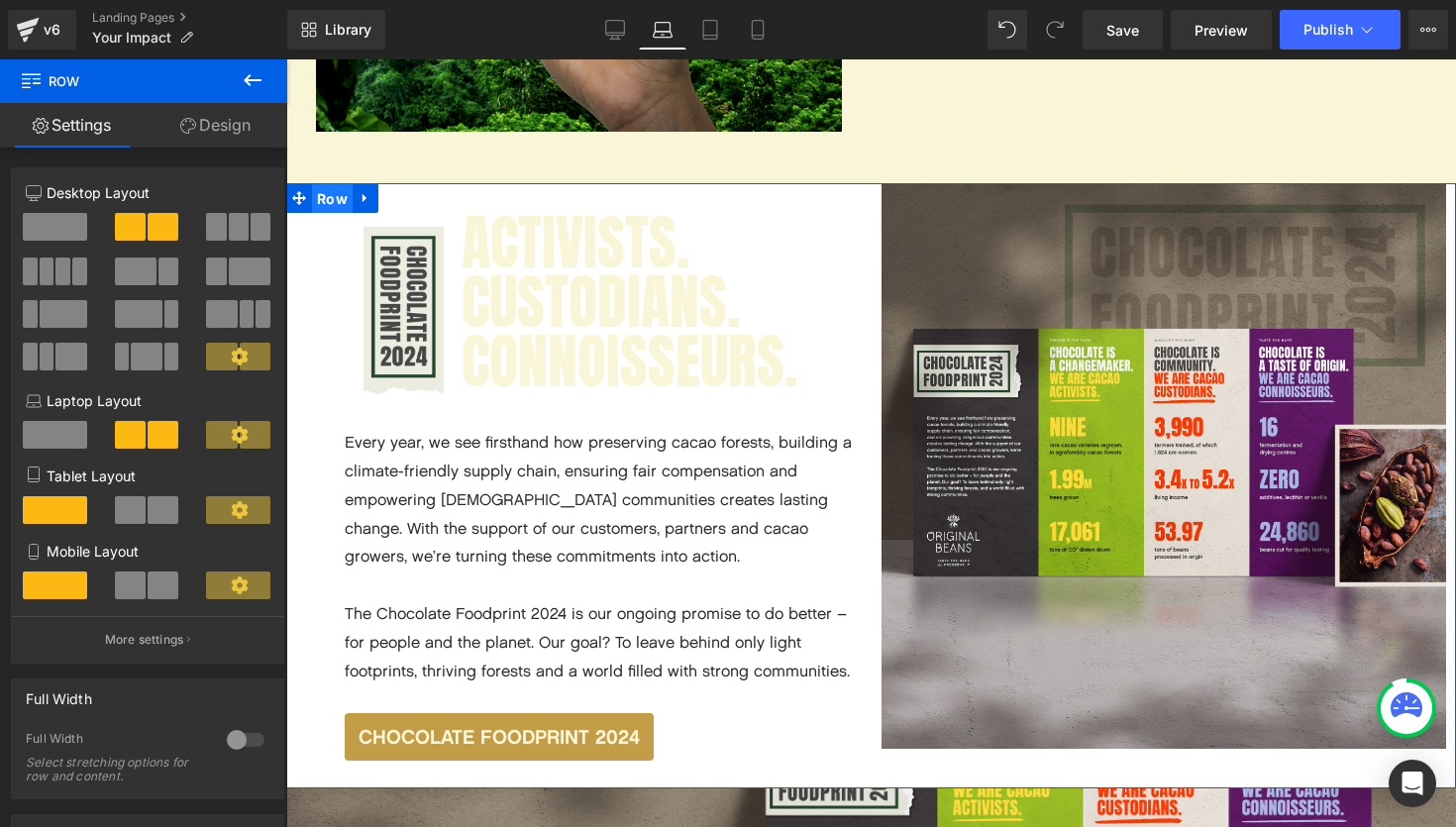 click on "Row" at bounding box center (332, 199) 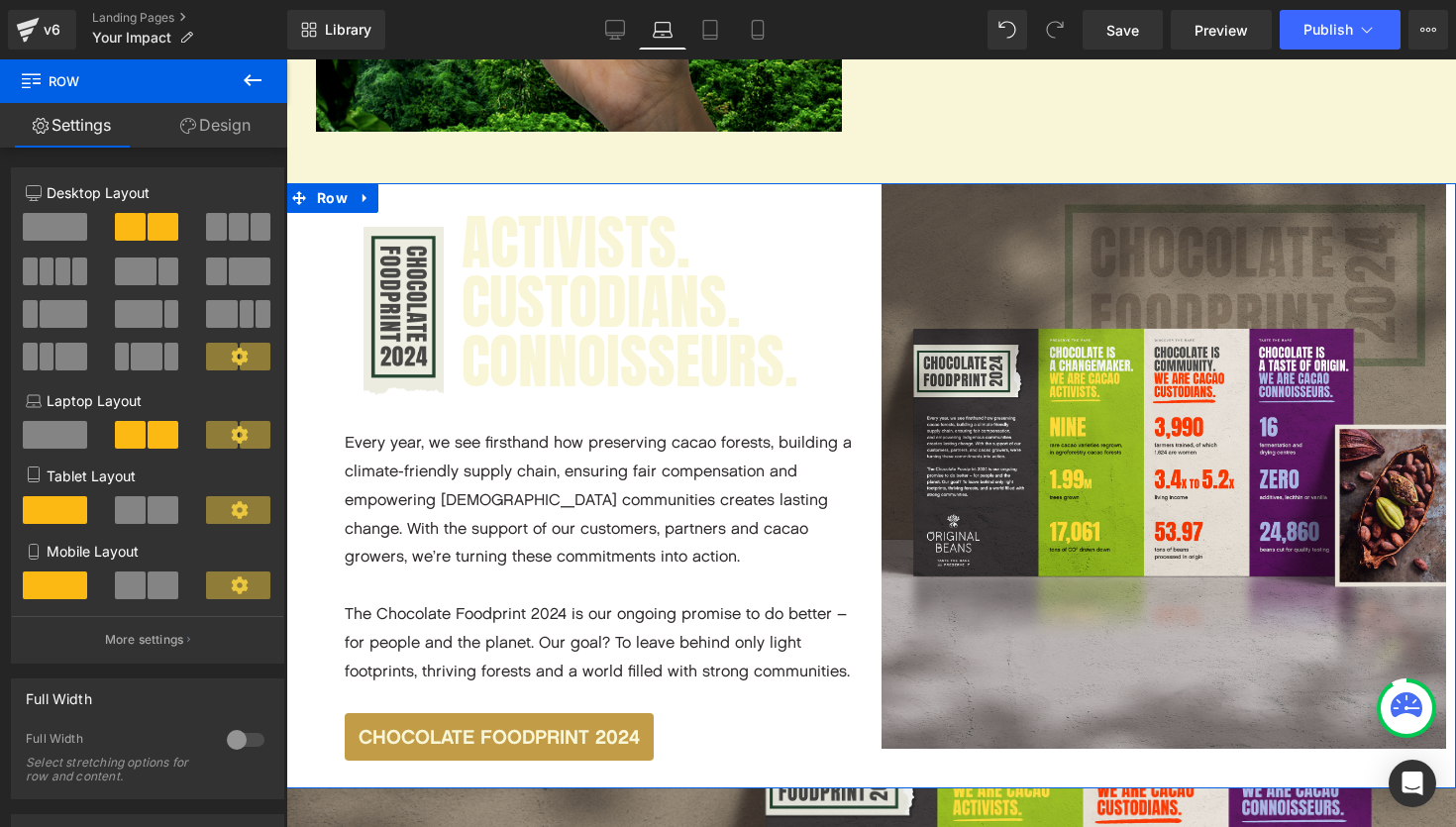 click on "Design" at bounding box center [215, 125] 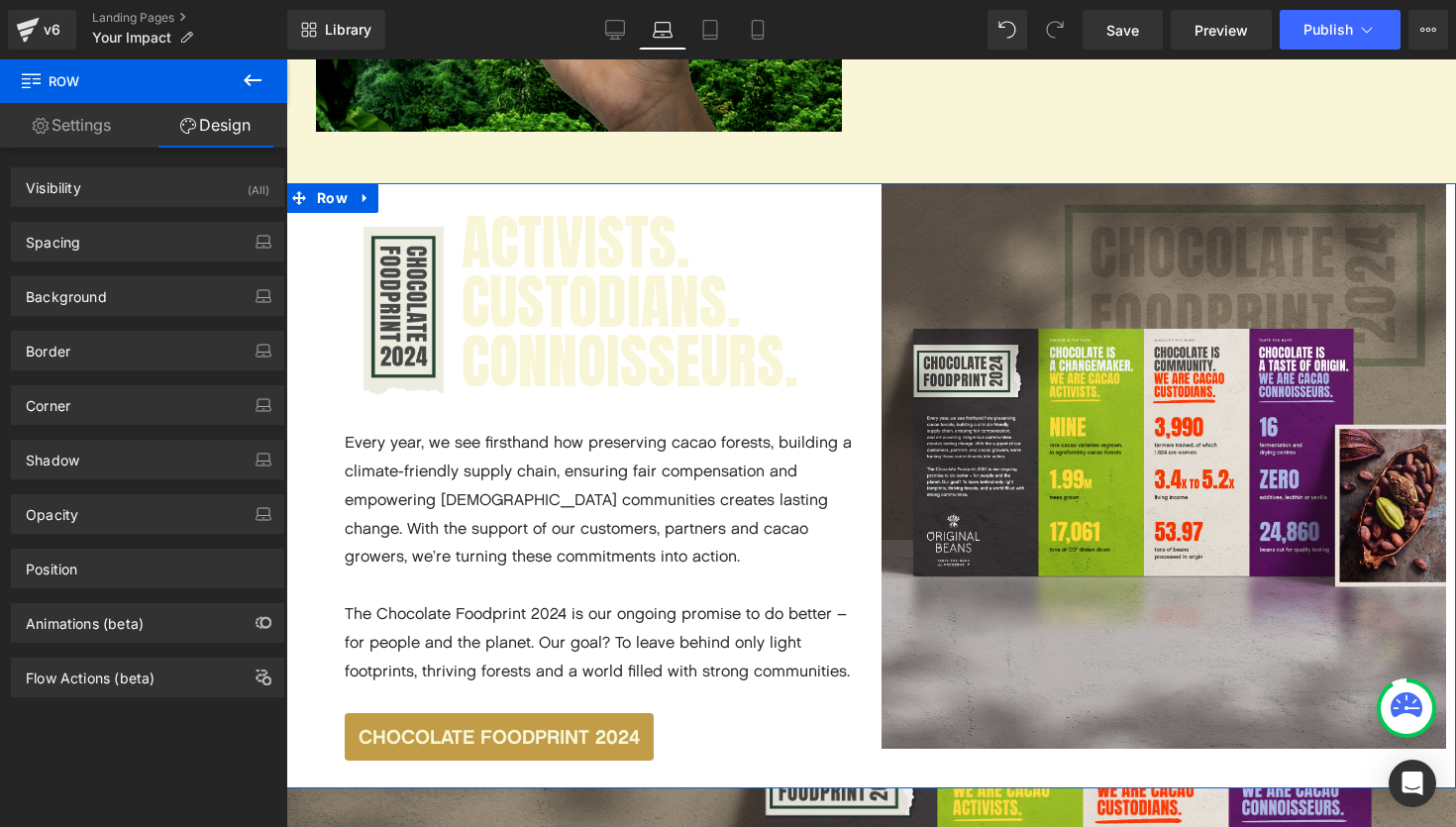 click on "Border
Border Style Custom Border Solid Border Dashed Border Dotted Border 1
Custom
Custom
Border Solid
Border Dashed
Border Dotted
Border 1
none Border Design
#686869 Border Color #686869 100 %
0px Border Thickness 0 px
More settings" at bounding box center (148, 343) 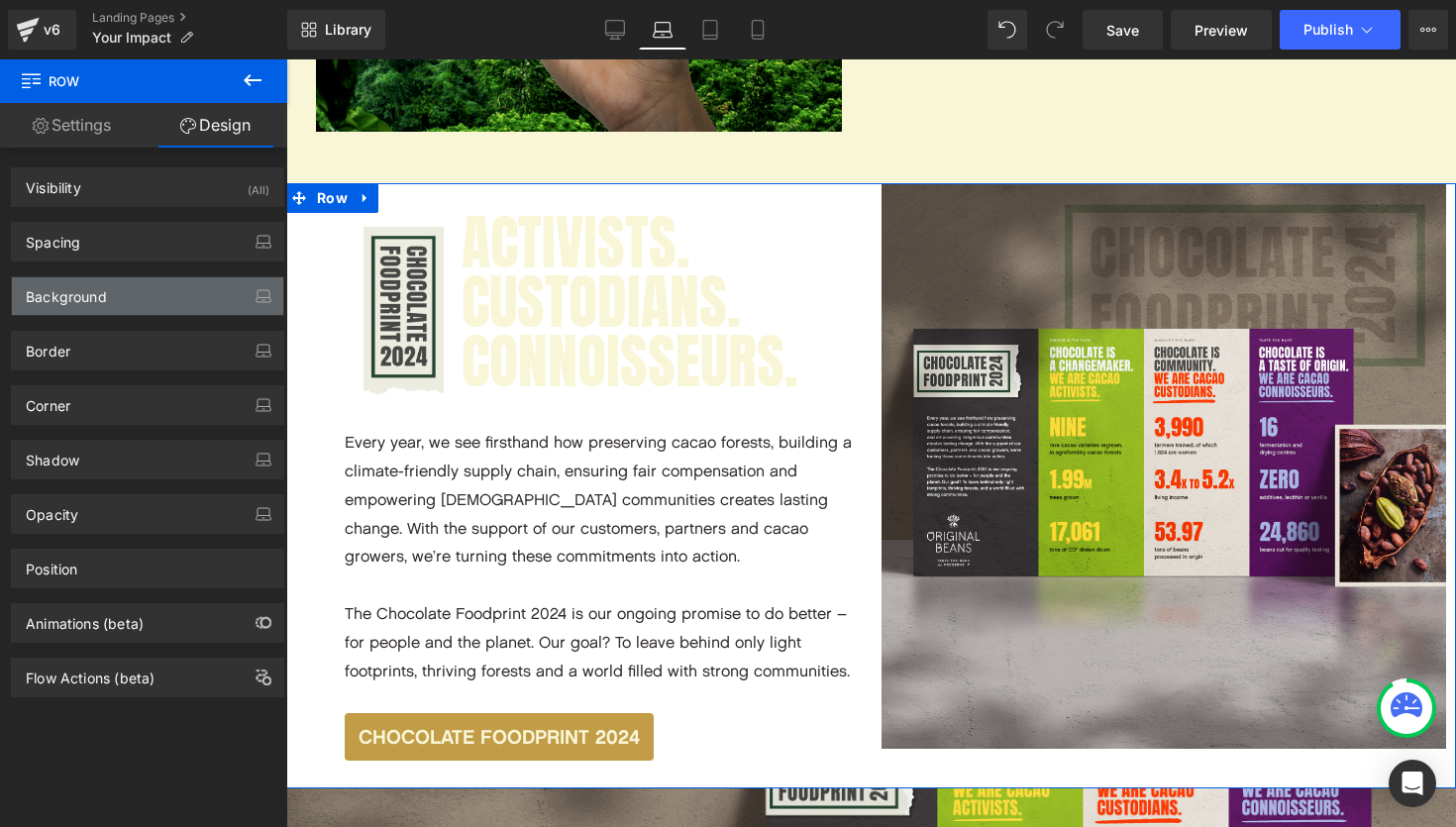 click on "Background" at bounding box center (148, 296) 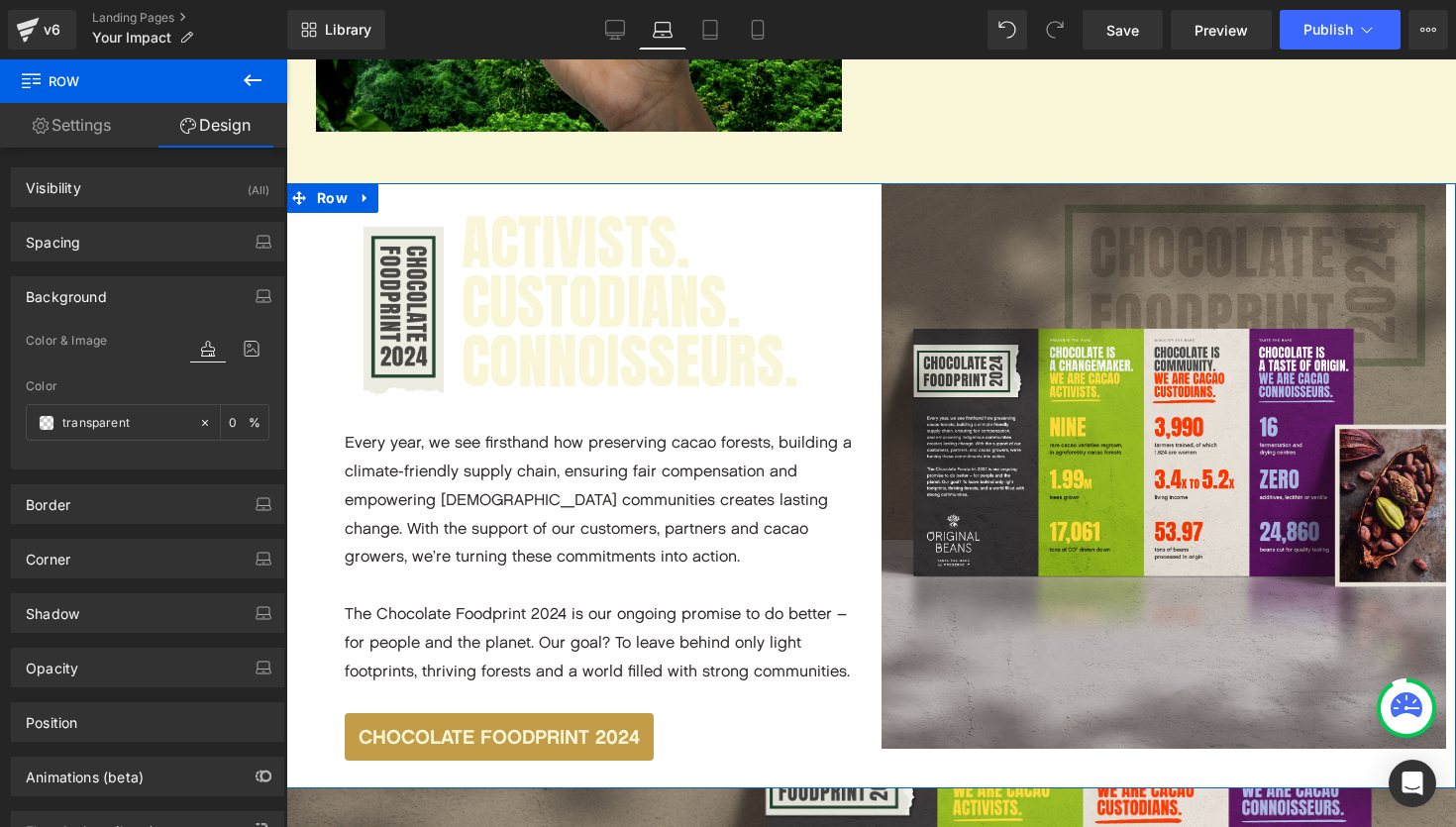 click at bounding box center [208, 349] 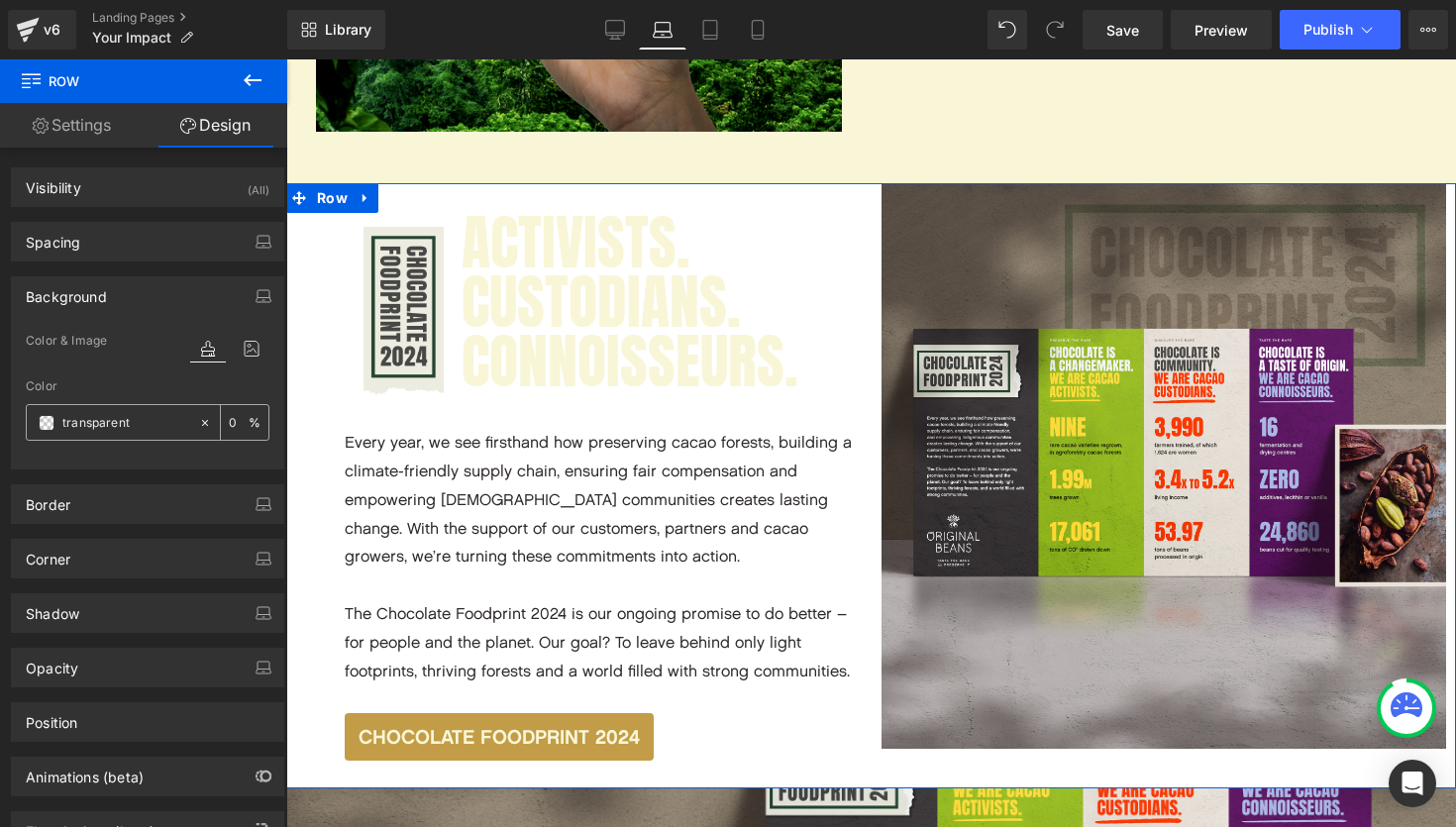 click on "transparent" at bounding box center (112, 422) 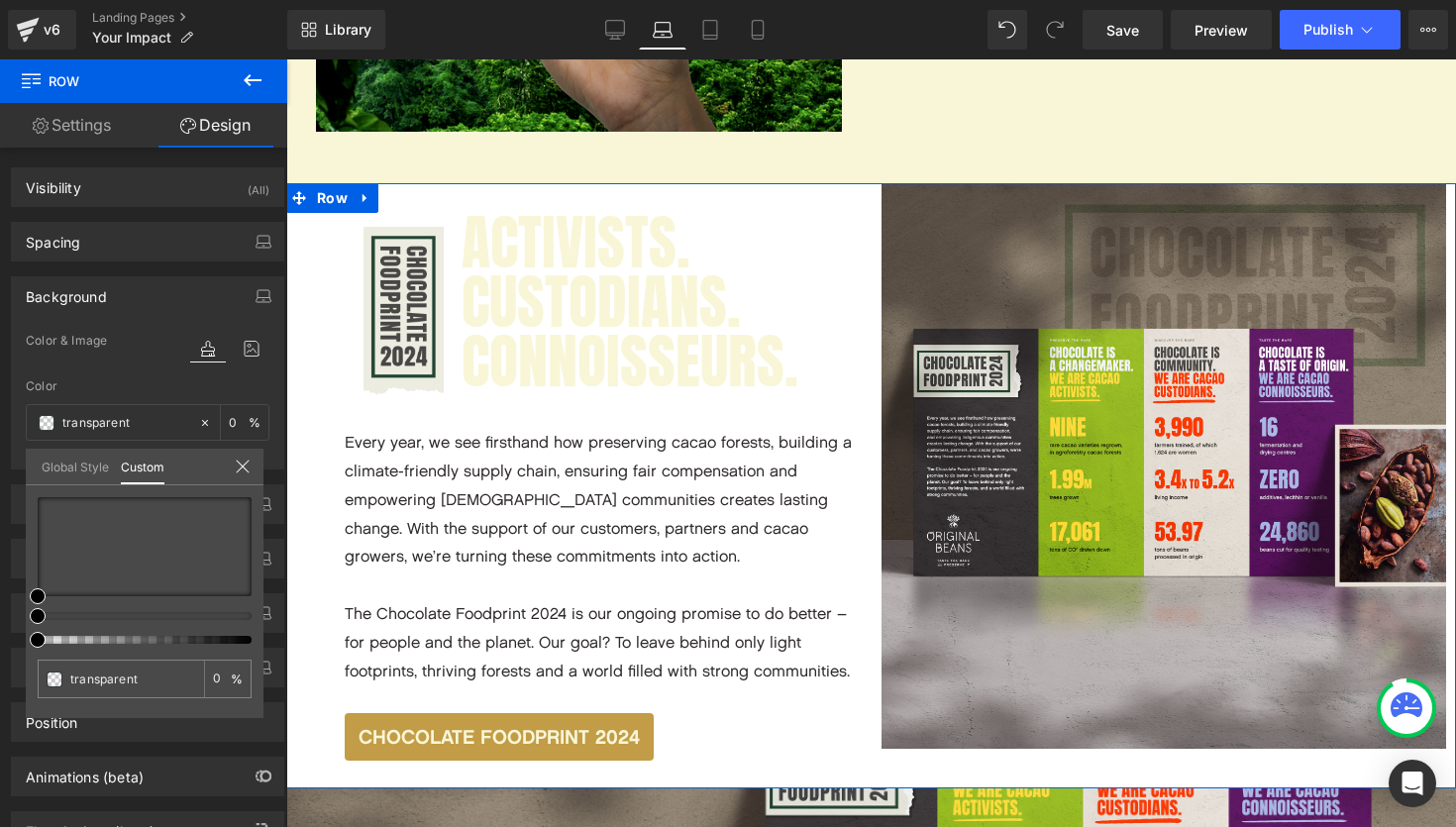 click on "Global Style" at bounding box center (75, 465) 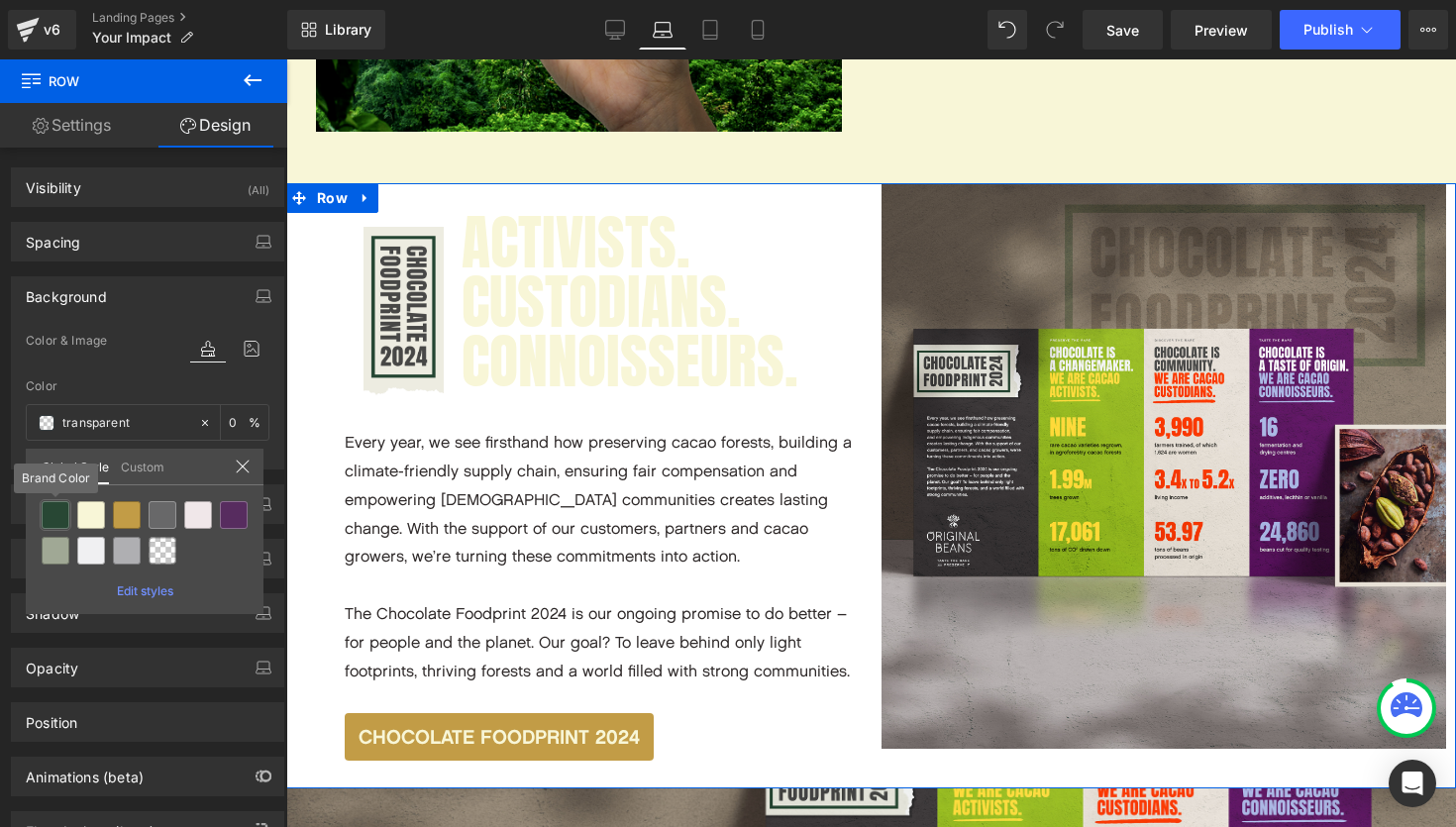 click at bounding box center [55, 515] 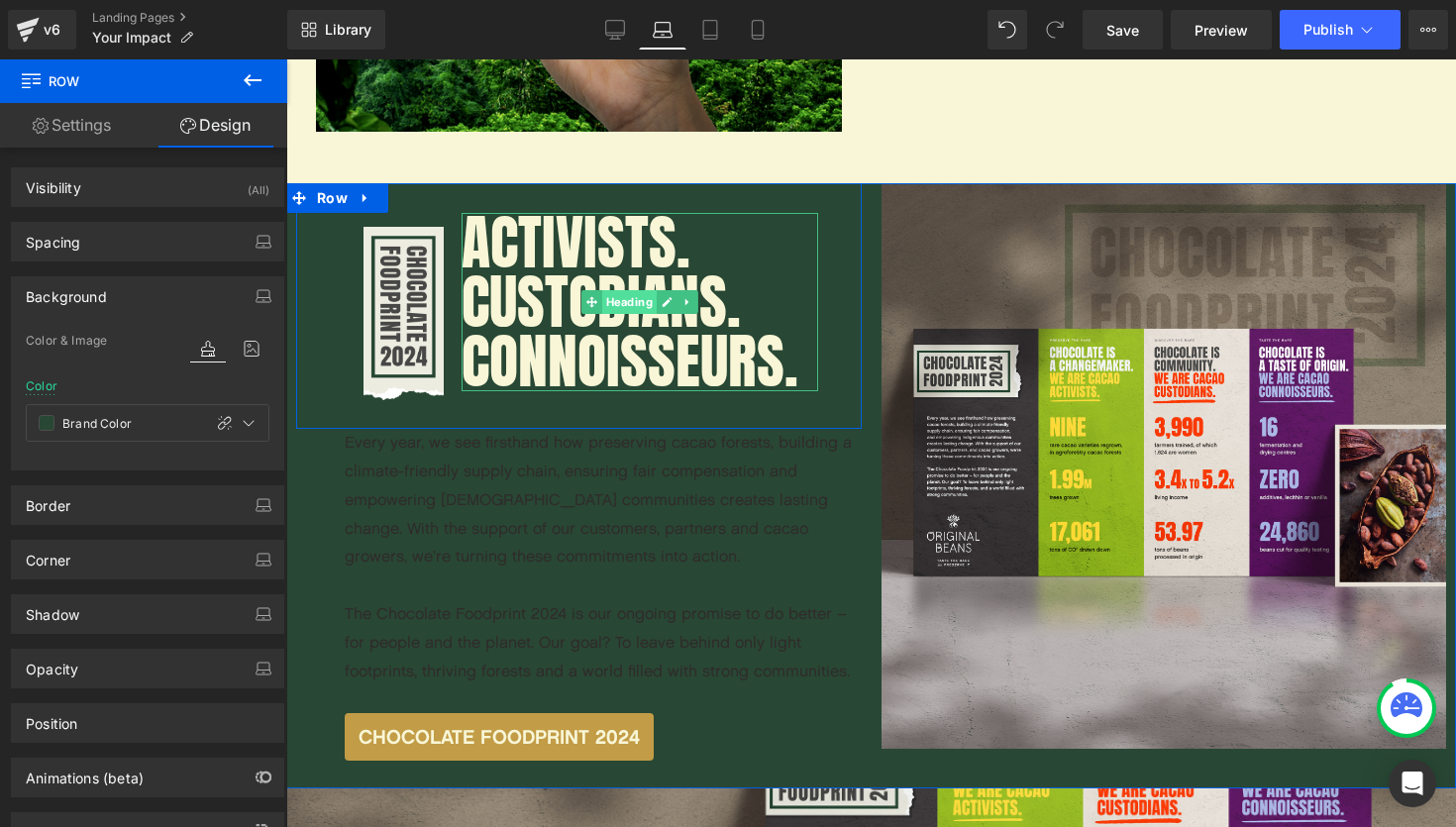 click on "Heading" at bounding box center (629, 302) 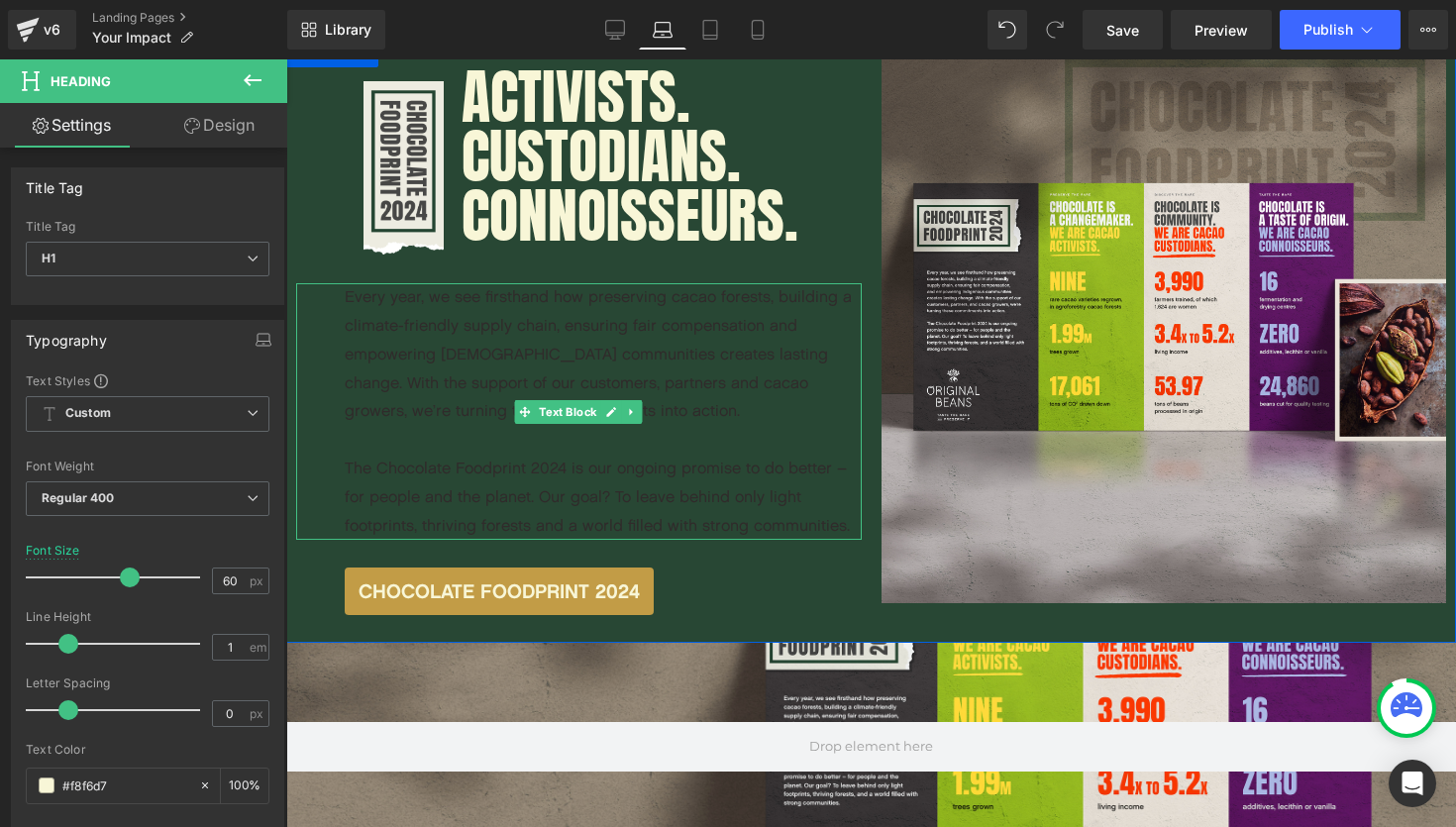scroll, scrollTop: 2807, scrollLeft: 0, axis: vertical 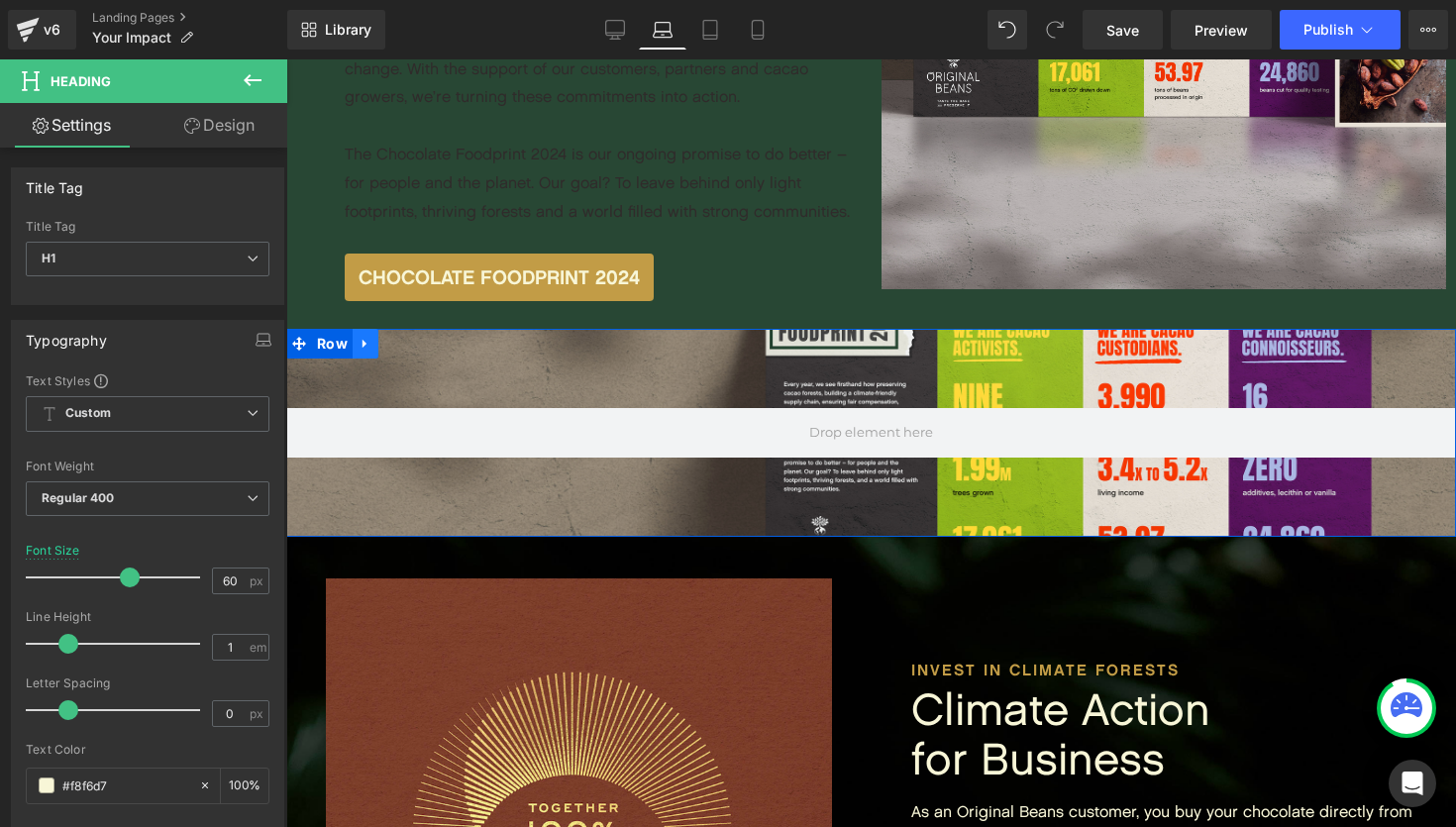 click at bounding box center (365, 344) 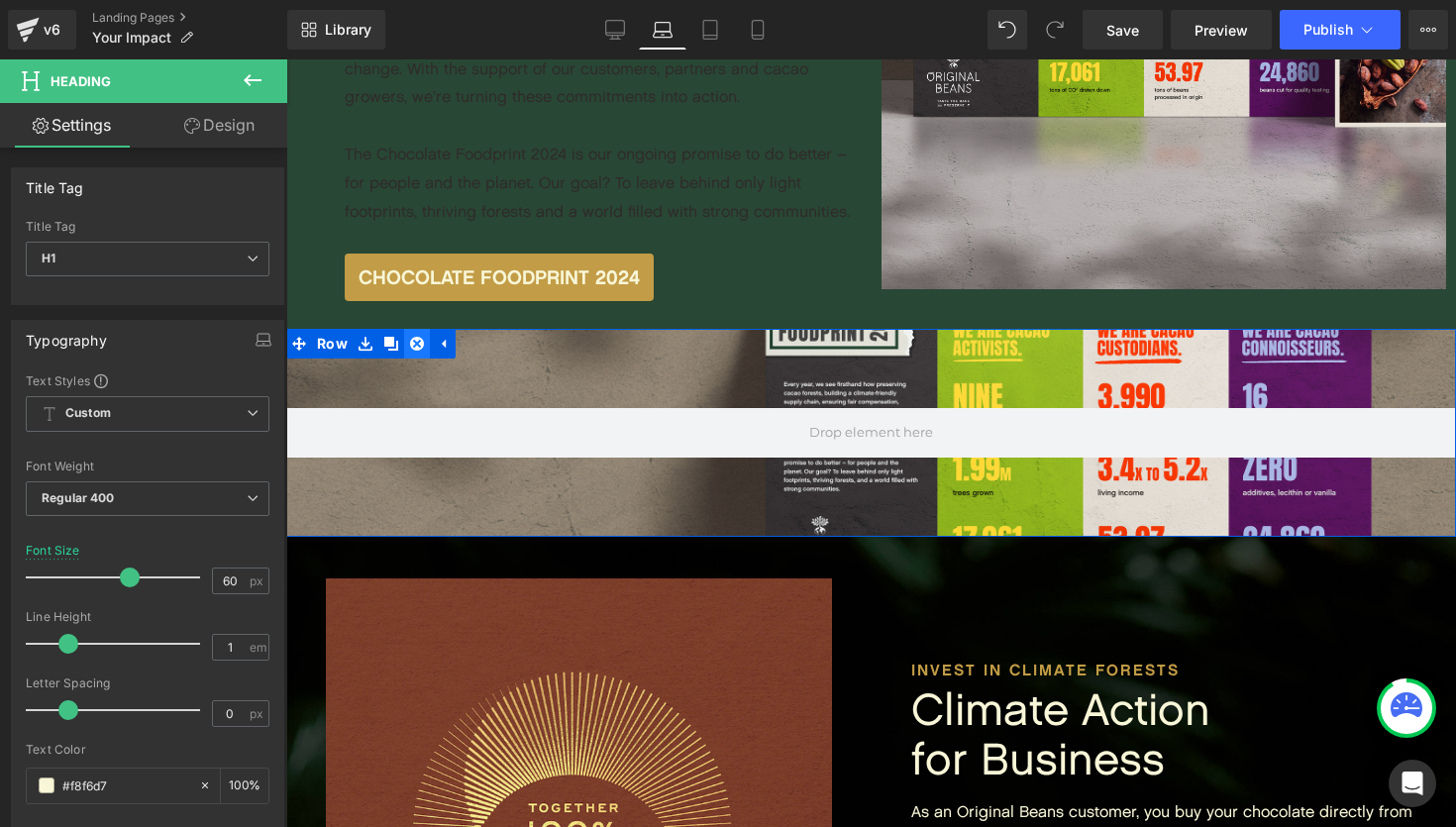 click 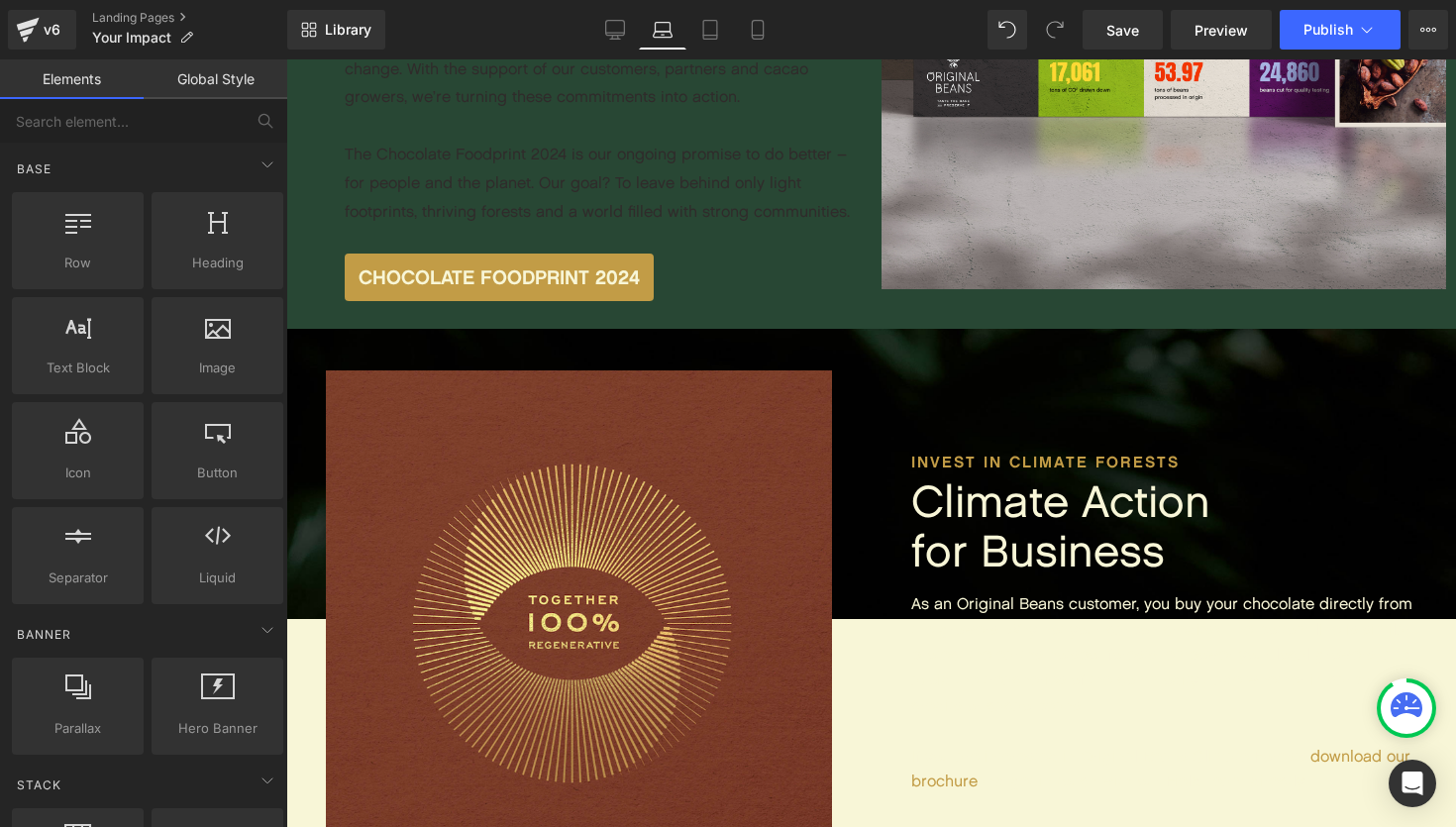 scroll, scrollTop: 6651, scrollLeft: 1170, axis: both 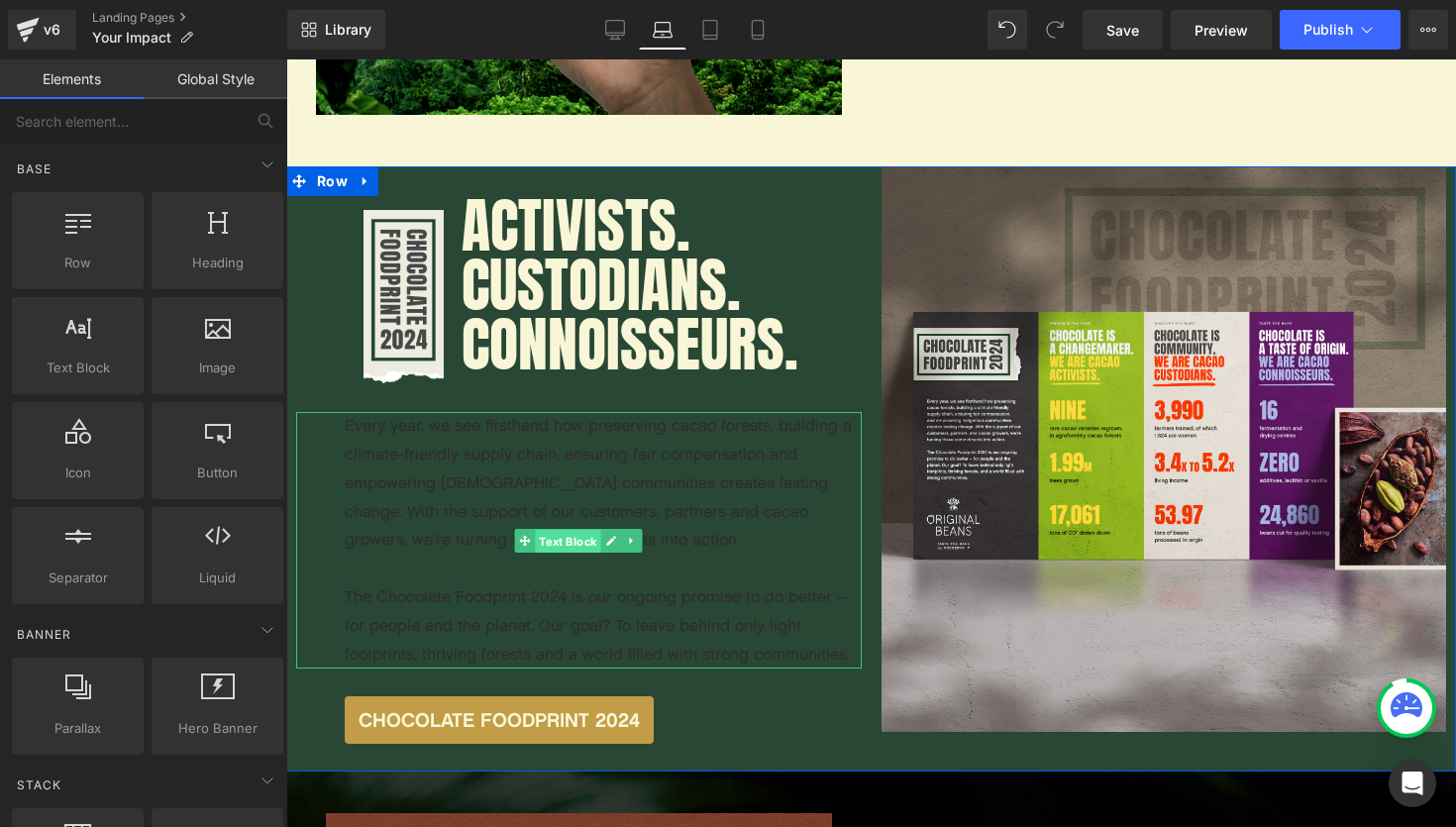 click on "Text Block" at bounding box center [569, 542] 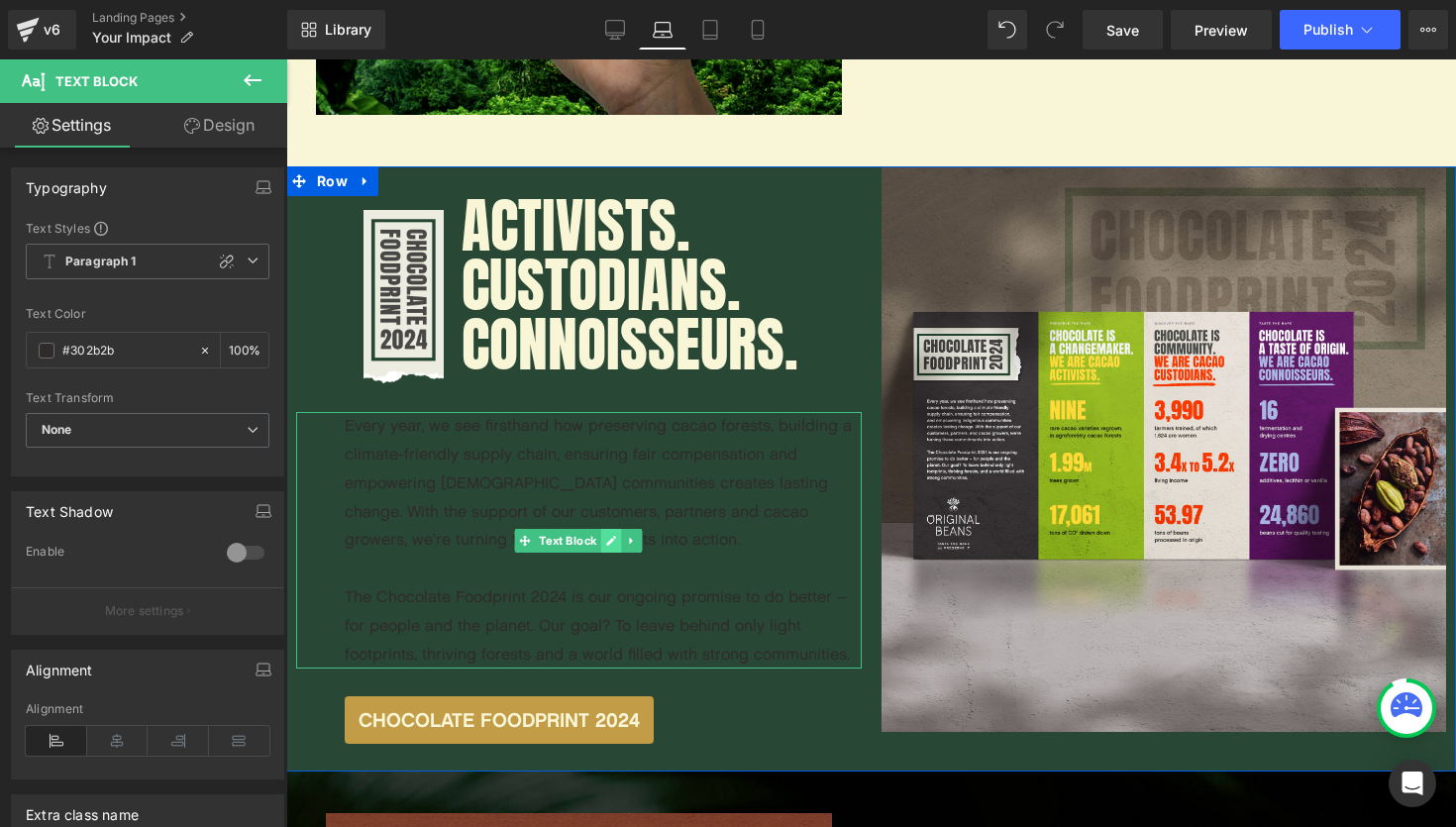 click at bounding box center (611, 541) 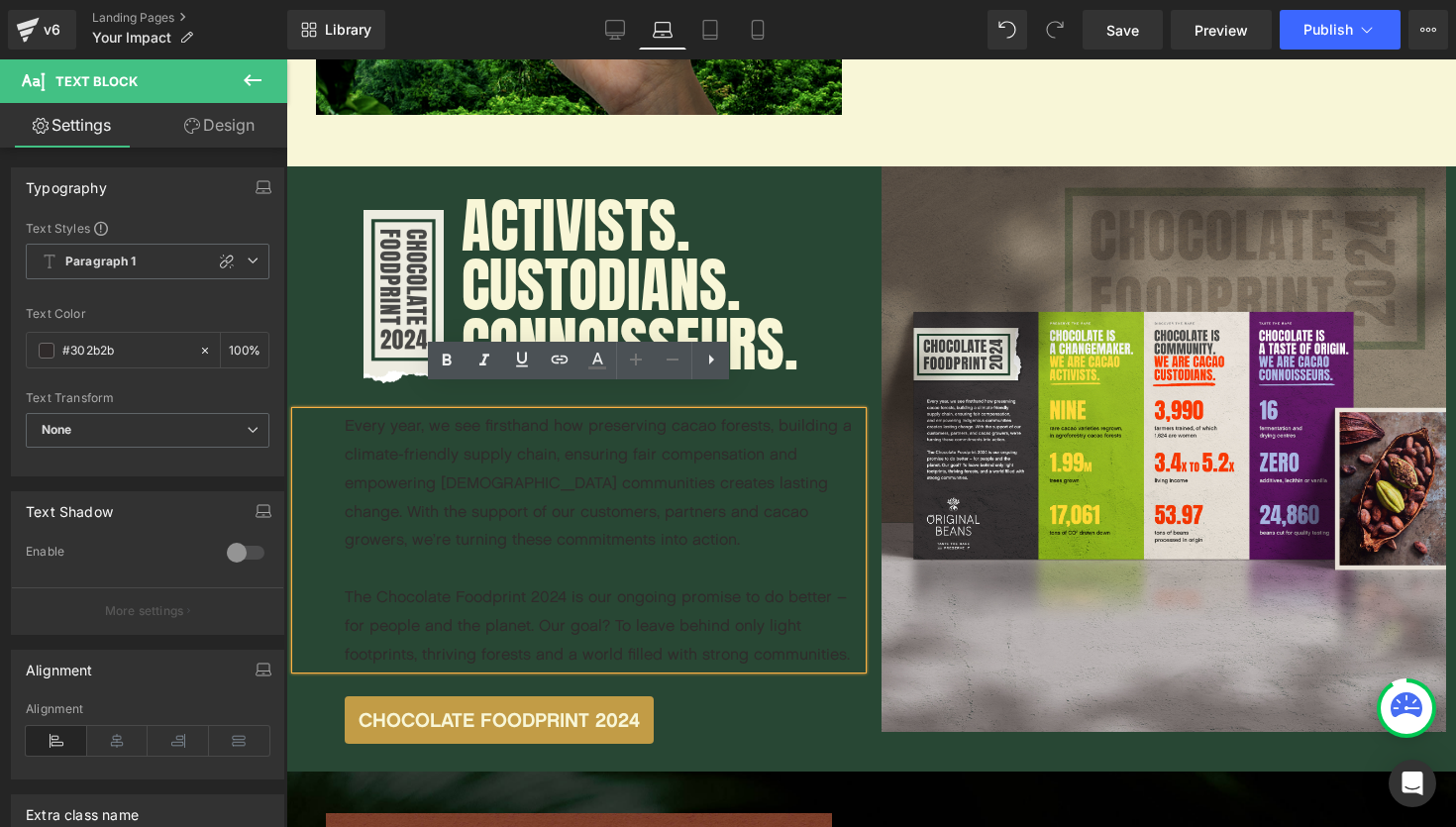 click on "Every year, we see firsthand how preserving cacao forests, building a climate-friendly supply chain, ensuring fair compensation and empowering Indigenous communities creates lasting change. With the support of our customers, partners and cacao growers, we’re turning these commitments into action. The Chocolate Foodprint 2024 is our ongoing promise to do better – for people and the planet. Our goal? To leave behind only light footprints, thriving forests and a world filled with strong communities." at bounding box center (578, 540) 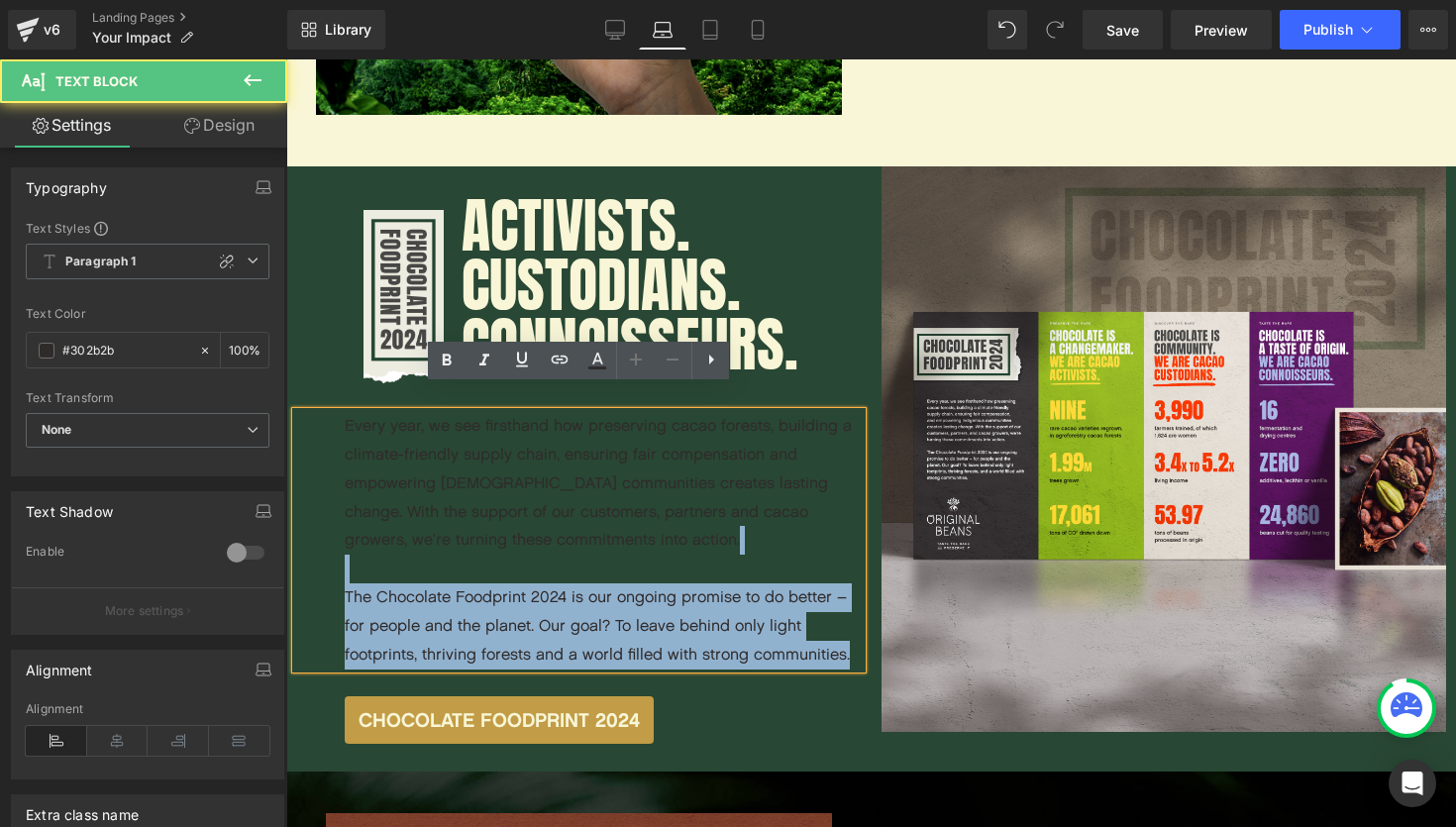 drag, startPoint x: 849, startPoint y: 635, endPoint x: 339, endPoint y: 532, distance: 520.29703 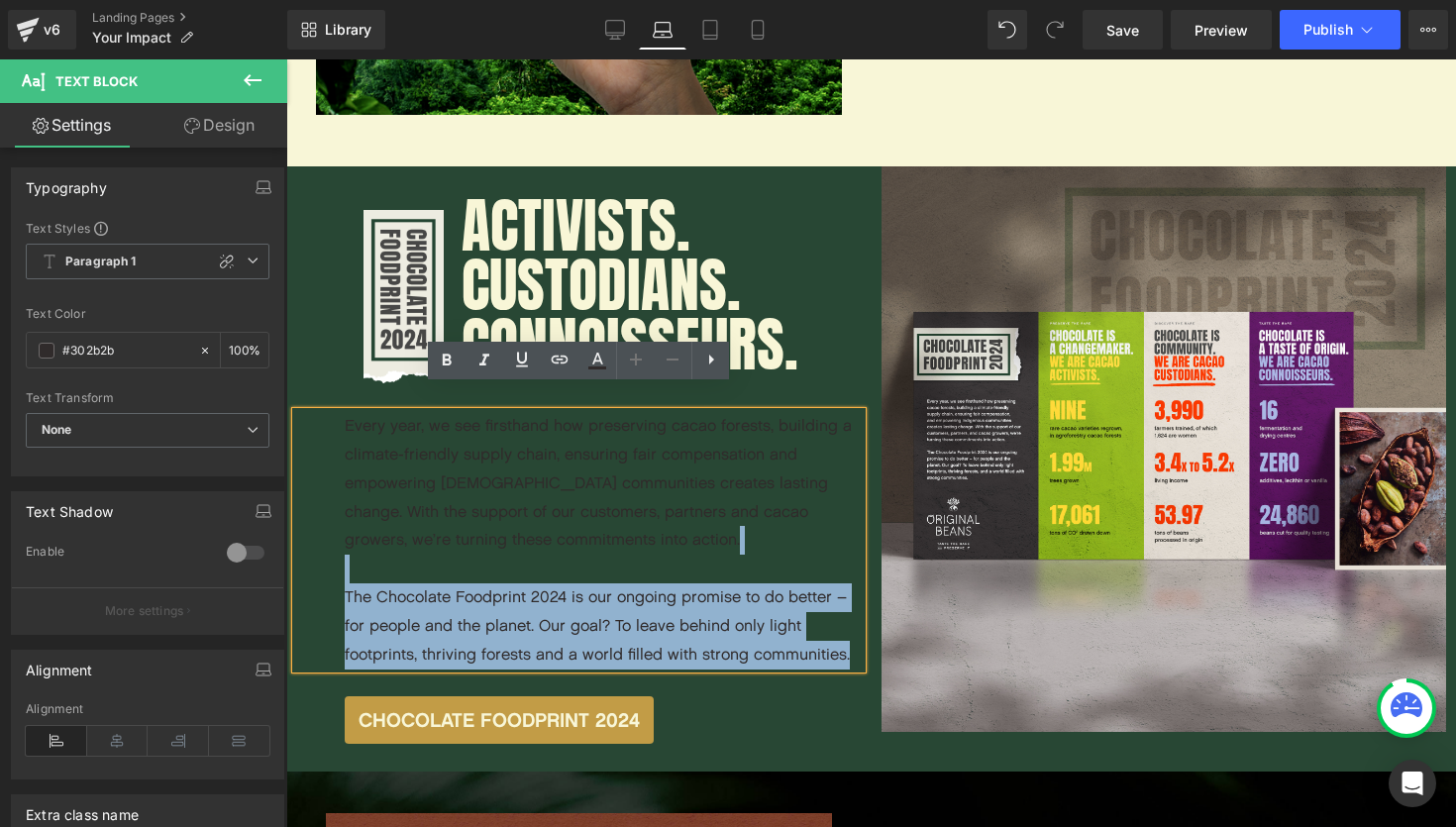 type 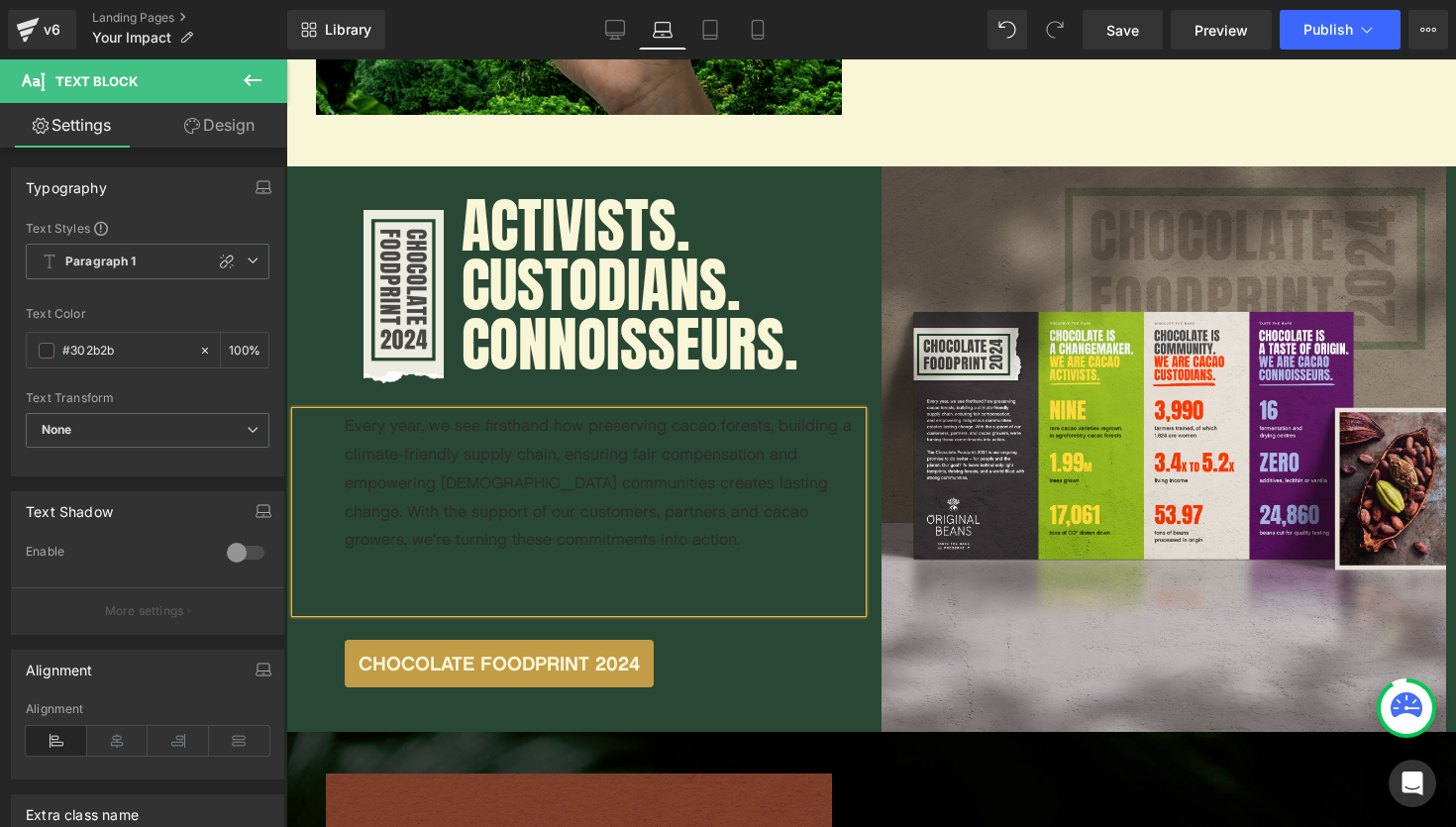 scroll, scrollTop: 6611, scrollLeft: 1170, axis: both 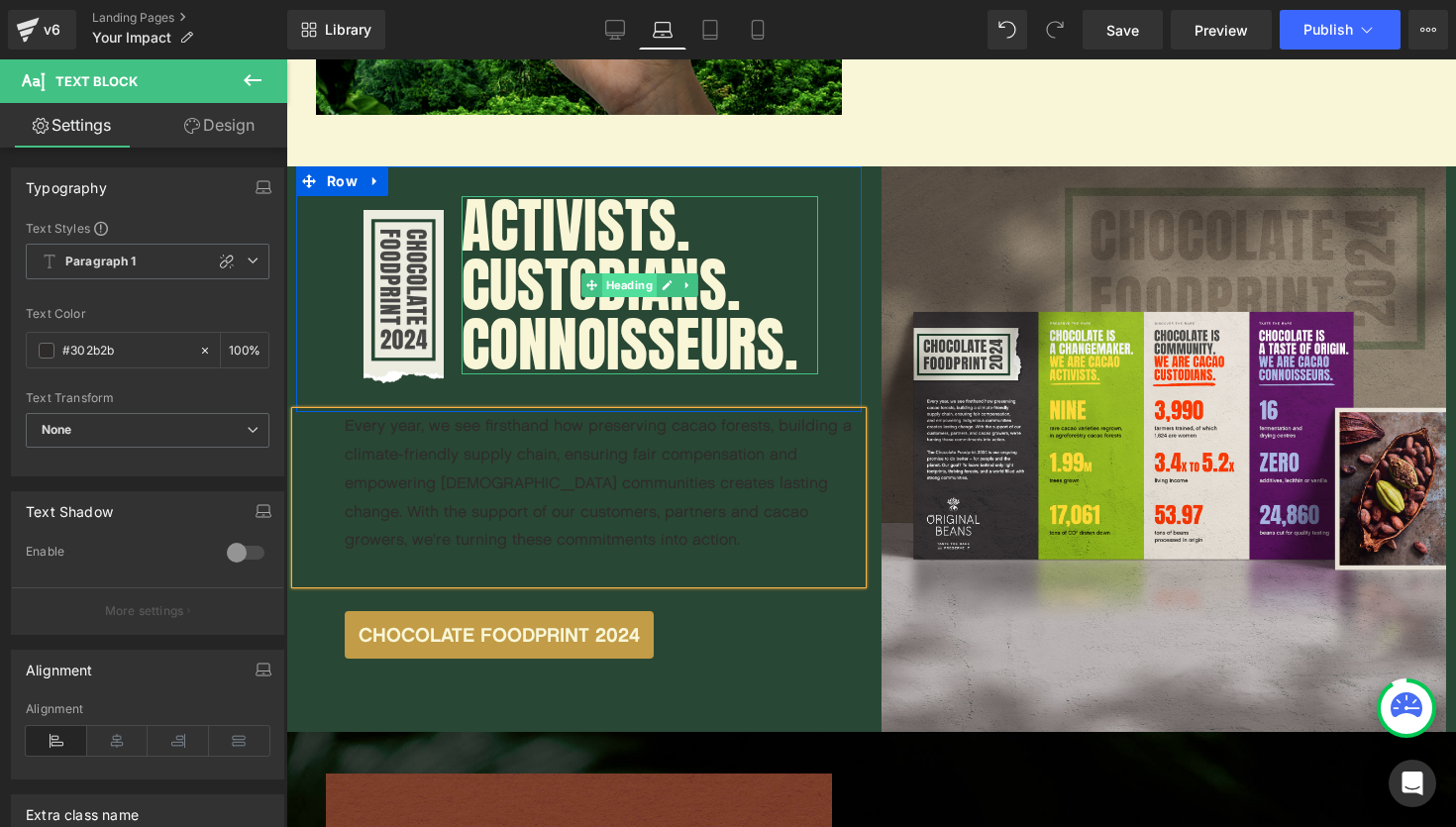 click on "Heading" at bounding box center [629, 285] 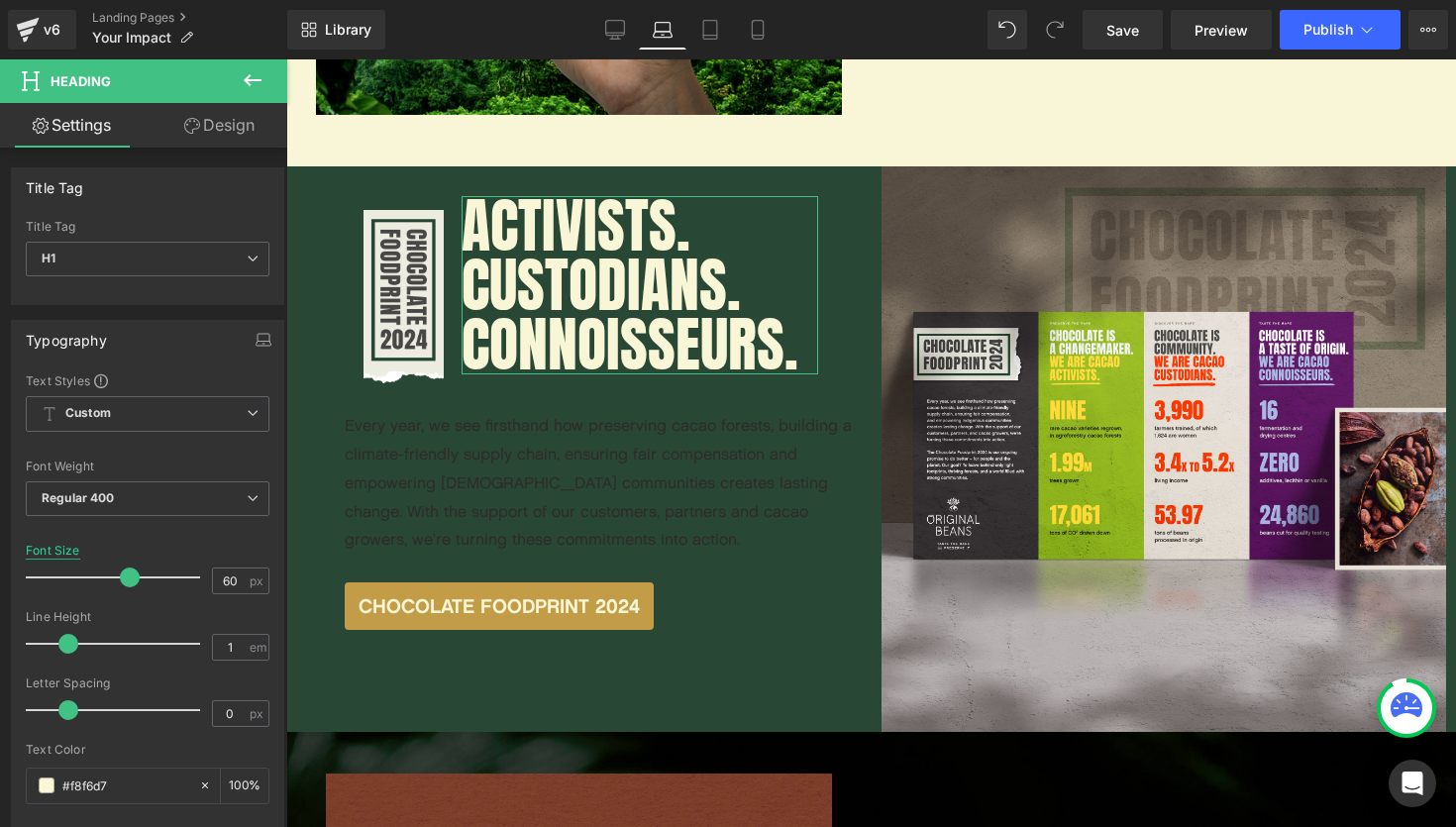 click on "Font Size" at bounding box center (52, 551) 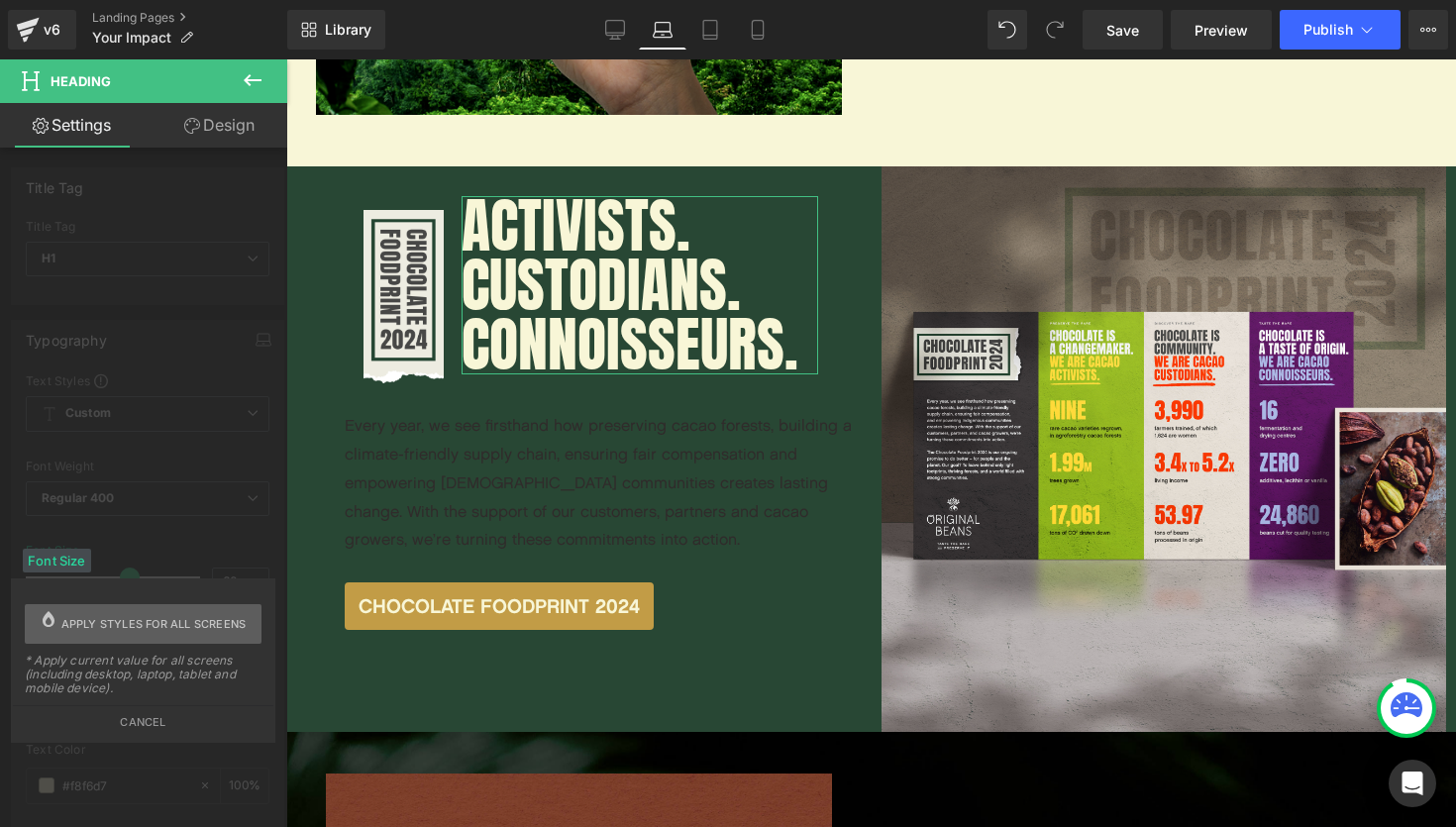 click on "Apply styles for all screens" at bounding box center (154, 624) 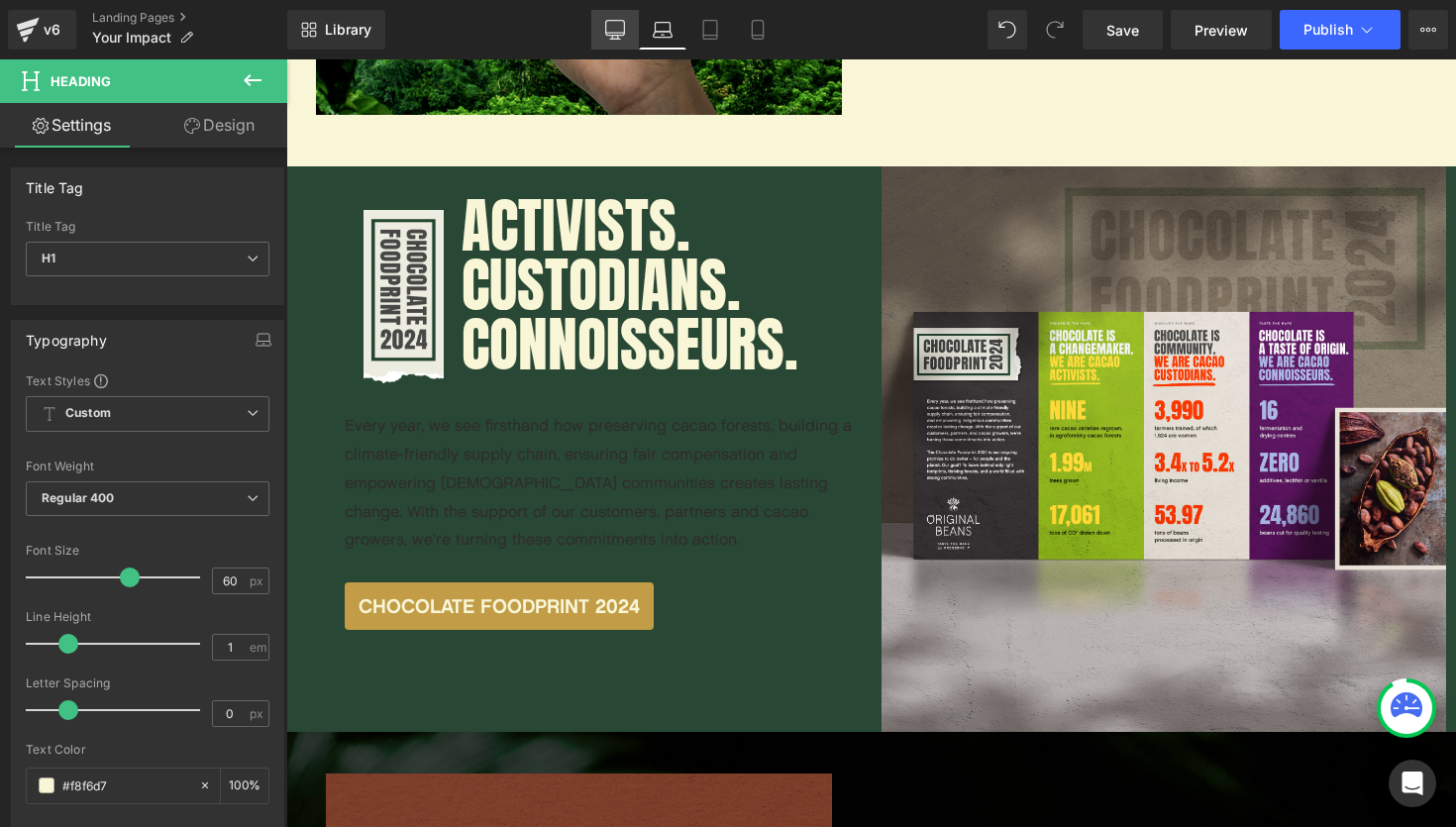 click on "Desktop" at bounding box center [615, 30] 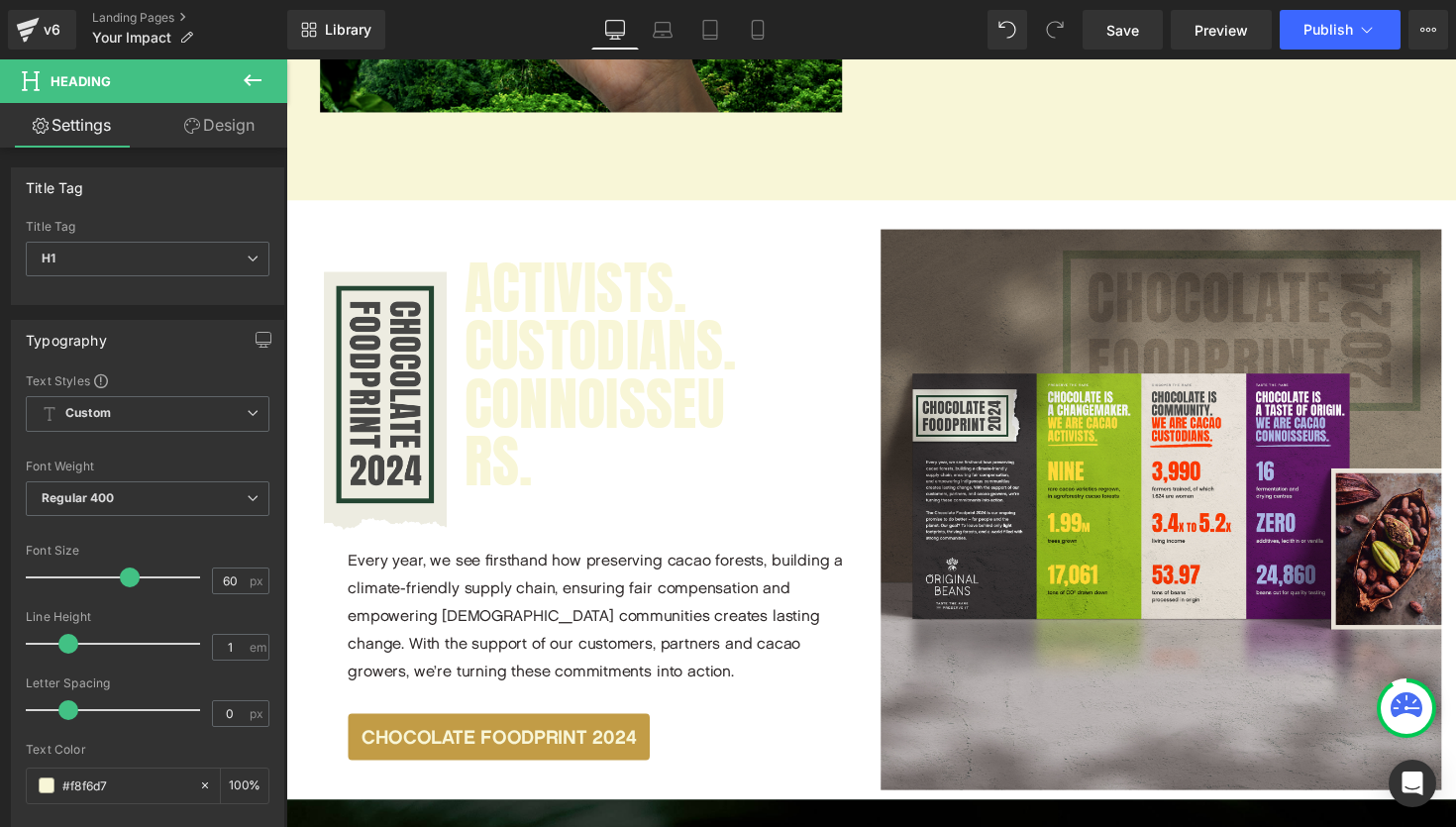 scroll, scrollTop: 2455, scrollLeft: 0, axis: vertical 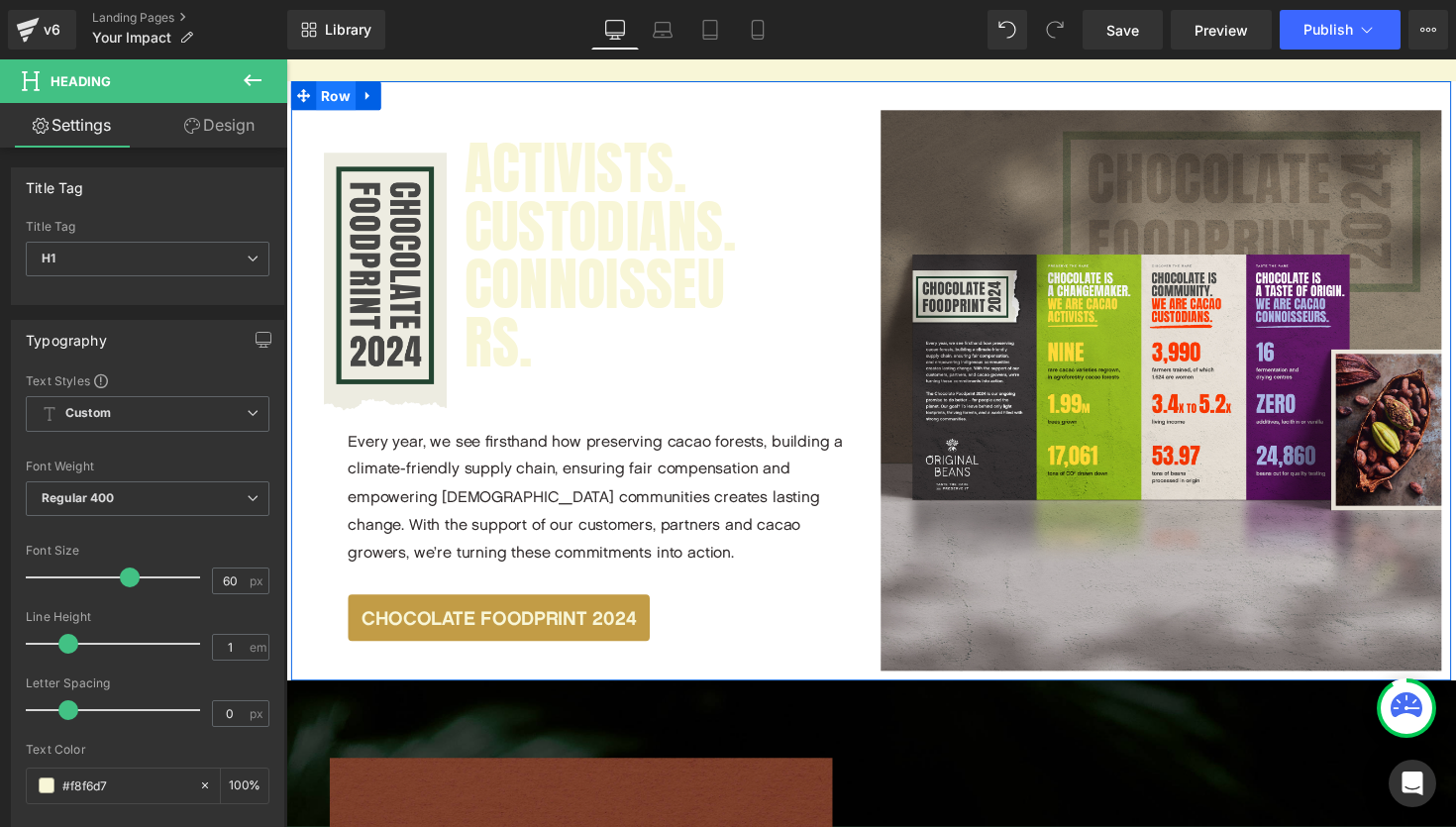 click on "Row" at bounding box center [337, 97] 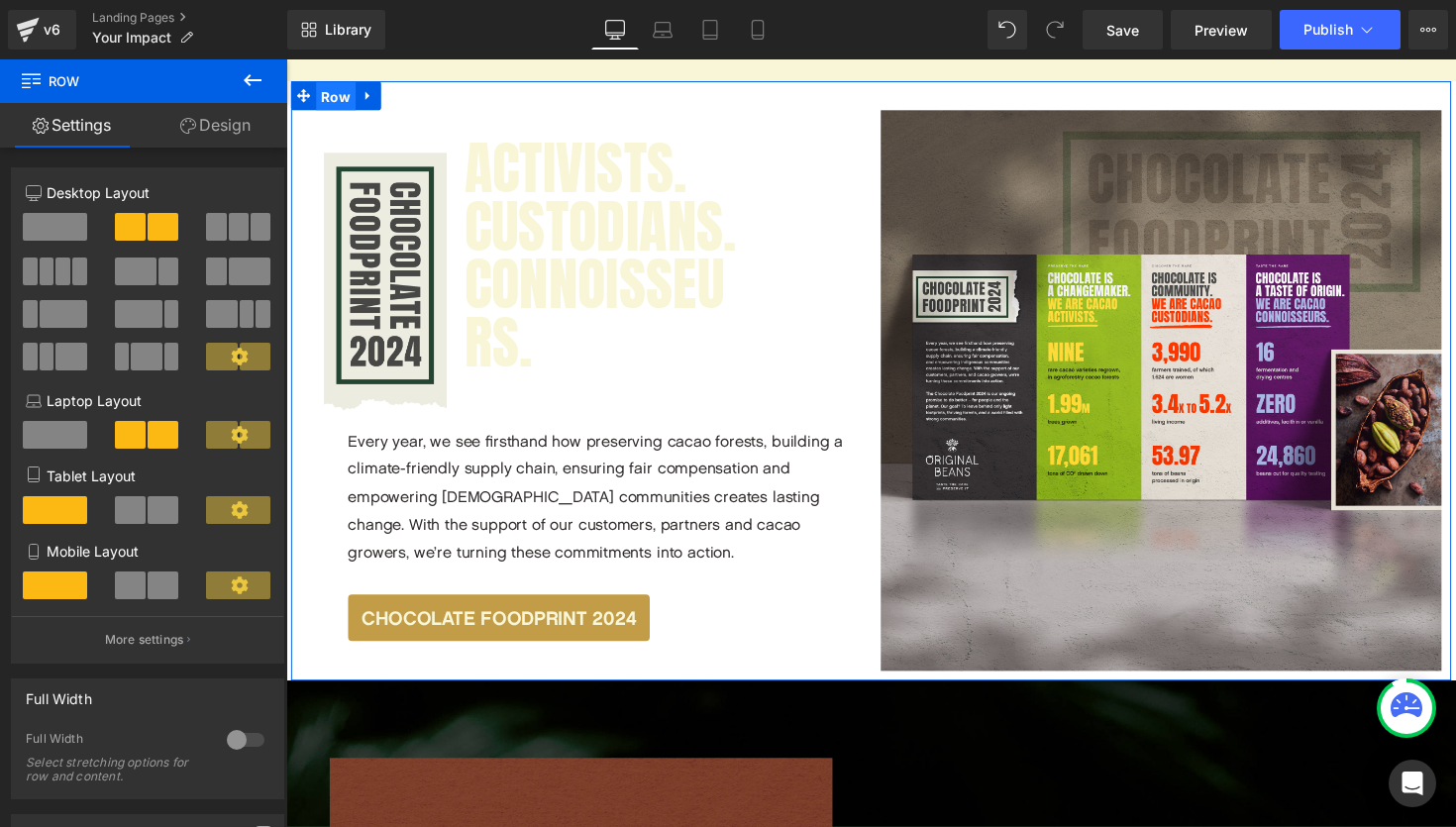 click on "Row" at bounding box center [337, 98] 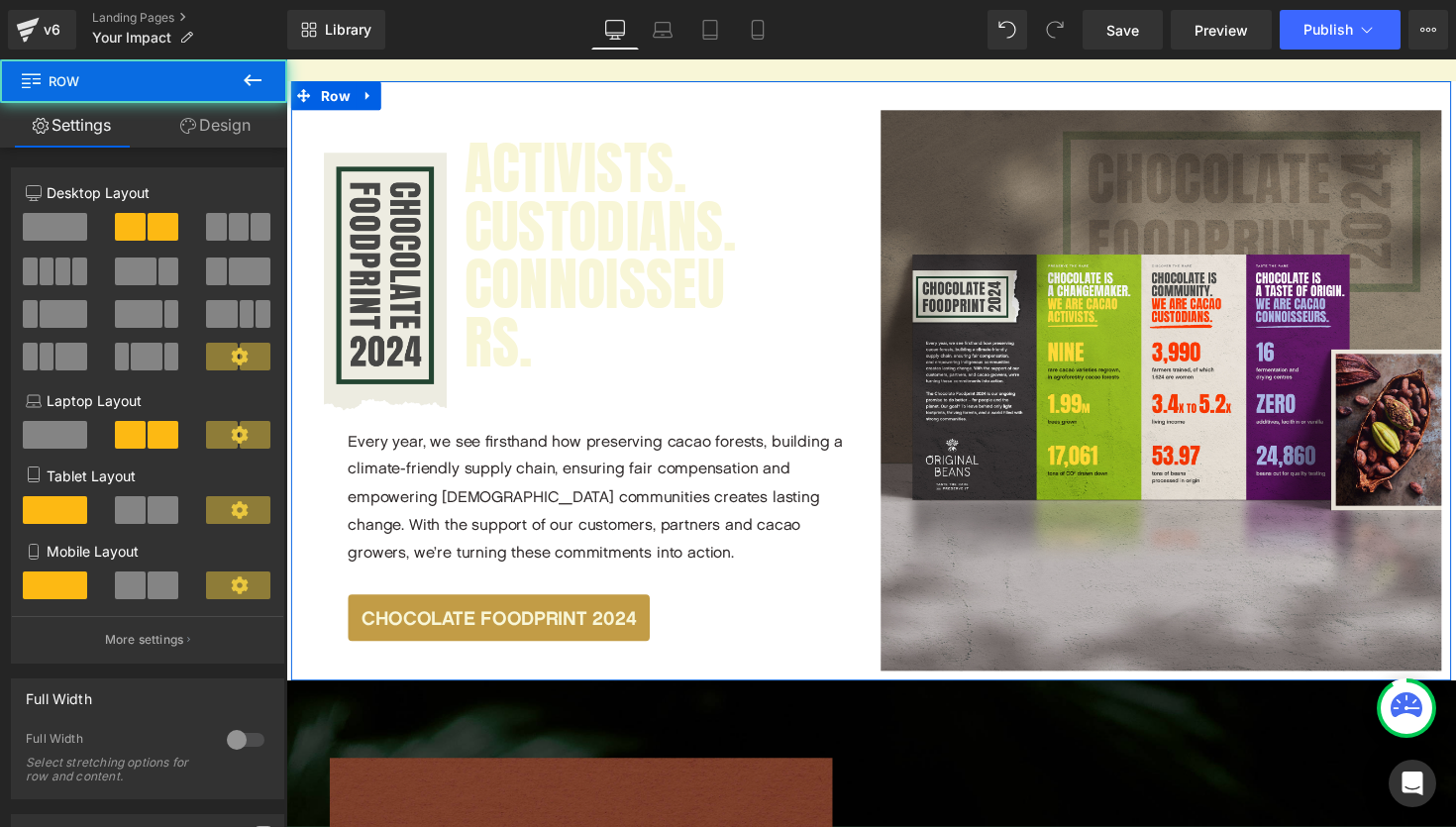 click on "Design" at bounding box center [215, 125] 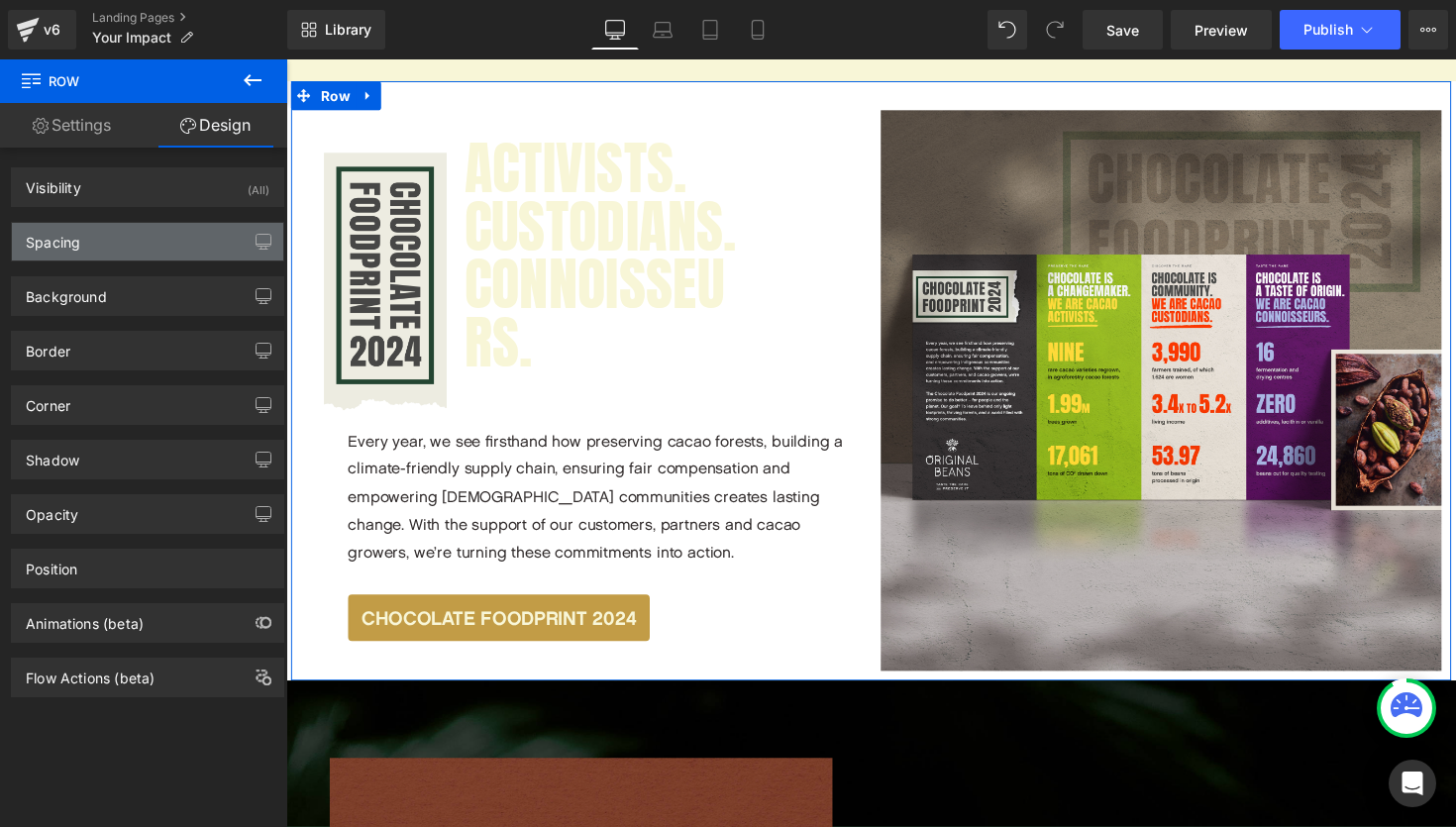 click on "Spacing" at bounding box center (148, 242) 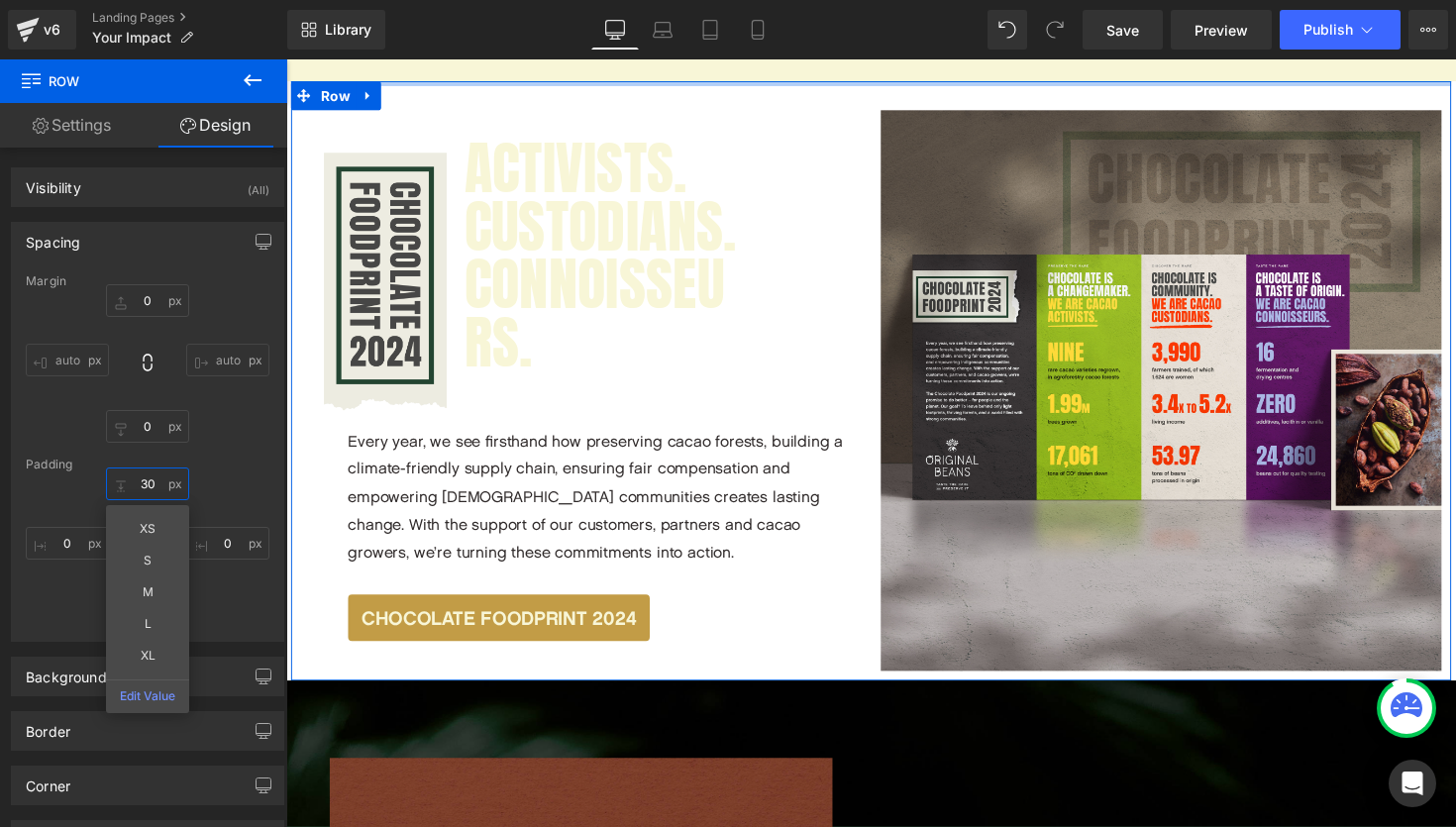click on "30" at bounding box center (148, 483) 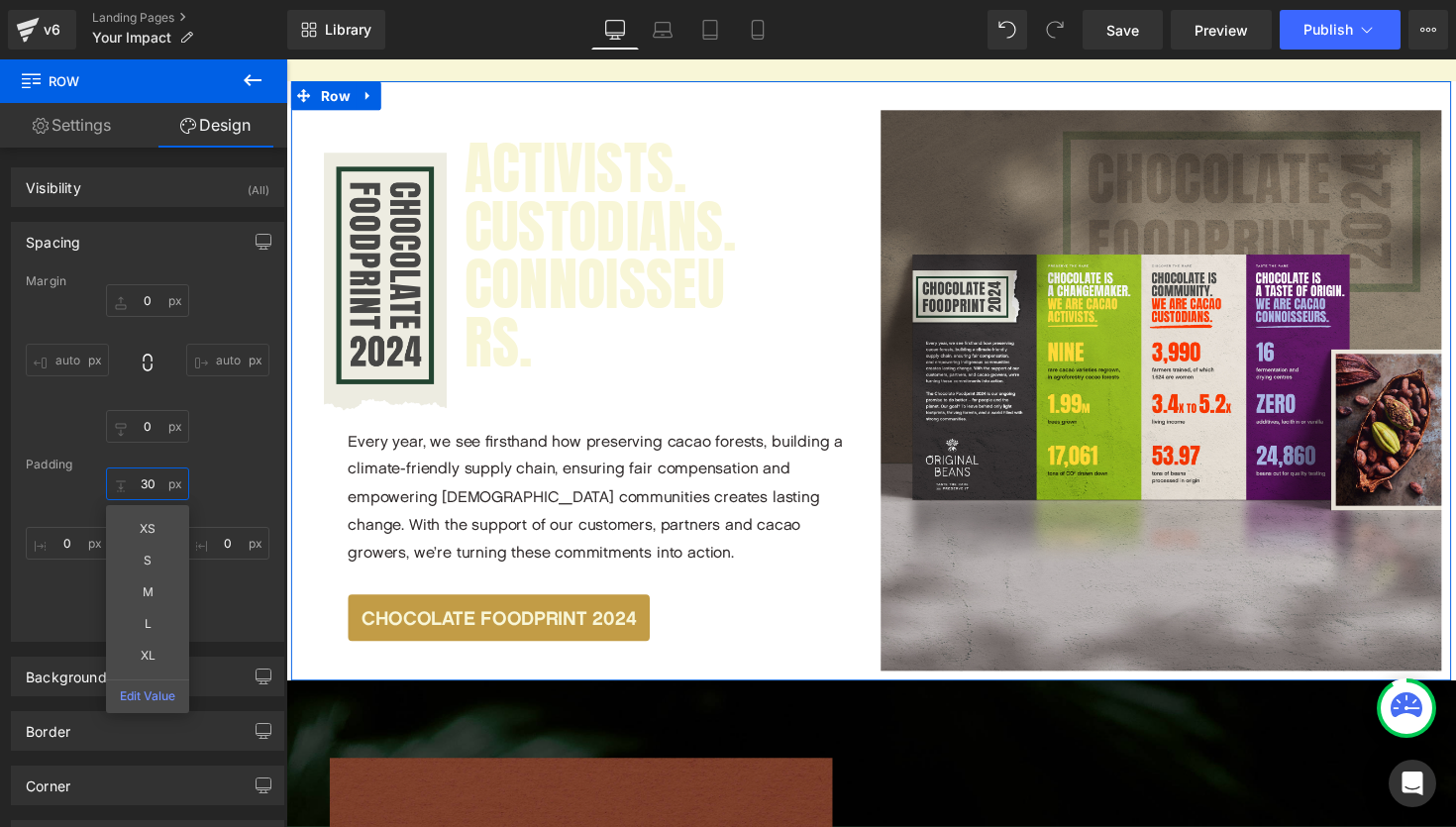 click on "30" at bounding box center [148, 483] 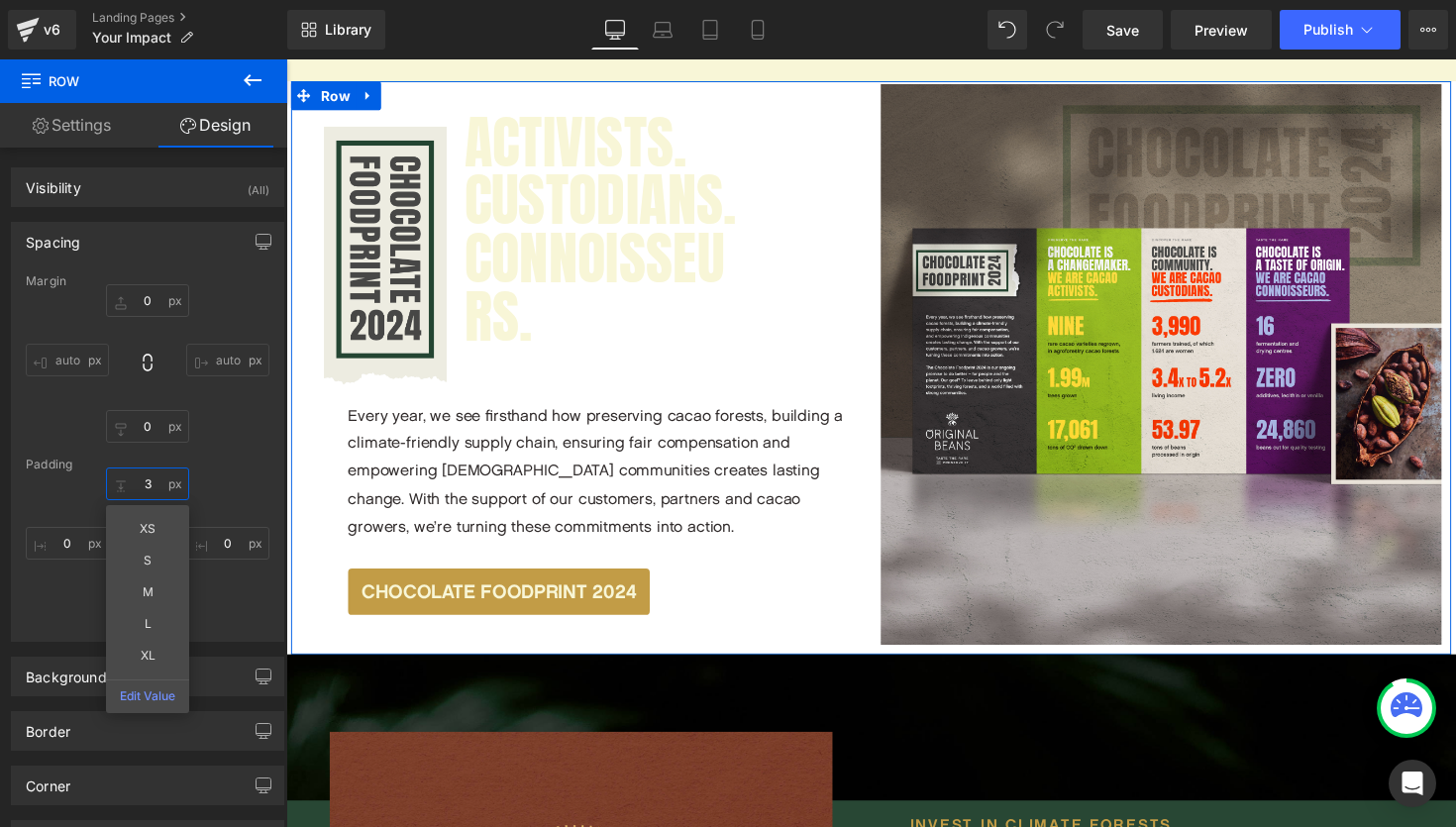 scroll, scrollTop: 6699, scrollLeft: 1198, axis: both 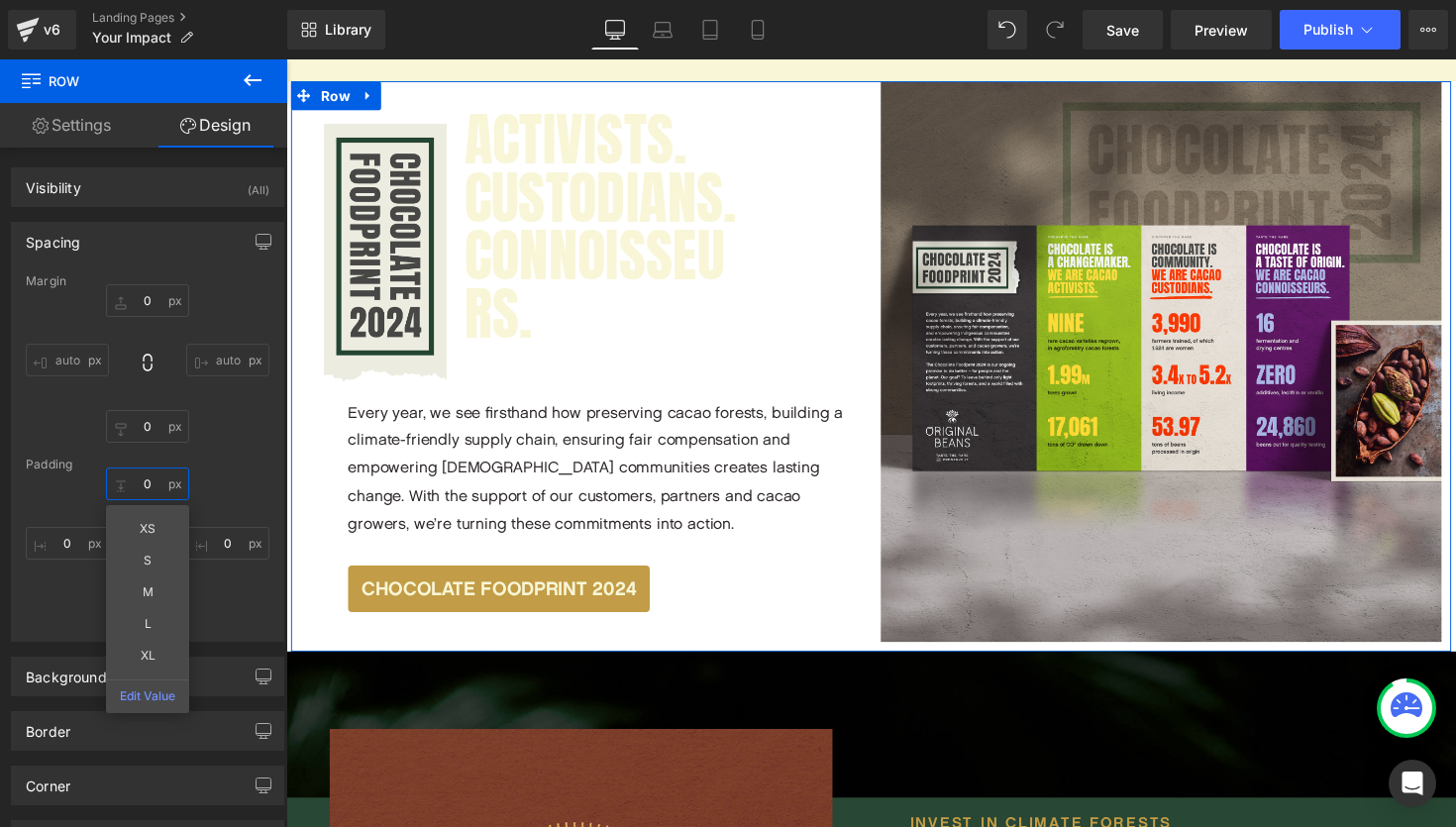 type on "0" 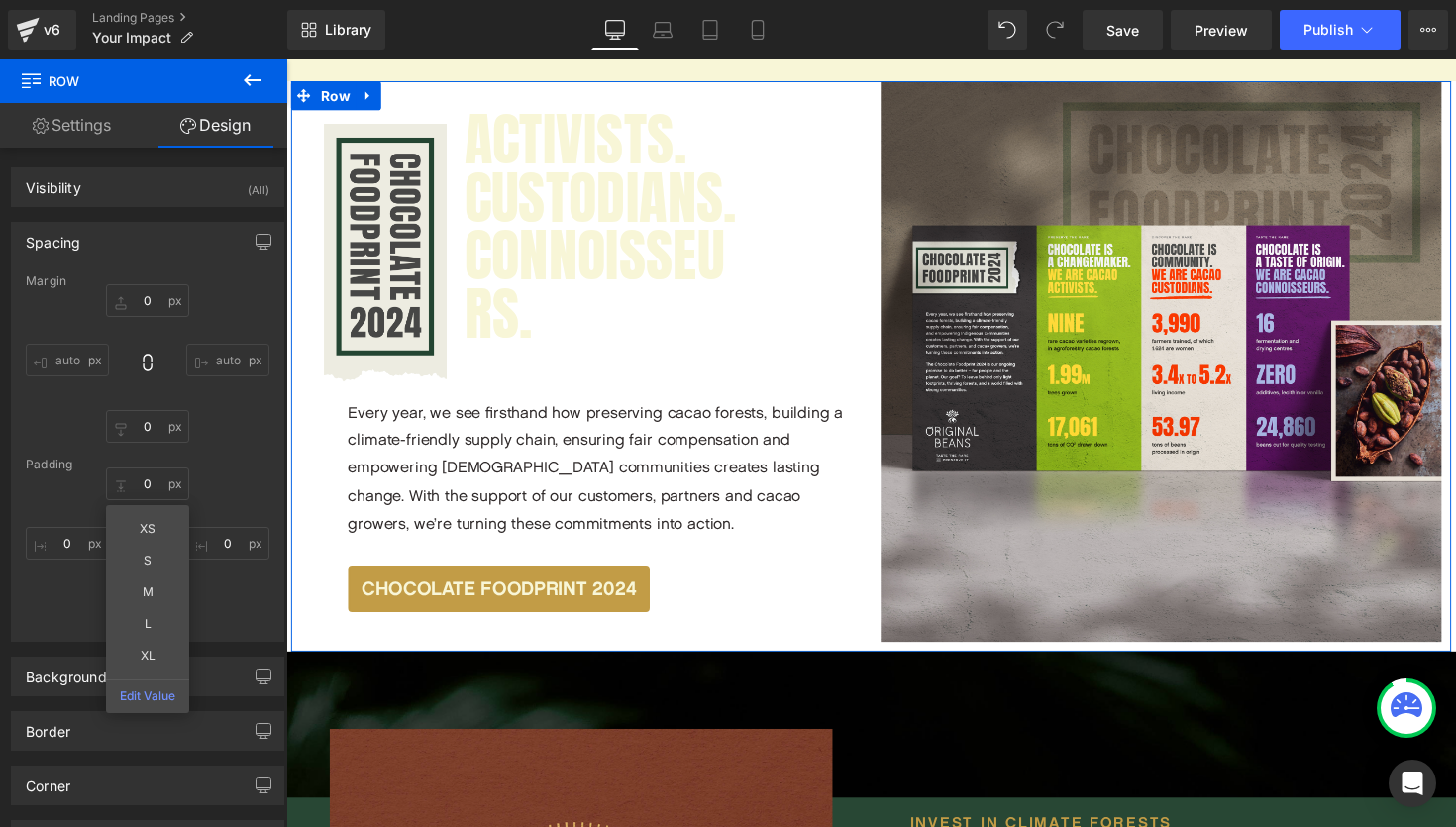 click on "0 0 XS S M L XL Edit Value
0px 0
10px 10
0px 0" at bounding box center [148, 547] 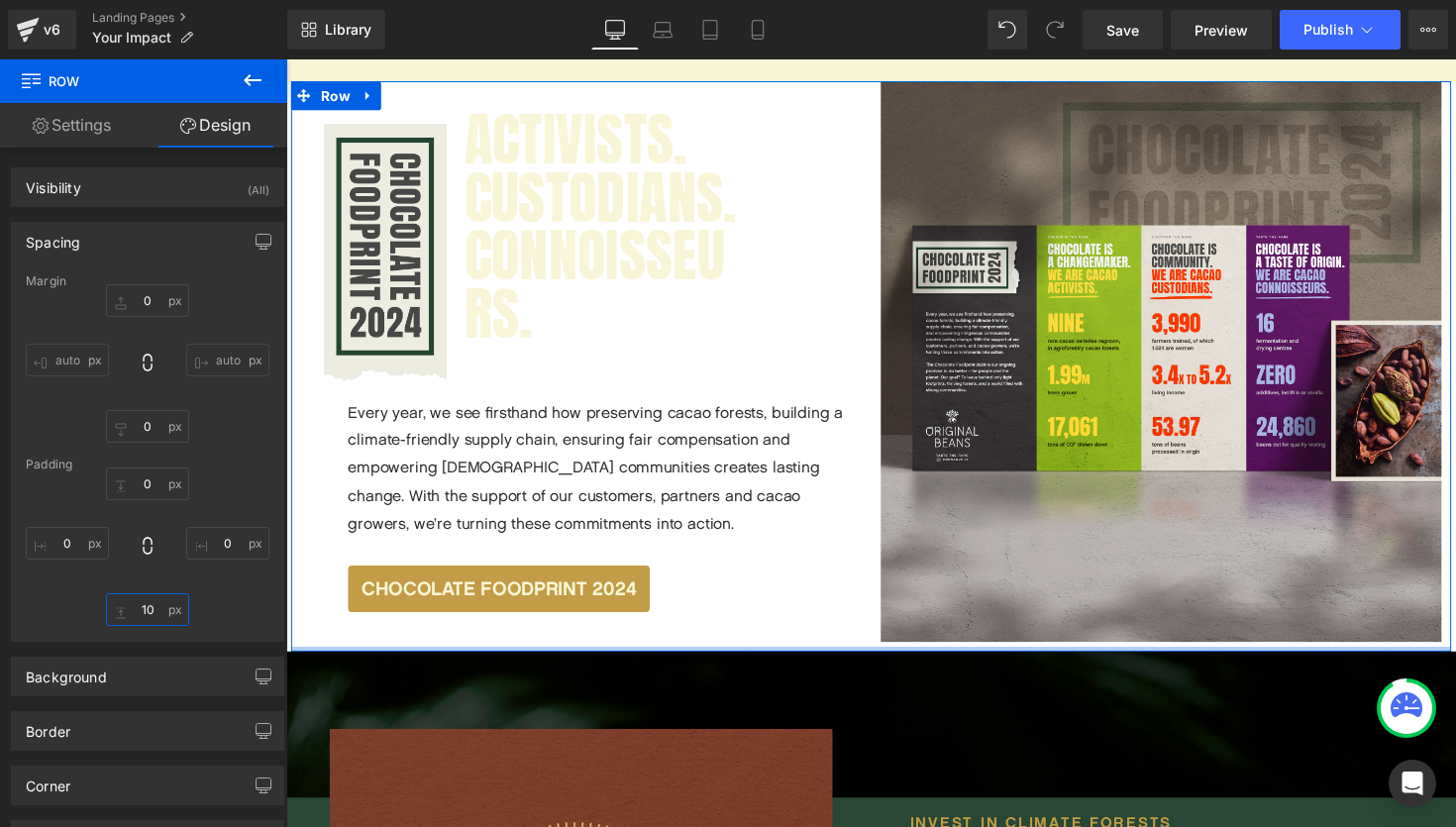click on "10" at bounding box center (148, 609) 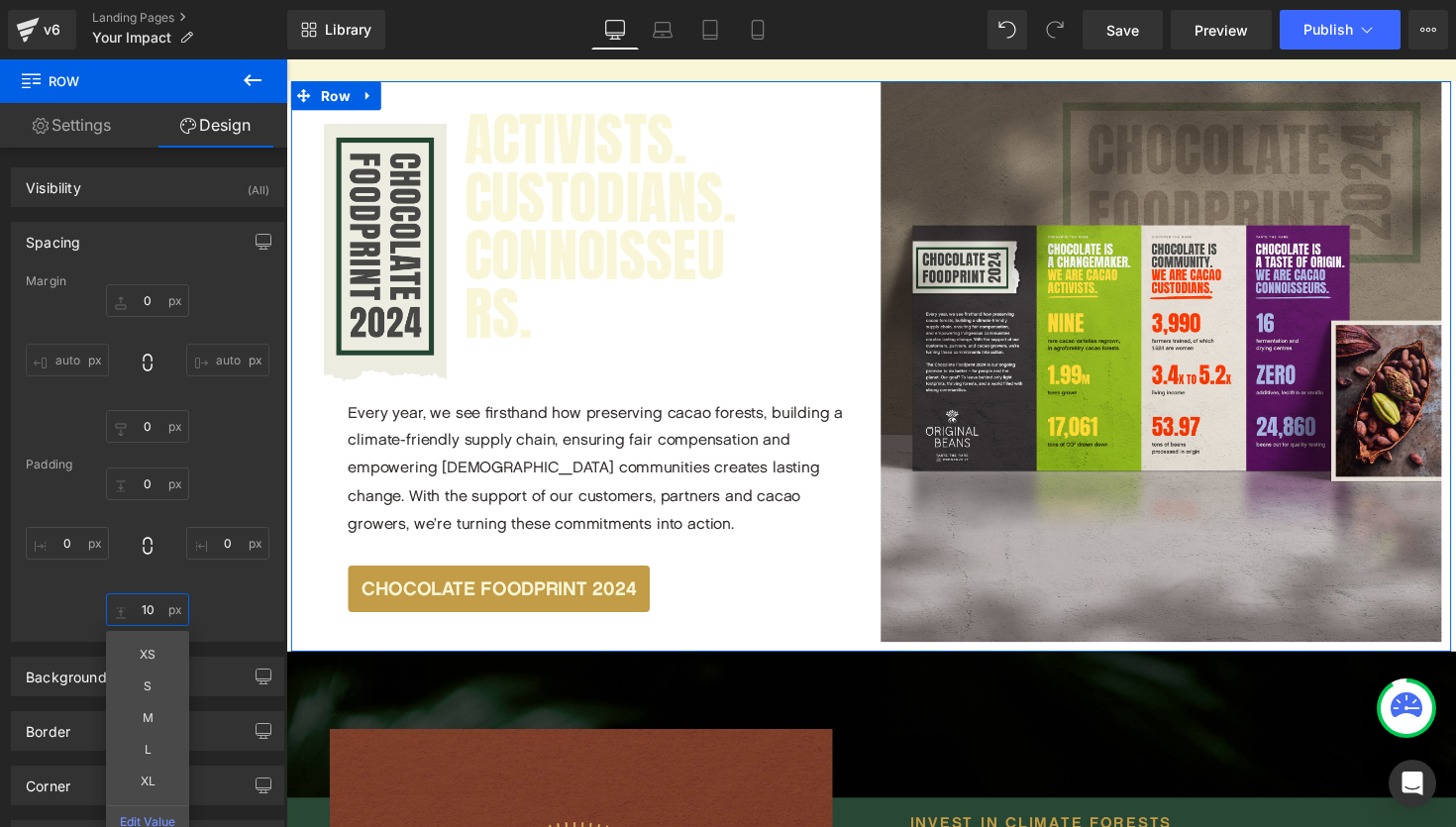 click on "10" at bounding box center [148, 609] 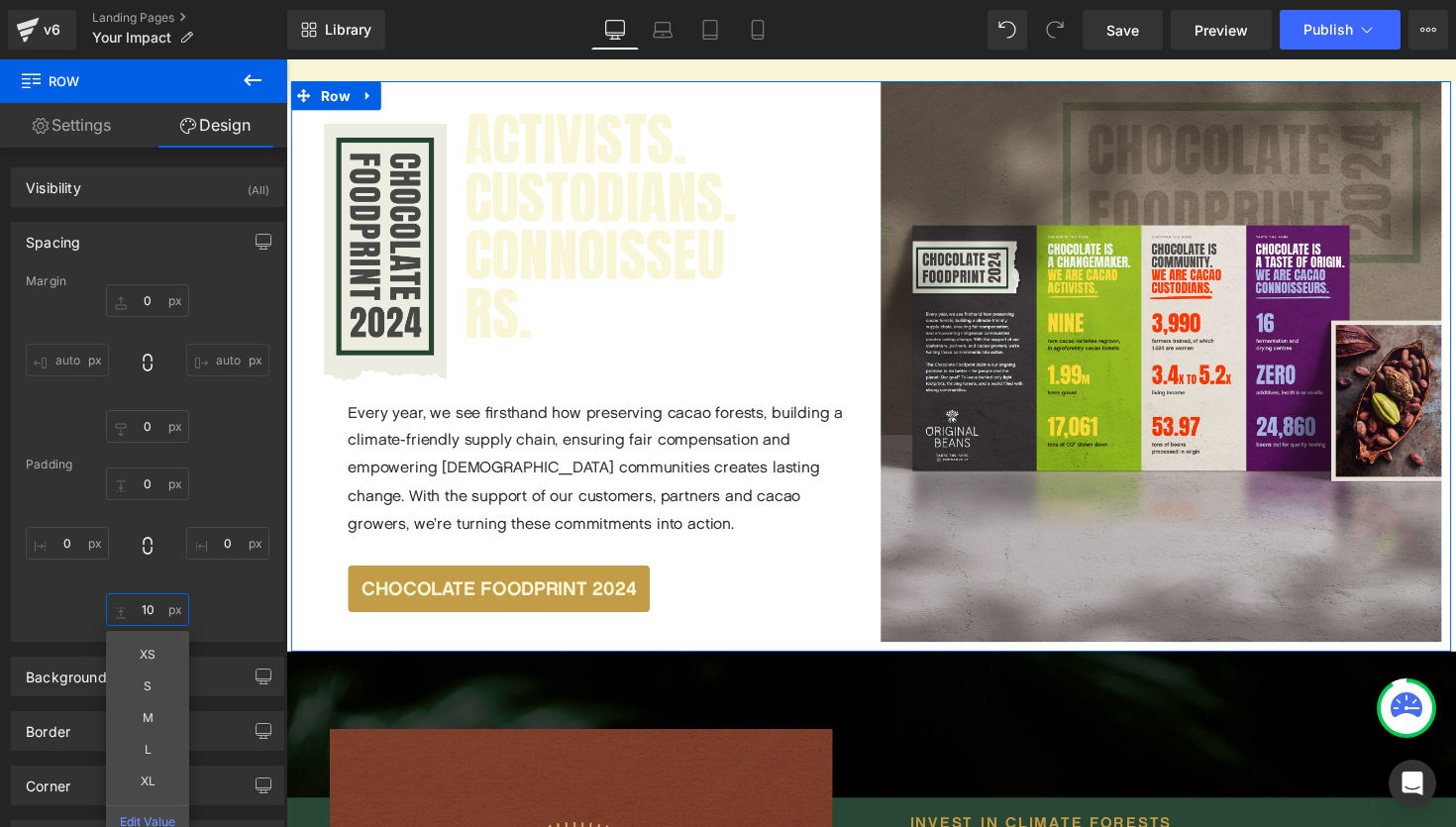 type on "1" 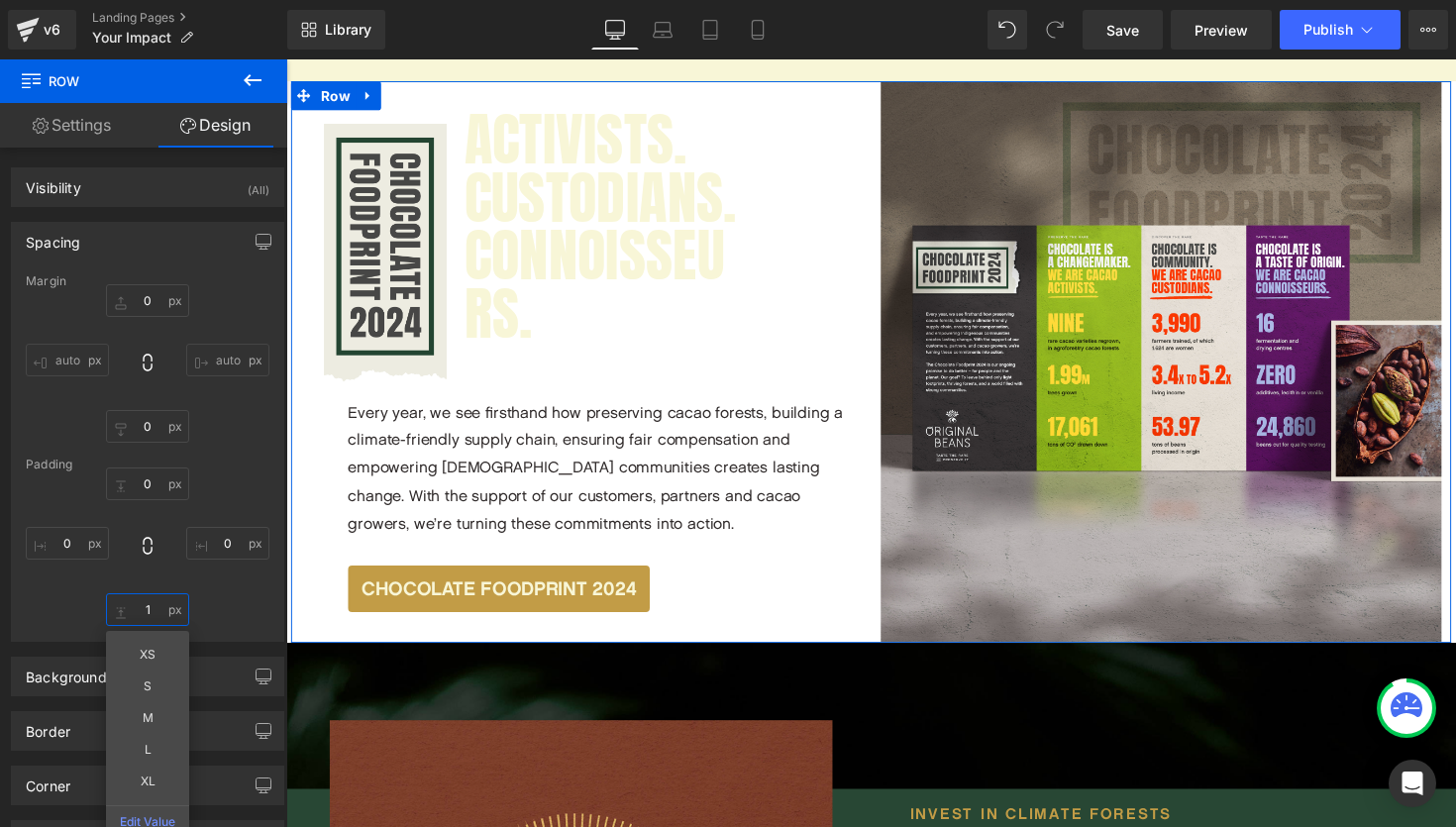 scroll, scrollTop: 6687, scrollLeft: 1198, axis: both 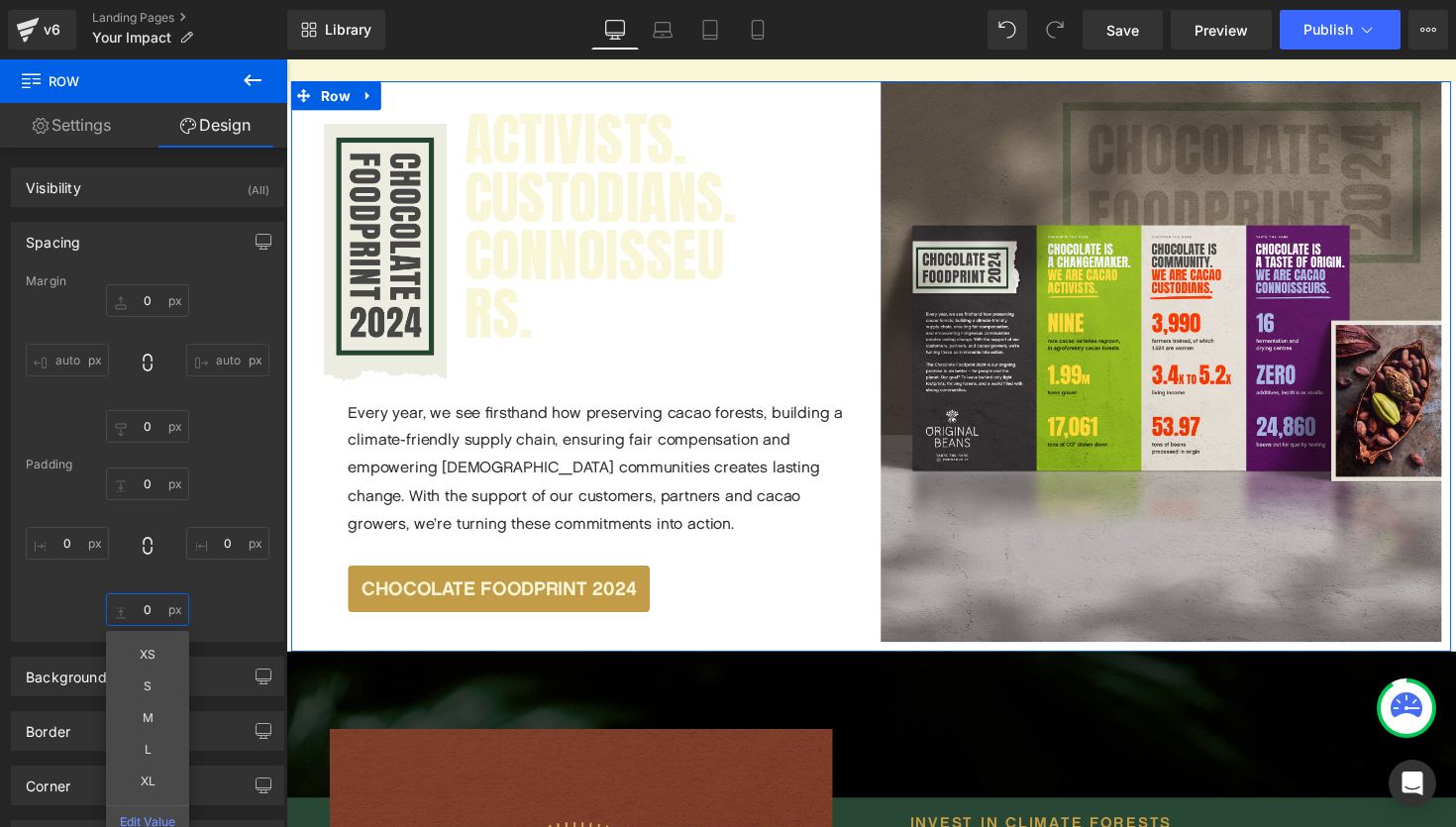 type on "0" 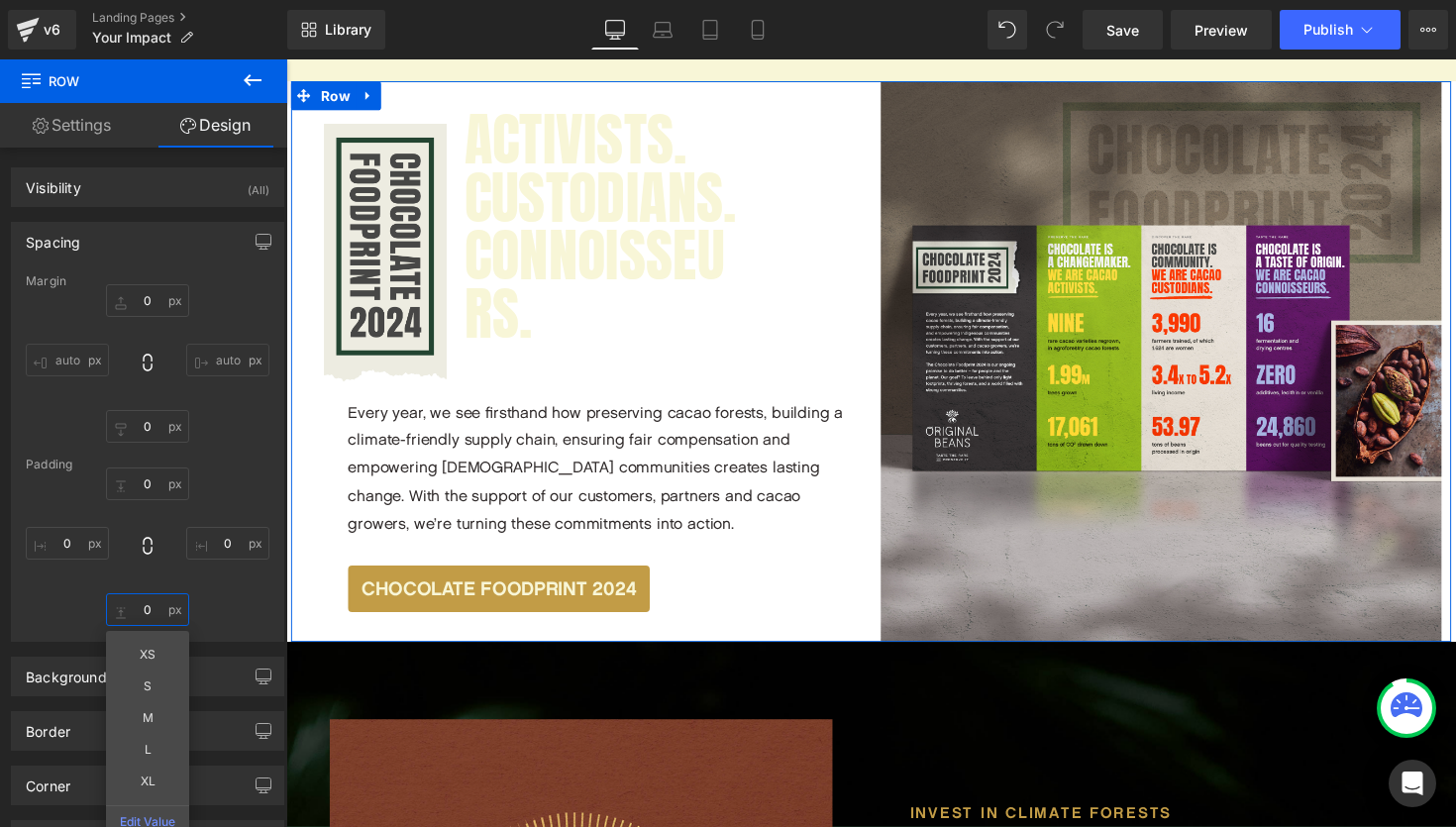 click on "Row" at bounding box center [337, 97] 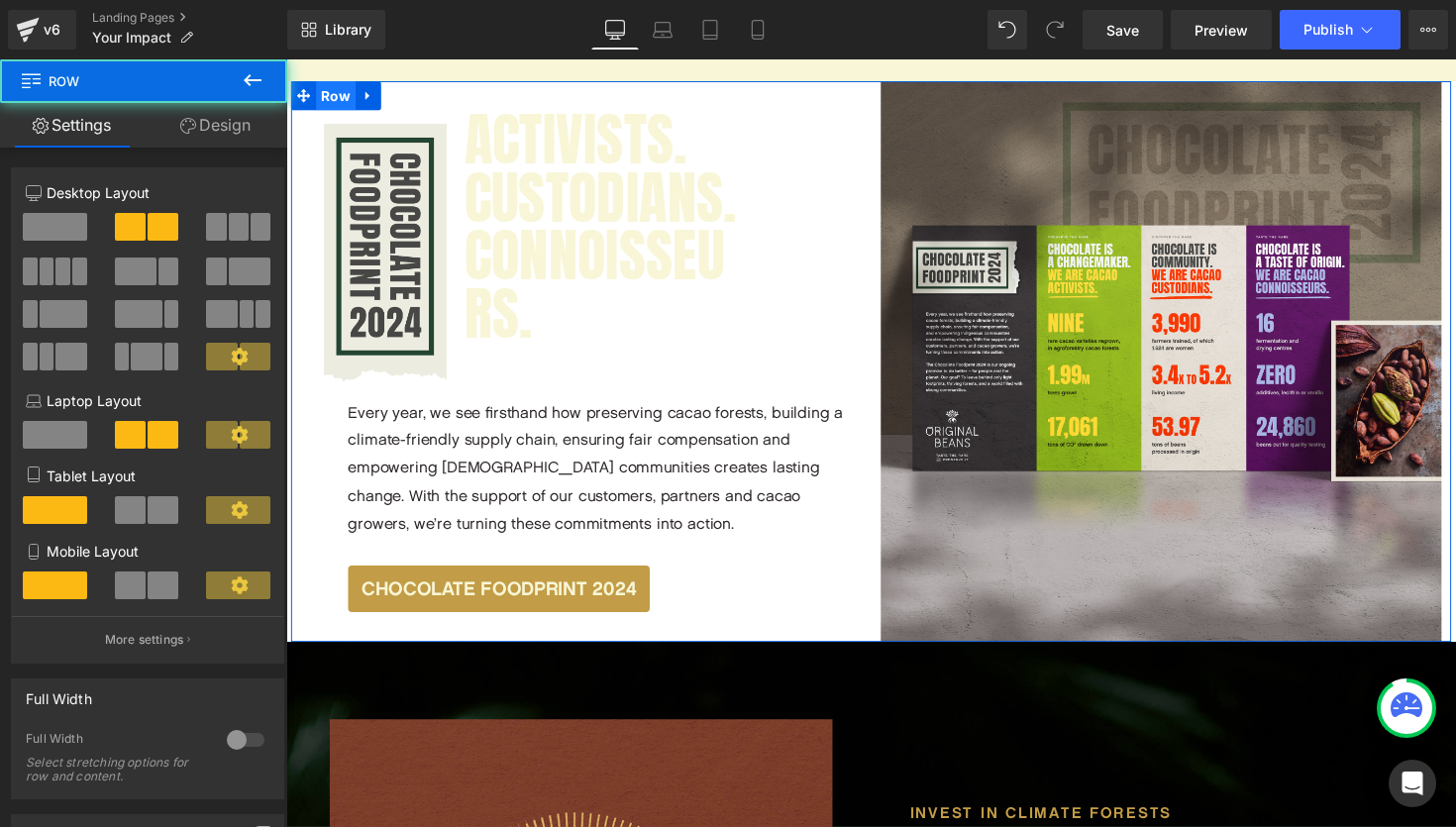 click on "Row" at bounding box center (337, 97) 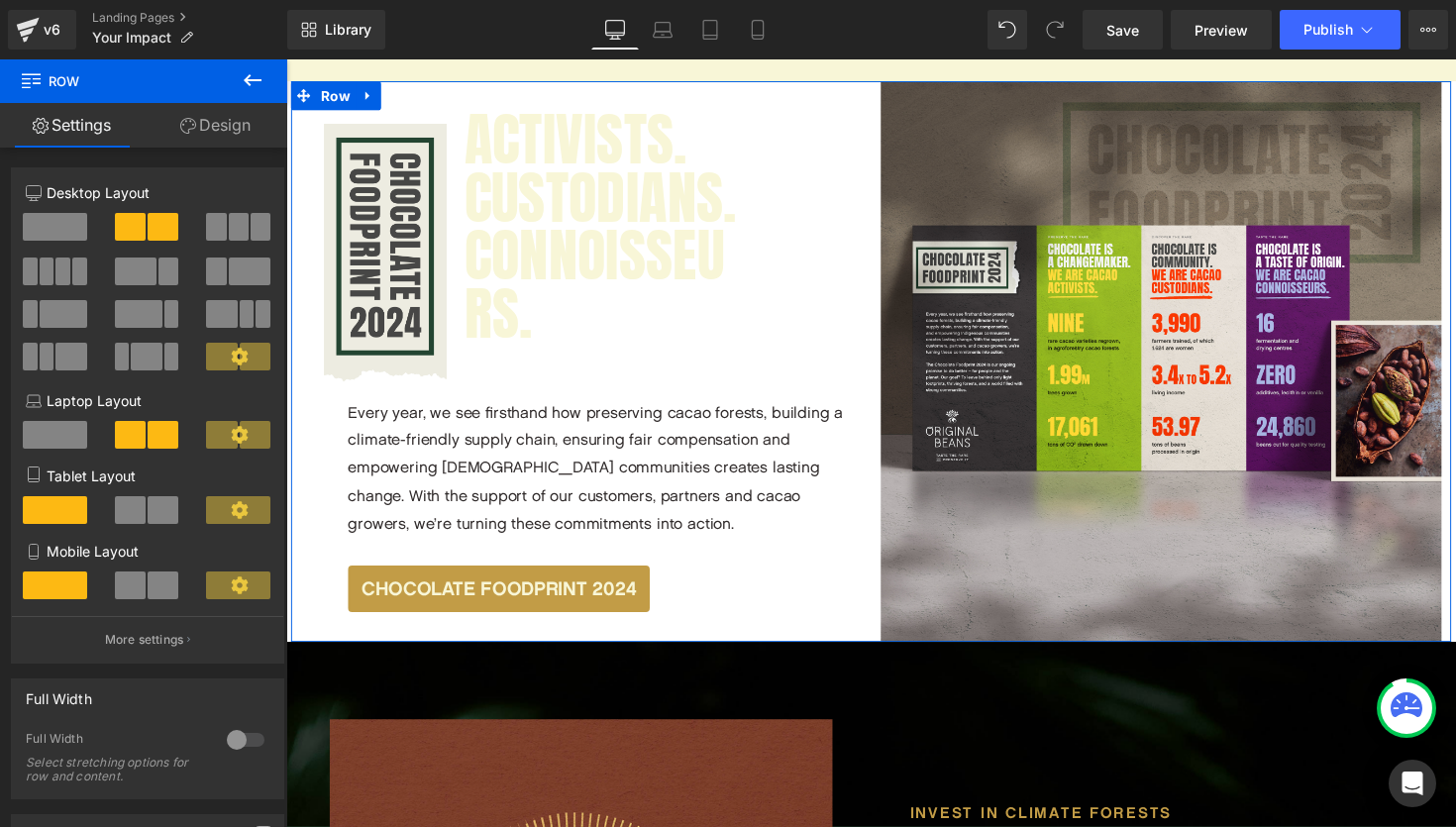 click 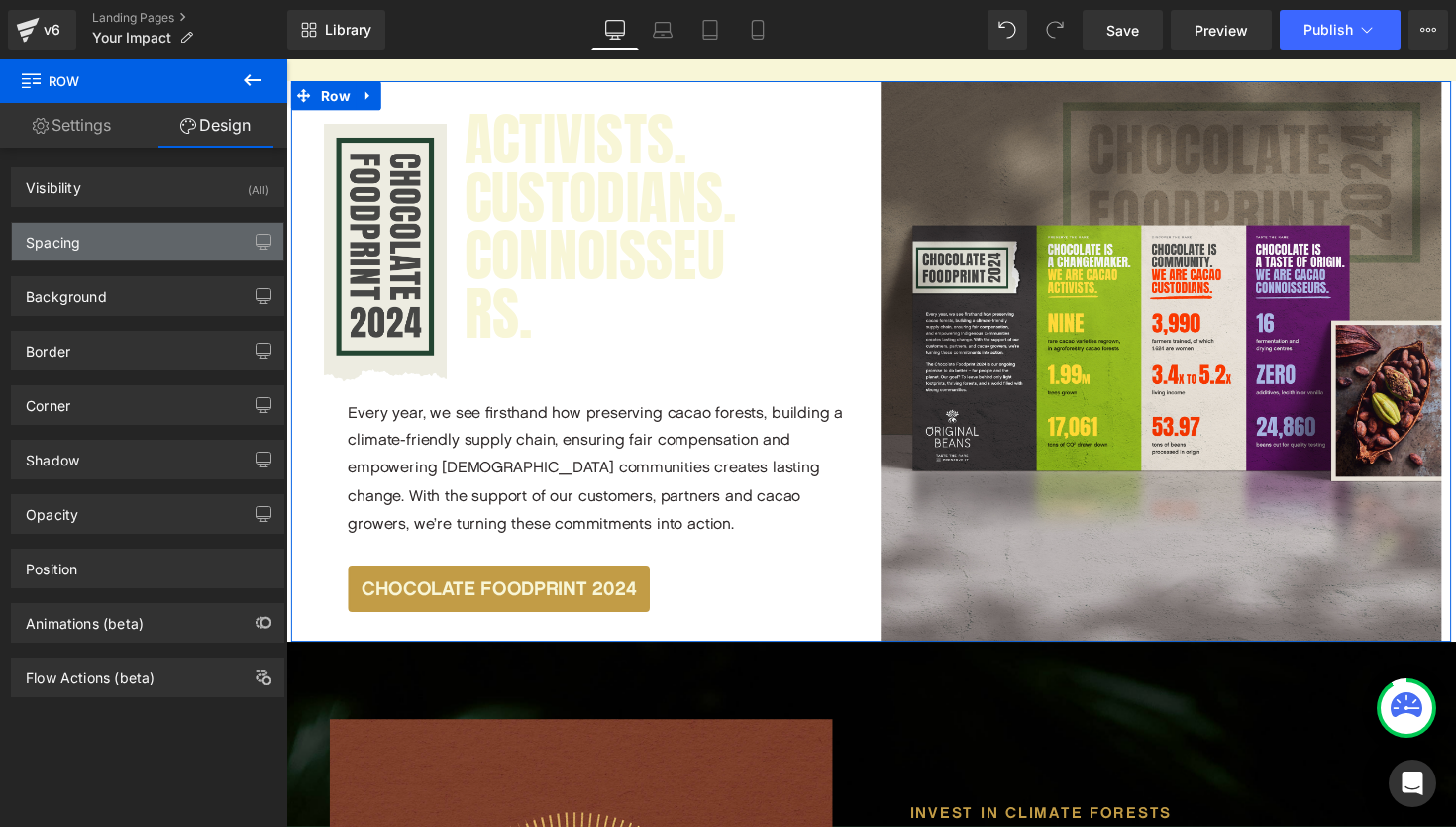 click on "Spacing" at bounding box center (148, 242) 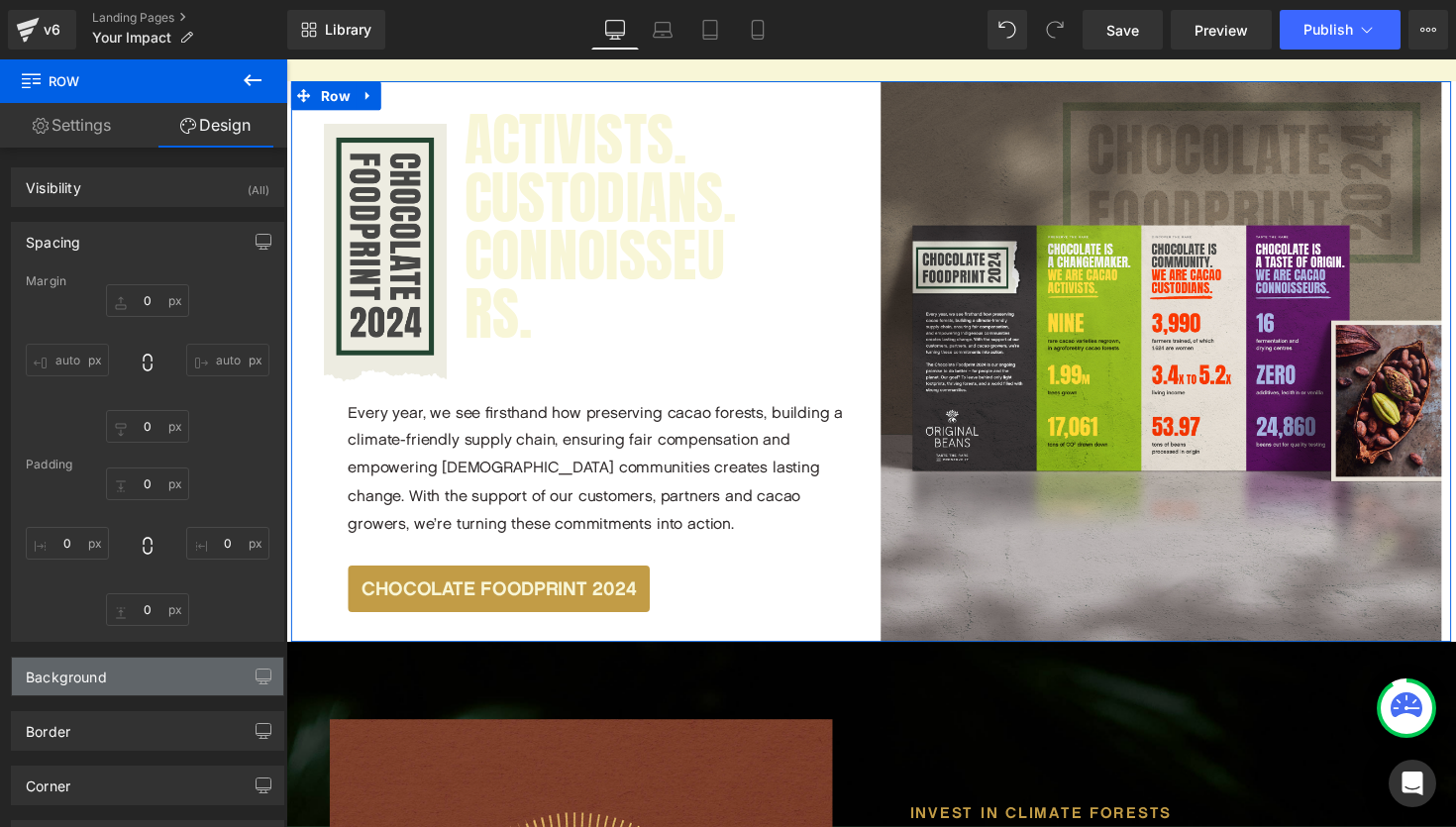 click on "Background" at bounding box center (148, 676) 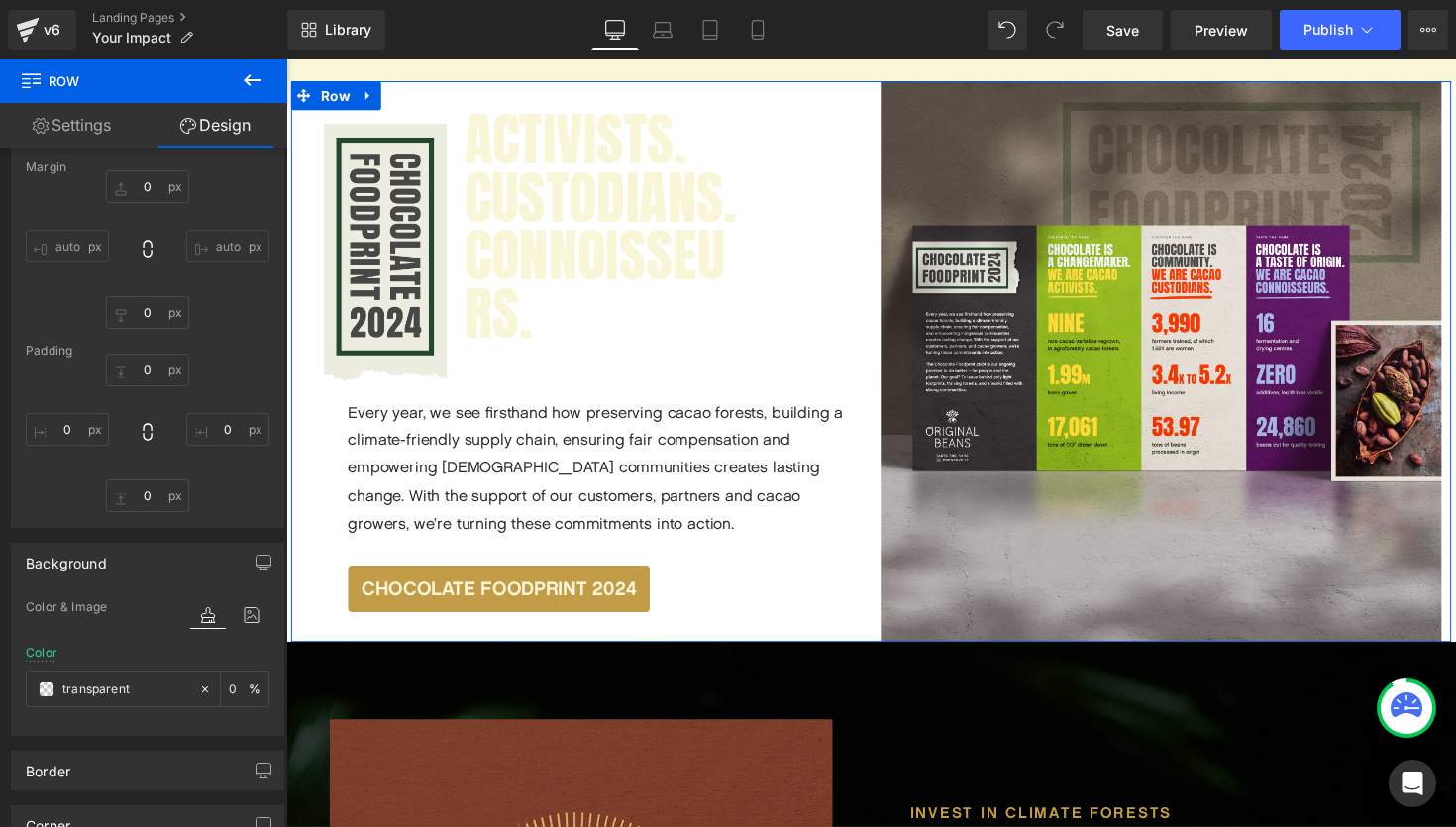 scroll, scrollTop: 117, scrollLeft: 0, axis: vertical 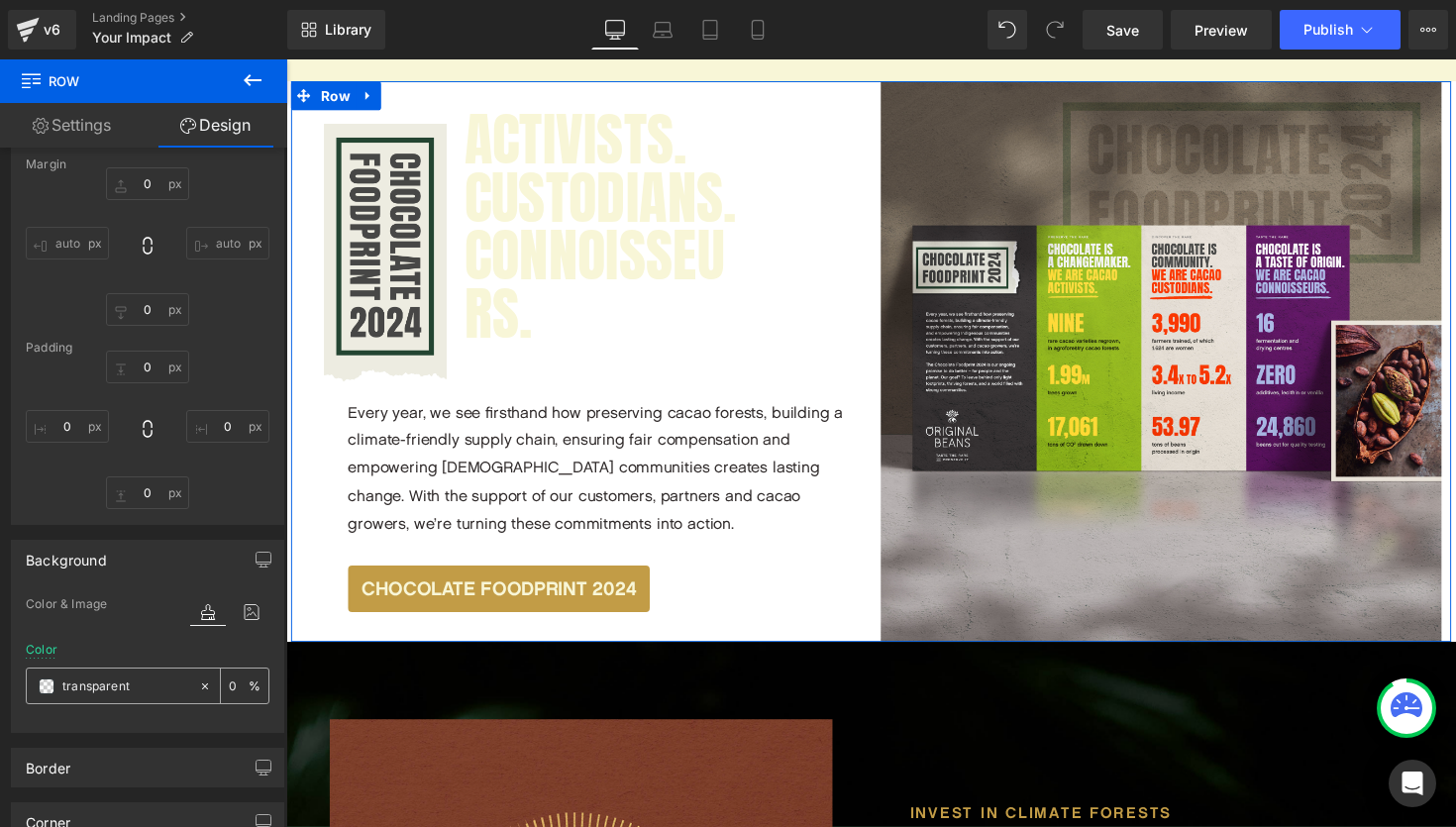 click at bounding box center (47, 686) 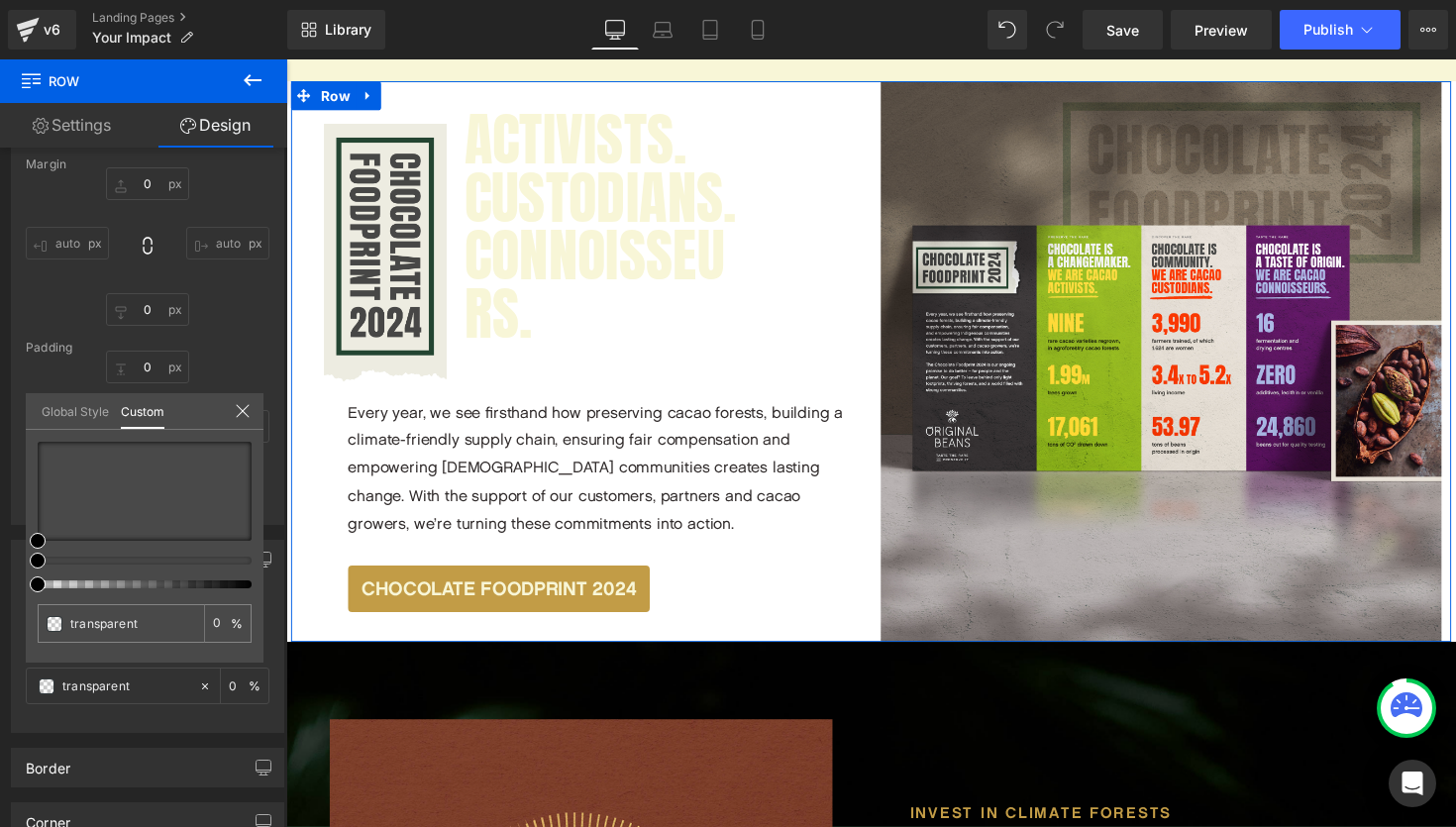 click on "Global Style" at bounding box center [75, 410] 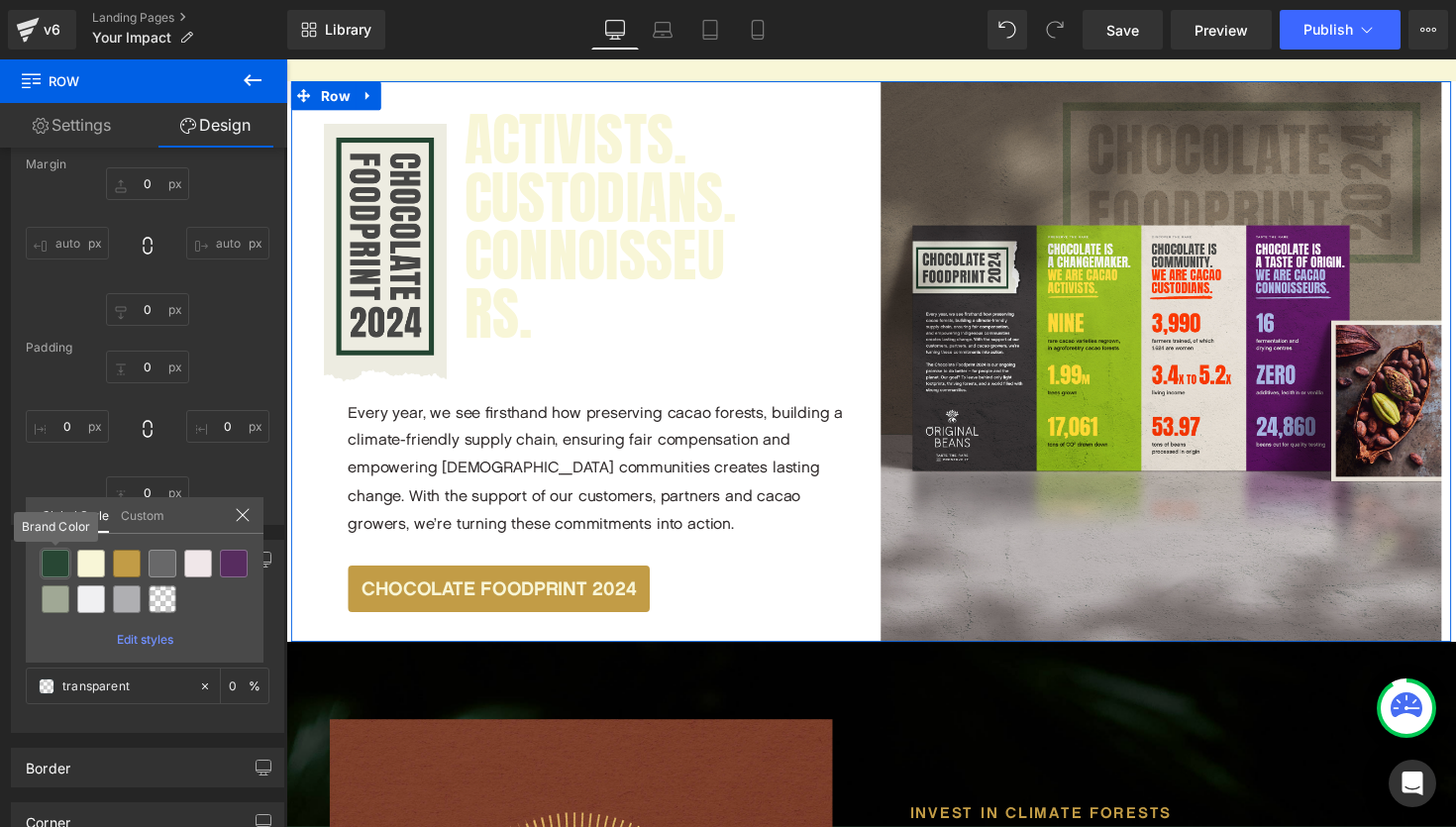 click at bounding box center (55, 564) 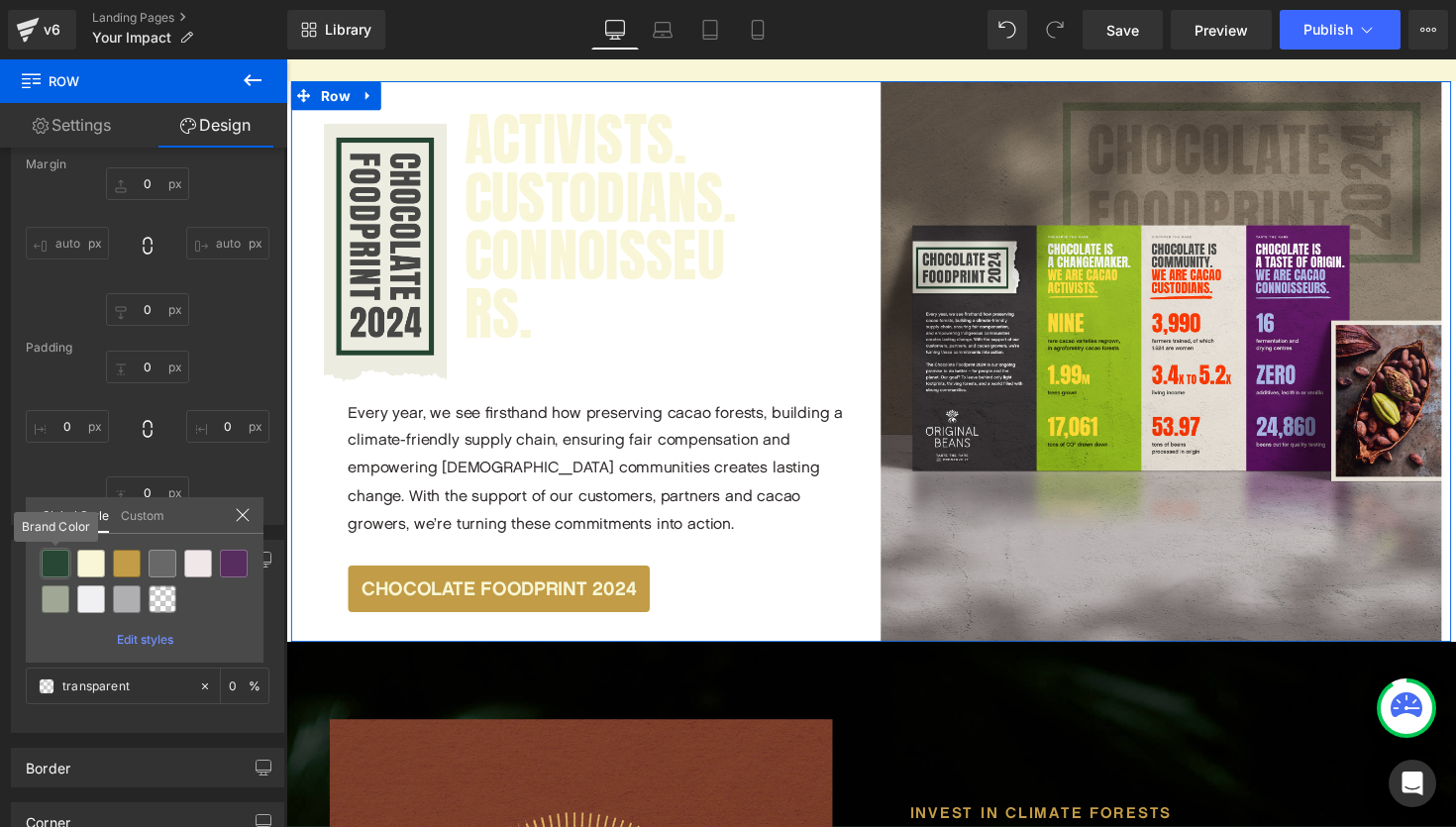 type on "Brand Color" 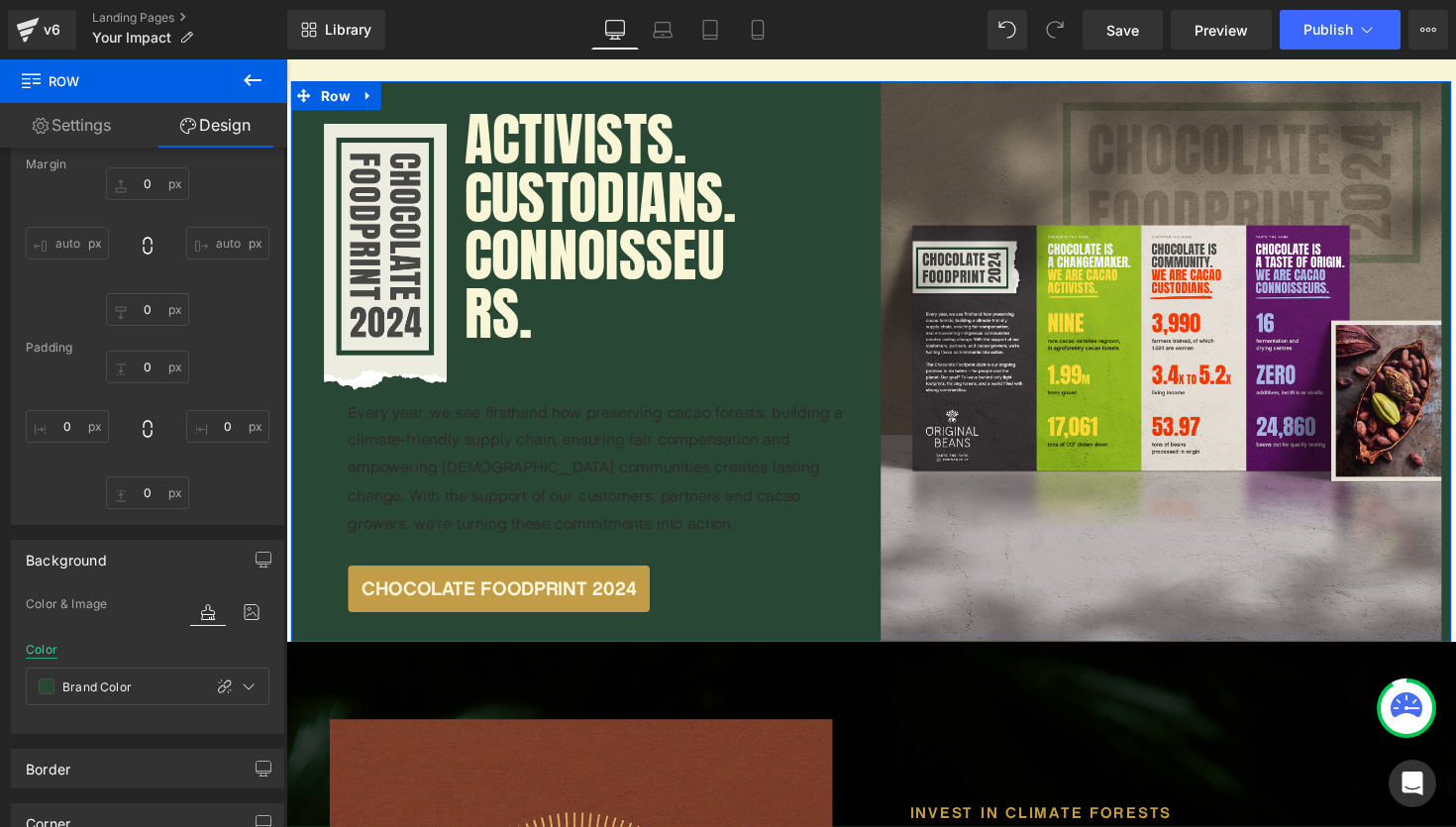 click on "Color" at bounding box center [42, 650] 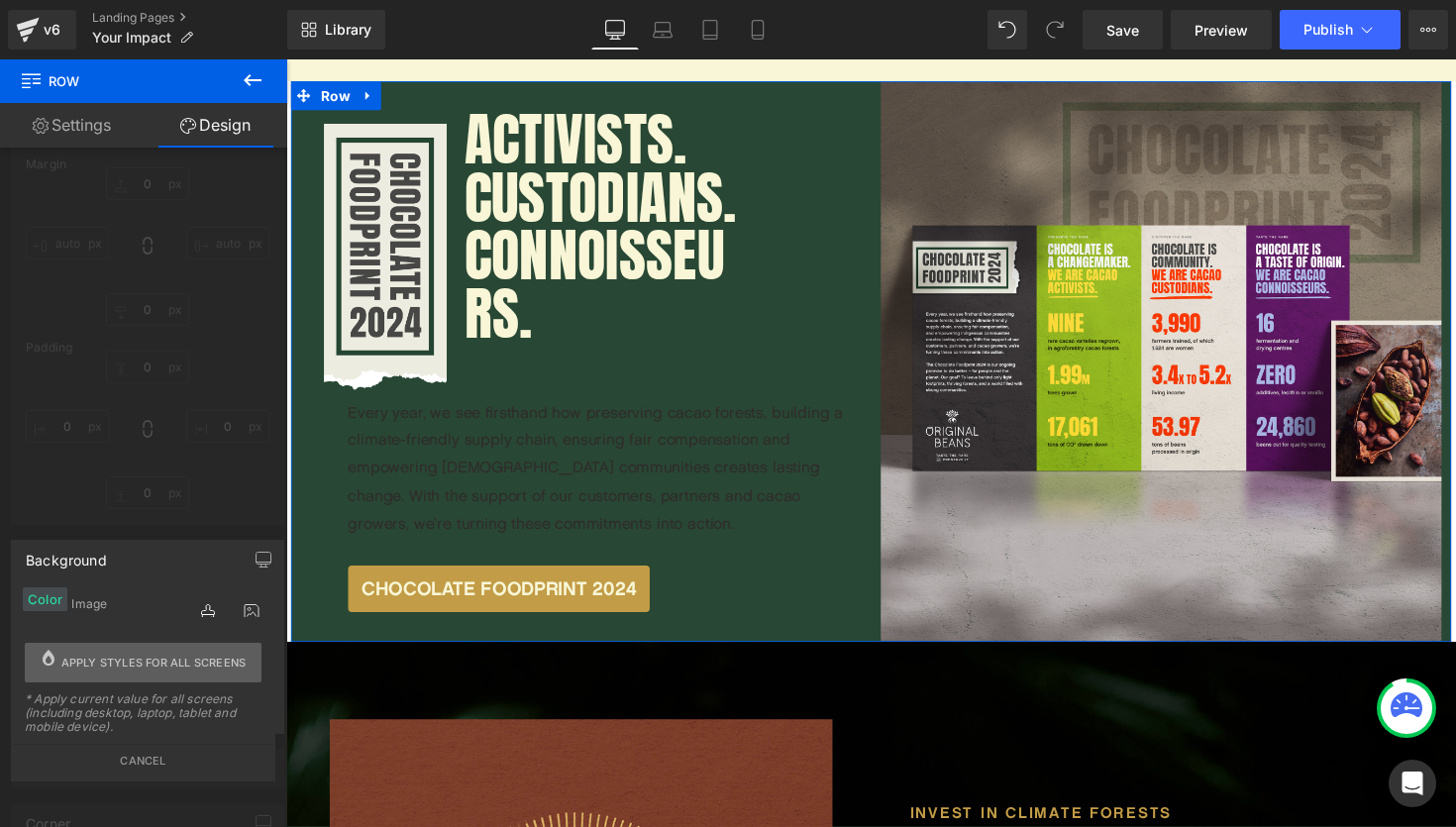 click on "Apply styles for all screens" at bounding box center (154, 663) 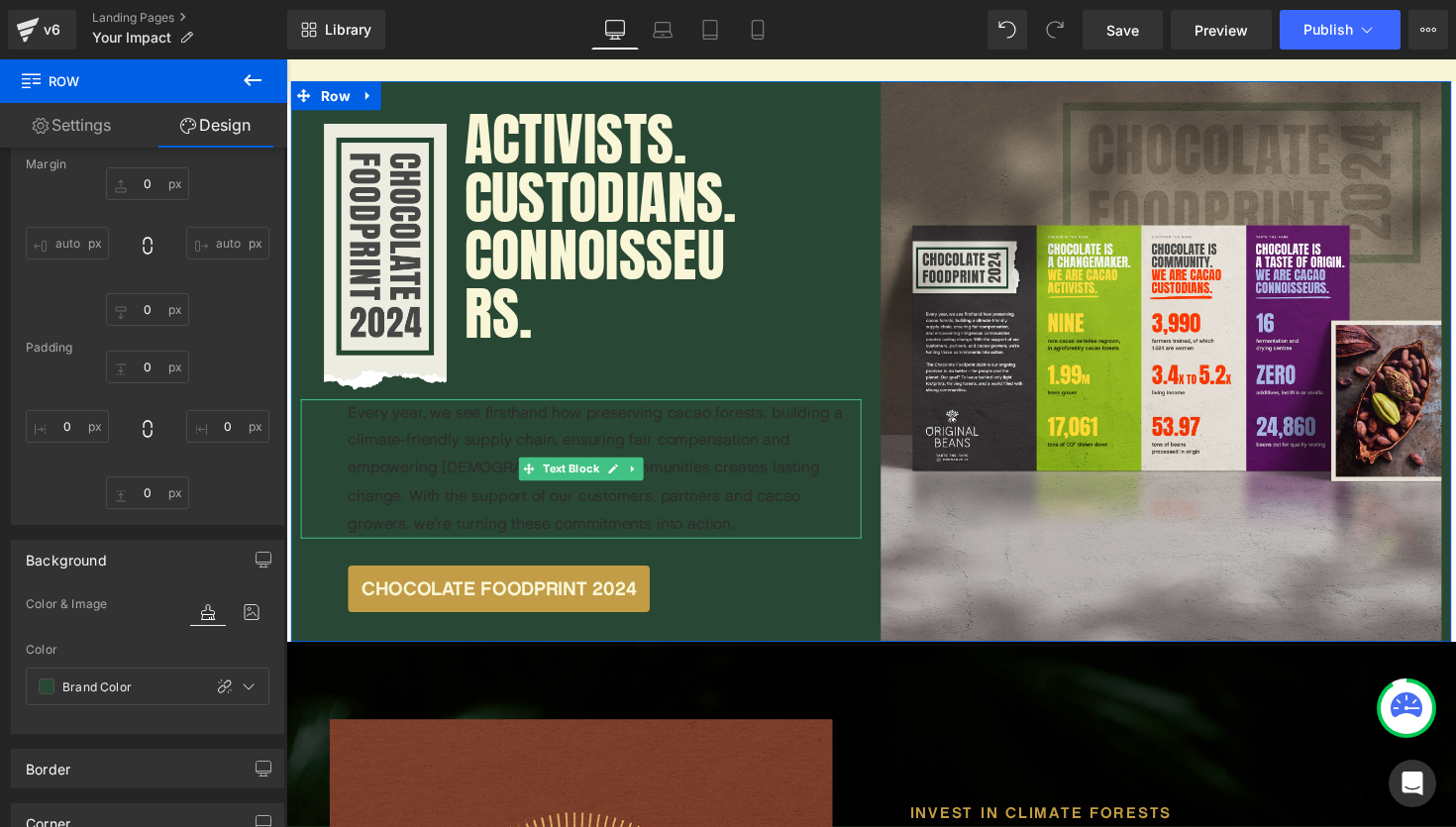 scroll, scrollTop: 2453, scrollLeft: 0, axis: vertical 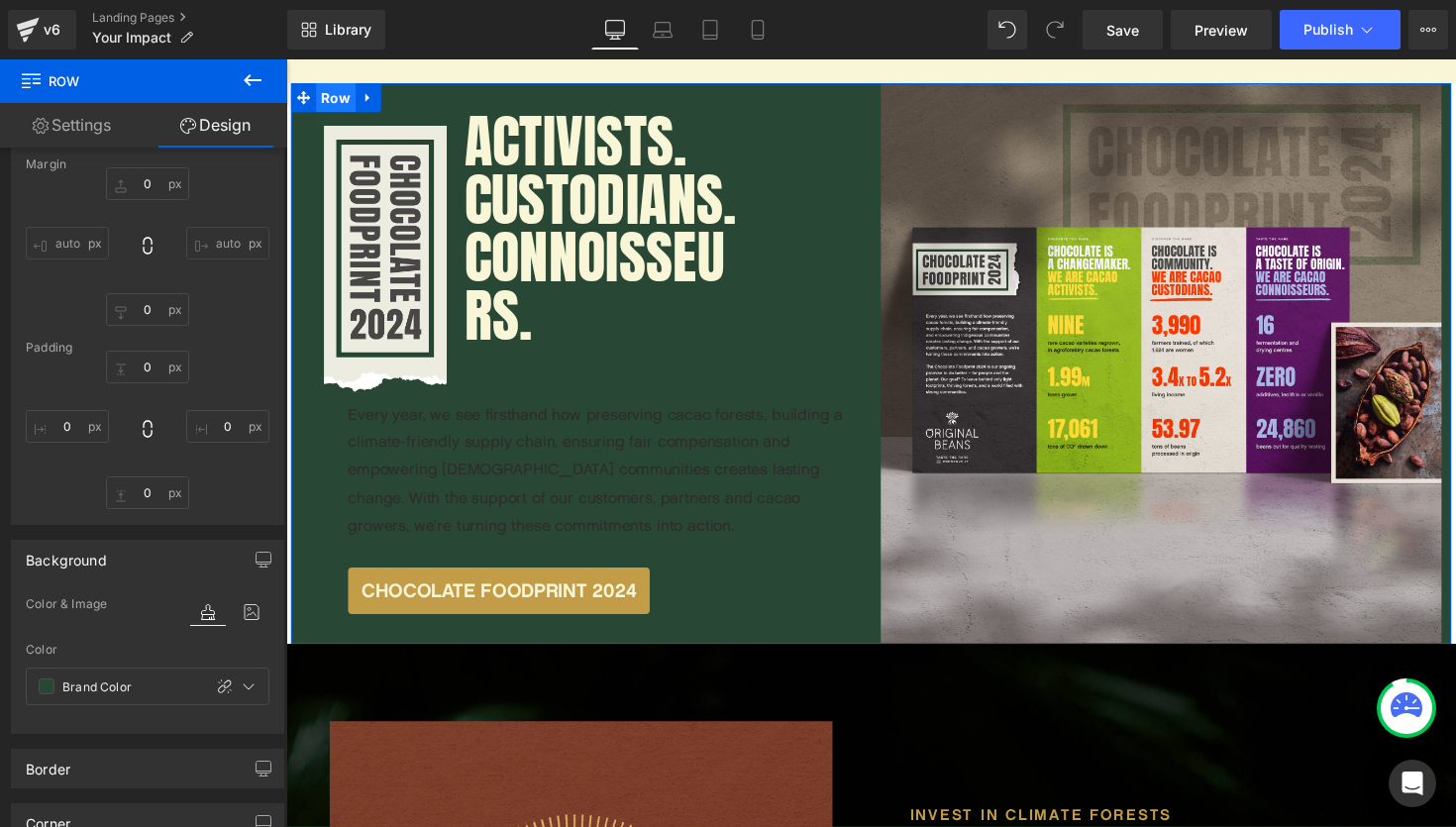 click on "Row" at bounding box center [337, 99] 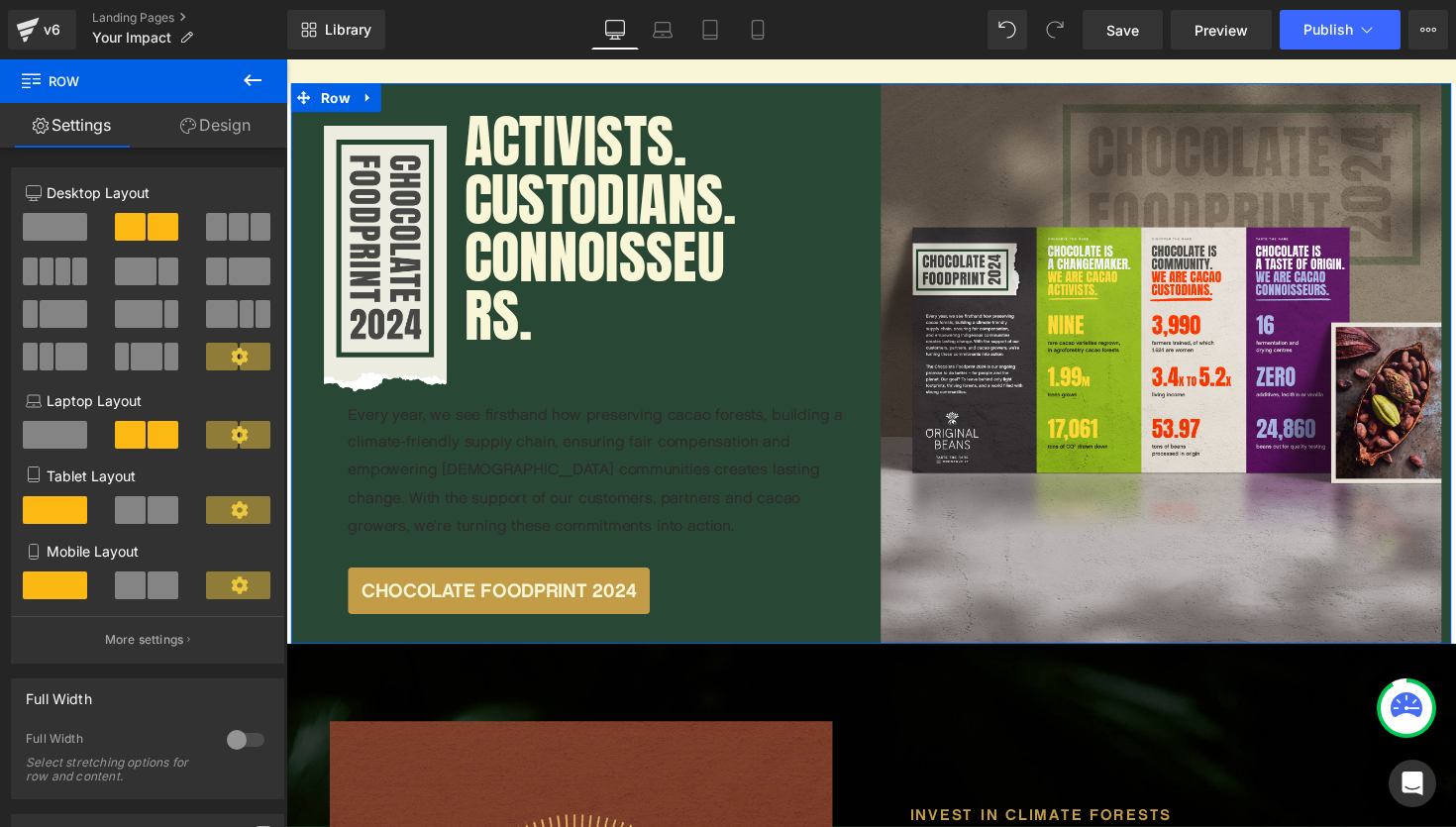 click at bounding box center [246, 740] 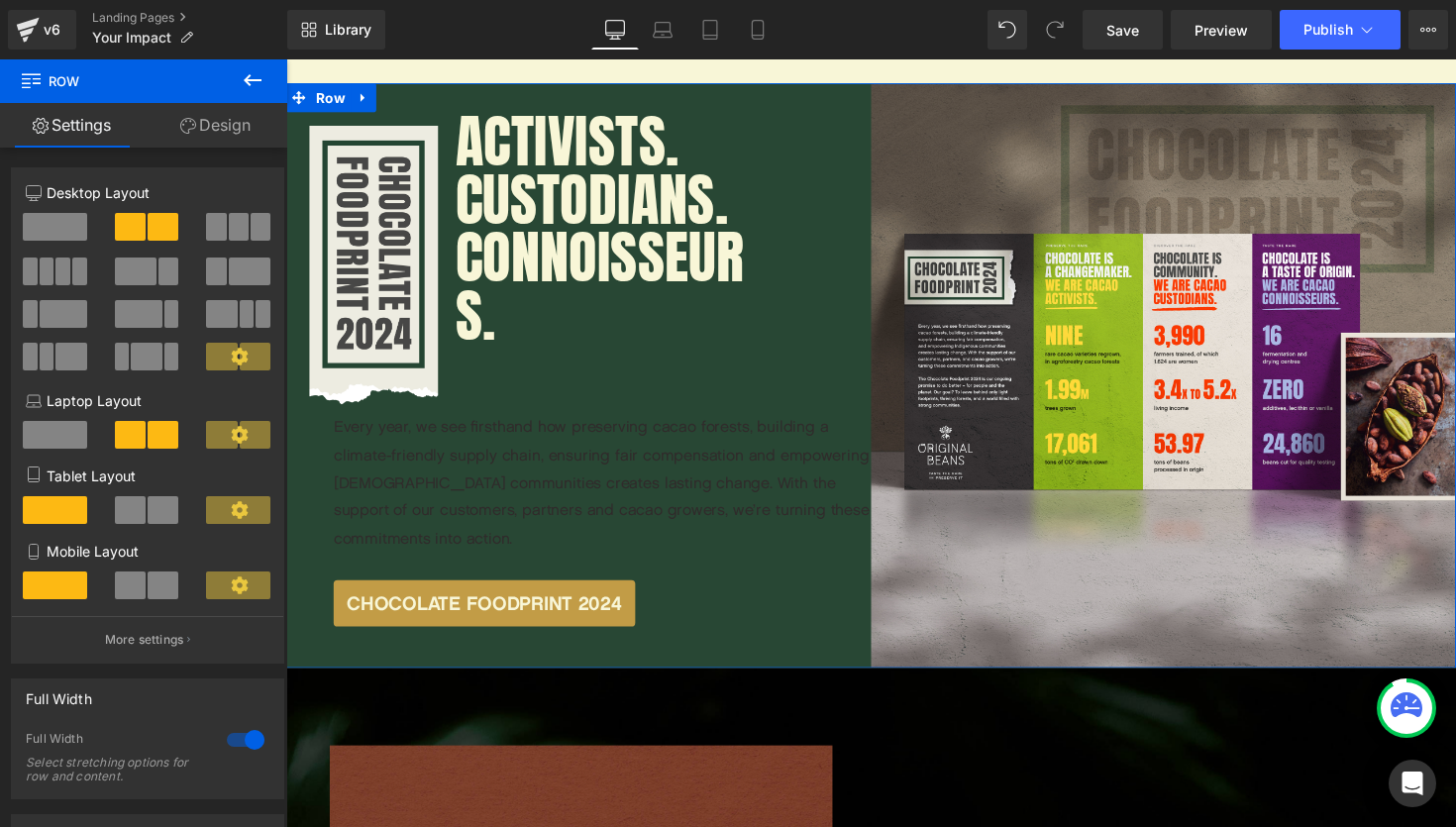 scroll, scrollTop: 10, scrollLeft: 10, axis: both 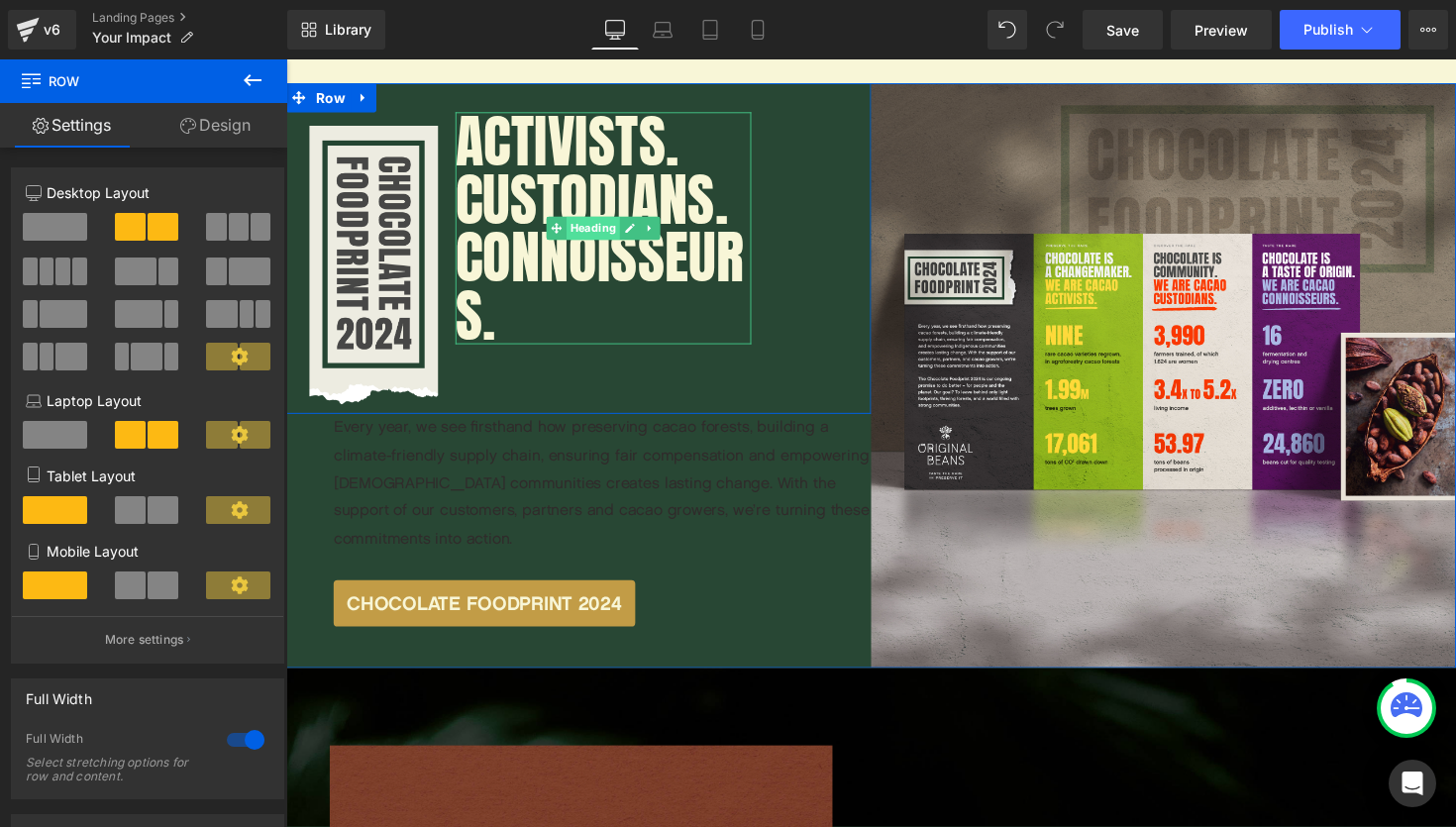 click on "Heading" at bounding box center (600, 233) 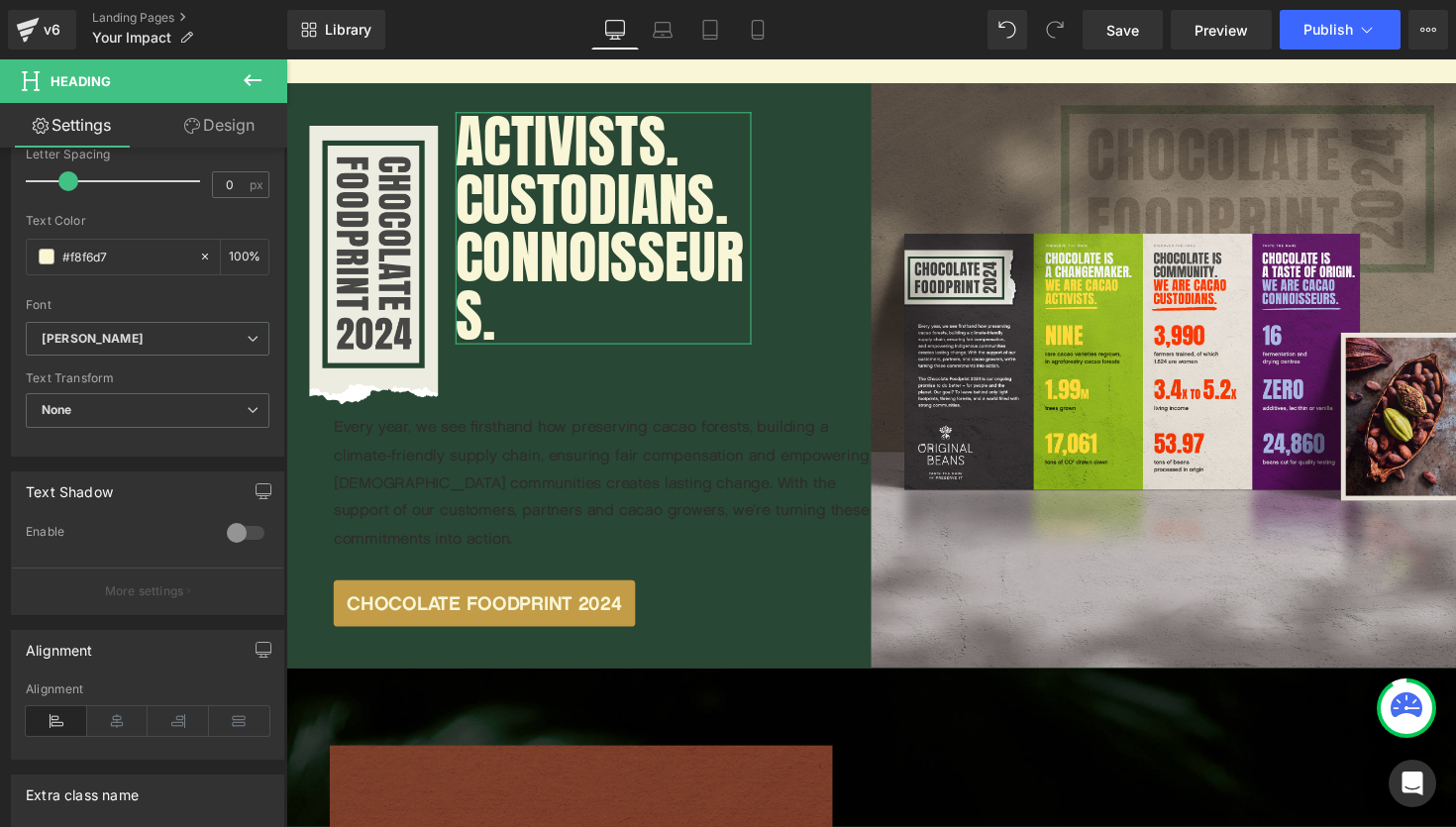 scroll, scrollTop: 530, scrollLeft: 0, axis: vertical 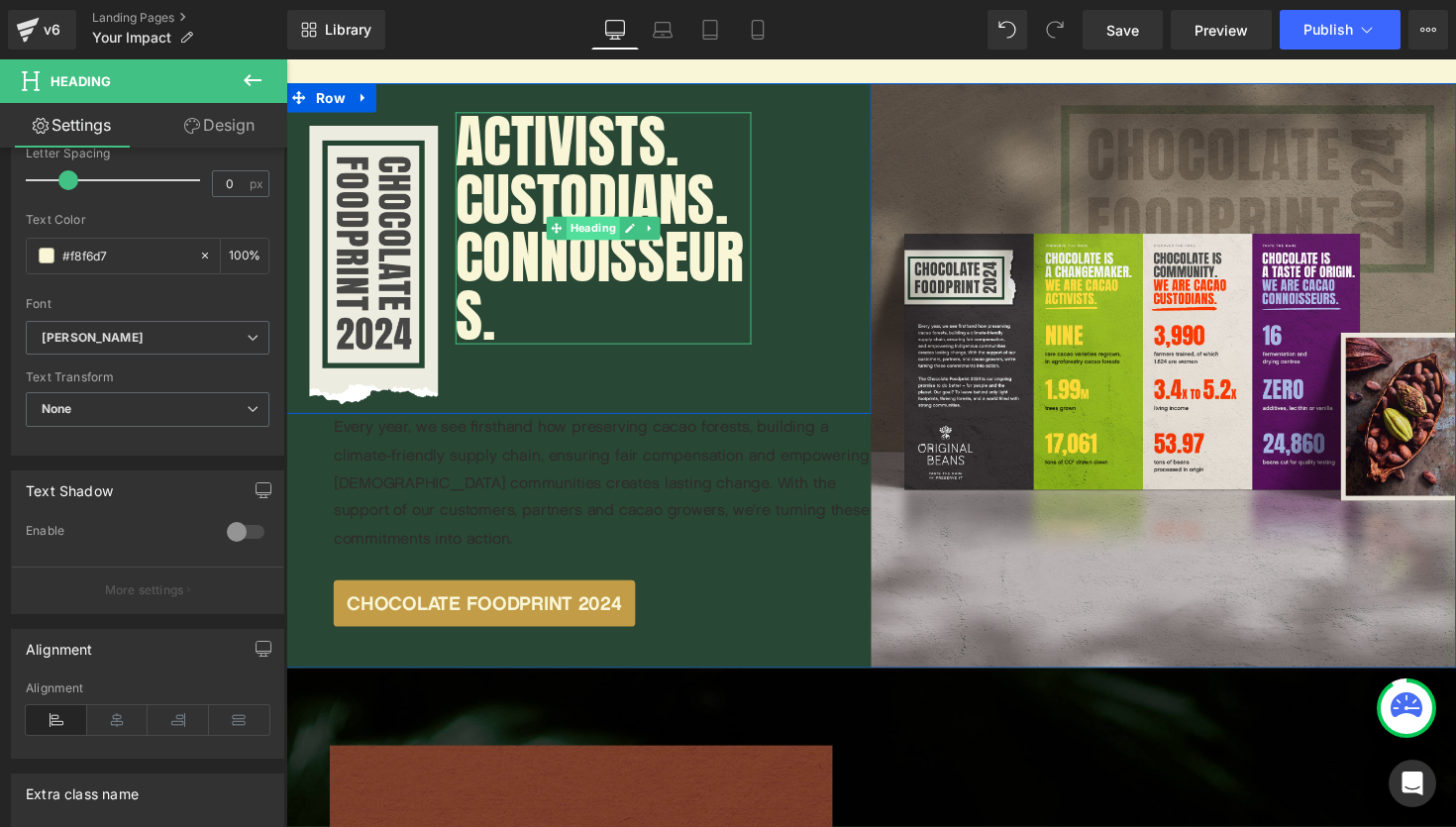 click on "Heading" at bounding box center (600, 233) 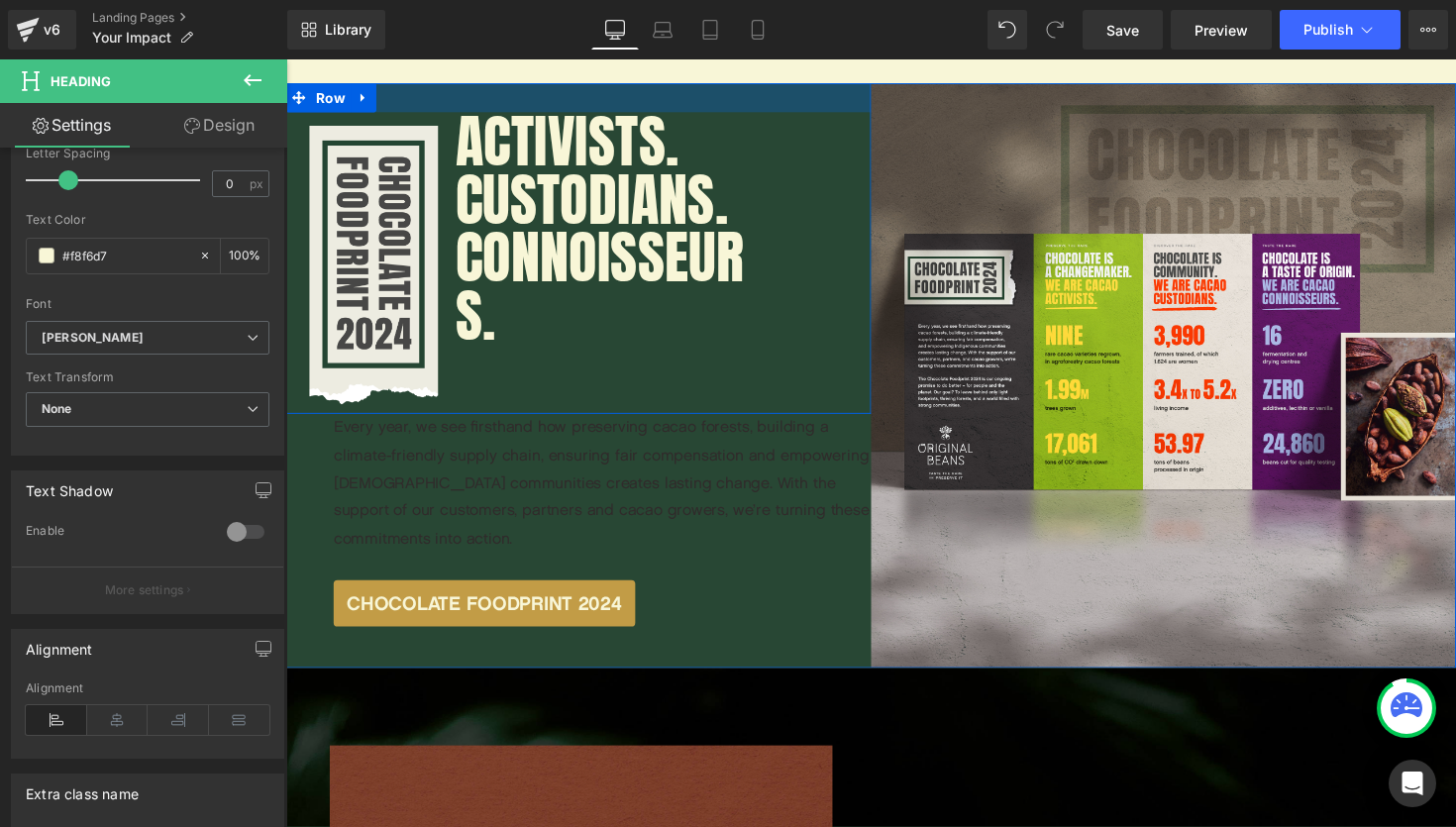 click at bounding box center [585, 99] 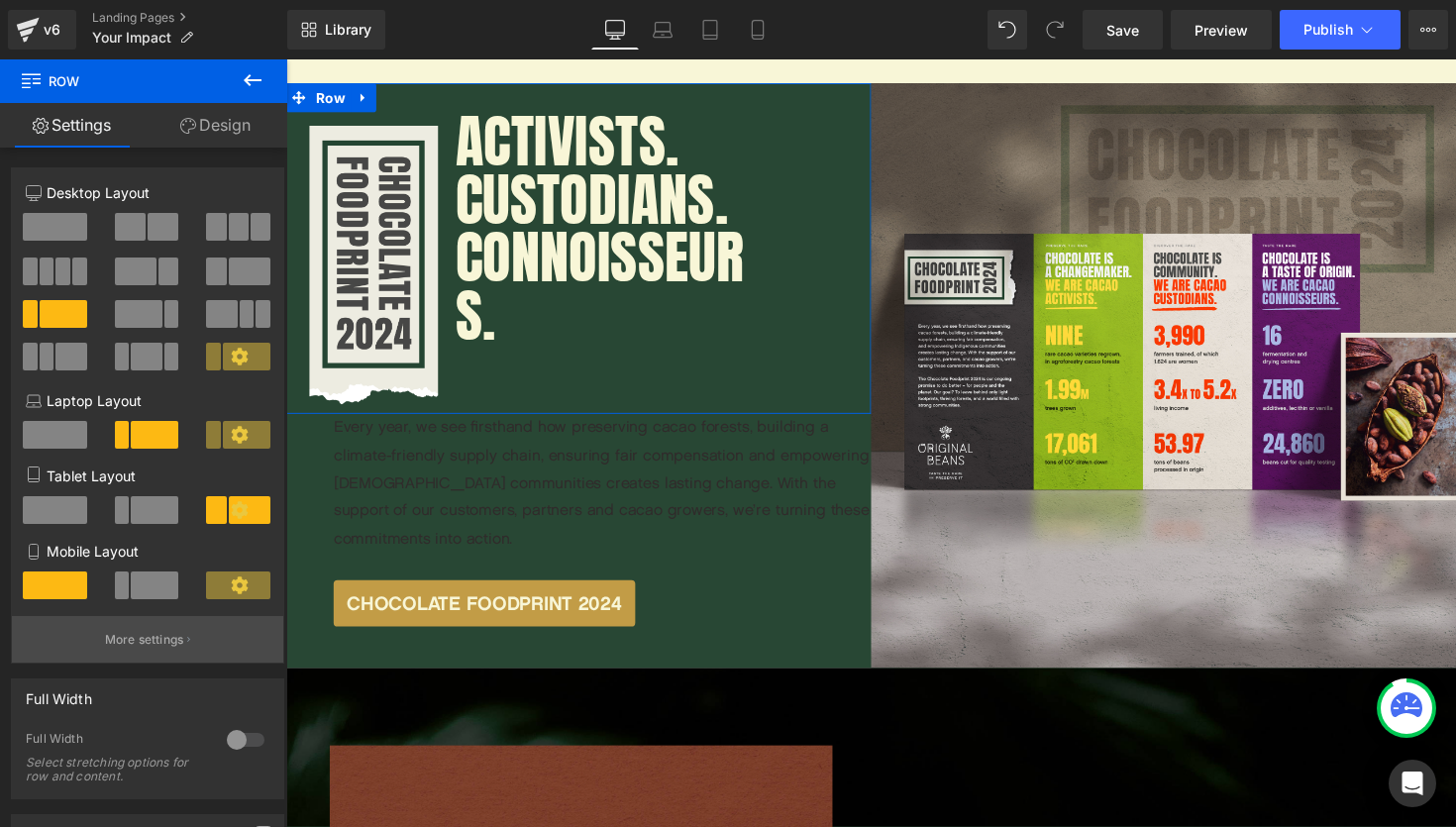 click on "More settings" at bounding box center (148, 639) 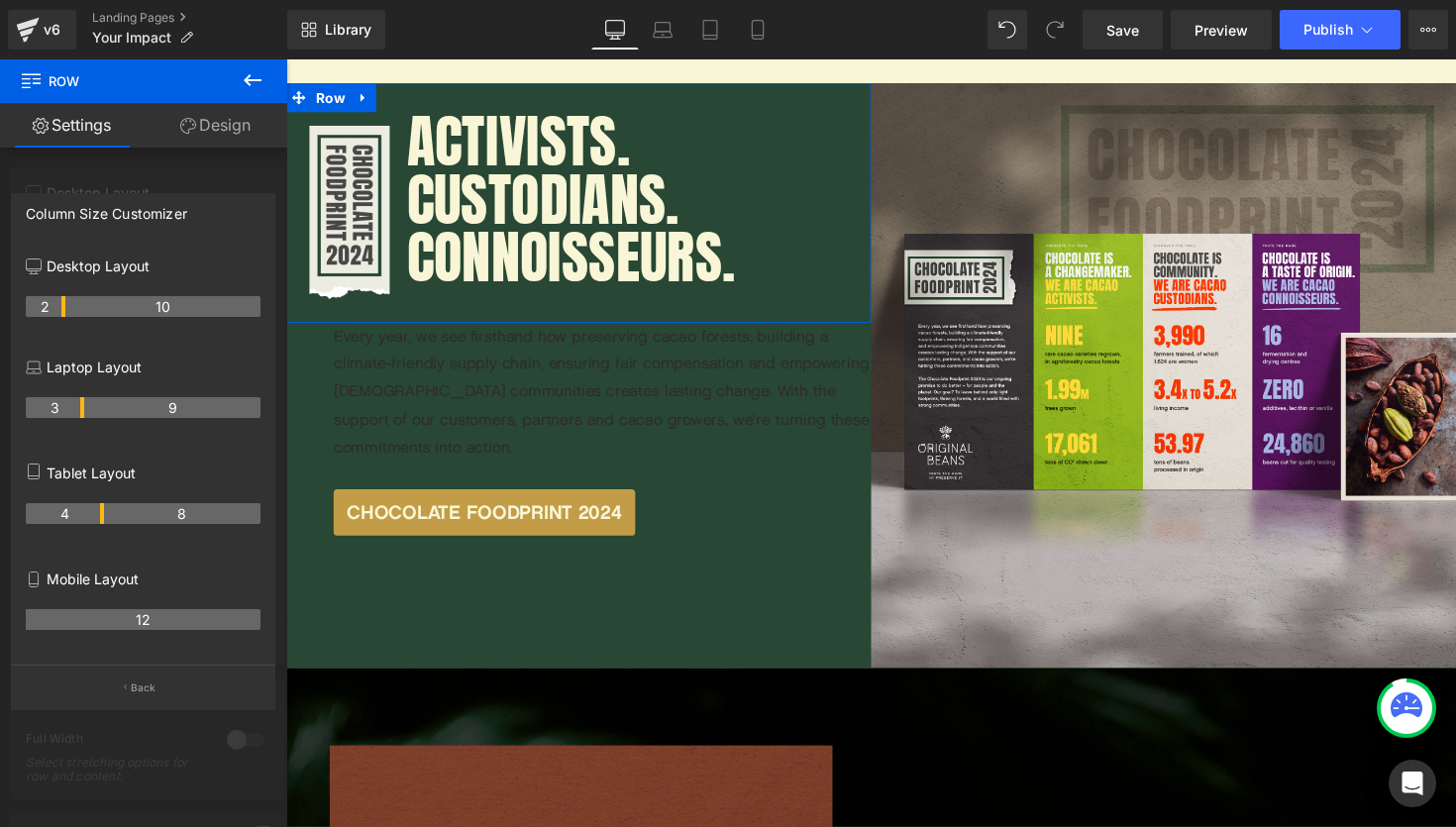 drag, startPoint x: 83, startPoint y: 307, endPoint x: 71, endPoint y: 307, distance: 12 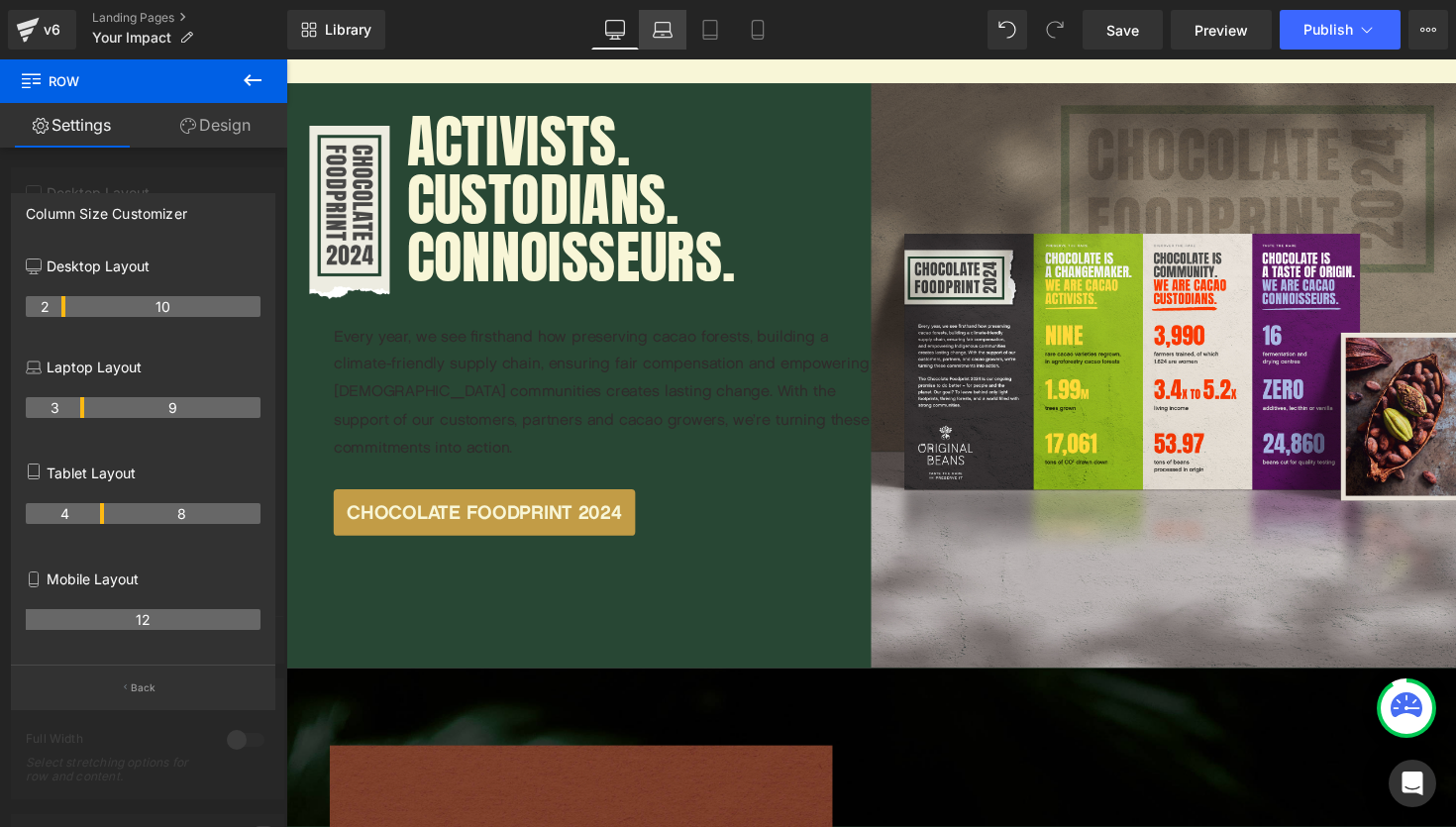 click 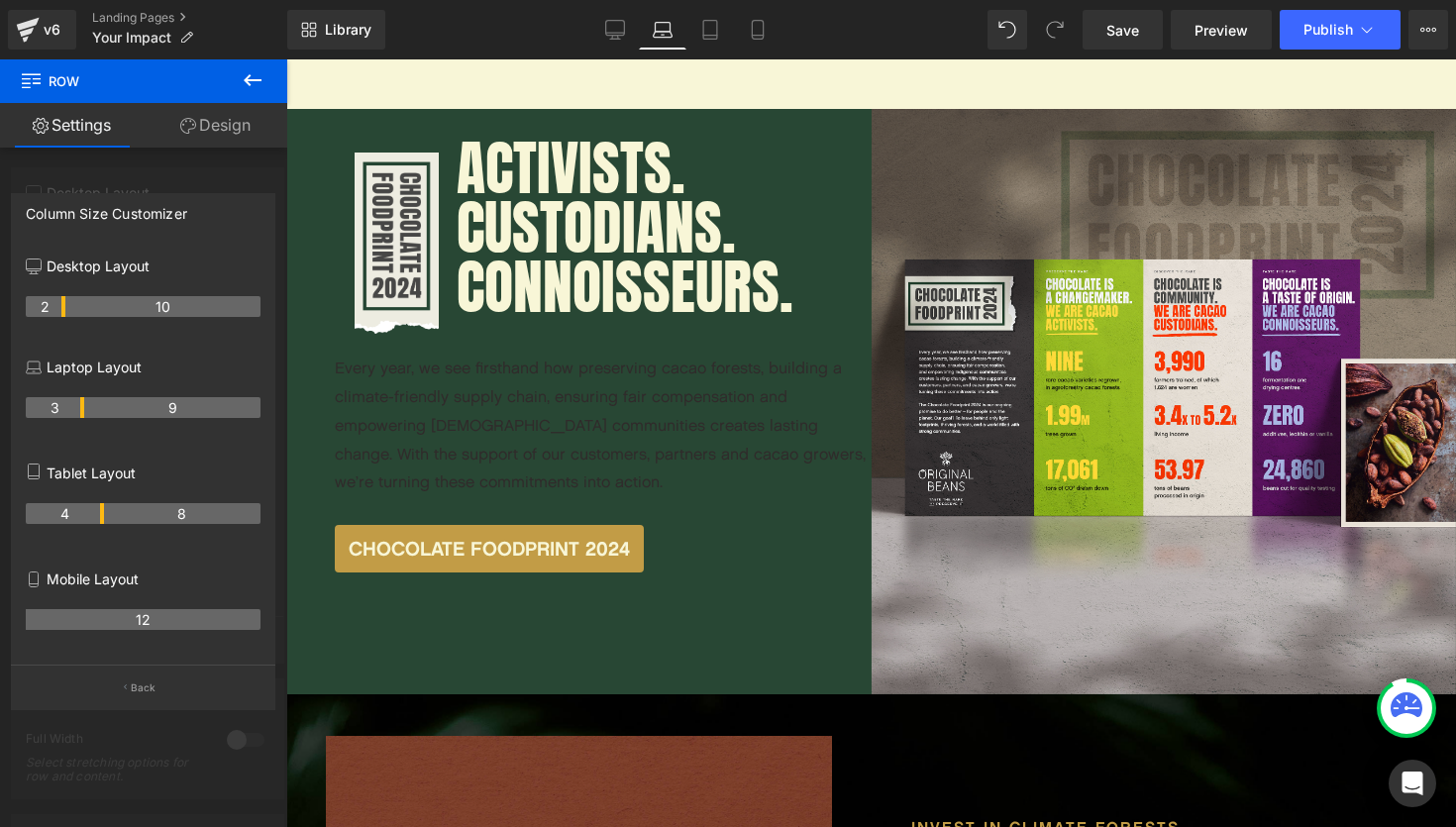 scroll, scrollTop: 11, scrollLeft: 10, axis: both 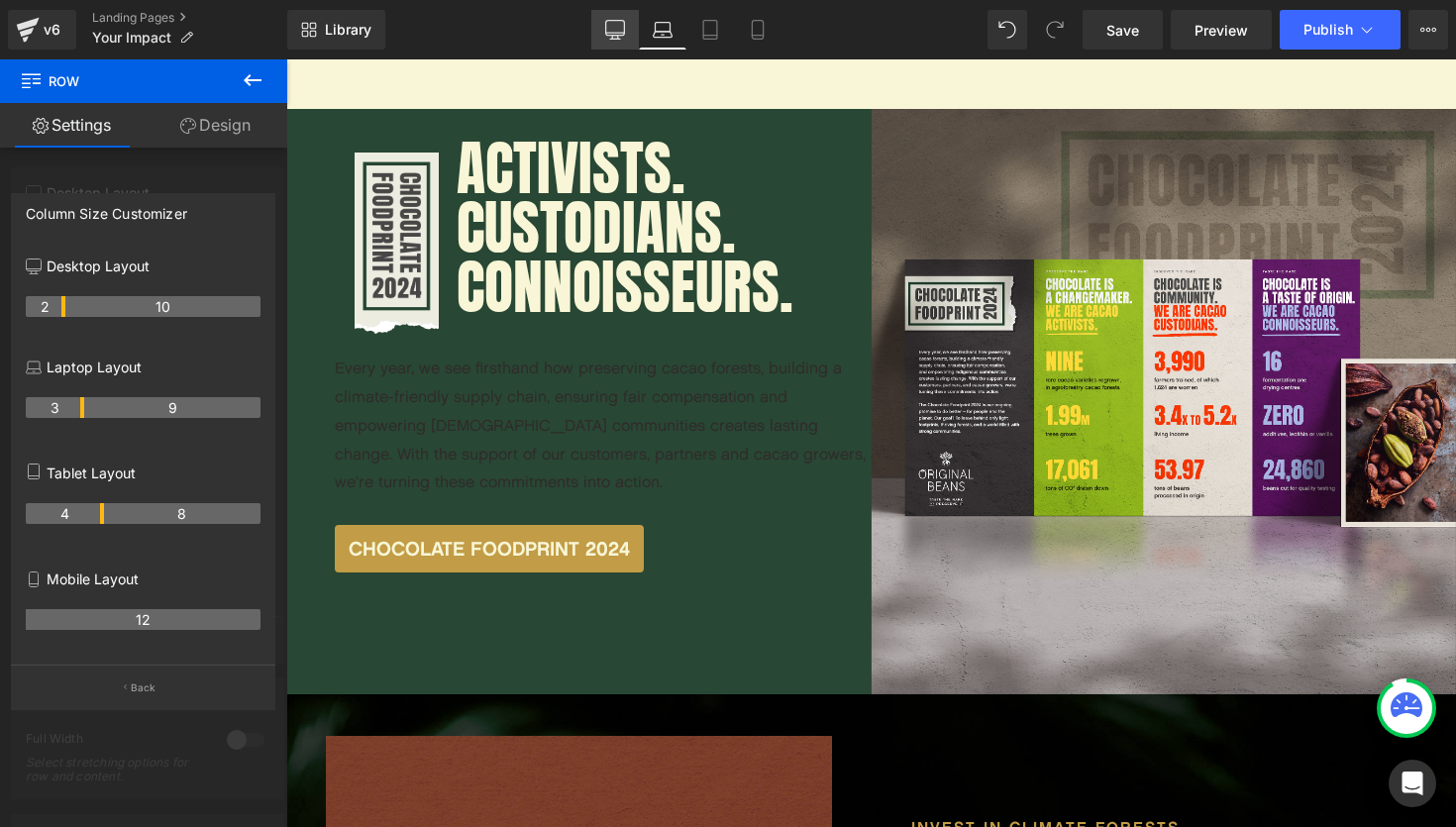 click 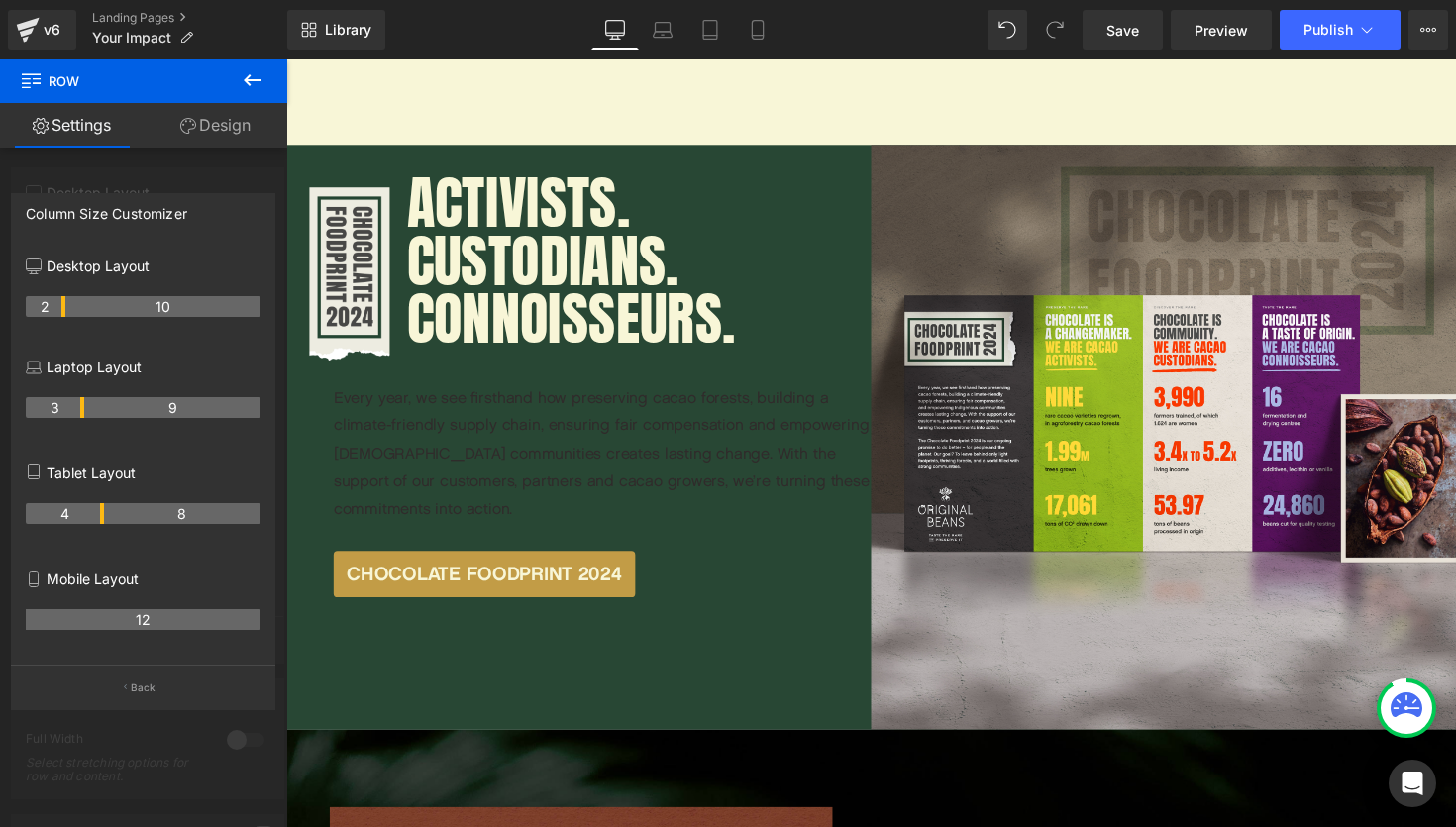 scroll, scrollTop: 2483, scrollLeft: 0, axis: vertical 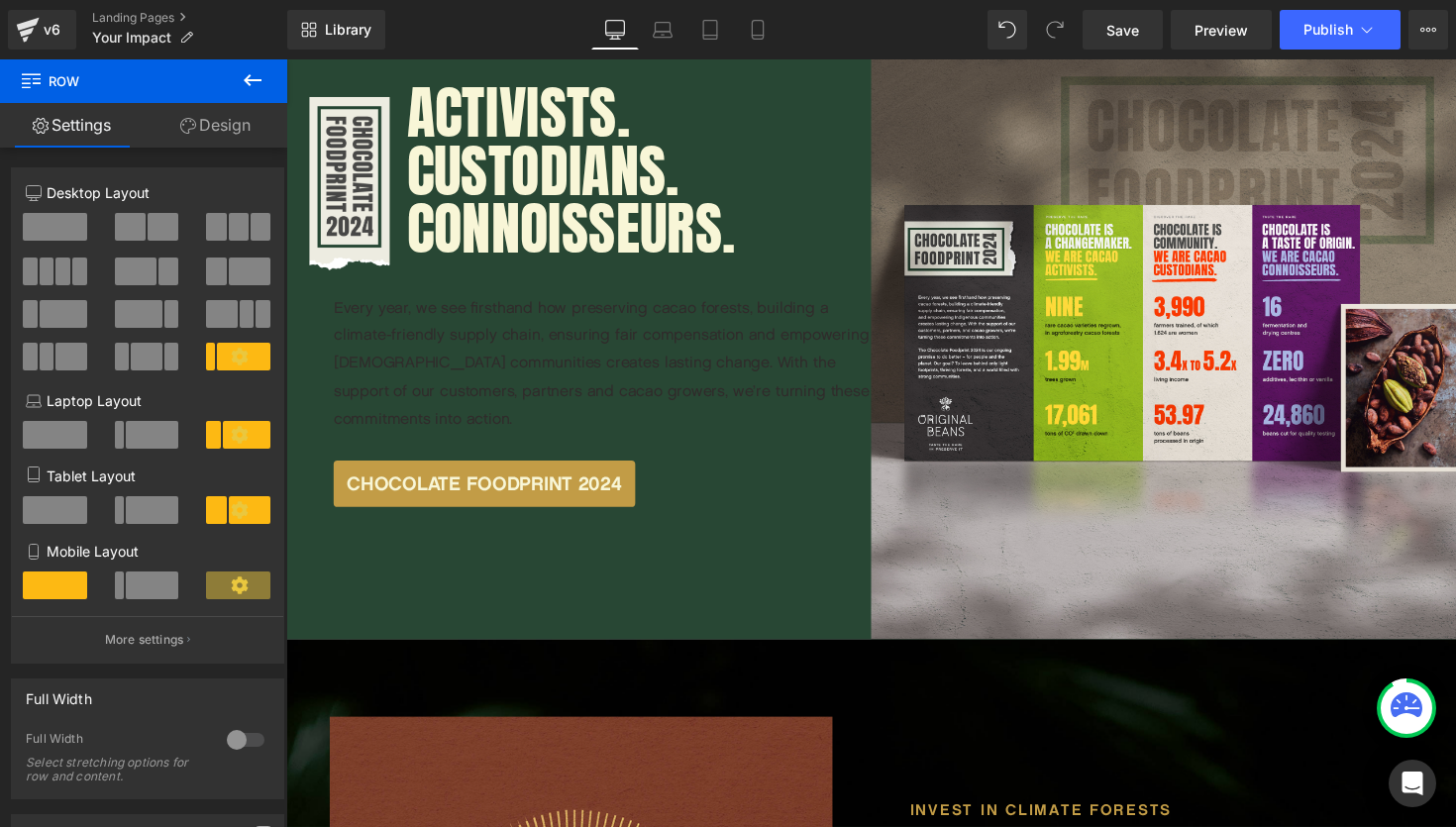 click on "Free delivery?  Click here
Fb
Ins
You
Shop
Bars & Minibars
Gift sets
Couvertures & Nibs
Mix & Match
Original Beans
Best Seller
Cusco 100% Cacao Mass
Mix & Match
Order all your favorite bars and save 20%" at bounding box center [885, 959] 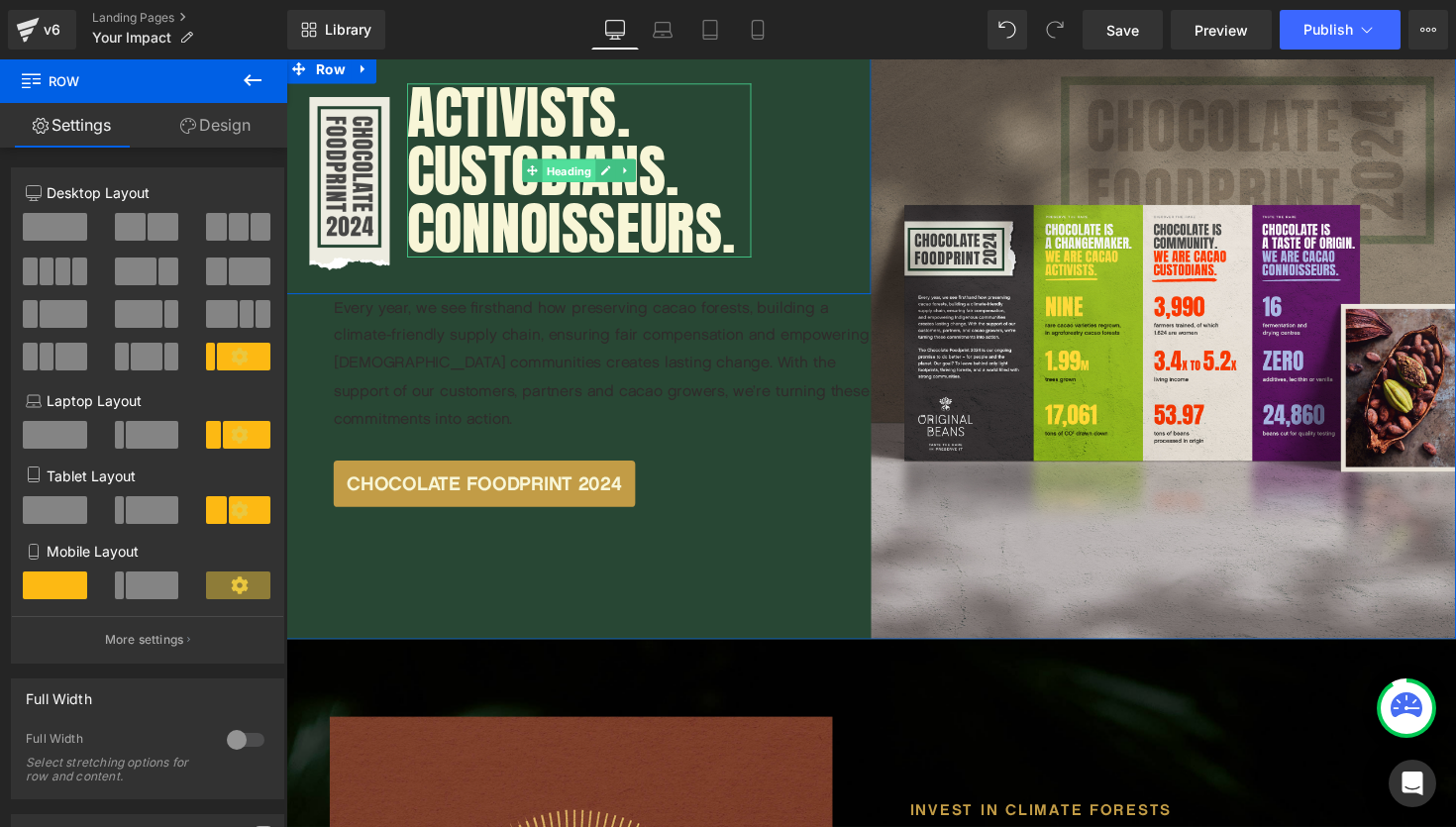 click on "Heading" at bounding box center [575, 173] 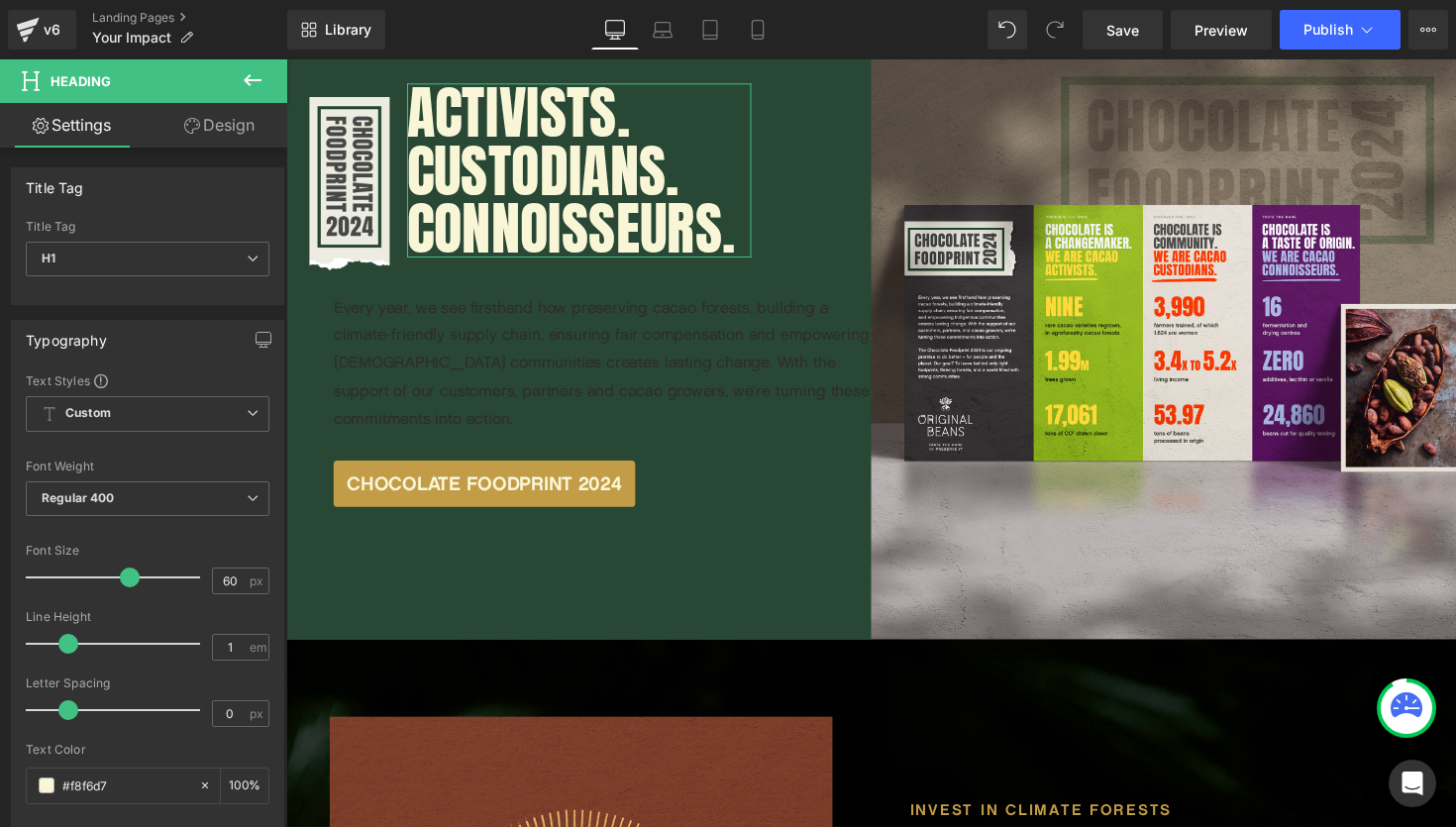 click on "Design" at bounding box center (219, 125) 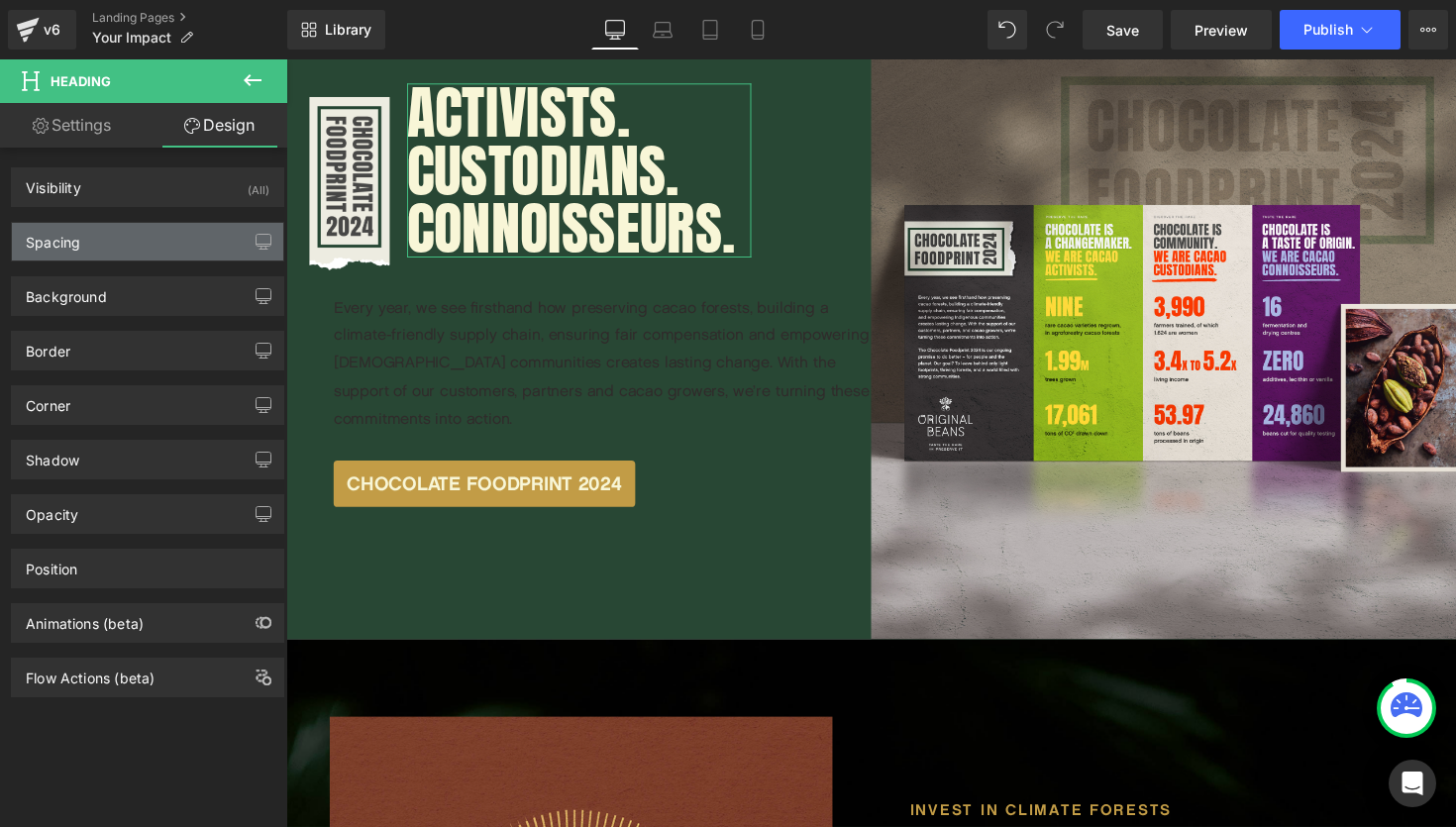 click on "Spacing" at bounding box center [148, 242] 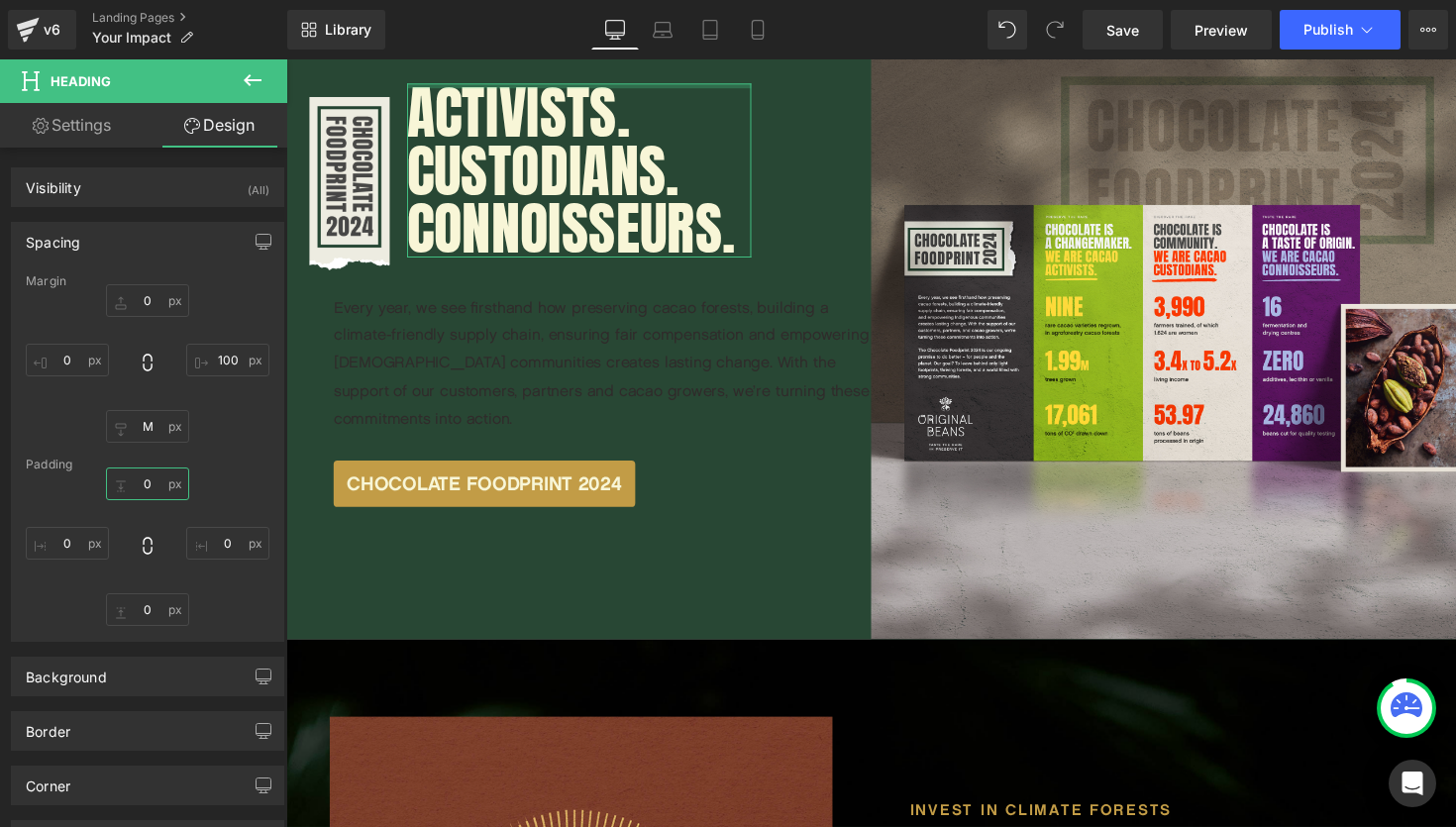 click on "0" at bounding box center (148, 483) 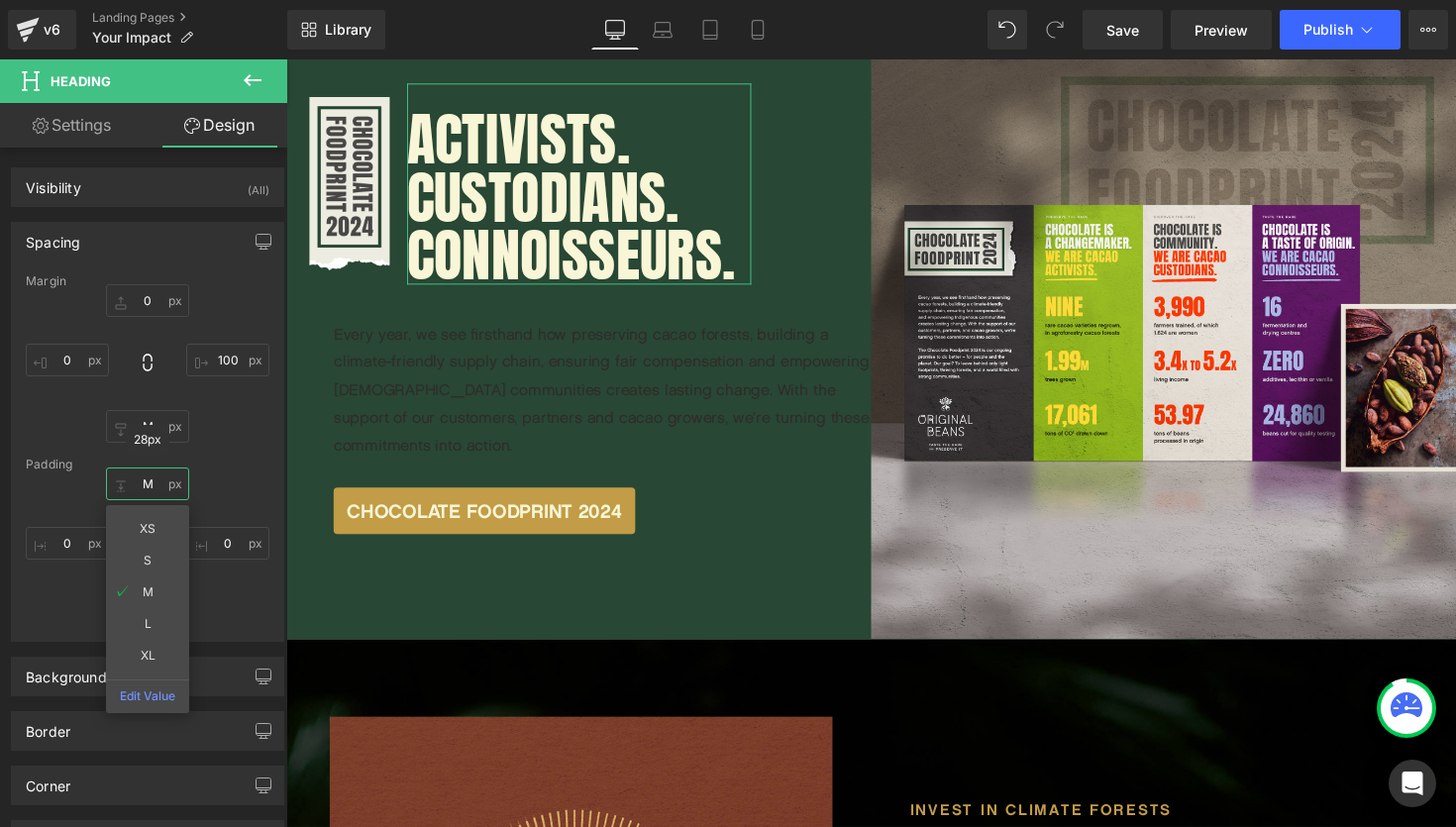 click on "M" at bounding box center [148, 483] 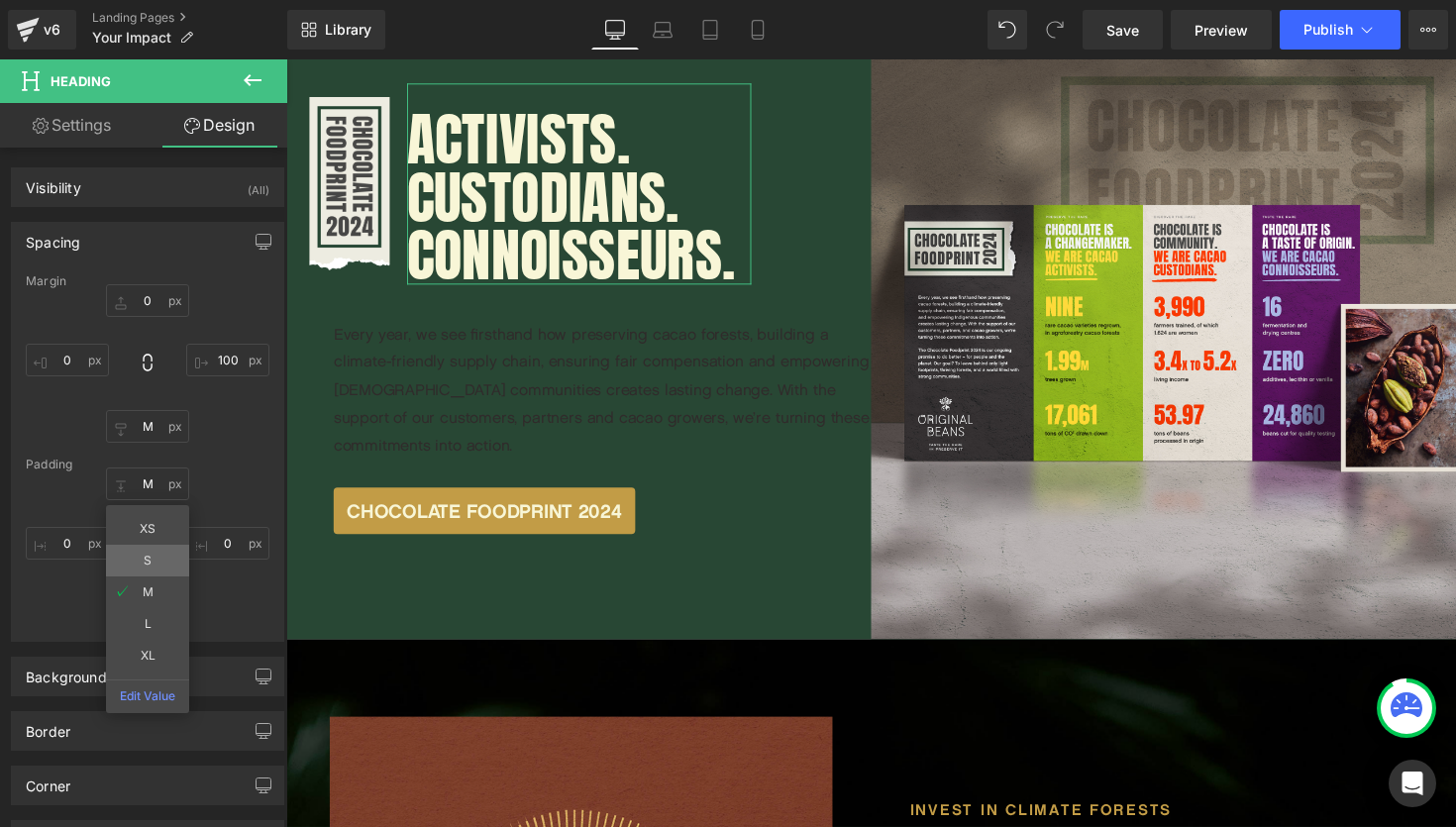 type on "S" 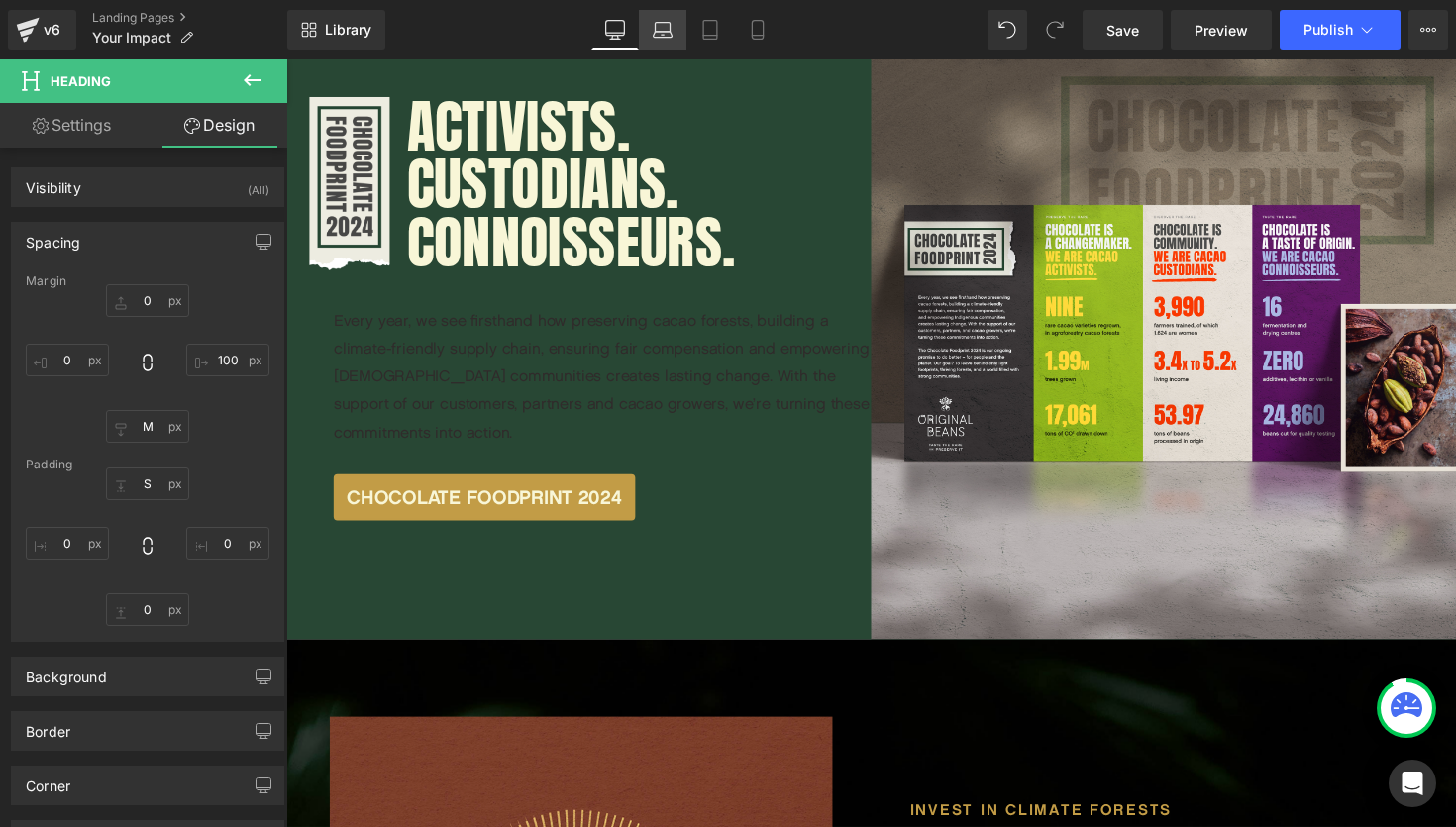 click 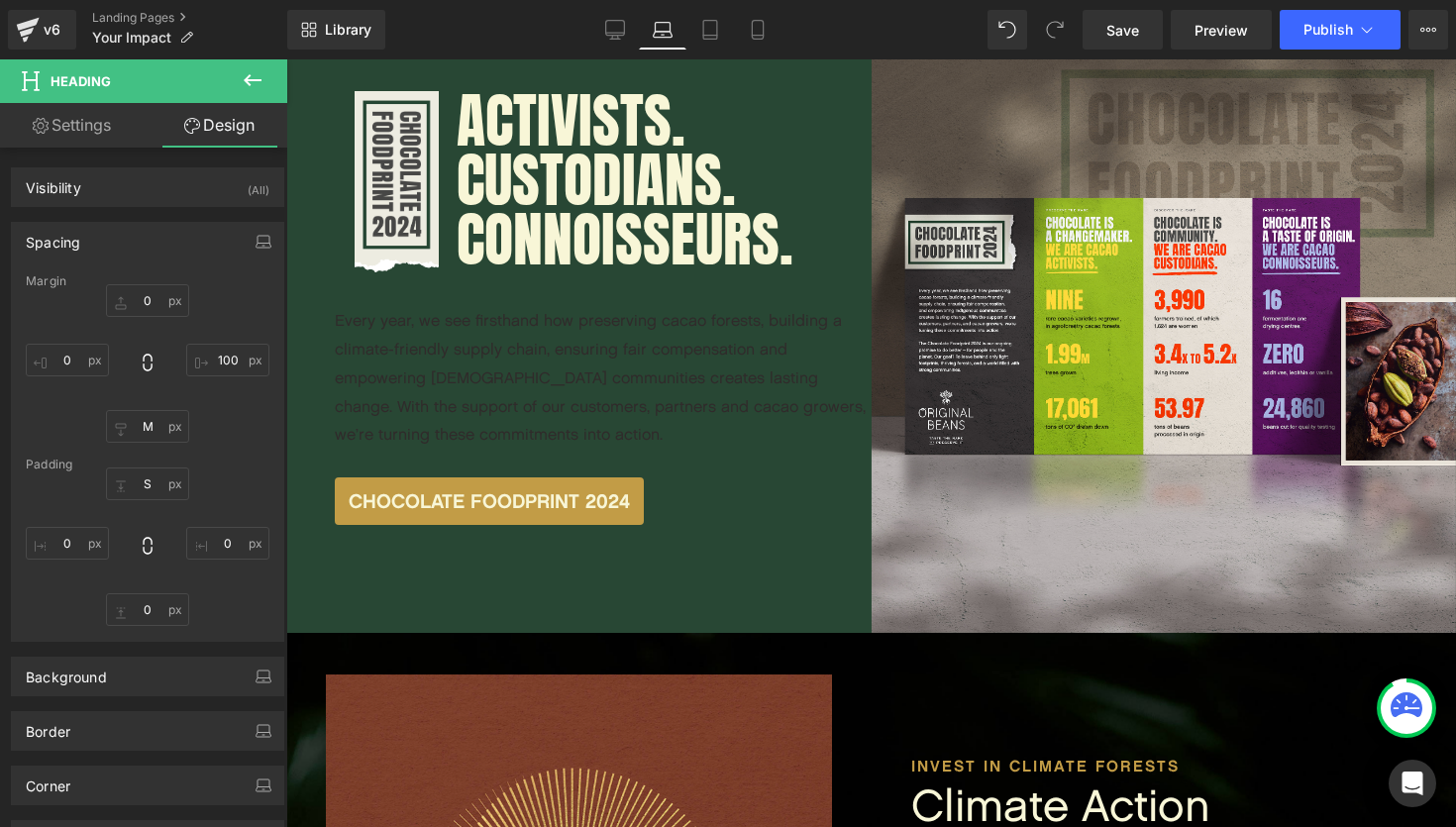 type on "0" 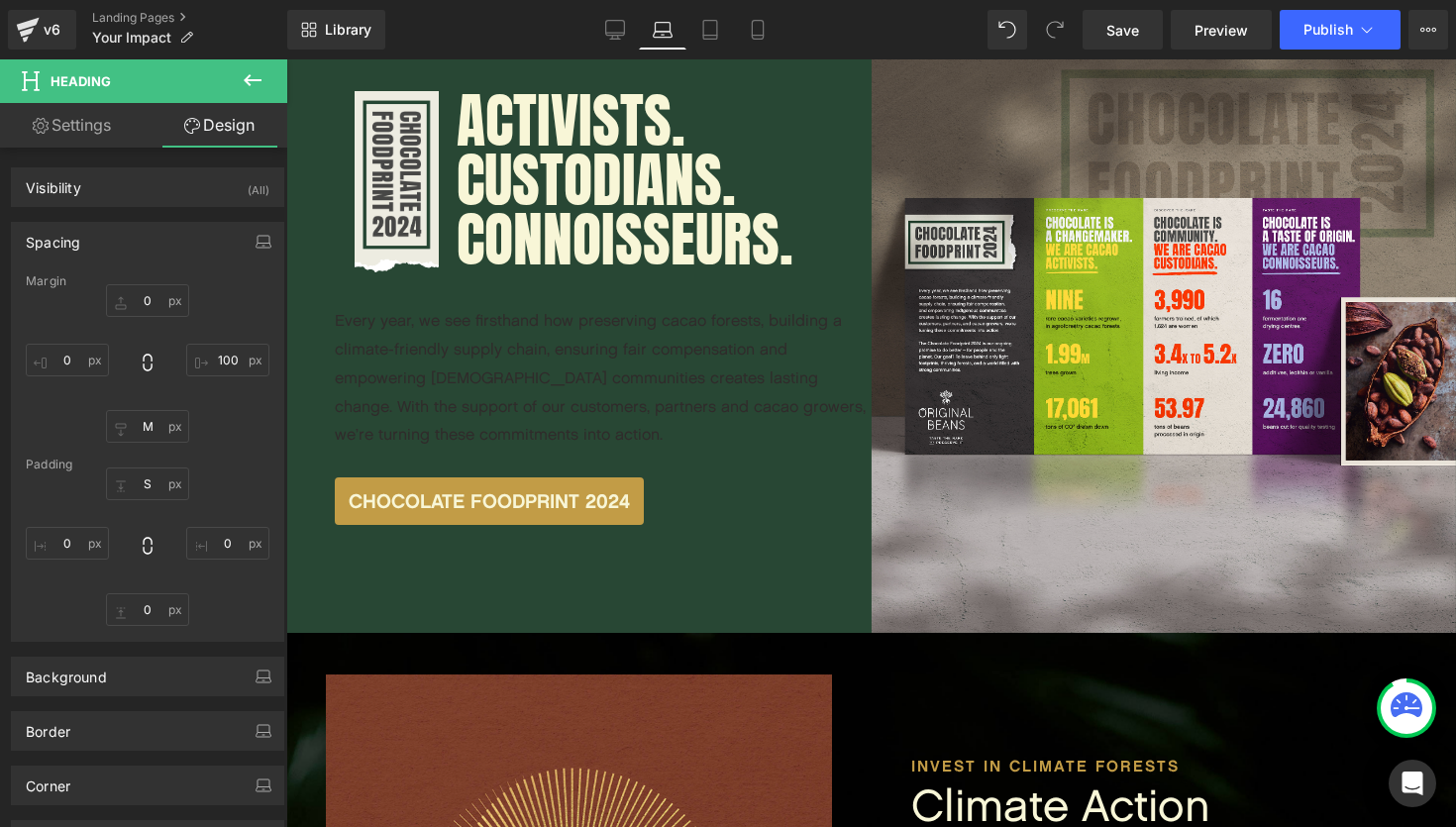 type on "20" 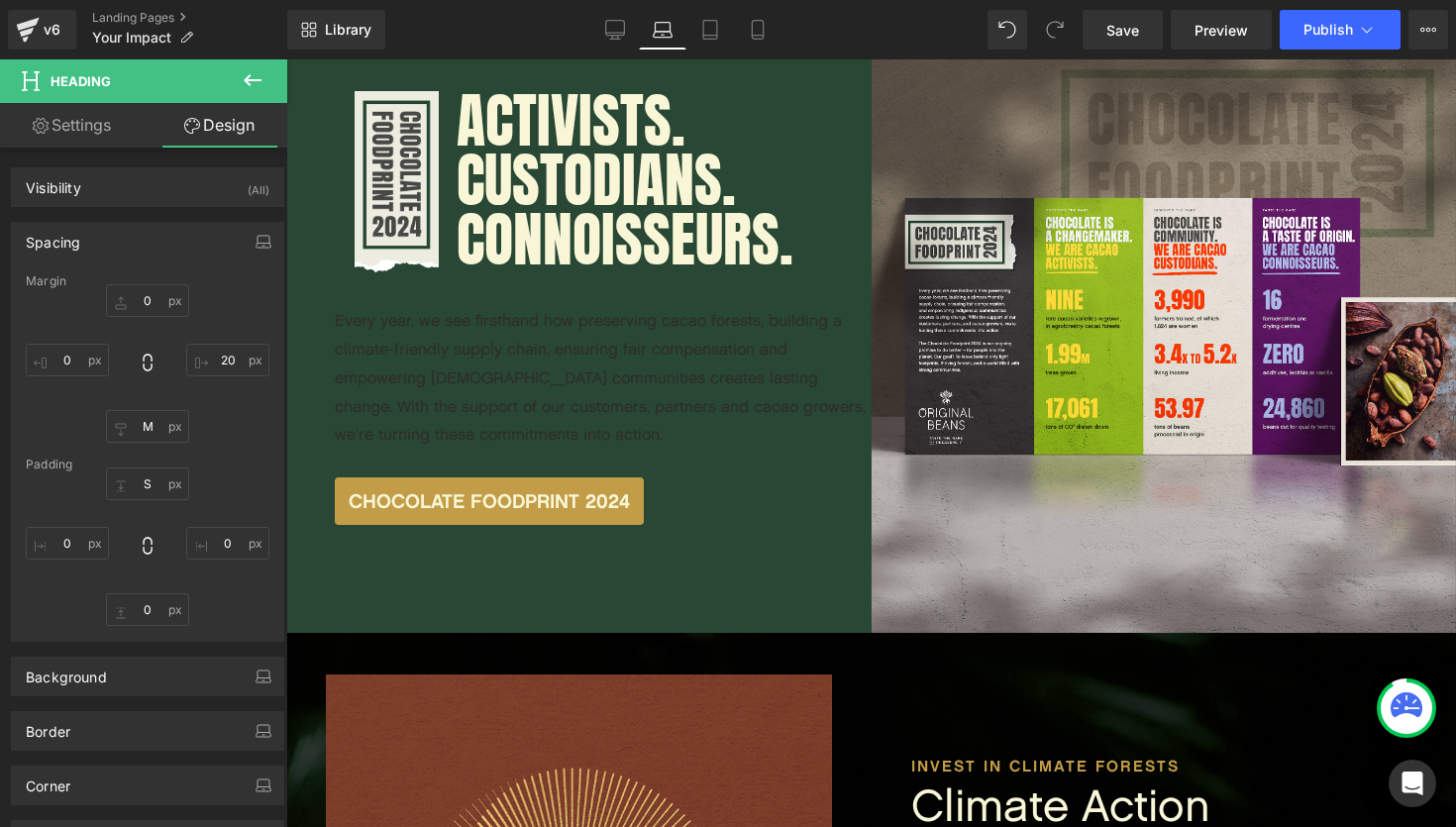 scroll, scrollTop: 2451, scrollLeft: 0, axis: vertical 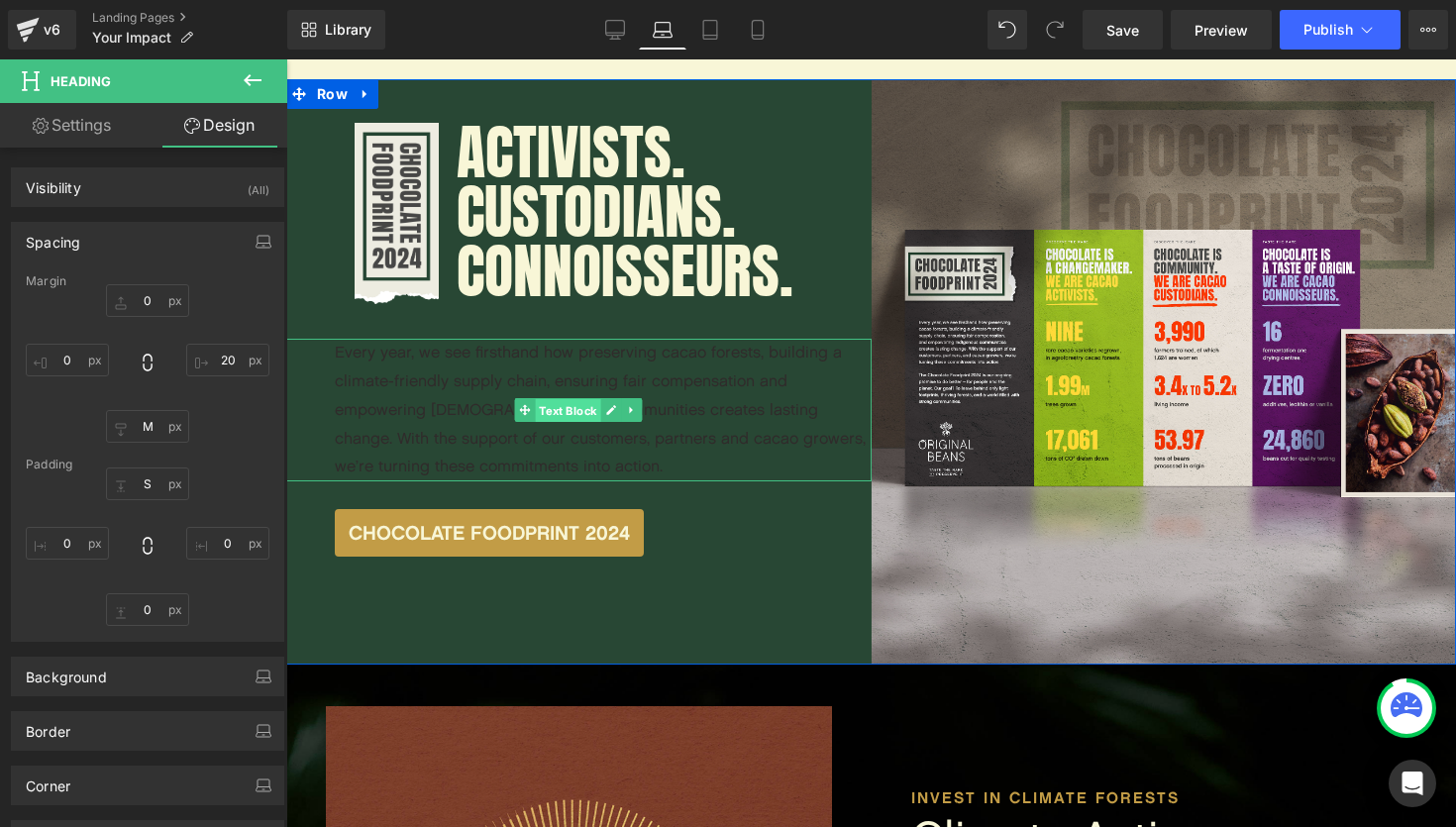 click on "Text Block" at bounding box center (569, 411) 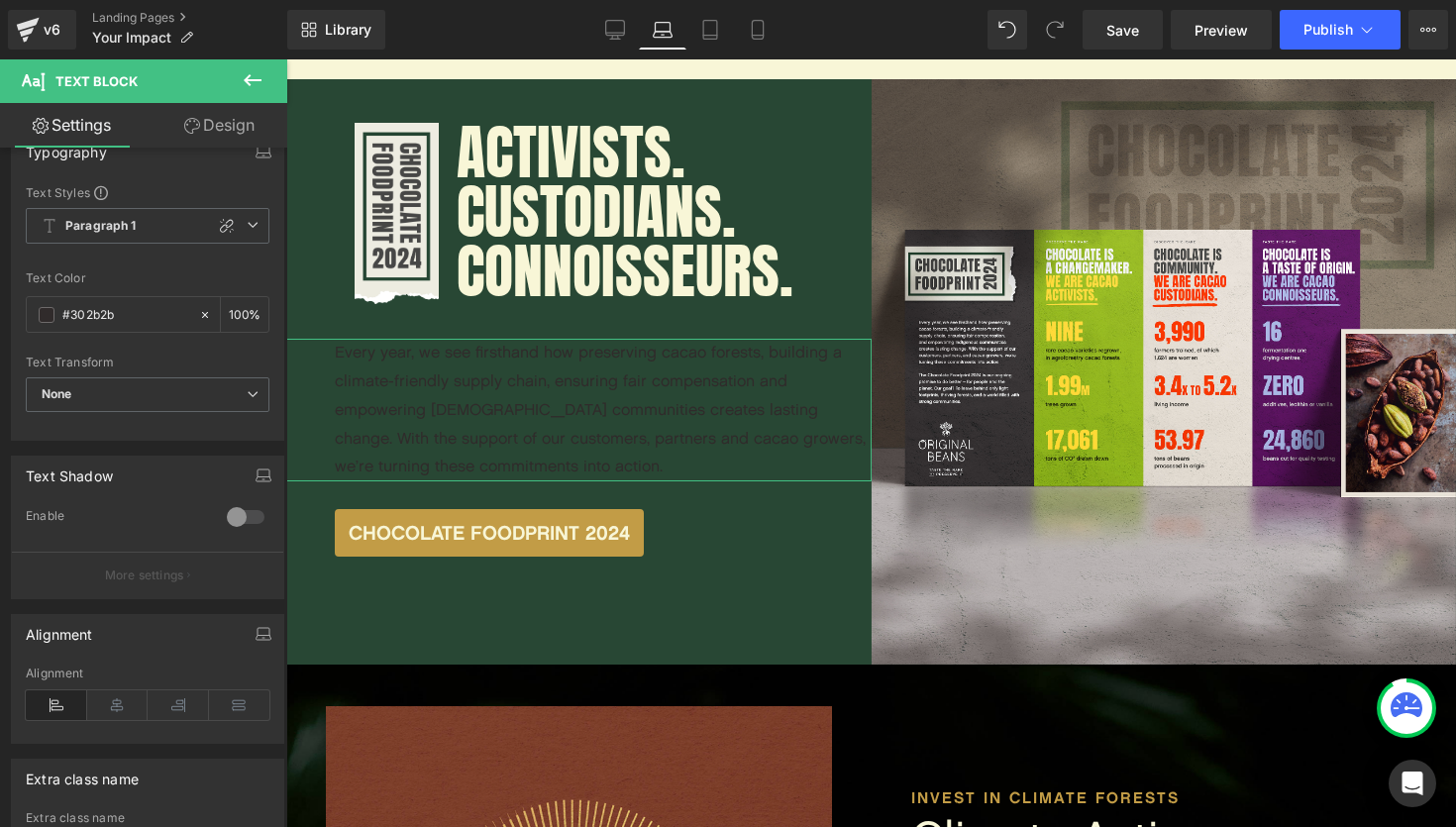 scroll, scrollTop: 0, scrollLeft: 0, axis: both 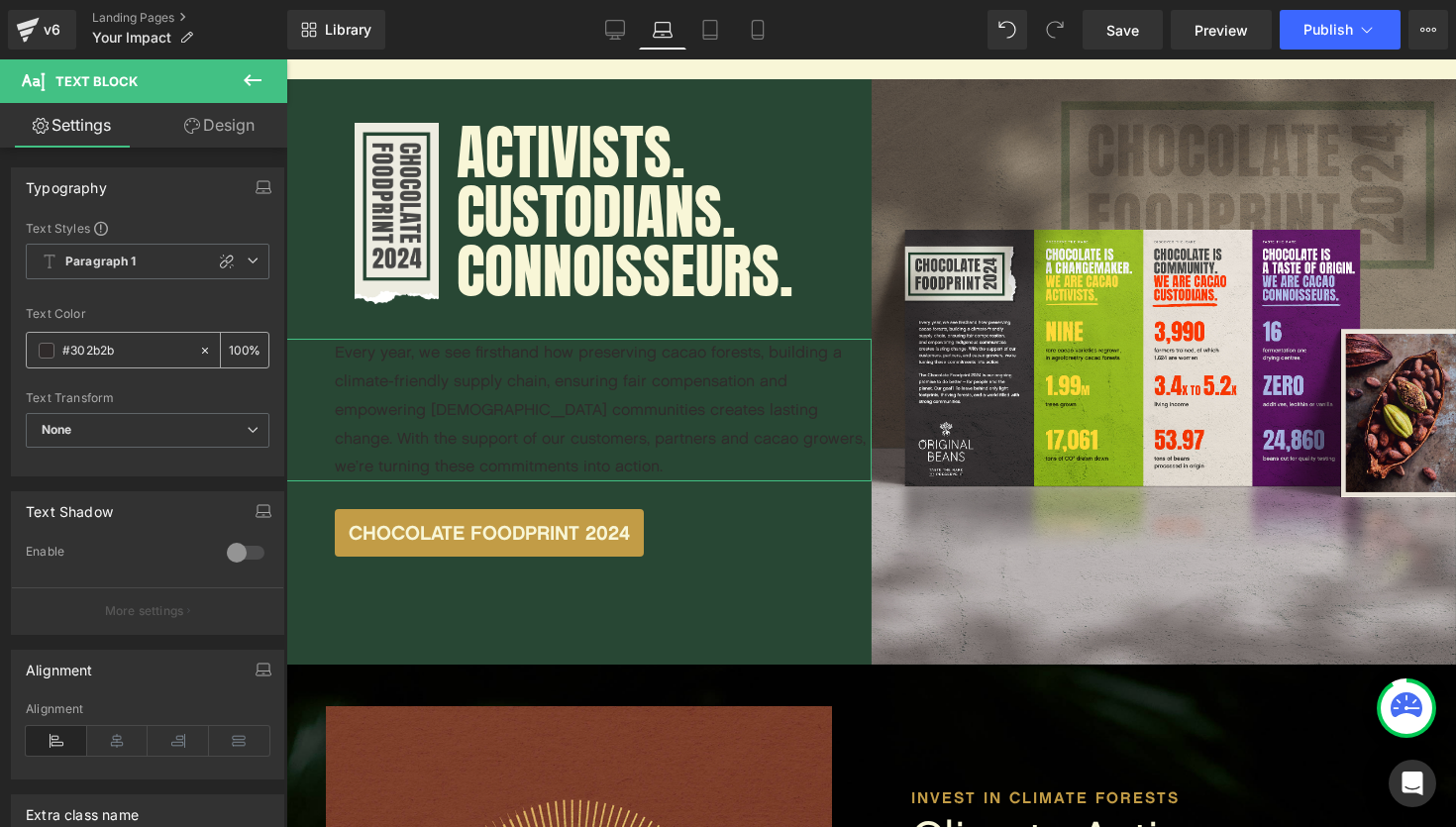 click at bounding box center [47, 351] 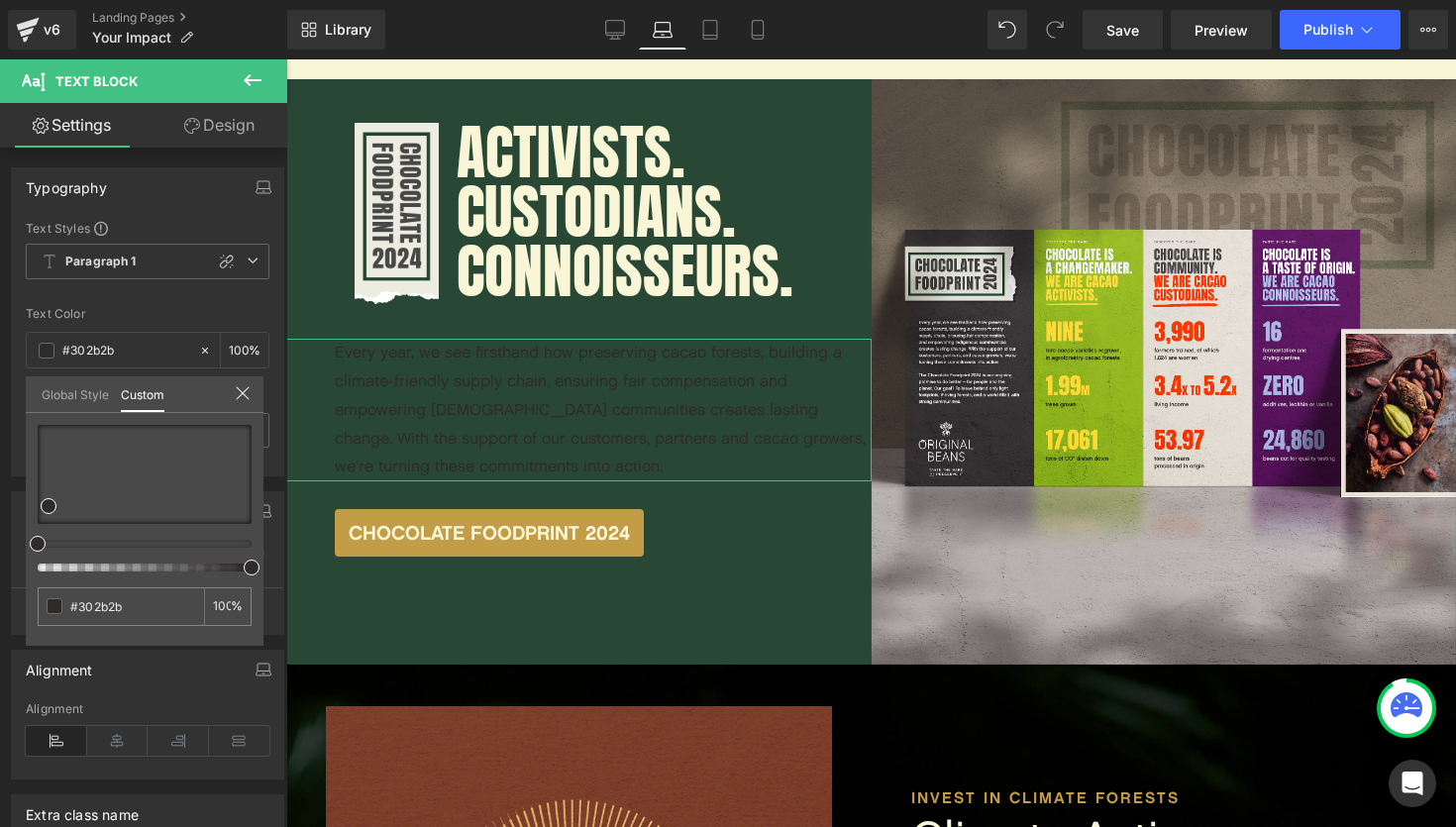 click on "Global Style" at bounding box center [75, 393] 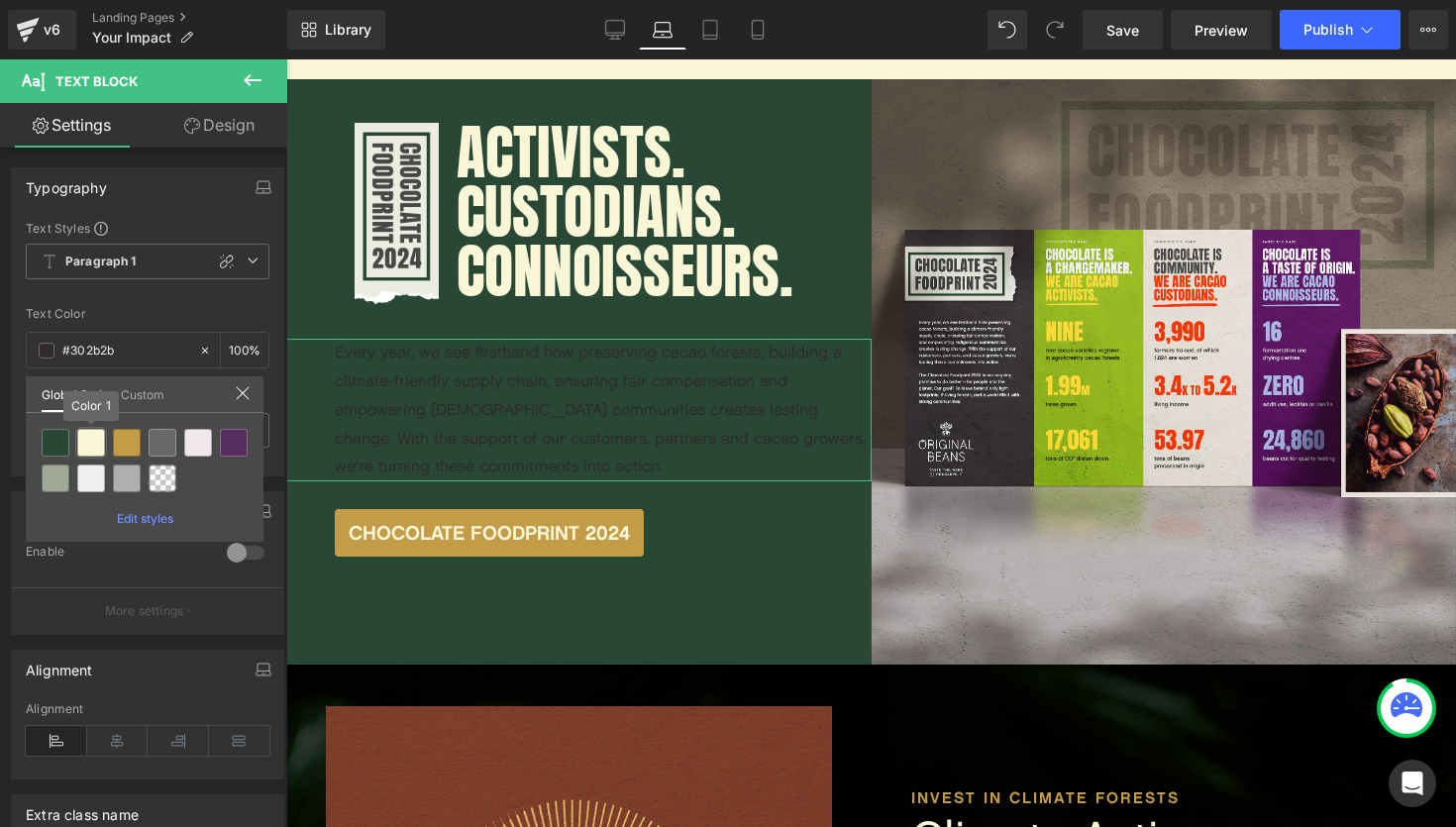 click at bounding box center (91, 443) 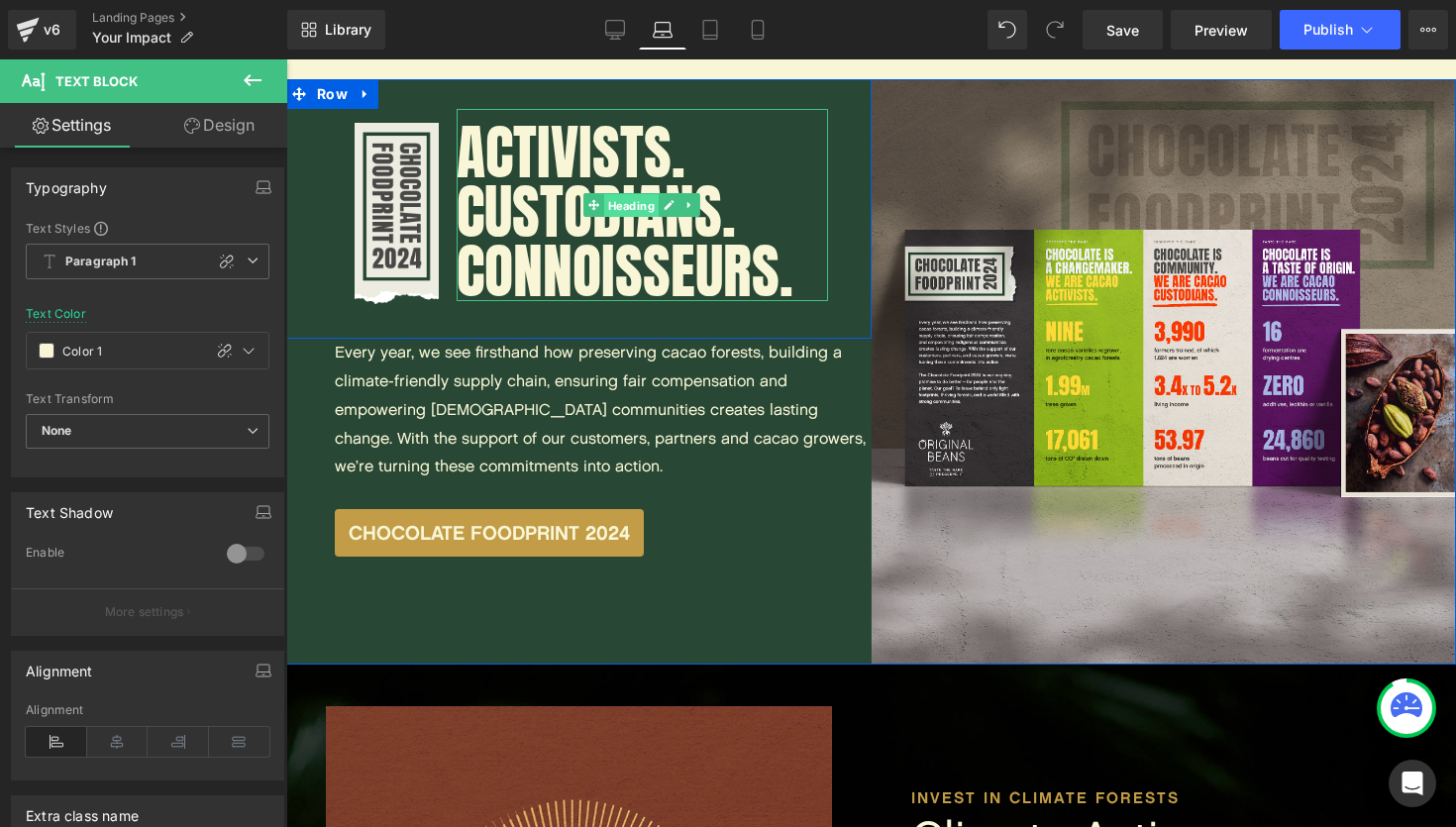 click on "Heading" at bounding box center (631, 206) 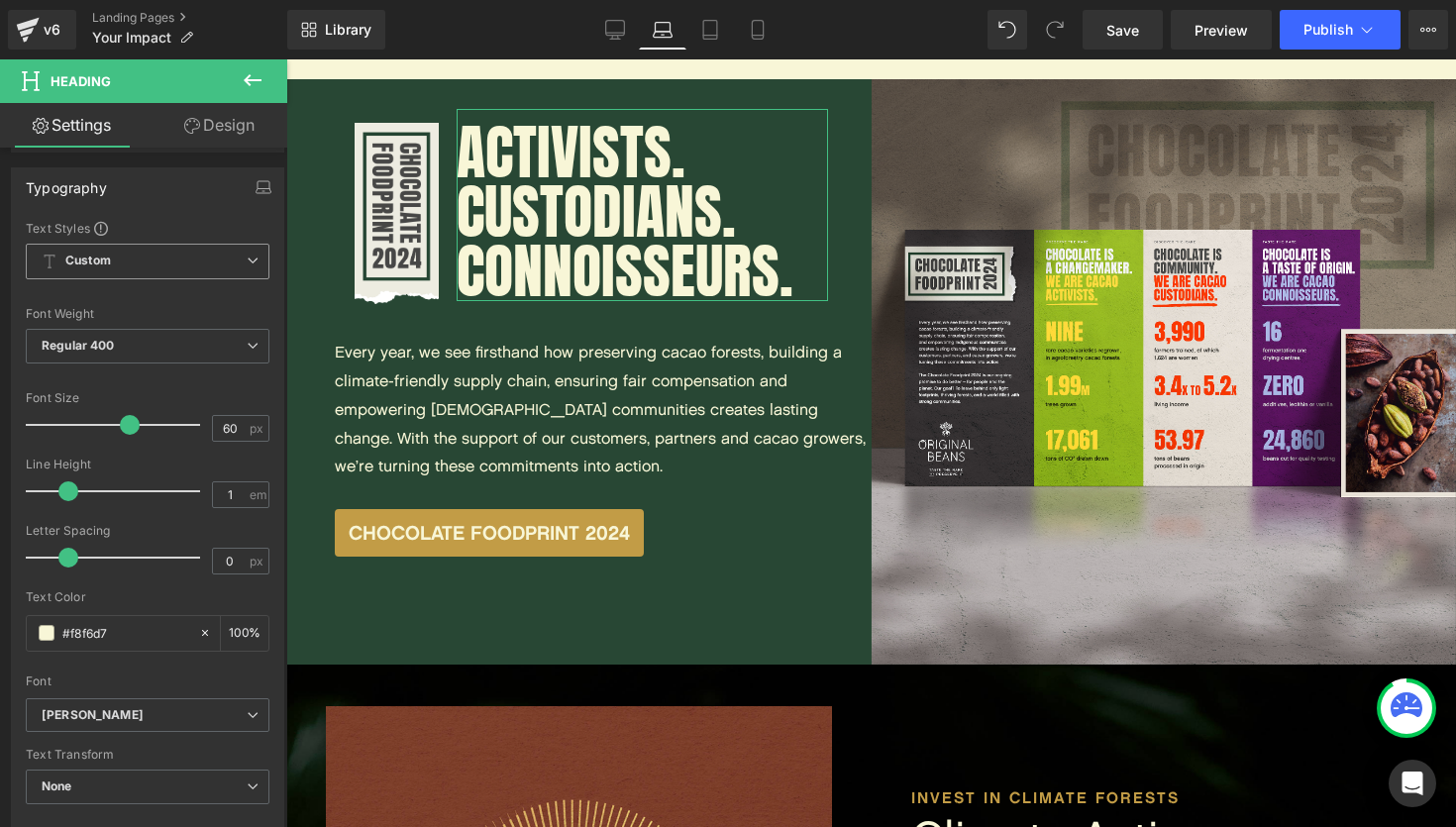 scroll, scrollTop: 353, scrollLeft: 0, axis: vertical 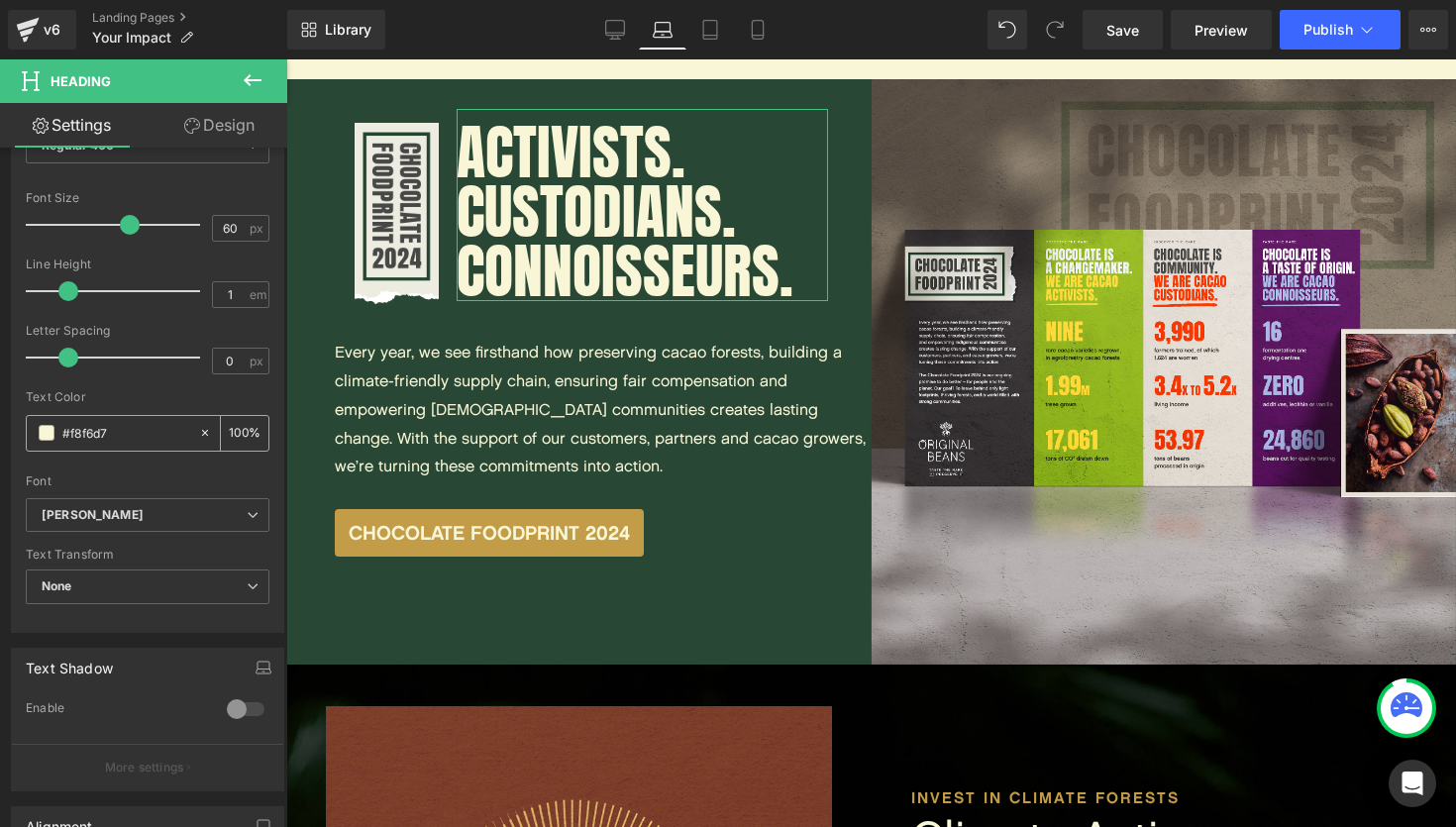 click at bounding box center [47, 433] 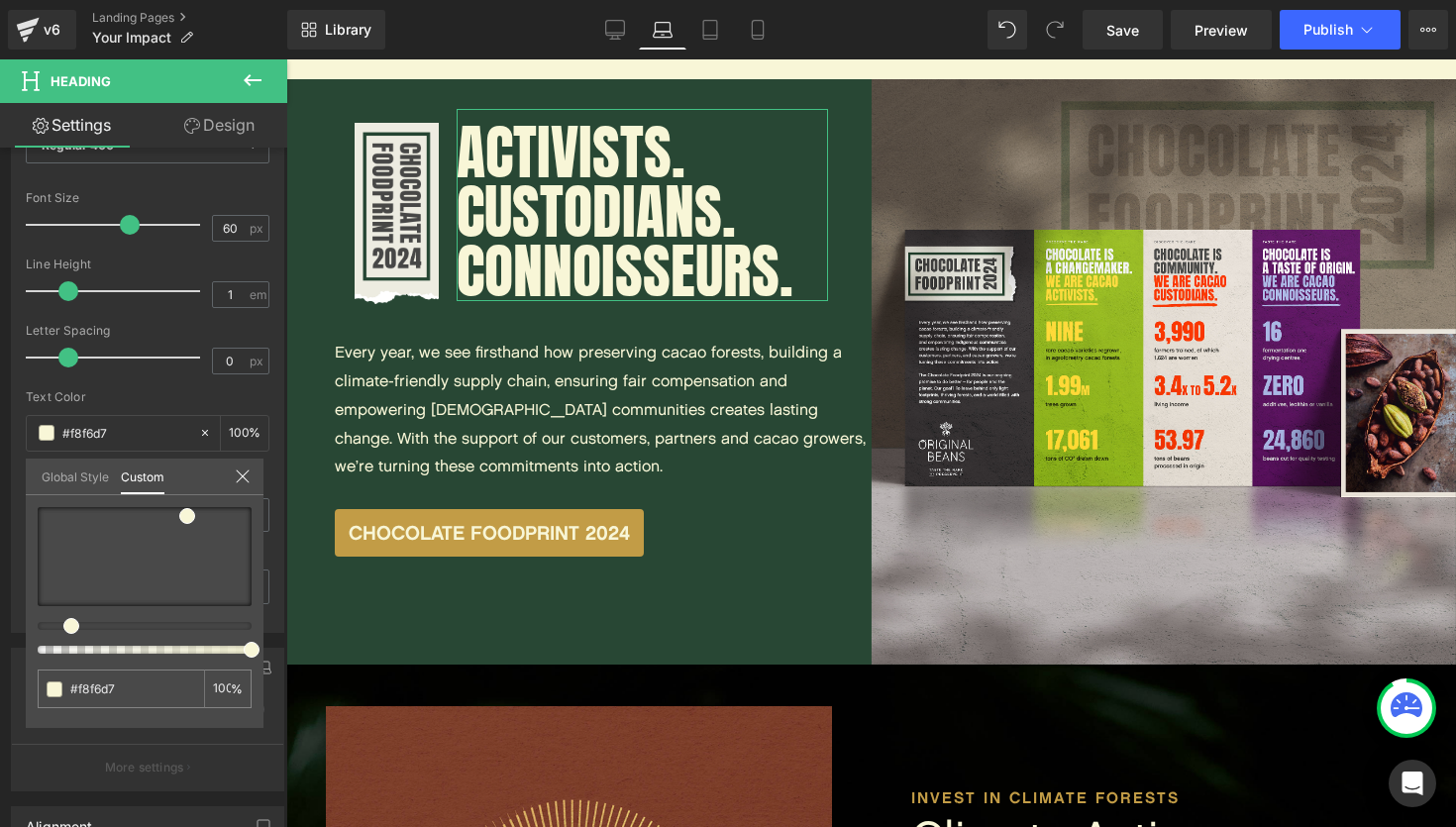 click on "Global Style" at bounding box center [75, 475] 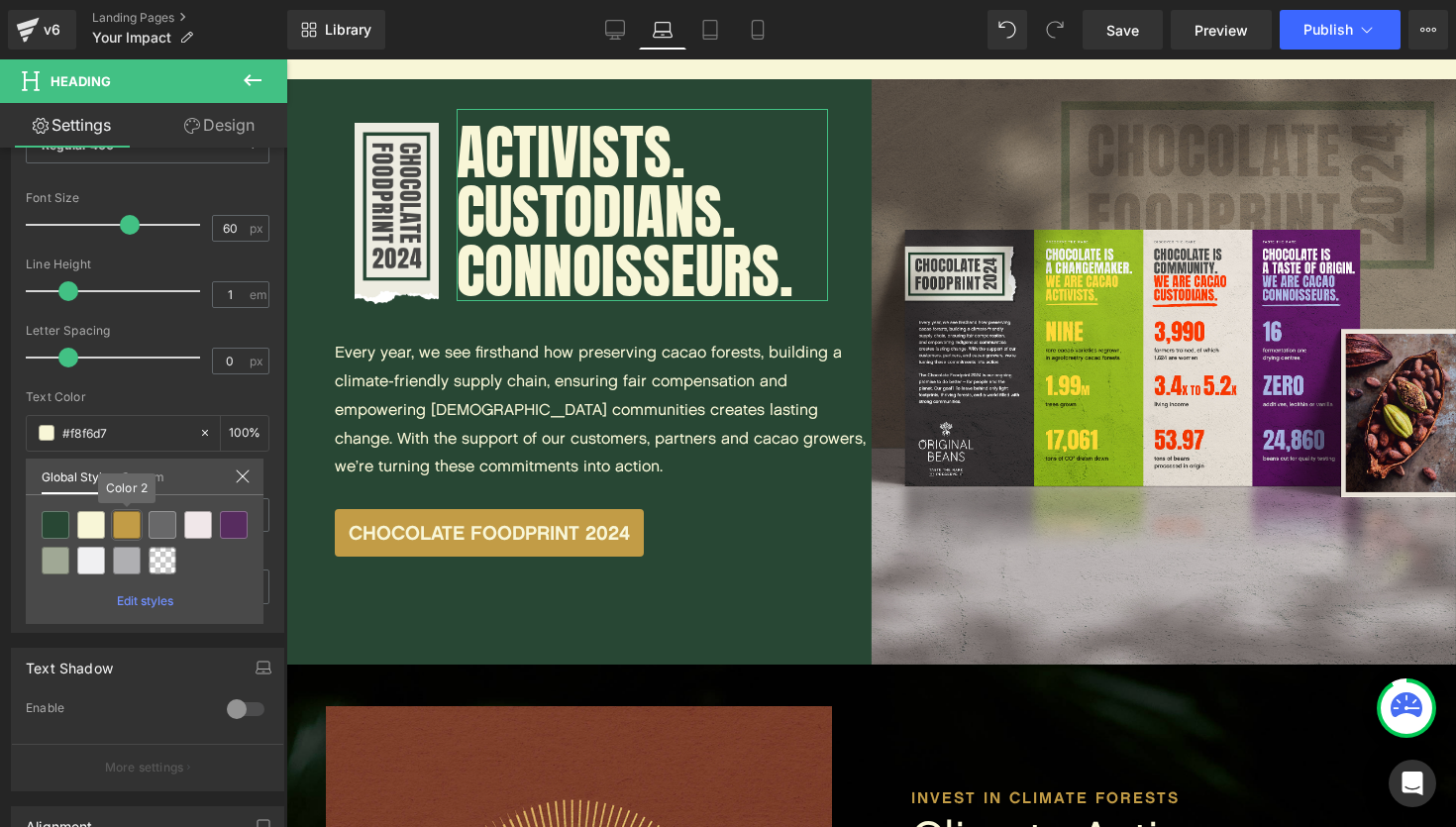 click at bounding box center [127, 525] 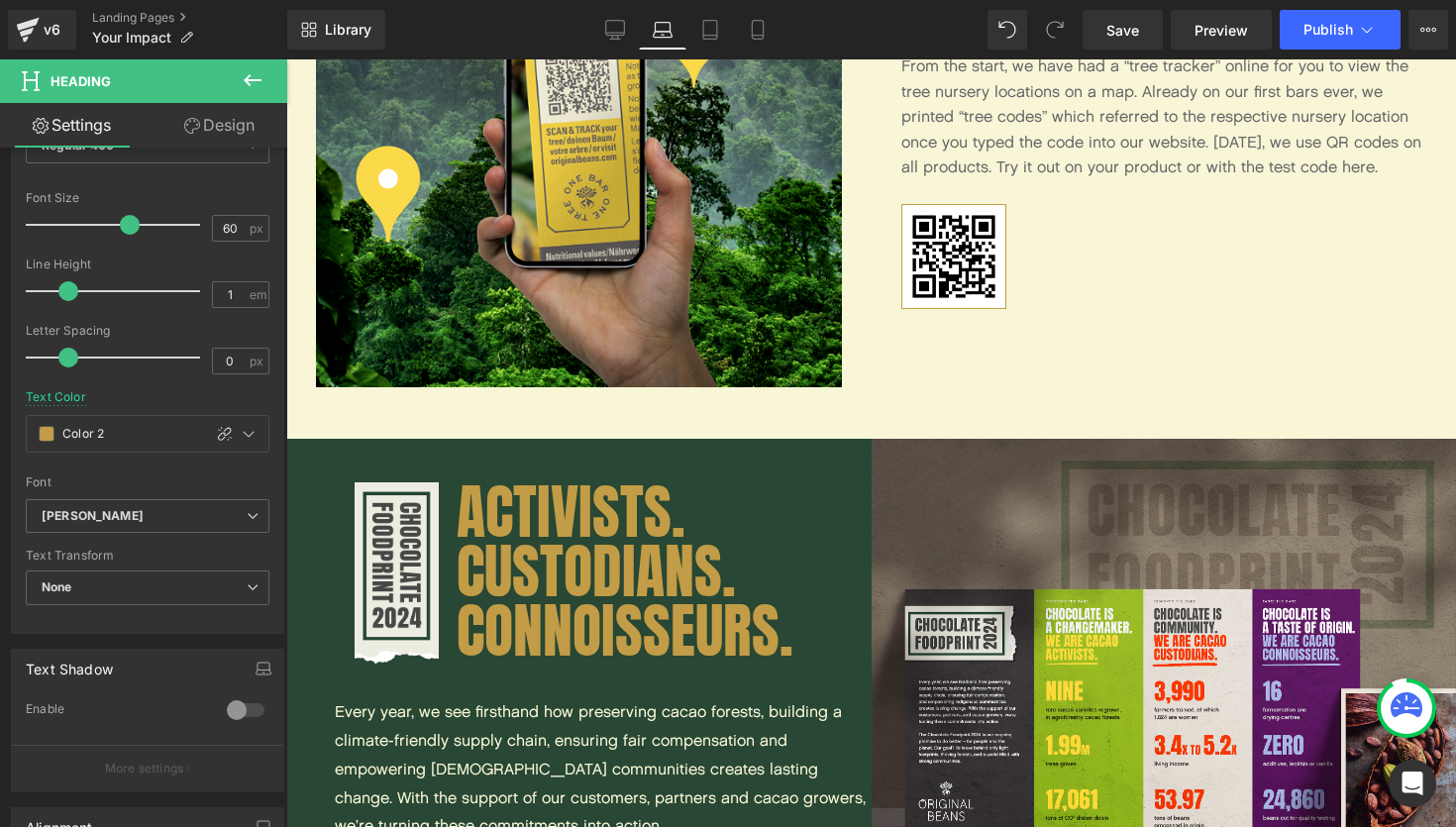 scroll, scrollTop: 2147, scrollLeft: 0, axis: vertical 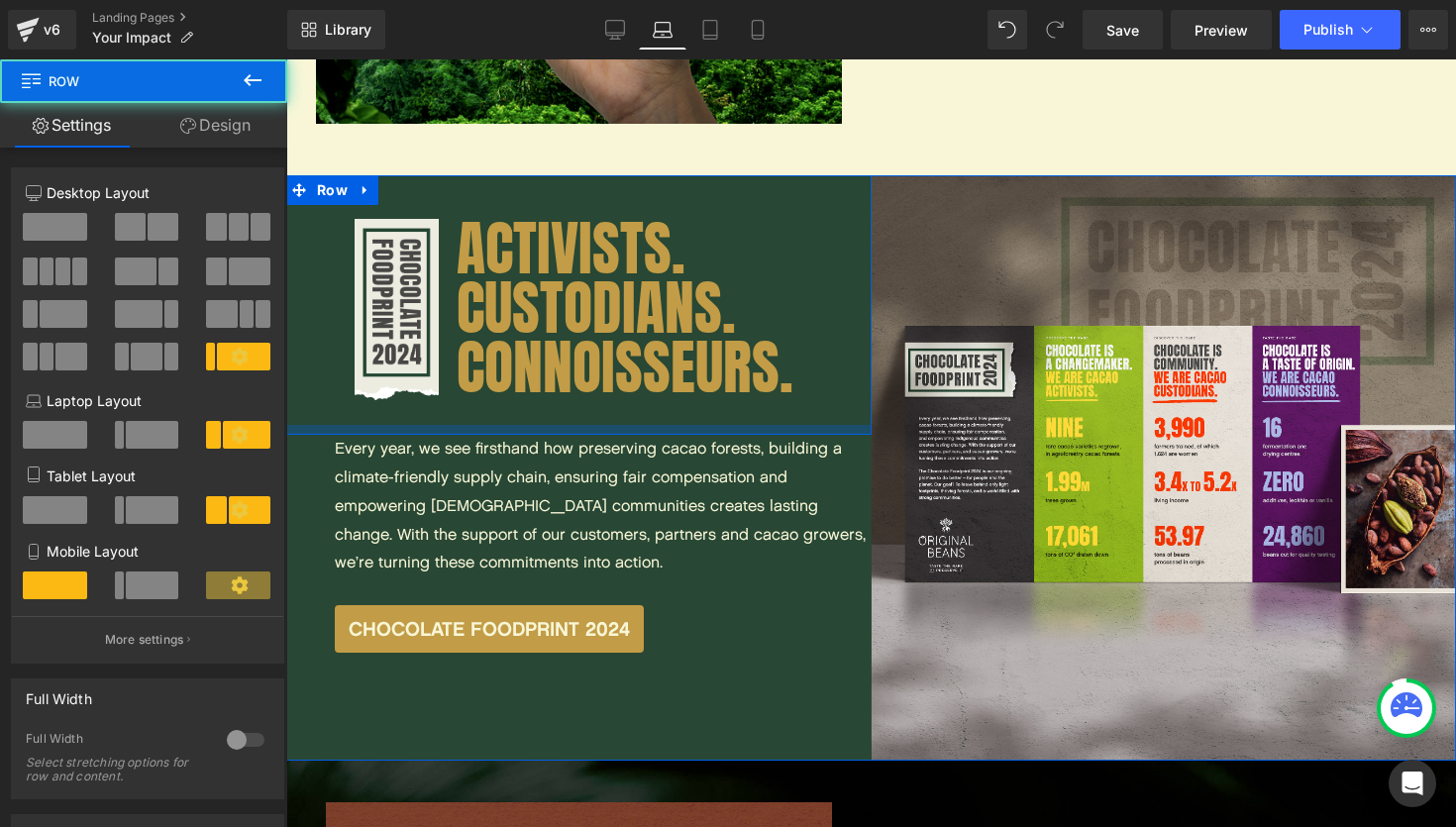 click on "Image         ACTIVISTS. CUSTODIANS. CONNOISSEURS. Heading         Row" at bounding box center (578, 305) 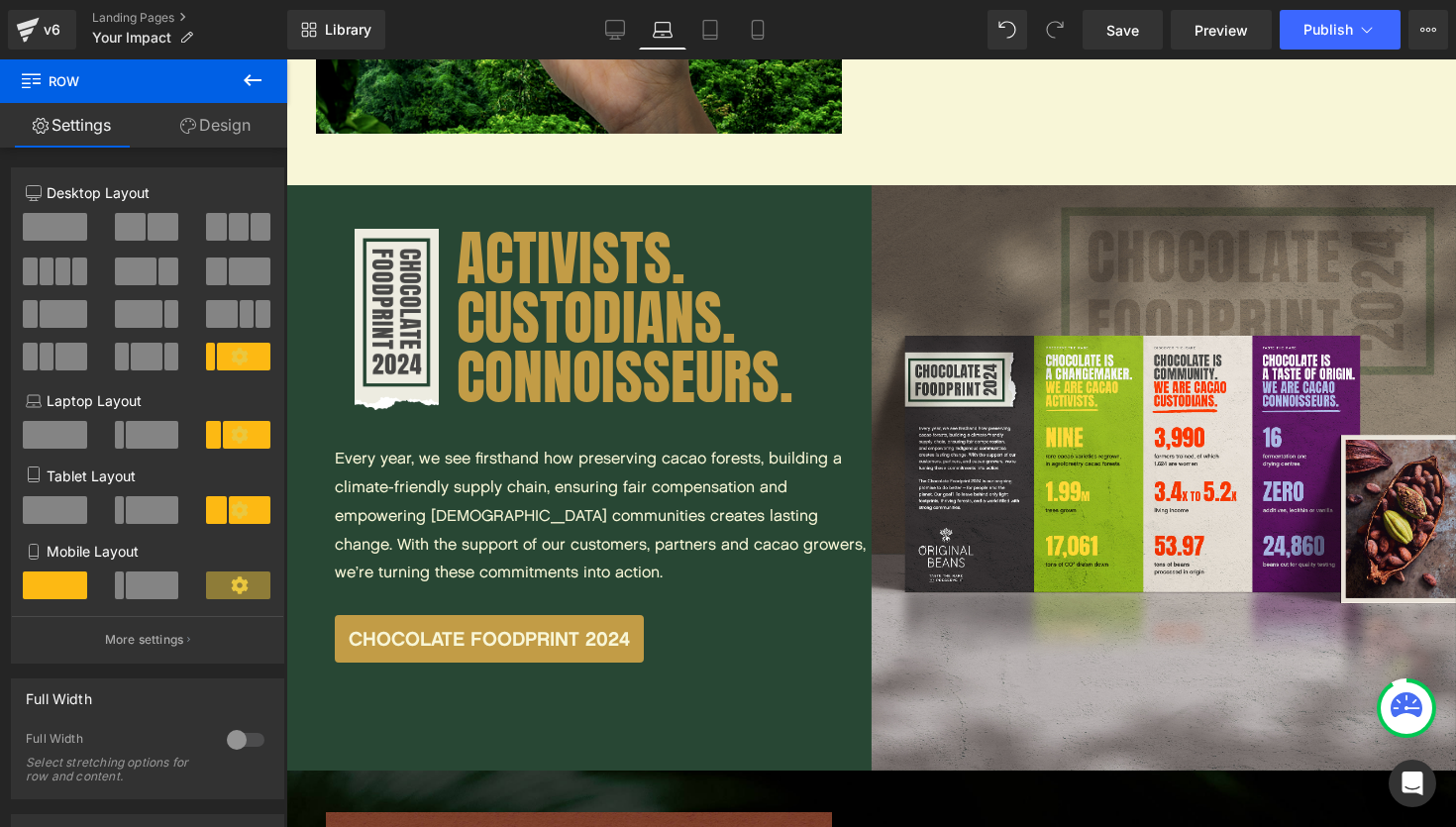 scroll, scrollTop: 2268, scrollLeft: 0, axis: vertical 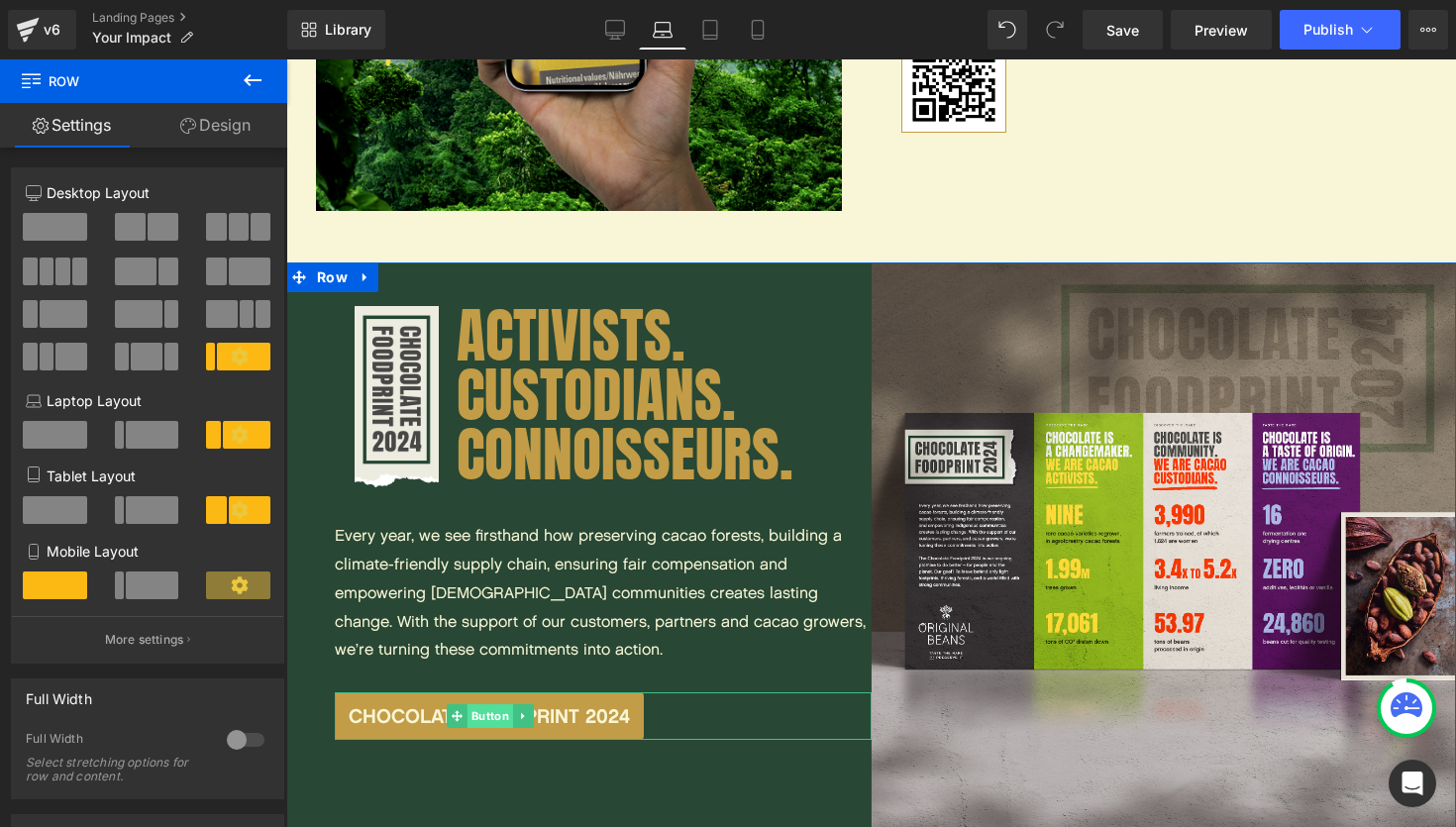 click on "Button" at bounding box center (490, 716) 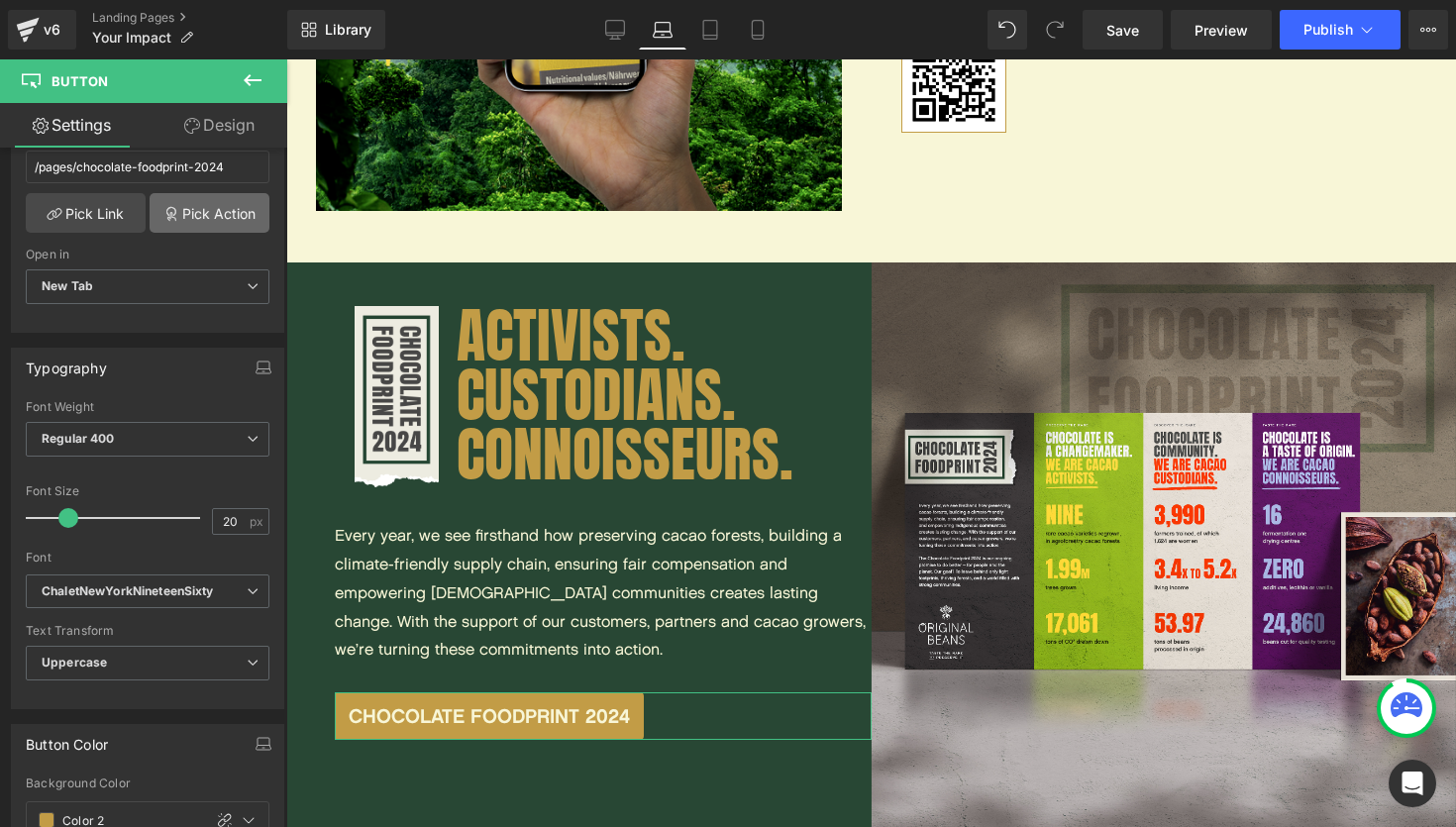 scroll, scrollTop: 721, scrollLeft: 0, axis: vertical 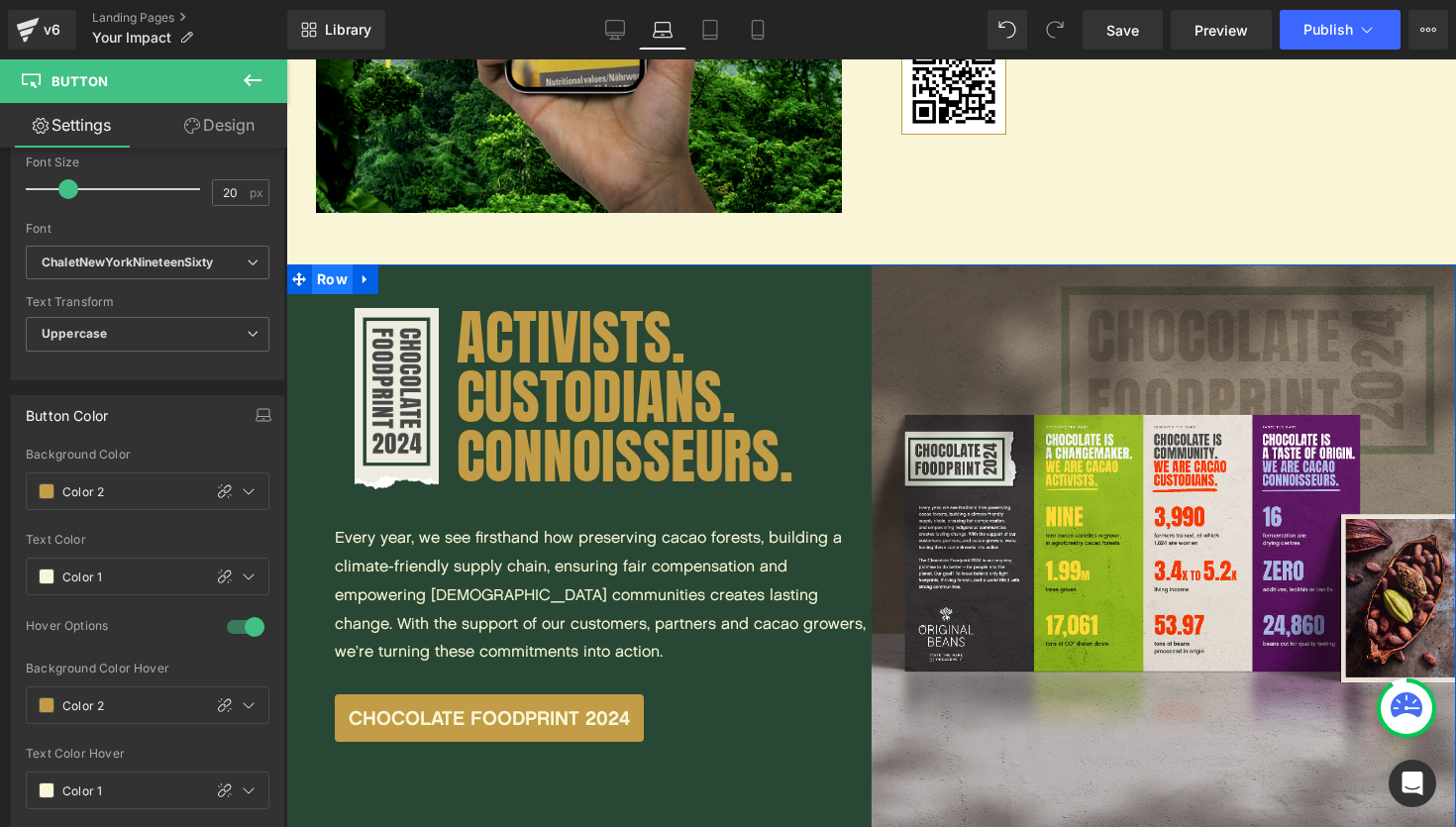 click on "Row" at bounding box center (332, 279) 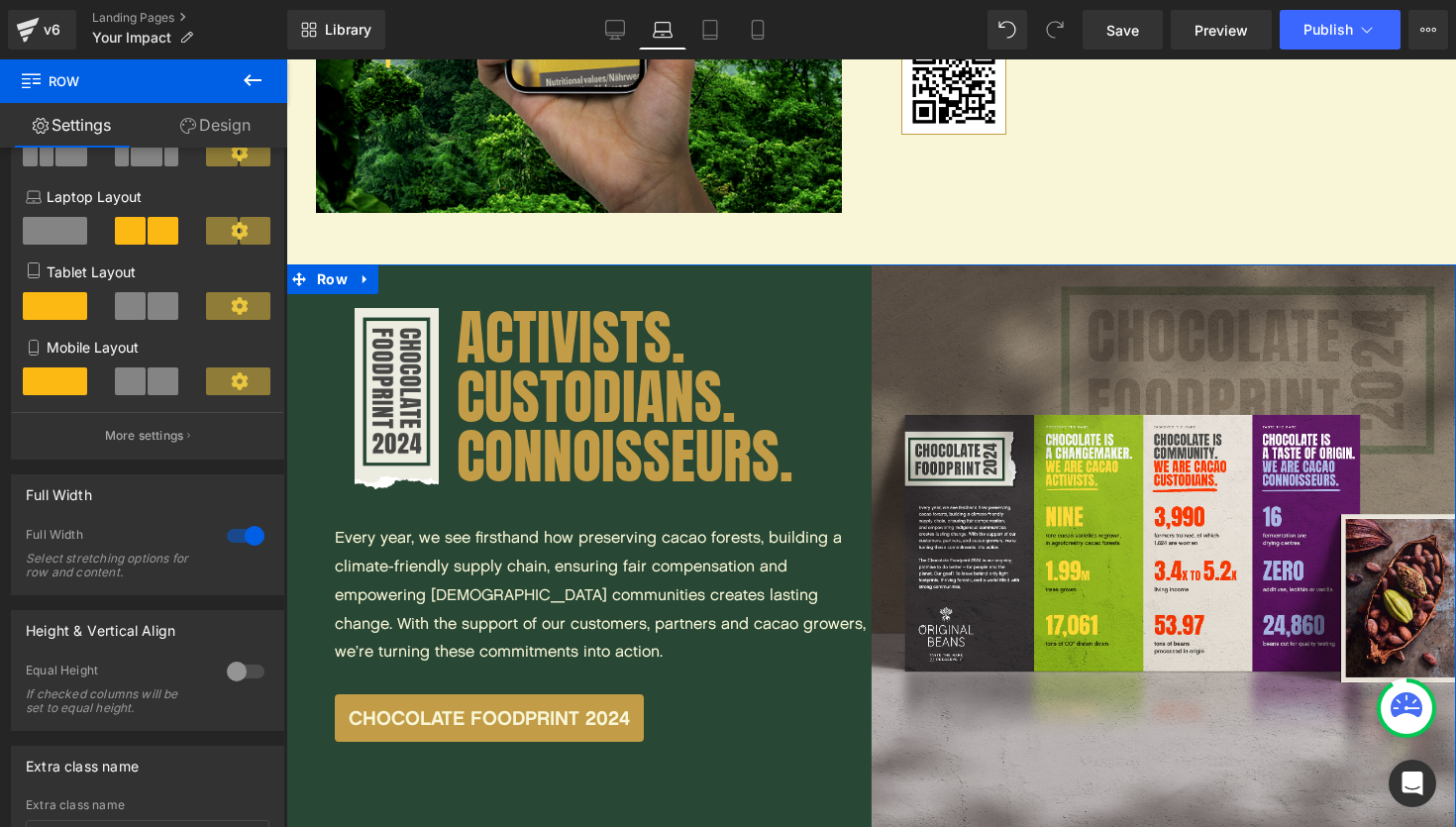 scroll, scrollTop: 205, scrollLeft: 0, axis: vertical 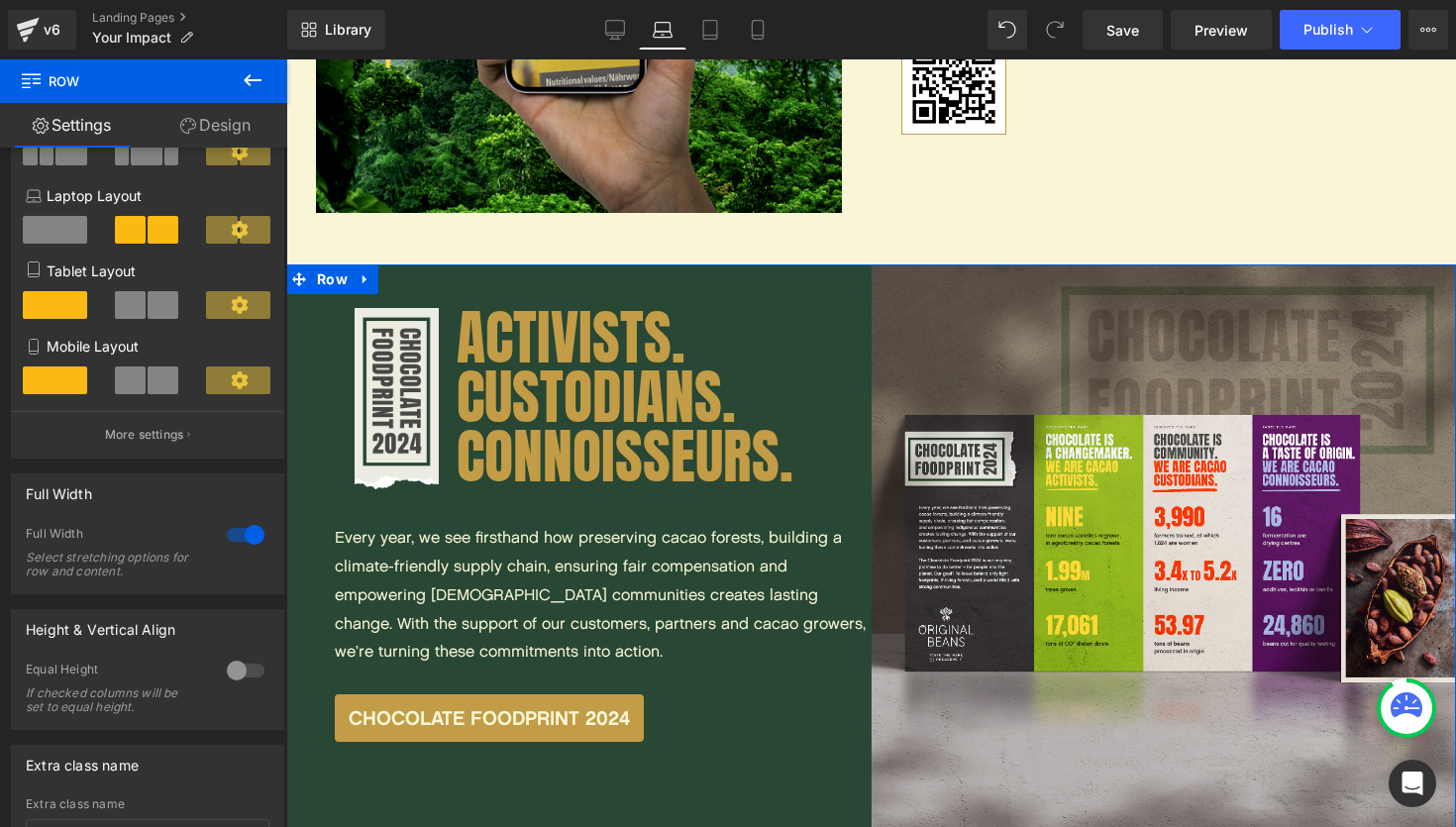 click at bounding box center (246, 671) 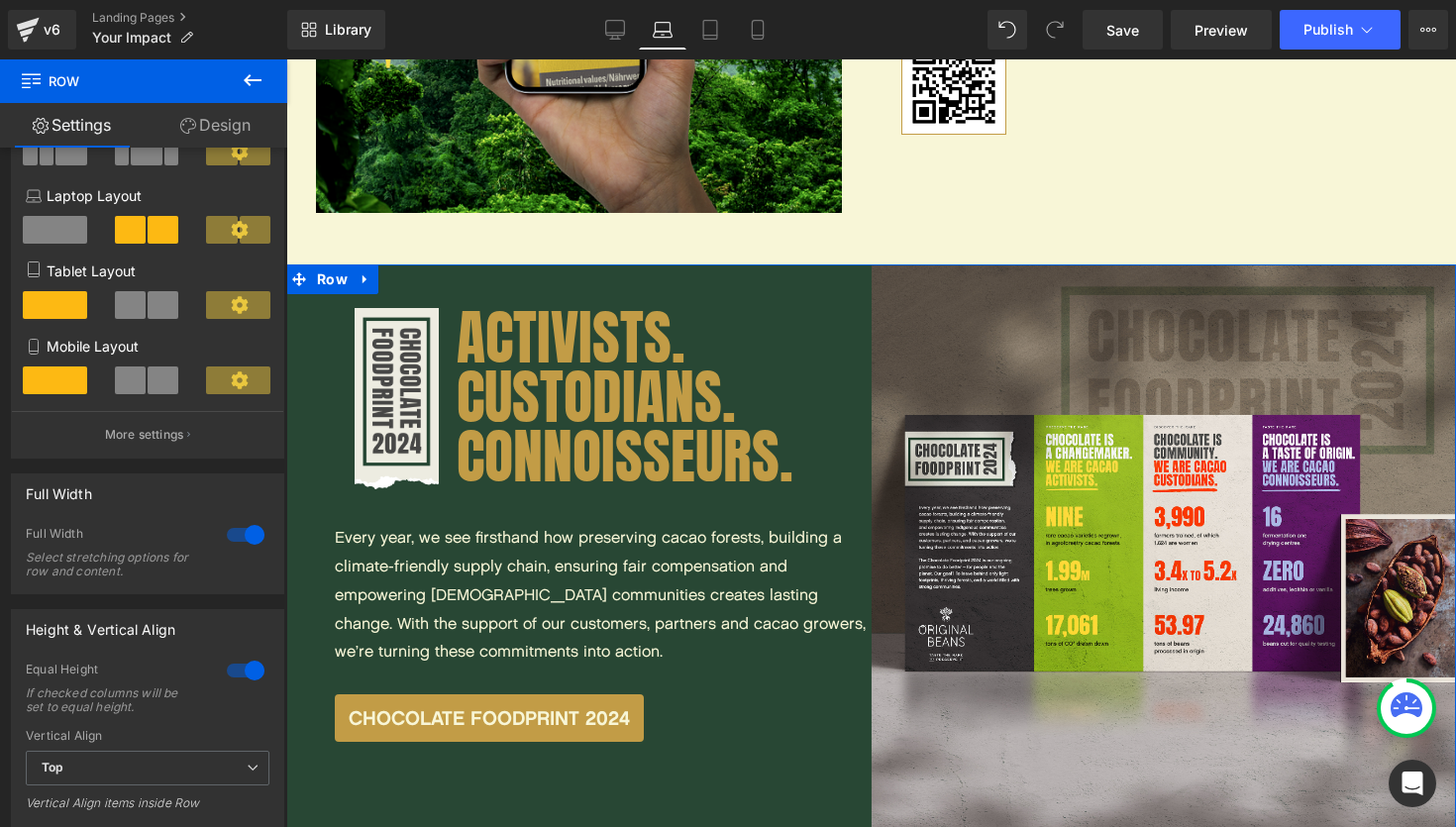 scroll, scrollTop: 6631, scrollLeft: 1170, axis: both 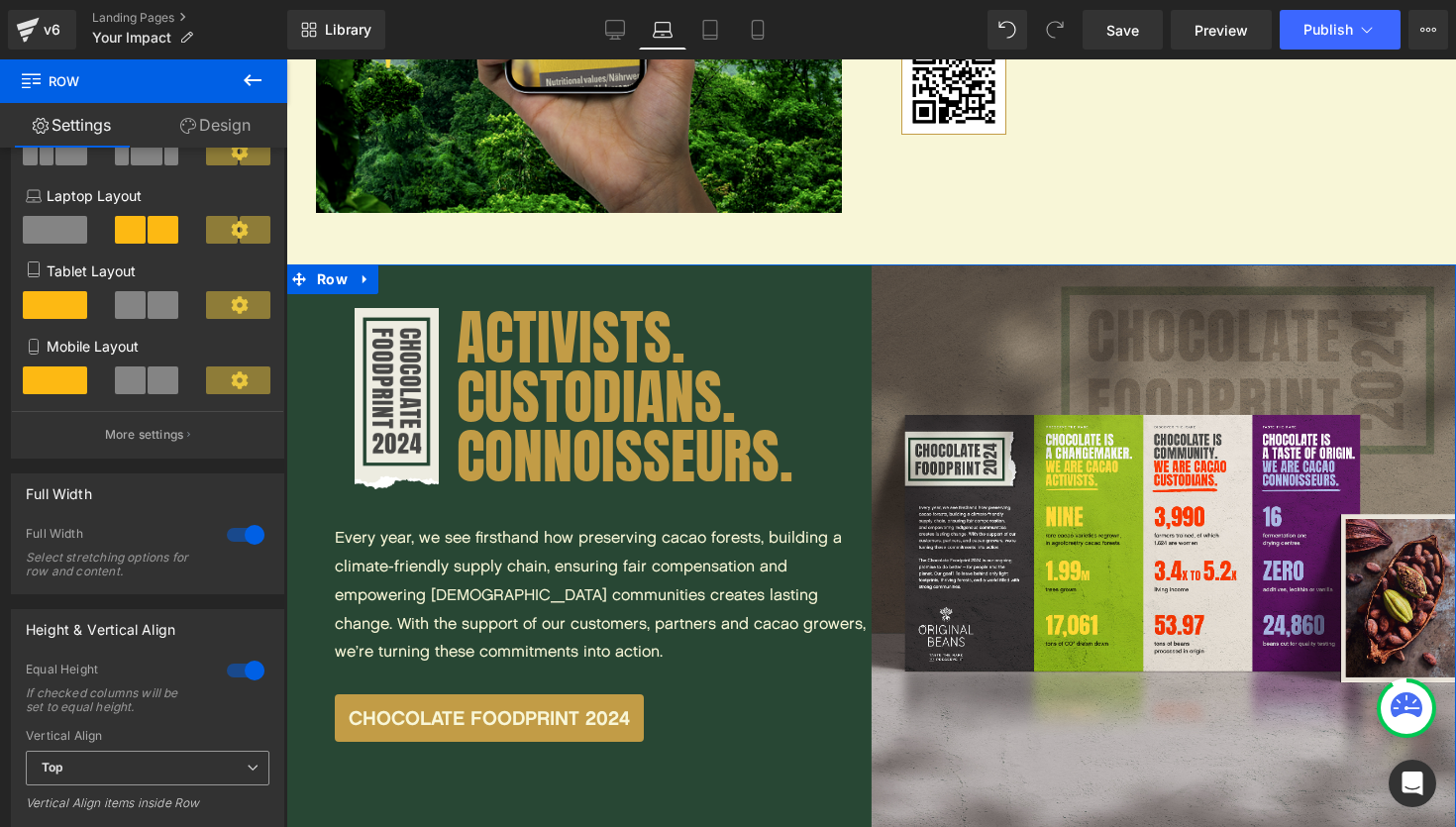 click on "Top" at bounding box center (148, 768) 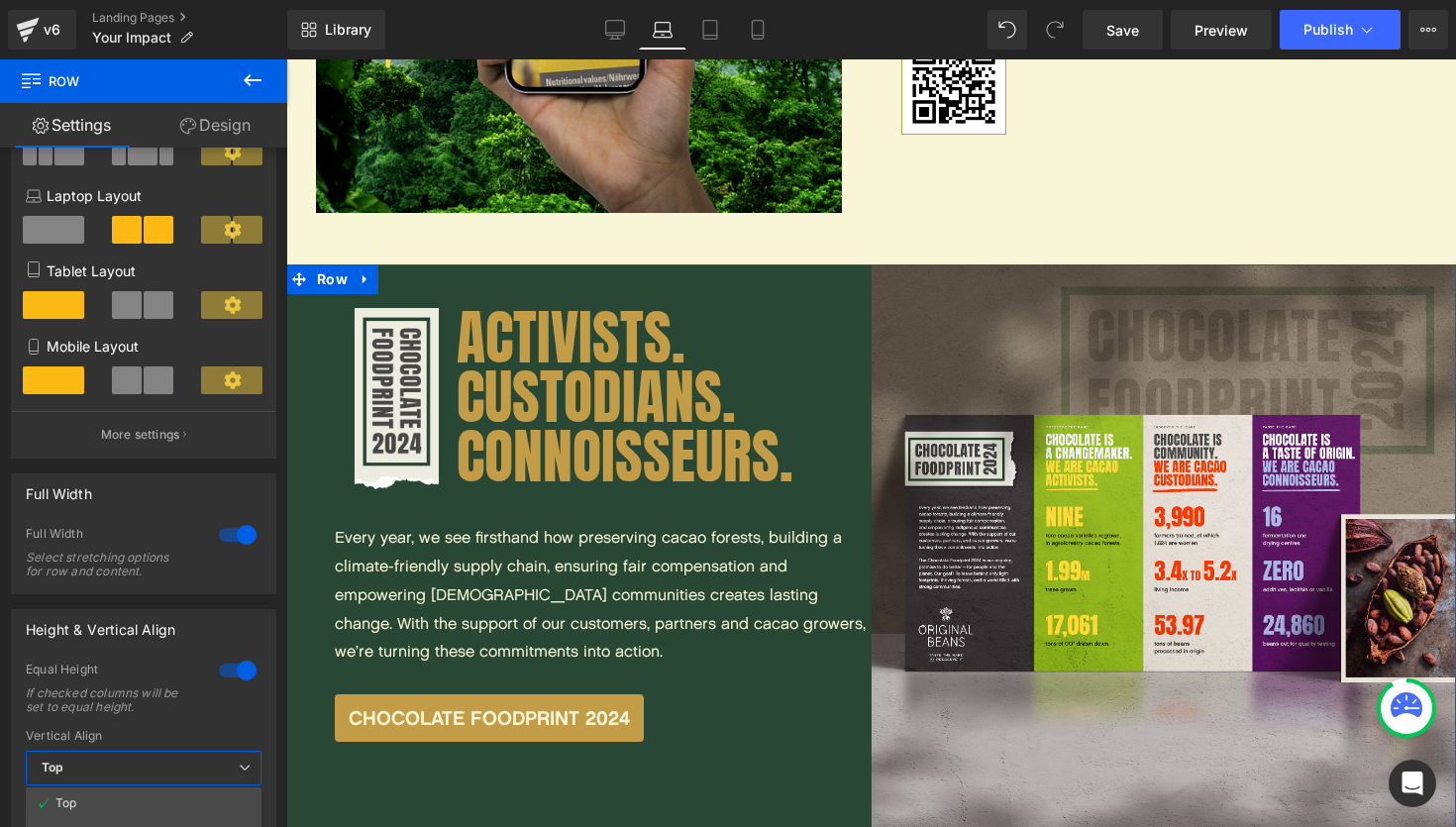 click on "Equal Height If checked columns will be set to equal height." at bounding box center [144, 695] 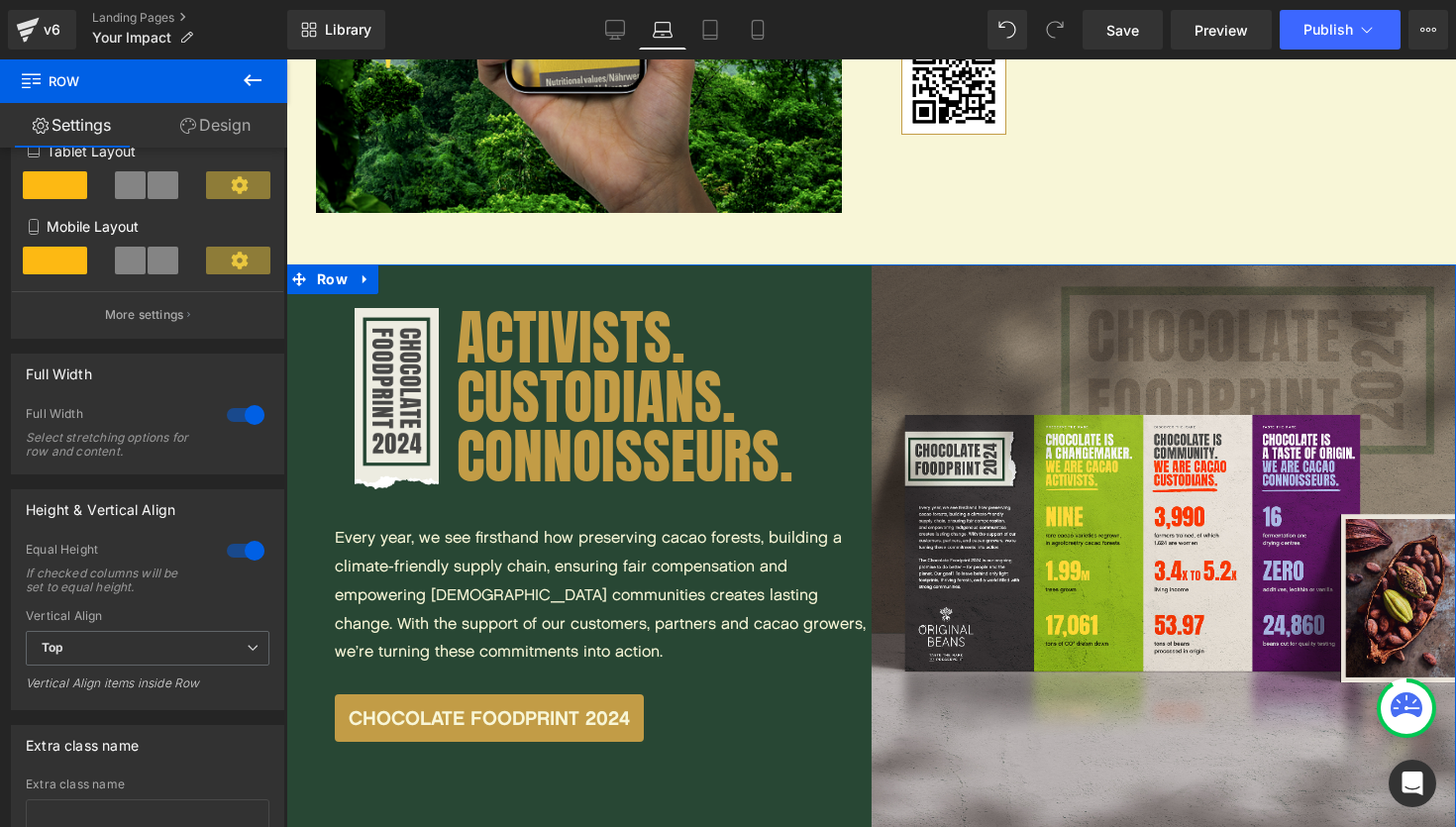 scroll, scrollTop: 329, scrollLeft: 0, axis: vertical 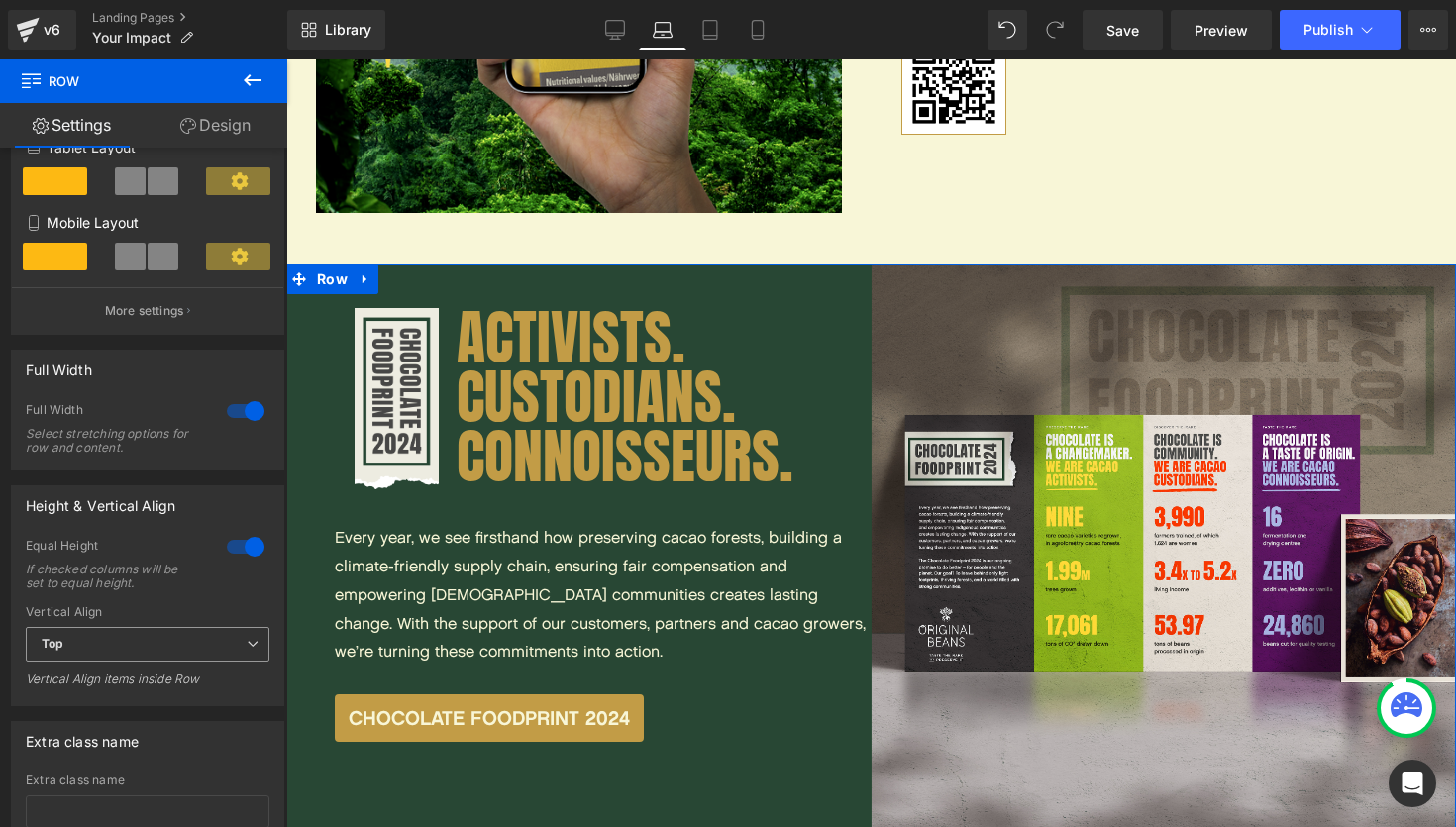 click on "Top" at bounding box center [148, 644] 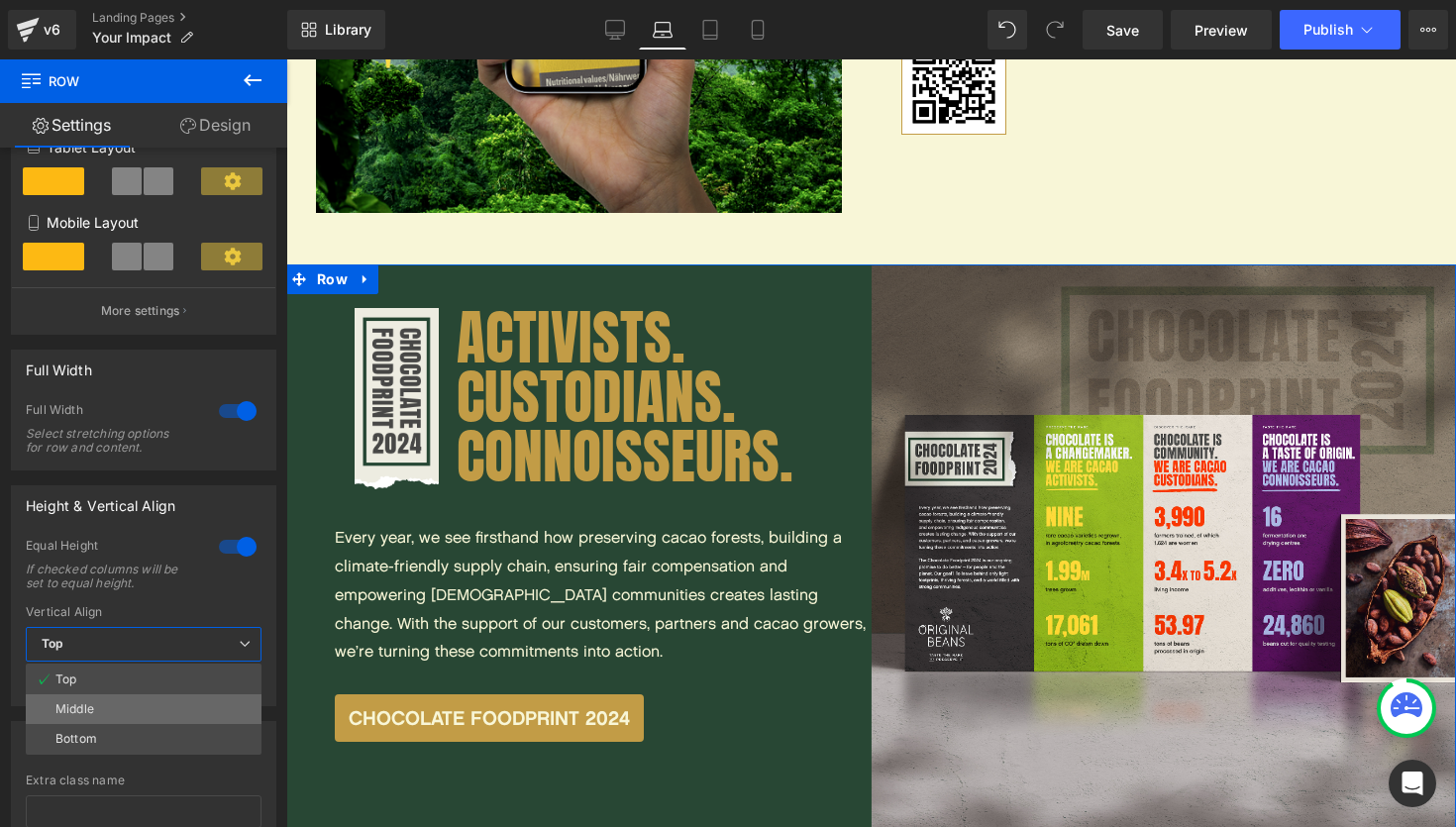 click on "Middle" at bounding box center [144, 709] 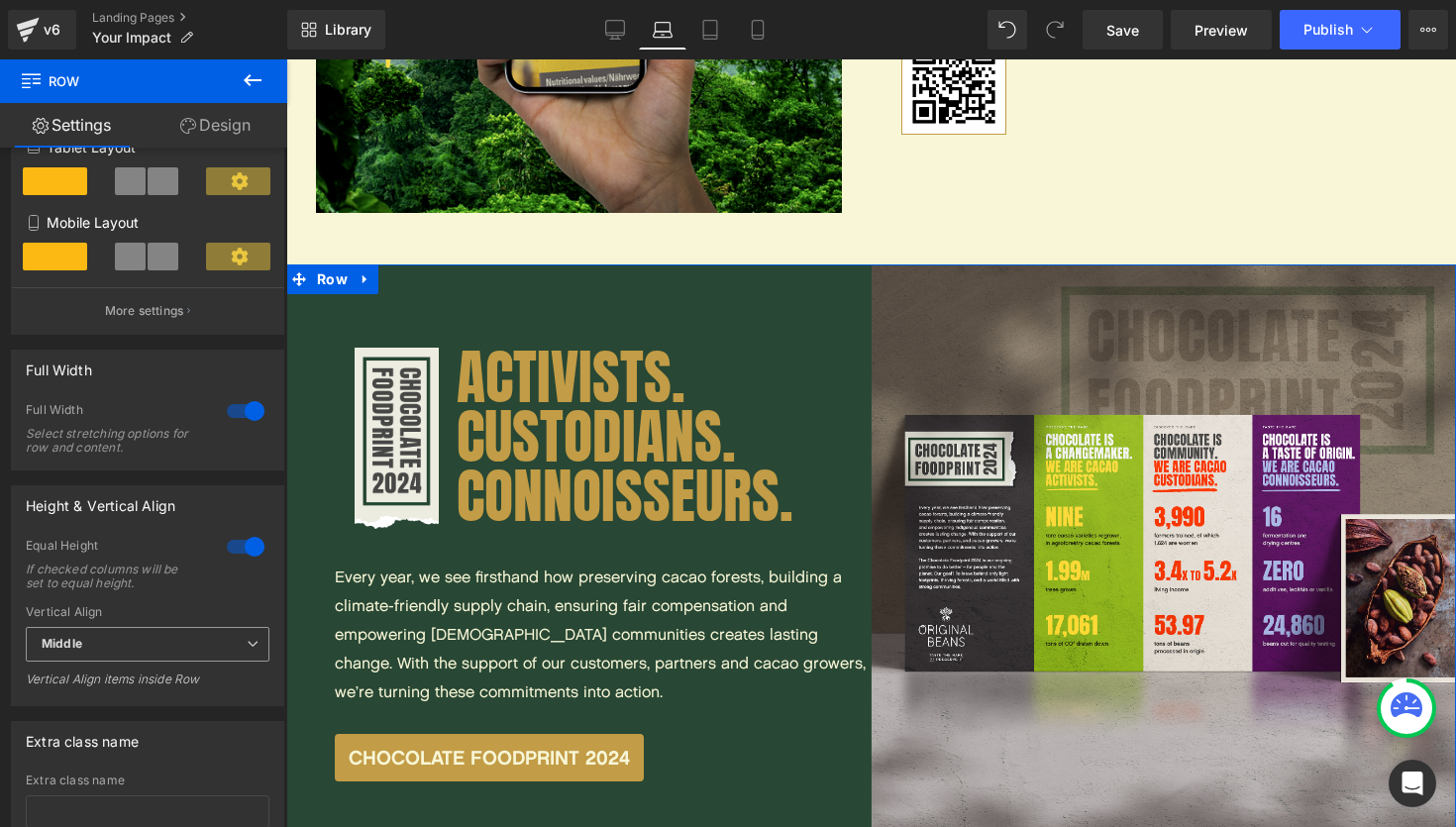 scroll, scrollTop: 6631, scrollLeft: 1170, axis: both 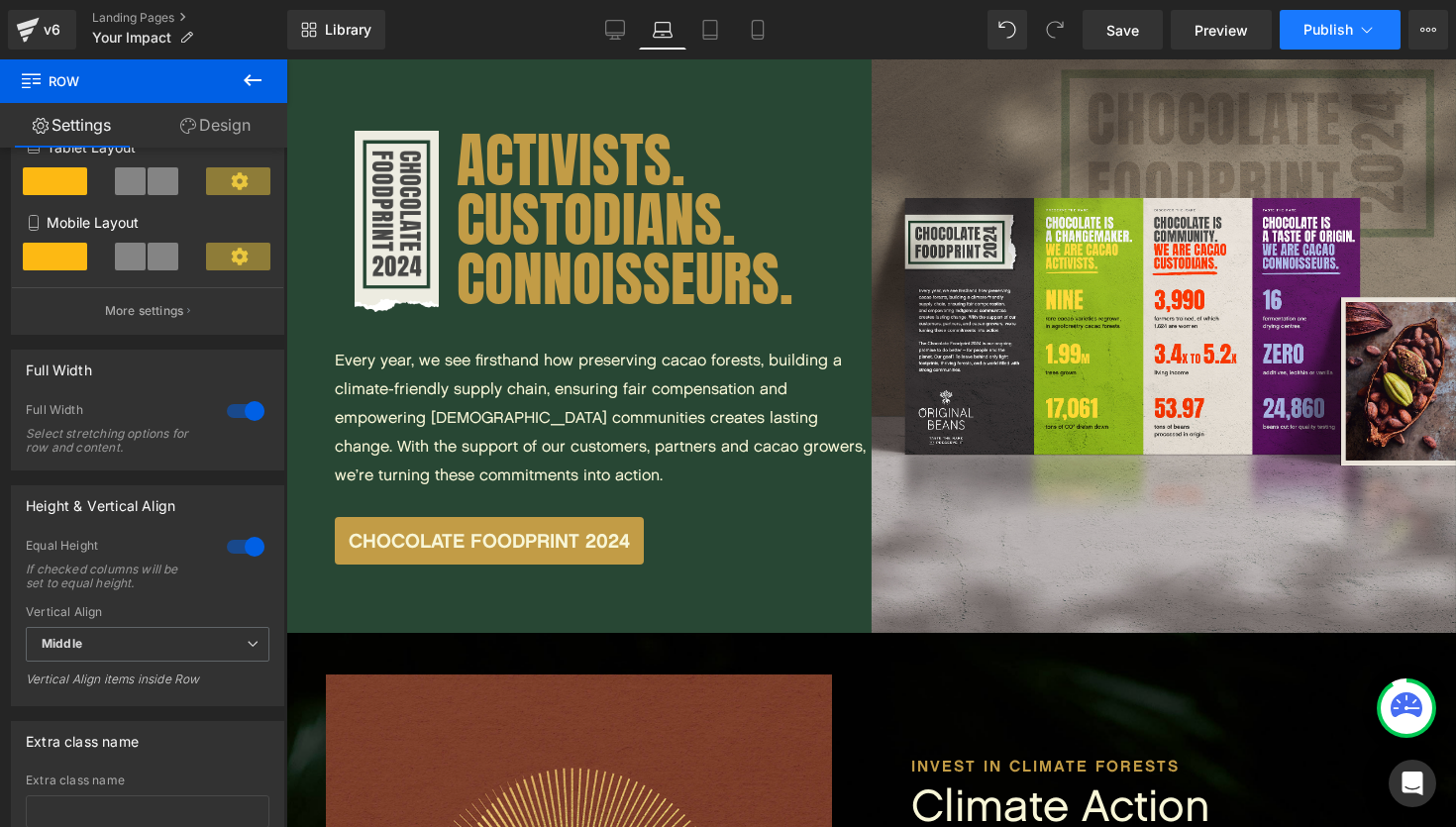 click on "Publish" at bounding box center [1328, 30] 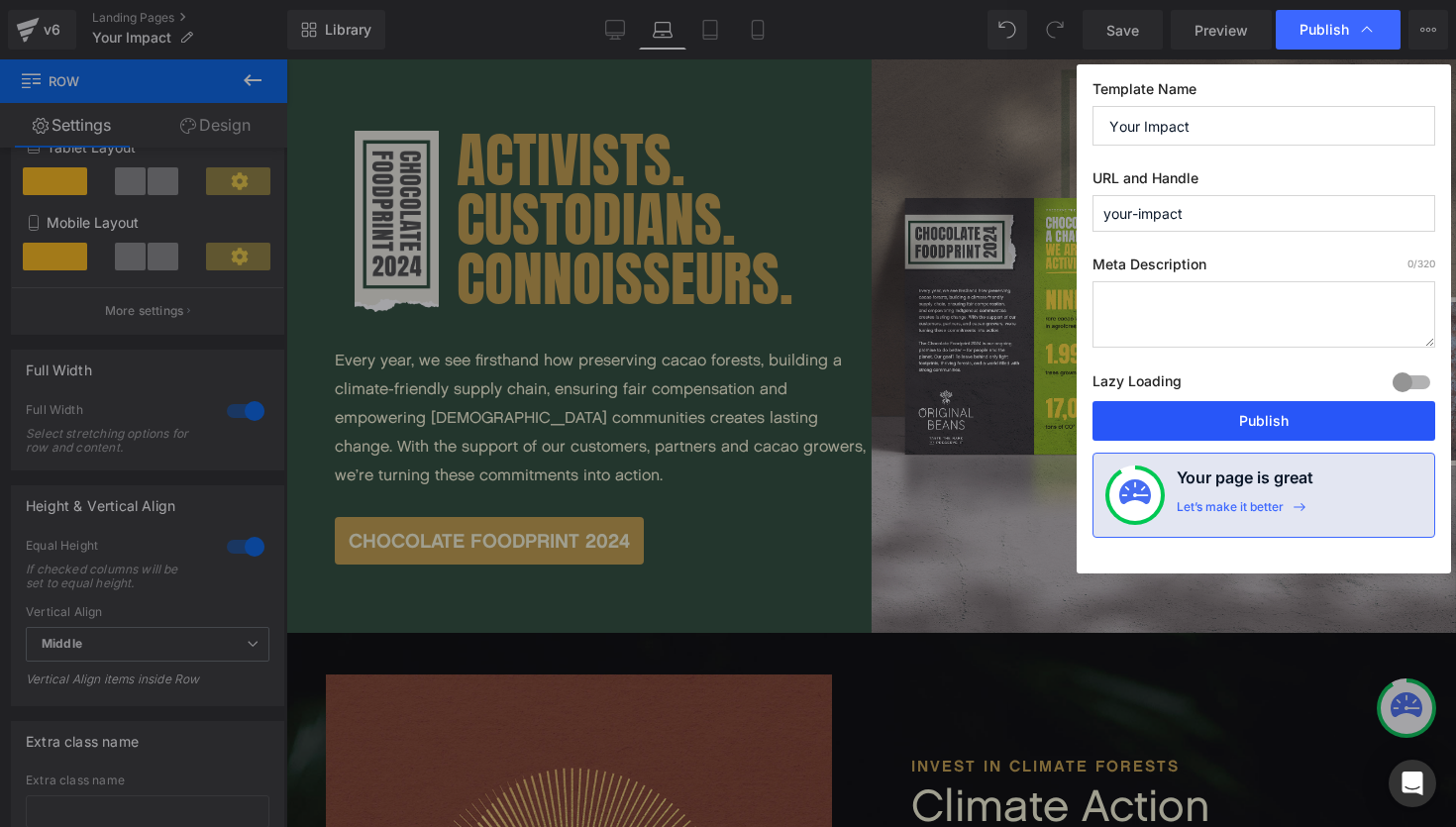 click on "Publish" at bounding box center (1264, 421) 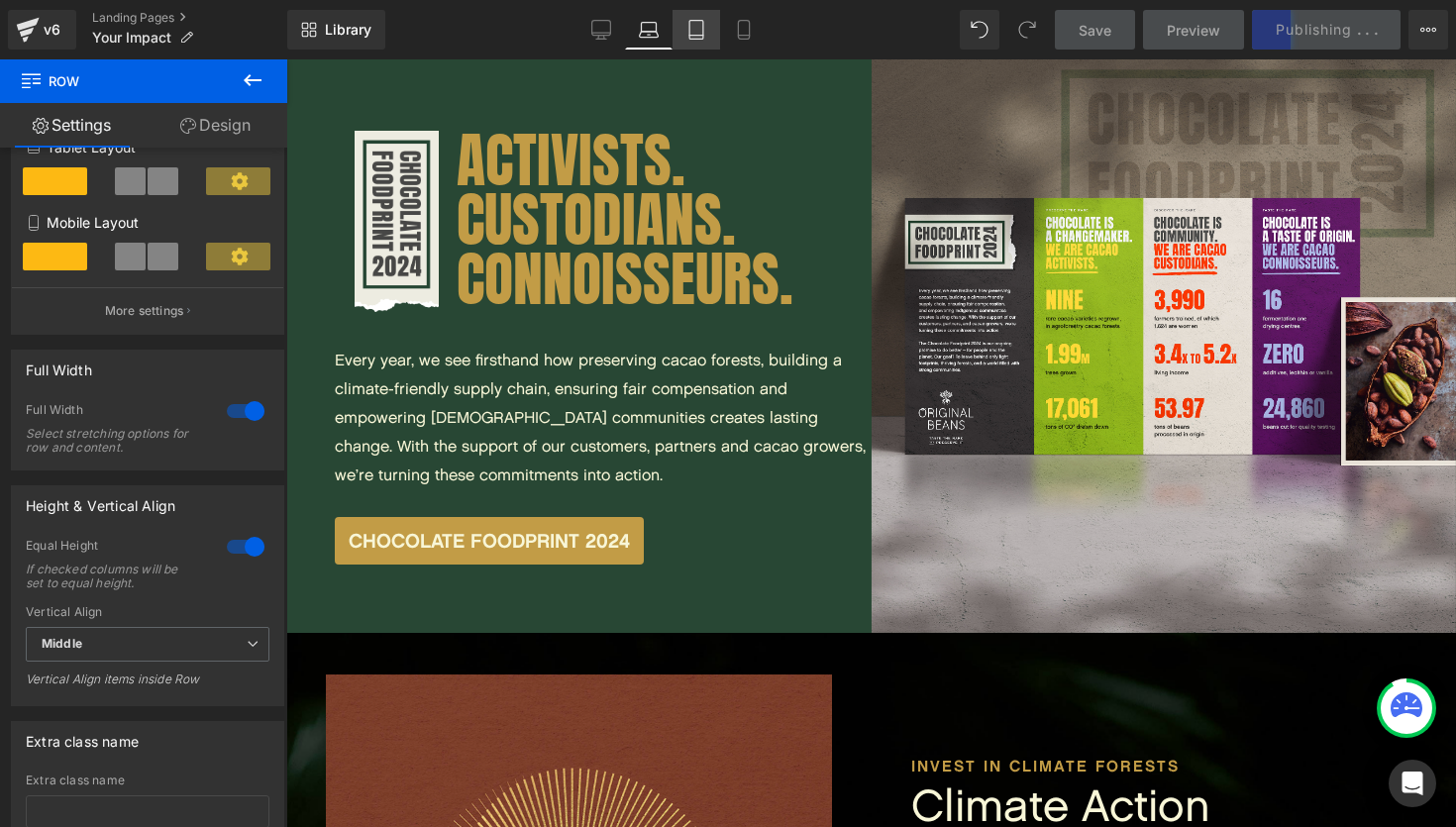 click 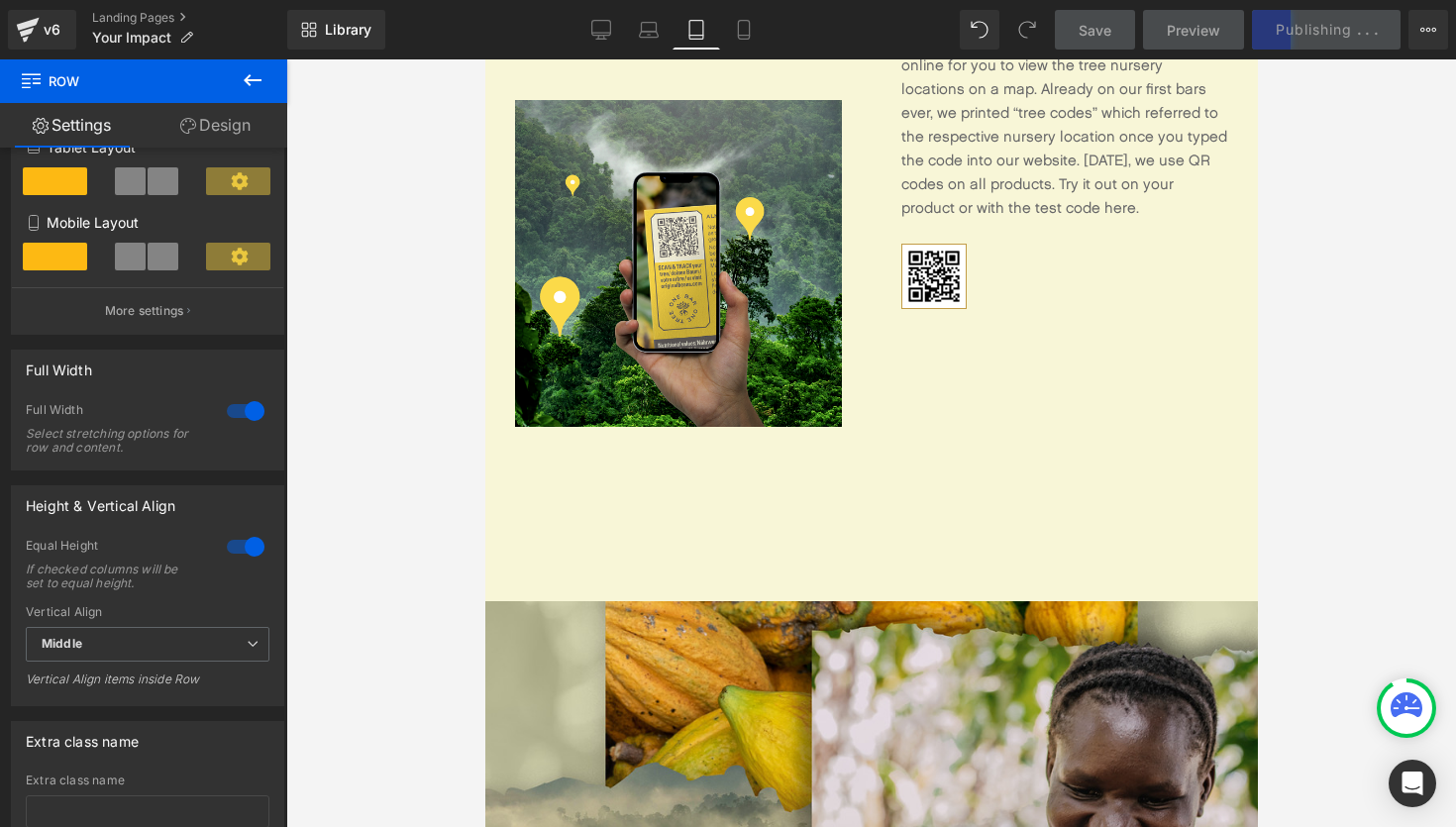scroll, scrollTop: 3539, scrollLeft: 0, axis: vertical 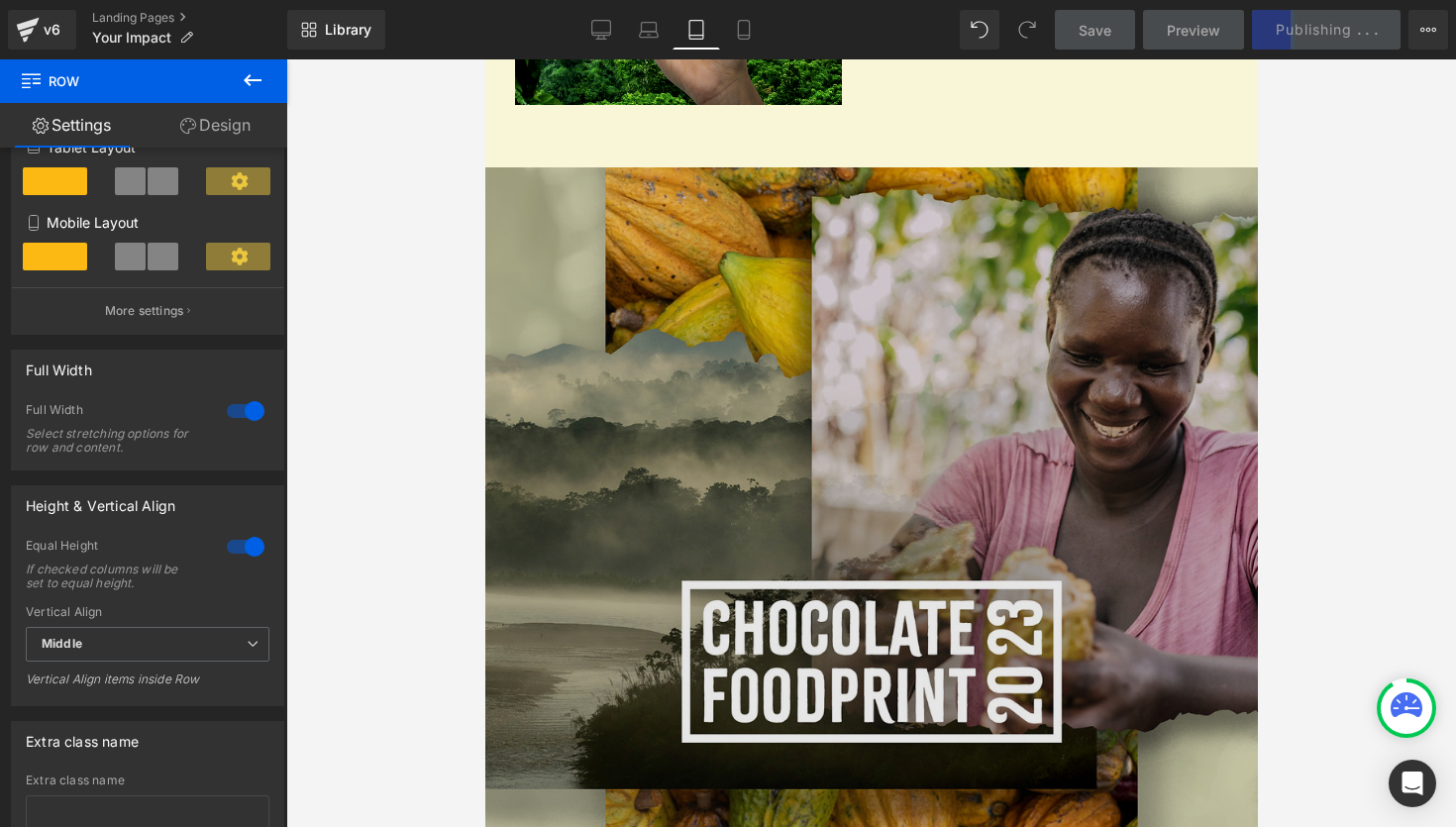 click at bounding box center [871, 554] 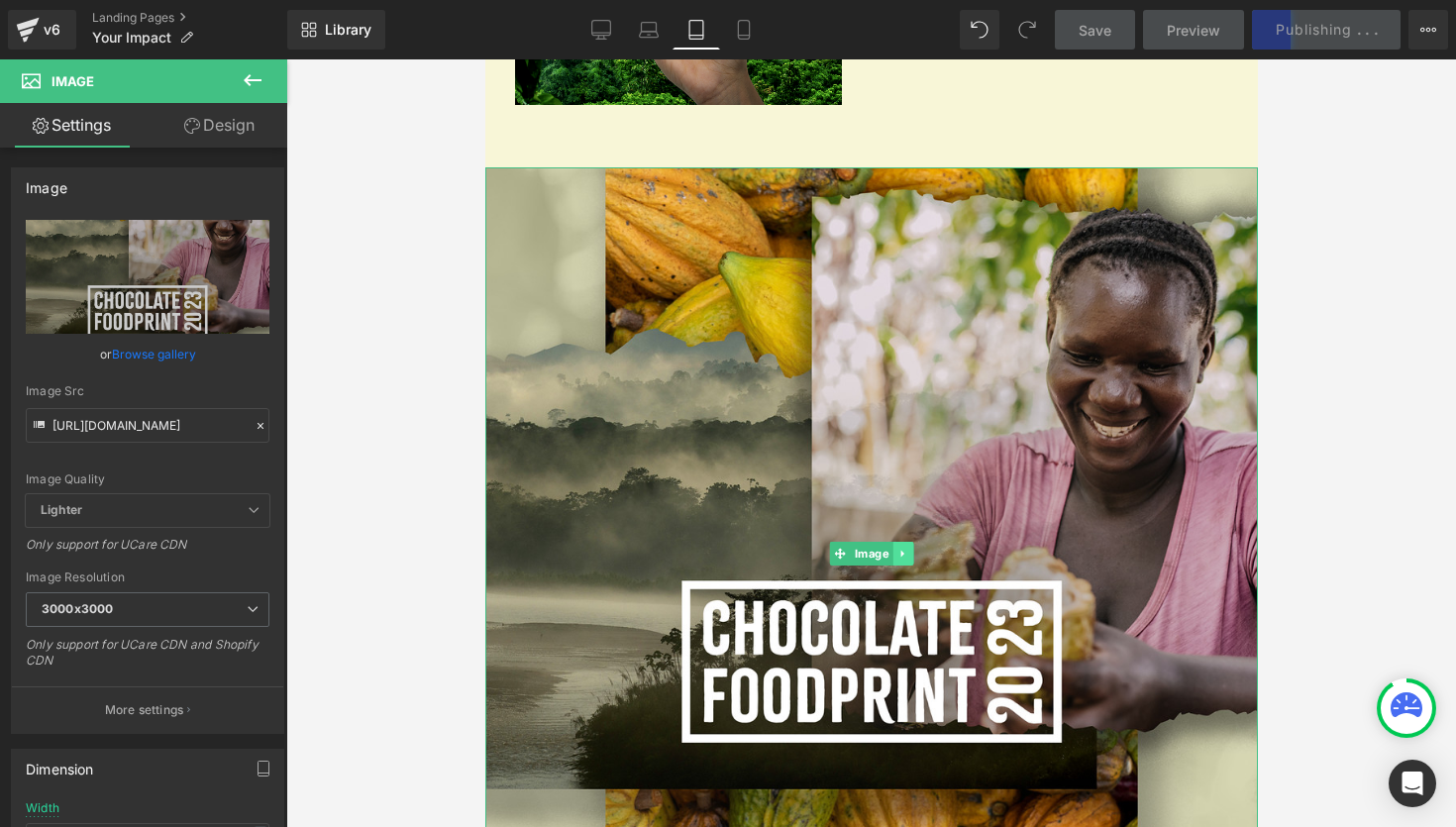 click 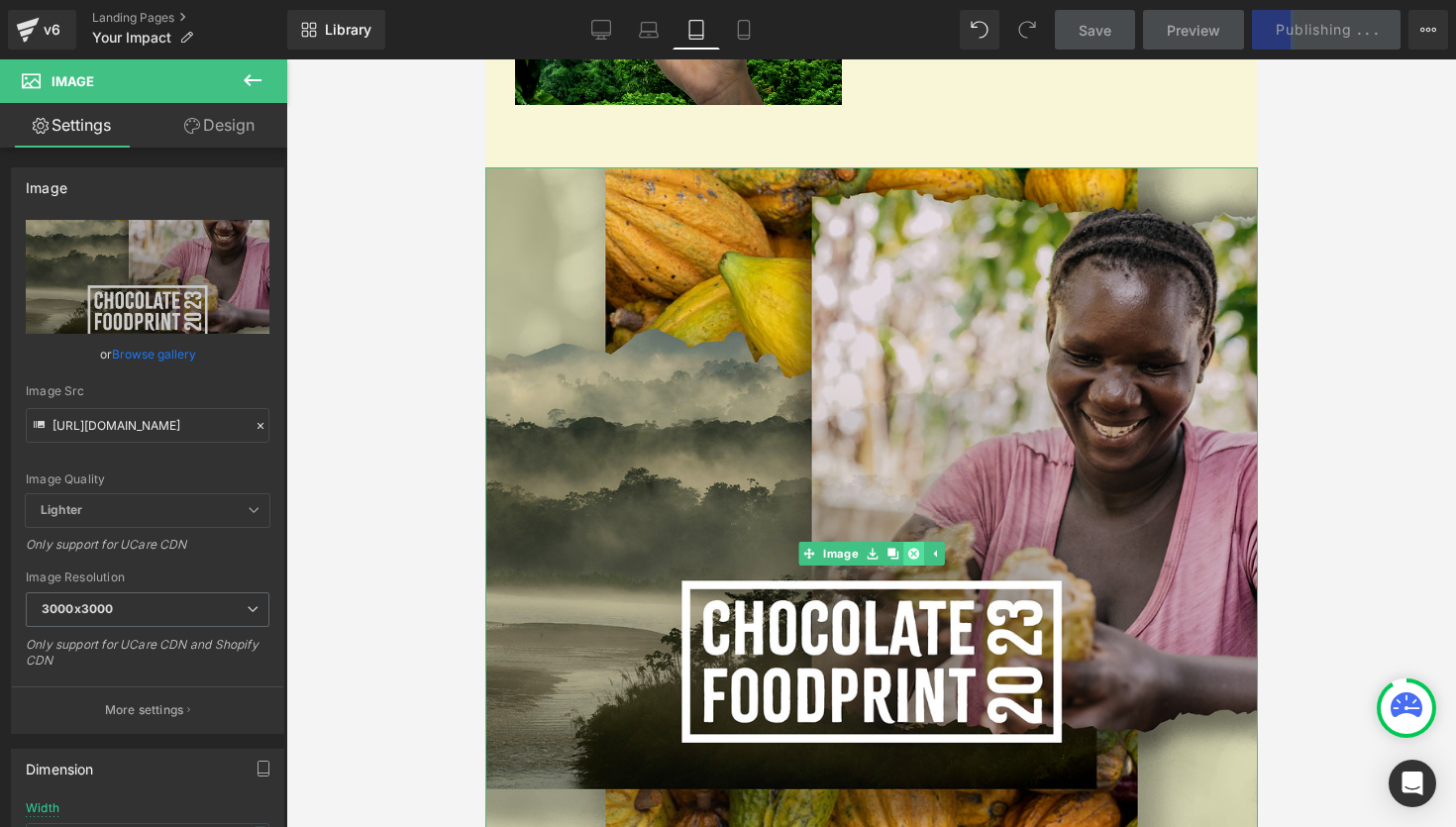 click at bounding box center (912, 554) 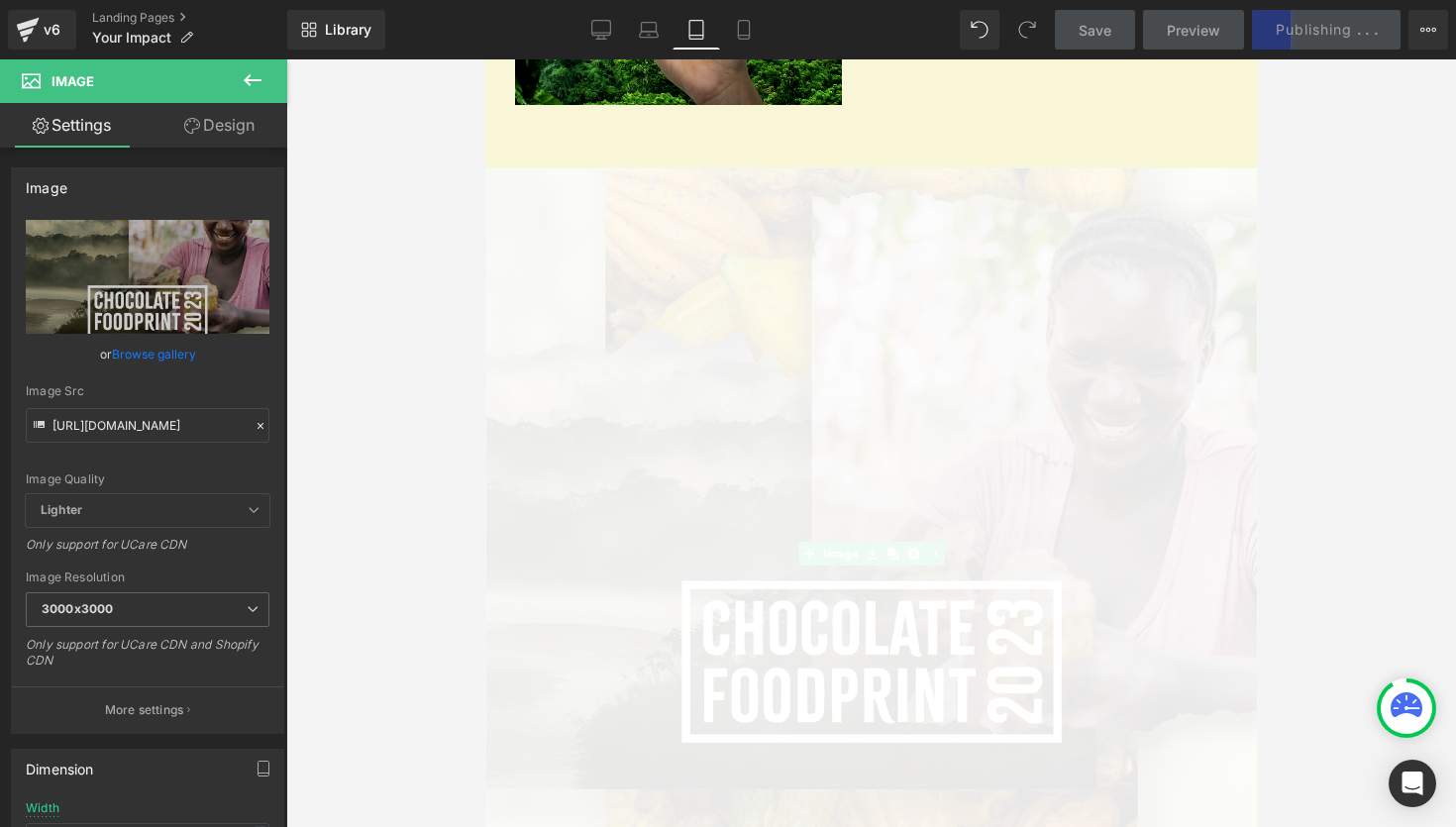 scroll, scrollTop: 8218, scrollLeft: 773, axis: both 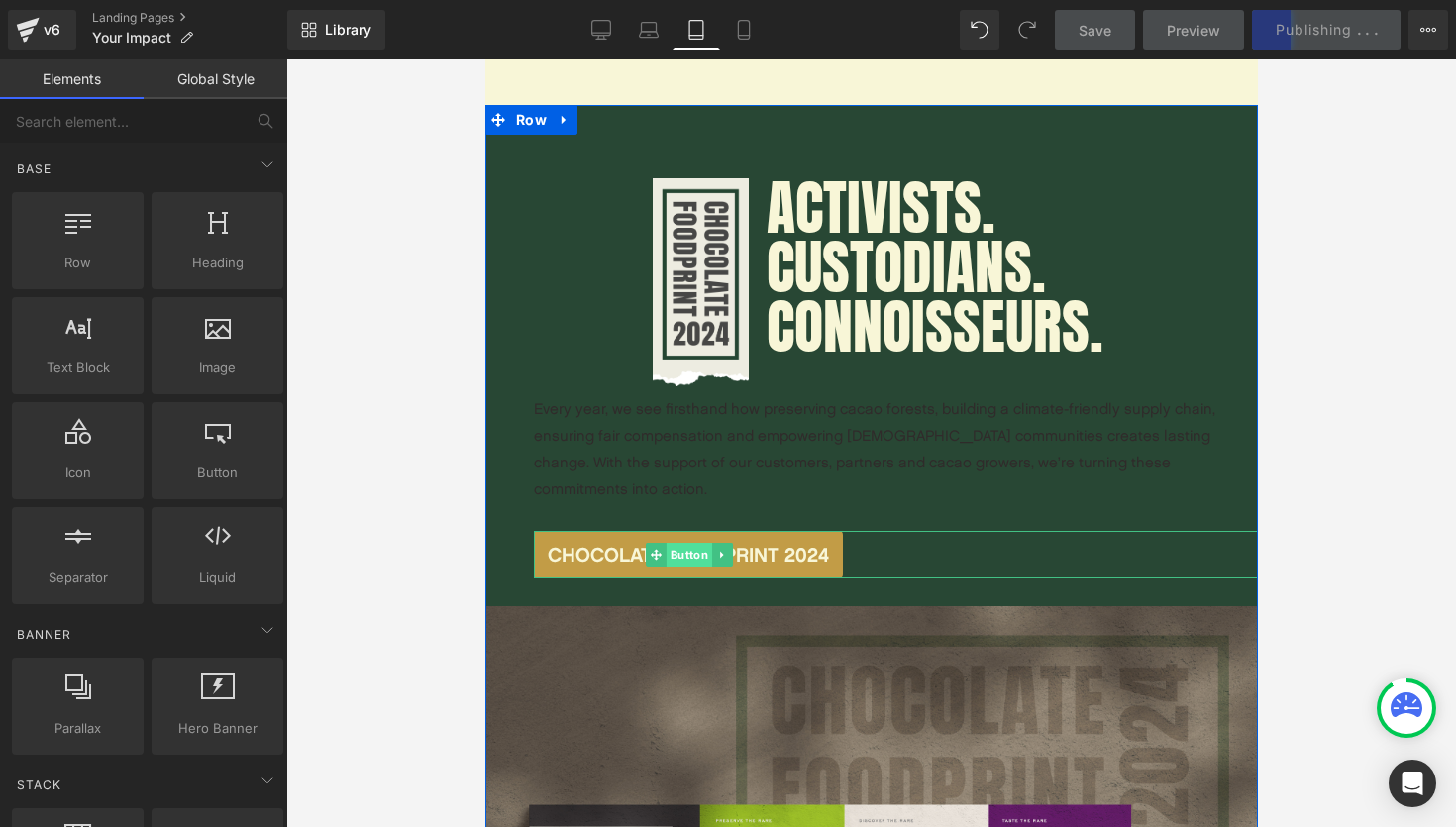 click on "Button" at bounding box center [688, 555] 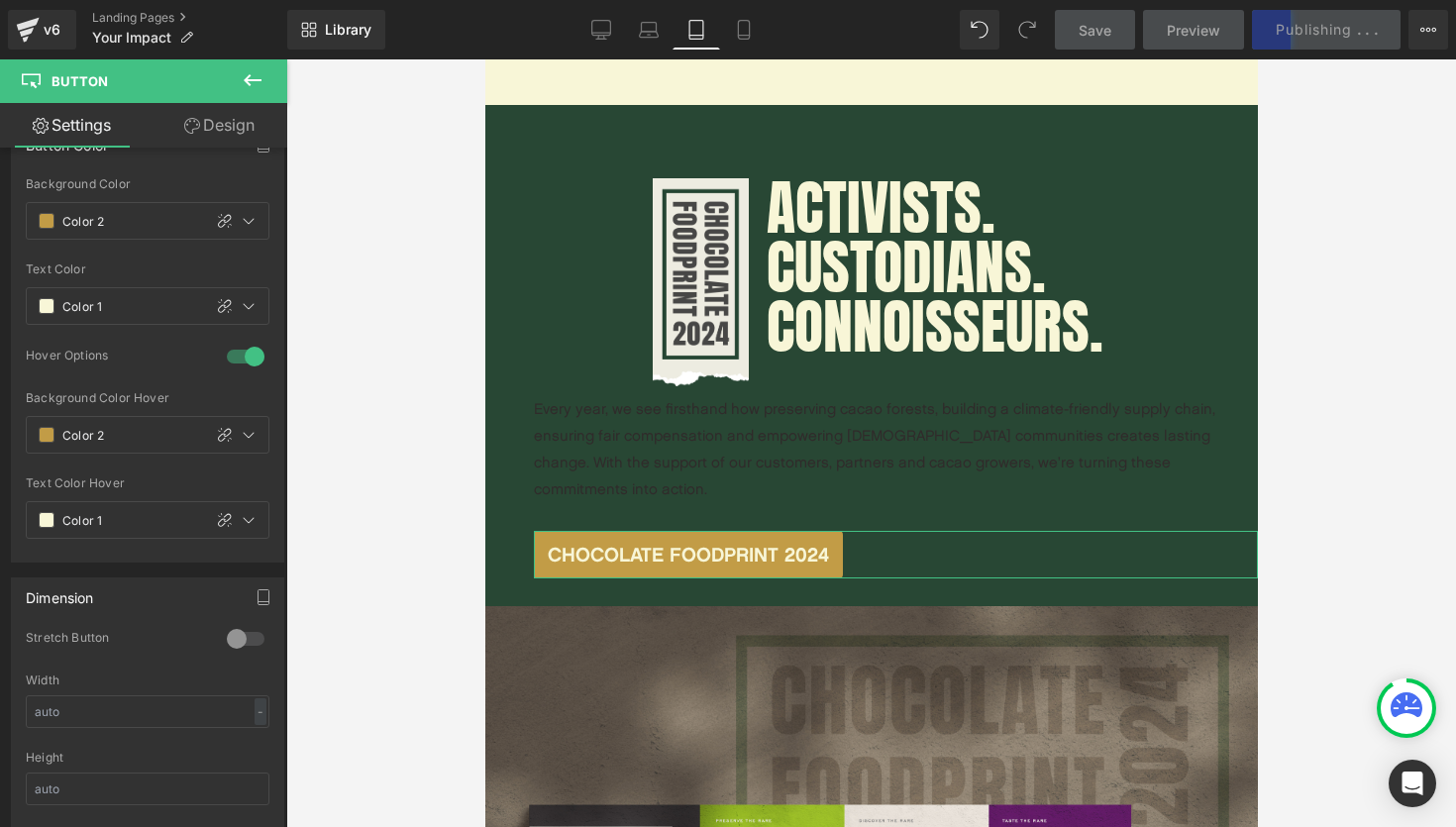 scroll, scrollTop: 1550, scrollLeft: 0, axis: vertical 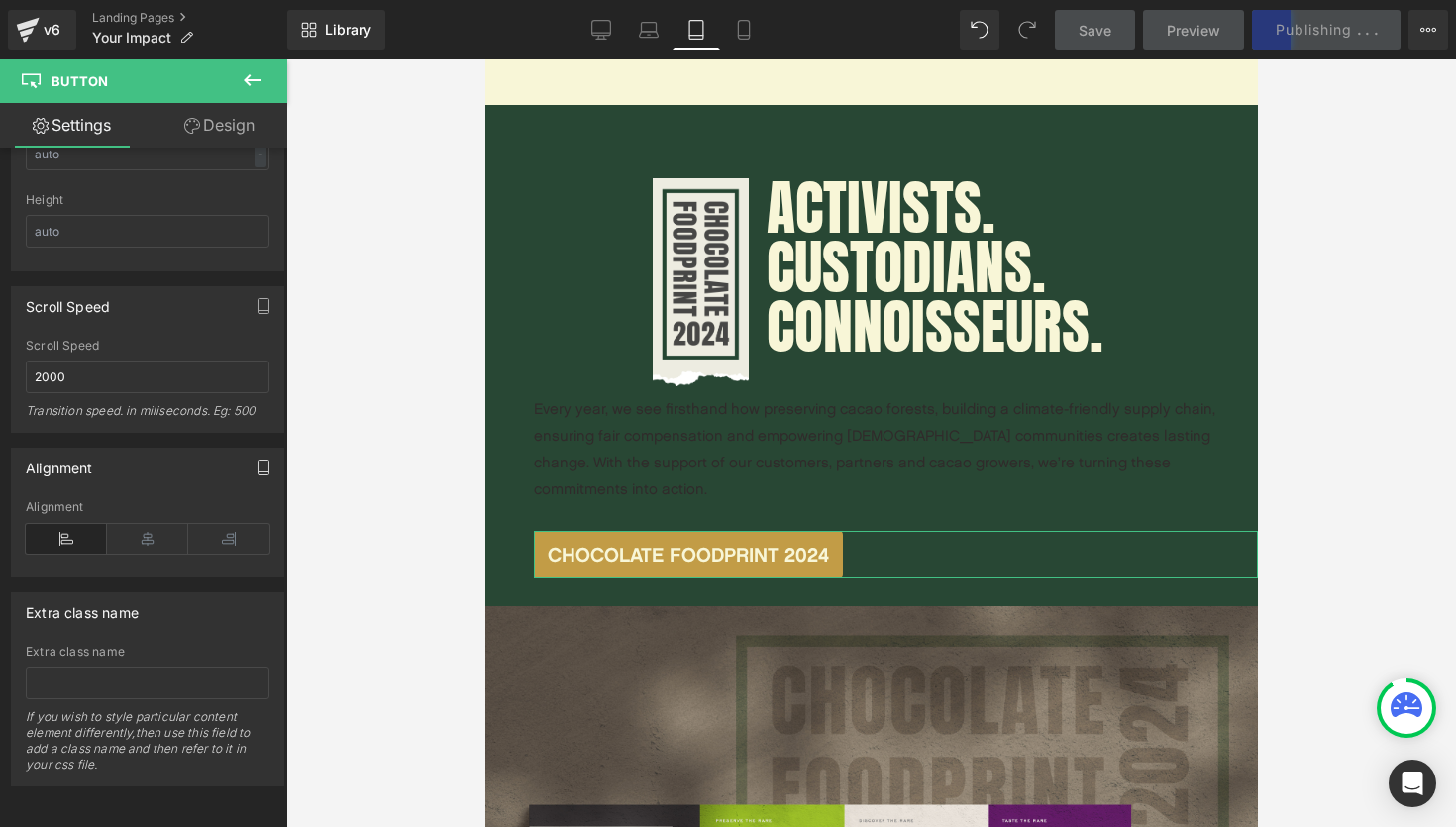 click 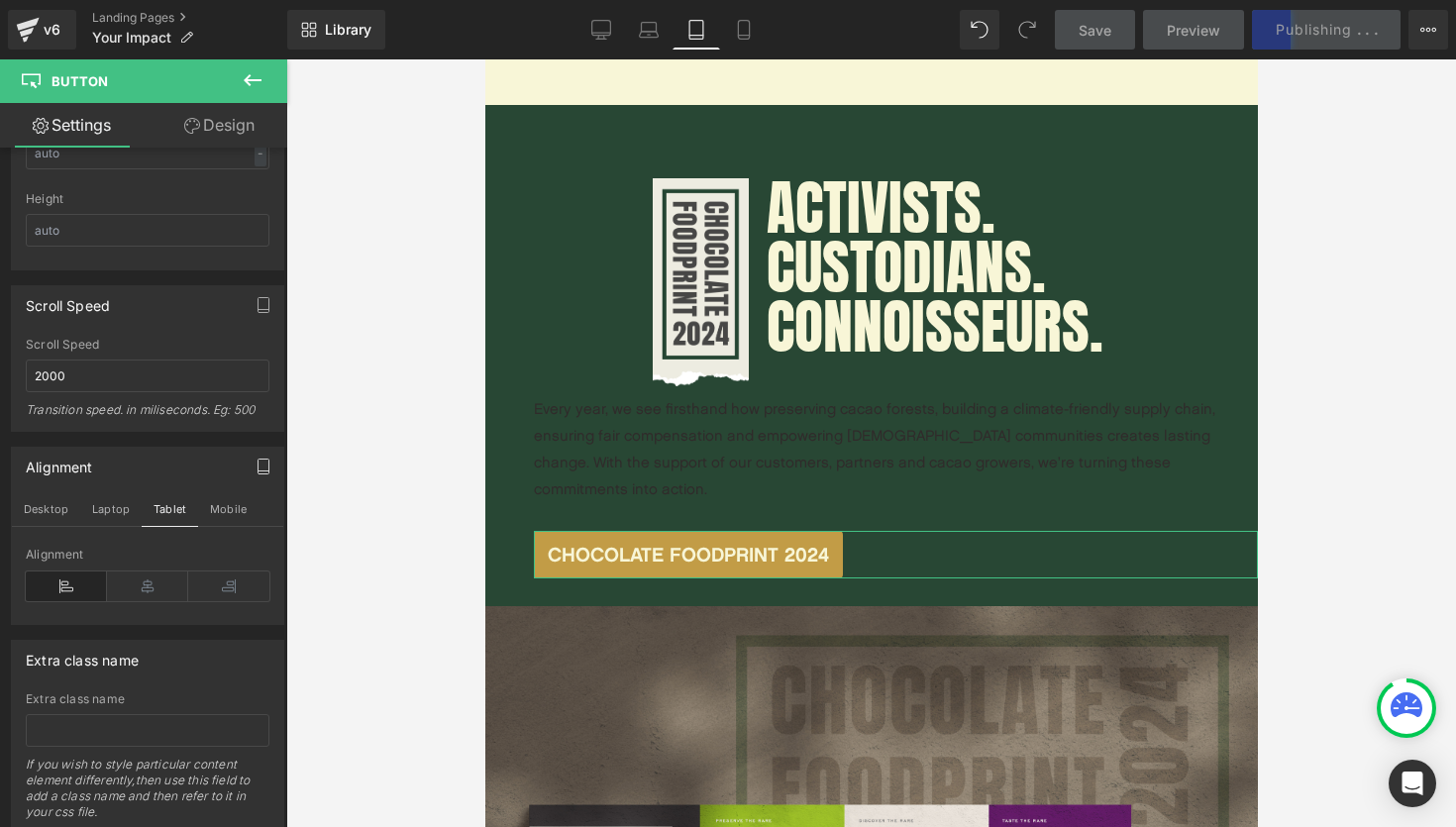 click 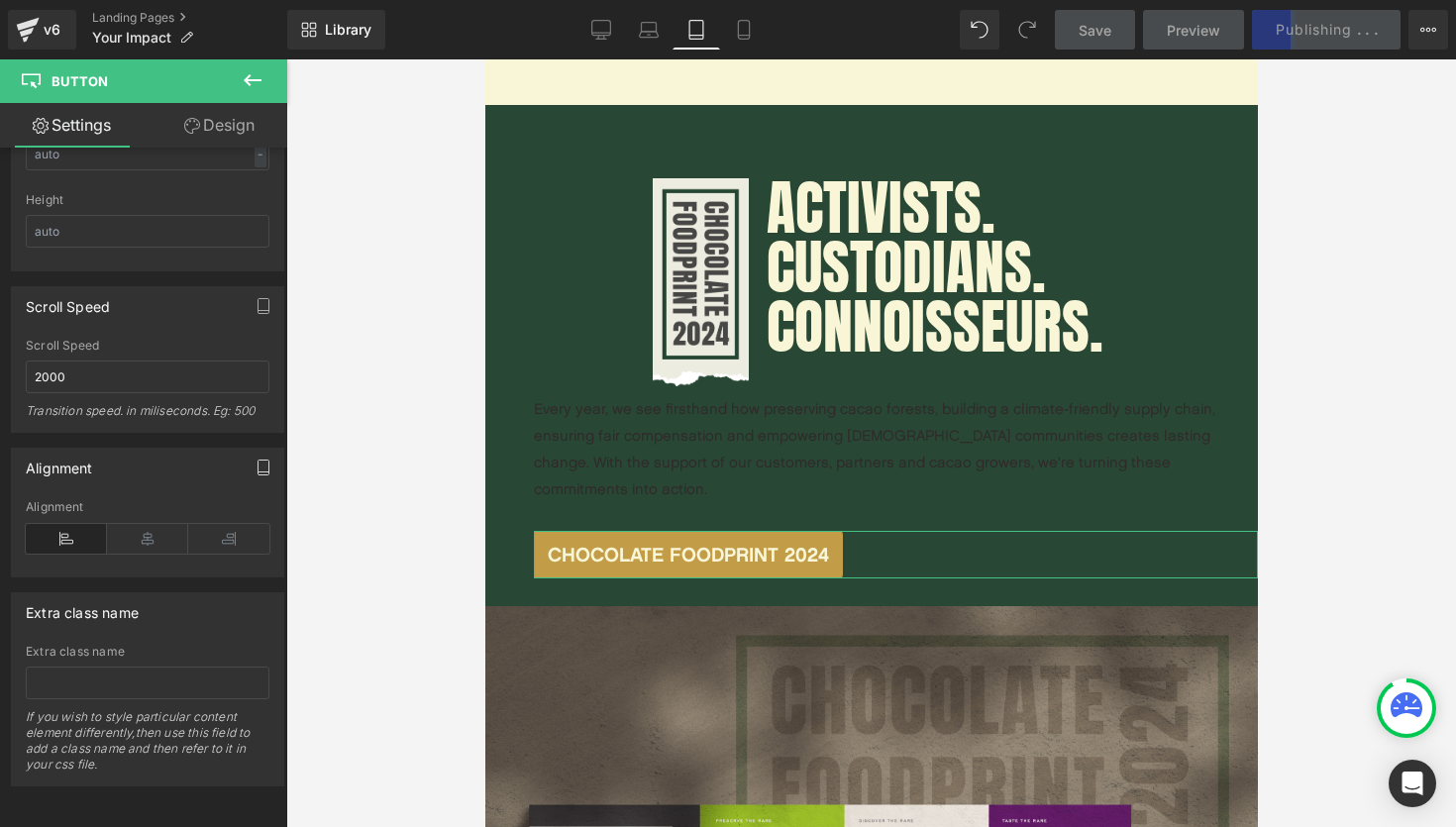click 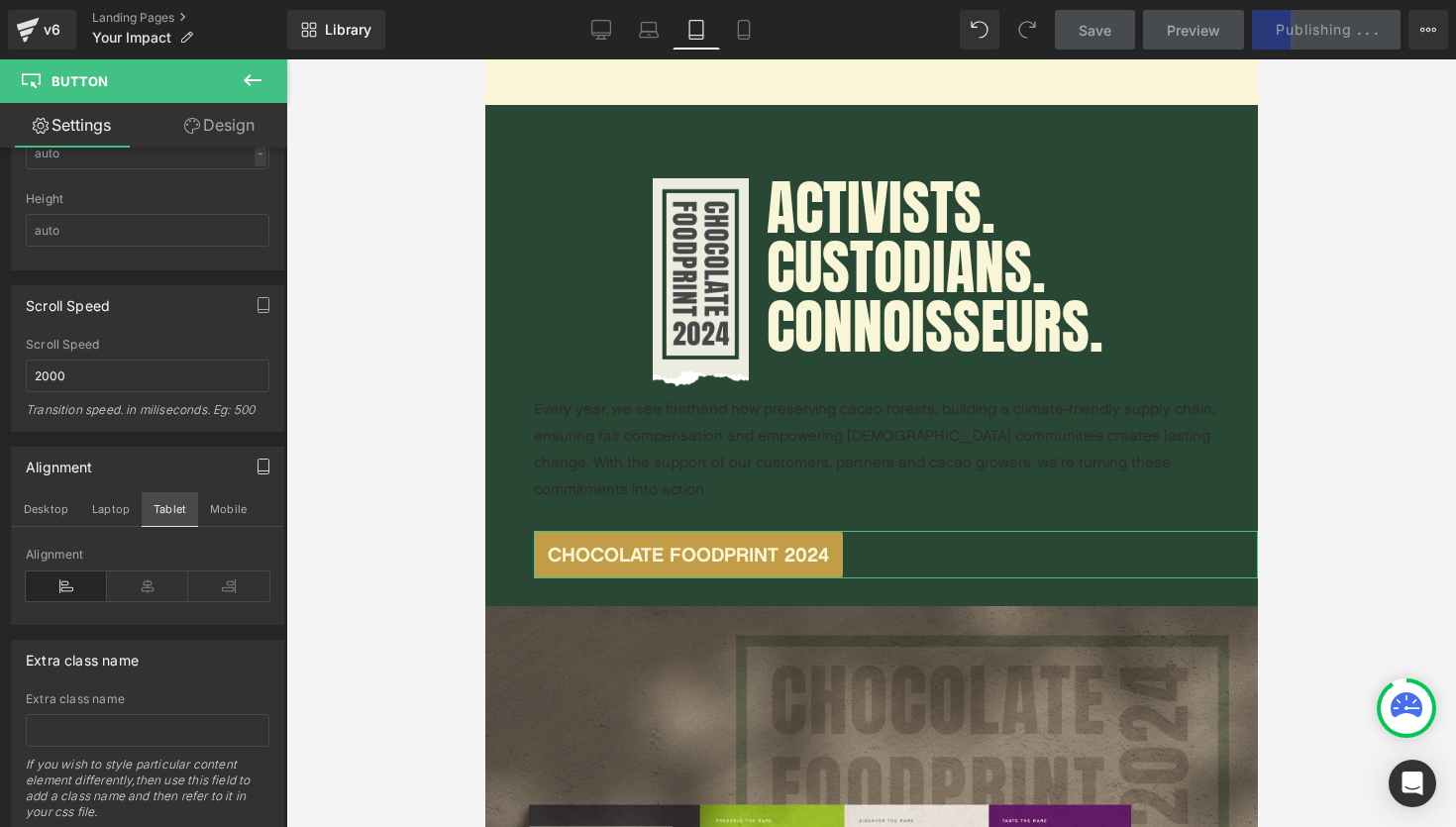 click on "Tablet" at bounding box center [169, 509] 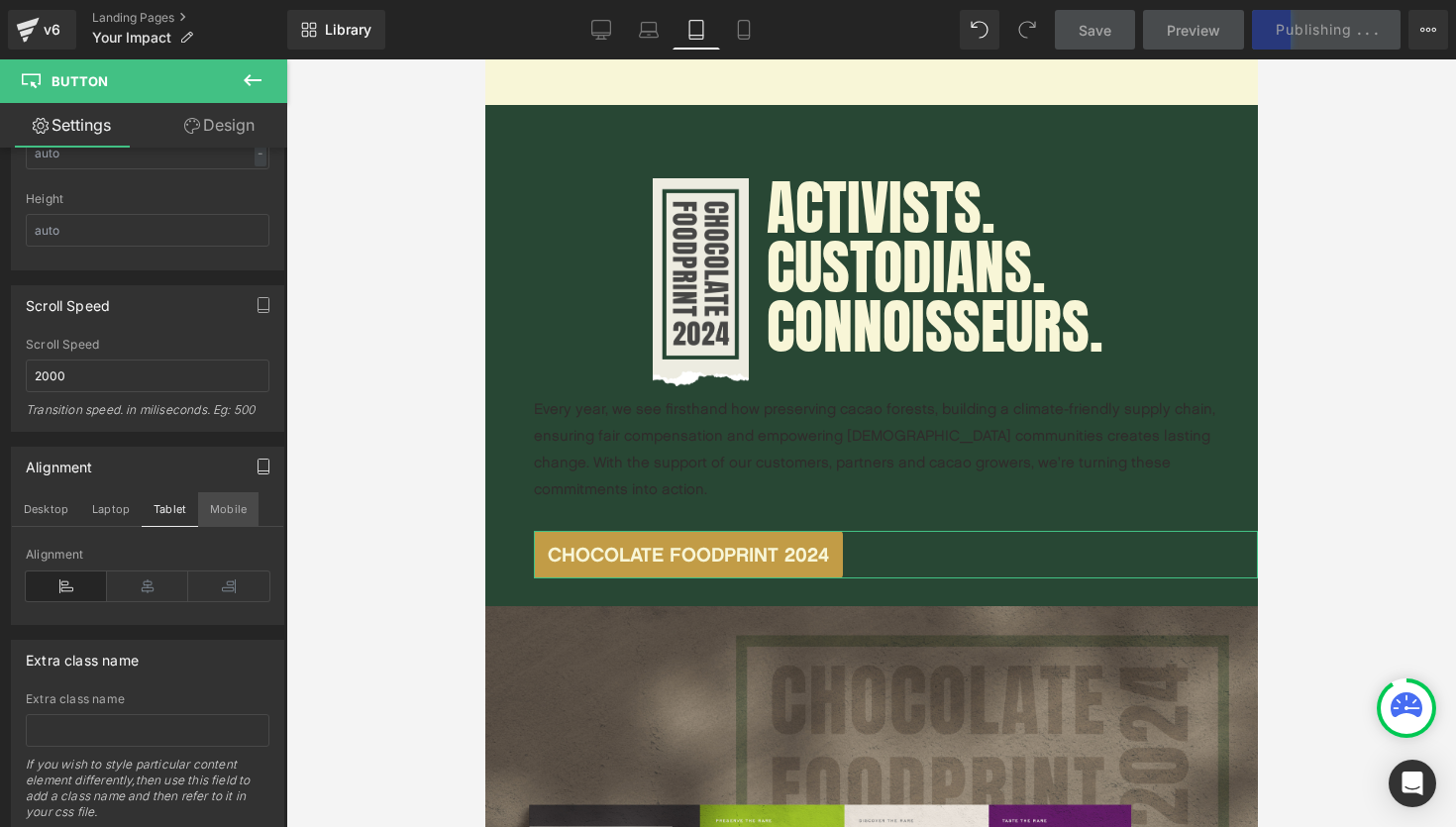 click on "Mobile" at bounding box center [228, 509] 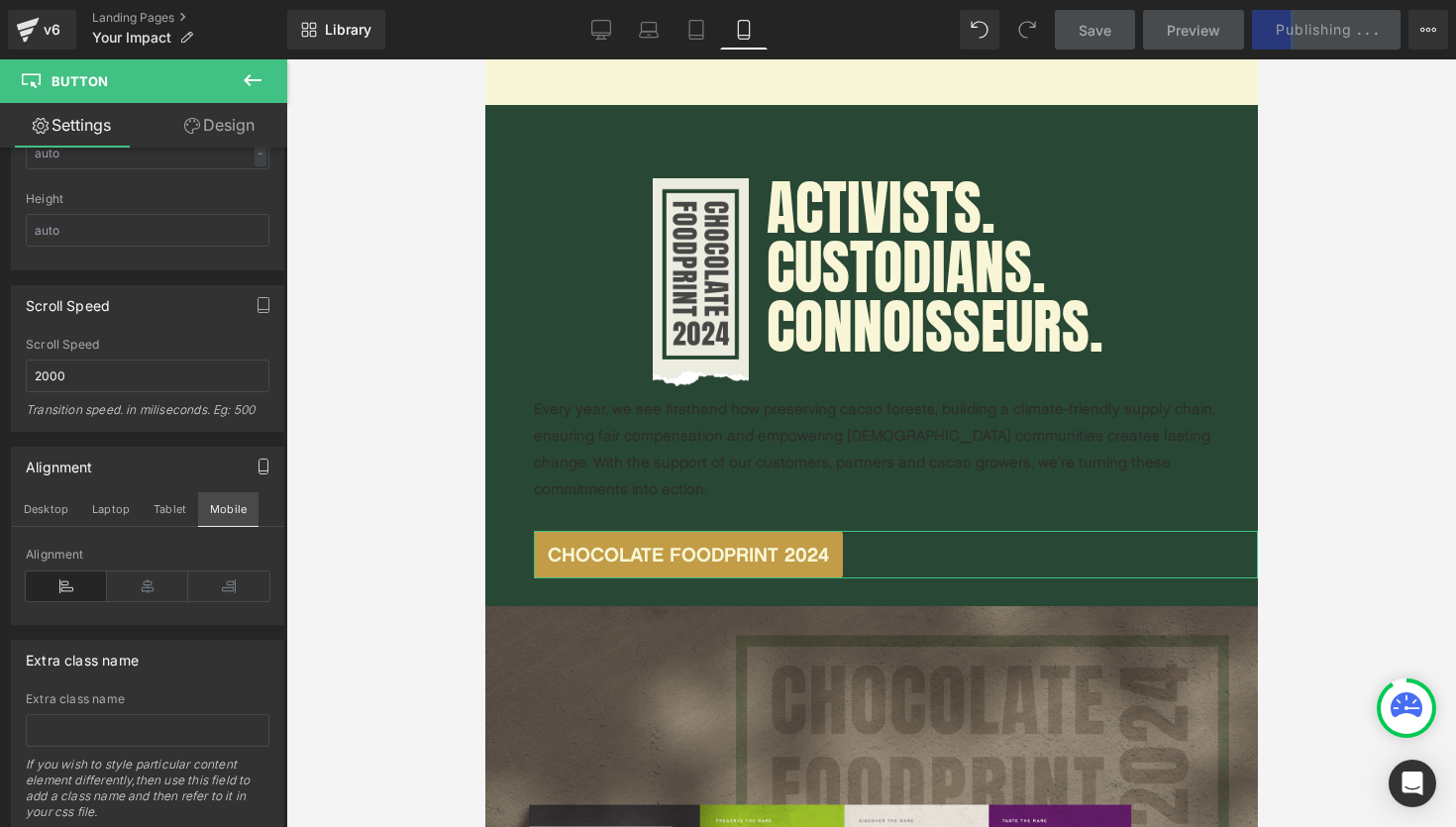 scroll, scrollTop: 3547, scrollLeft: 0, axis: vertical 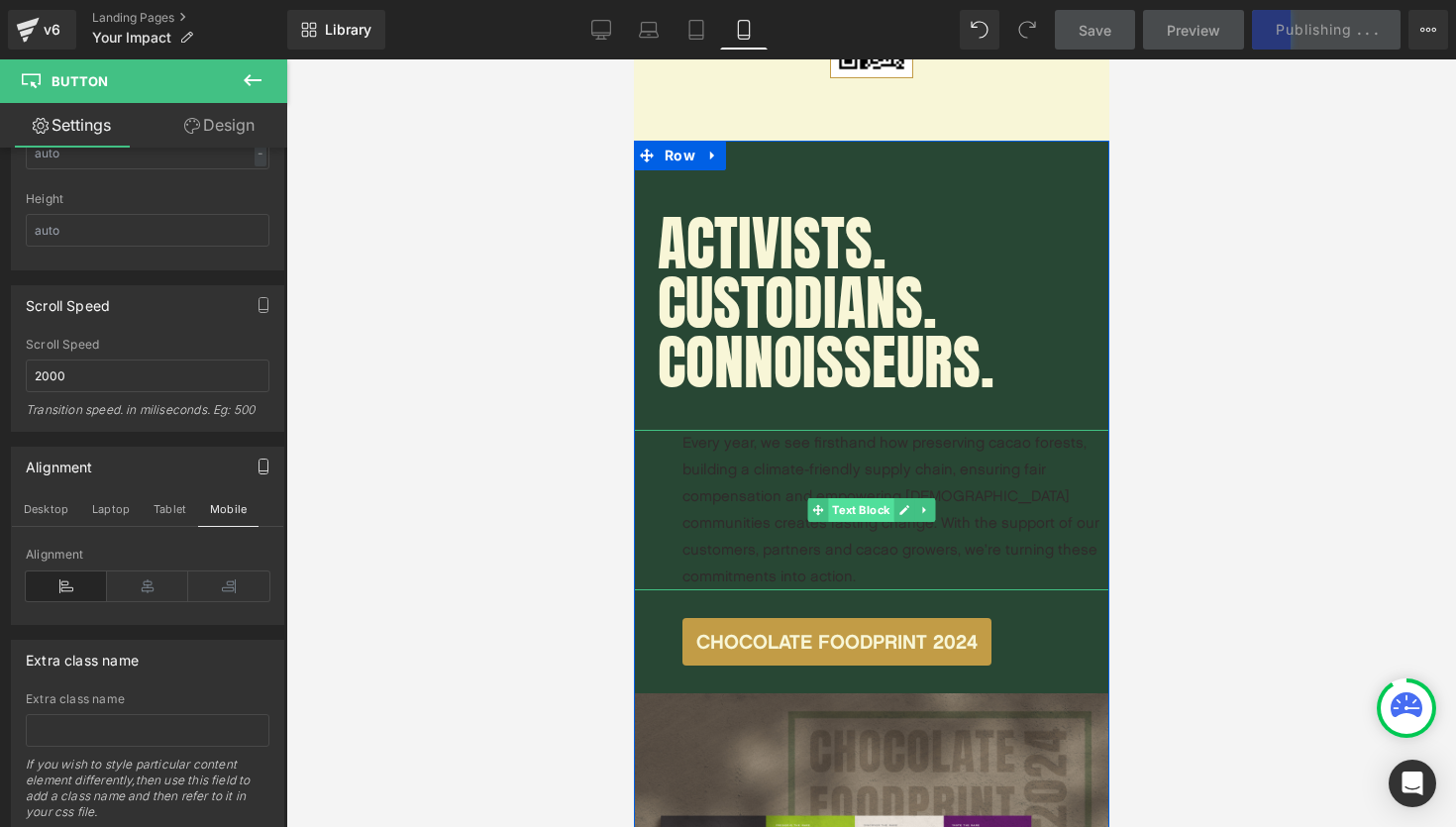 click on "Text Block" at bounding box center (860, 510) 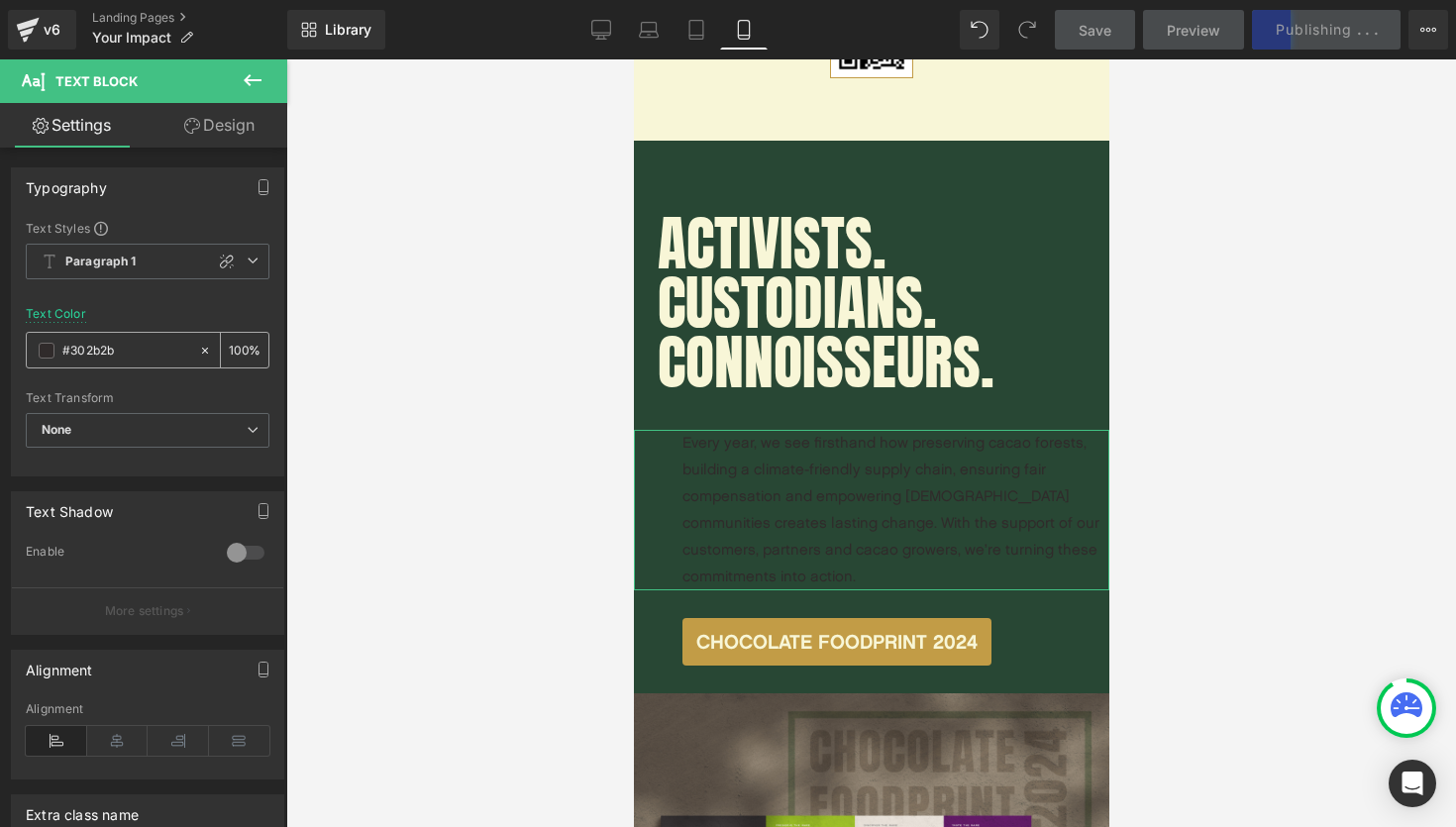 click at bounding box center [47, 351] 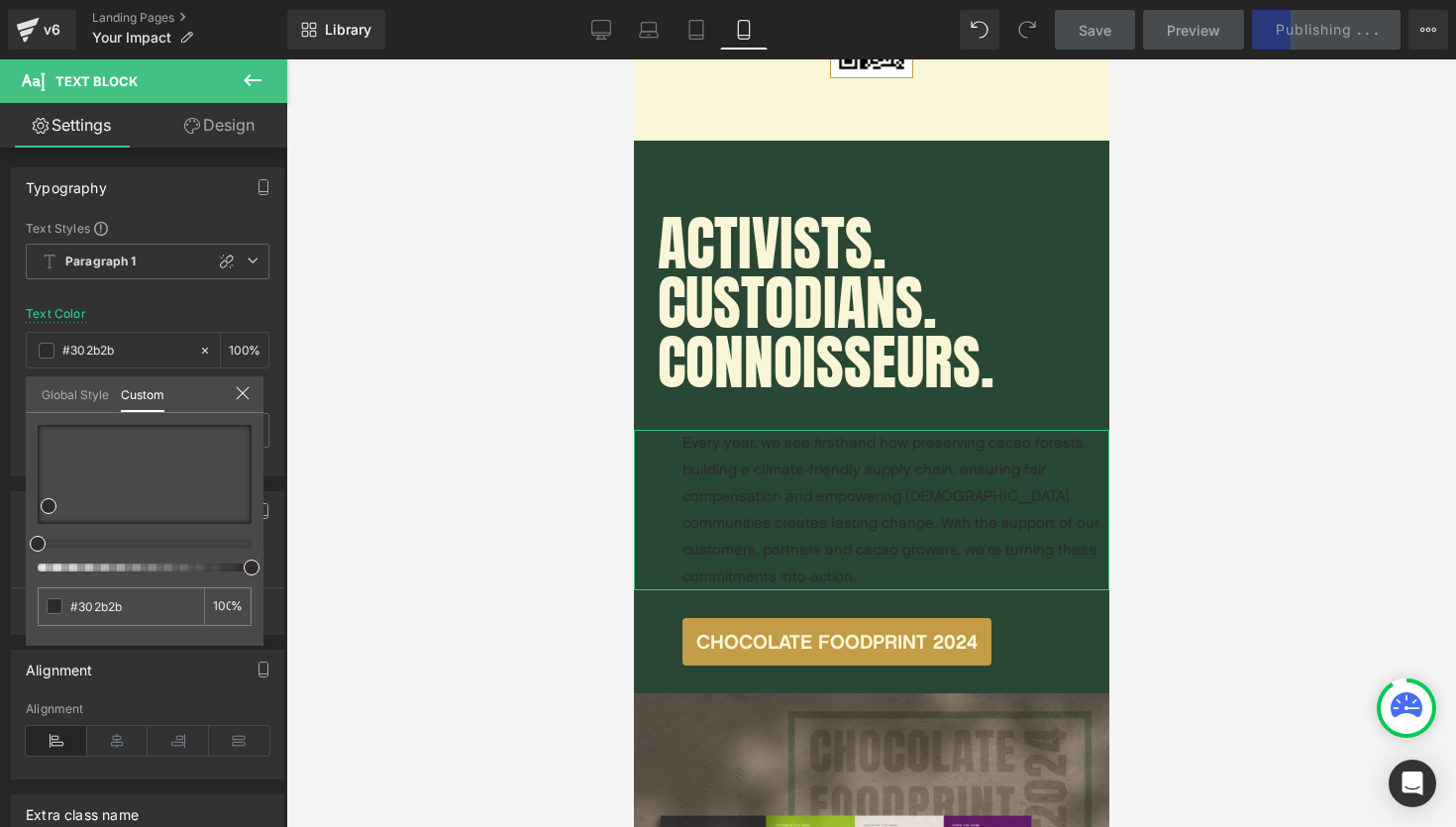 click on "Global Style" at bounding box center (75, 393) 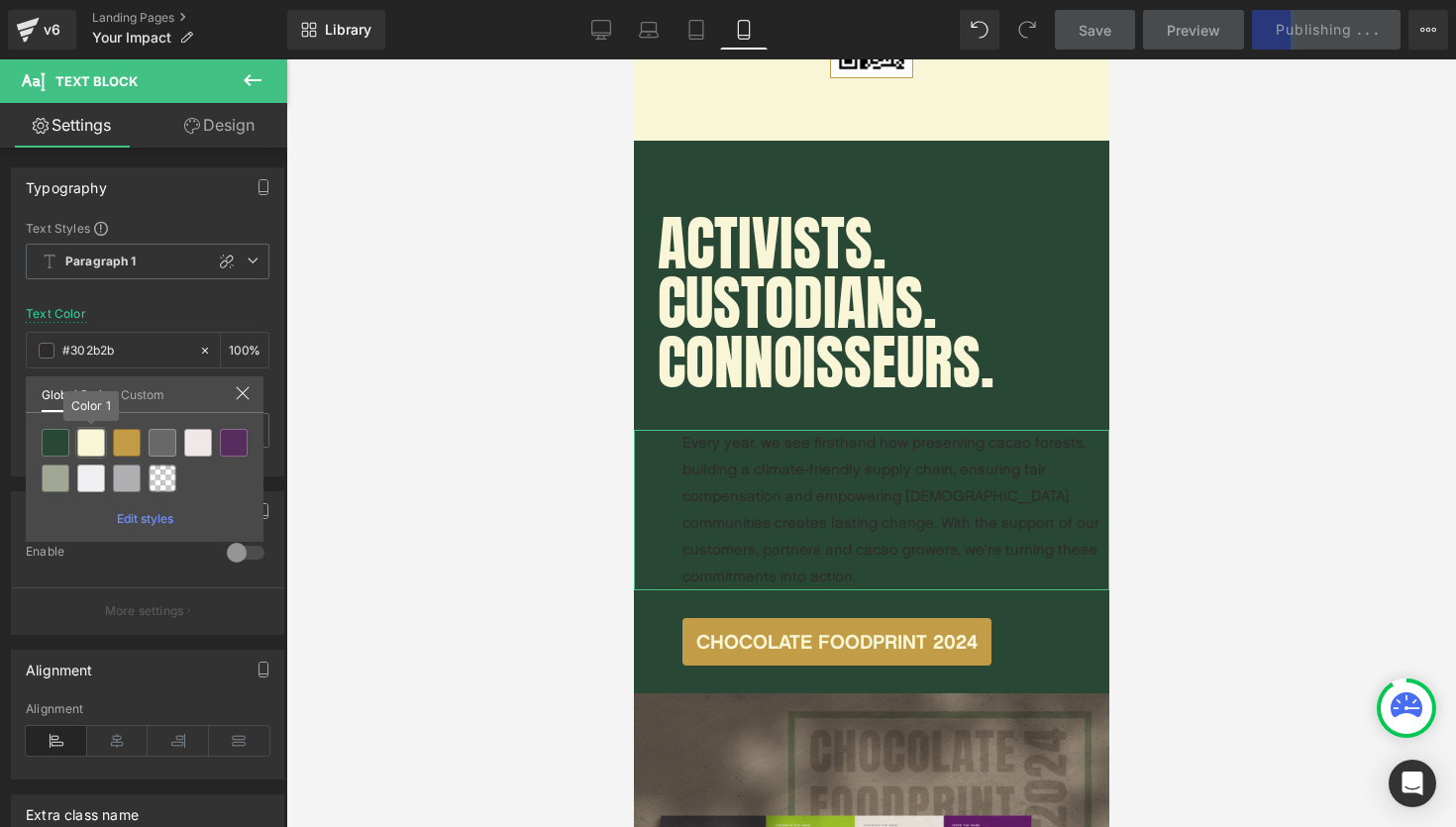 click at bounding box center [91, 443] 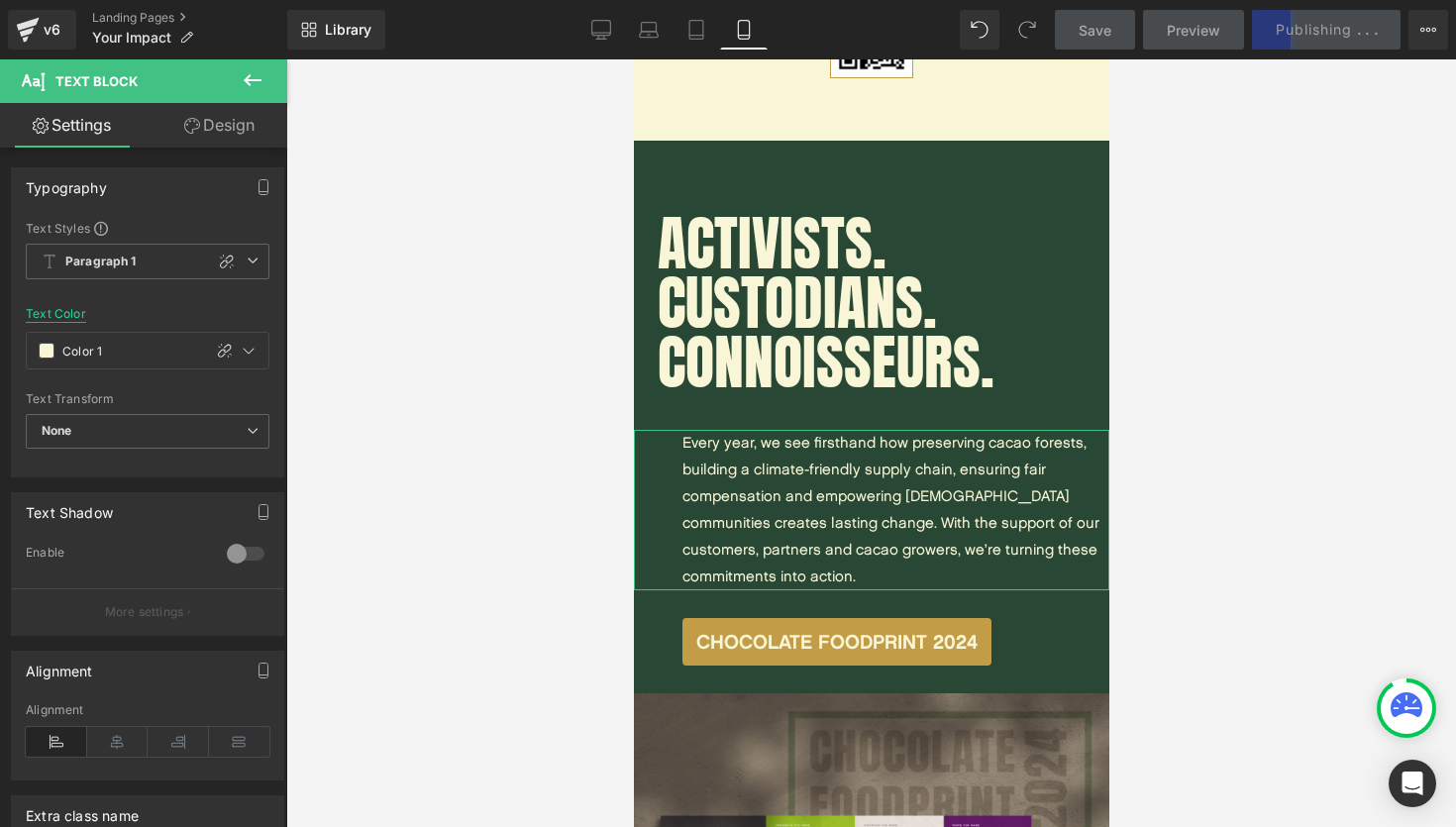 click on "Text Color" at bounding box center [55, 314] 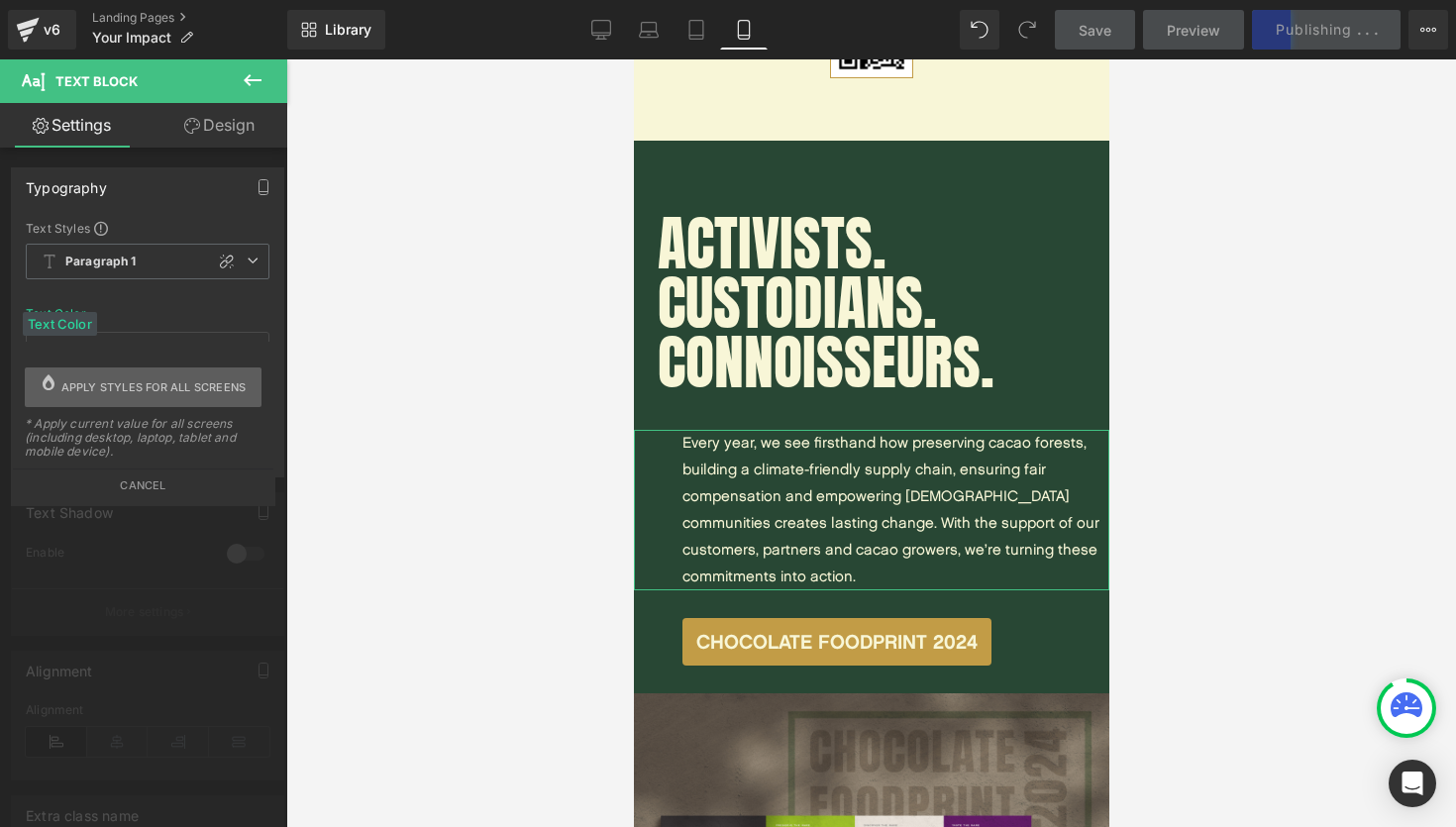 click on "Apply styles for all screens" at bounding box center [154, 387] 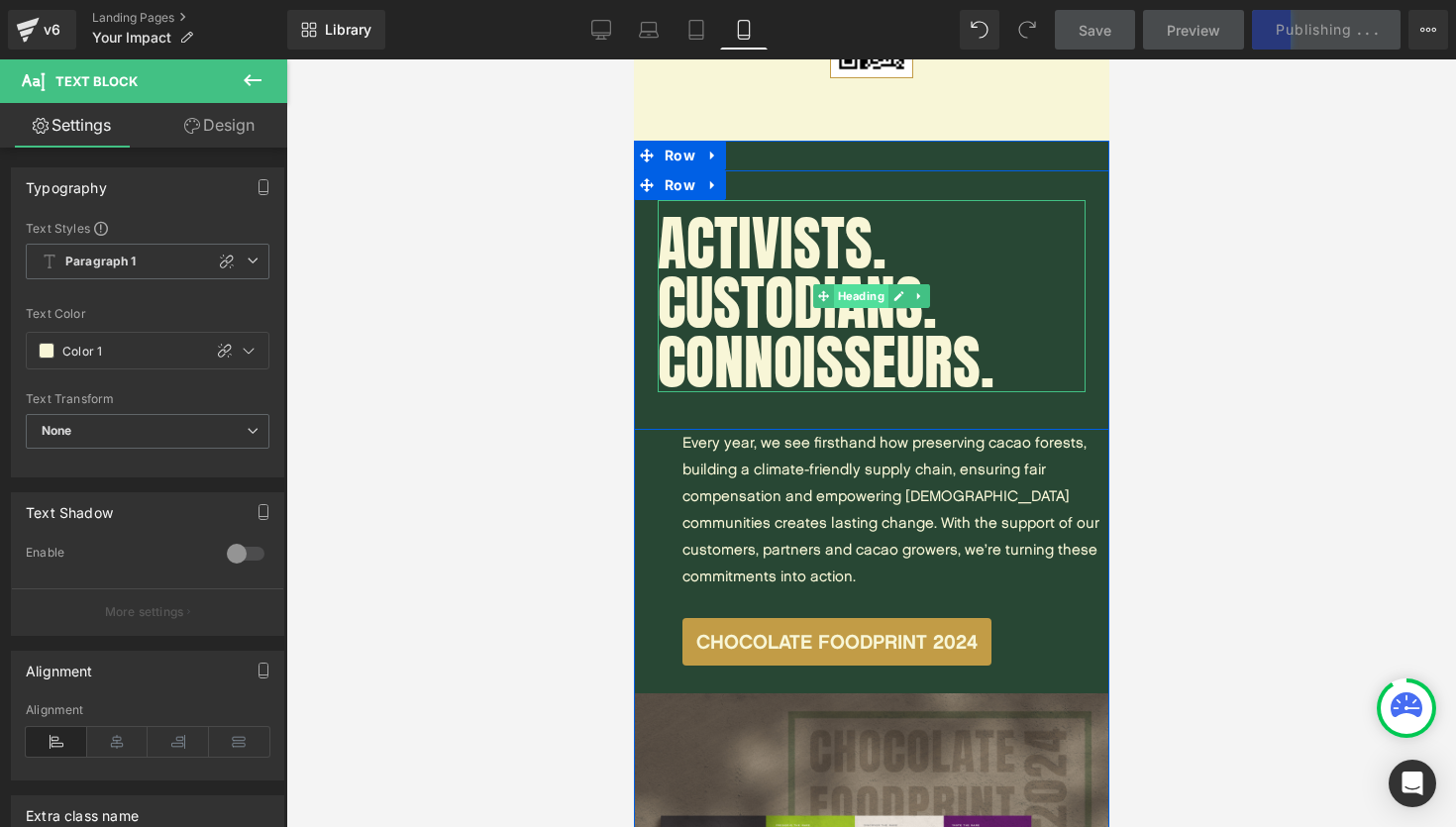 click on "Heading" at bounding box center (860, 296) 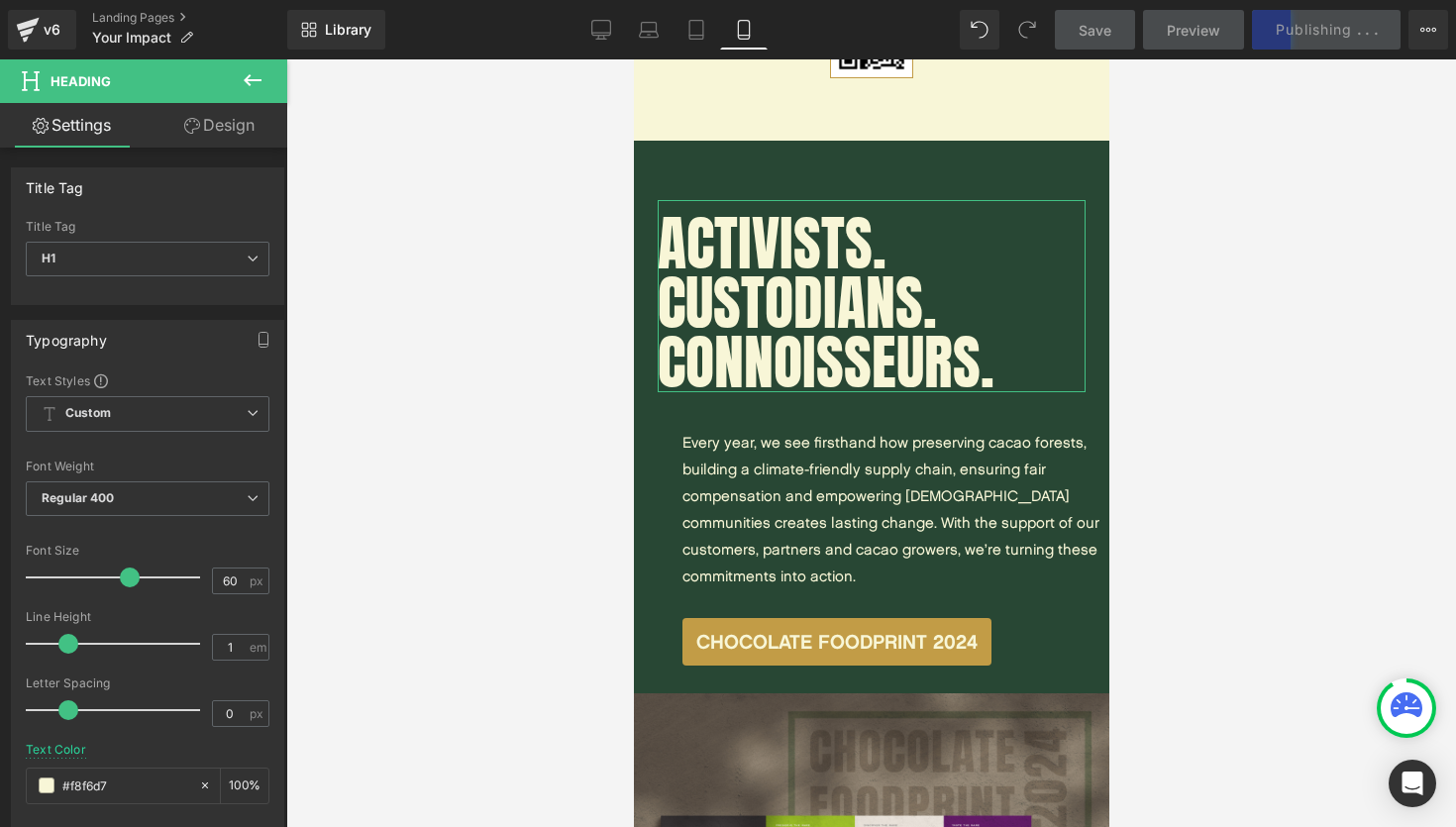 click on "Design" at bounding box center (219, 125) 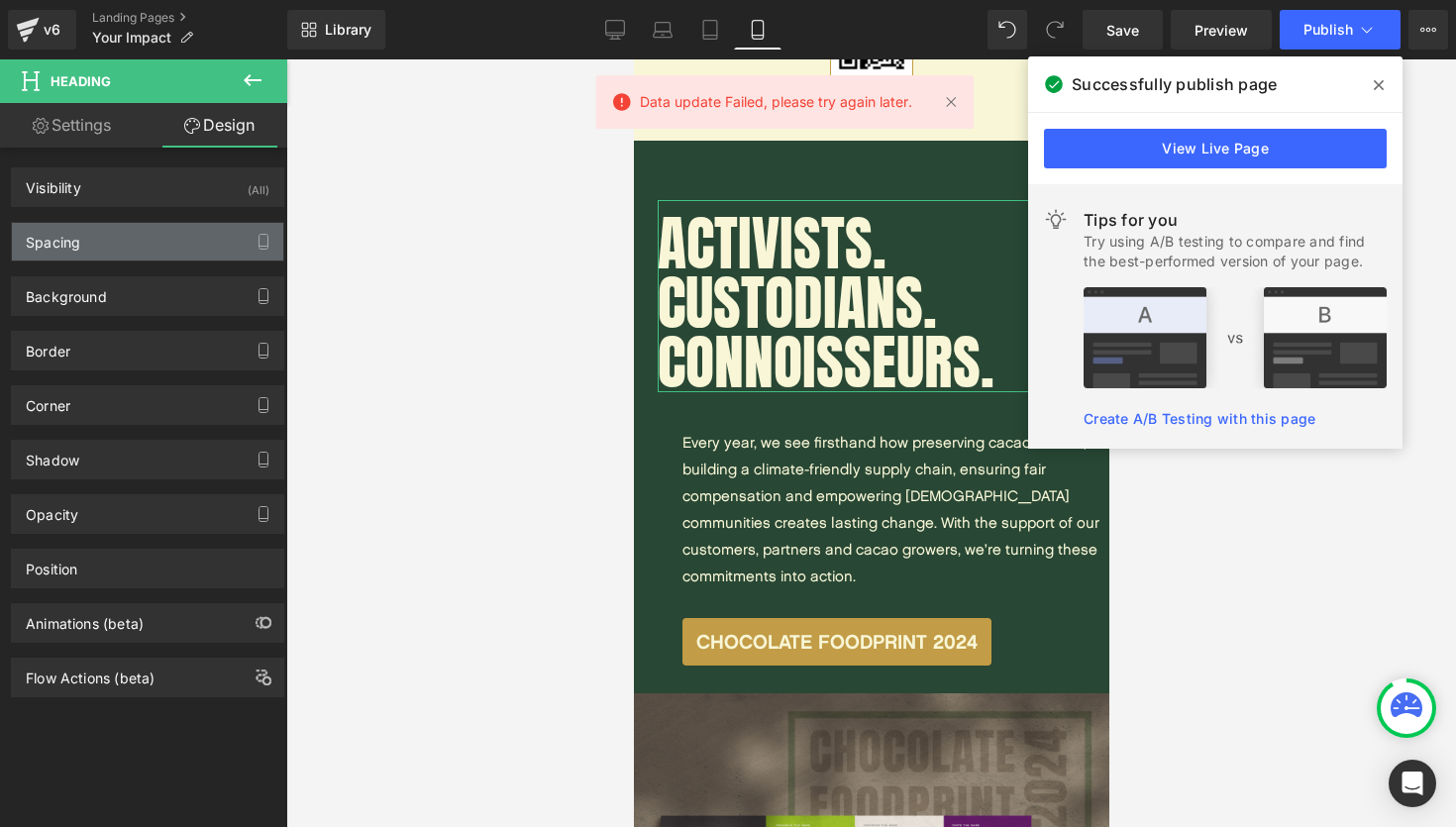 click on "Spacing" at bounding box center [148, 242] 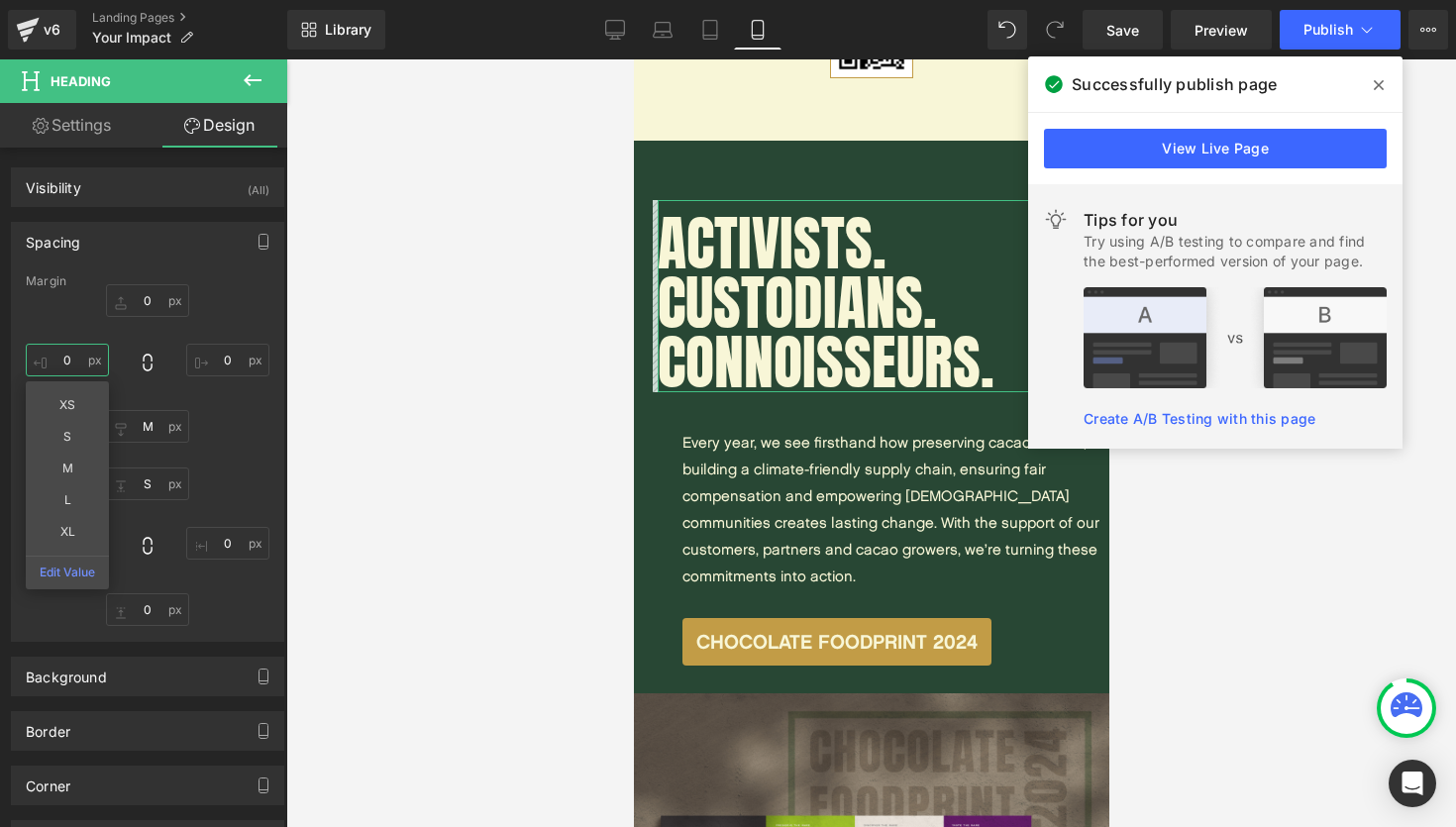 click on "0" at bounding box center [67, 360] 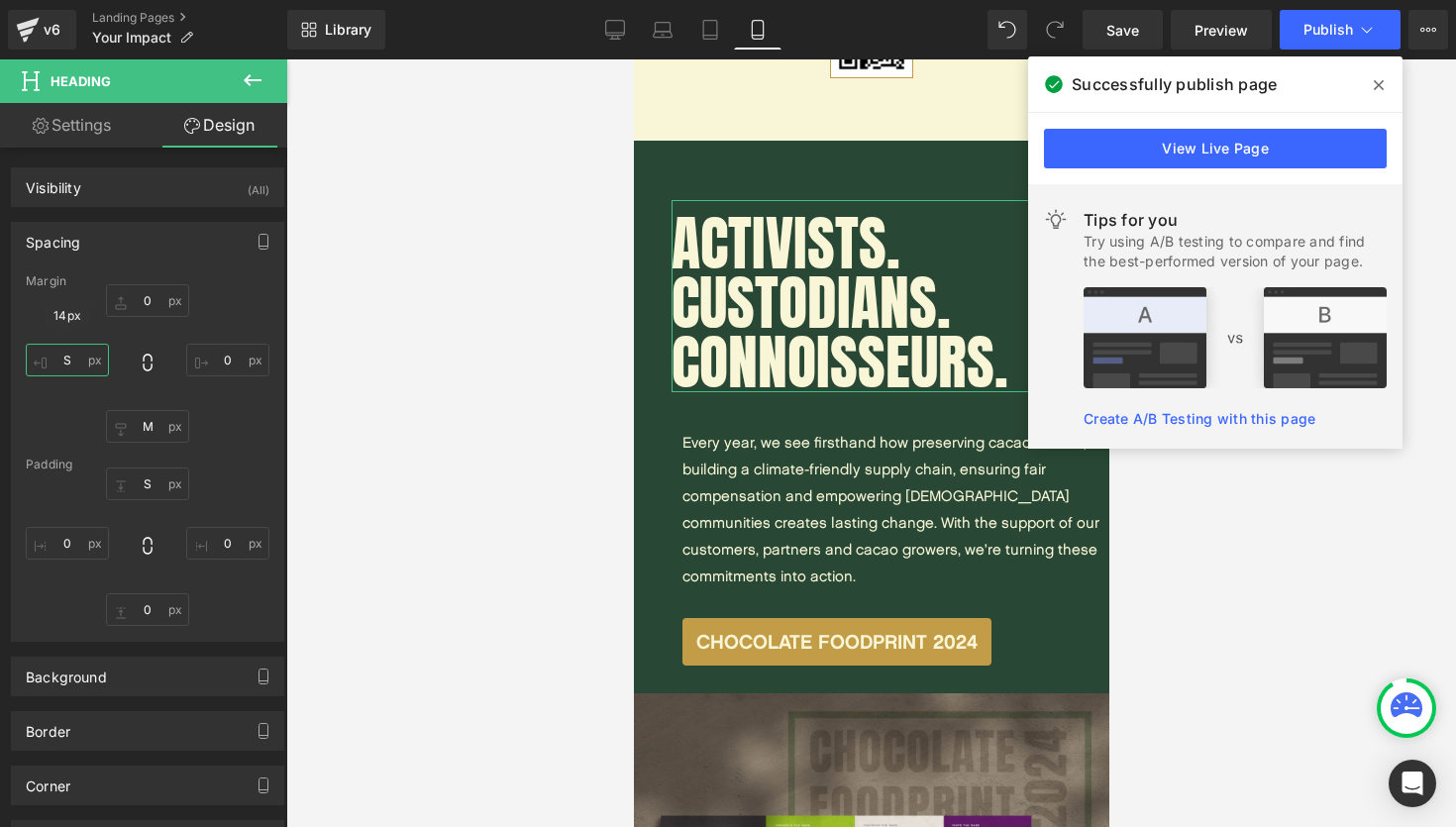 click on "S" at bounding box center (67, 360) 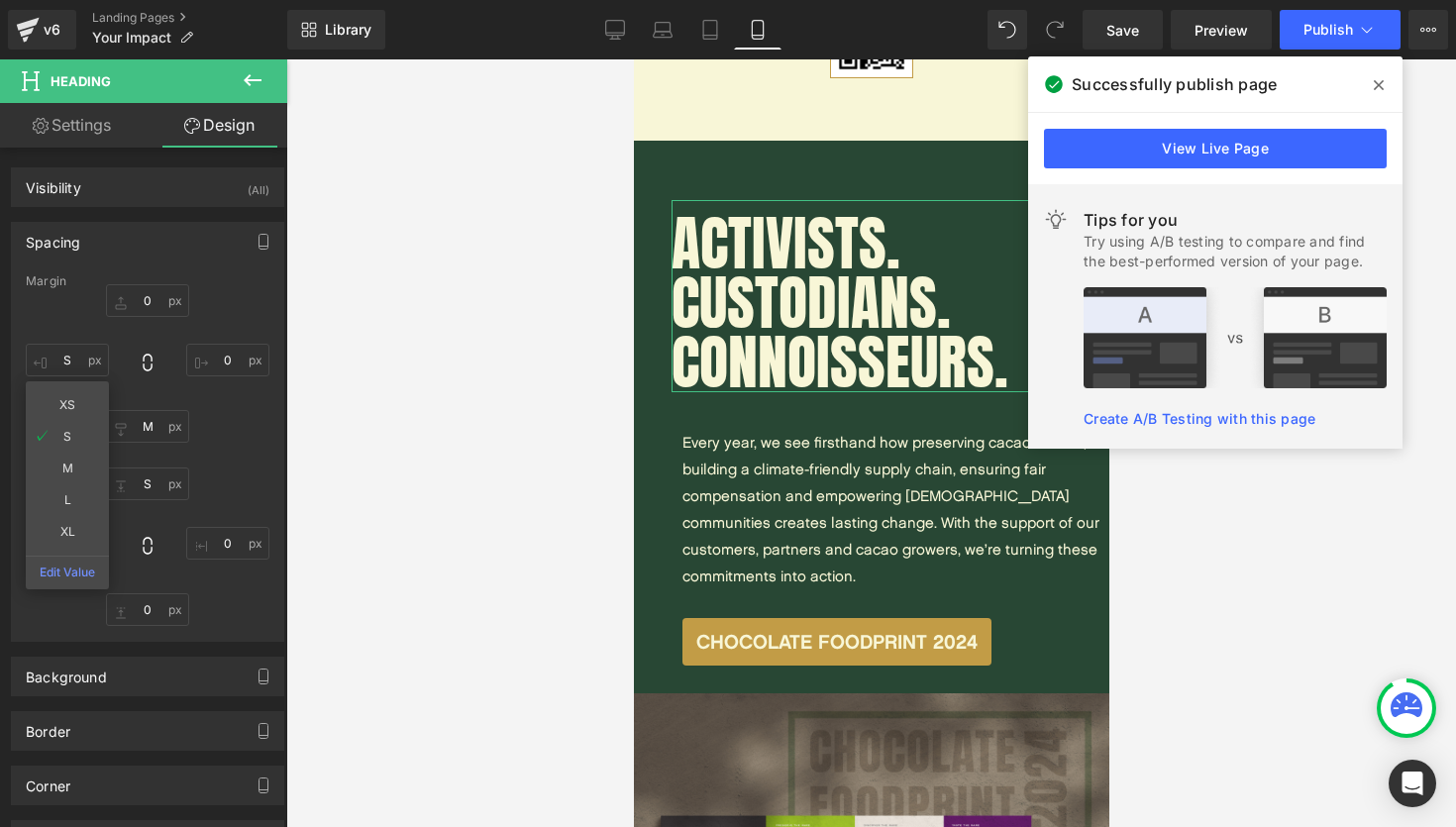 type on "M" 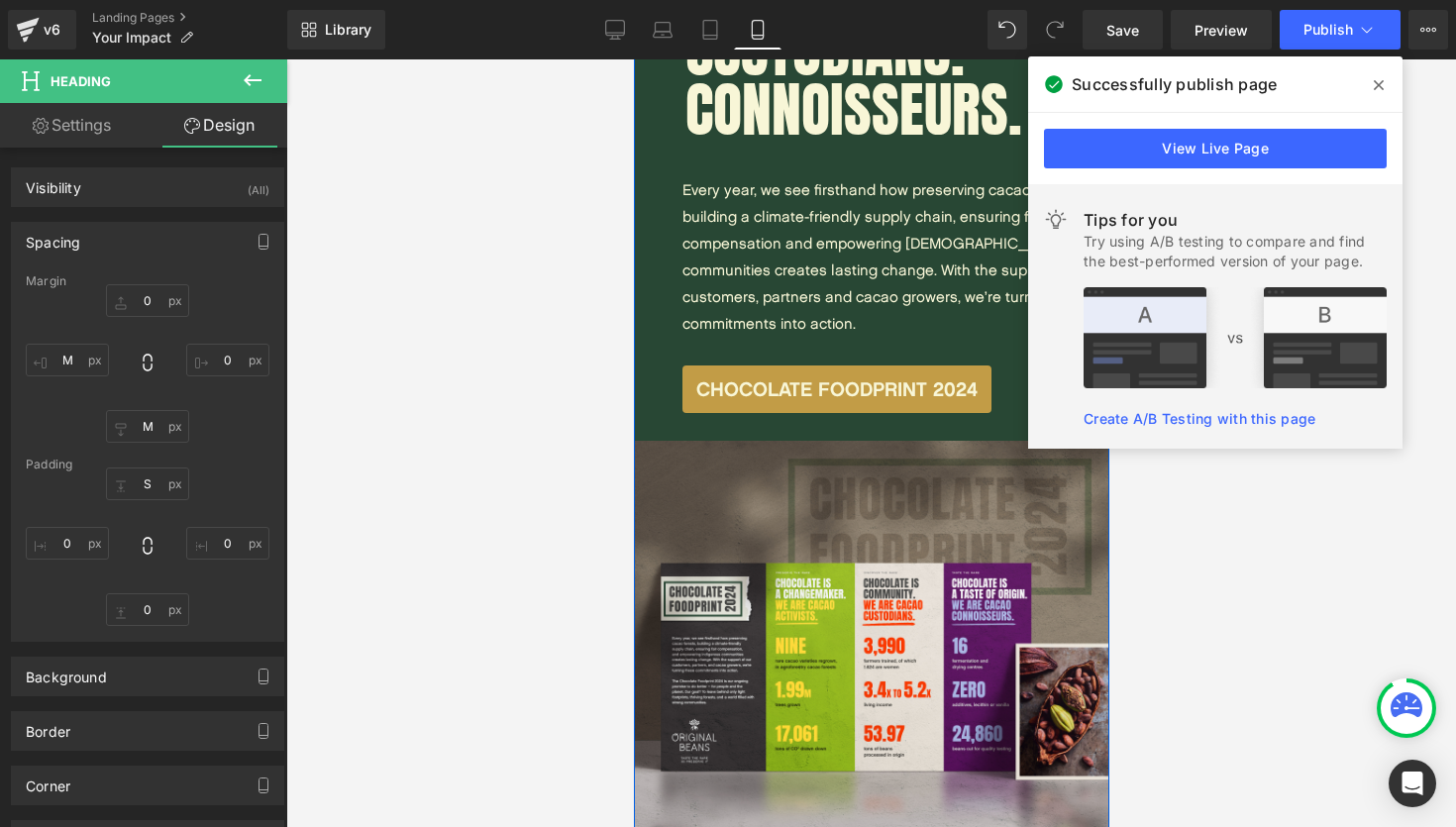 scroll, scrollTop: 3719, scrollLeft: 0, axis: vertical 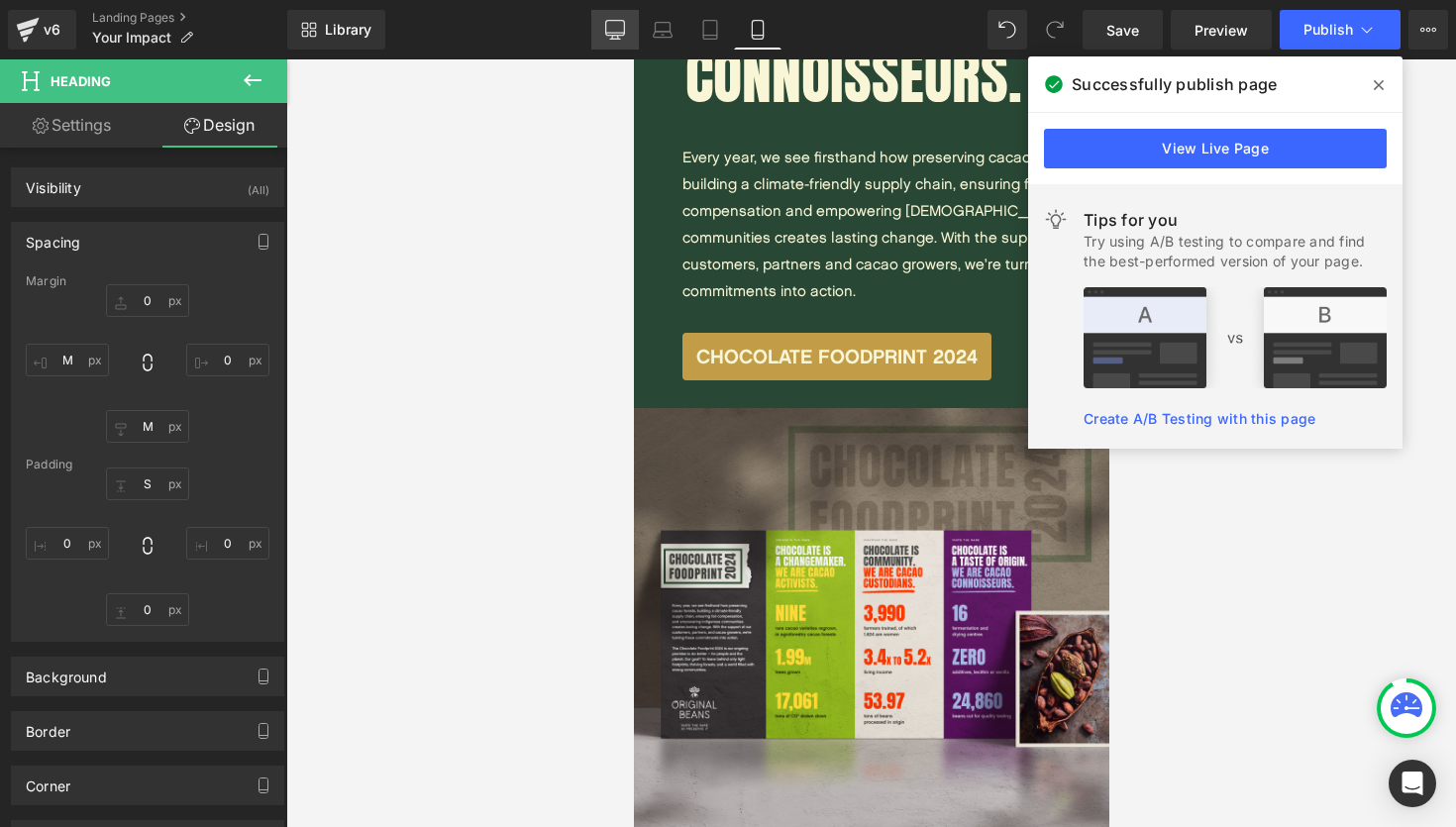 click on "Desktop" at bounding box center (615, 30) 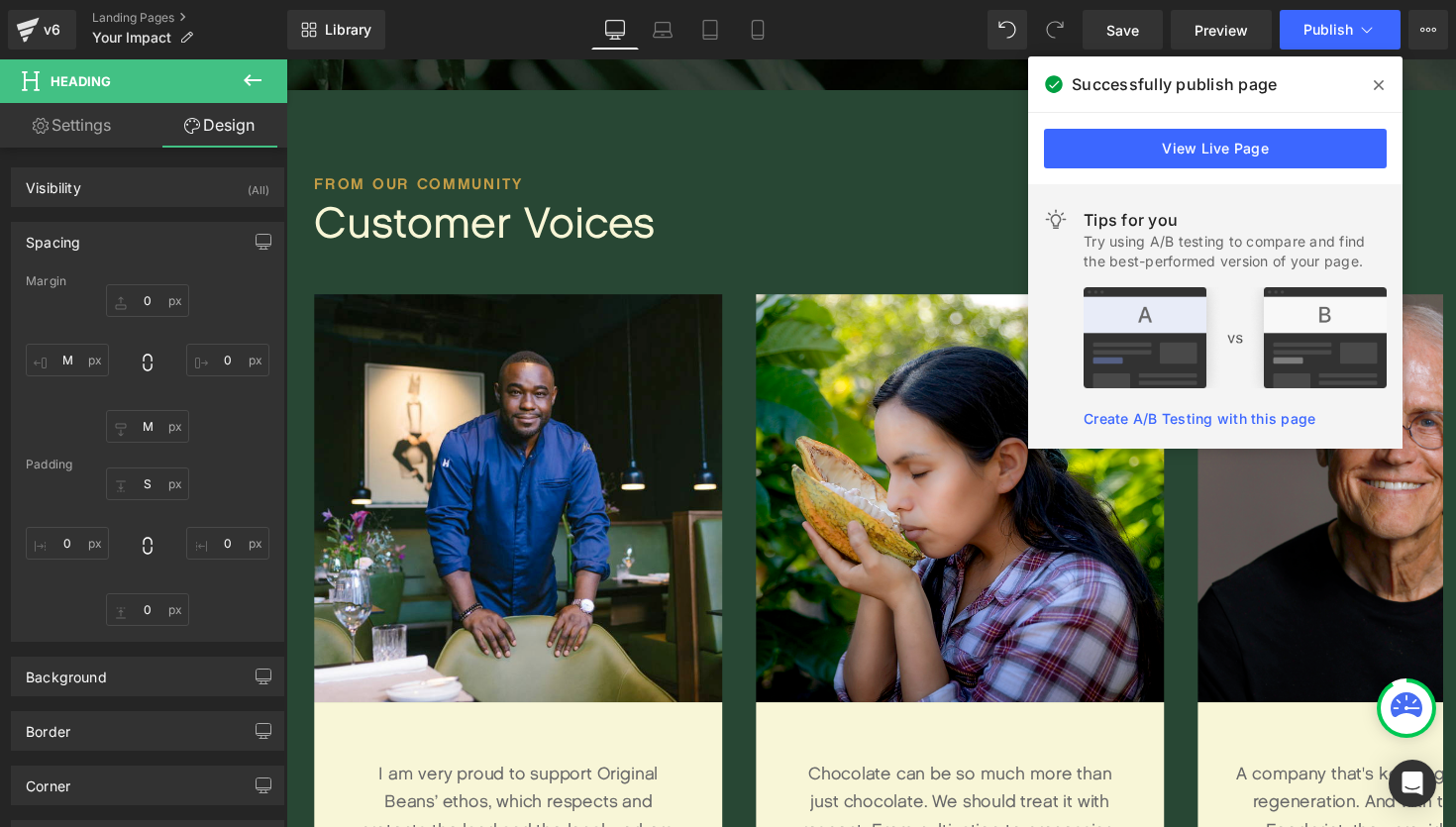 type on "0" 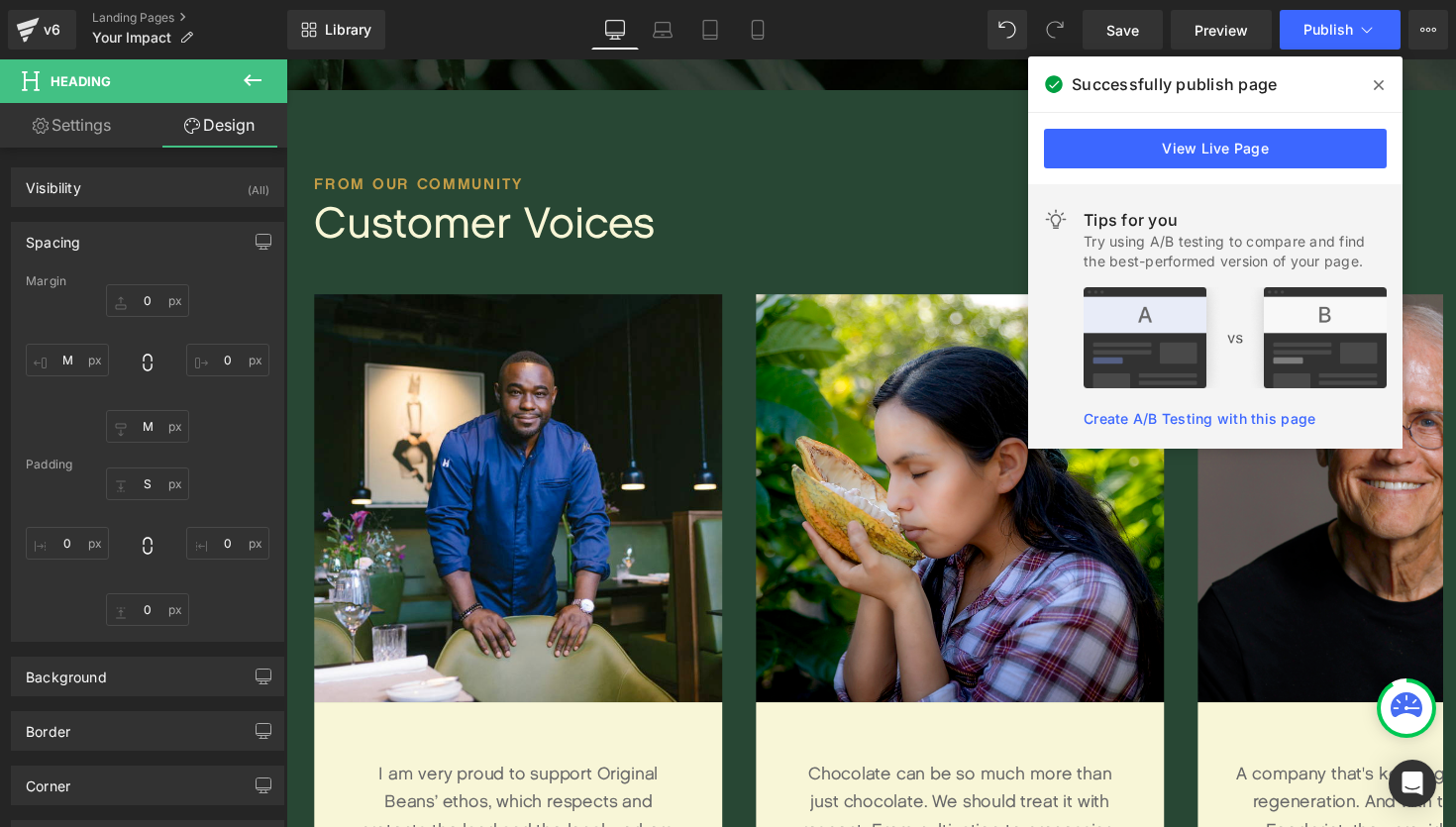 type on "100" 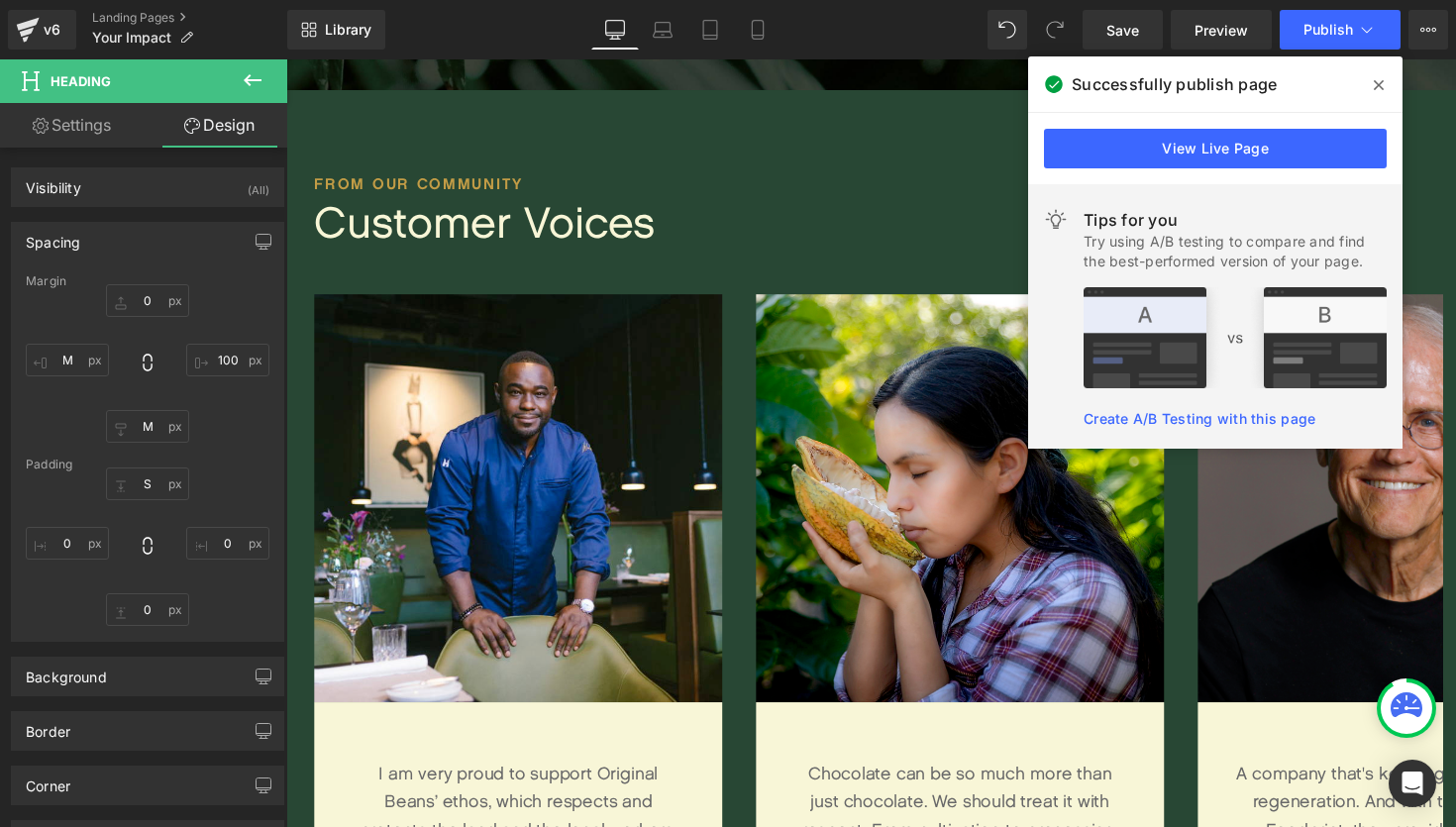 scroll, scrollTop: 2295, scrollLeft: 0, axis: vertical 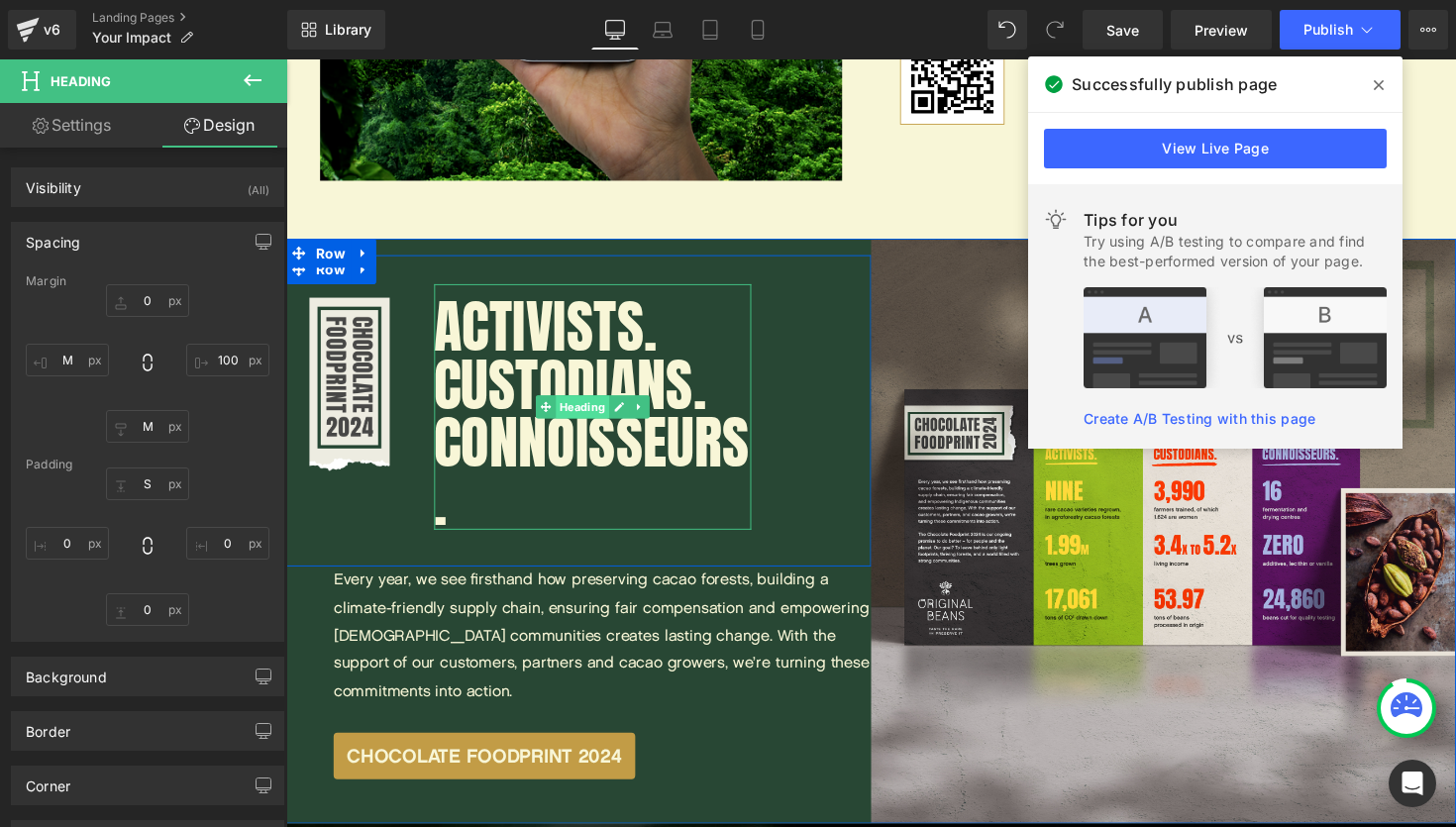 click on "Heading" at bounding box center [589, 415] 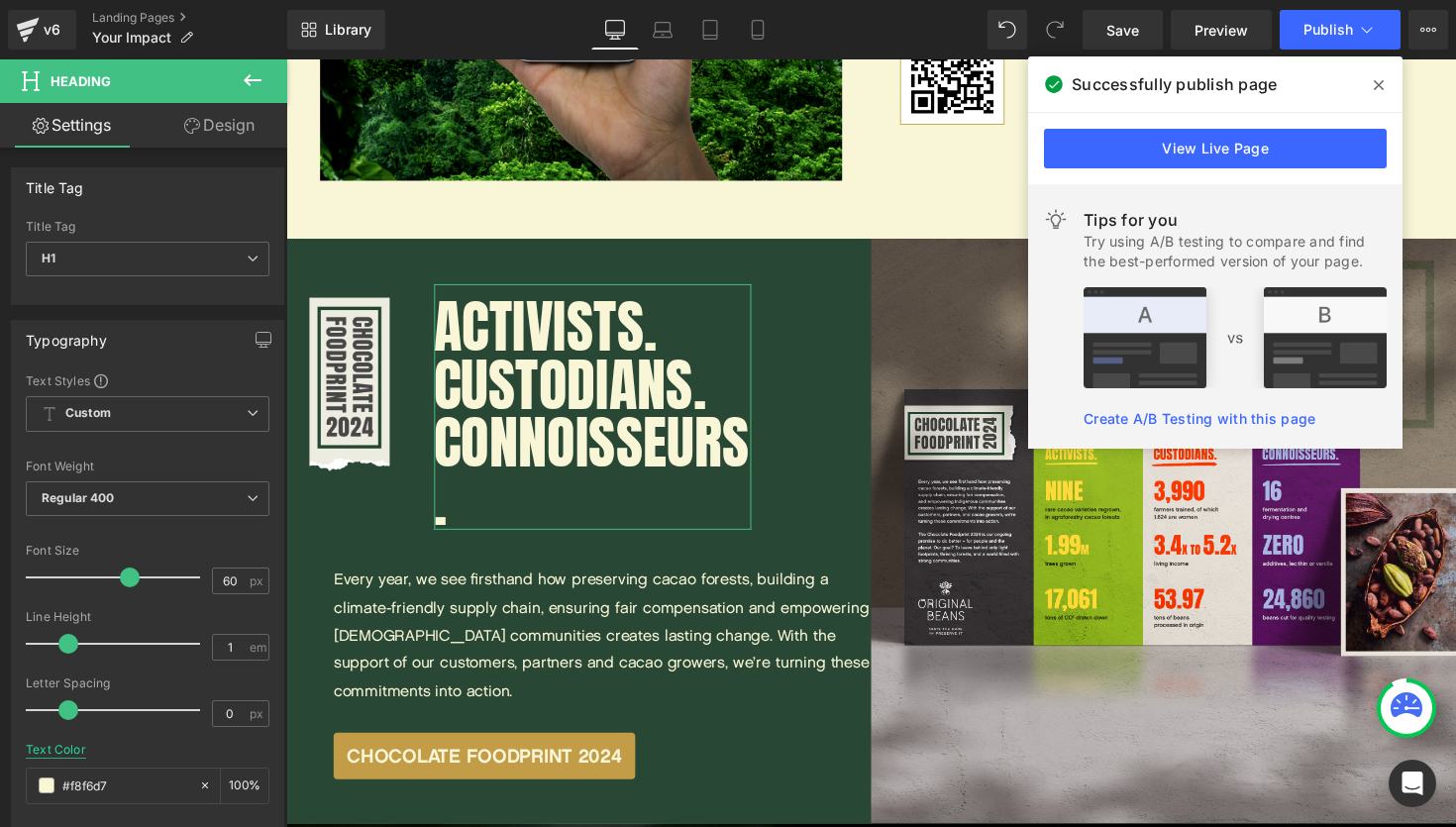 click on "Text Color" at bounding box center (55, 750) 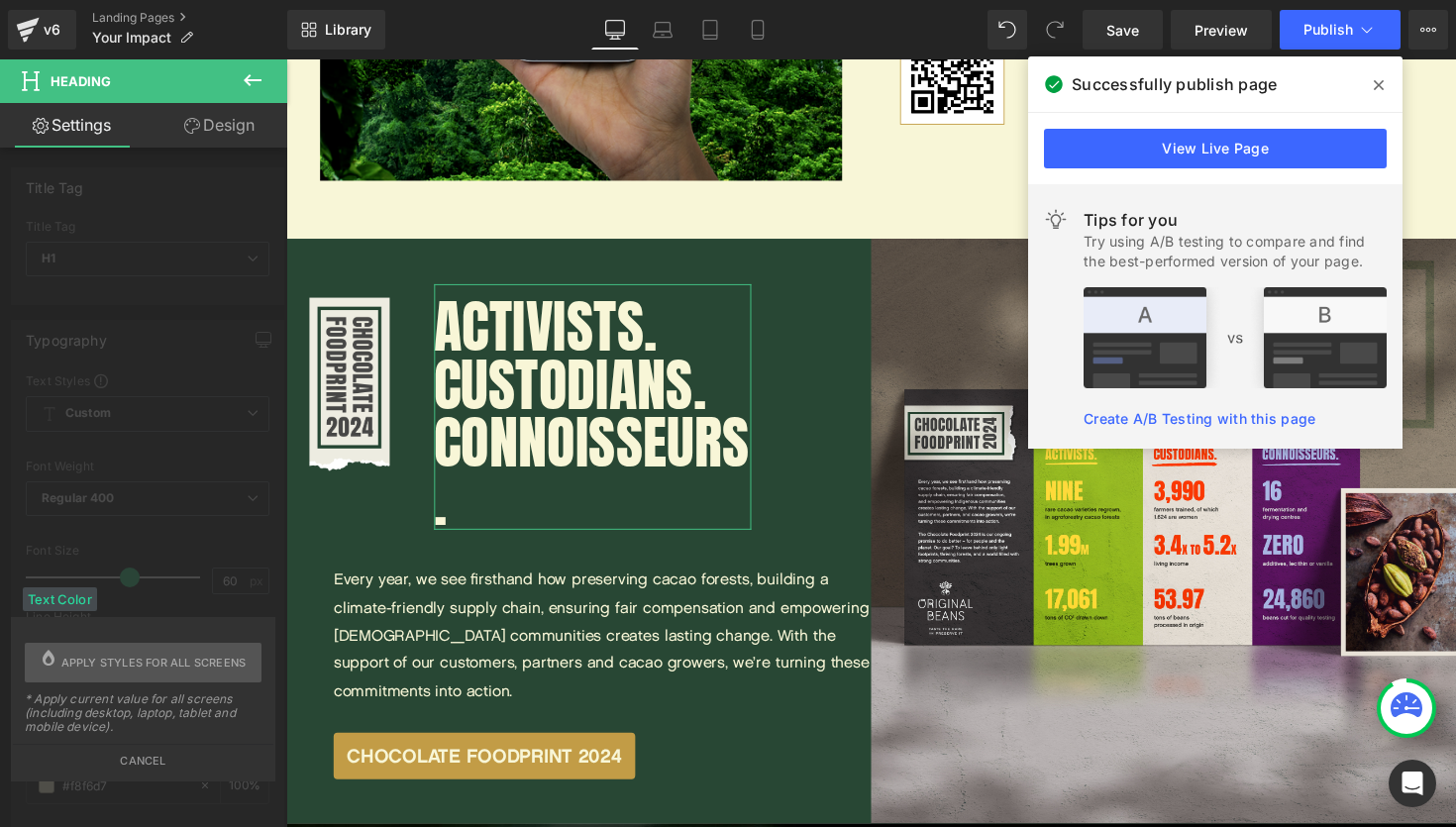 click on "Typography Text Styles Custom Heading 1 Heading 2 Heading 3 Heading 4 Heading 5 Heading 6
Custom
Custom
Heading 1
Heading 2
Heading 3
Heading 4
Heading 5
Heading 6 Thin 100 Semi Thin 200 Light 300 Regular 400 Medium 500 Semi Bold 600 Super Bold 800 Boldest 900 Bold 700 Lighter Bolder Font Weight
Regular 400
Thin 100 Semi Thin 200 Light 300 Regular 400 Medium 500 Semi Bold 600 Super Bold 800 Boldest 900 Bold 700 Lighter Bolder 60px Font Size 60 px 1em Line Height 1 em 0px Letter Spacing 0 px rgba(248, 246, 215, 1) Text Color #f8f6d7 100 % Anton
Font
Default" at bounding box center (148, 645) 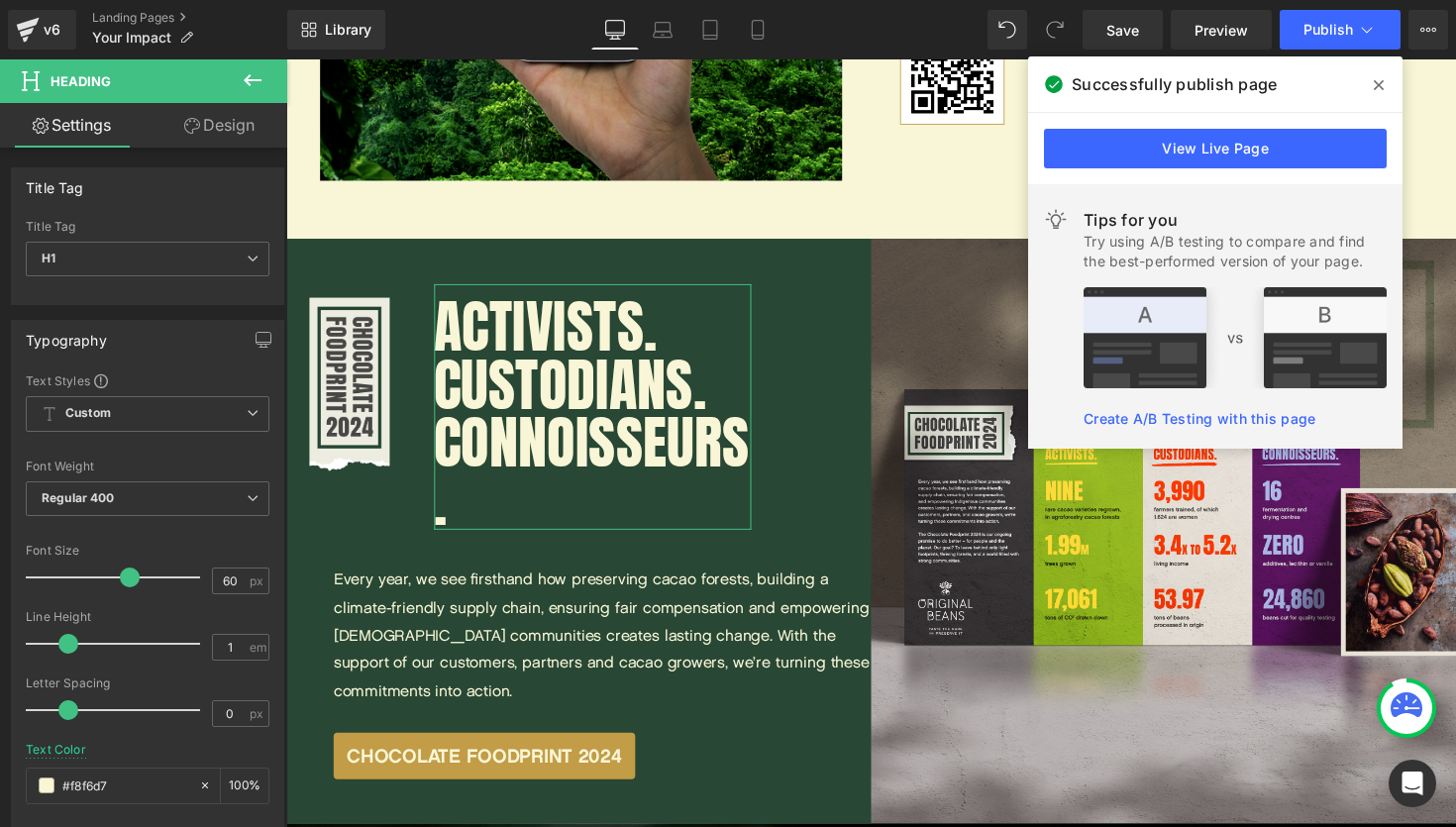 scroll, scrollTop: 102, scrollLeft: 0, axis: vertical 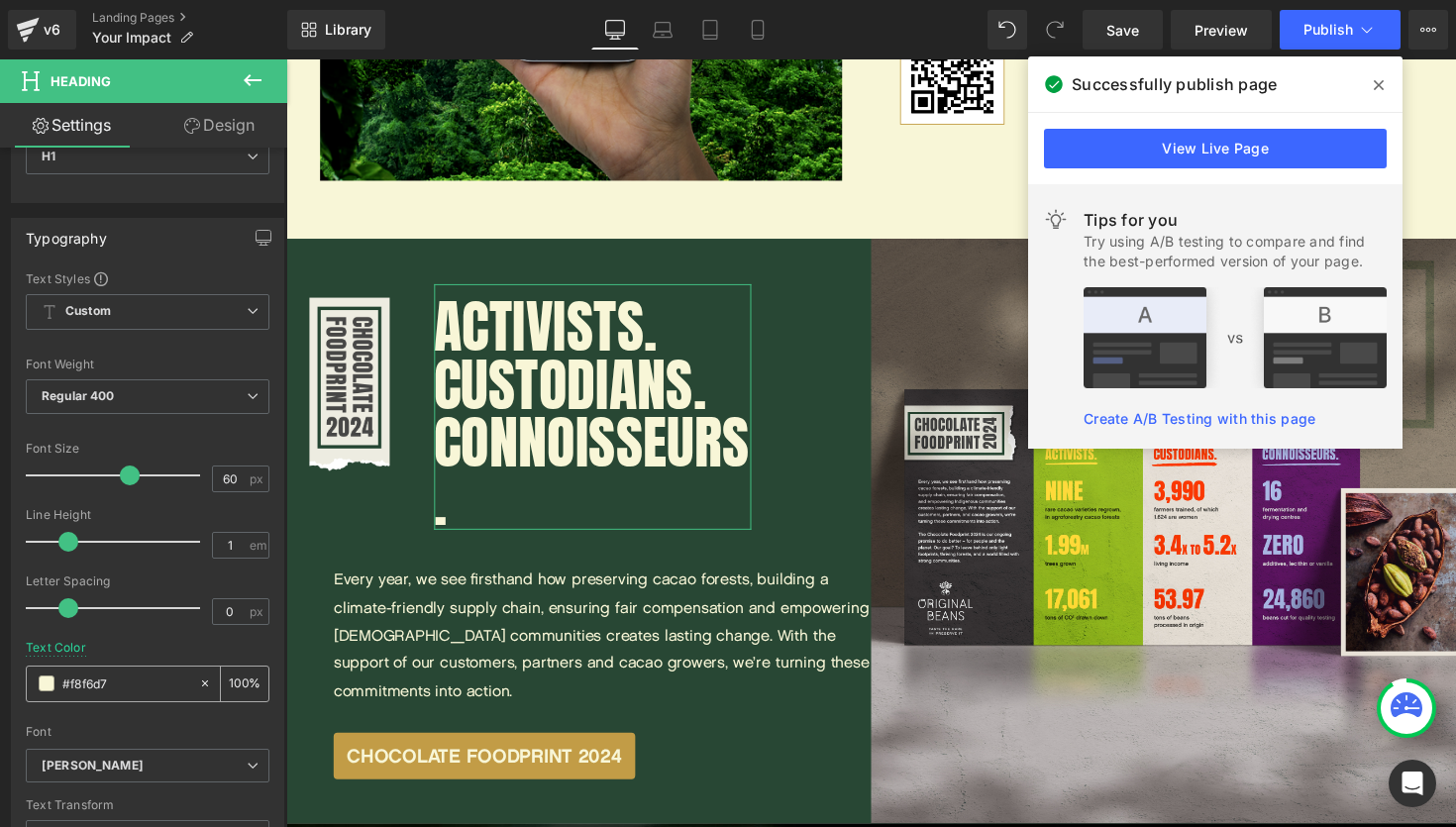 click at bounding box center [47, 683] 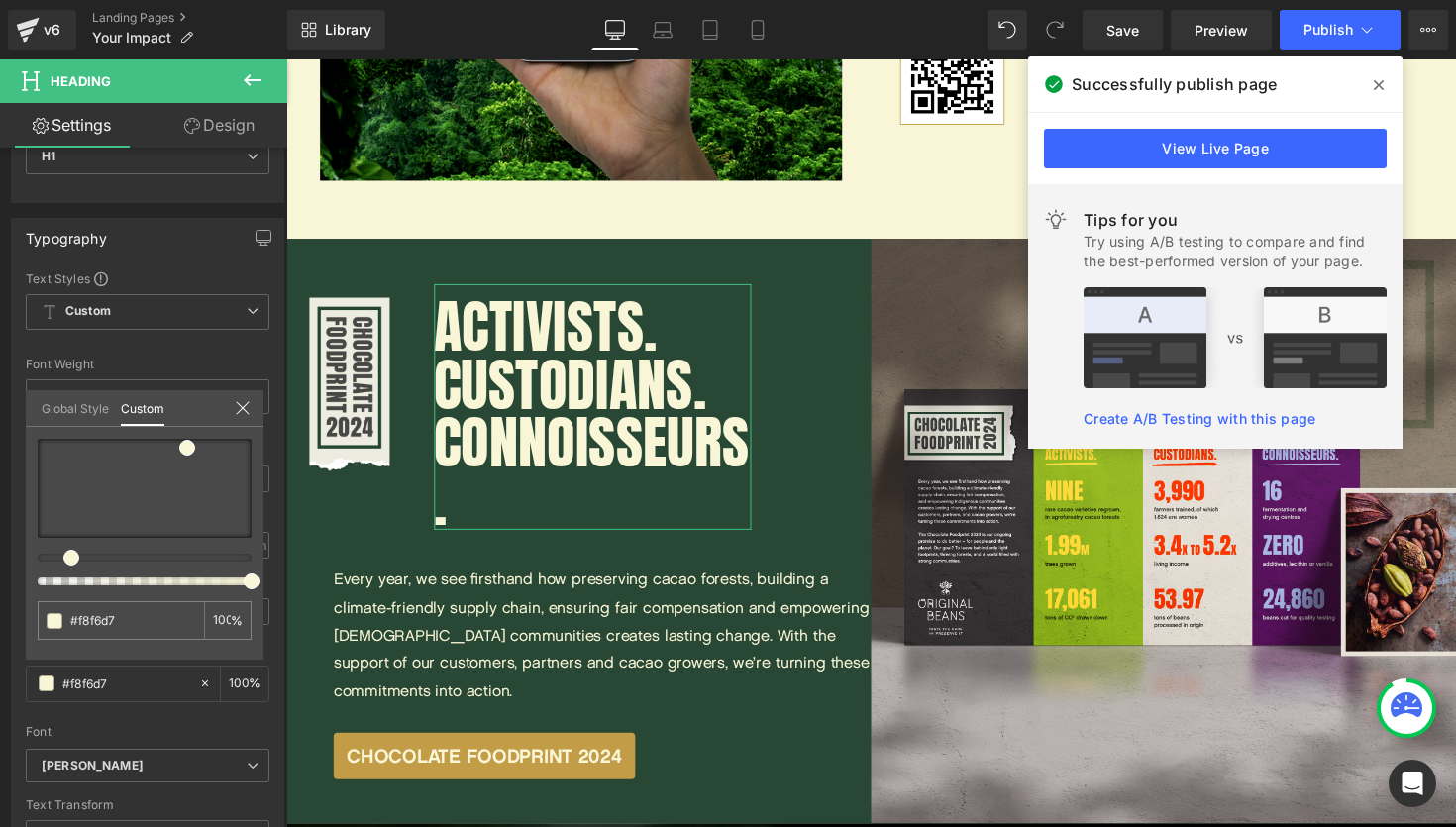 click on "Global Style" at bounding box center (75, 407) 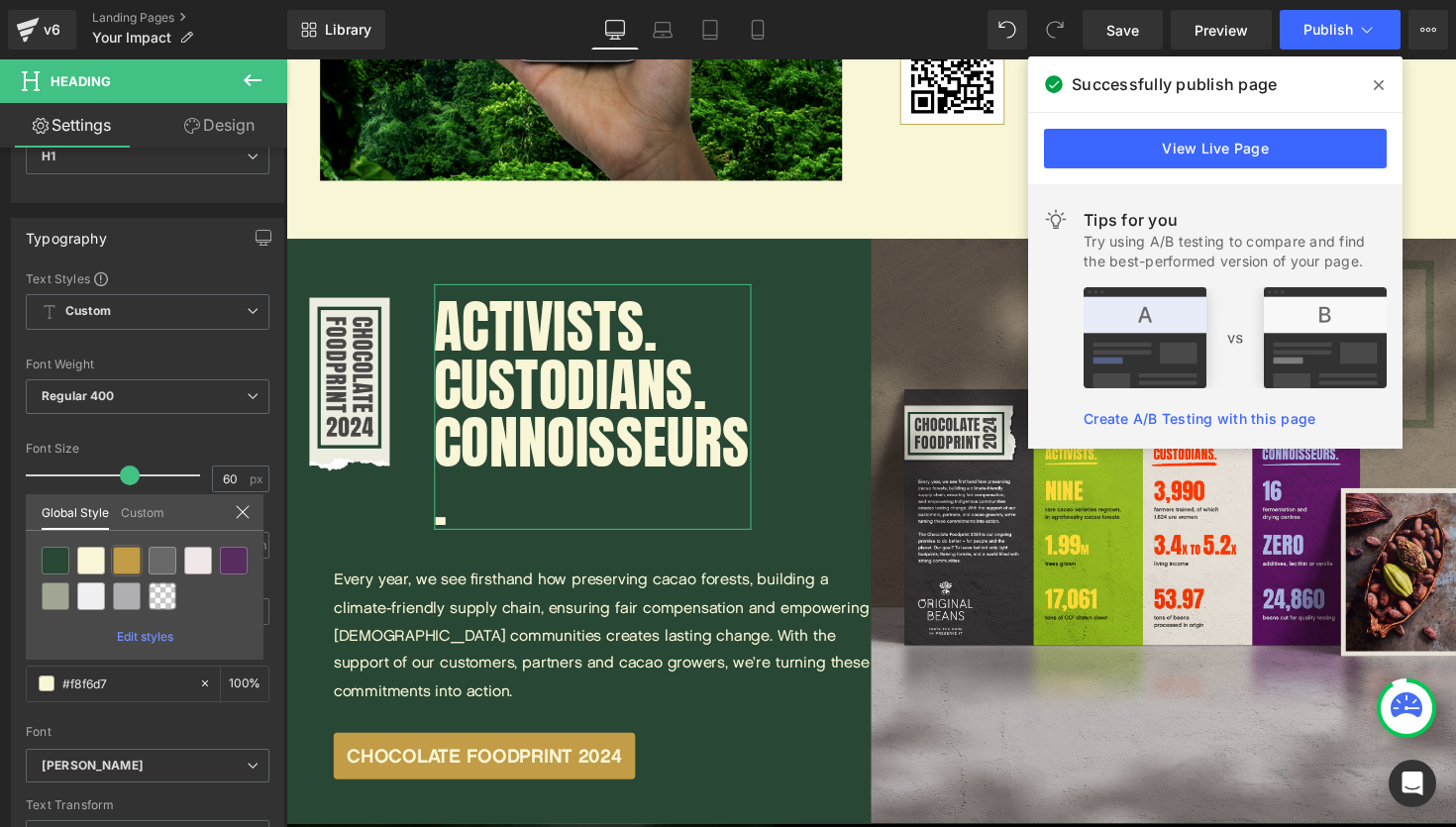 click at bounding box center (127, 561) 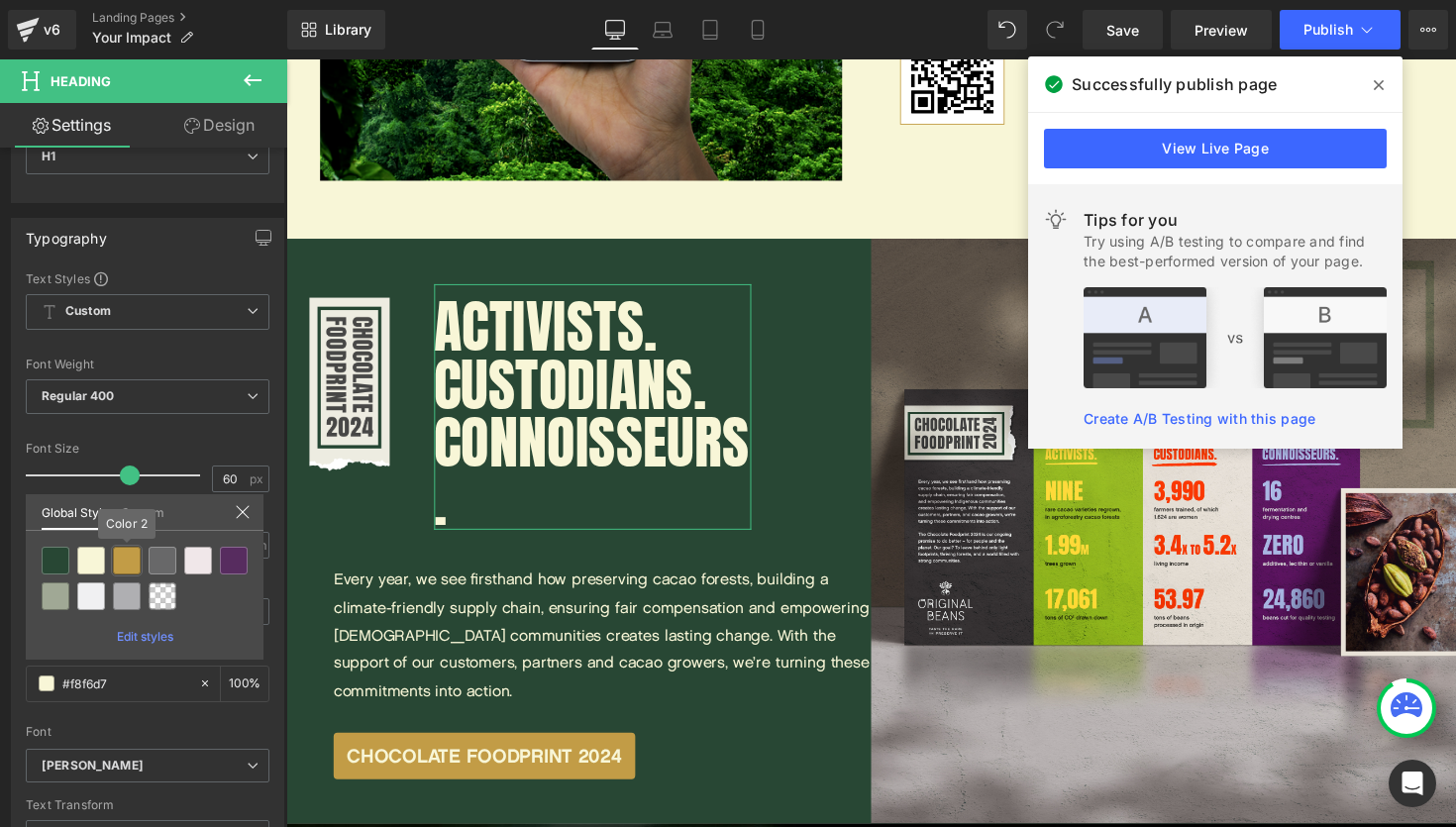 click on "Heading  You are previewing how the   will restyle your page. You can not edit Elements in Preset Preview Mode.  v6 Landing Pages Your Impact Library Desktop Desktop Laptop Tablet Mobile Save Preview Publish Scheduled View Live Page View with current Template Save Template to Library Schedule Publish  Optimize  Publish Settings Shortcuts  Your page can’t be published   You've reached the maximum number of published pages on your plan  (0/0).  You need to upgrade your plan or unpublish all your pages to get 1 publish slot.   Unpublish pages   Upgrade plan  Elements Global Style Base Row  rows, columns, layouts, div Heading  headings, titles, h1,h2,h3,h4,h5,h6 Text Block  texts, paragraphs, contents, blocks Image  images, photos, alts, uploads Icon  icons, symbols Button  button, call to action, cta Separator  separators, dividers, horizontal lines Liquid  liquid, custom code, html, javascript, css, reviews, apps, applications, embeded, iframe Banner Parallax  Hero Banner  Stack Tabs  Carousel  Pricing  List" at bounding box center [728, 0] 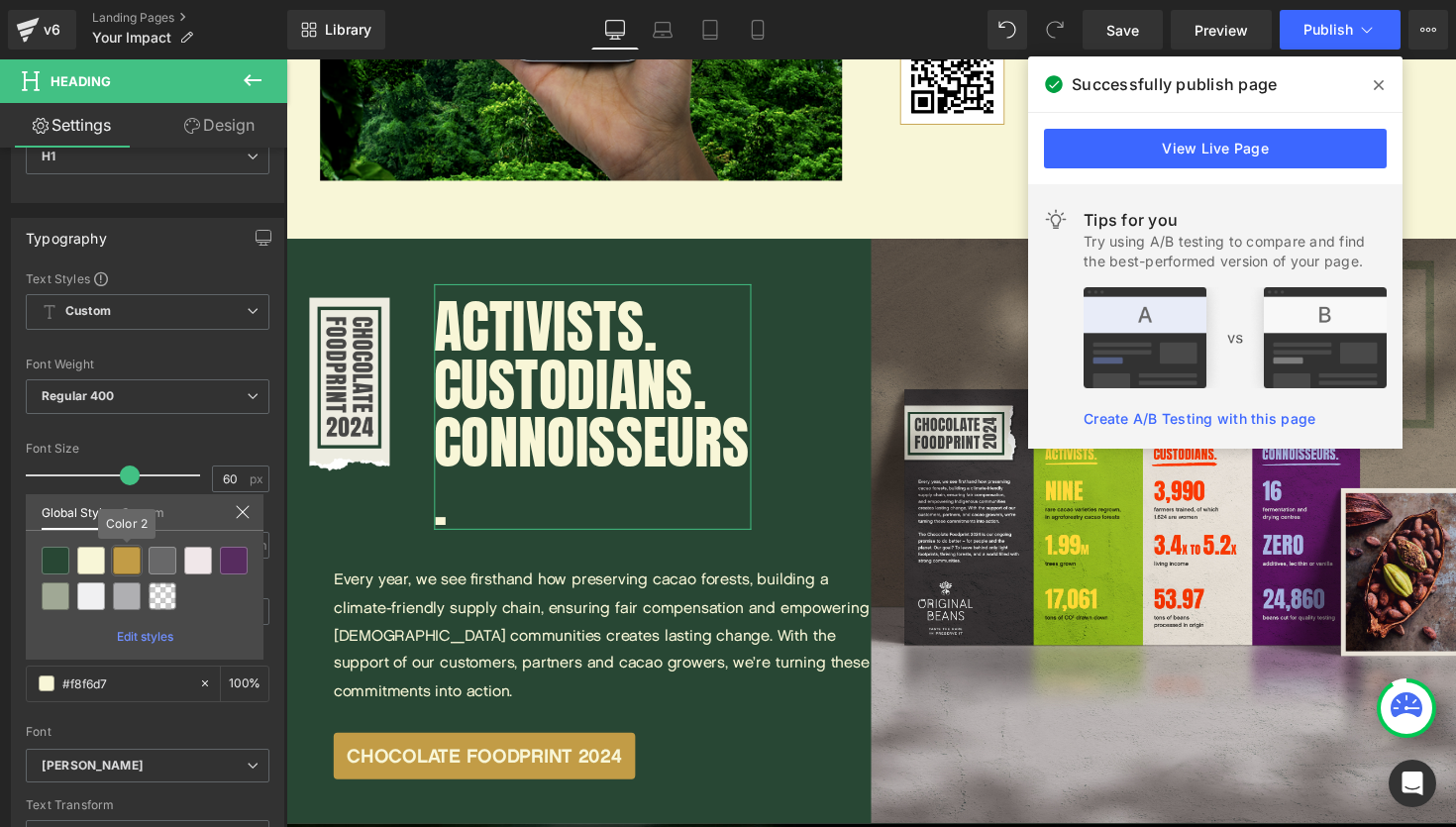 click at bounding box center (127, 561) 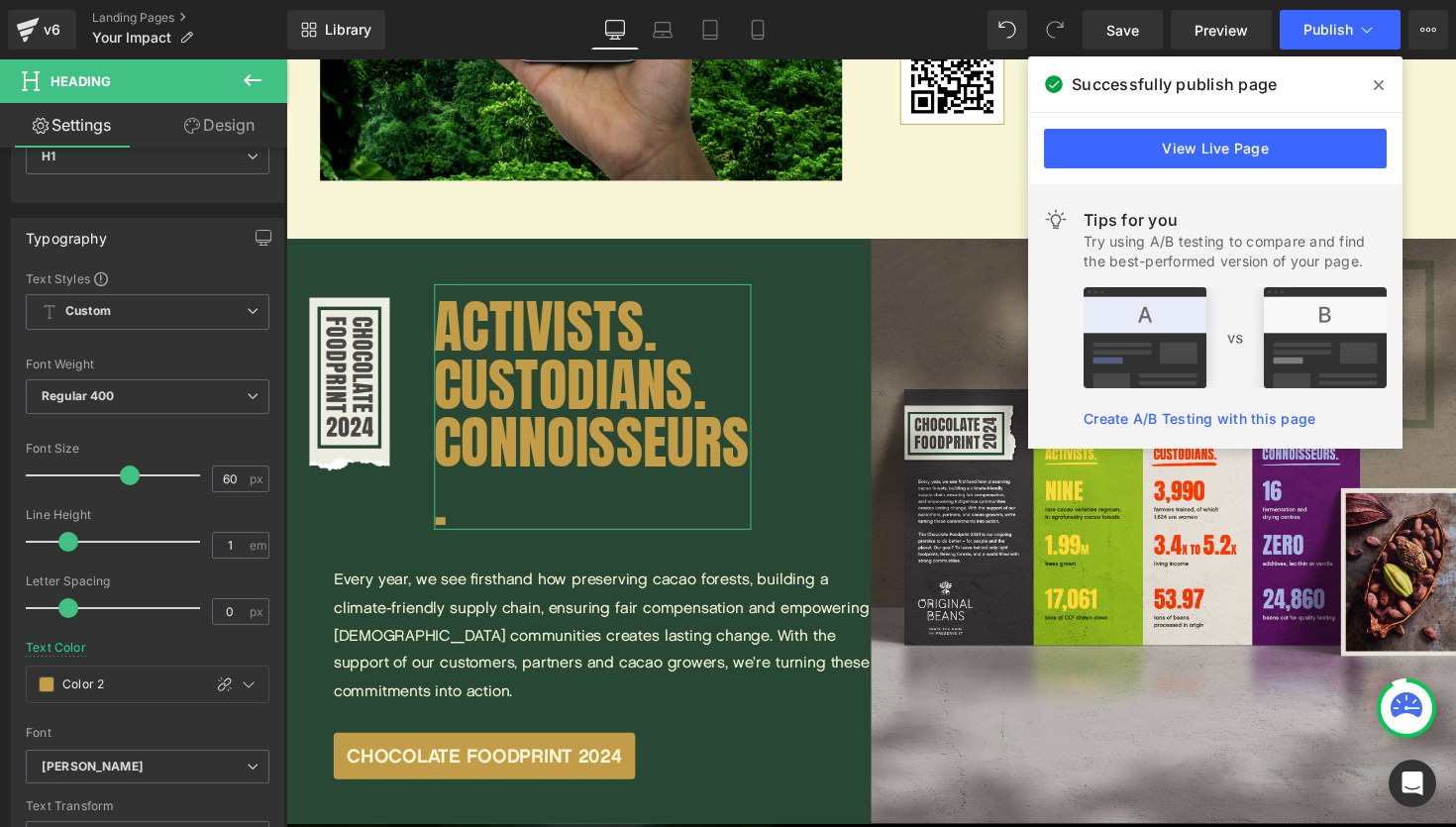 click on "Text Color Color 2 100 %" at bounding box center [148, 683] 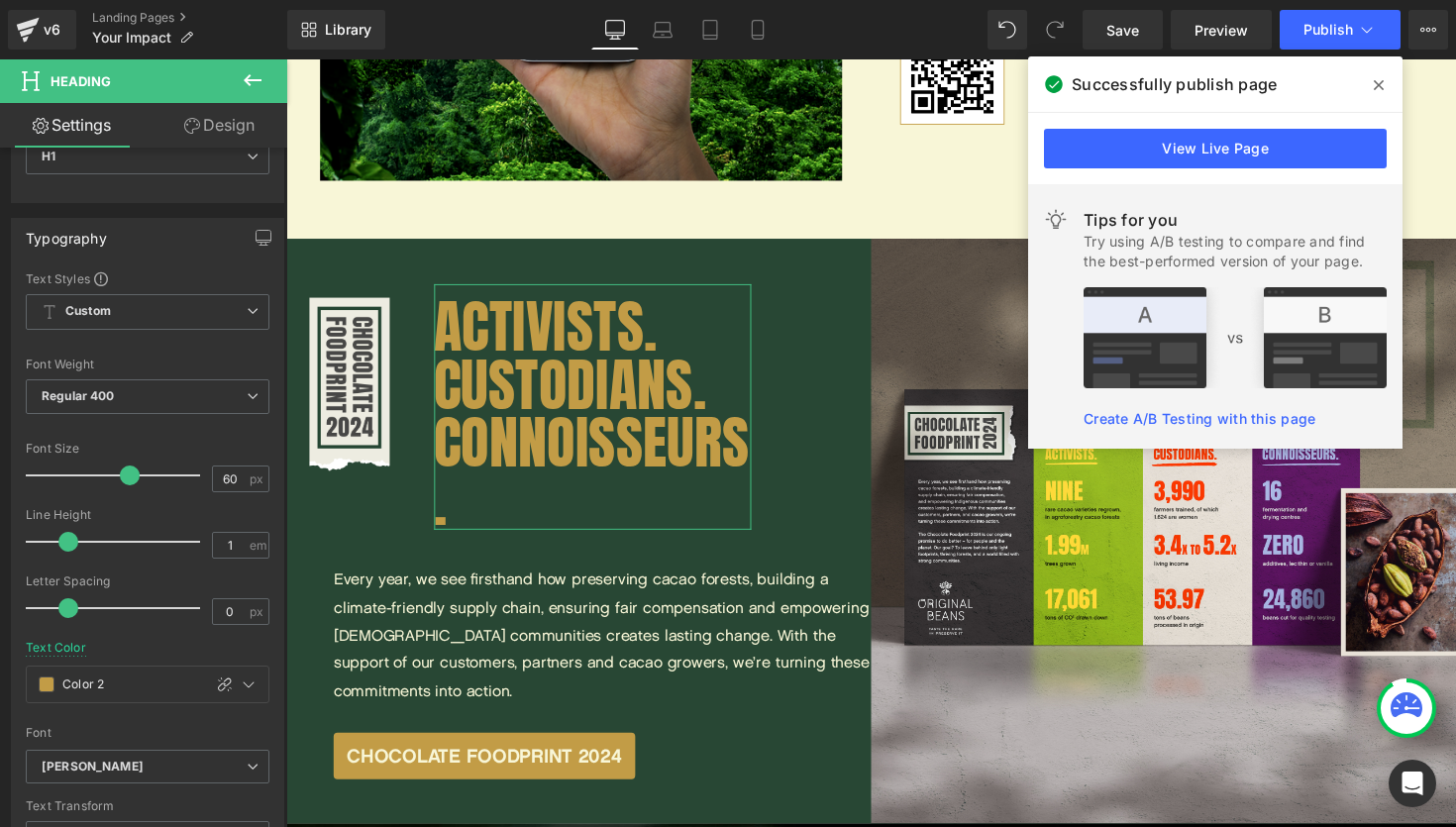 click on "Text Color Color 2 100 %" at bounding box center (148, 683) 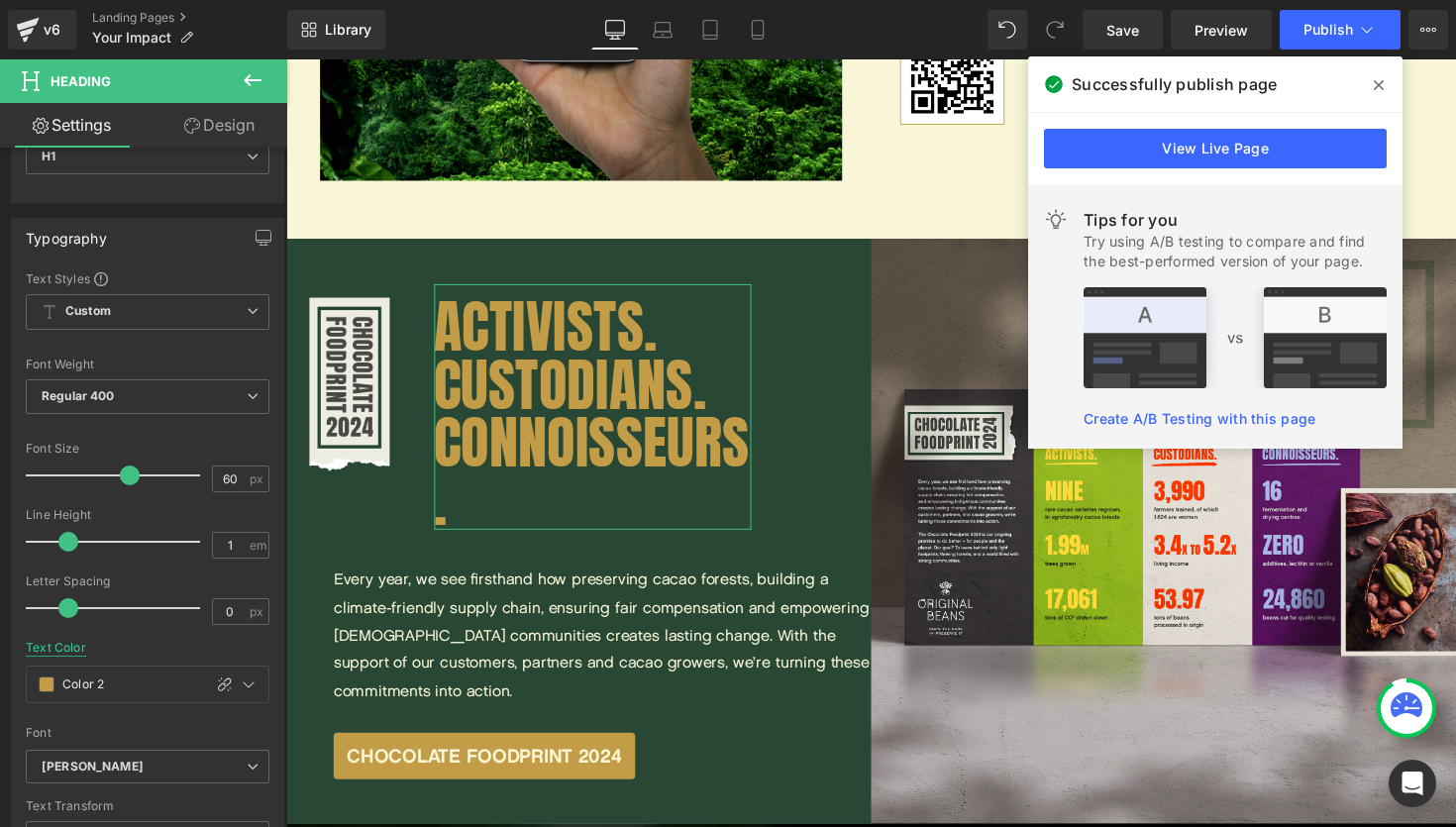 click on "Text Color" at bounding box center (55, 648) 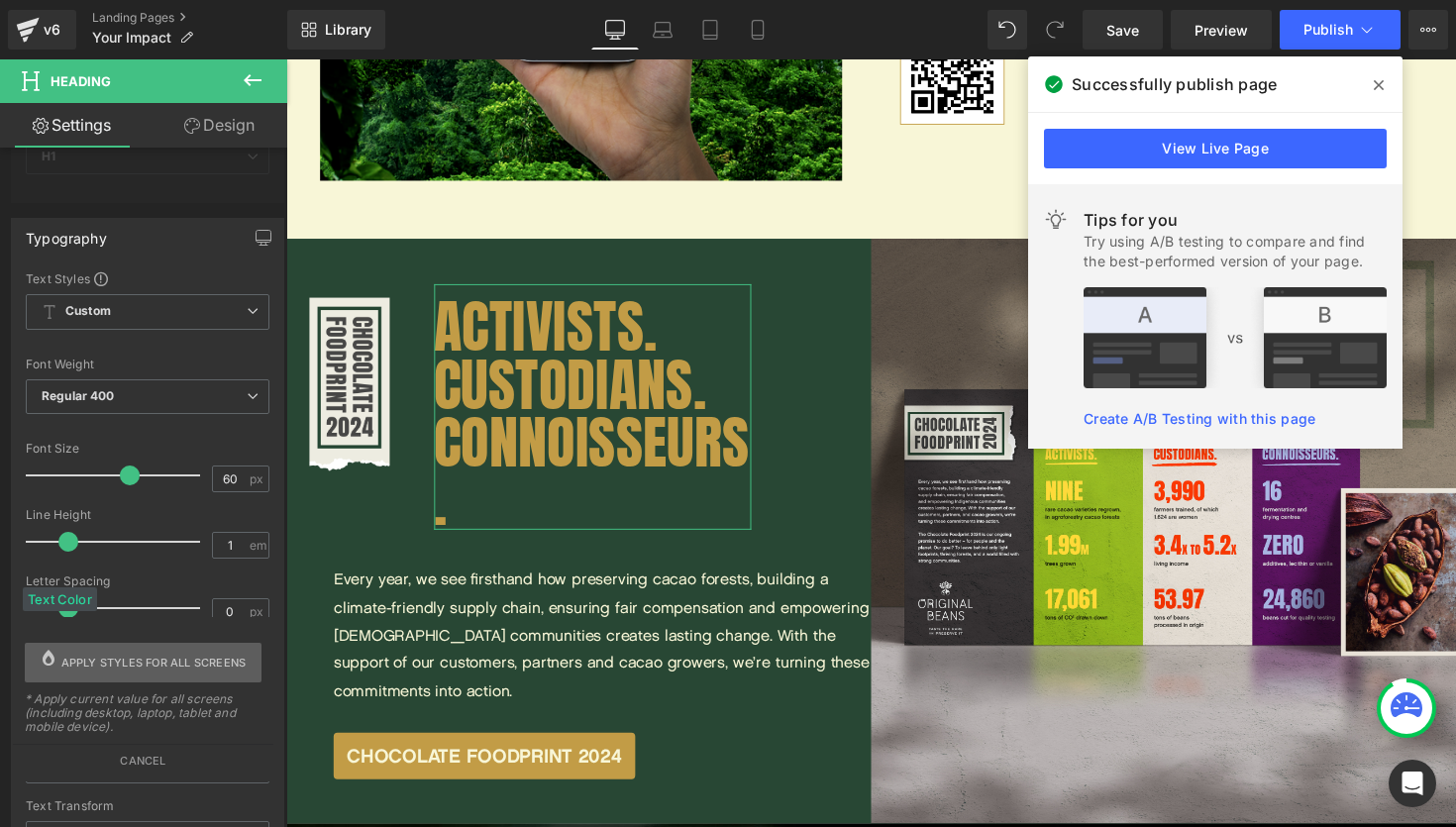 click on "Apply styles for all screens" at bounding box center [154, 663] 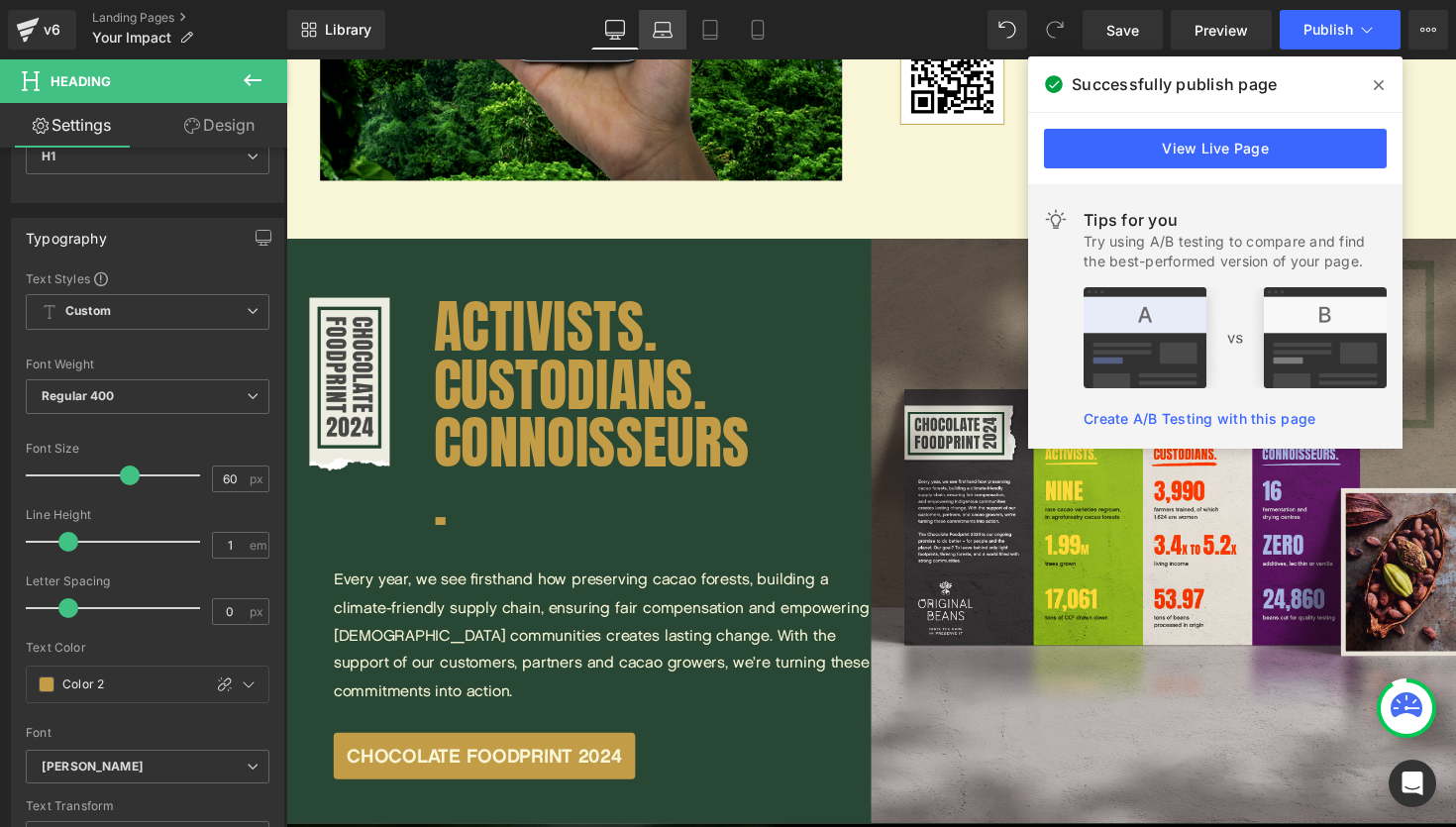 click 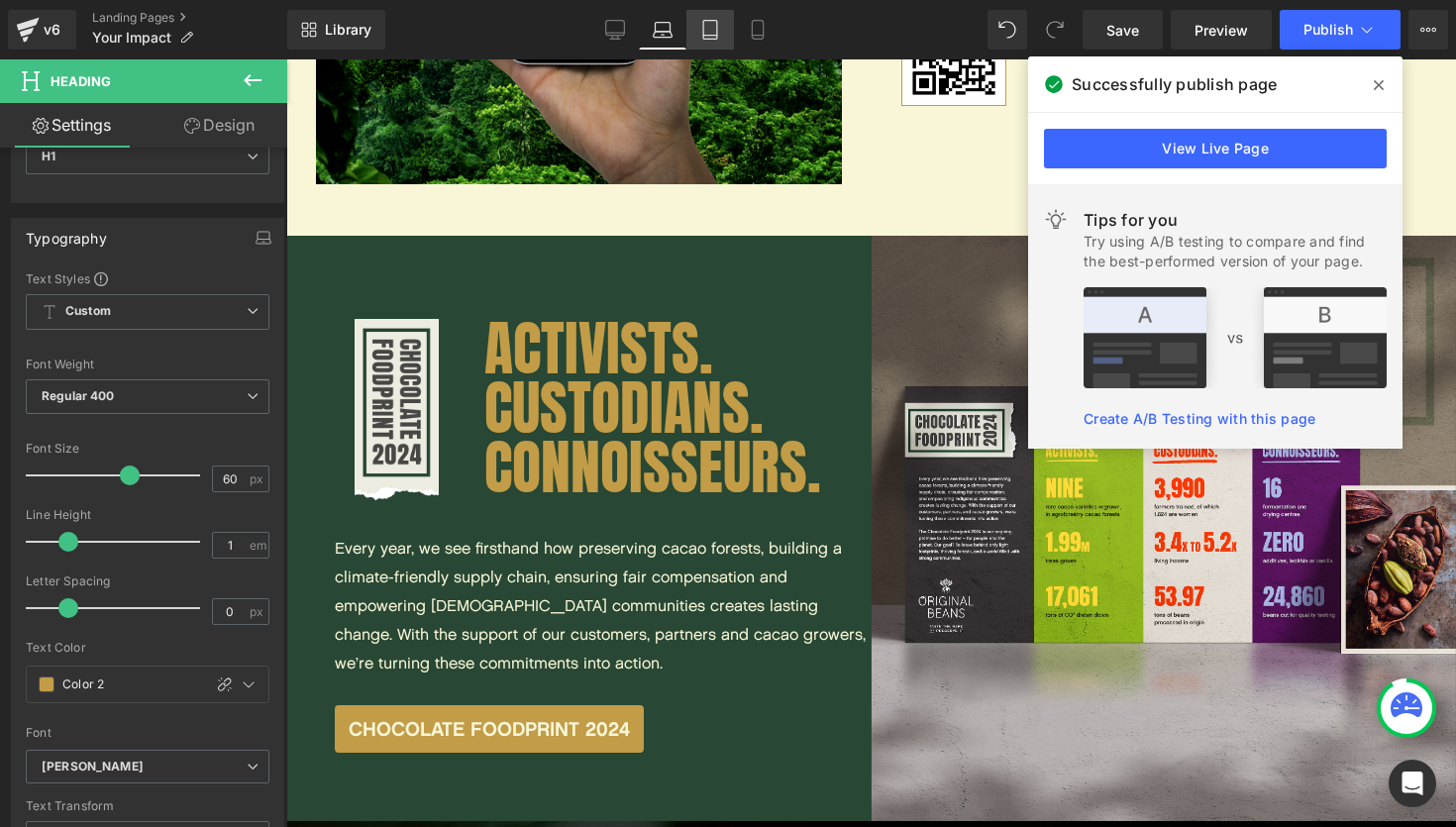 scroll, scrollTop: 2220, scrollLeft: 0, axis: vertical 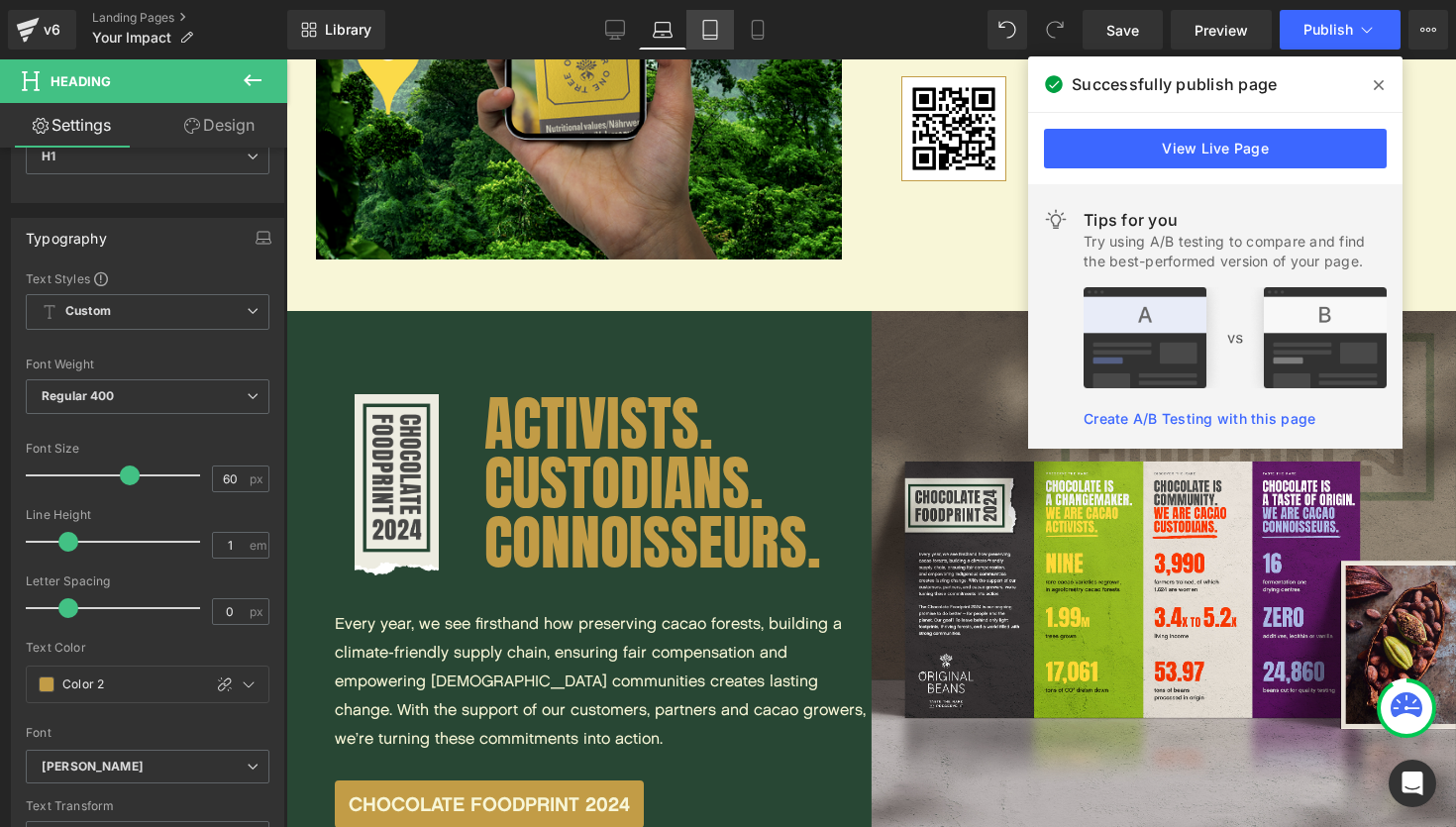 click 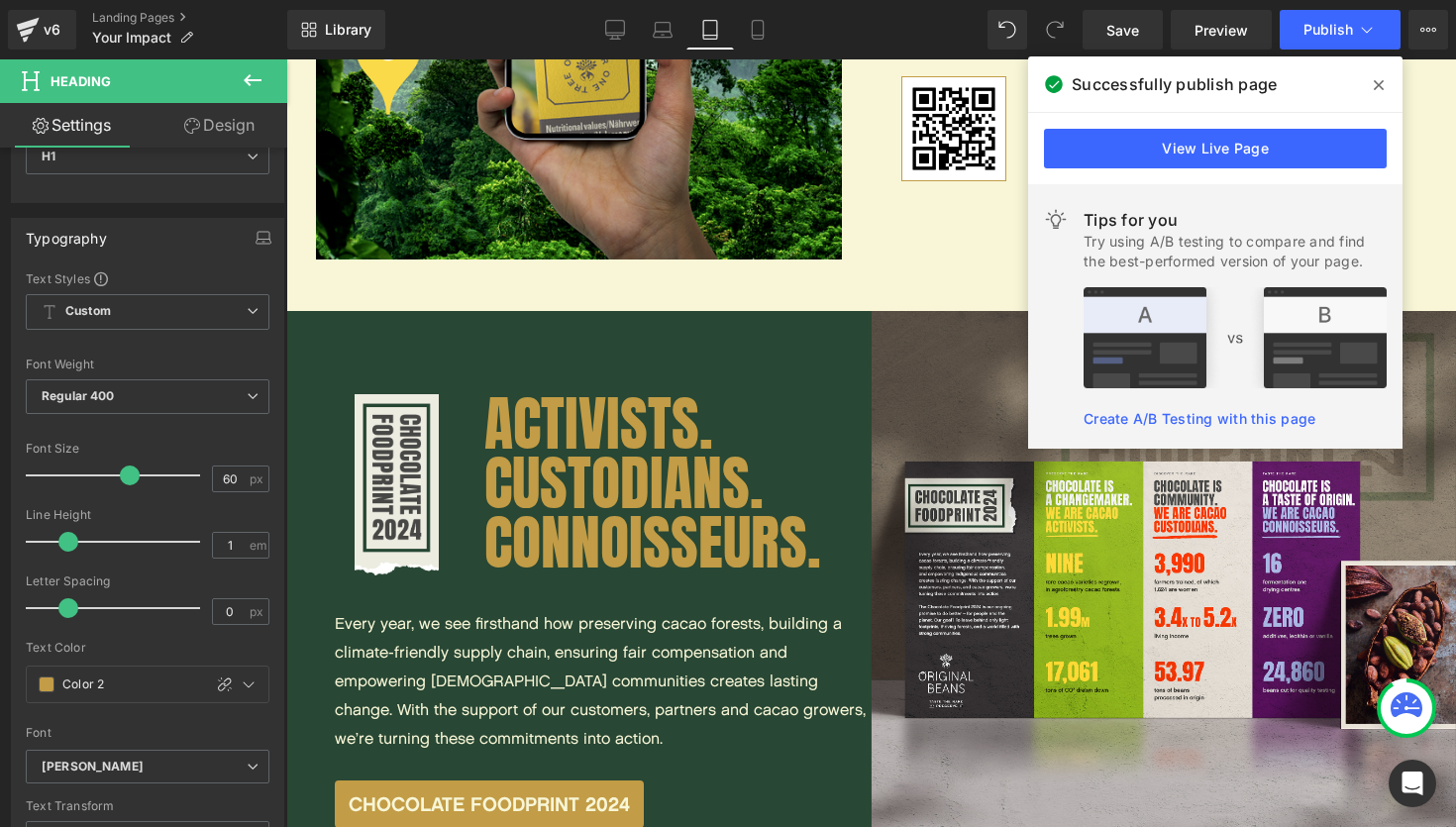 scroll, scrollTop: 2788, scrollLeft: 0, axis: vertical 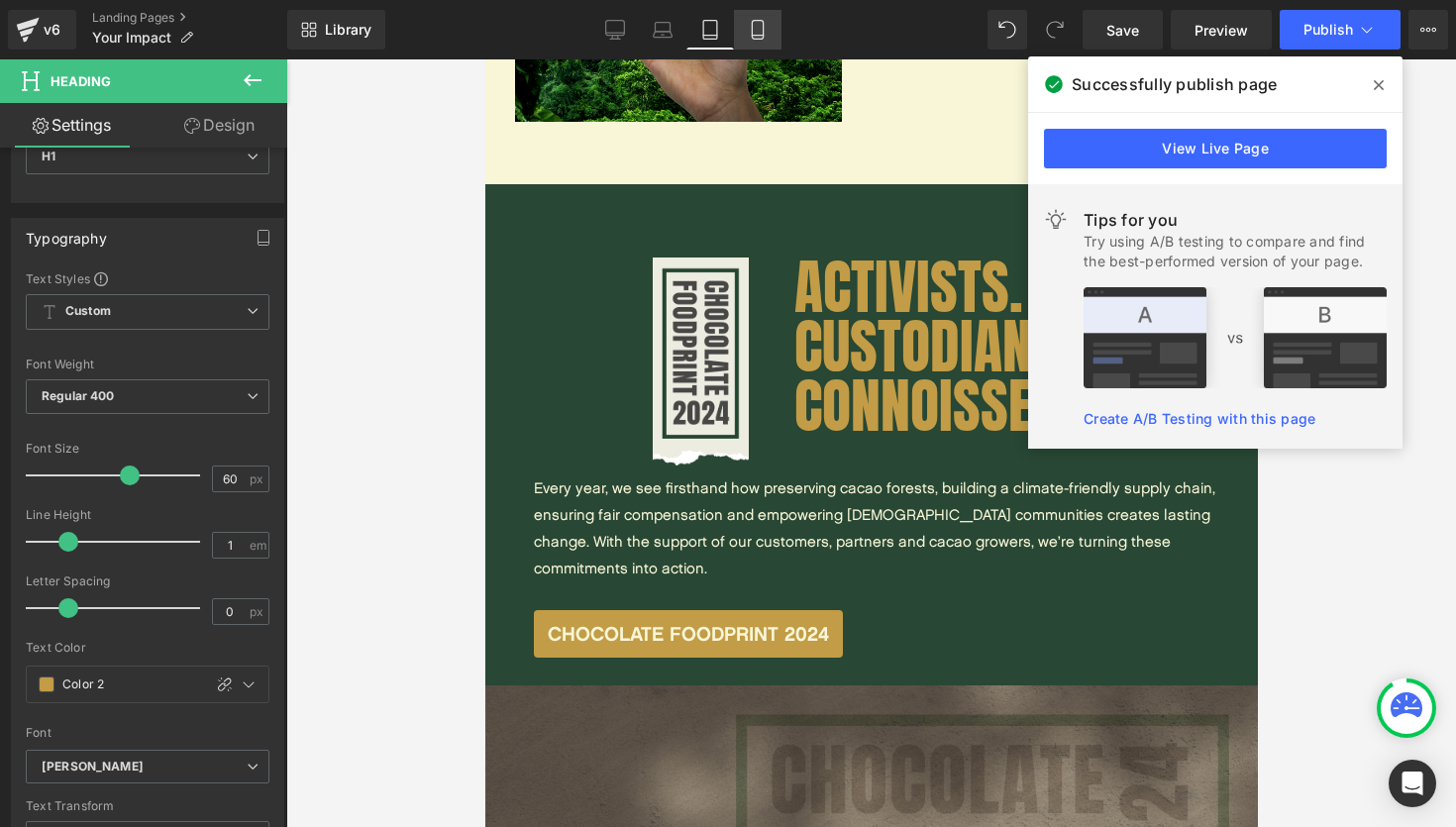 click 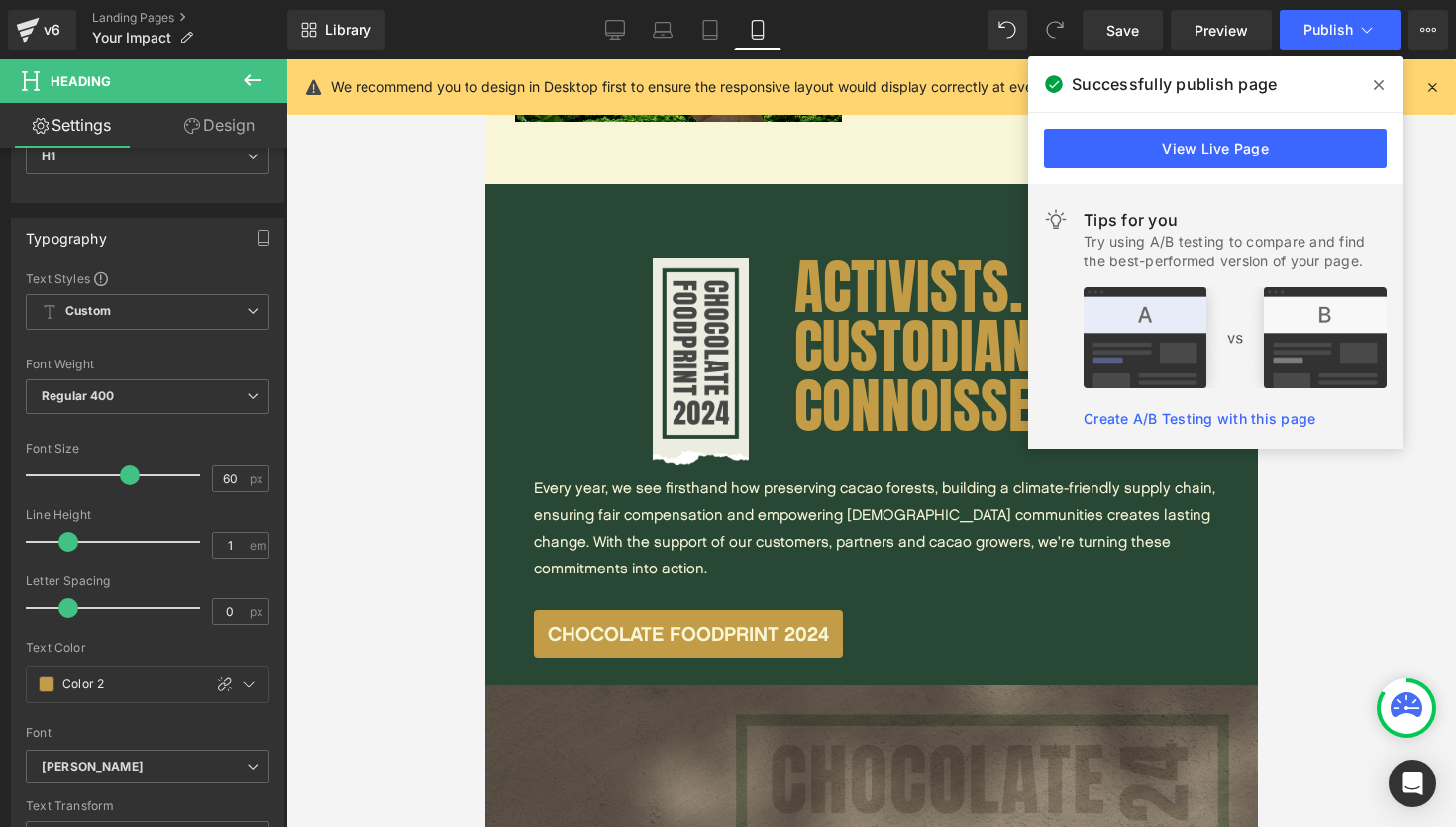 scroll, scrollTop: 3389, scrollLeft: 0, axis: vertical 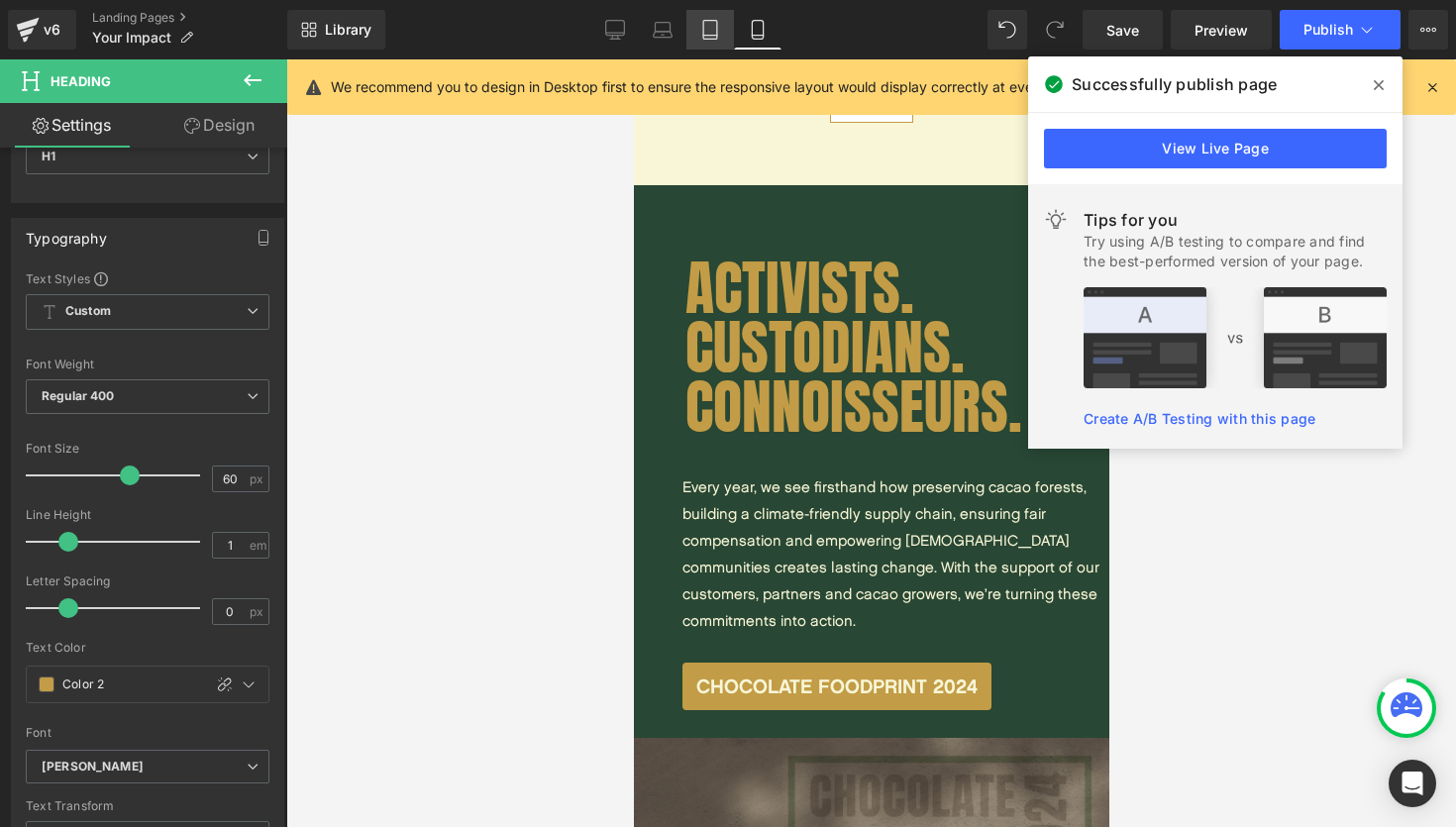 click 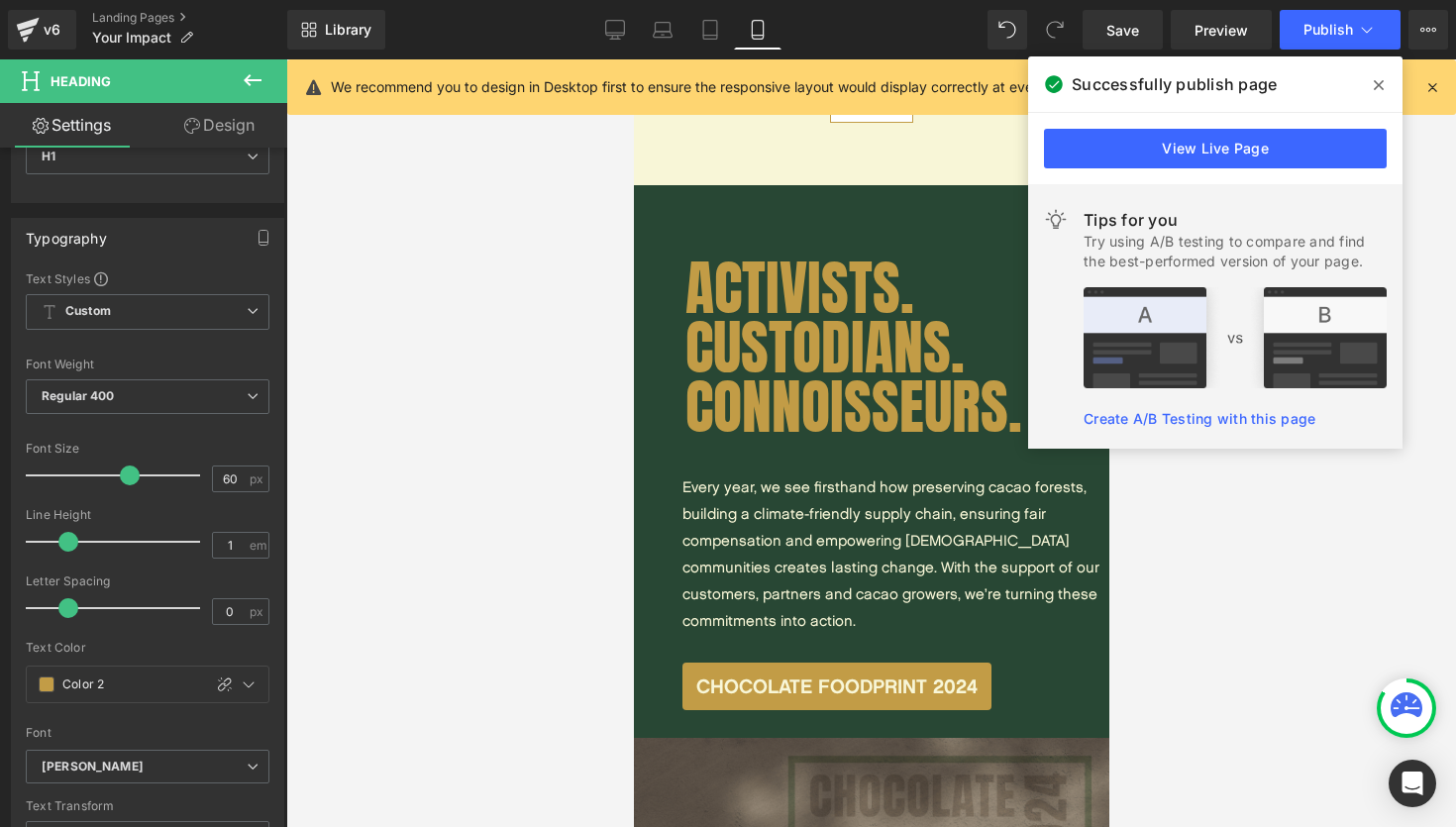 scroll, scrollTop: 2787, scrollLeft: 0, axis: vertical 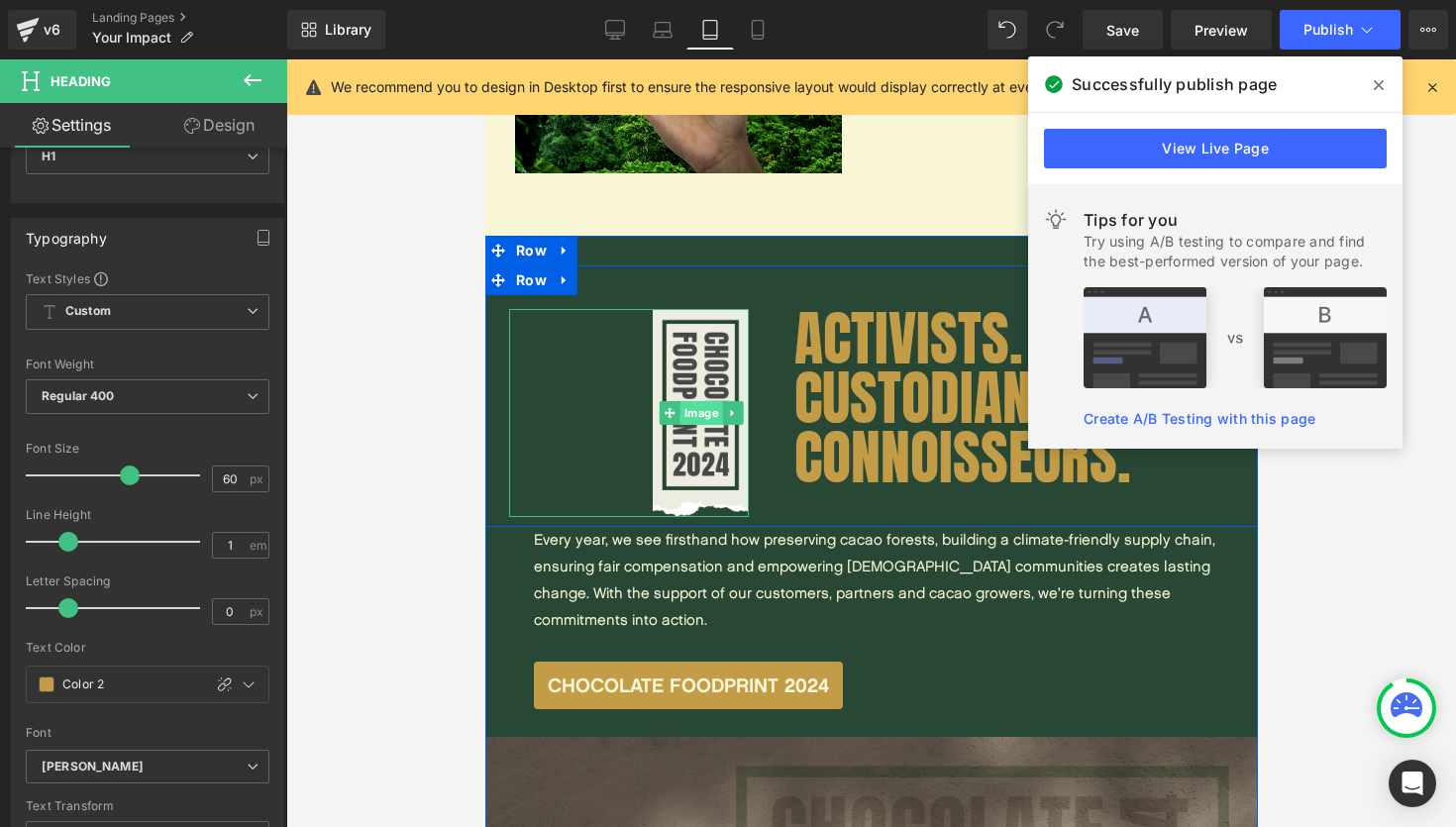 click on "Image" at bounding box center (699, 413) 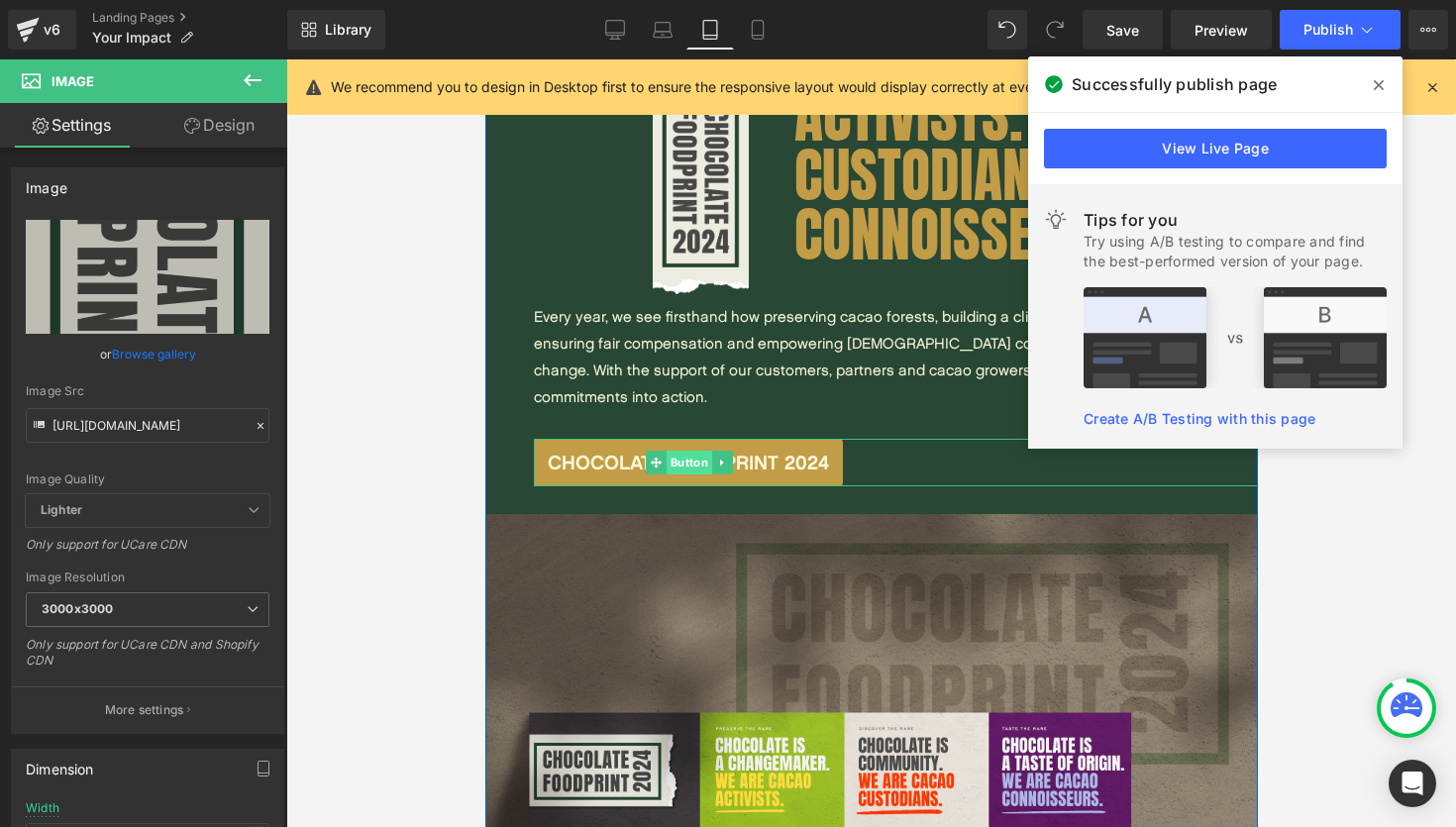 click on "Button" at bounding box center [688, 463] 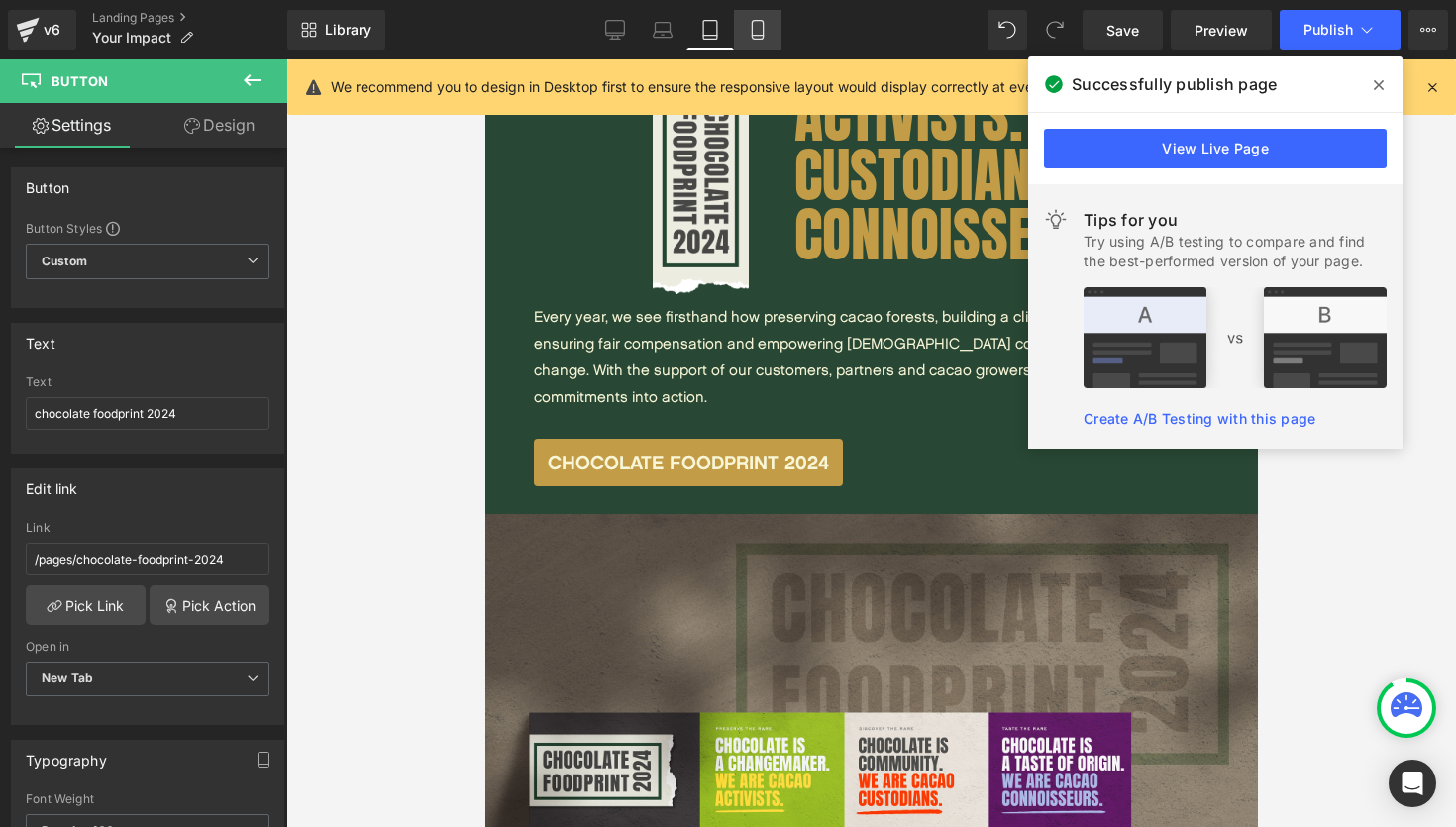 click on "Mobile" at bounding box center (758, 30) 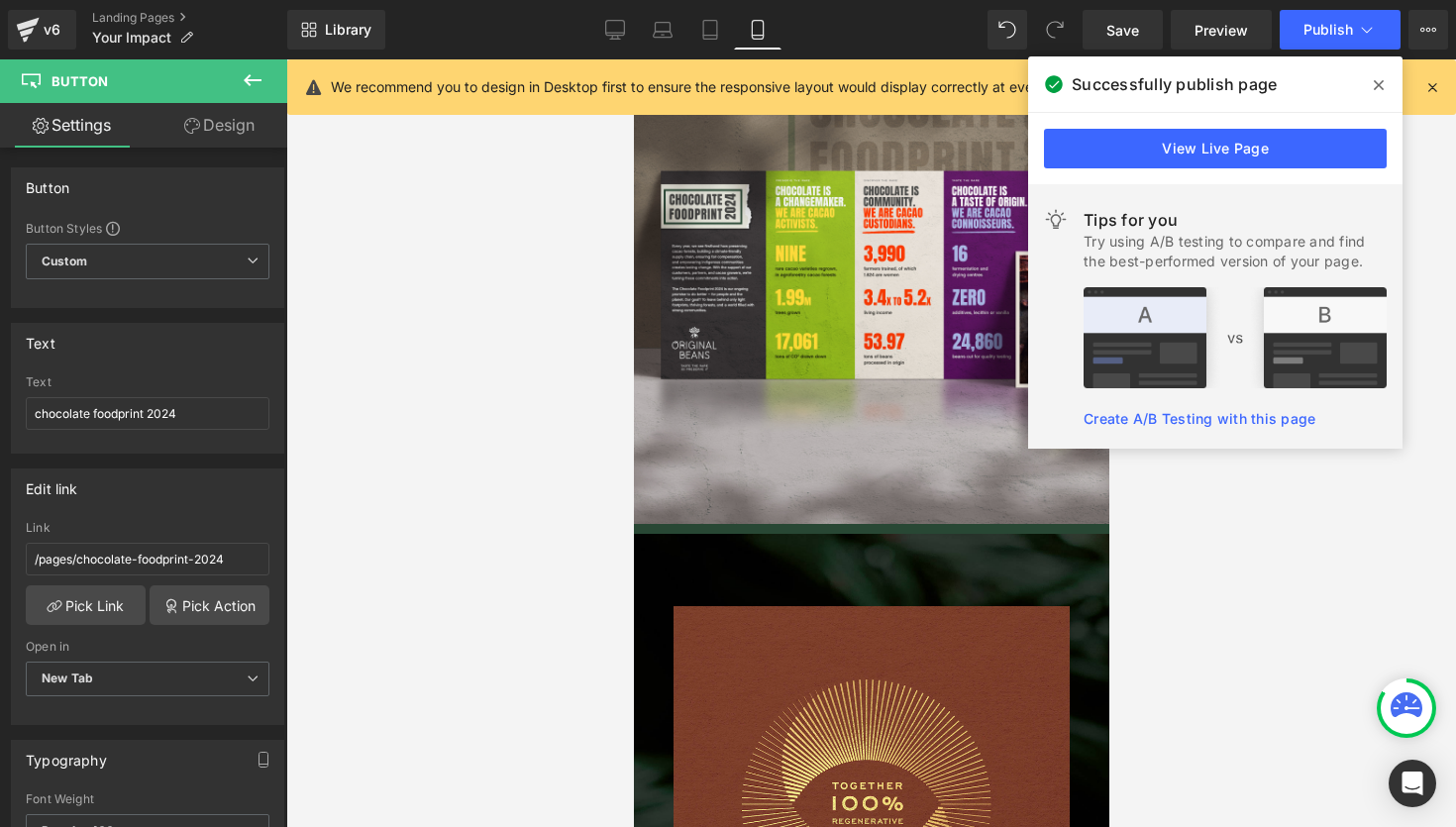 click on "View Live Page" at bounding box center (1215, 149) 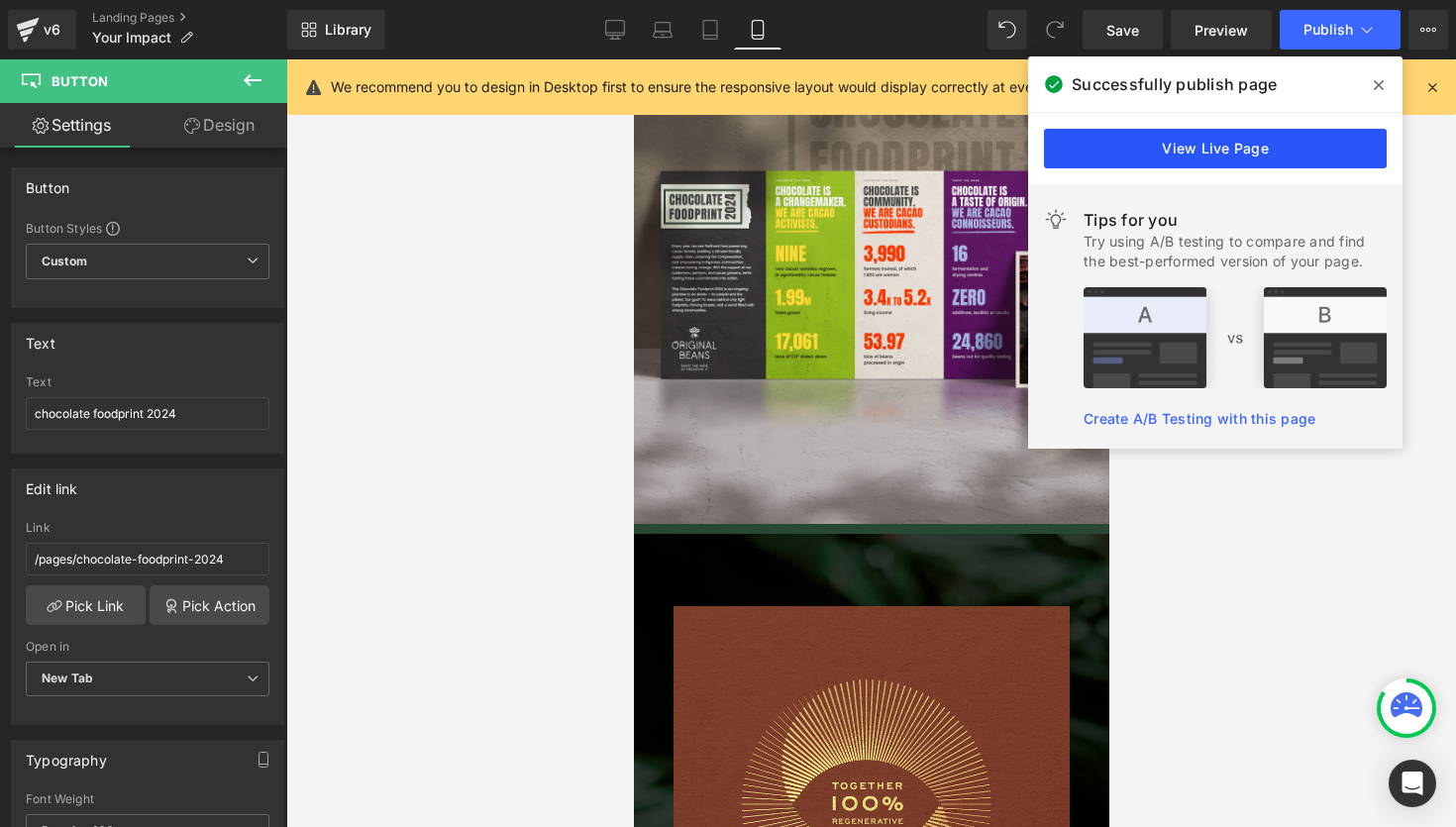 click on "View Live Page" at bounding box center (1215, 149) 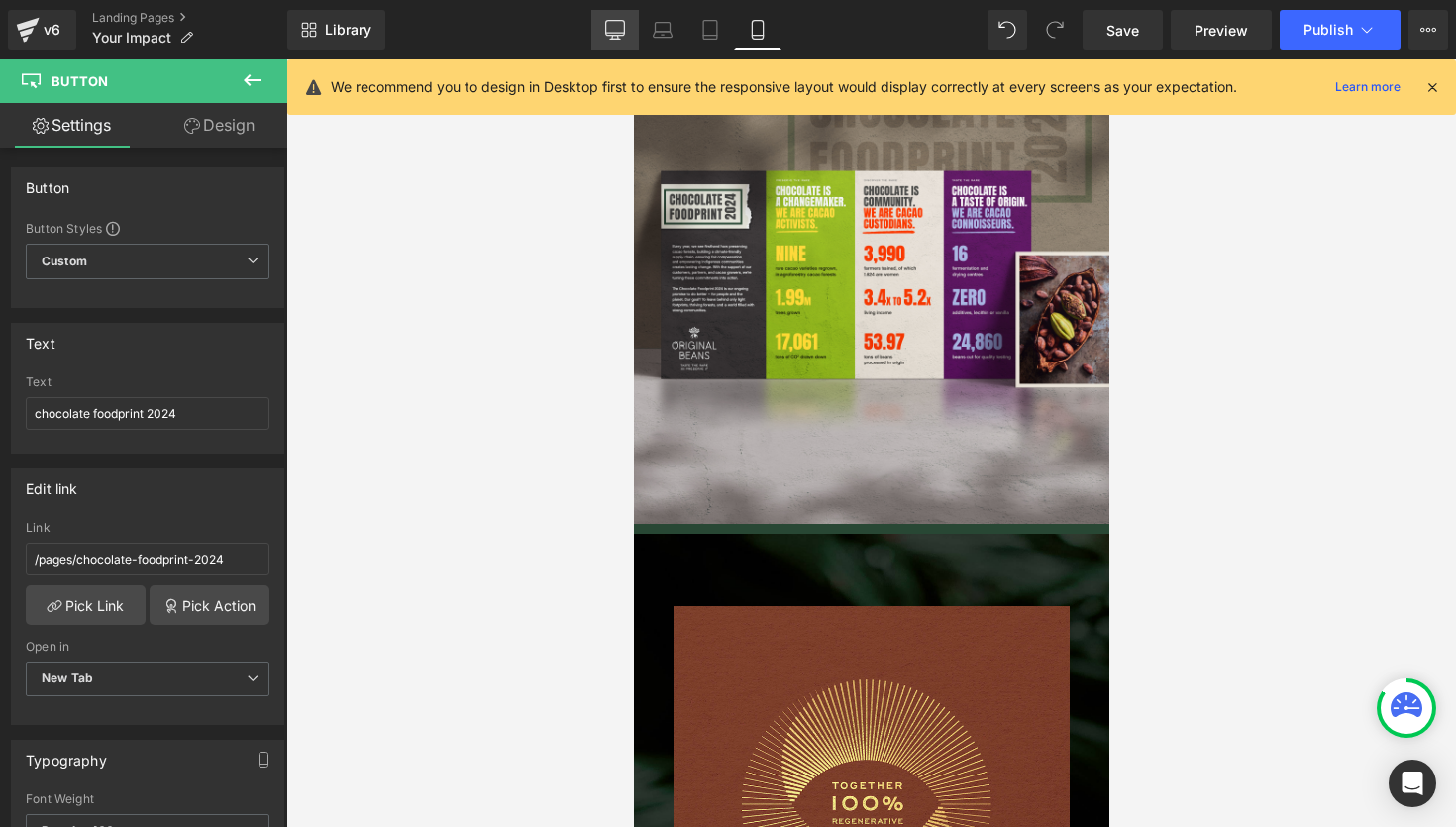 click on "Desktop" at bounding box center [615, 30] 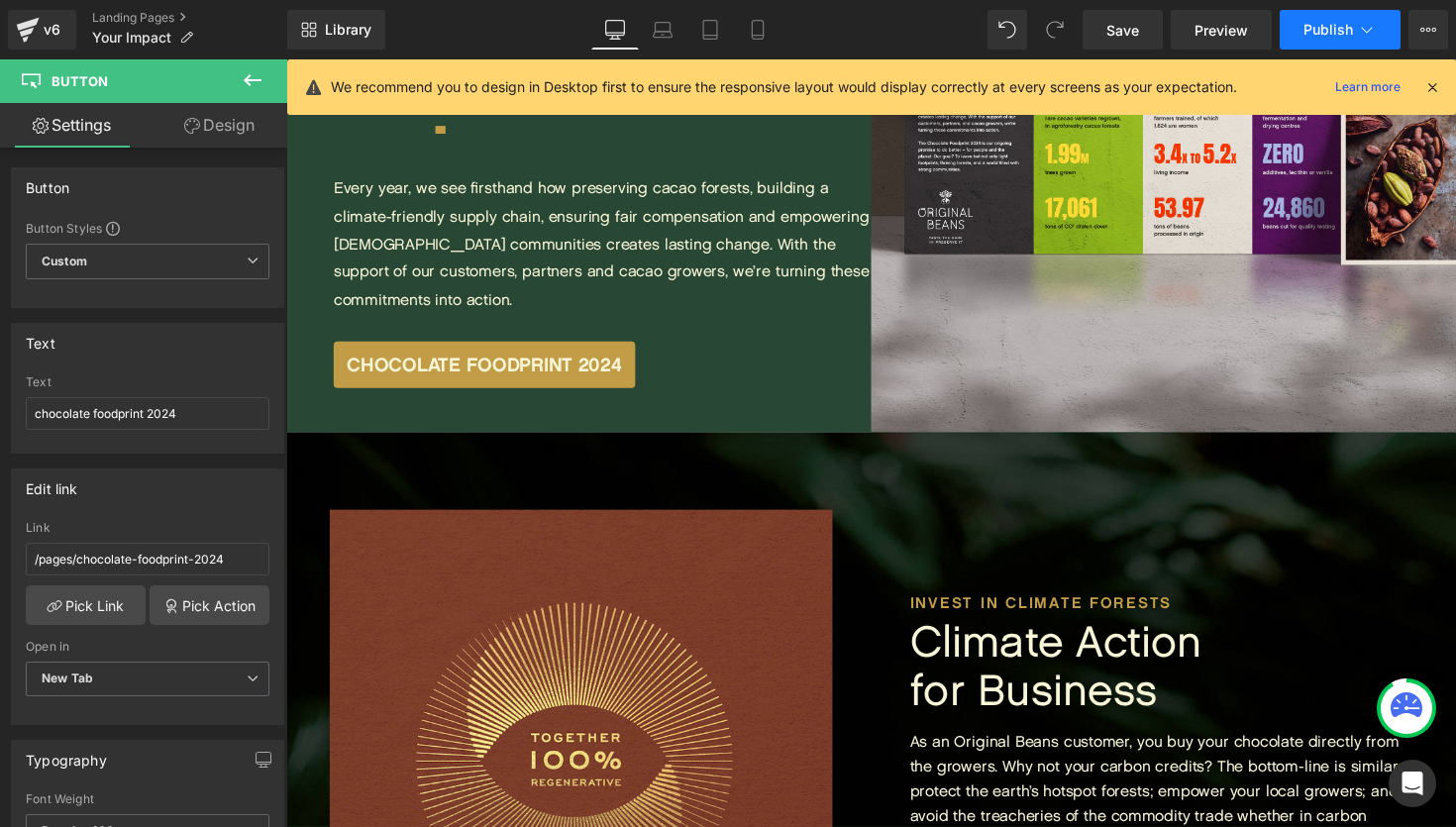 click on "Publish" at bounding box center [1340, 30] 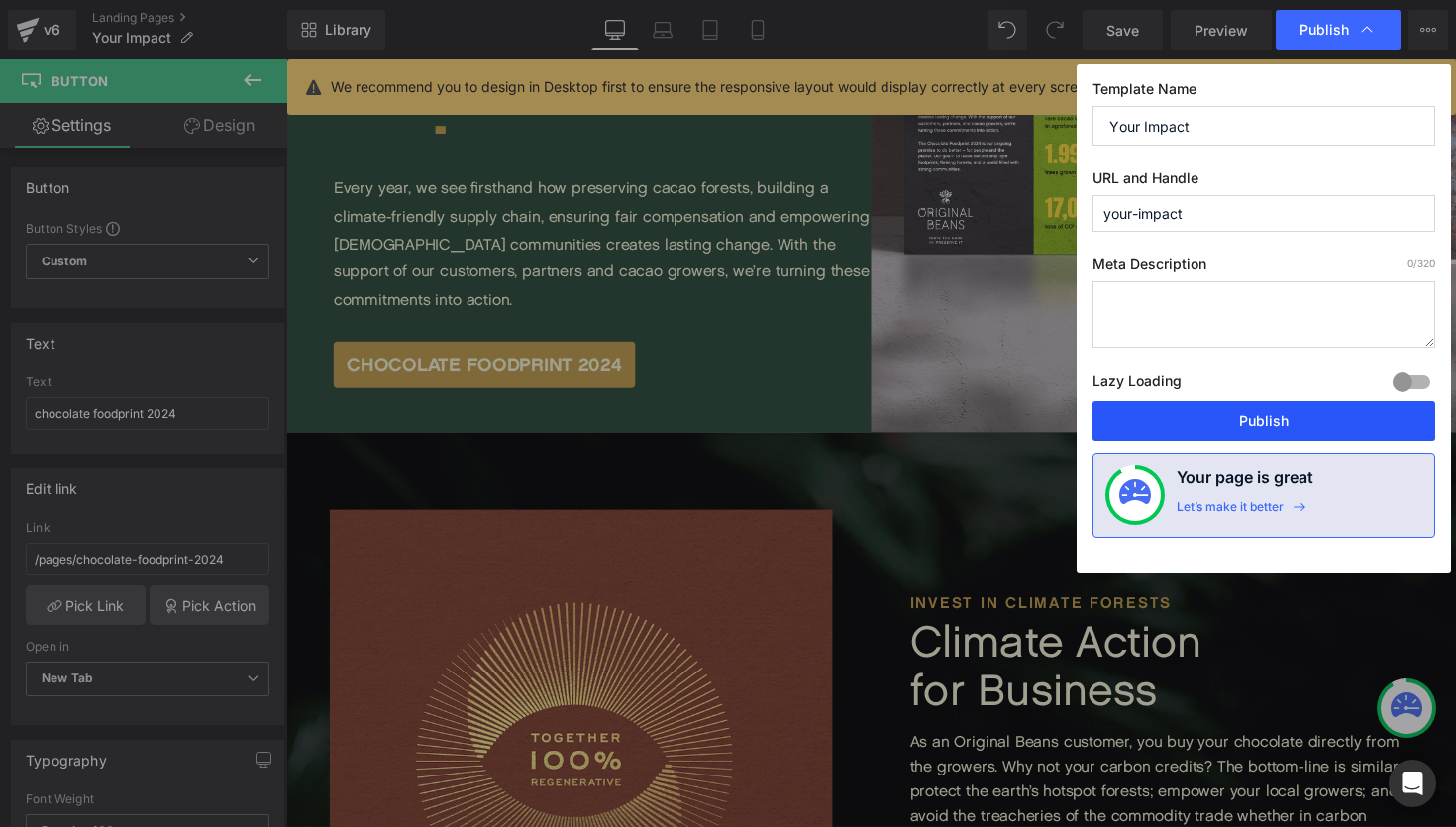click on "Publish" at bounding box center (1264, 421) 